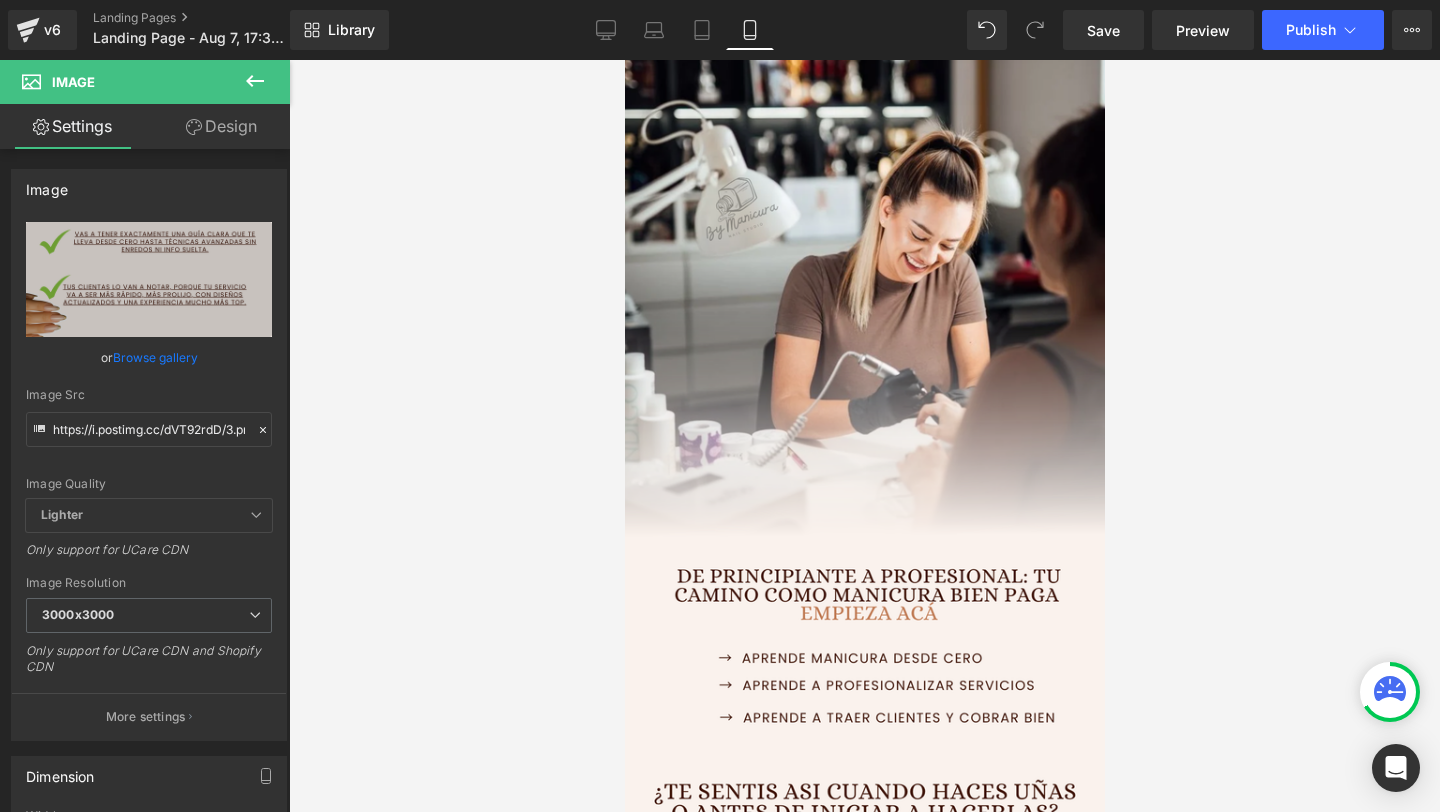 scroll, scrollTop: 818, scrollLeft: 0, axis: vertical 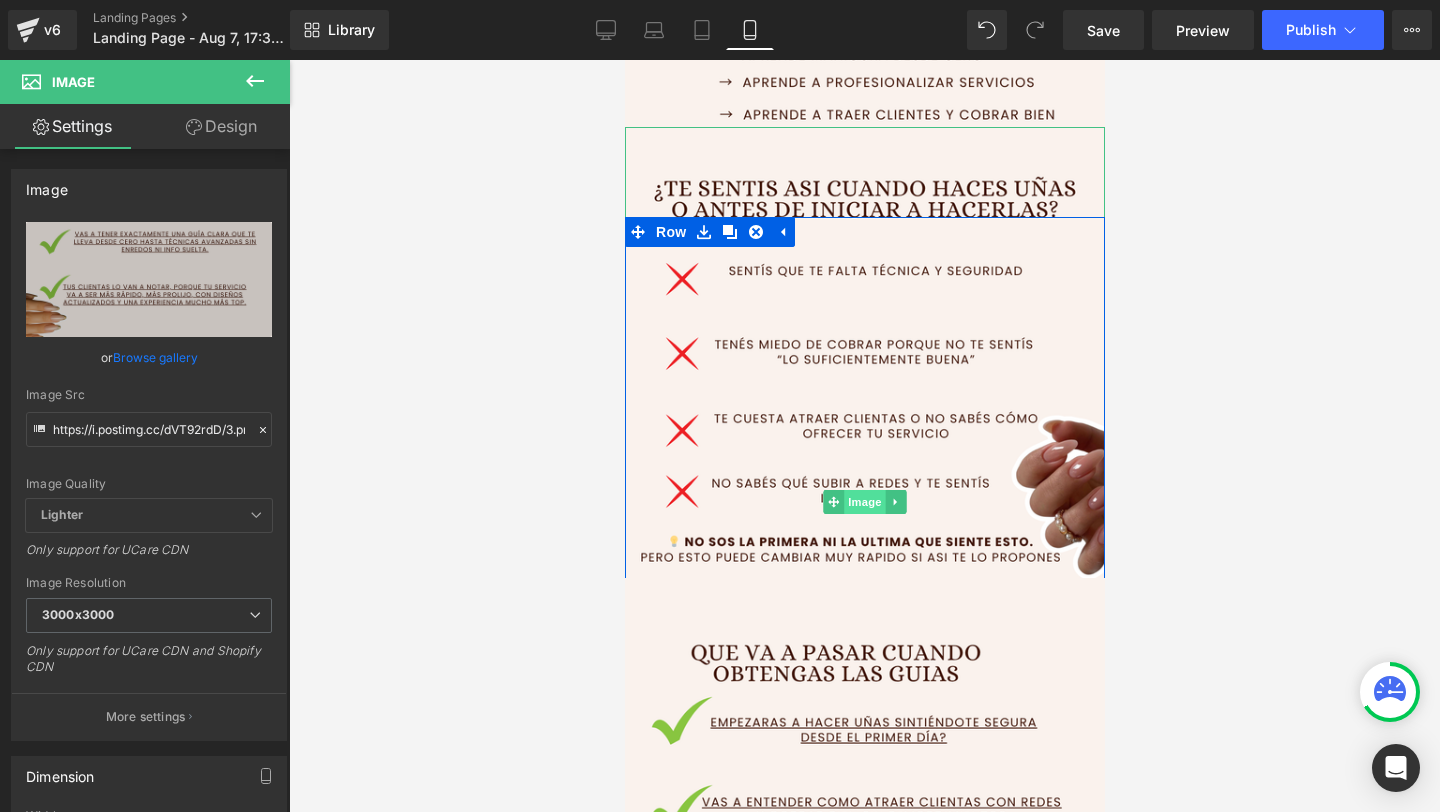 click on "Image" at bounding box center [864, 502] 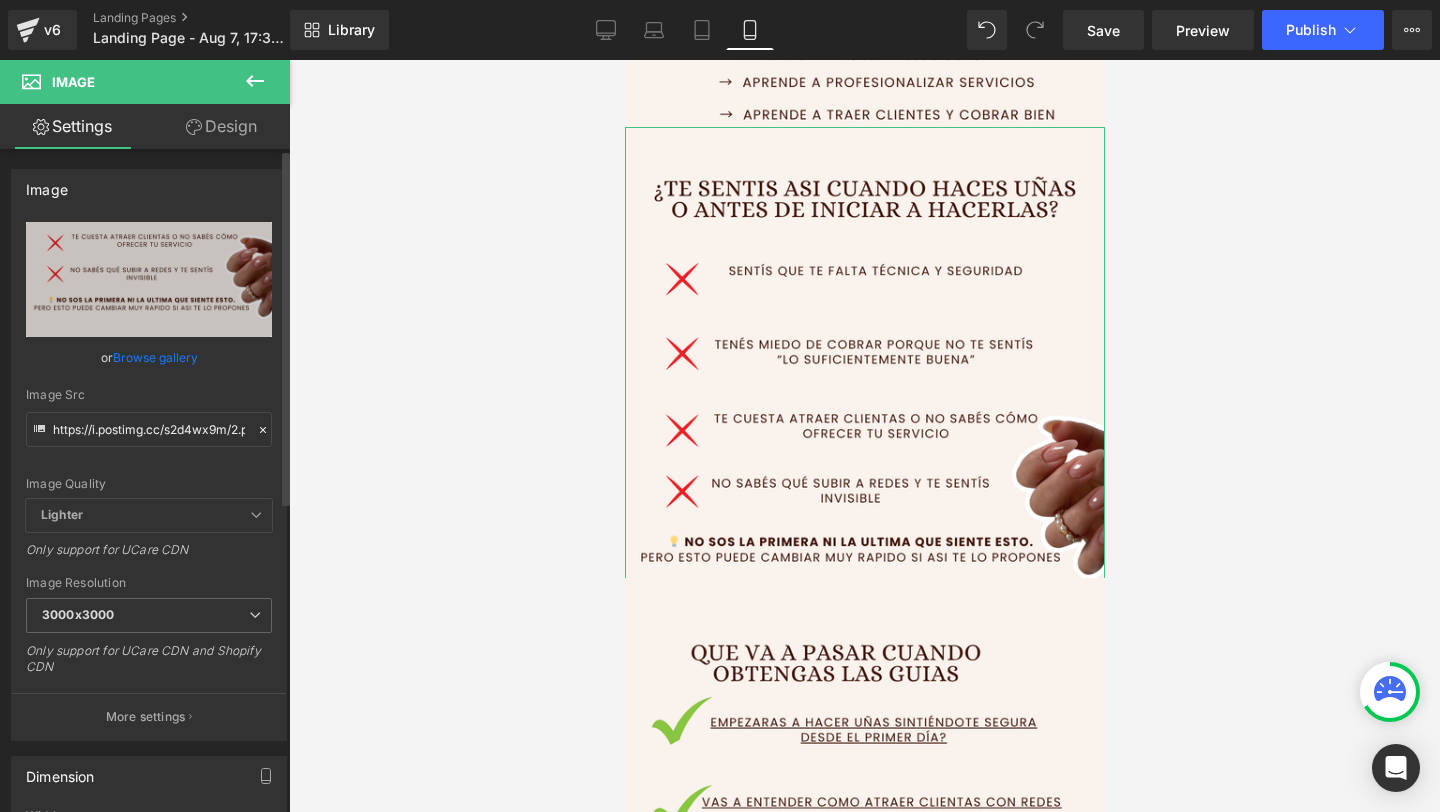 click 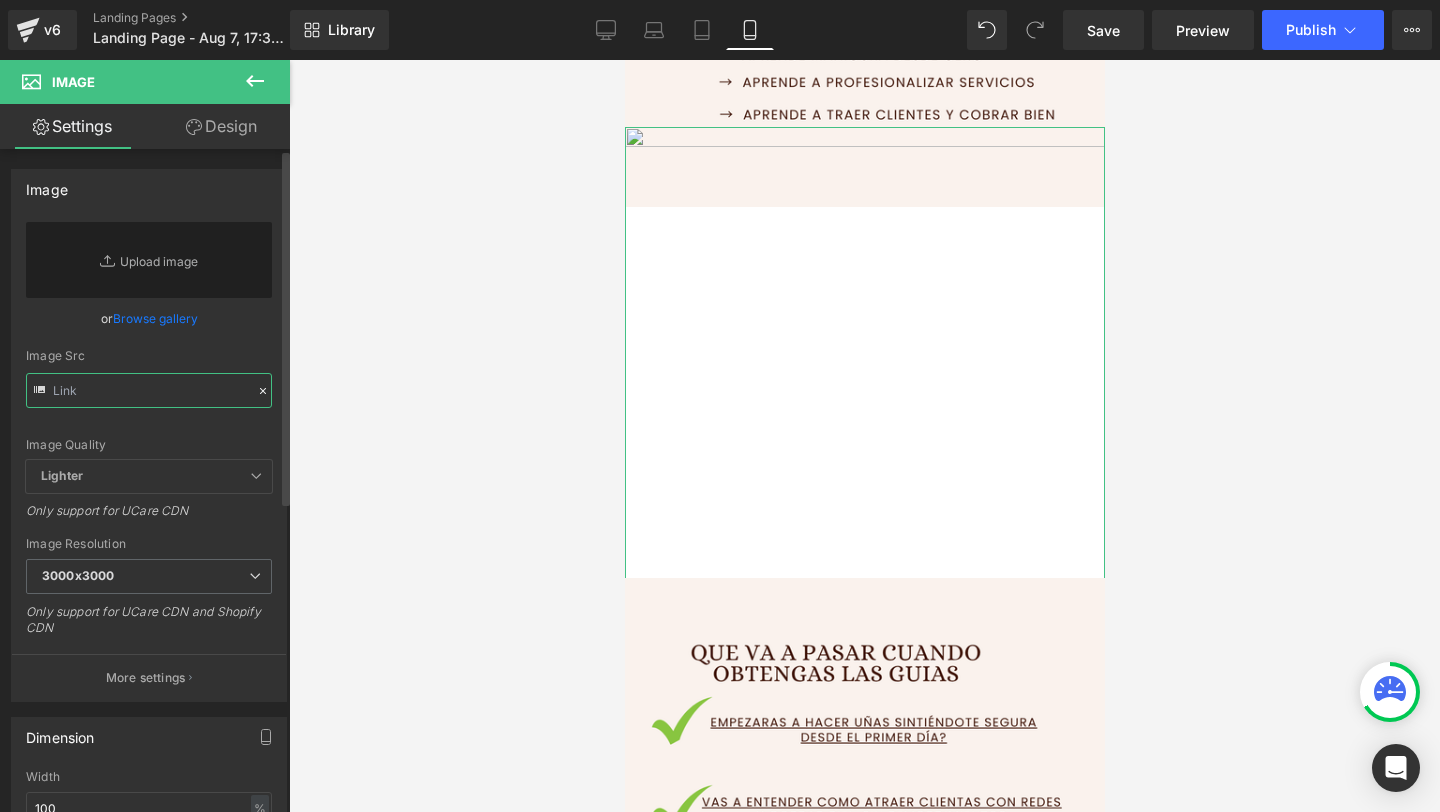 click at bounding box center (149, 390) 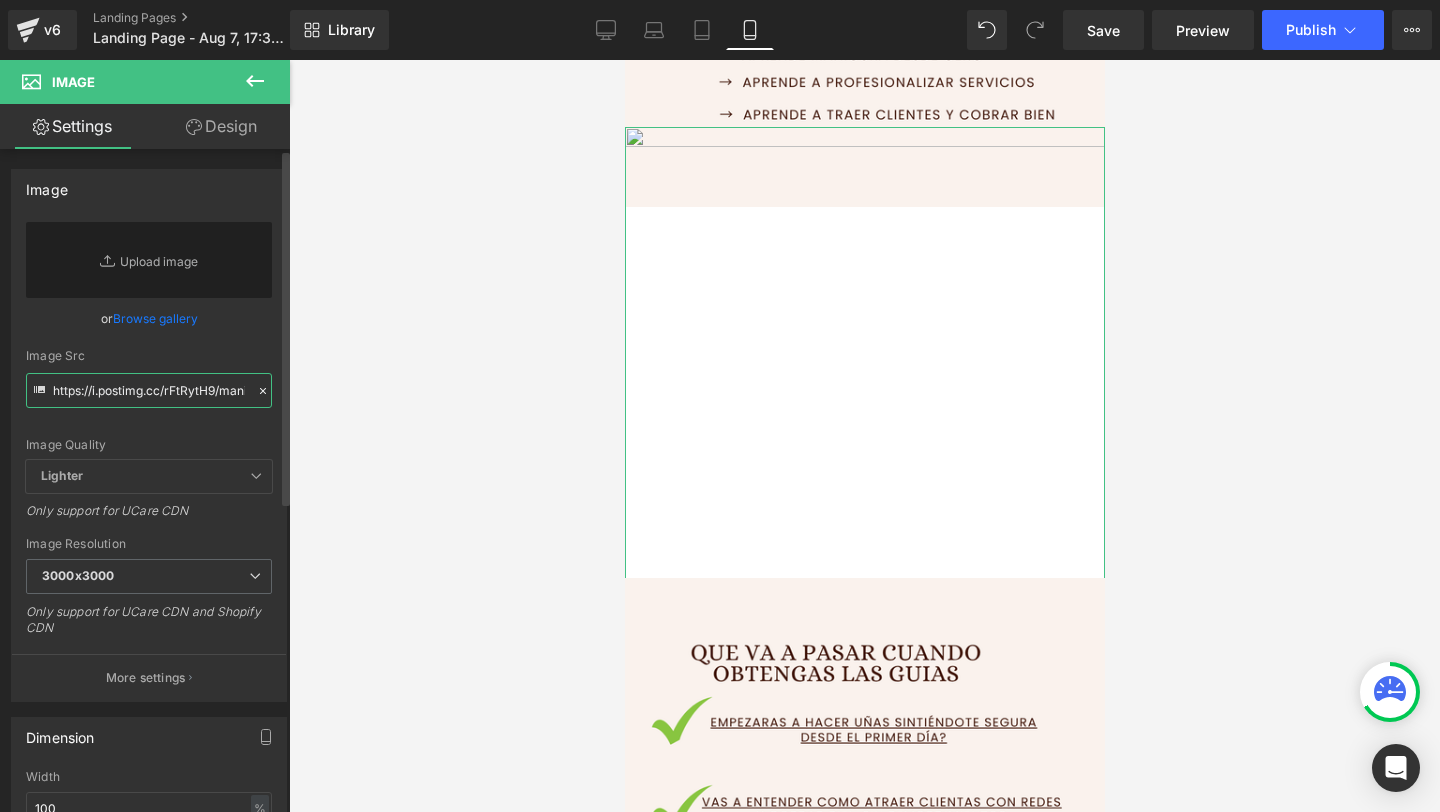 scroll, scrollTop: 0, scrollLeft: 75, axis: horizontal 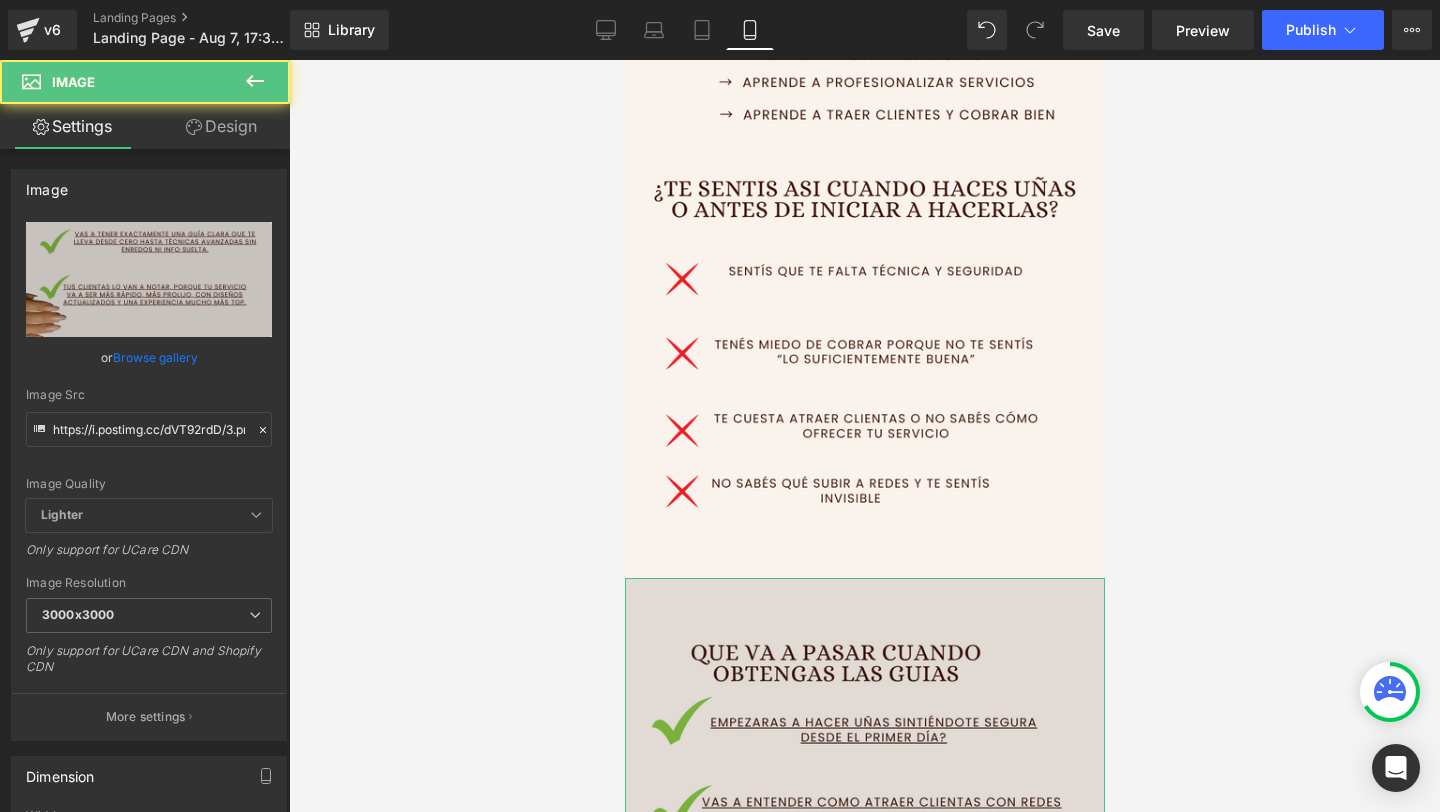 click at bounding box center [864, 953] 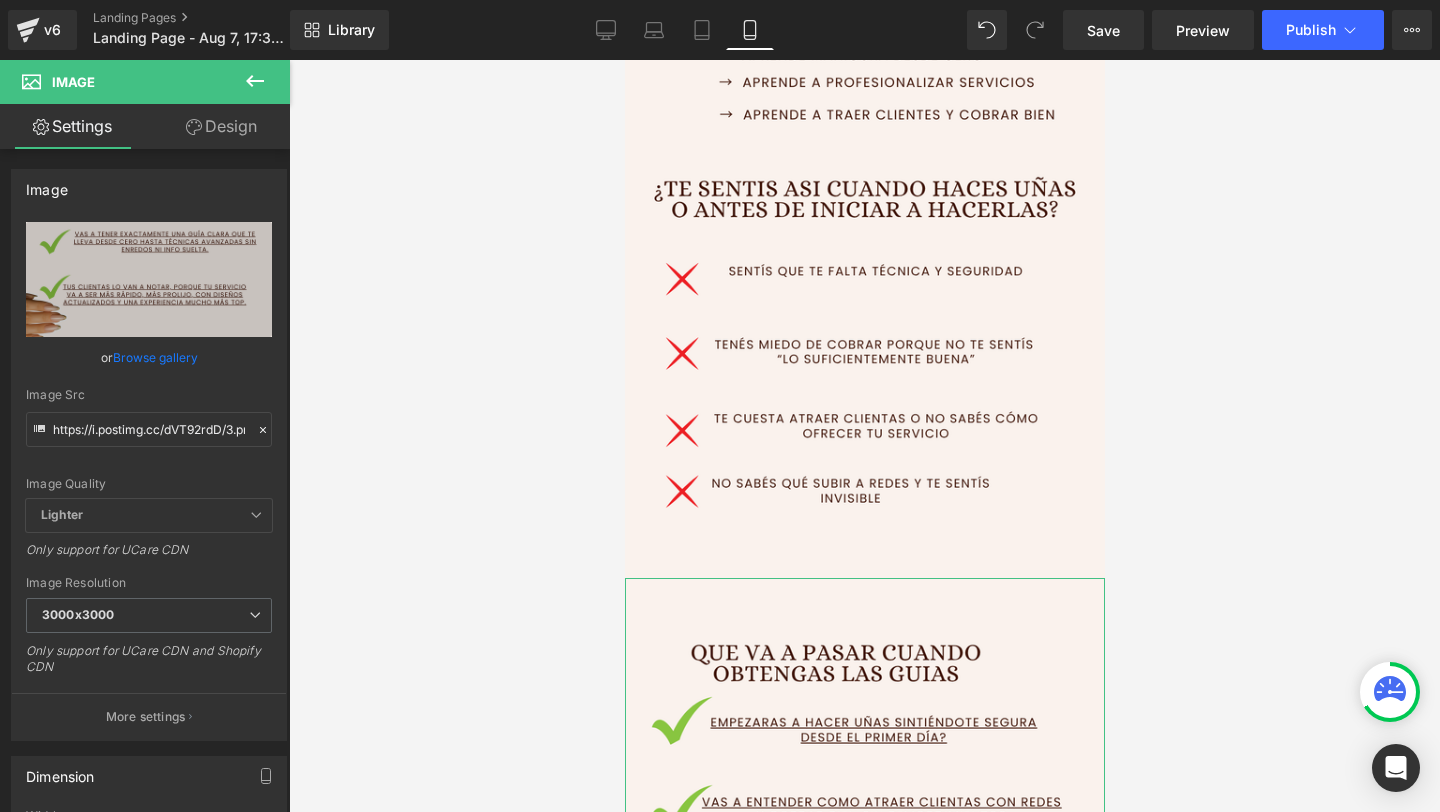 click on "Design" at bounding box center (221, 126) 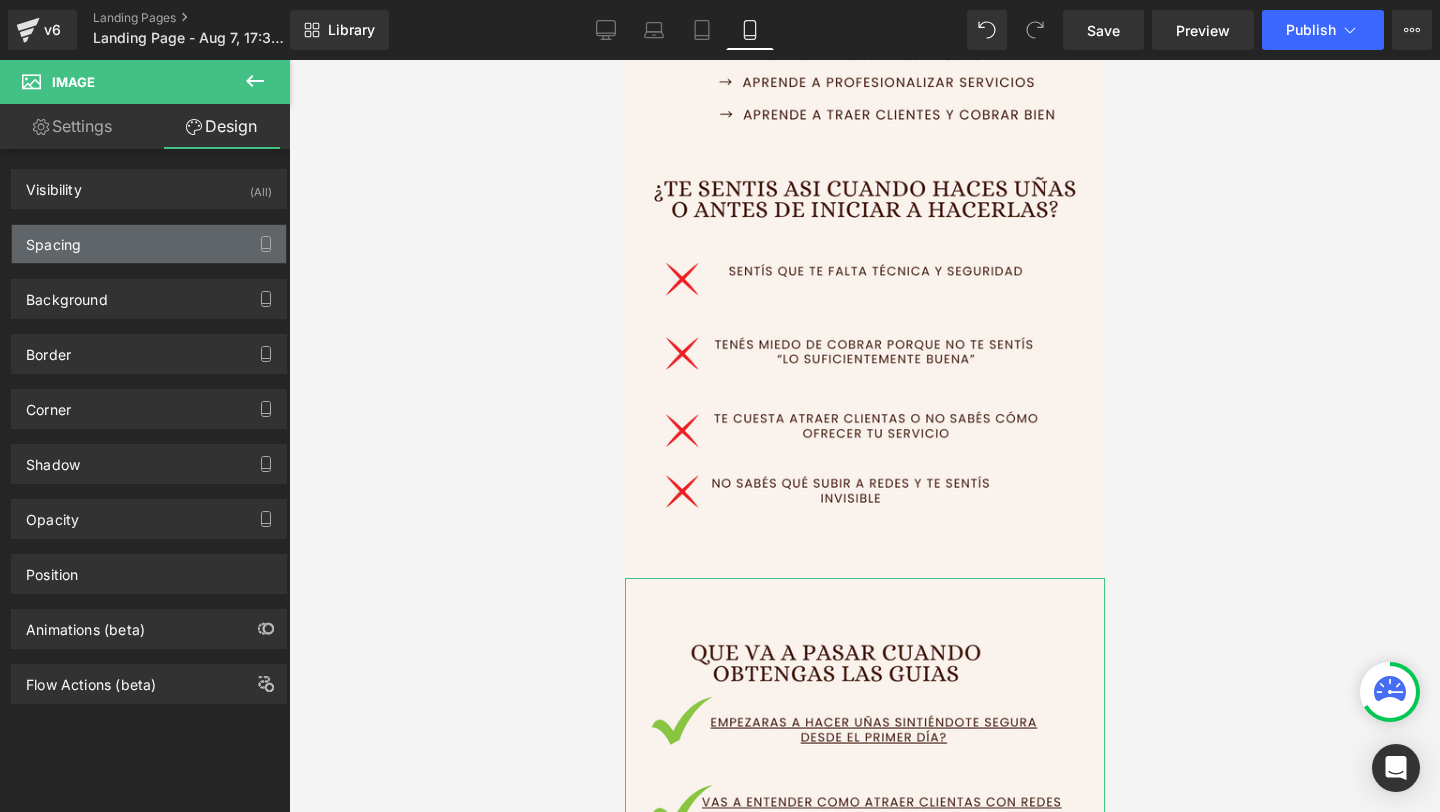 click on "Spacing" at bounding box center [149, 244] 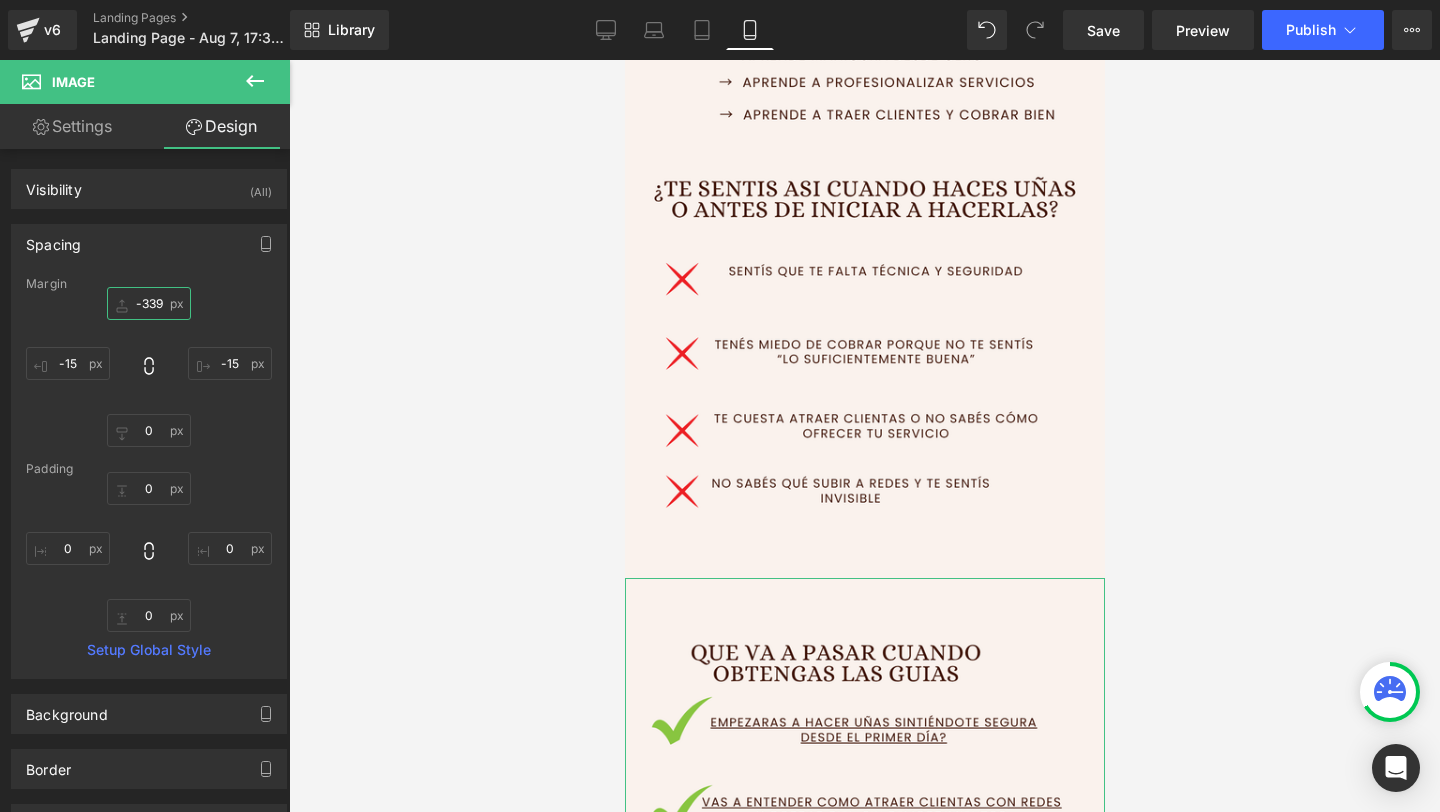 click on "-339" at bounding box center [149, 303] 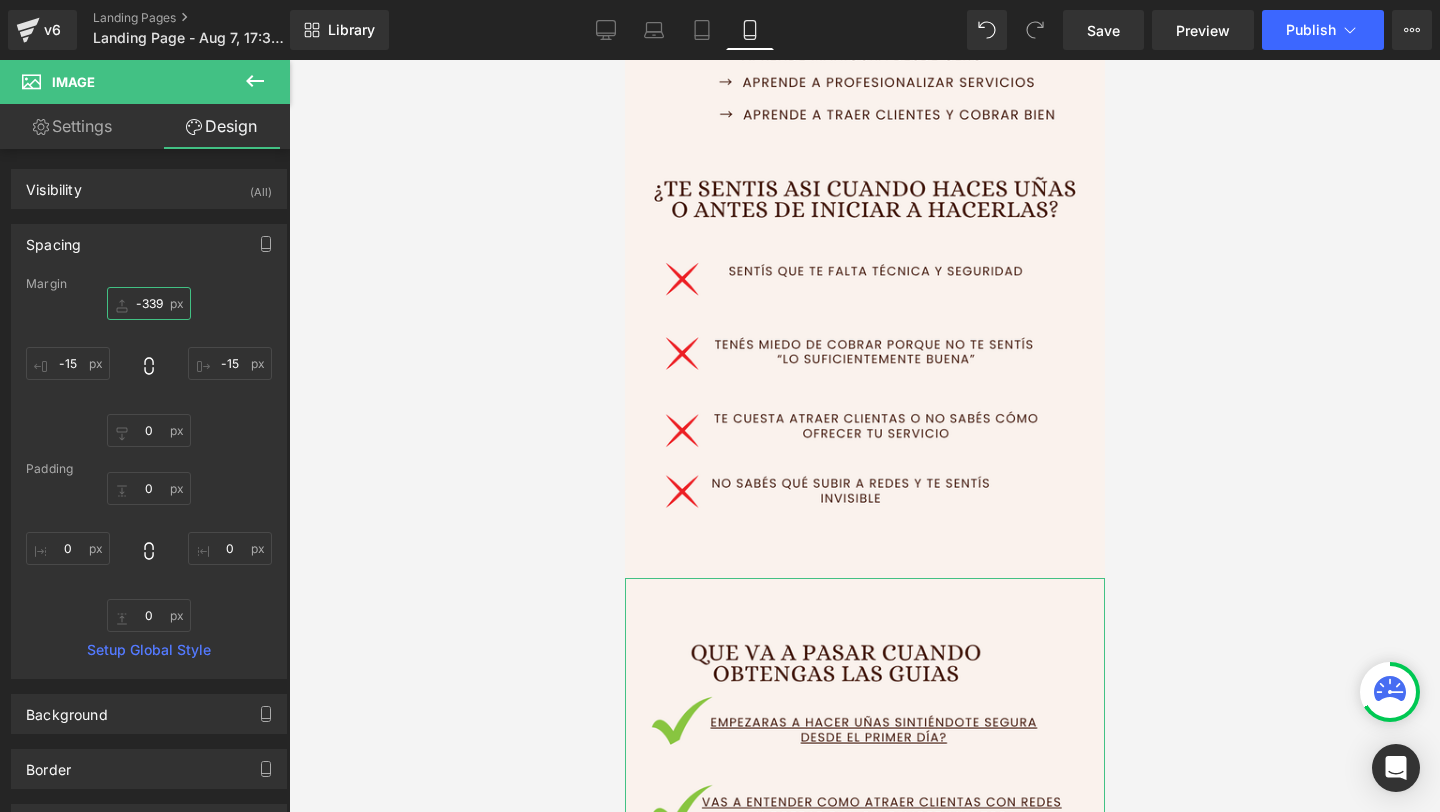 click on "-339" at bounding box center [149, 303] 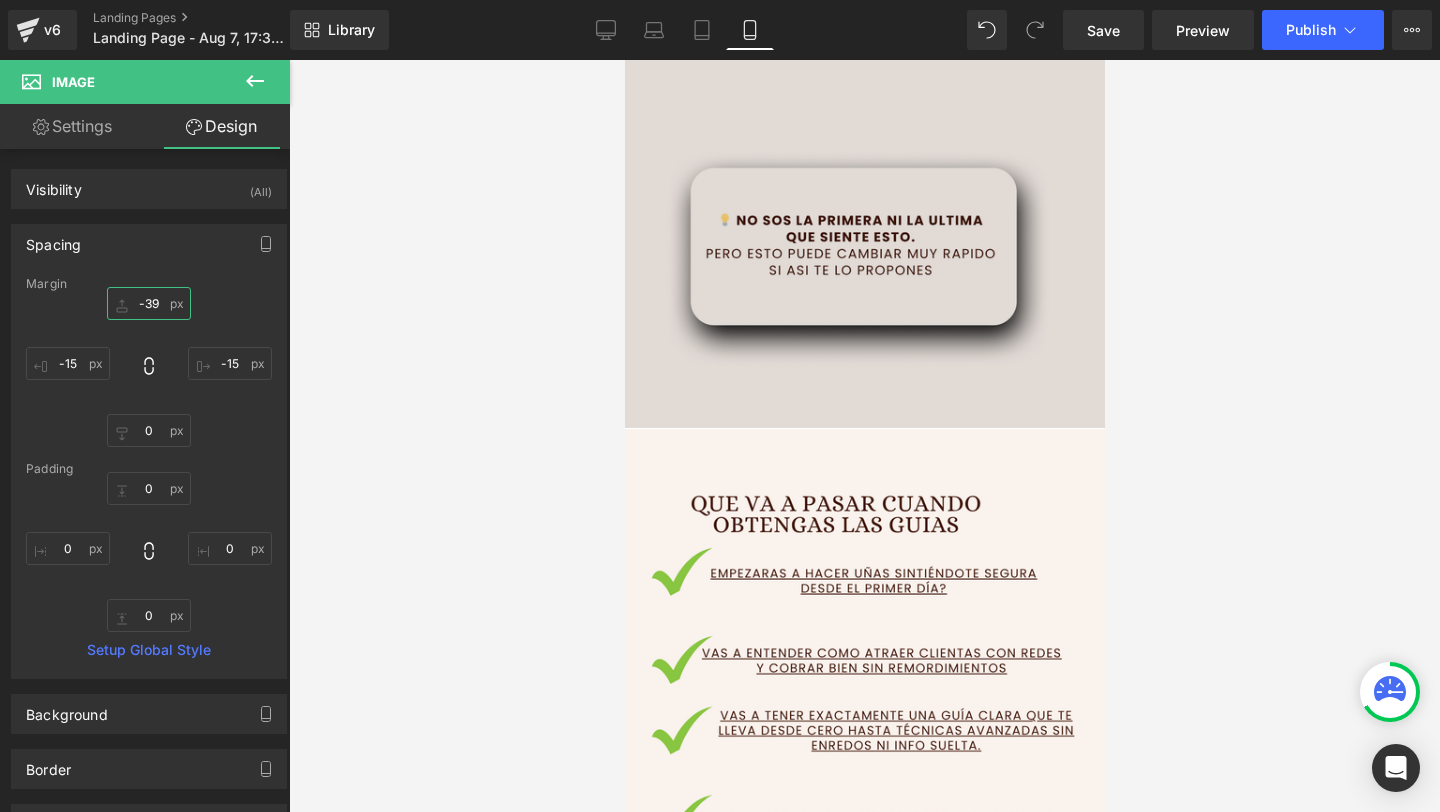 scroll, scrollTop: 1007, scrollLeft: 0, axis: vertical 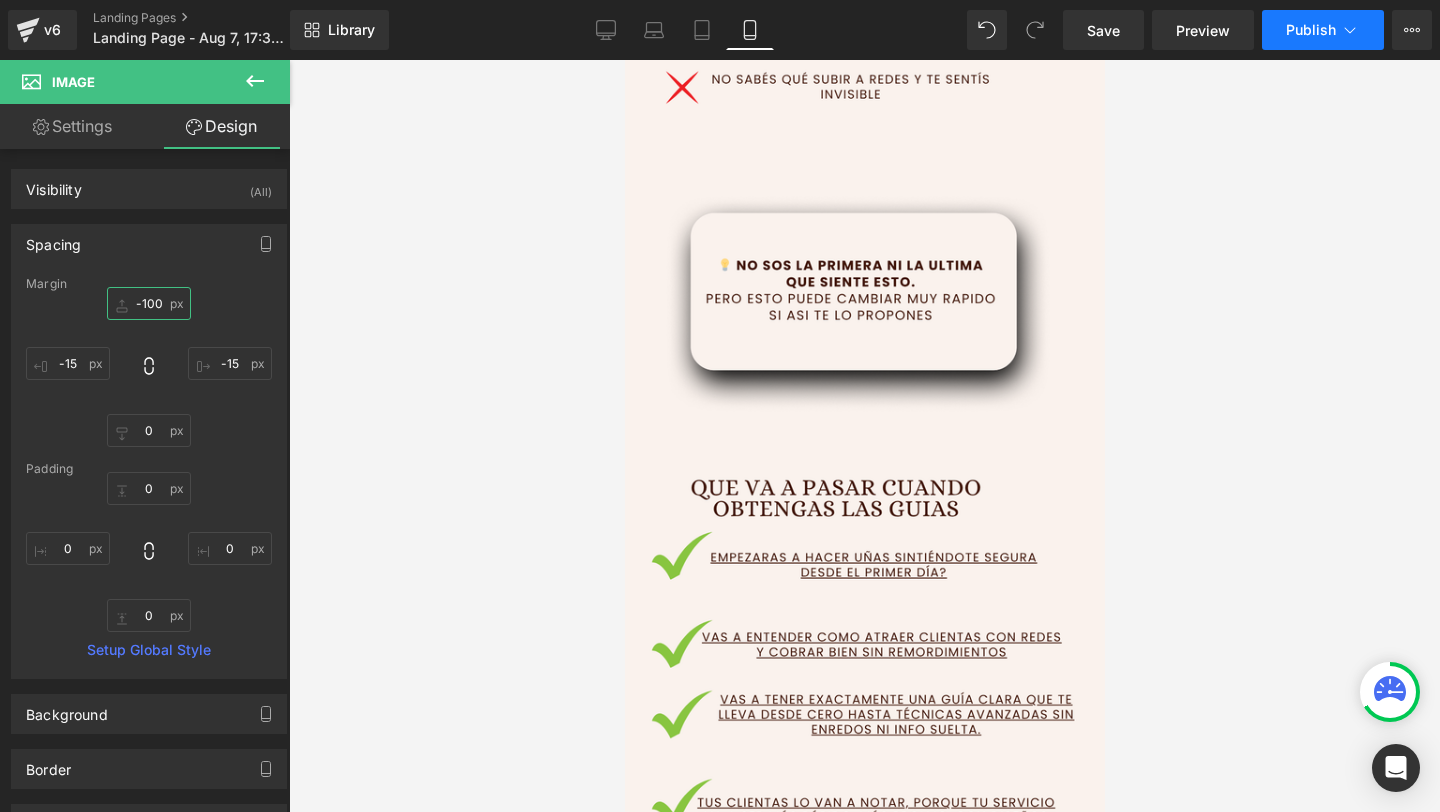 type on "-100" 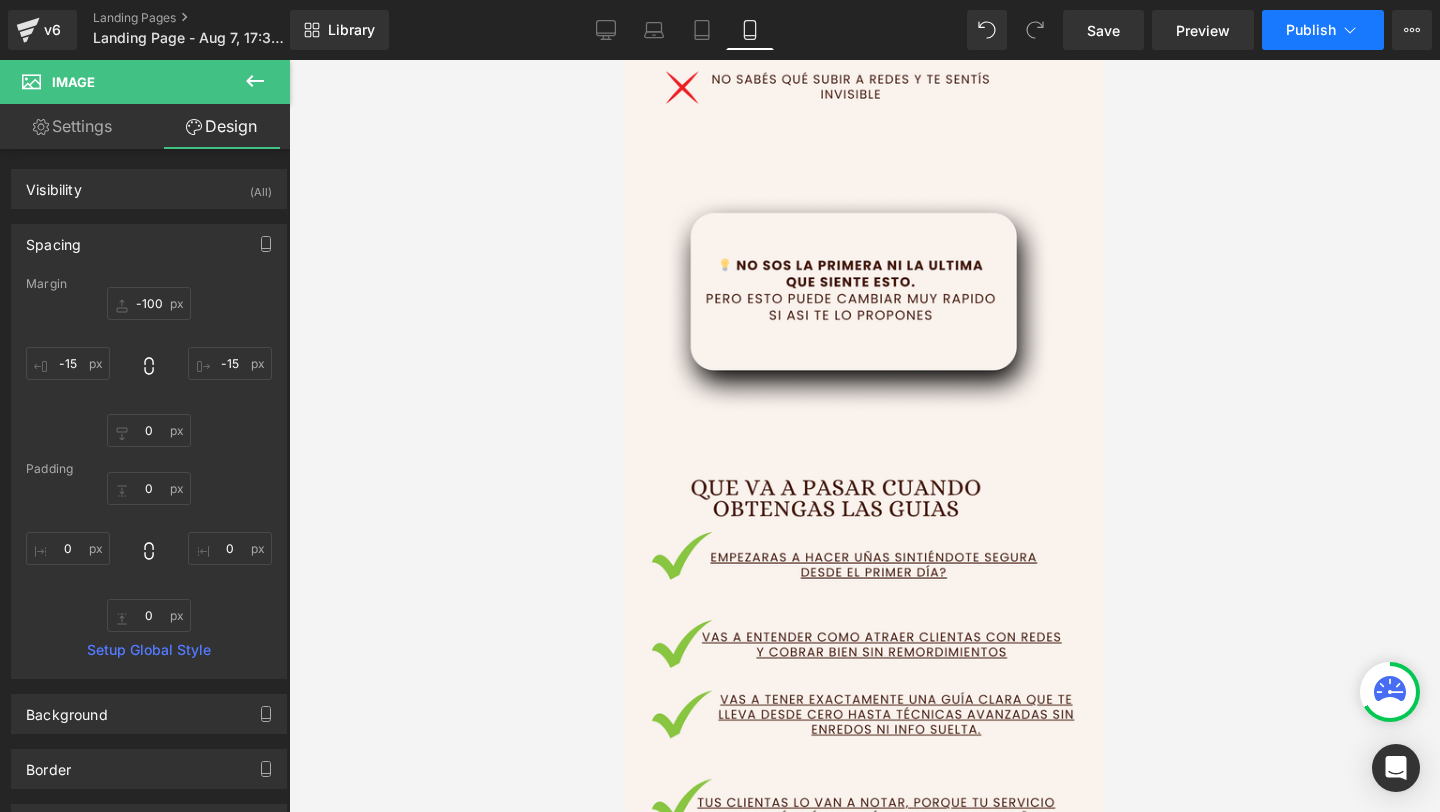 click on "Publish" at bounding box center (1323, 30) 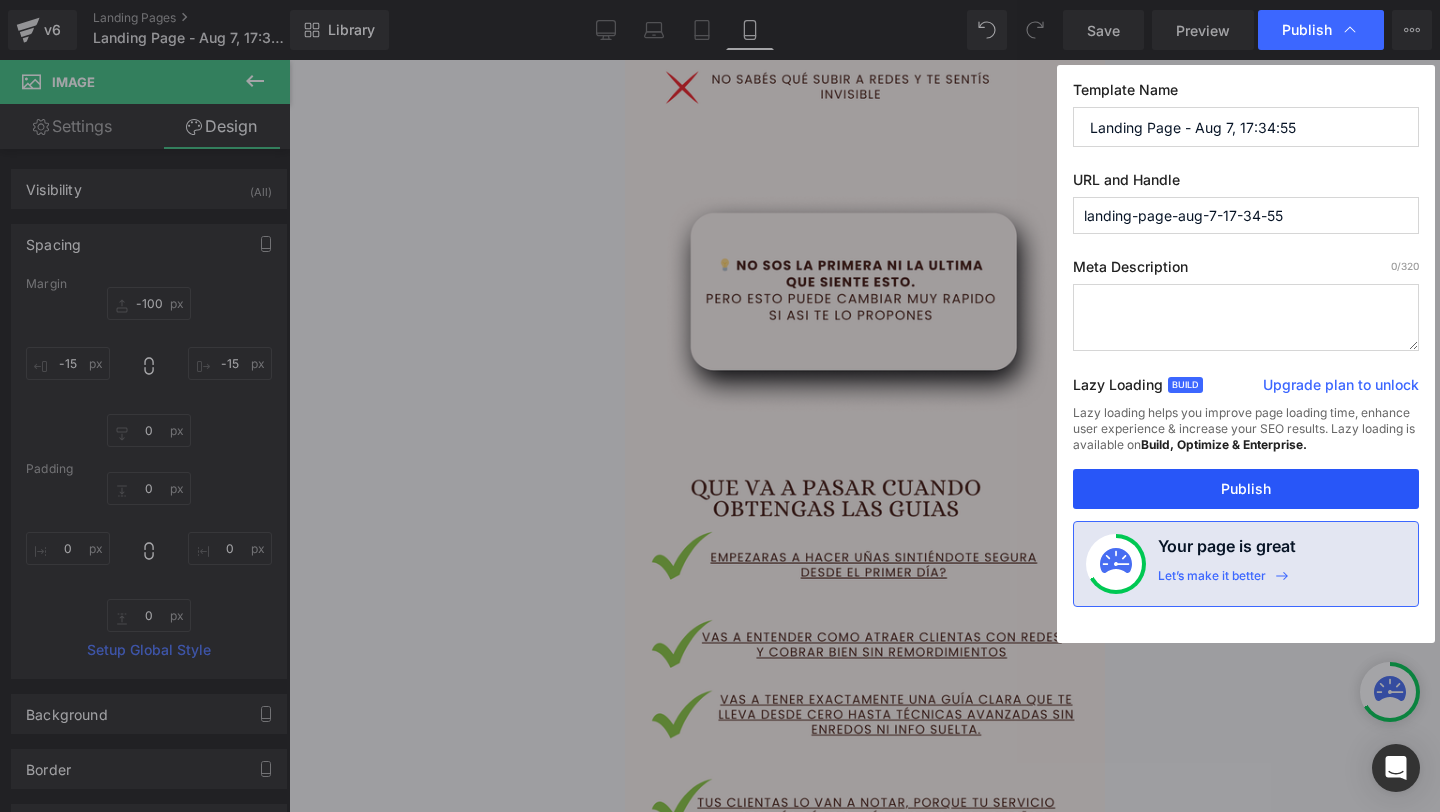 click on "Publish" at bounding box center [1246, 489] 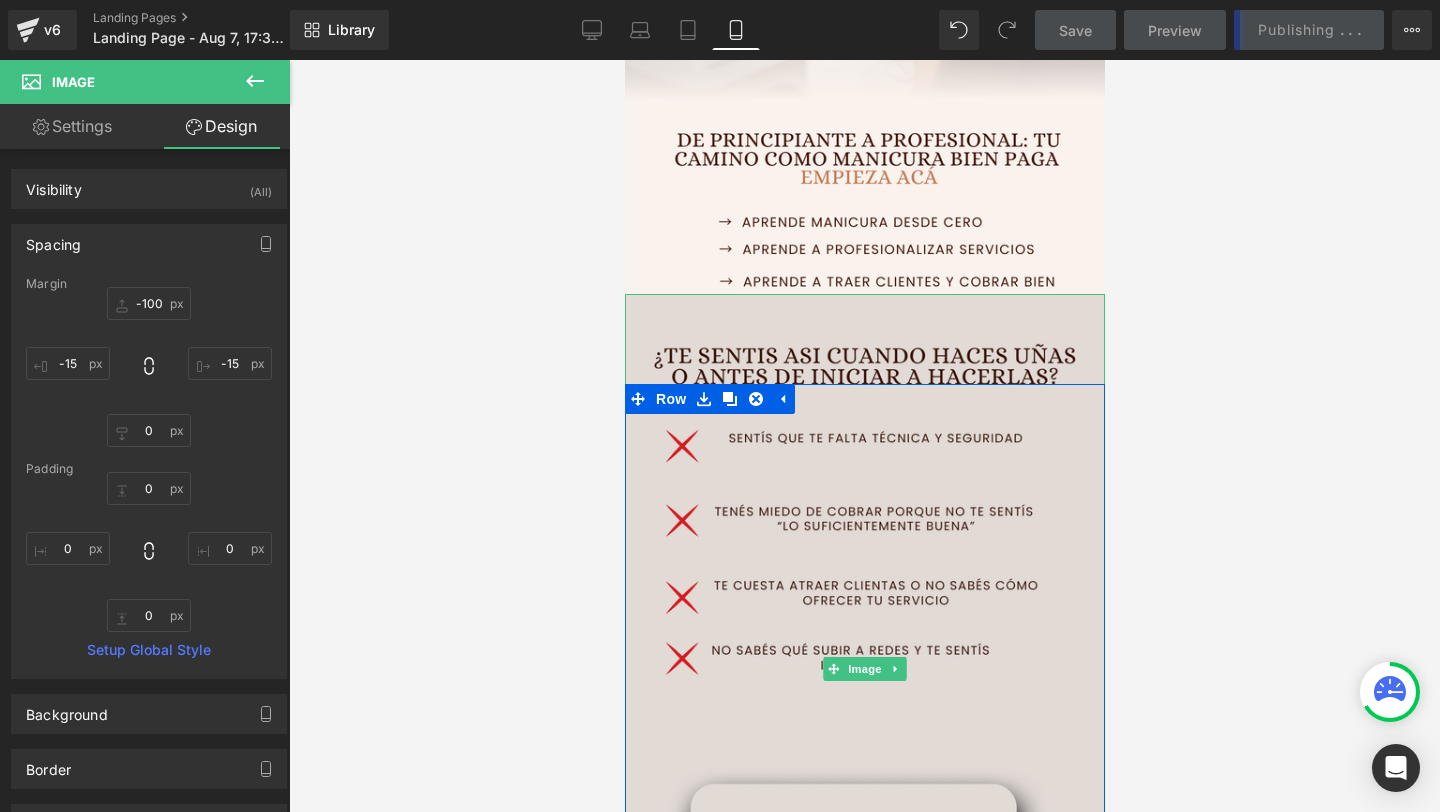 scroll, scrollTop: 433, scrollLeft: 0, axis: vertical 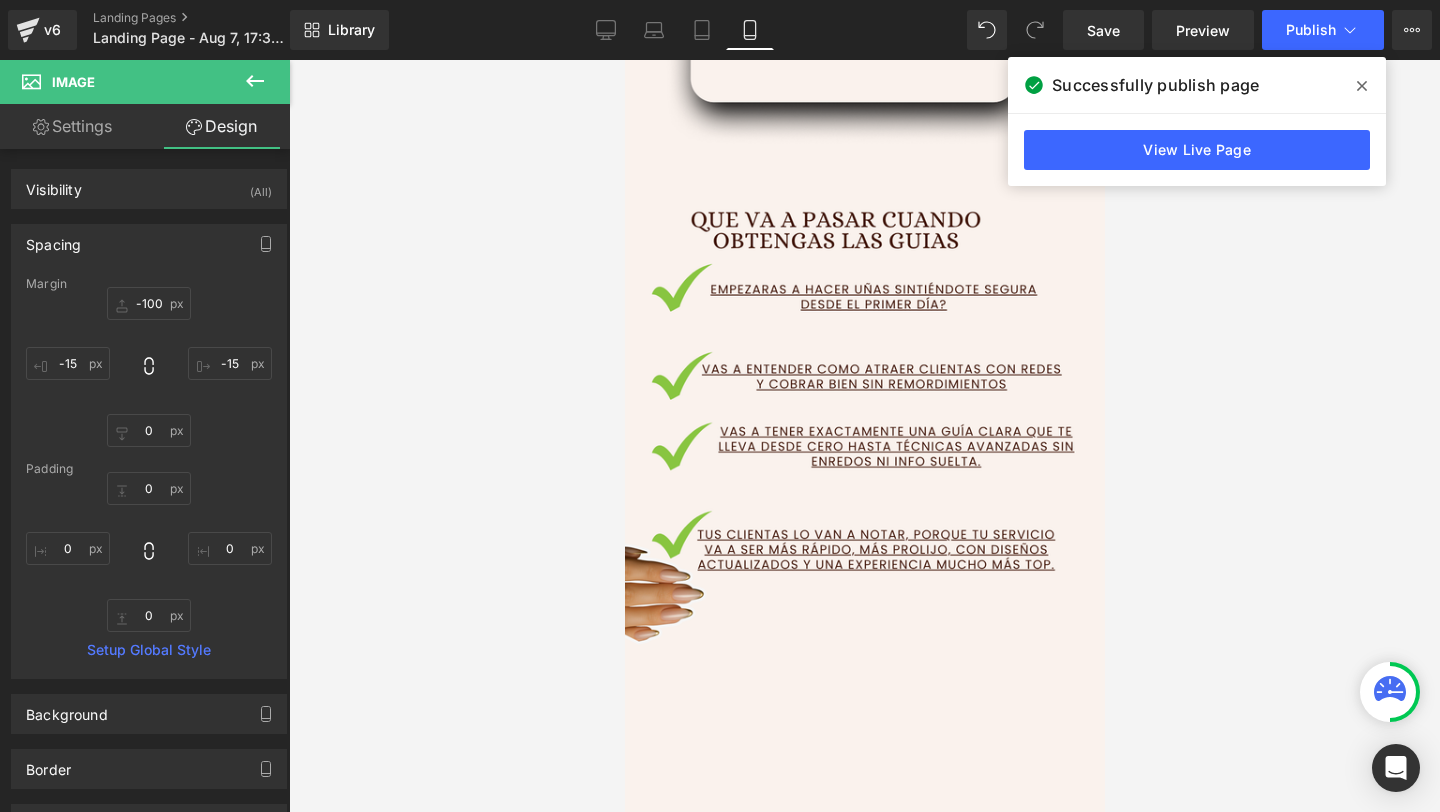 click at bounding box center (1362, 86) 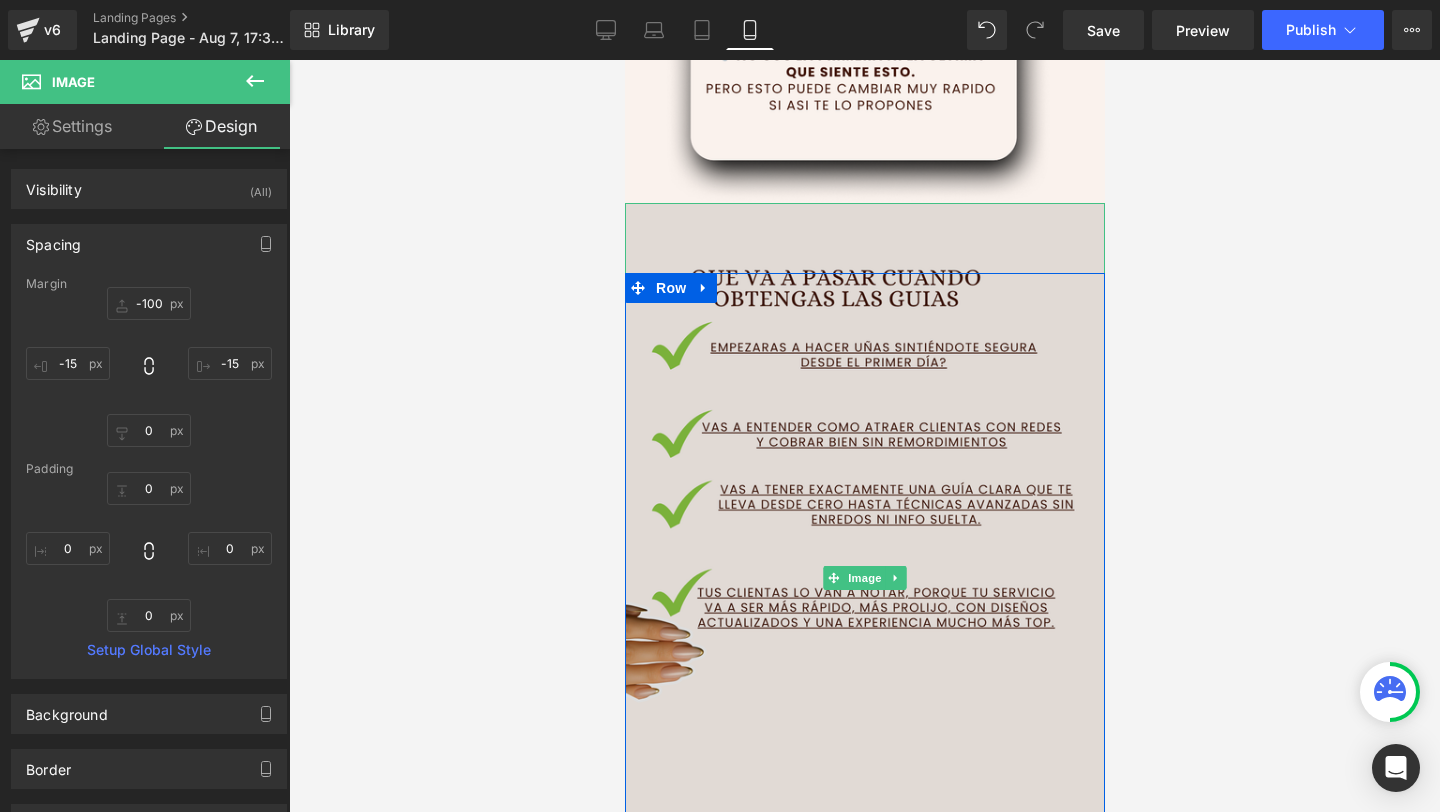 scroll, scrollTop: 1218, scrollLeft: 0, axis: vertical 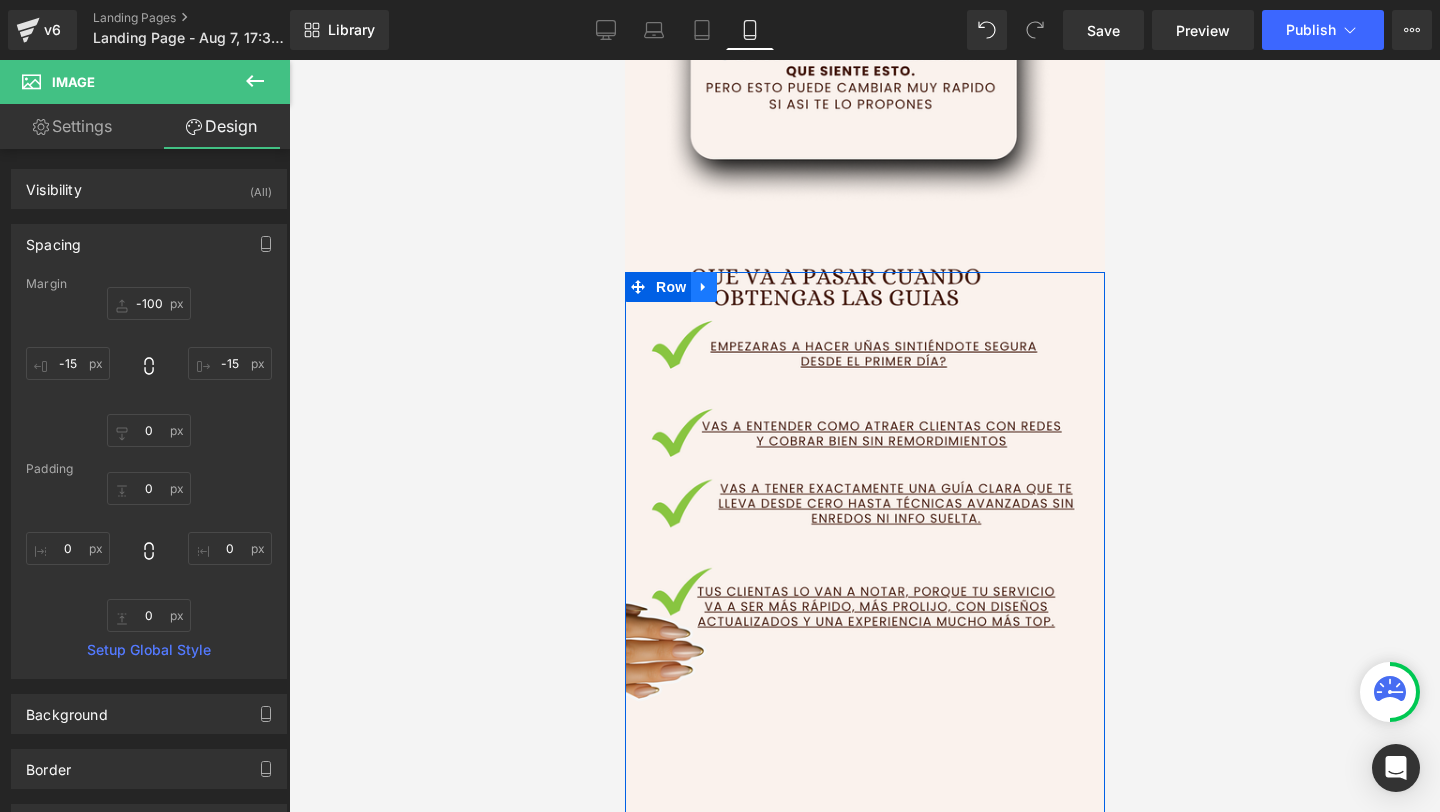 click at bounding box center (703, 287) 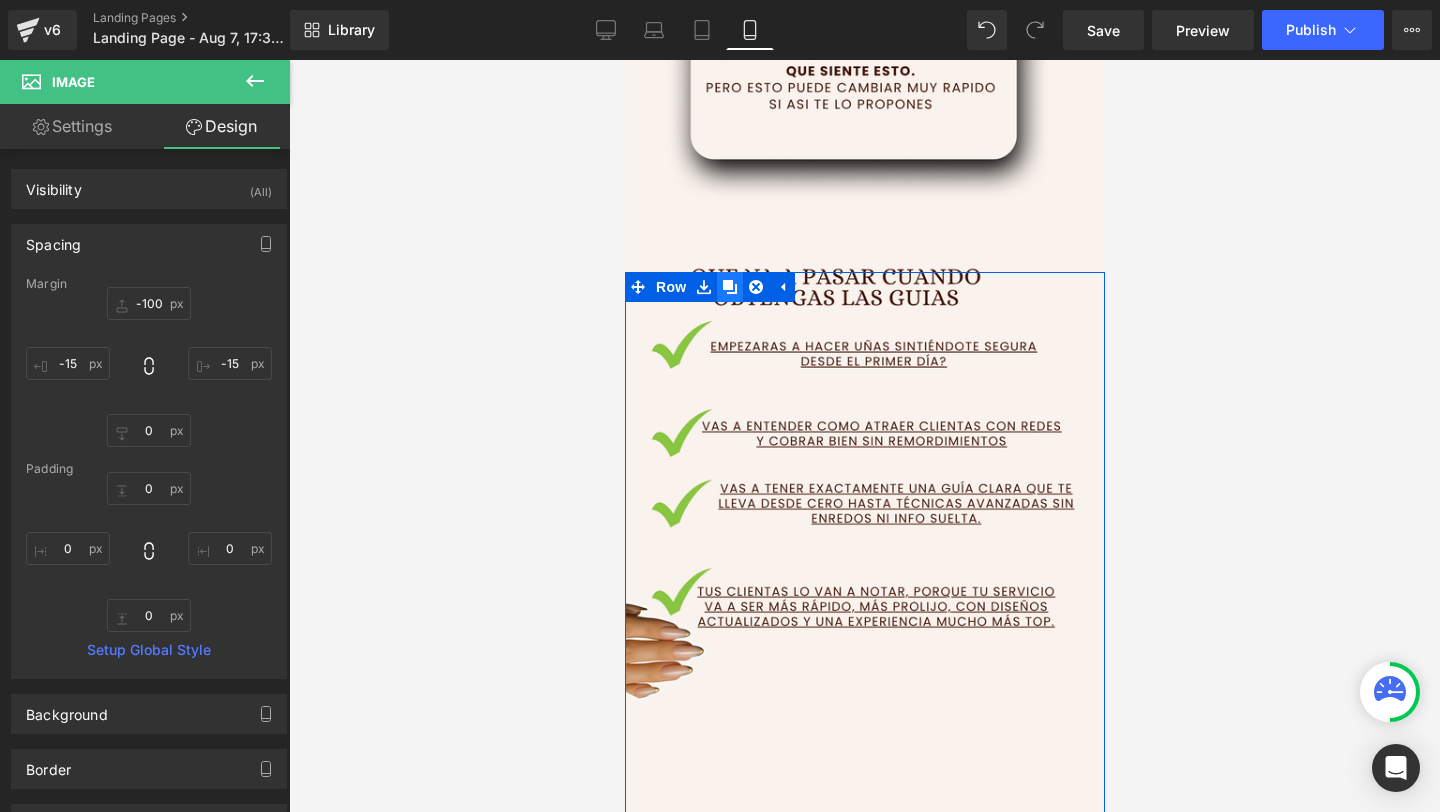click 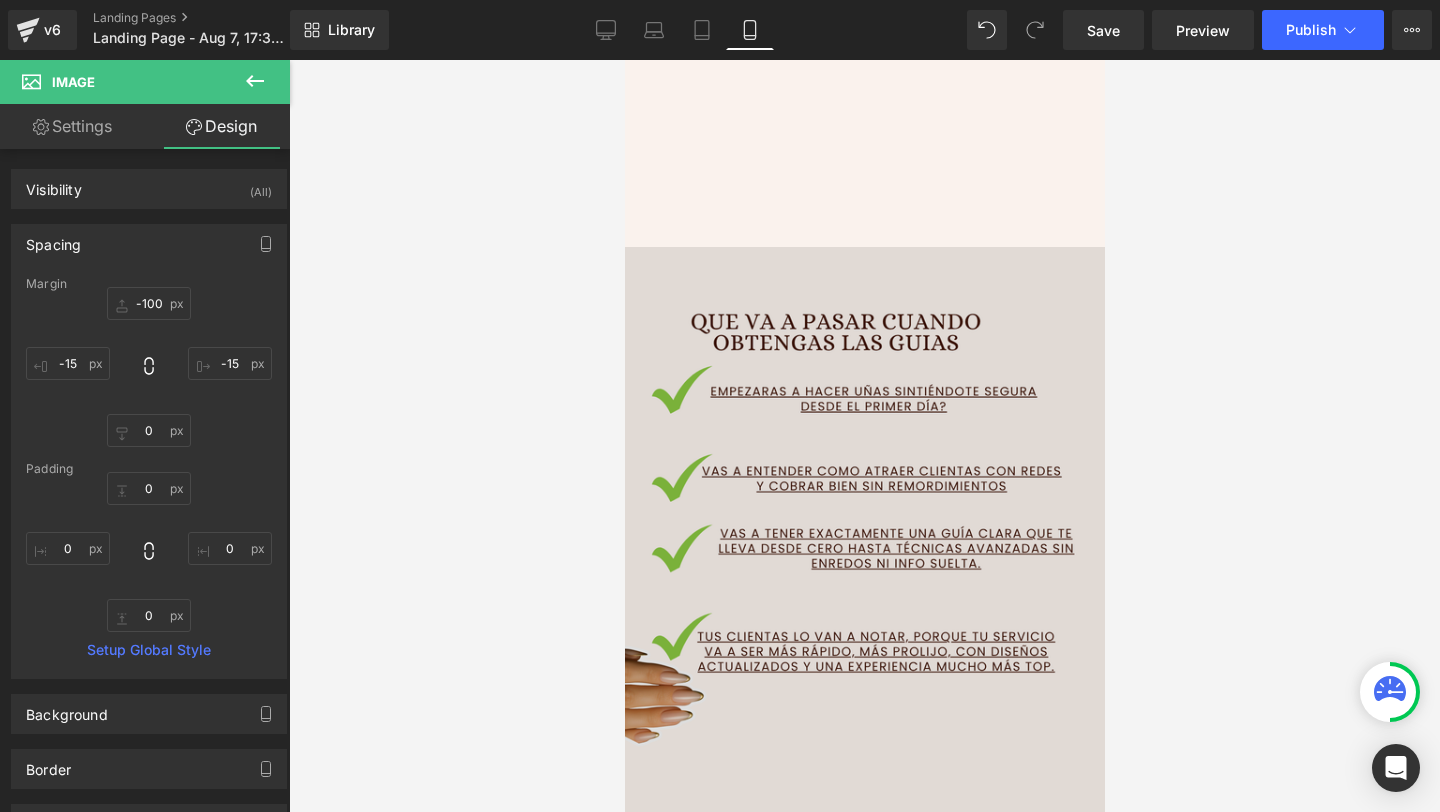 scroll, scrollTop: 1861, scrollLeft: 0, axis: vertical 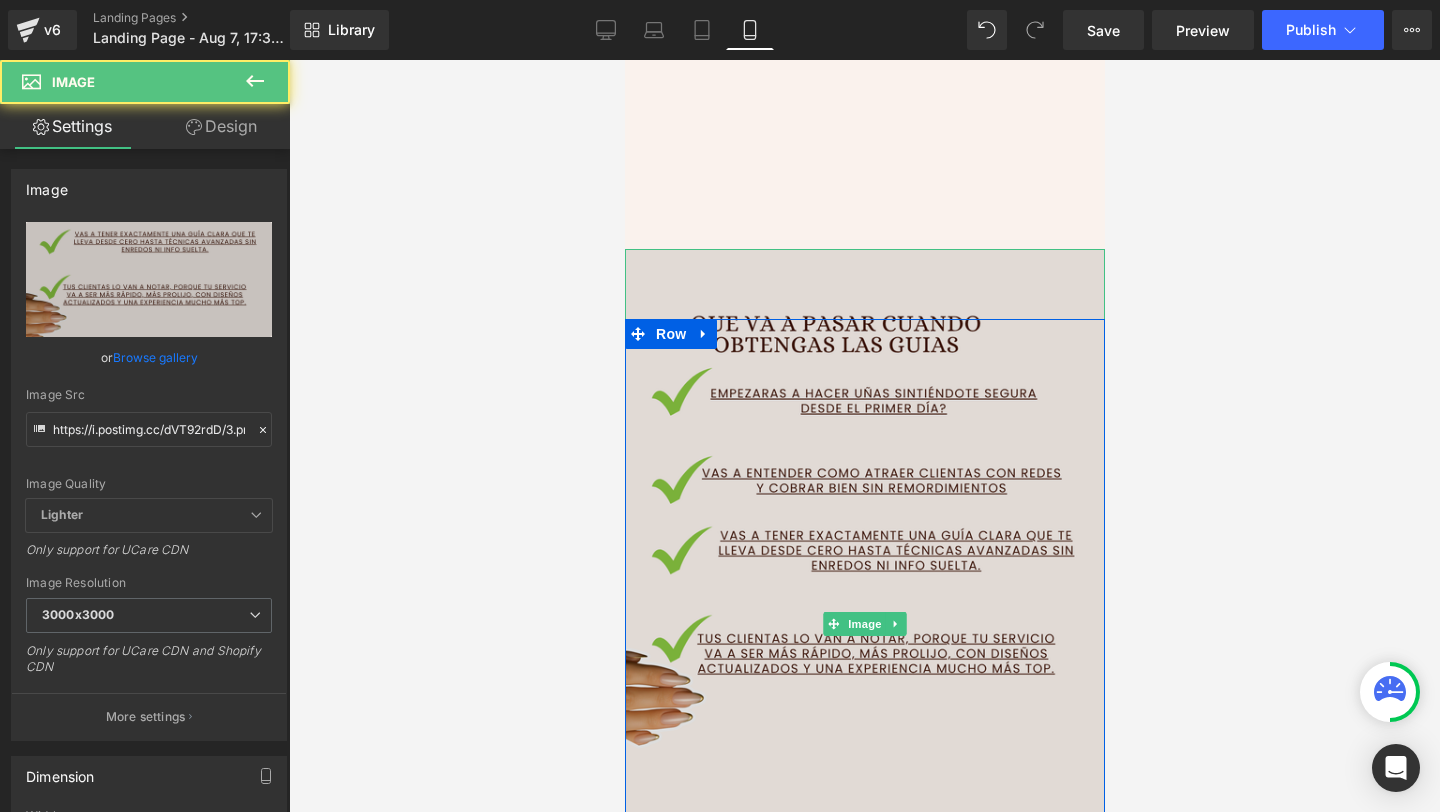 click at bounding box center (864, 624) 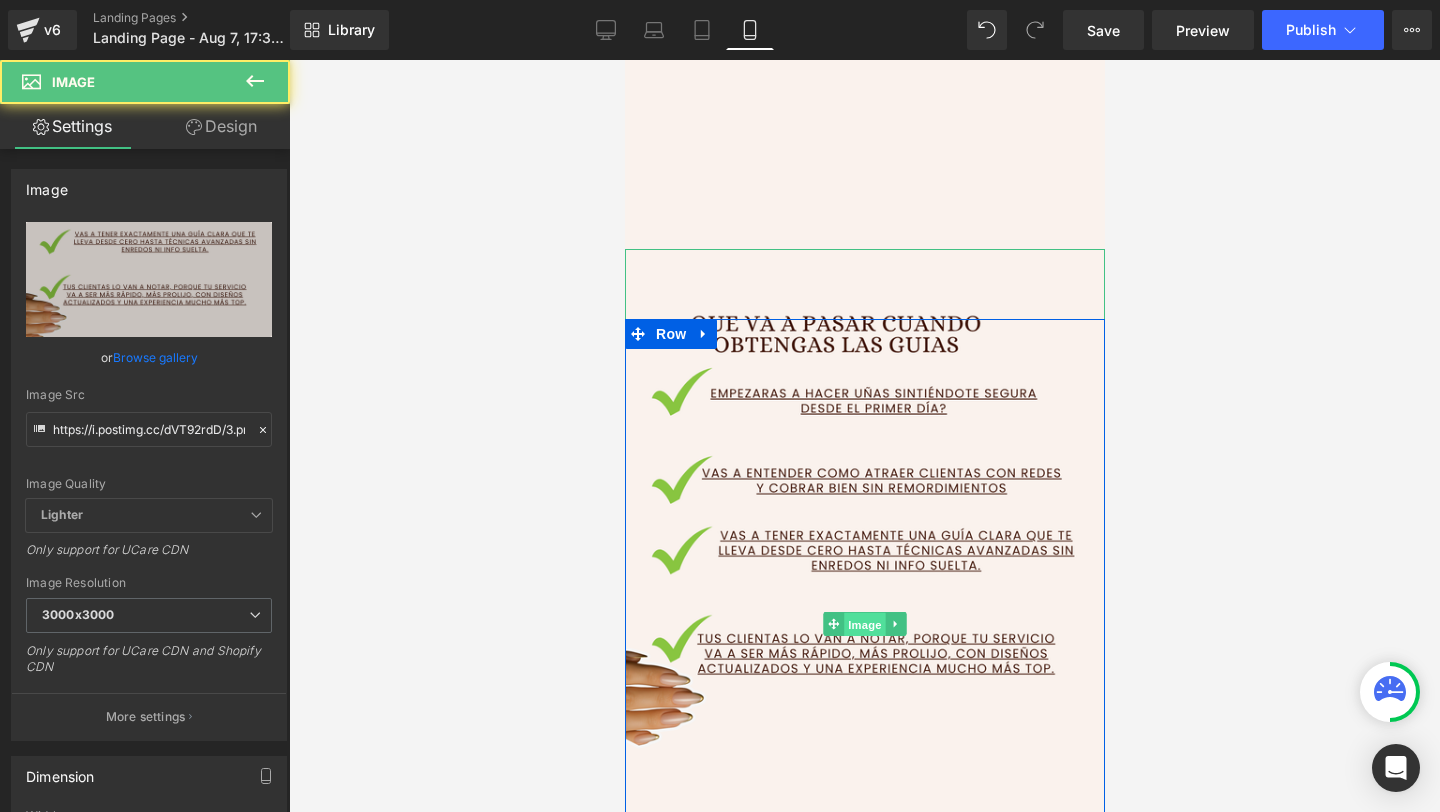 click on "Image" at bounding box center (864, 625) 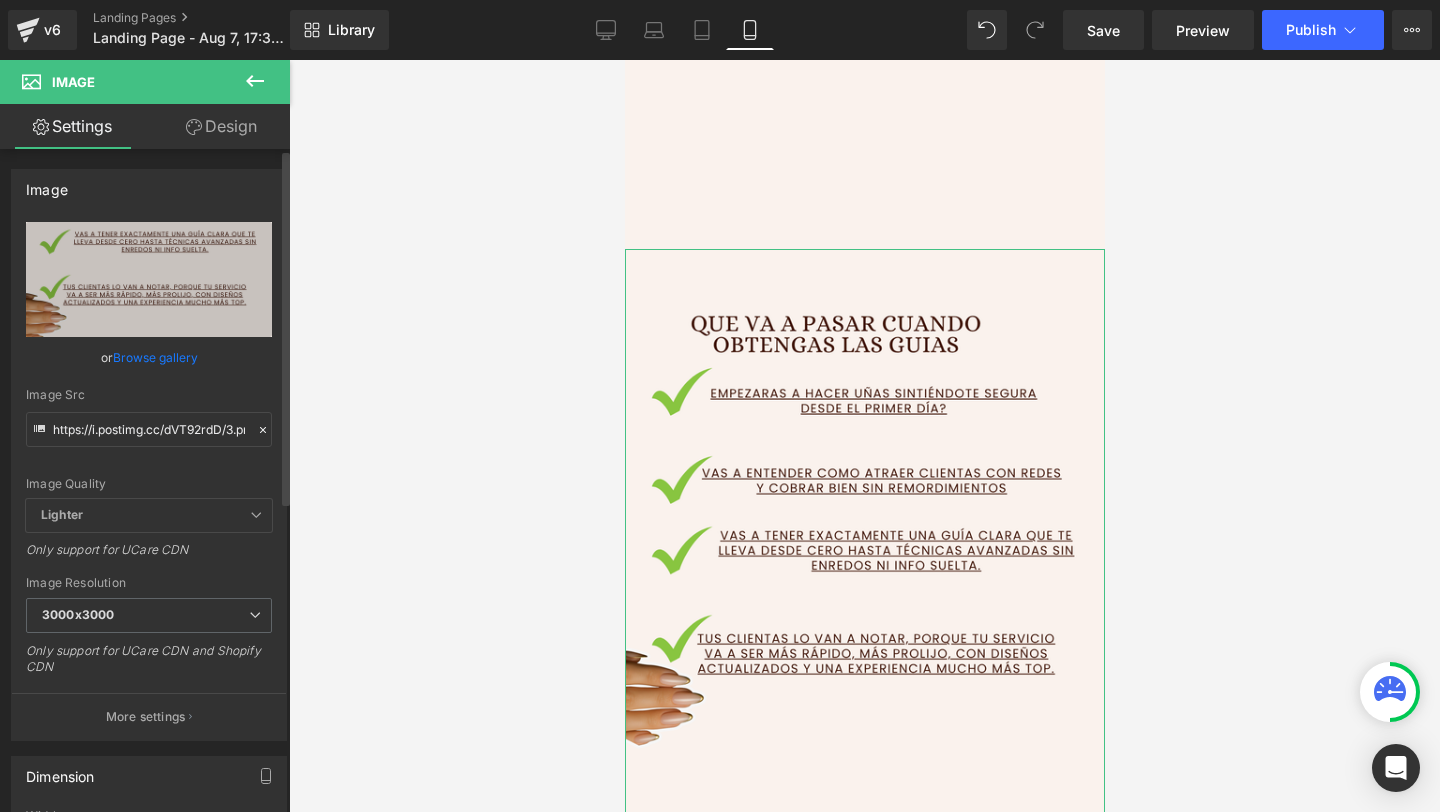 click 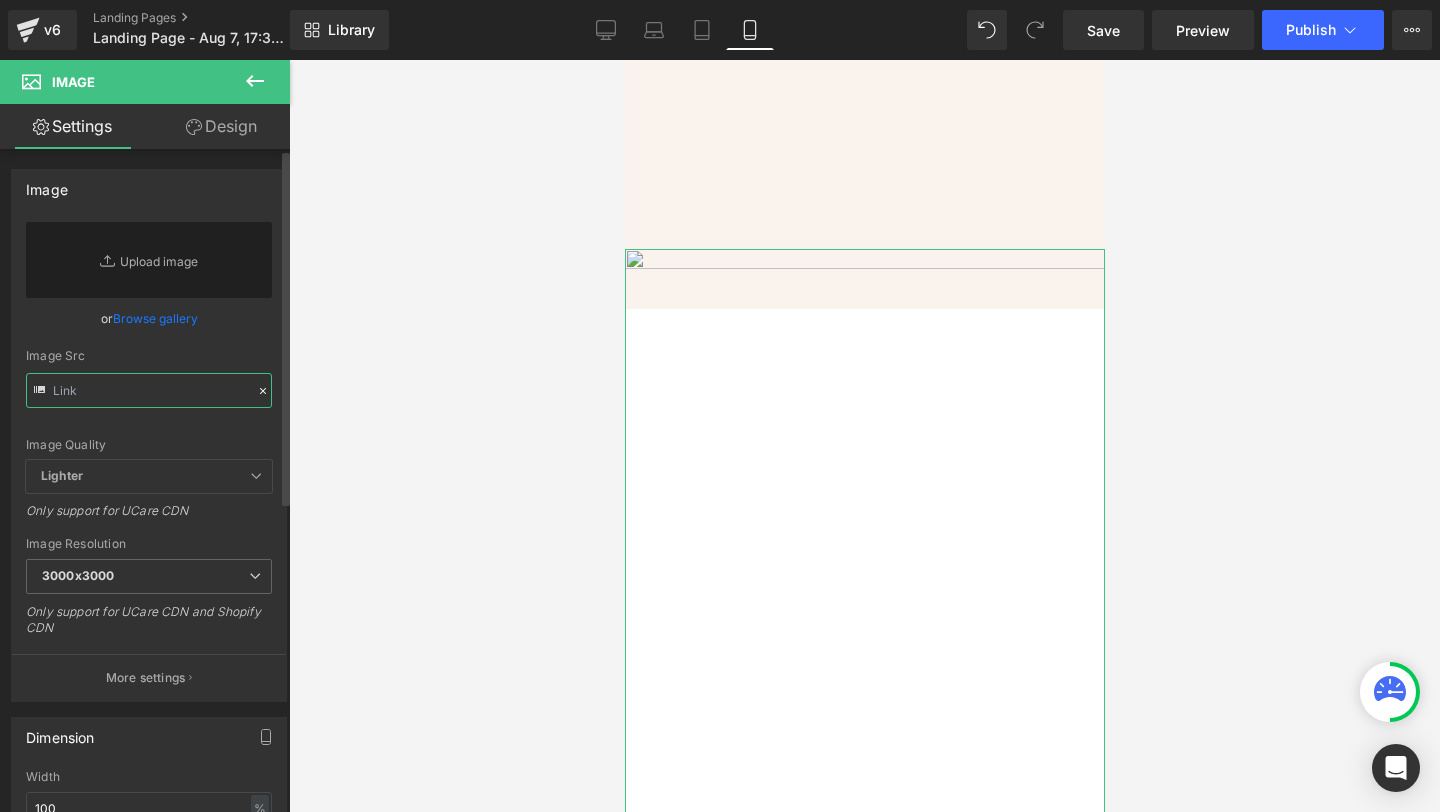 click at bounding box center (149, 390) 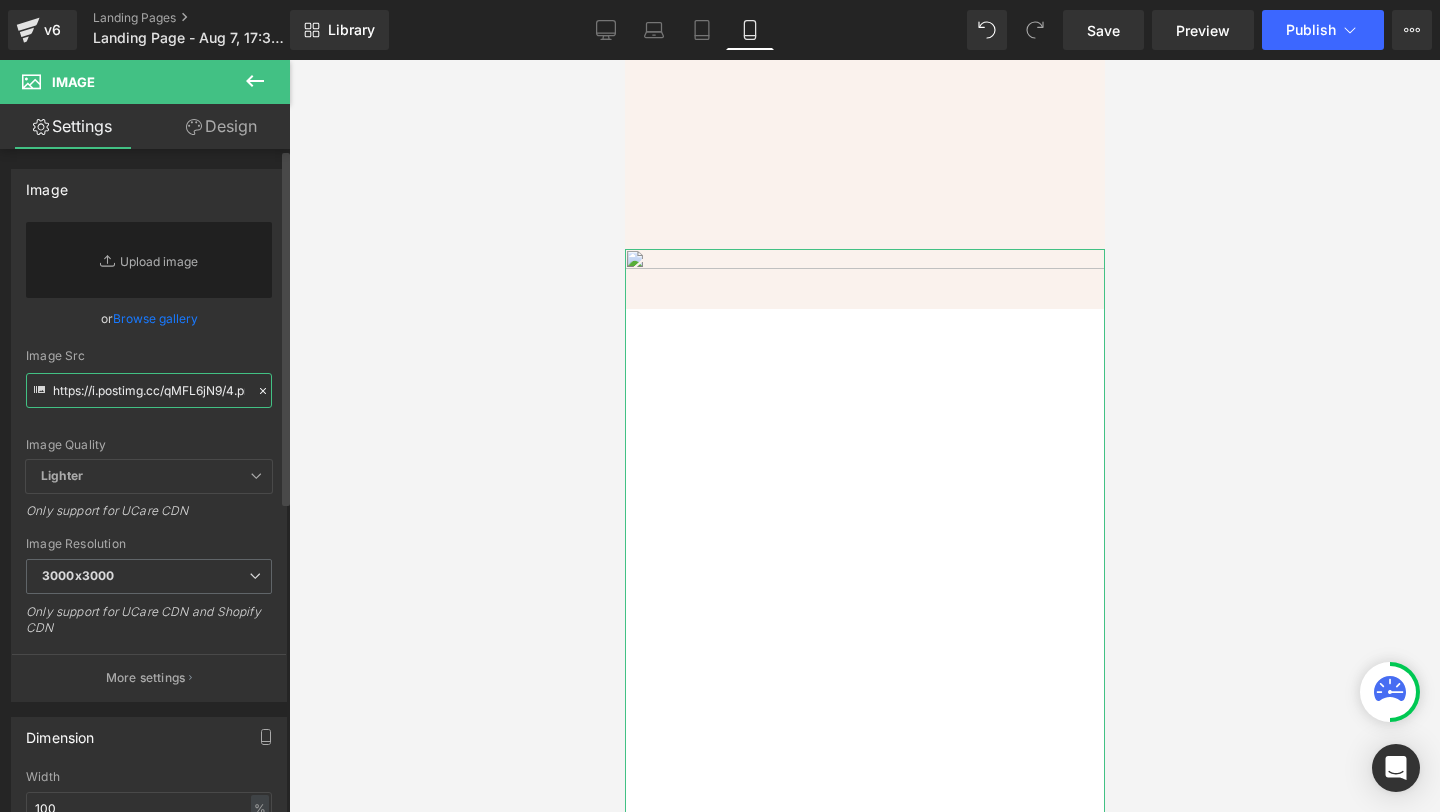 scroll, scrollTop: 0, scrollLeft: 26, axis: horizontal 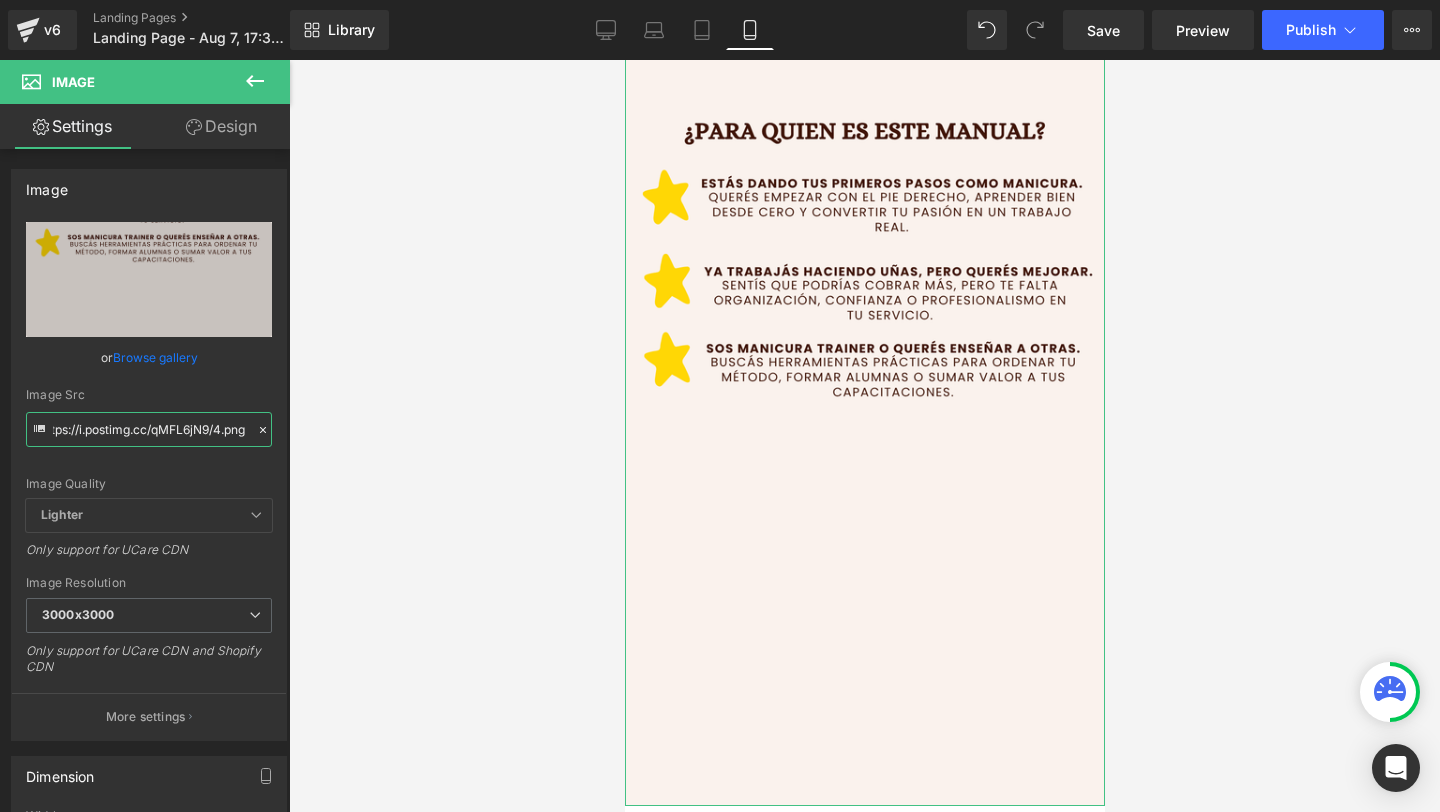 type on "https://i.postimg.cc/qMFL6jN9/4.png" 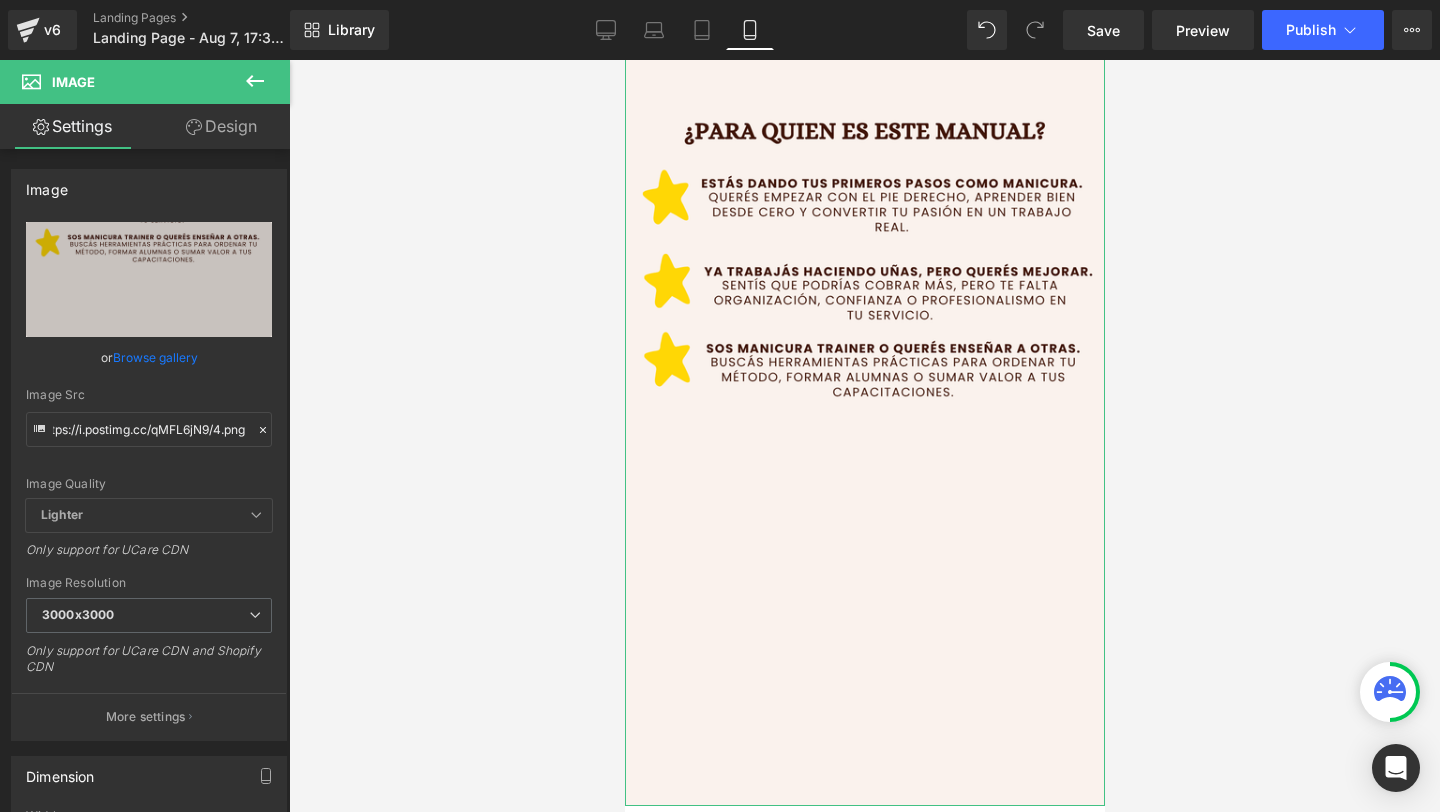 scroll, scrollTop: 0, scrollLeft: 0, axis: both 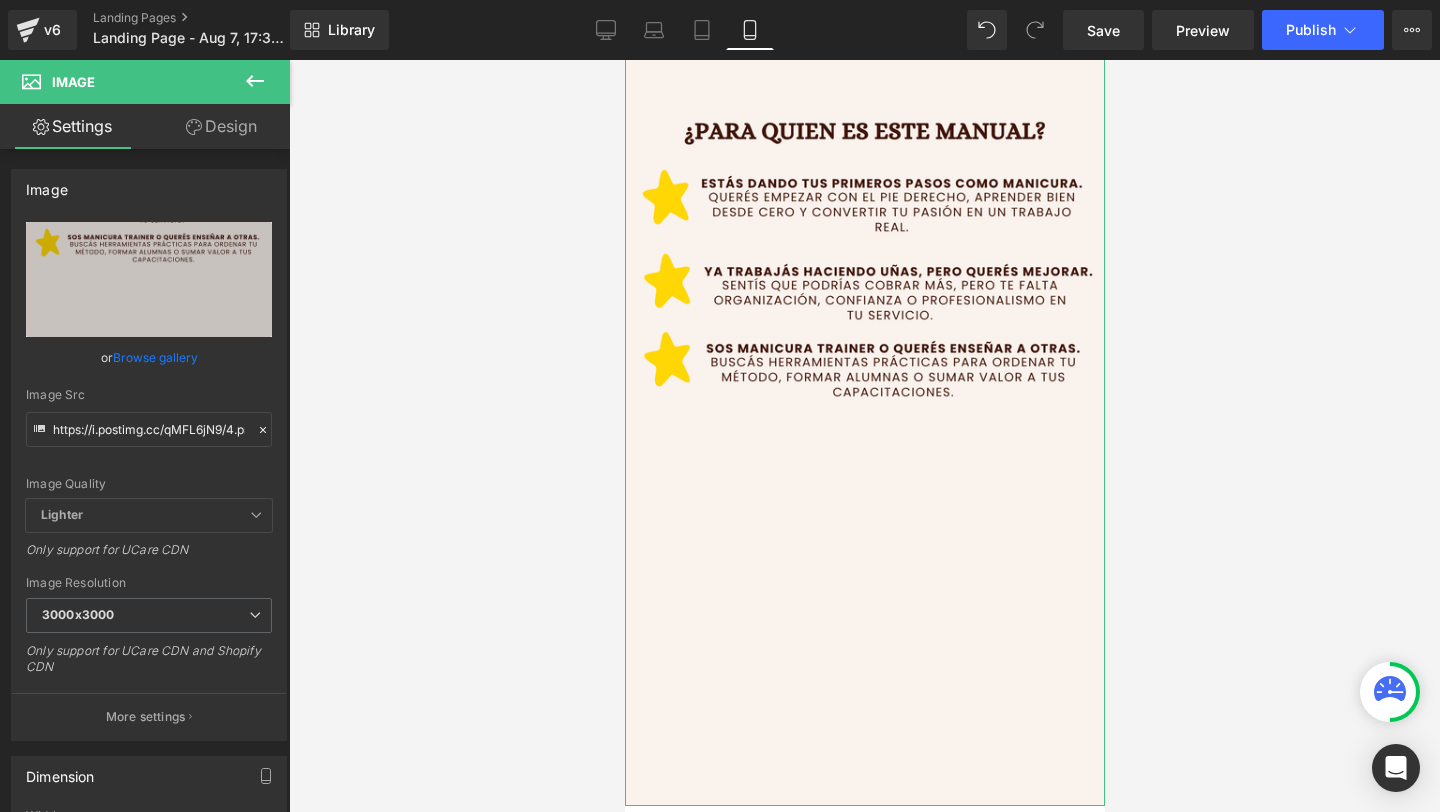 click on "Design" at bounding box center [221, 126] 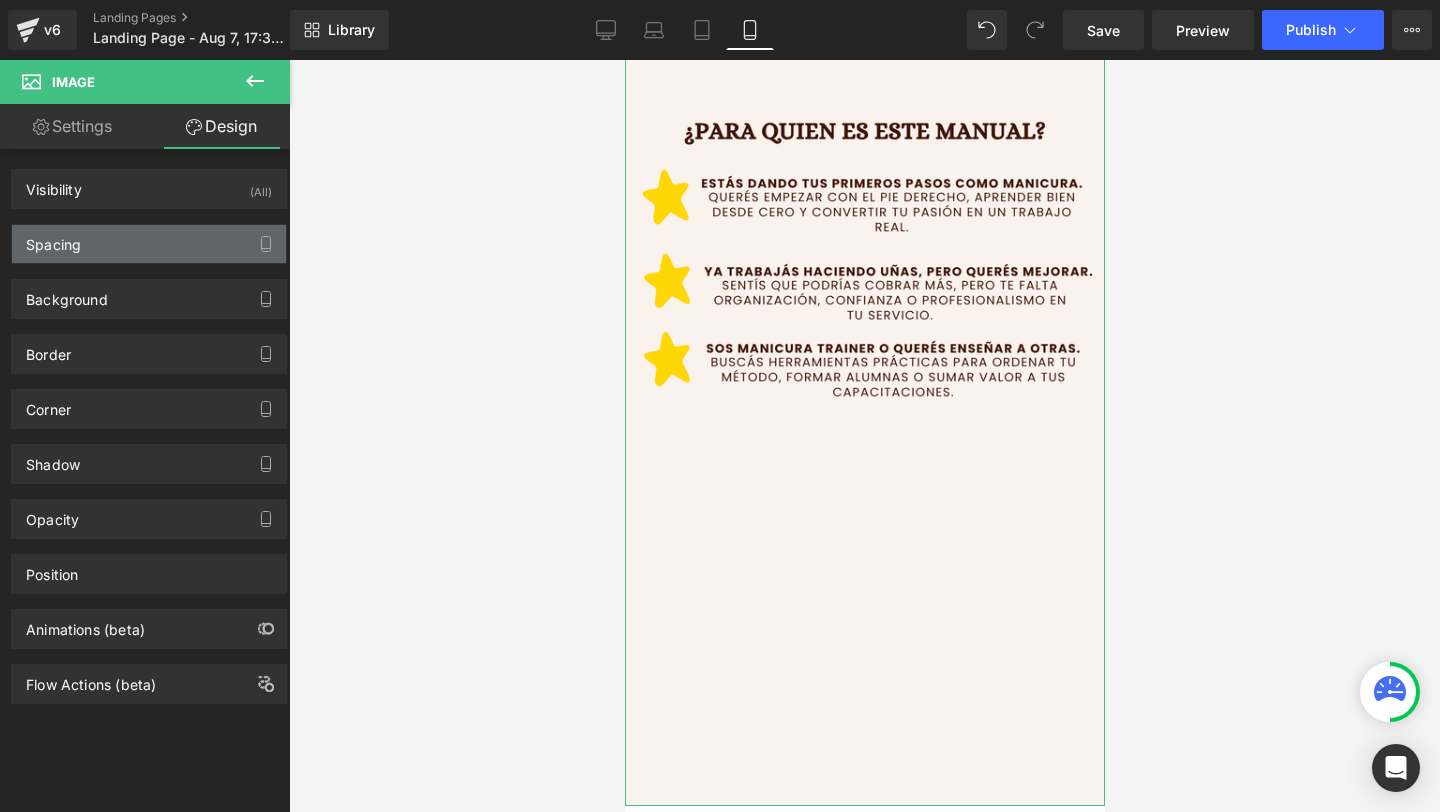 click on "Spacing" at bounding box center [149, 244] 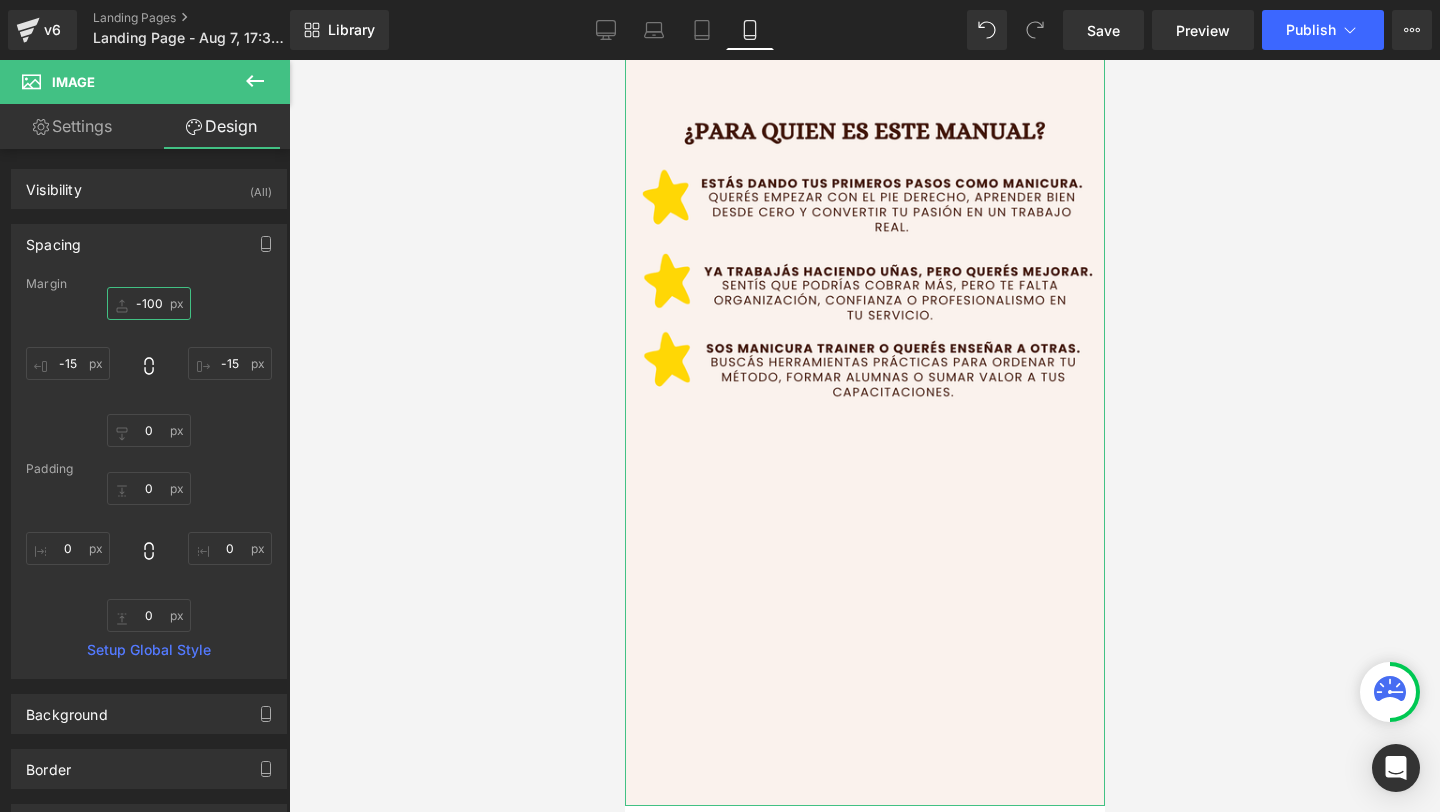 click on "-100" at bounding box center [149, 303] 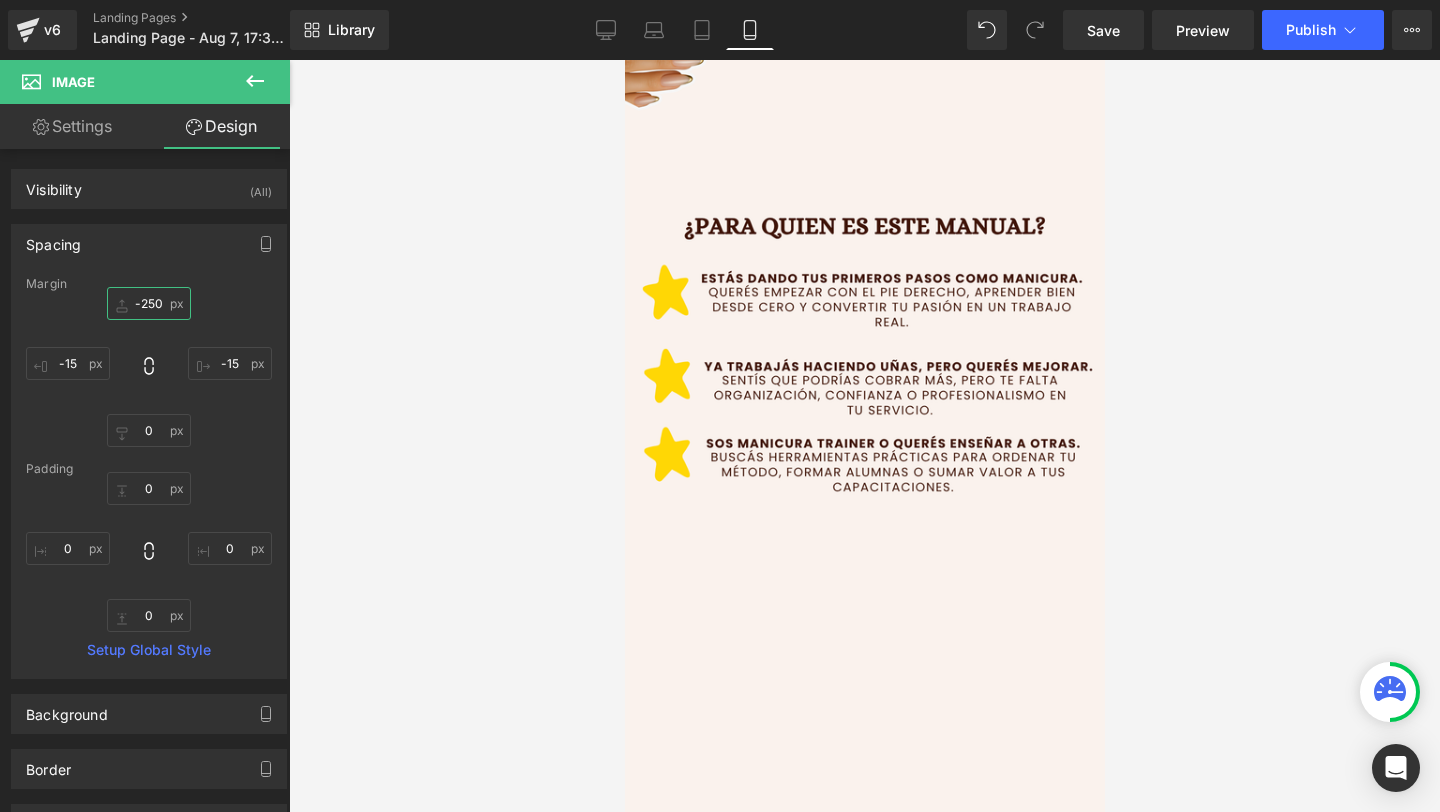 scroll, scrollTop: 1810, scrollLeft: 0, axis: vertical 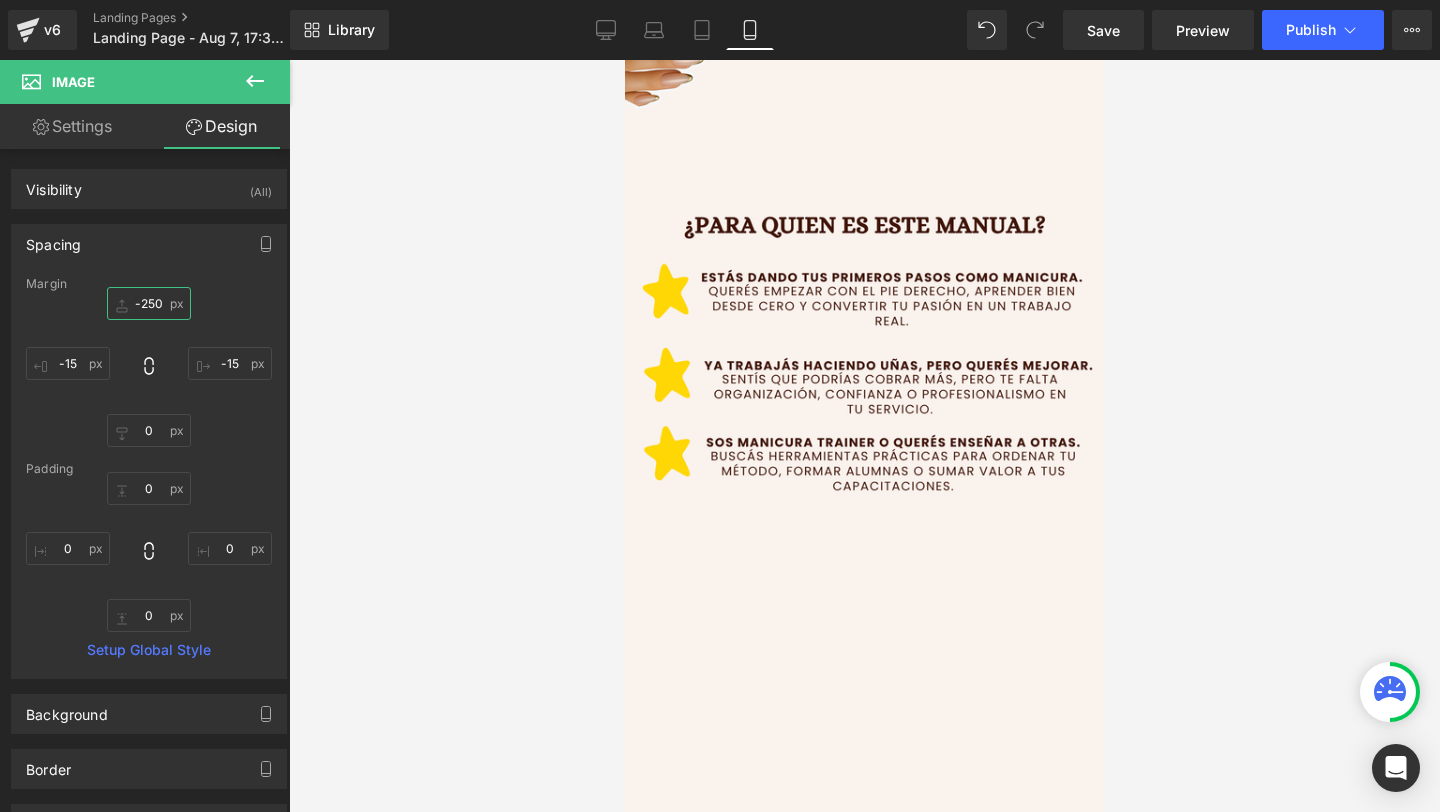 type on "-250" 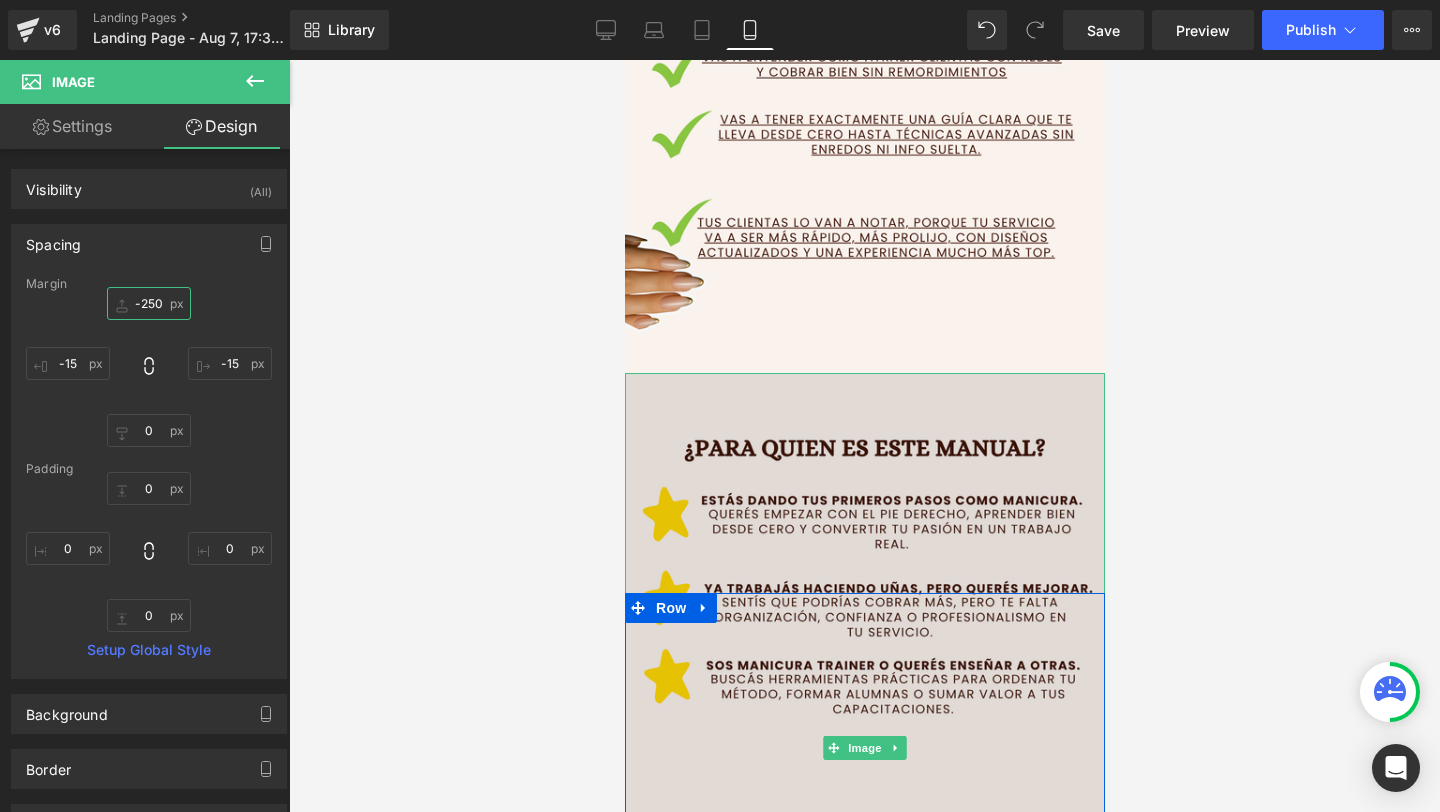 scroll, scrollTop: 1585, scrollLeft: 0, axis: vertical 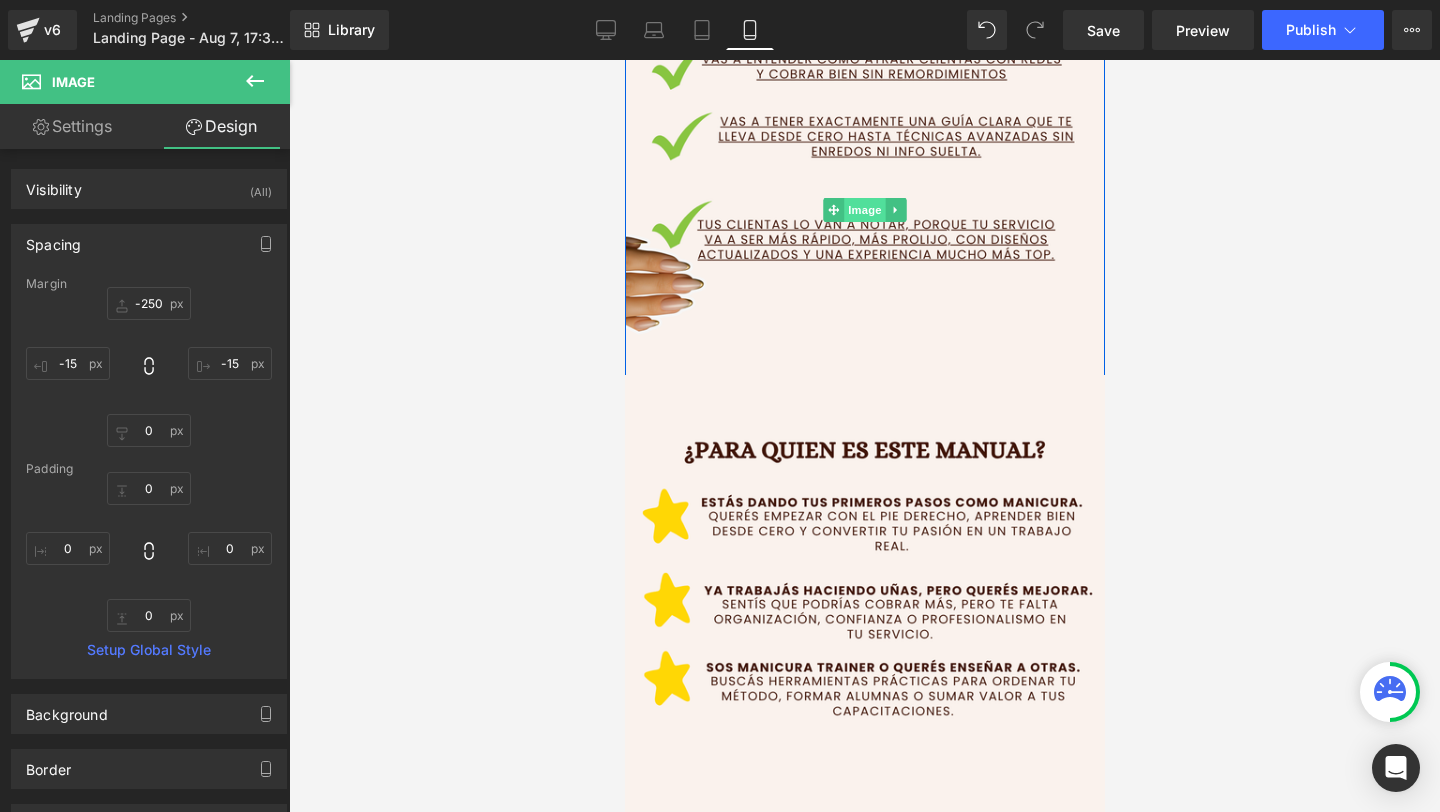 click on "Image" at bounding box center [864, 210] 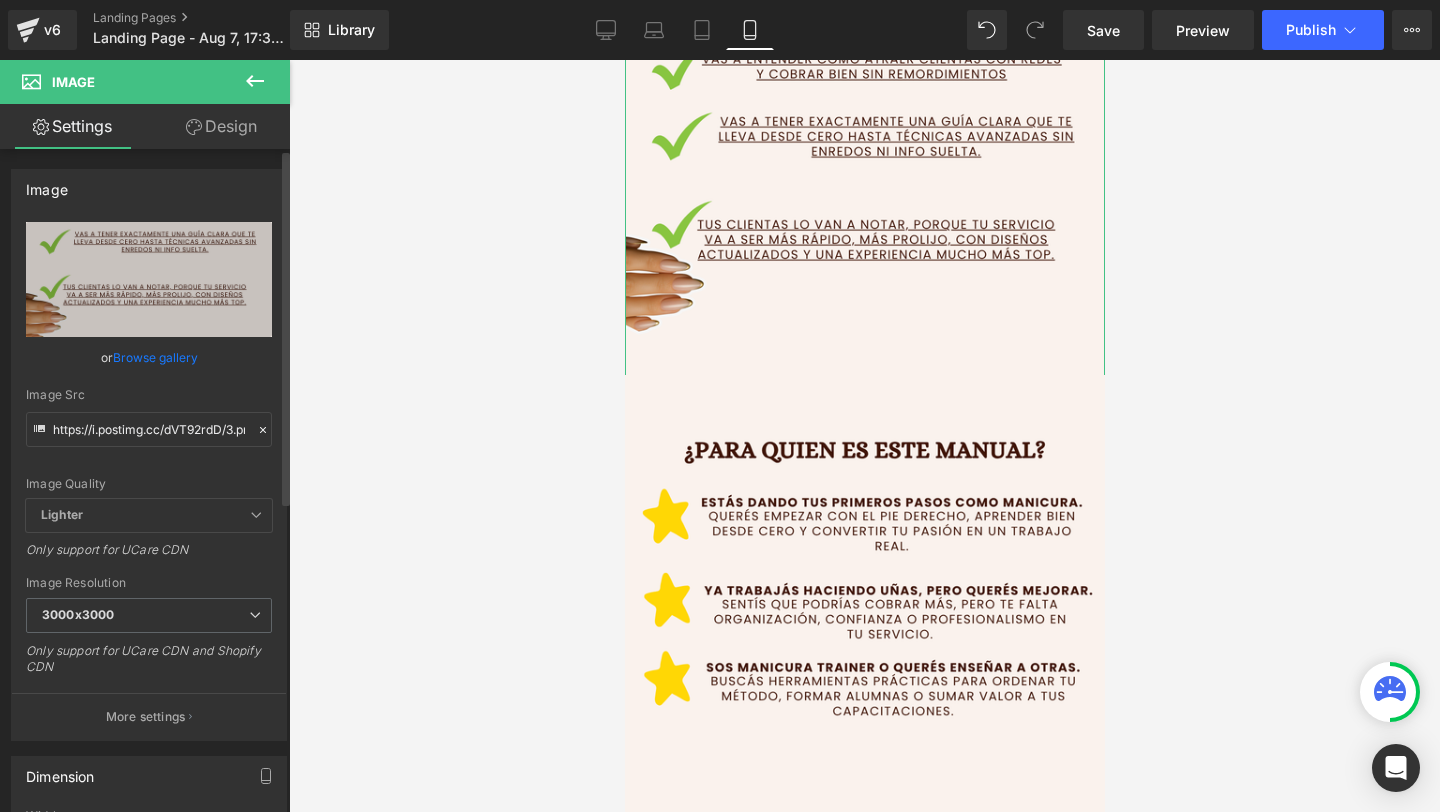 click at bounding box center (263, 430) 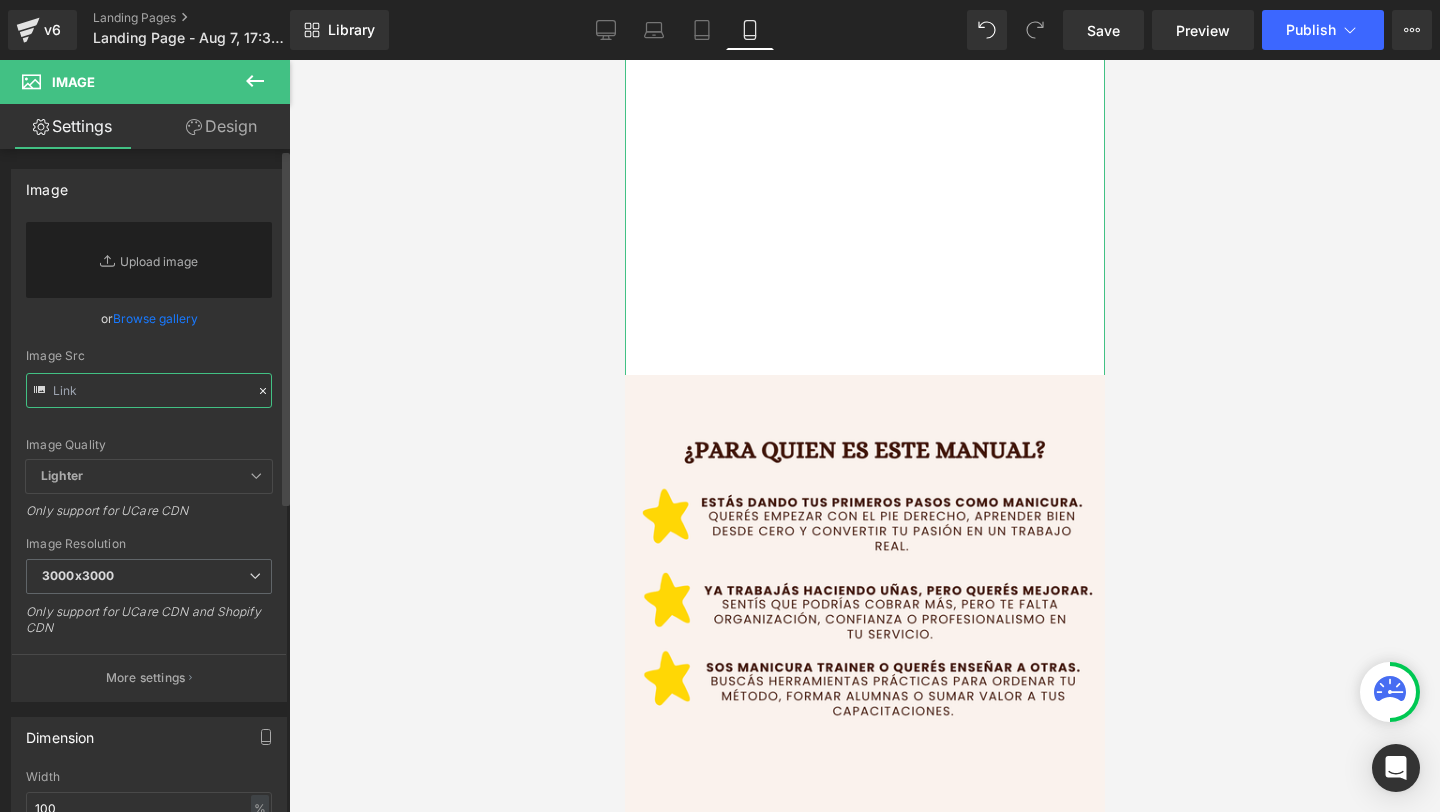 click at bounding box center (149, 390) 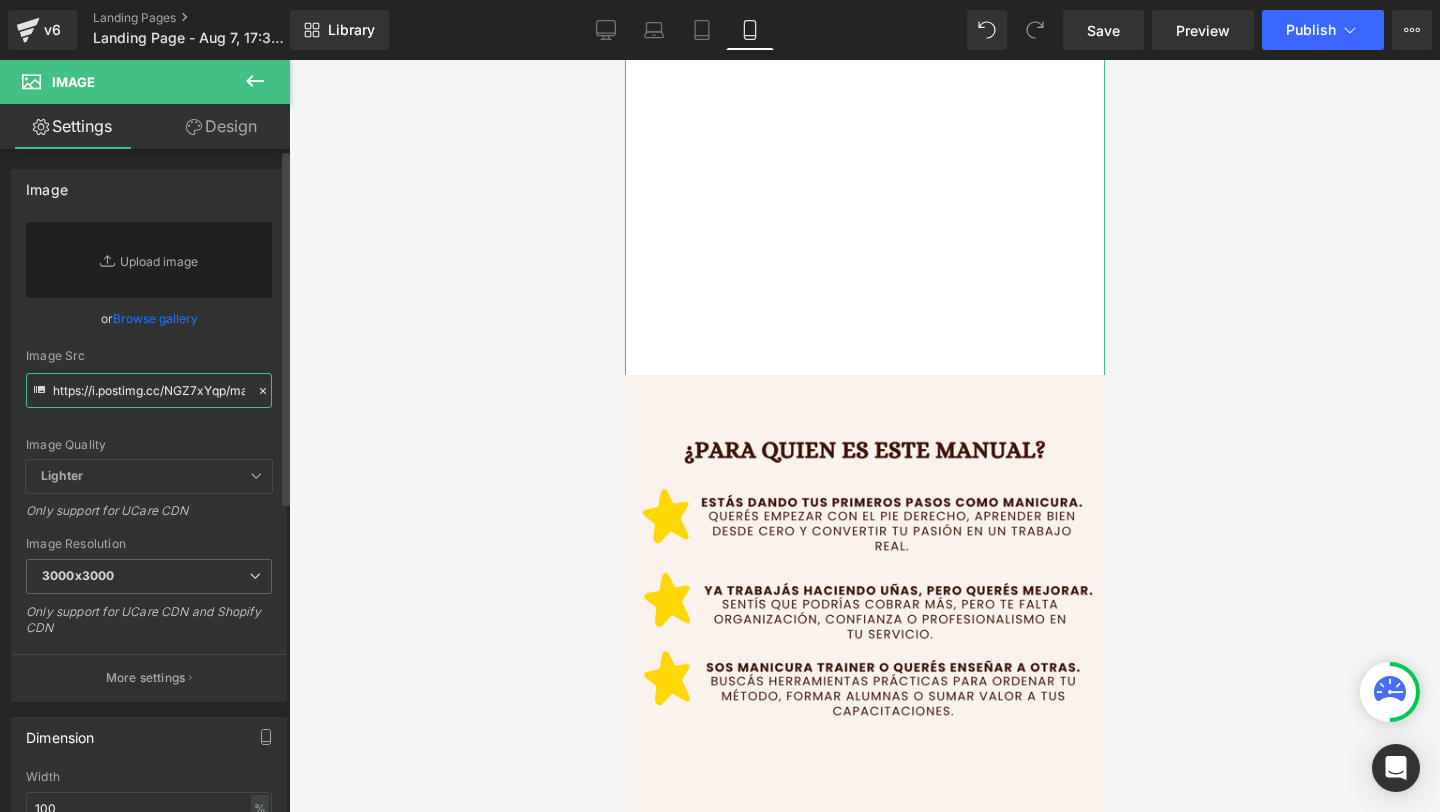 scroll, scrollTop: 0, scrollLeft: 87, axis: horizontal 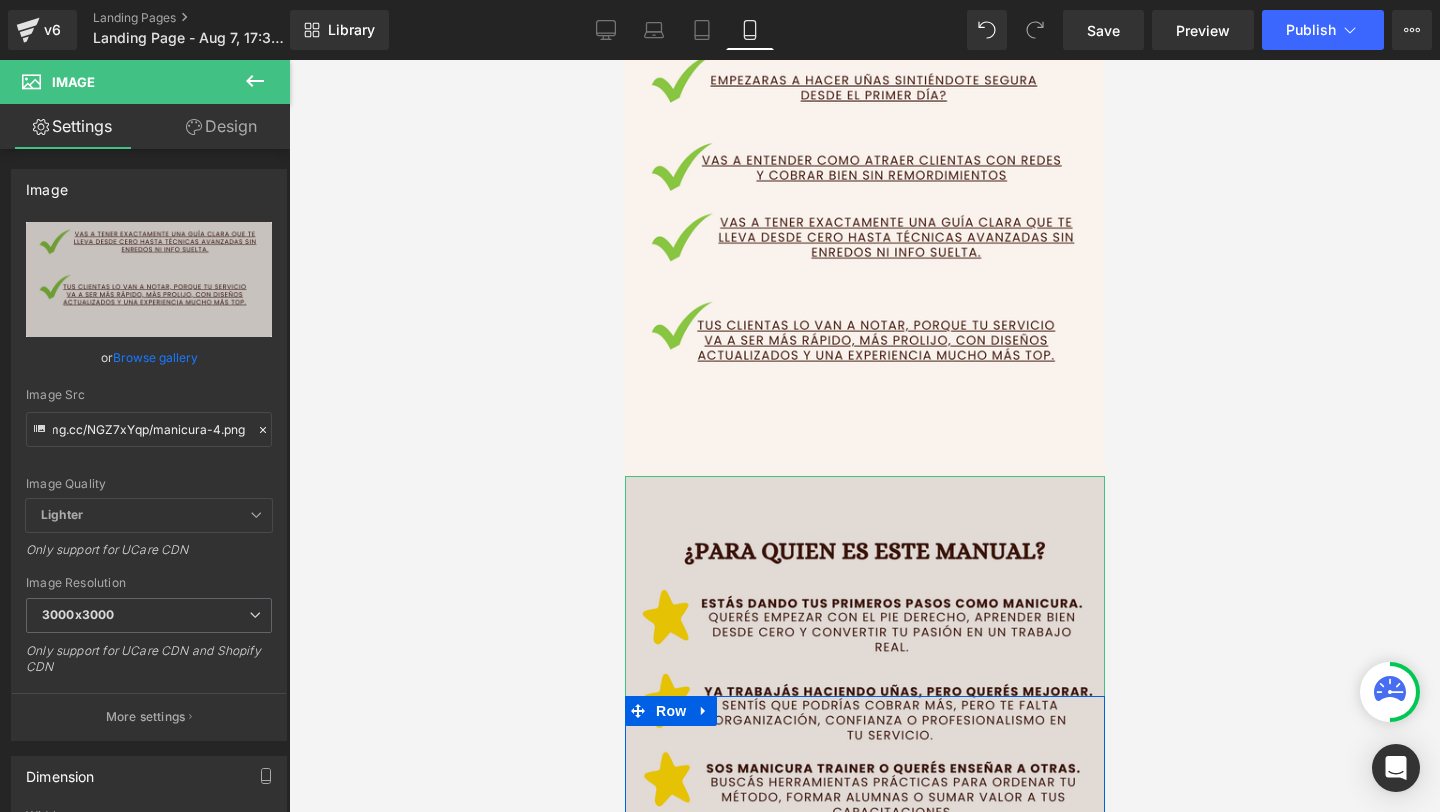 click at bounding box center [864, 851] 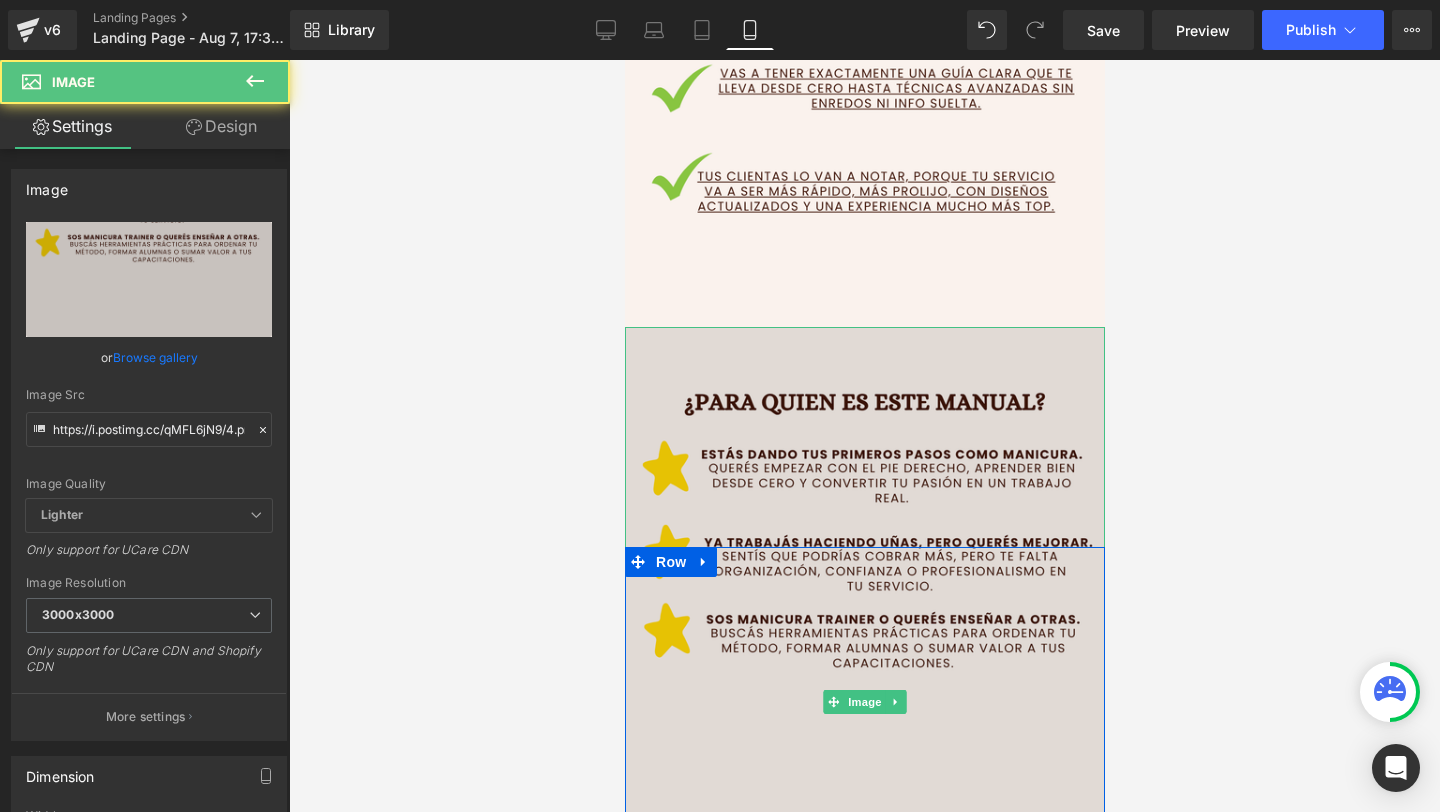 scroll, scrollTop: 1662, scrollLeft: 0, axis: vertical 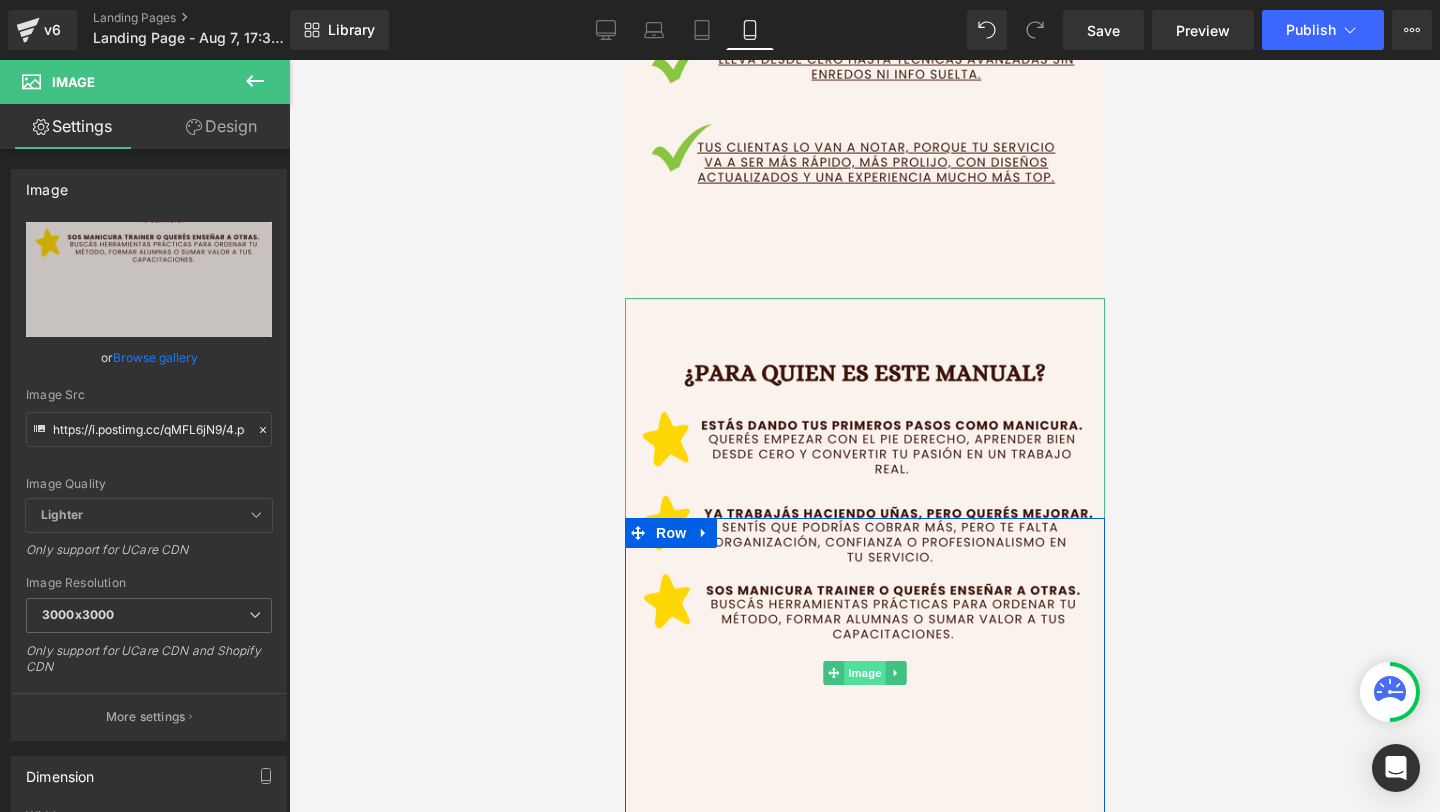 click on "Image" at bounding box center [864, 673] 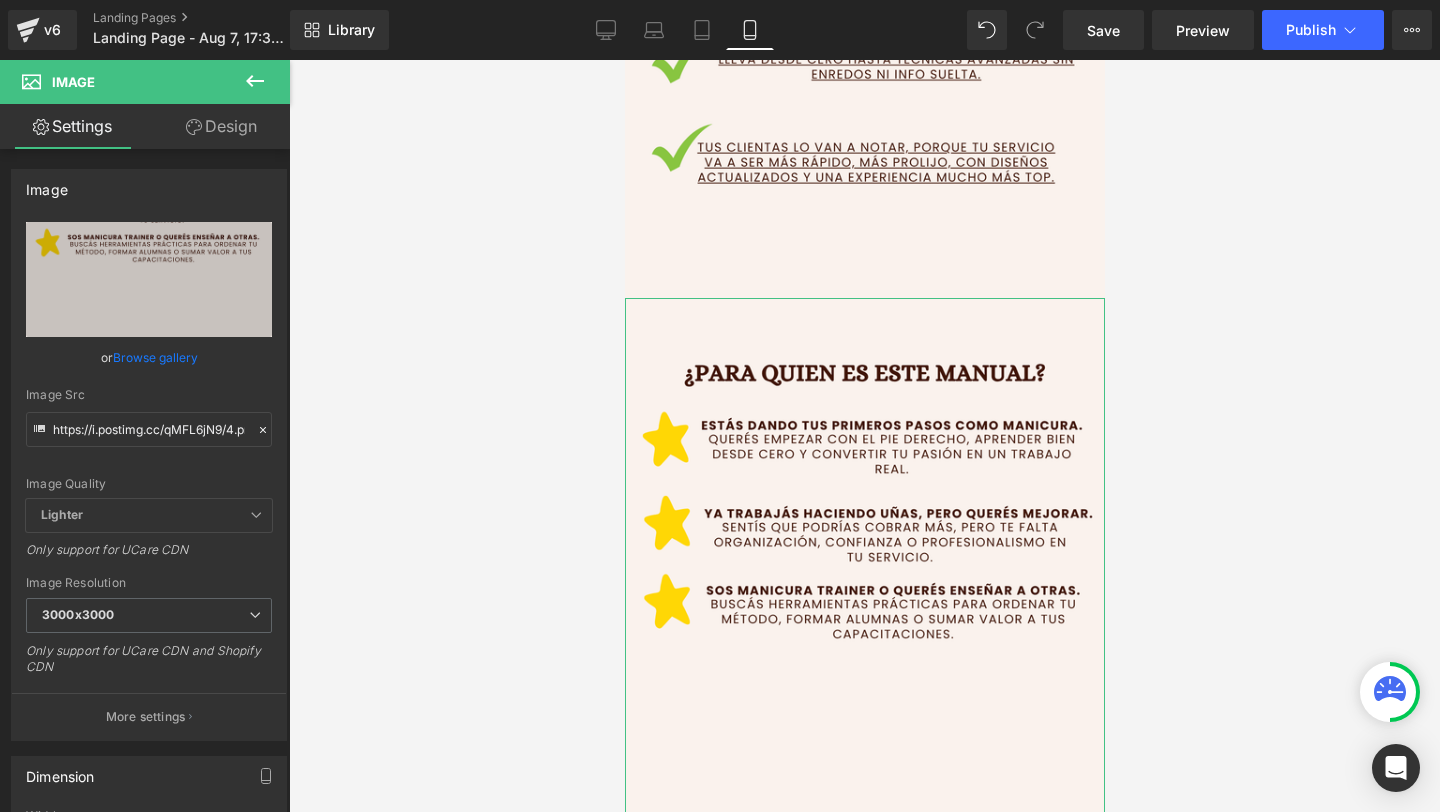 click on "Design" at bounding box center [221, 126] 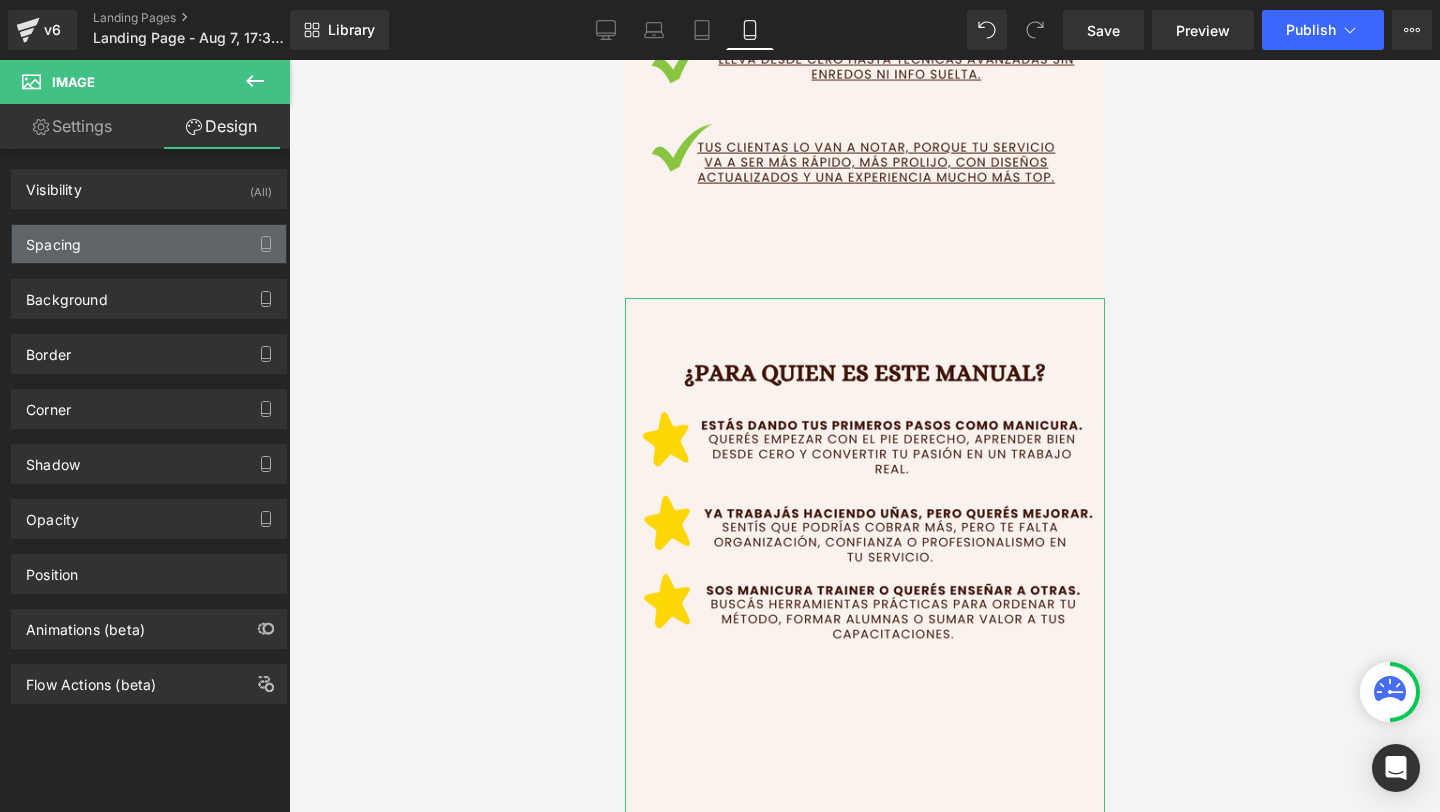 click on "Spacing" at bounding box center [149, 244] 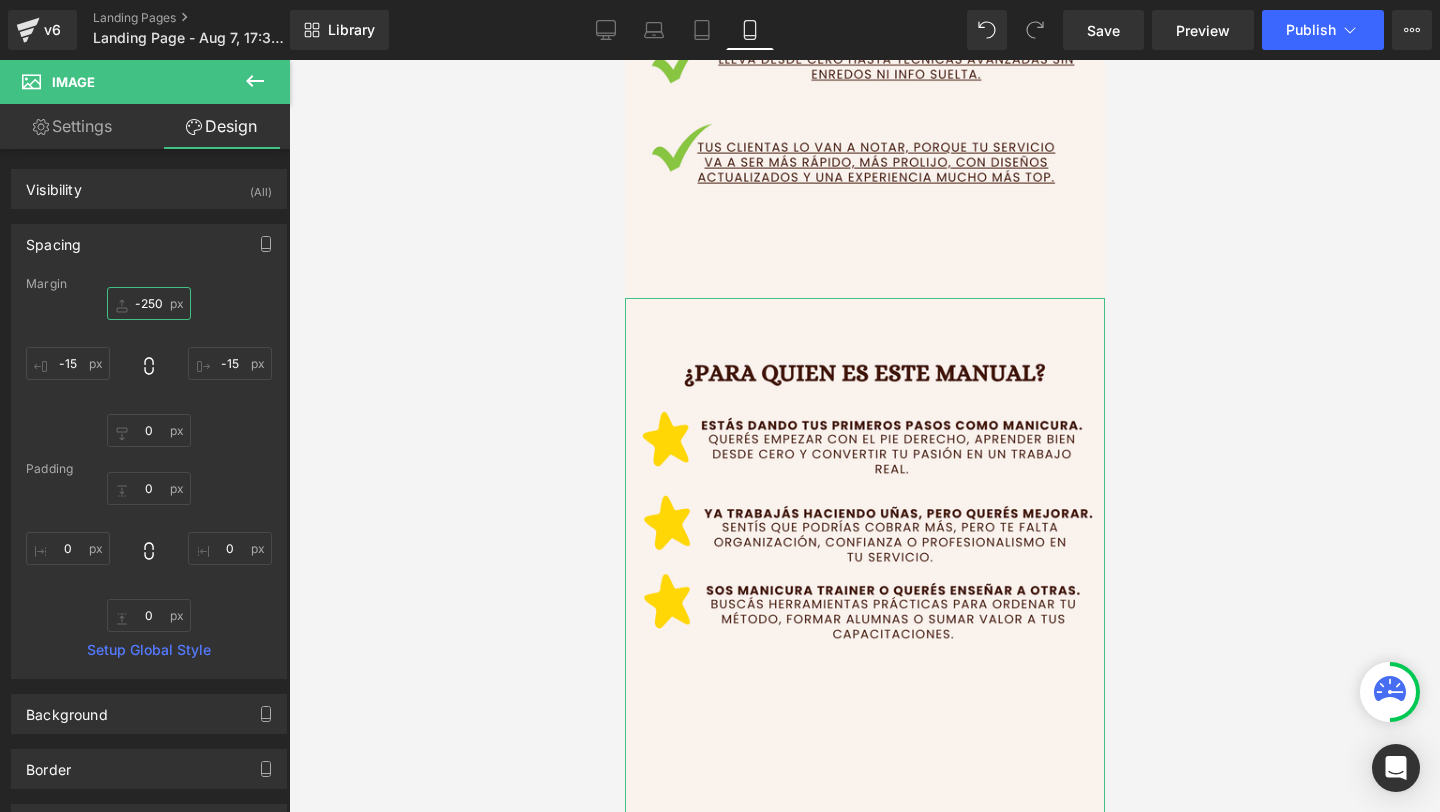 click on "-250" at bounding box center (149, 303) 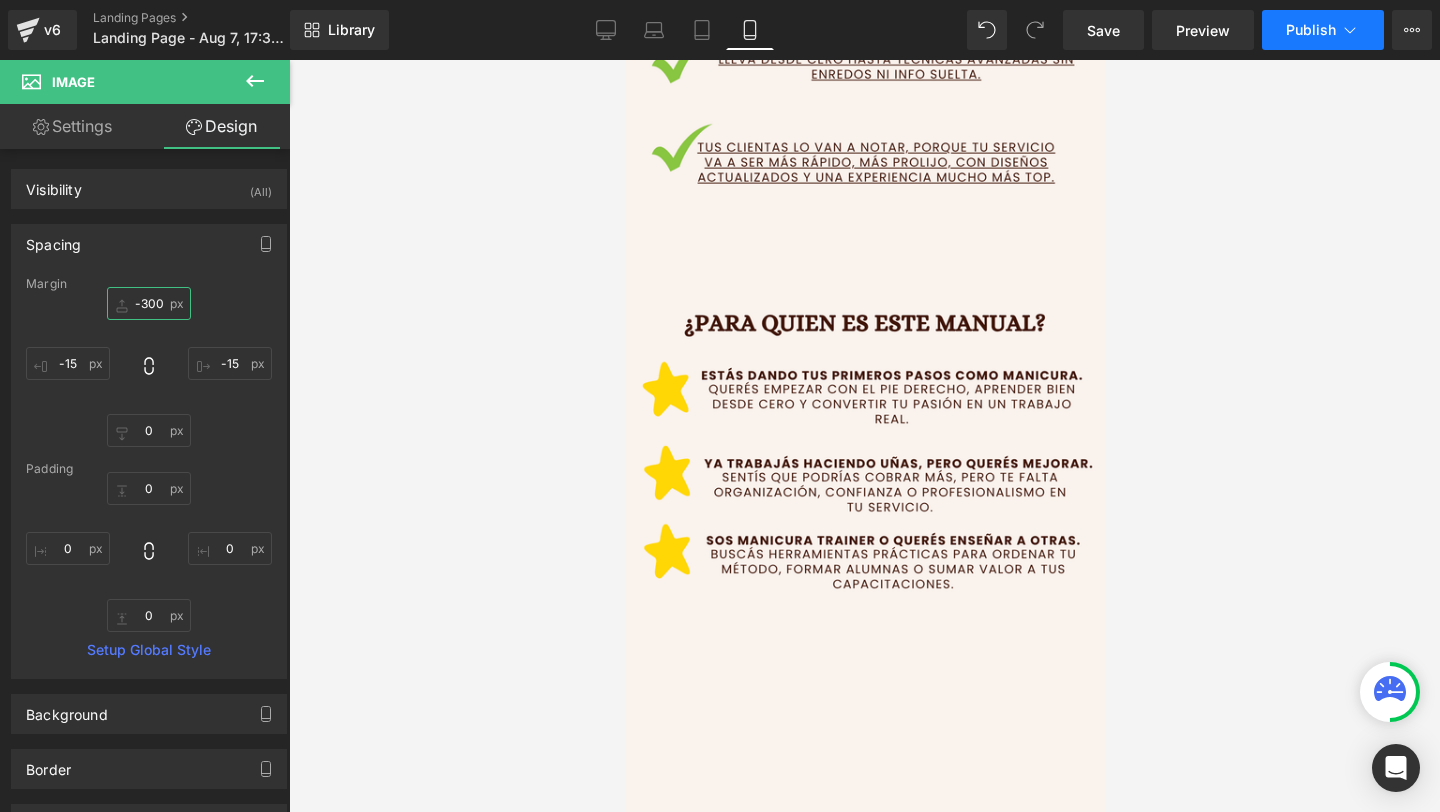 type on "-300" 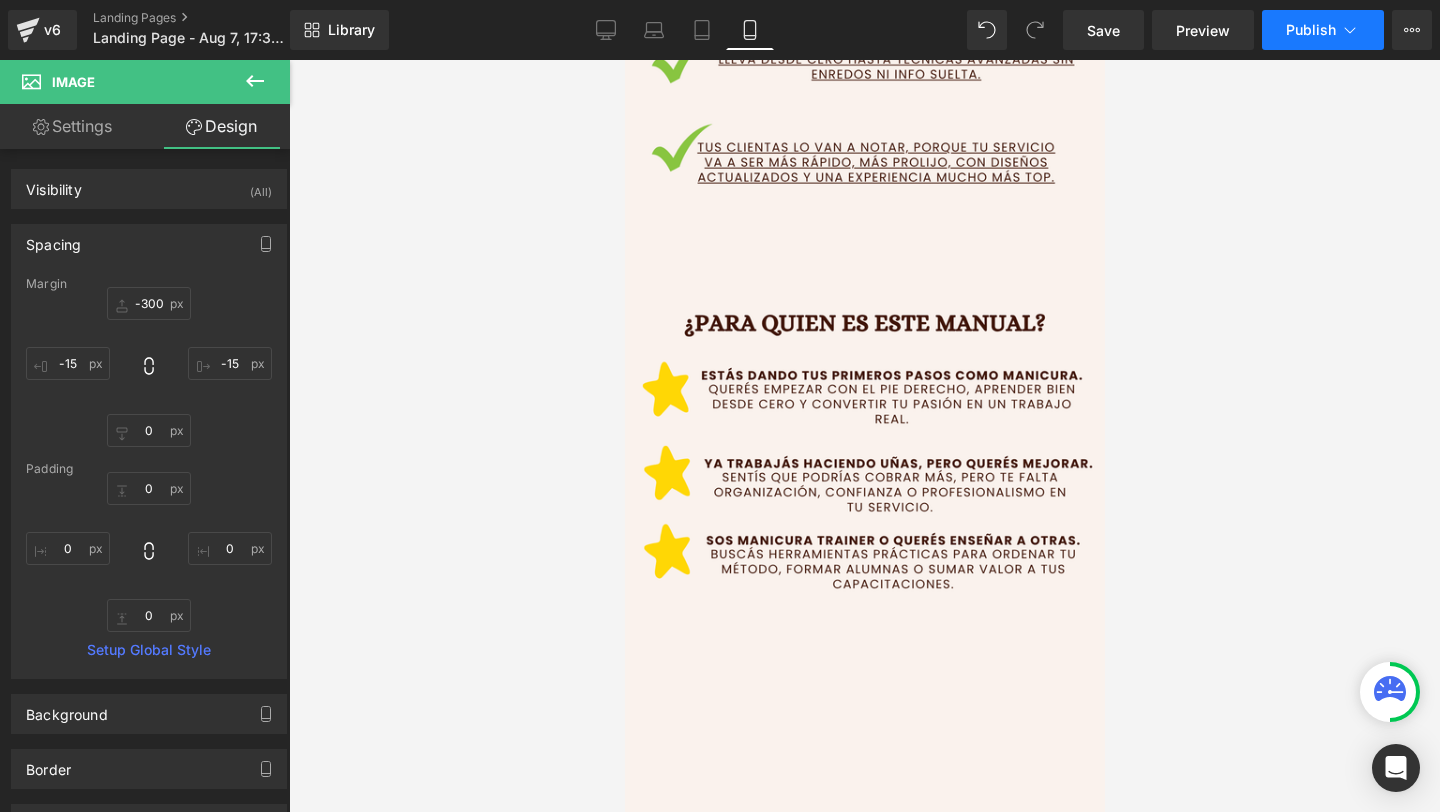 click on "Publish" at bounding box center [1311, 30] 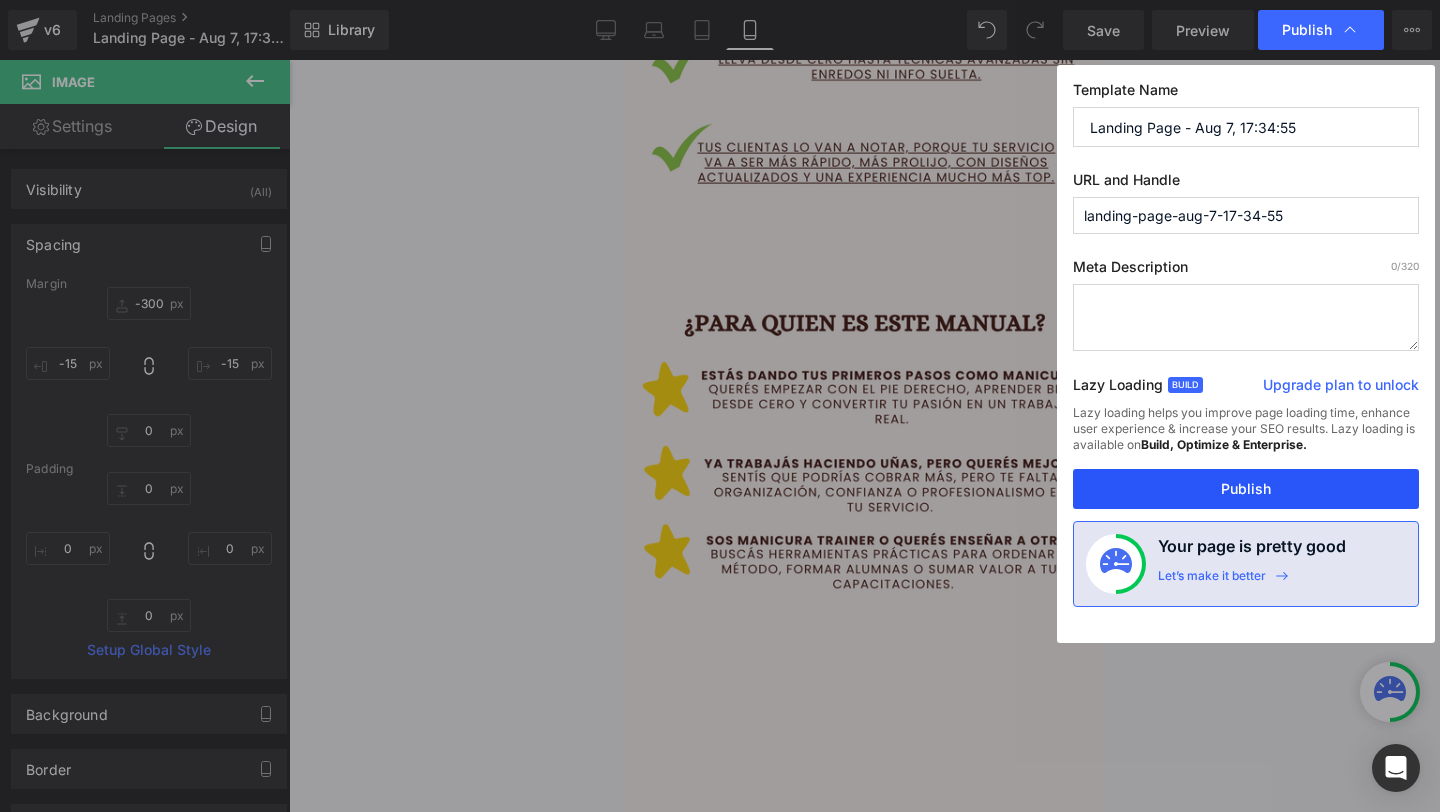 click on "Publish" at bounding box center (1246, 489) 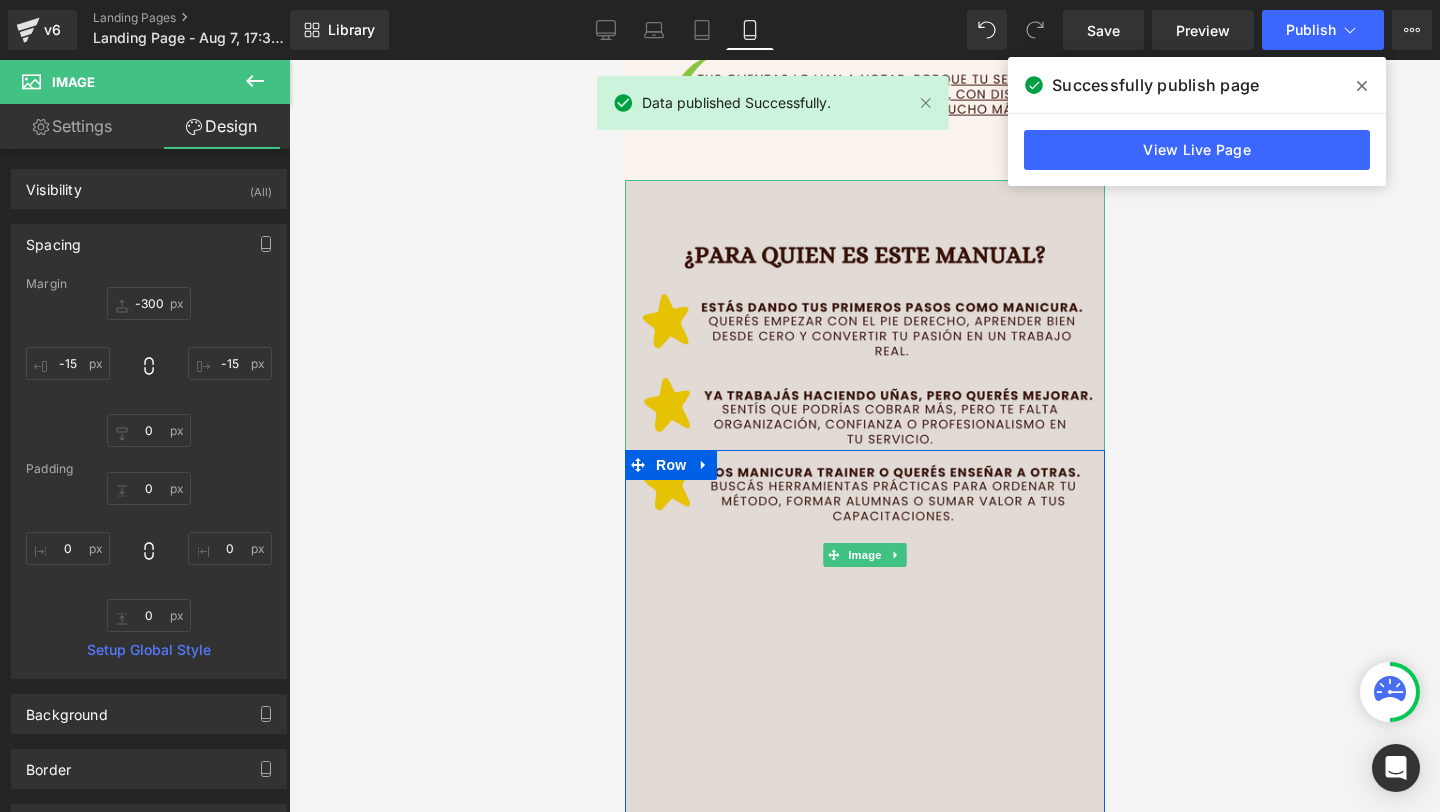 scroll, scrollTop: 1731, scrollLeft: 0, axis: vertical 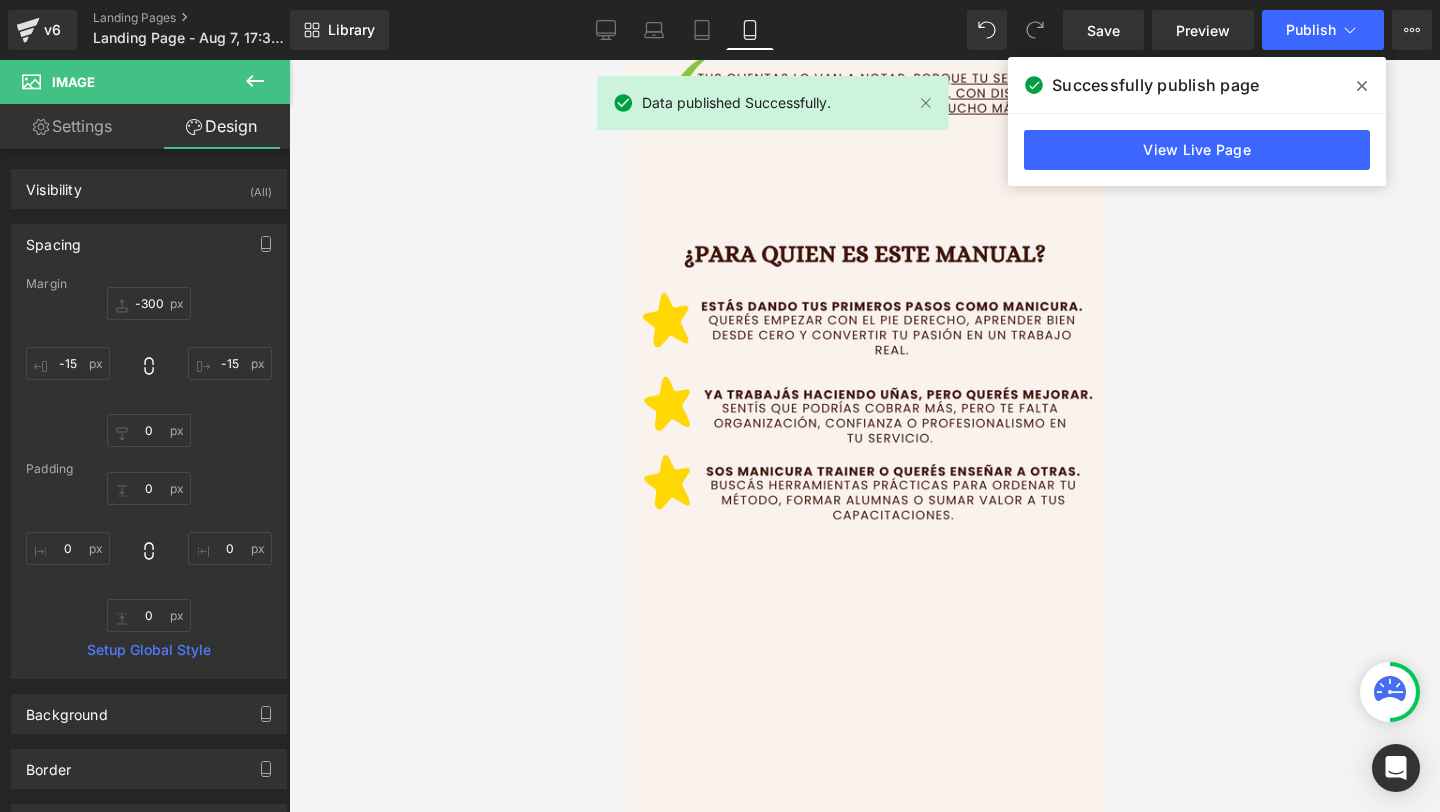 click at bounding box center [1362, 86] 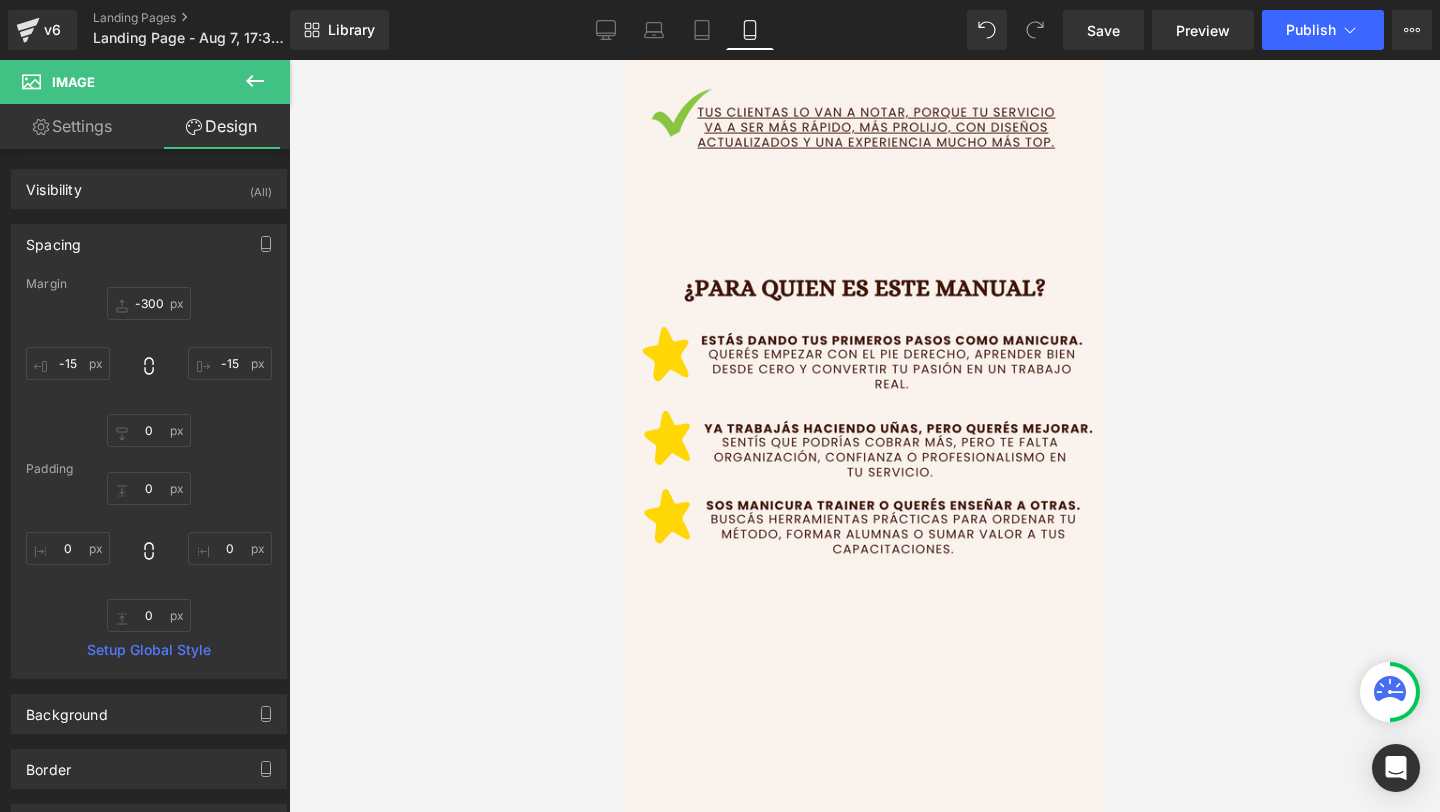 scroll, scrollTop: 1943, scrollLeft: 0, axis: vertical 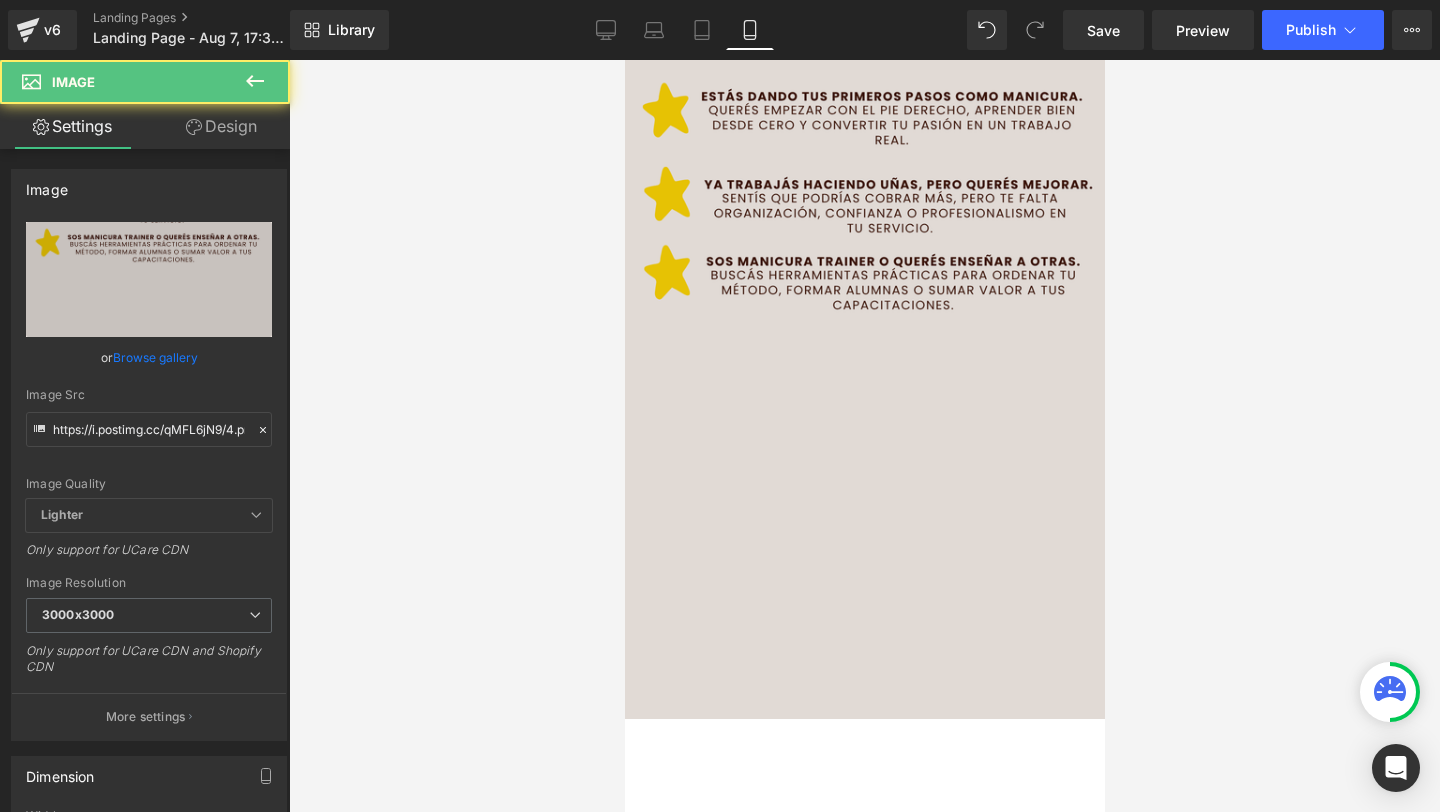 click at bounding box center [864, 344] 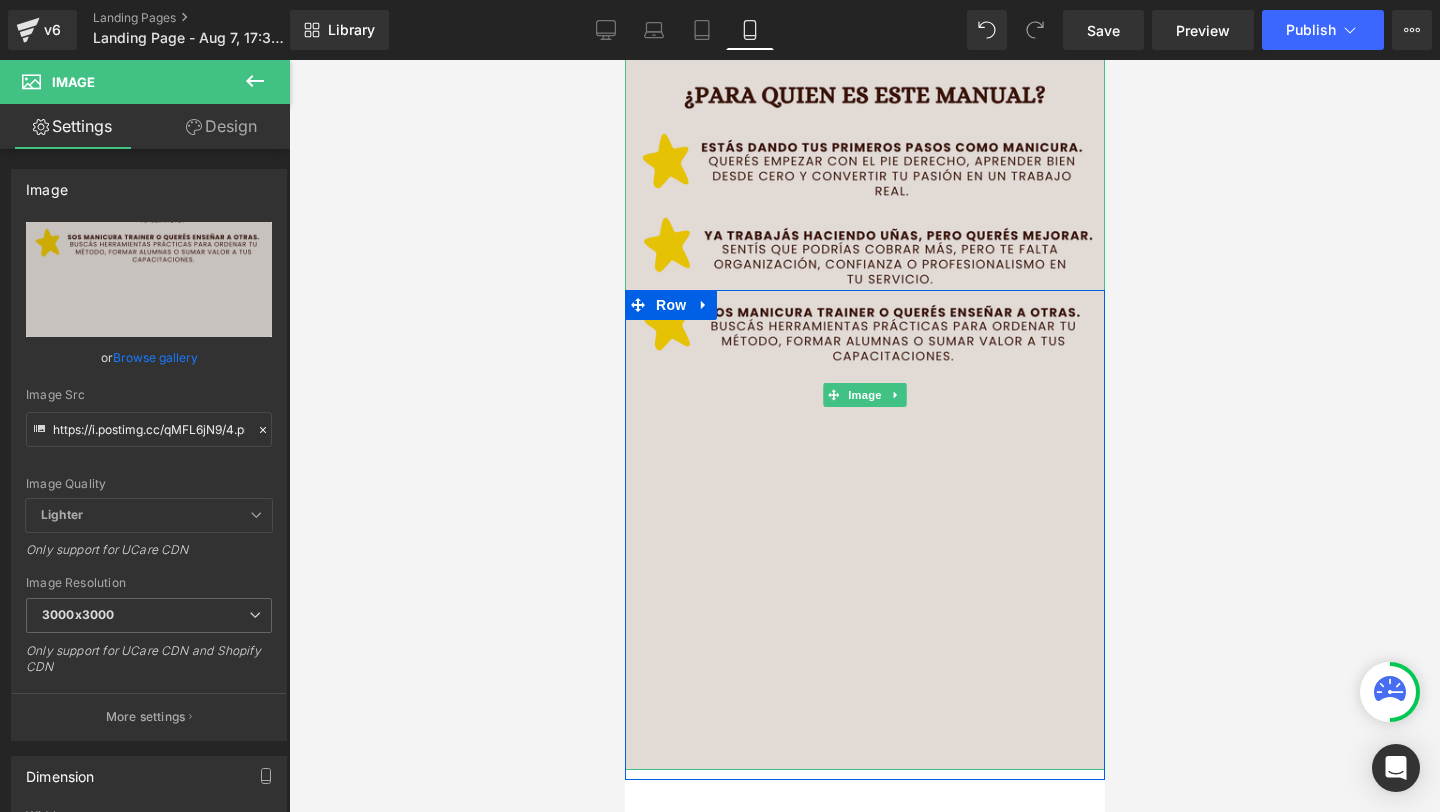 scroll, scrollTop: 1868, scrollLeft: 0, axis: vertical 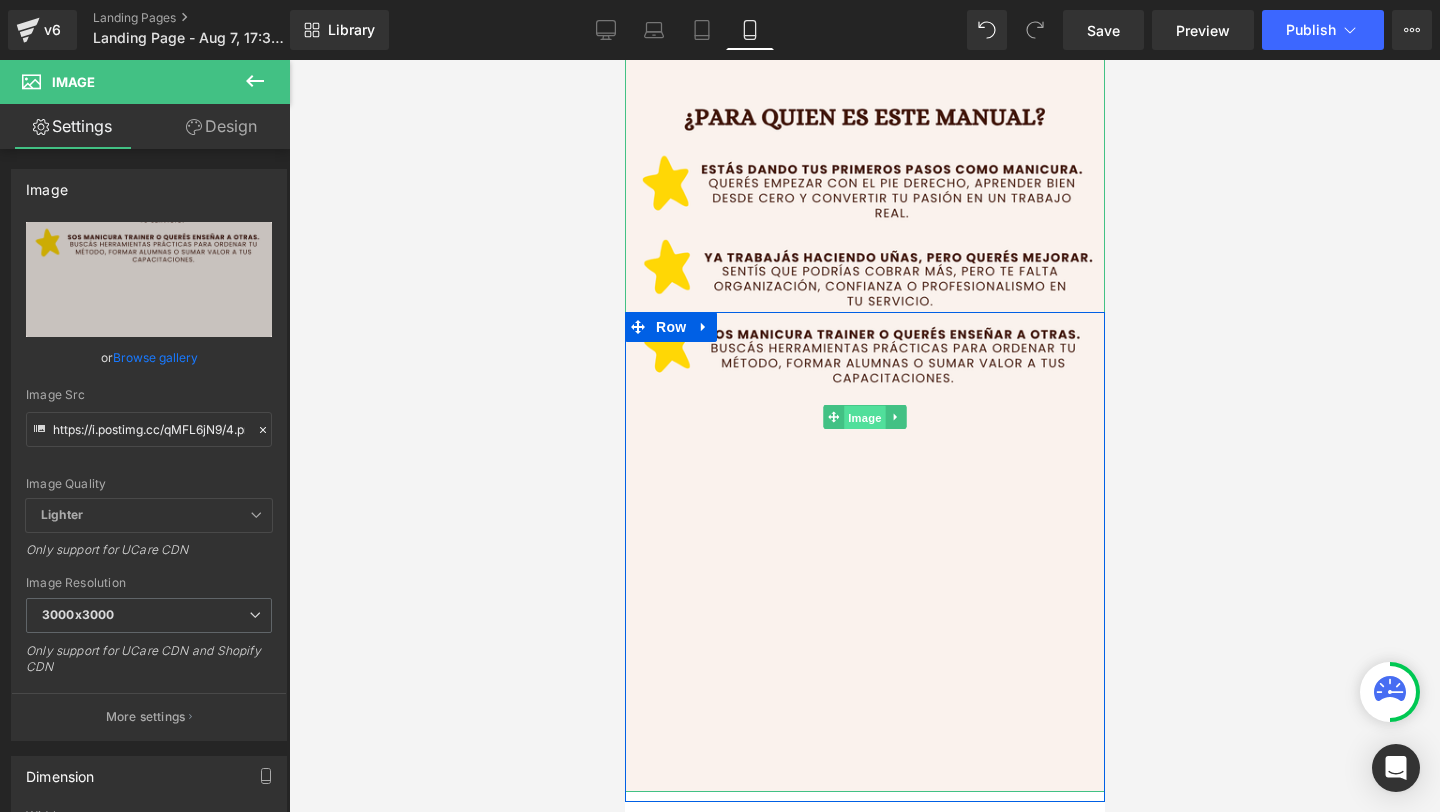 click on "Image" at bounding box center (864, 418) 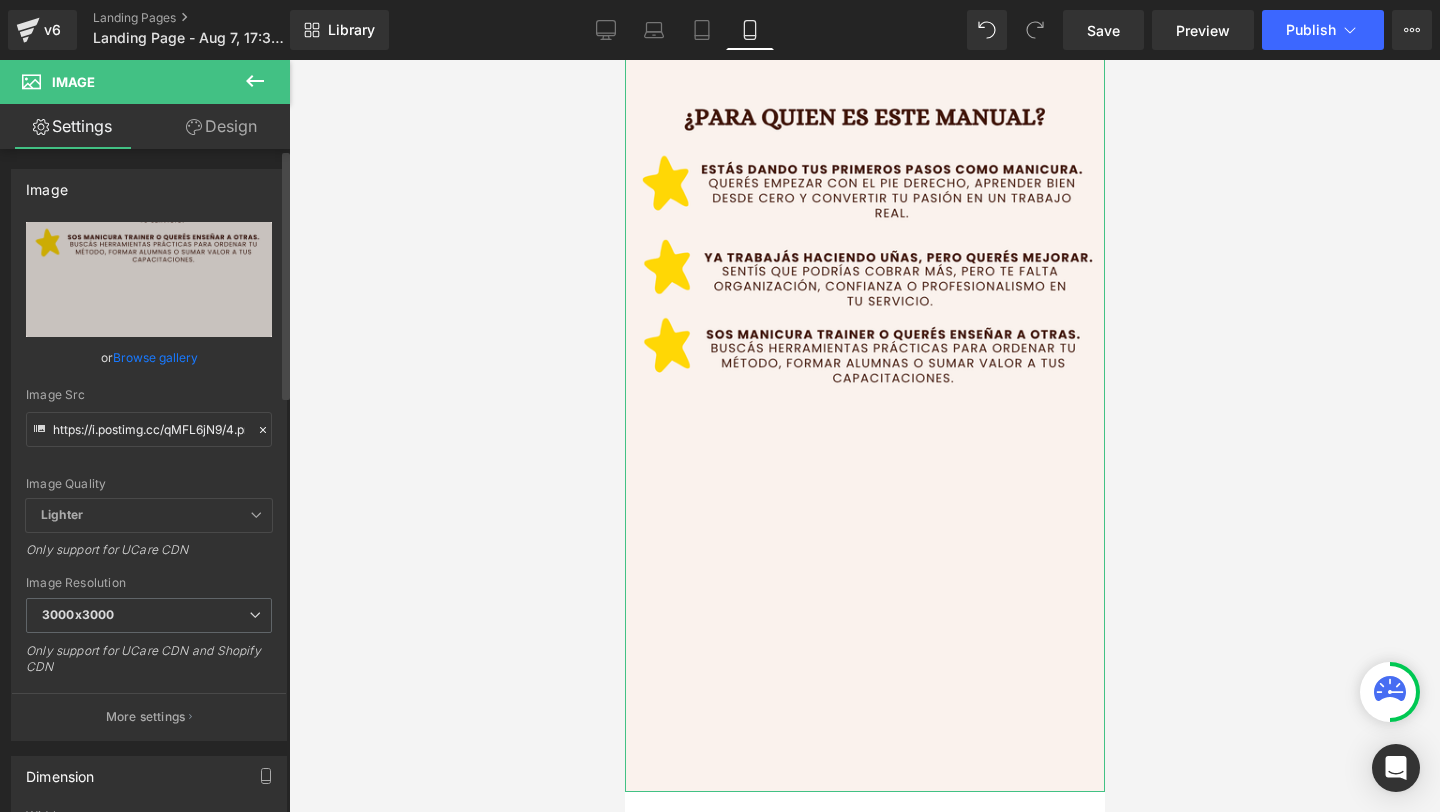click 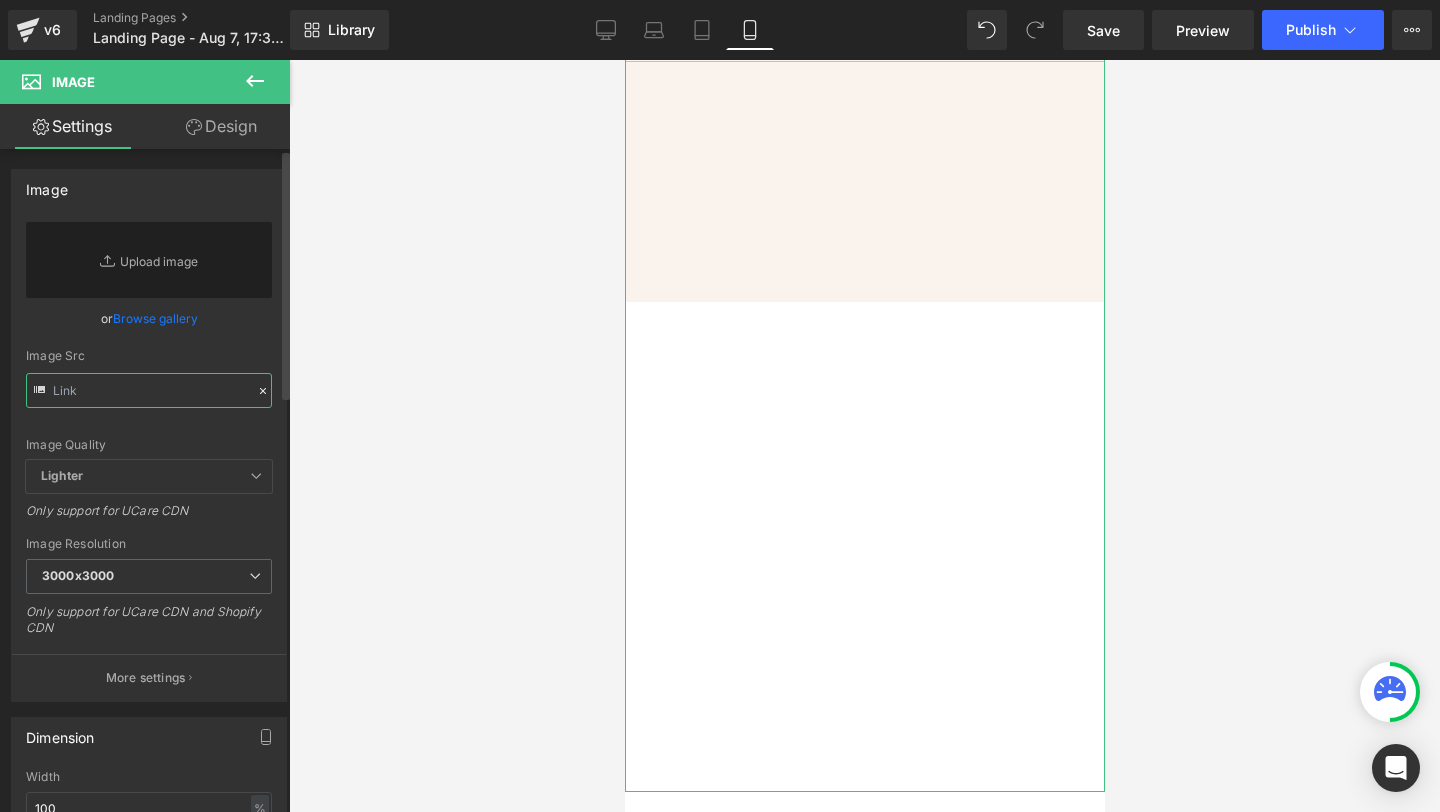click at bounding box center [149, 390] 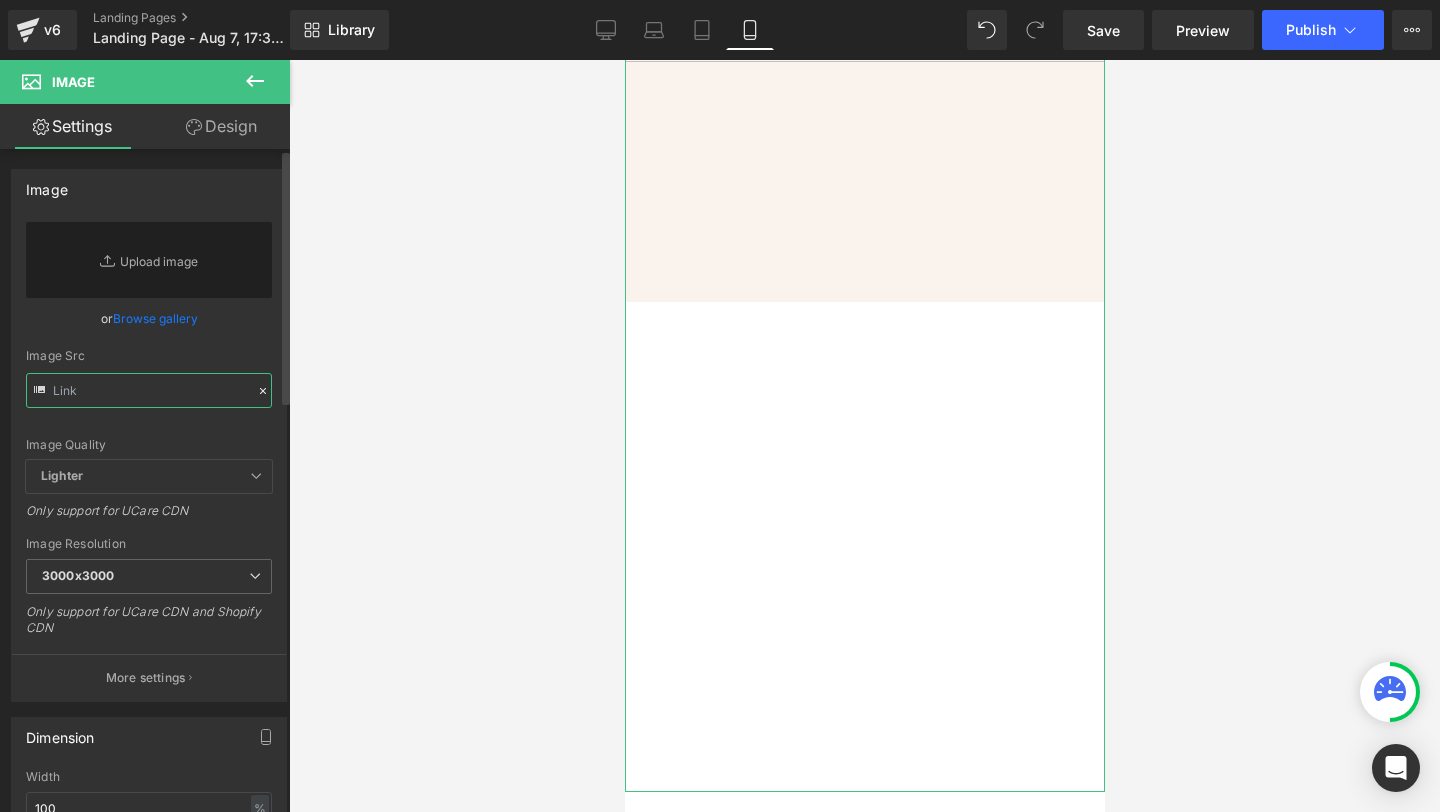 paste on "https://i.postimg.cc/m2Rh46QT/Para-quien-es.jpg" 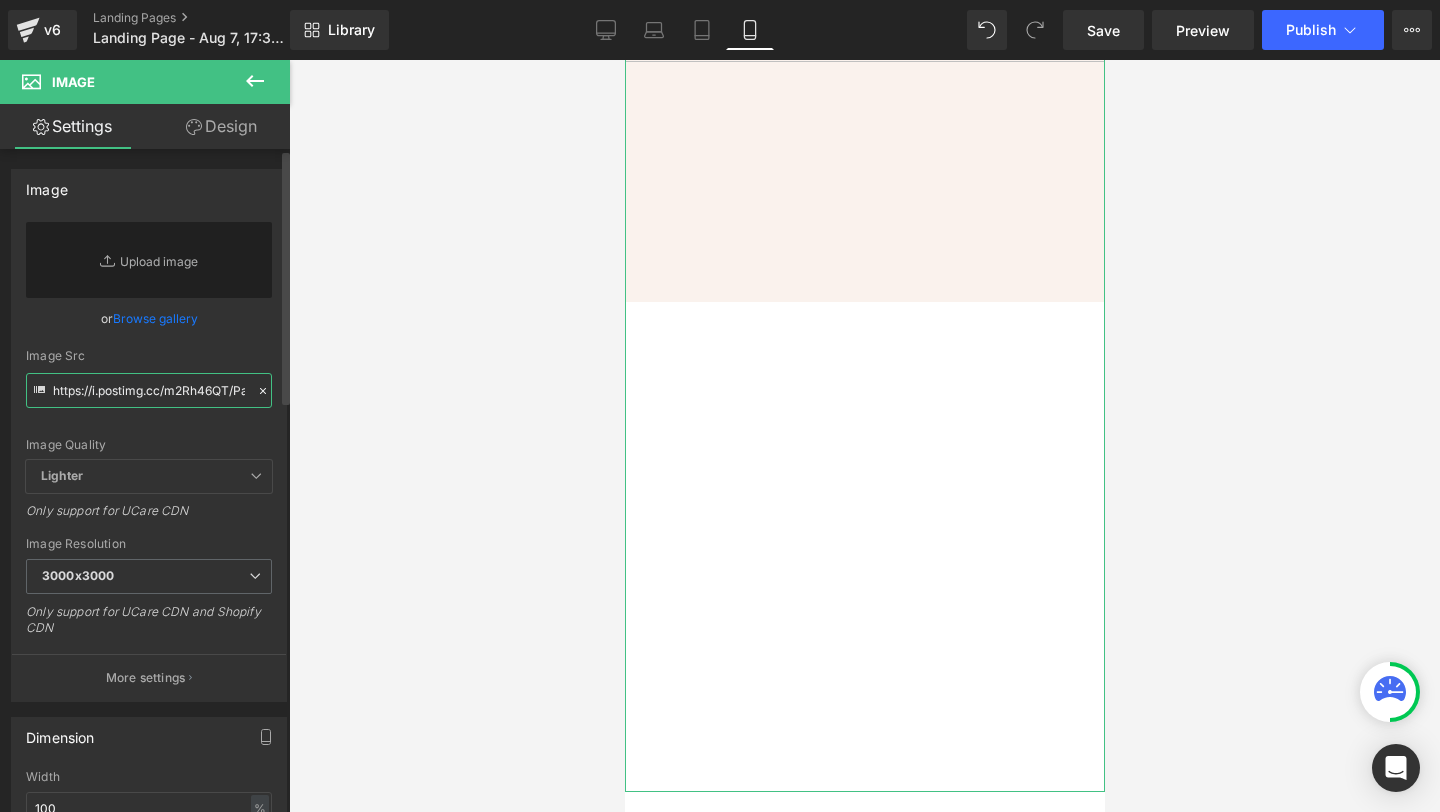 scroll, scrollTop: 0, scrollLeft: 101, axis: horizontal 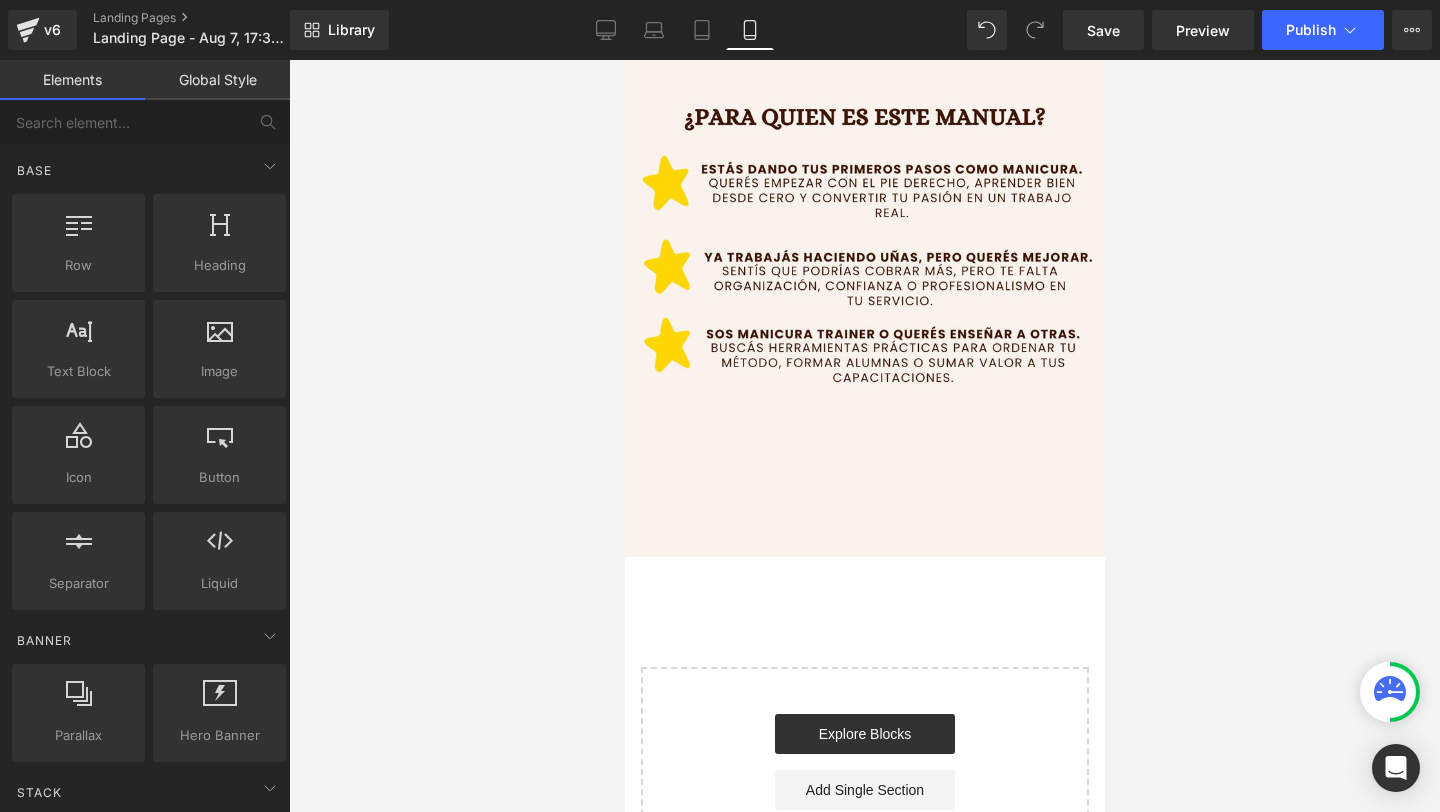 click at bounding box center (864, 436) 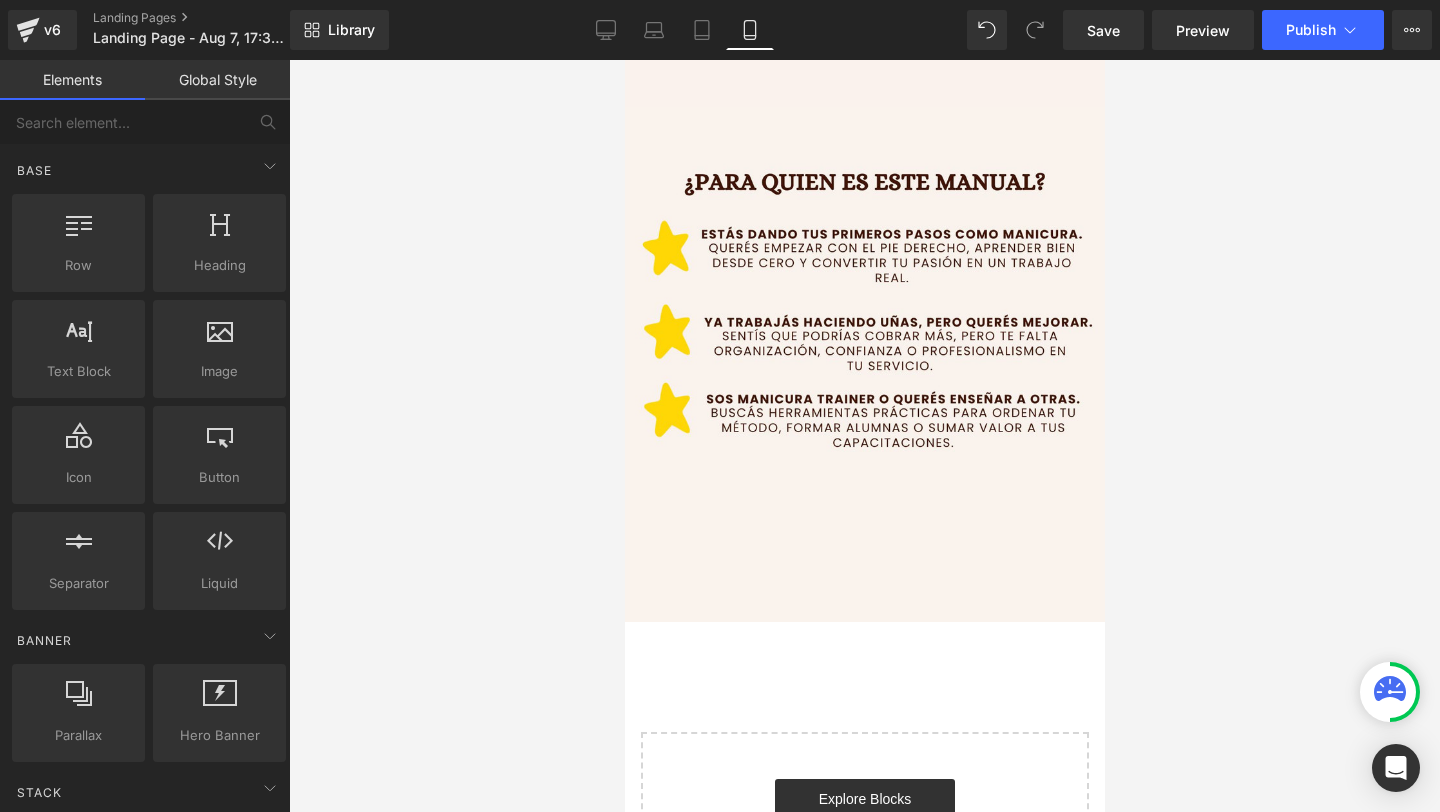 scroll, scrollTop: 1617, scrollLeft: 0, axis: vertical 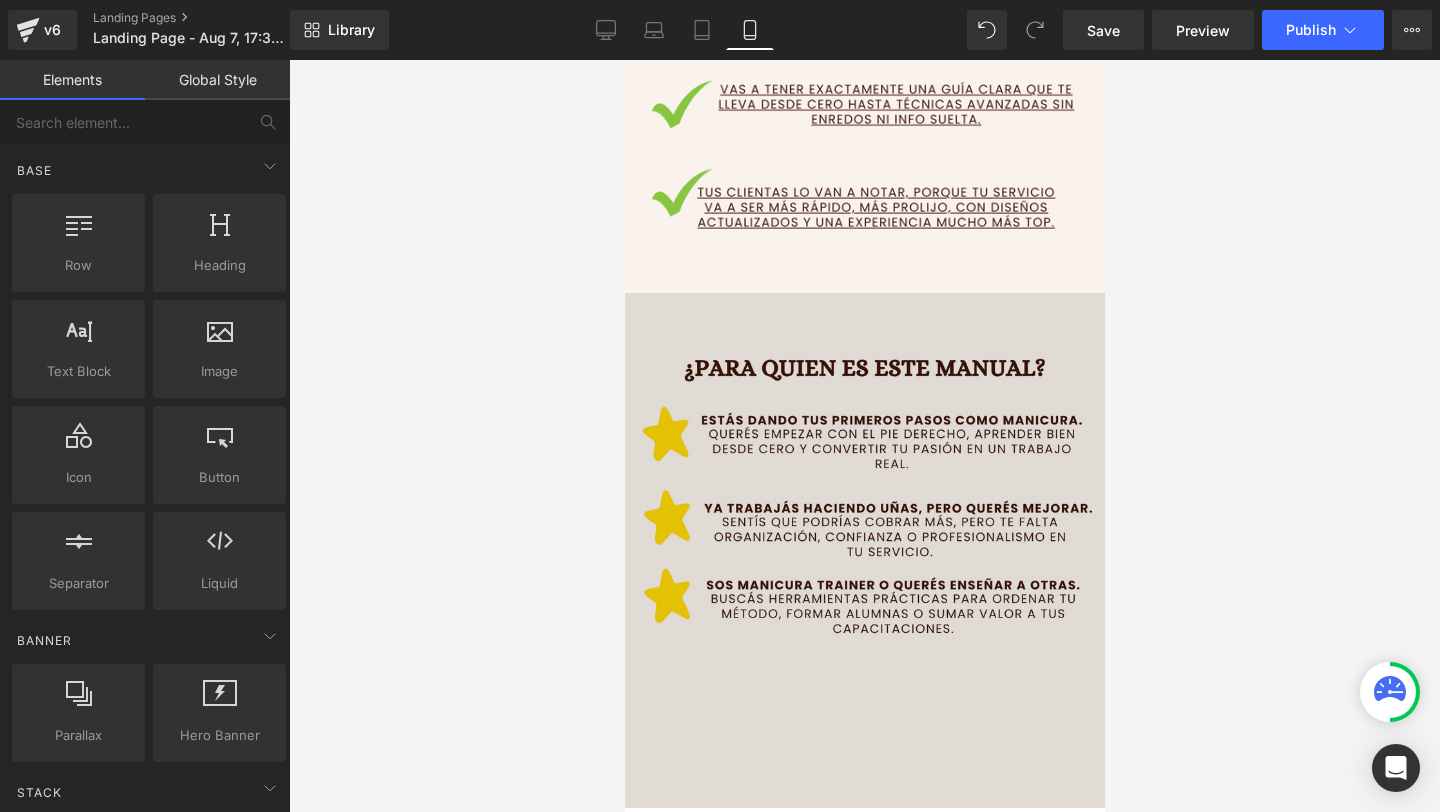 click at bounding box center (864, 550) 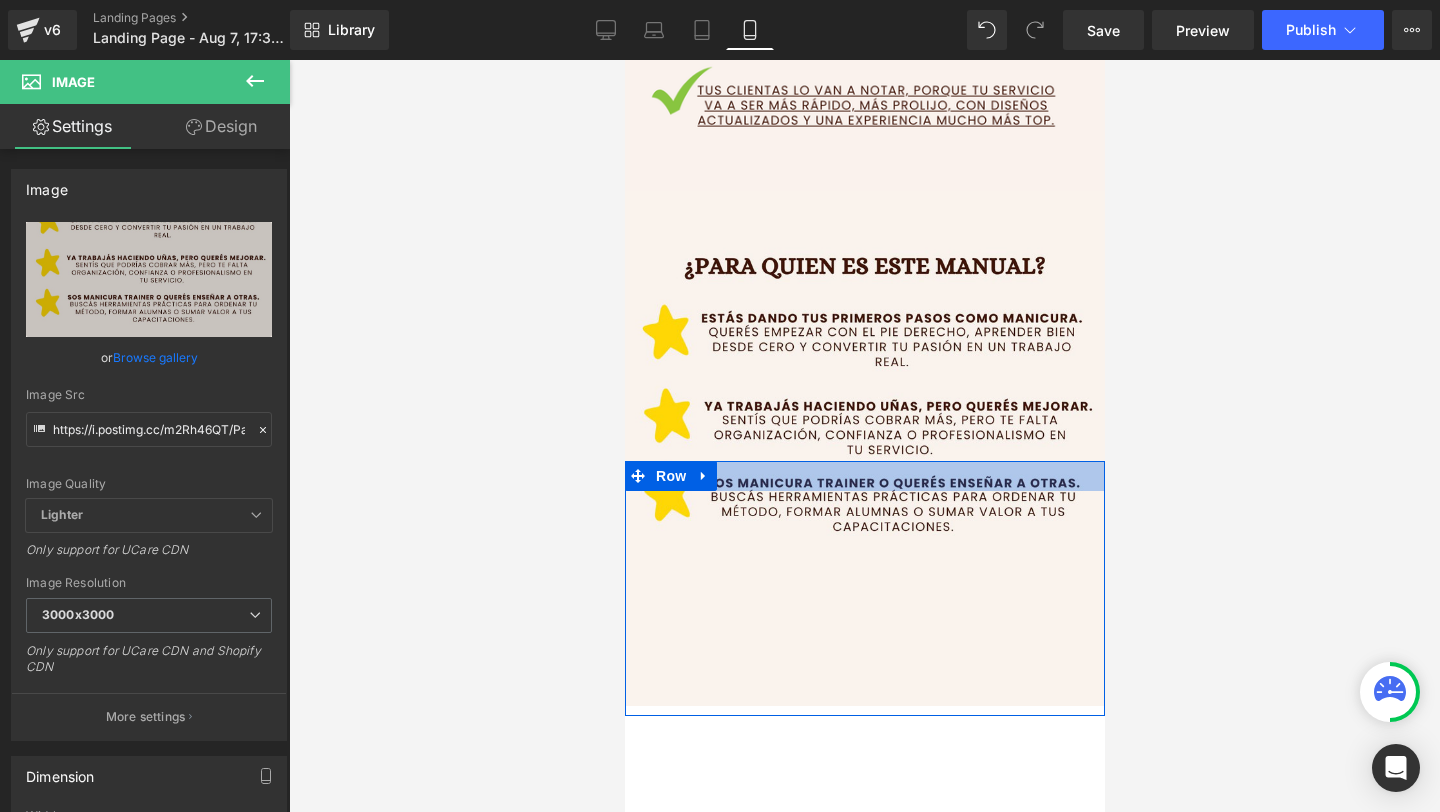 scroll, scrollTop: 1737, scrollLeft: 0, axis: vertical 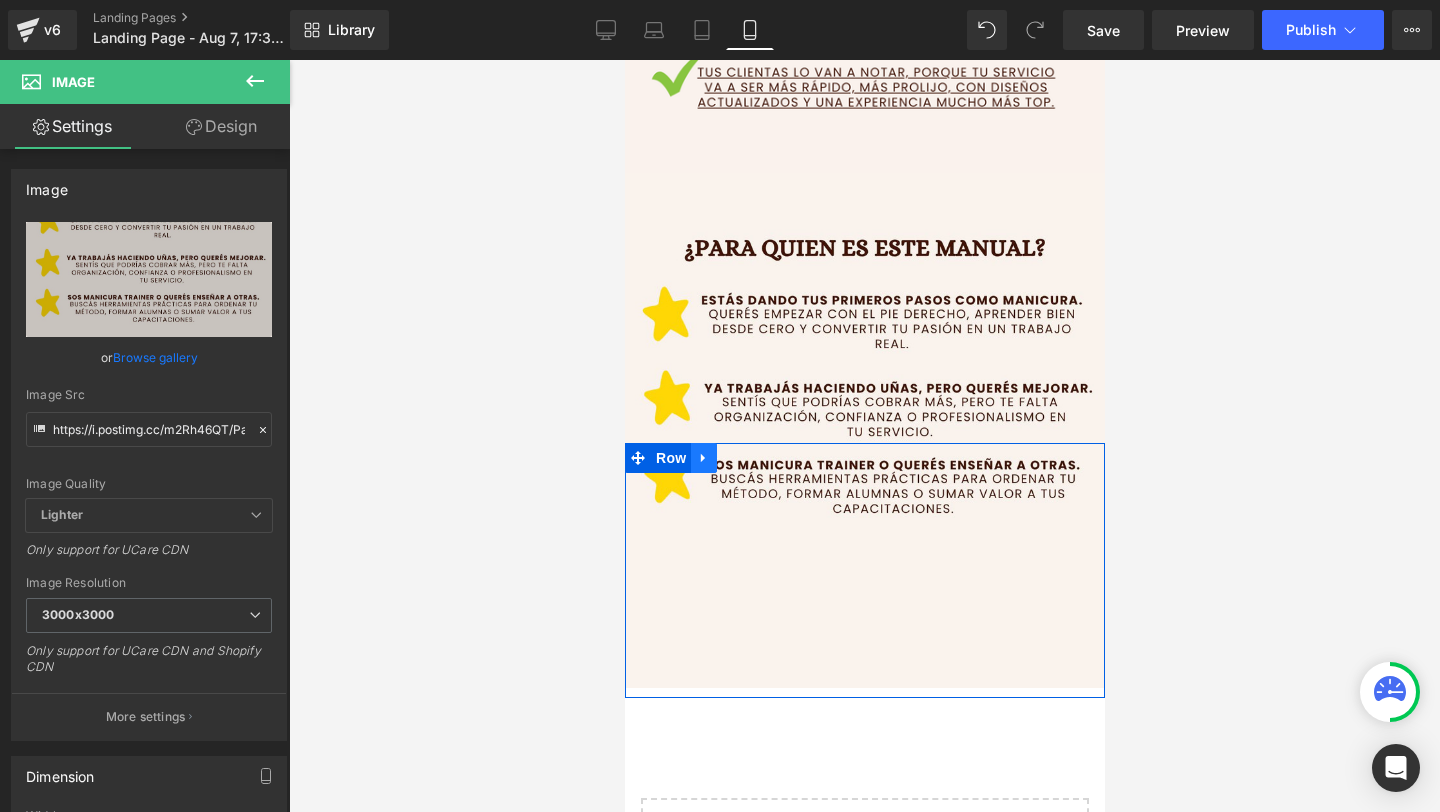 click 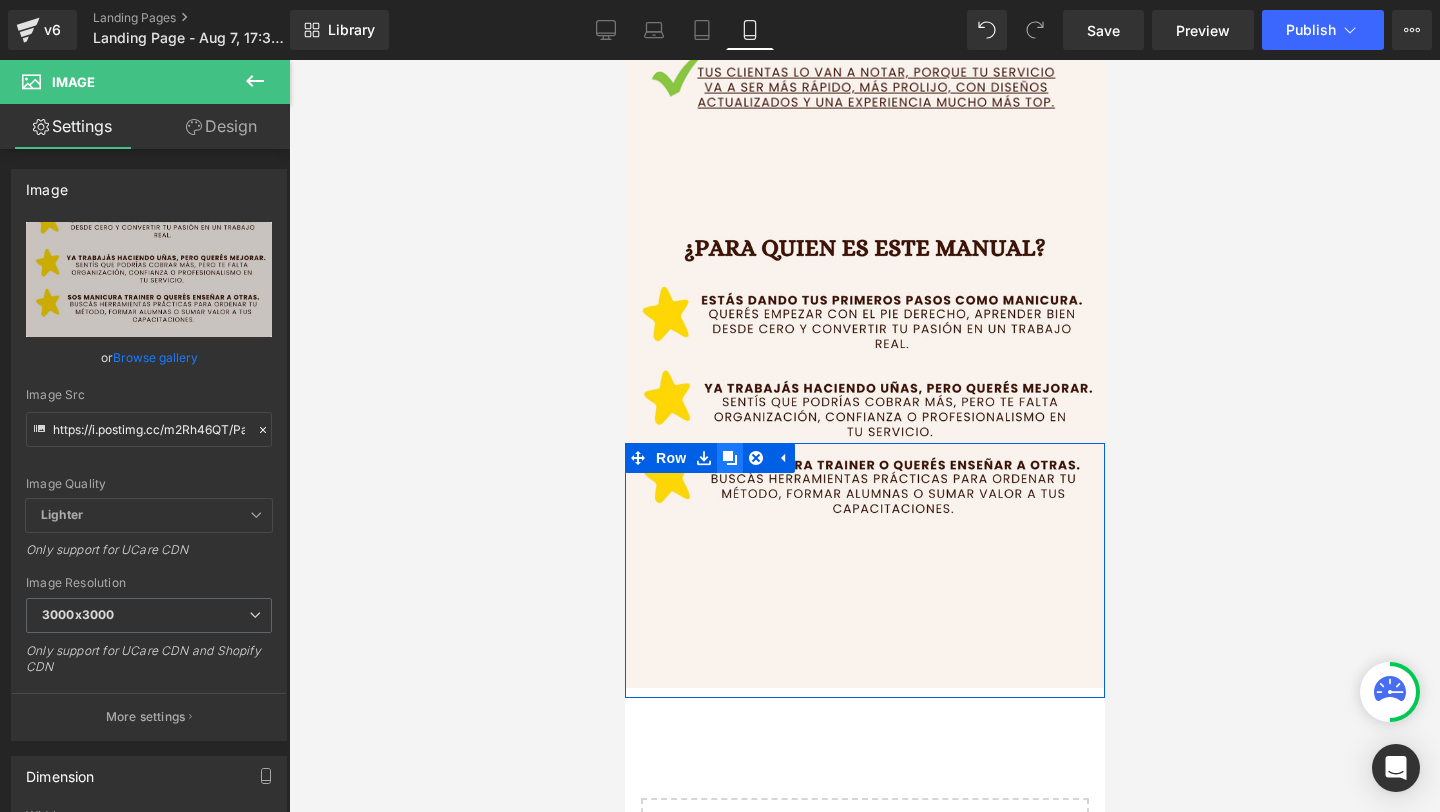 click 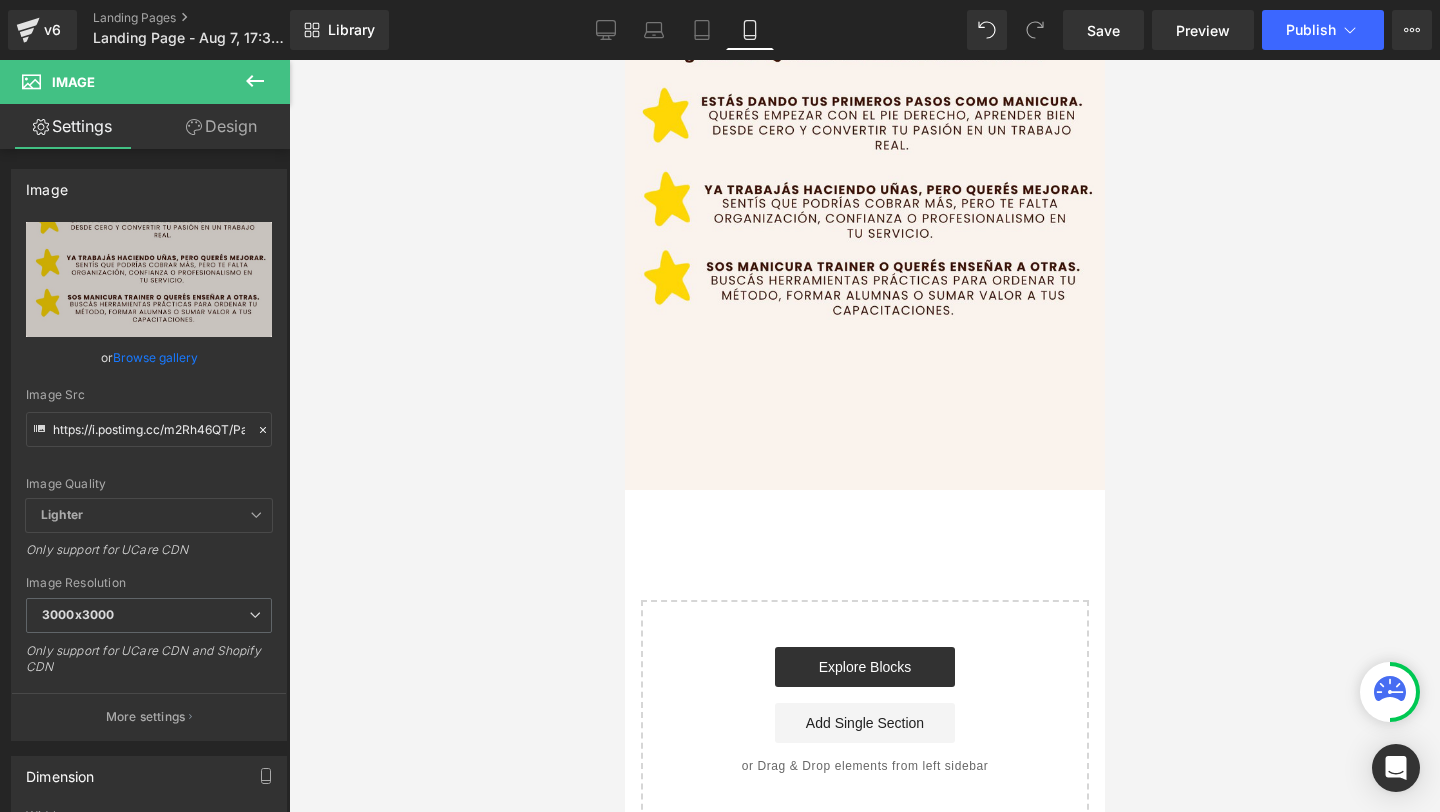 scroll, scrollTop: 2229, scrollLeft: 0, axis: vertical 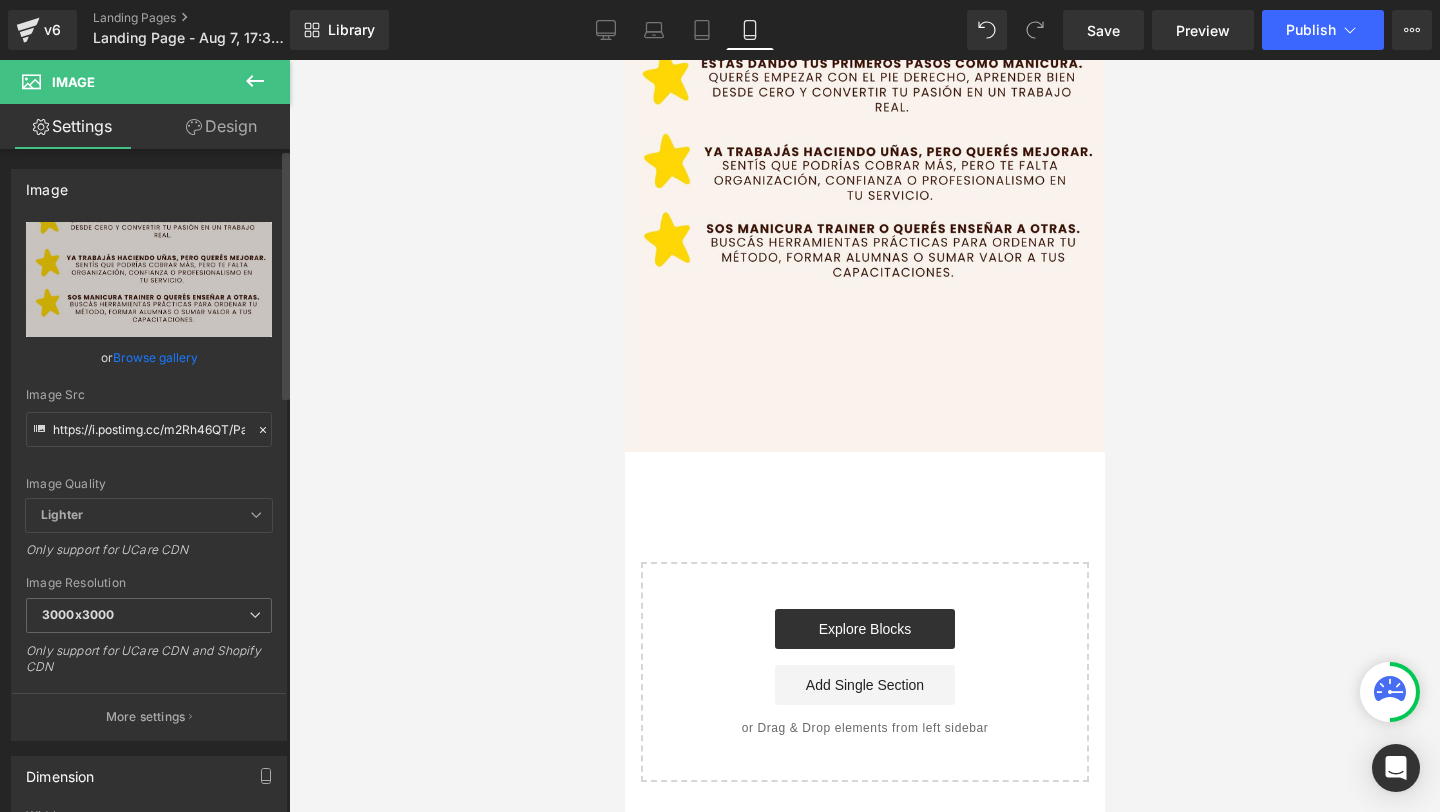 click 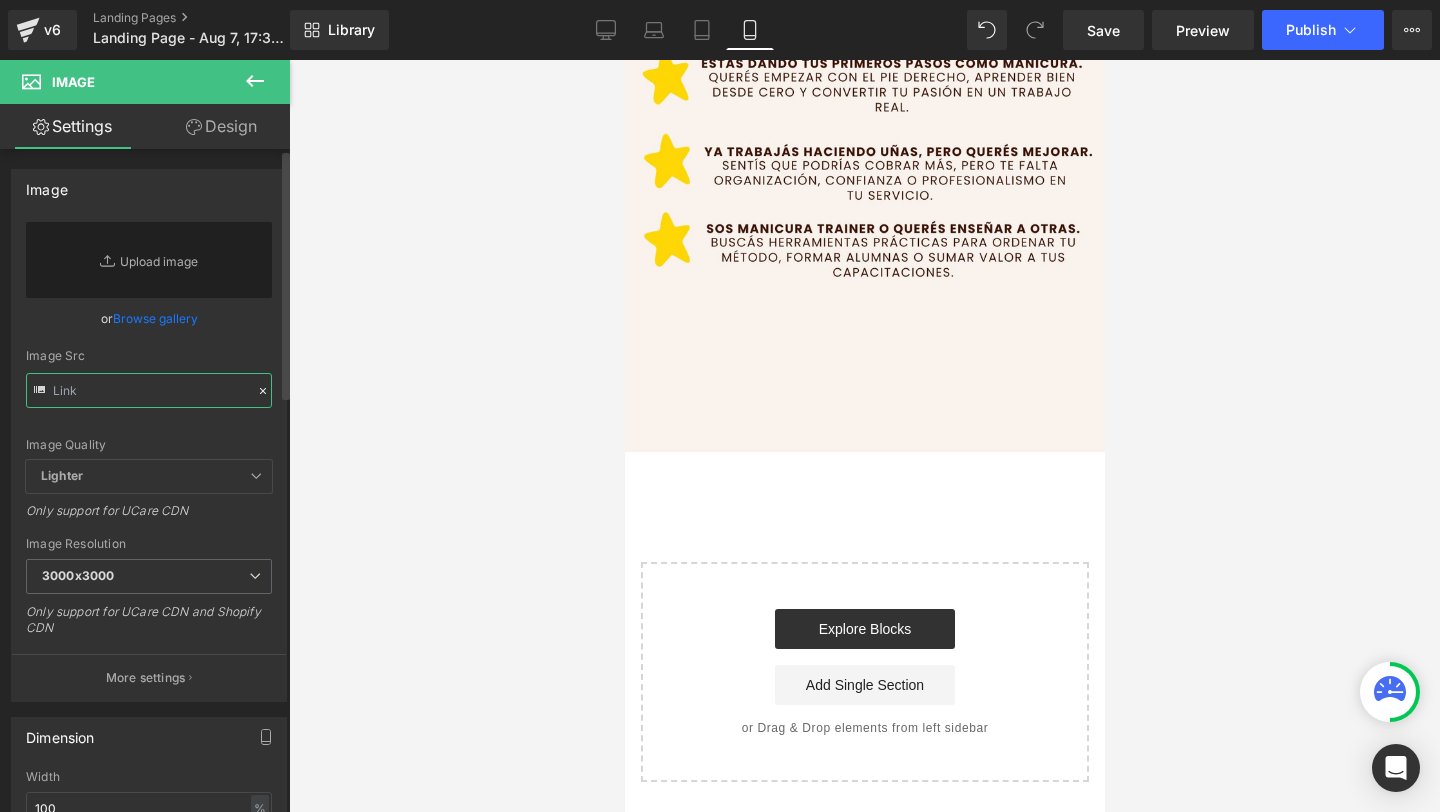 click at bounding box center (149, 390) 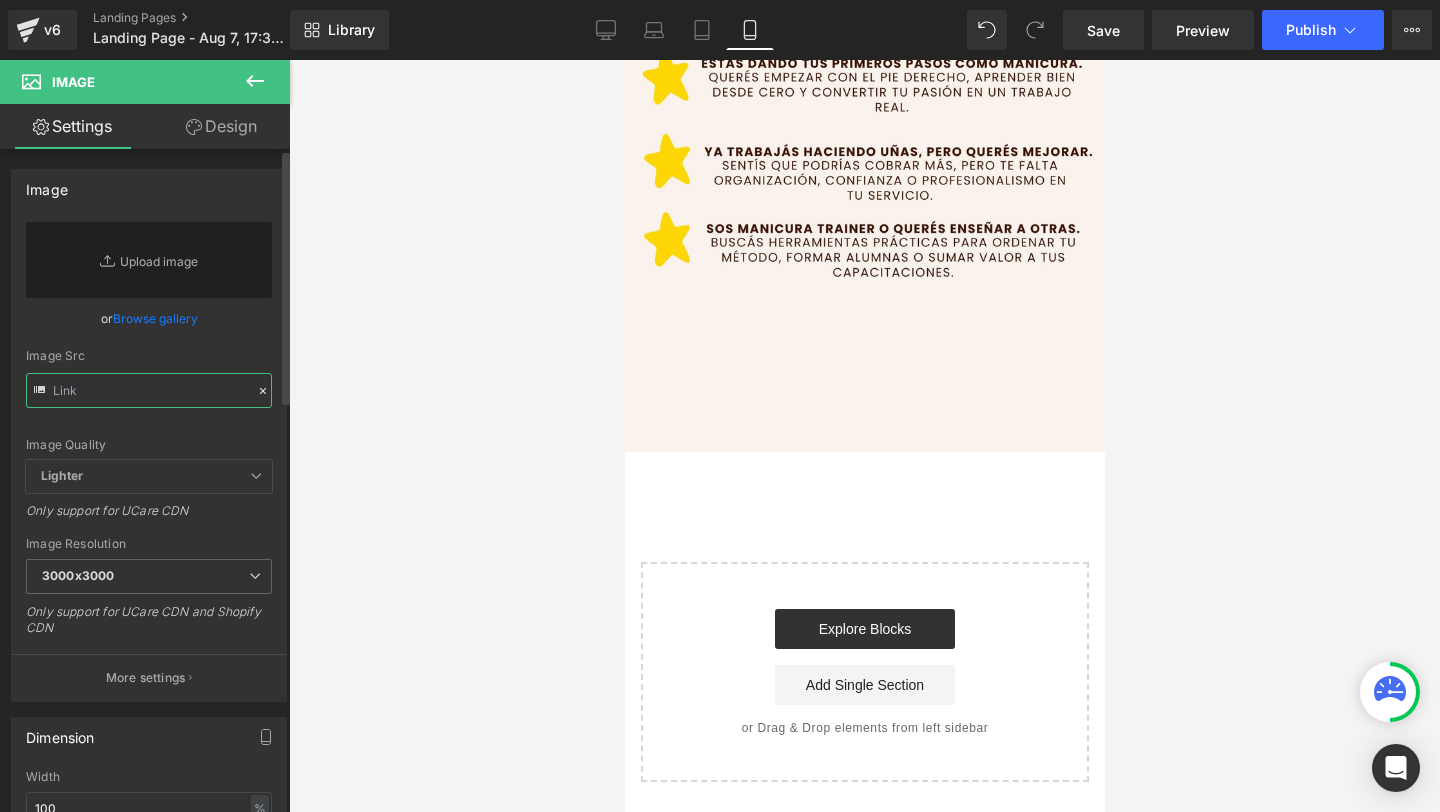 paste on "https://i.postimg.cc/8c0hWzzh/7.png" 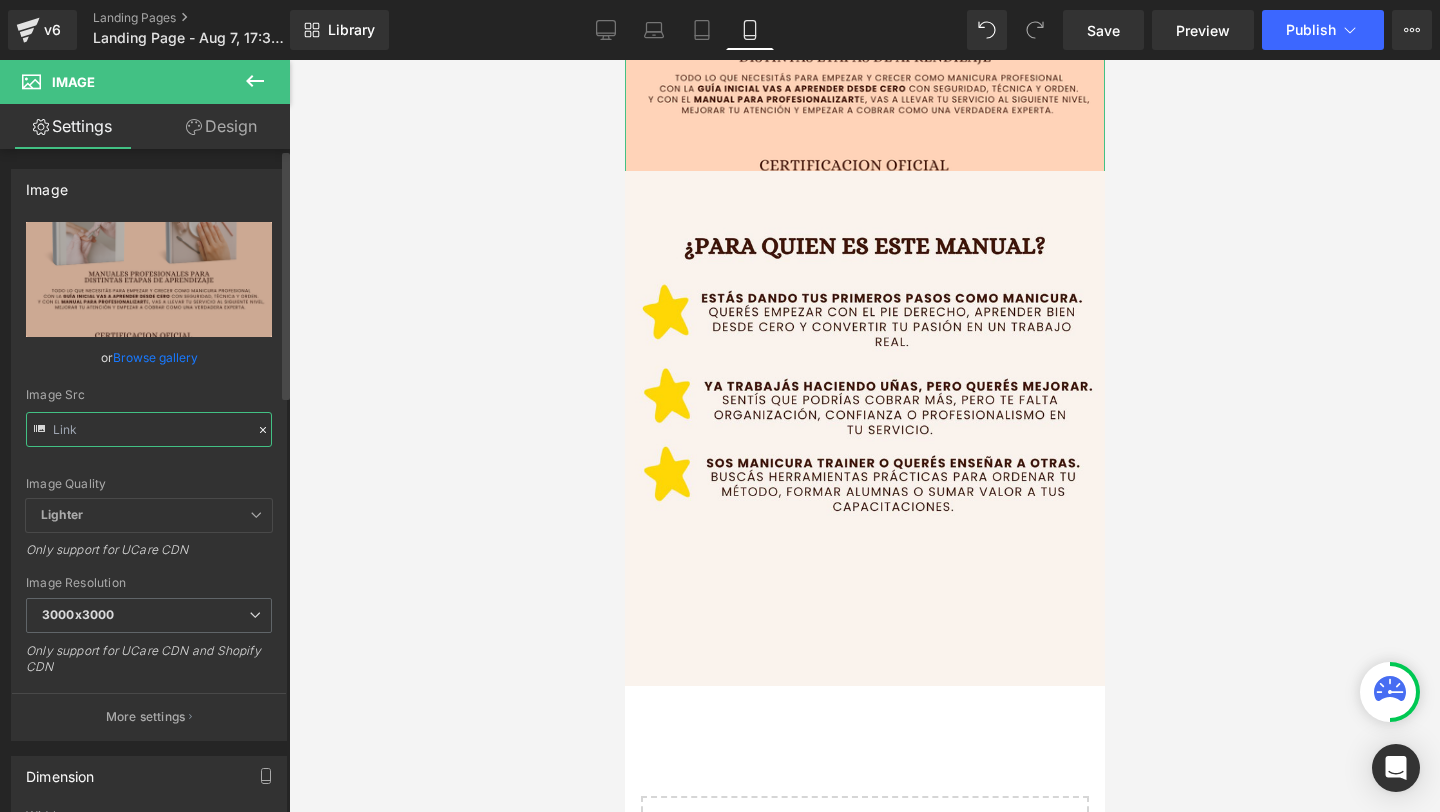 scroll, scrollTop: 0, scrollLeft: 0, axis: both 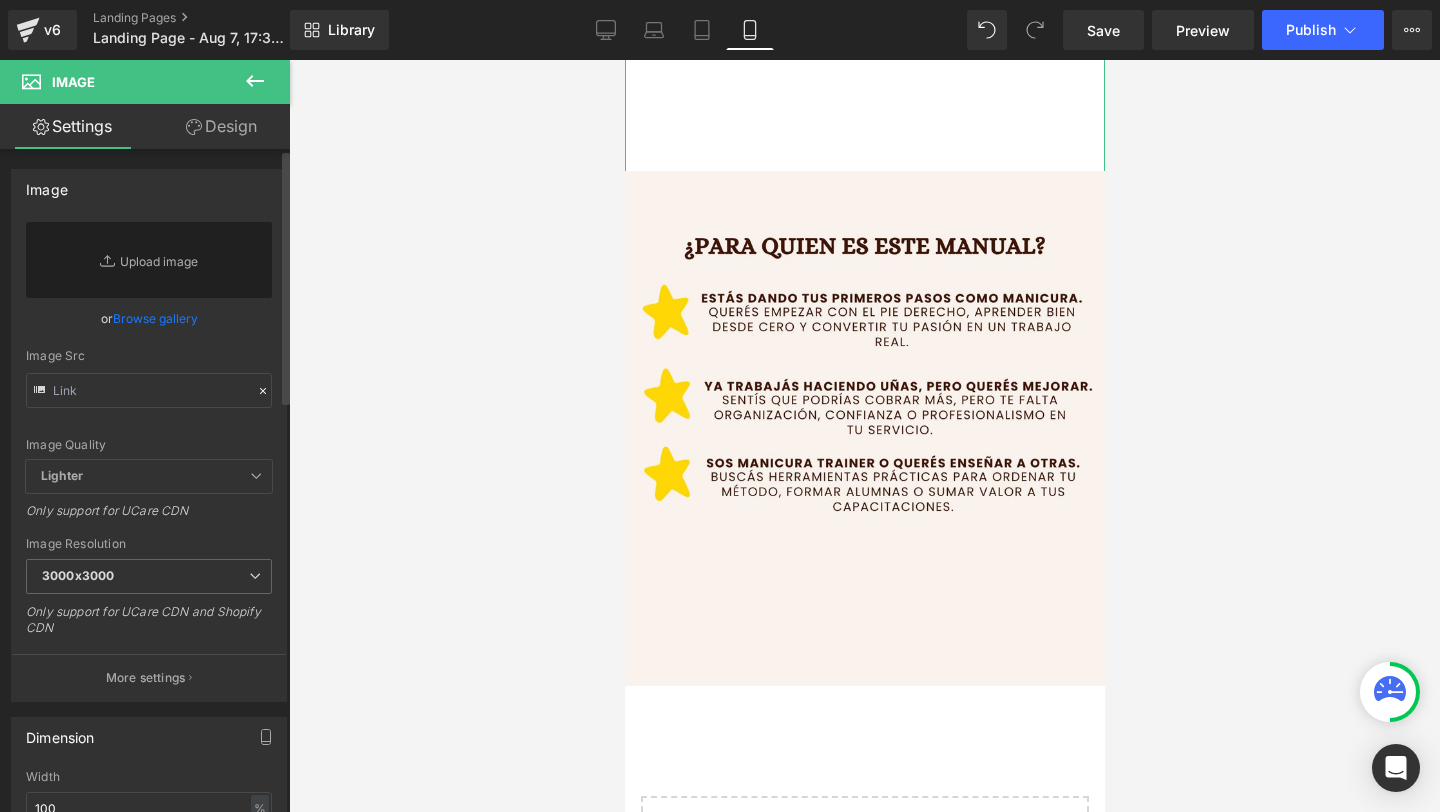 click on "Lighter" at bounding box center [149, 476] 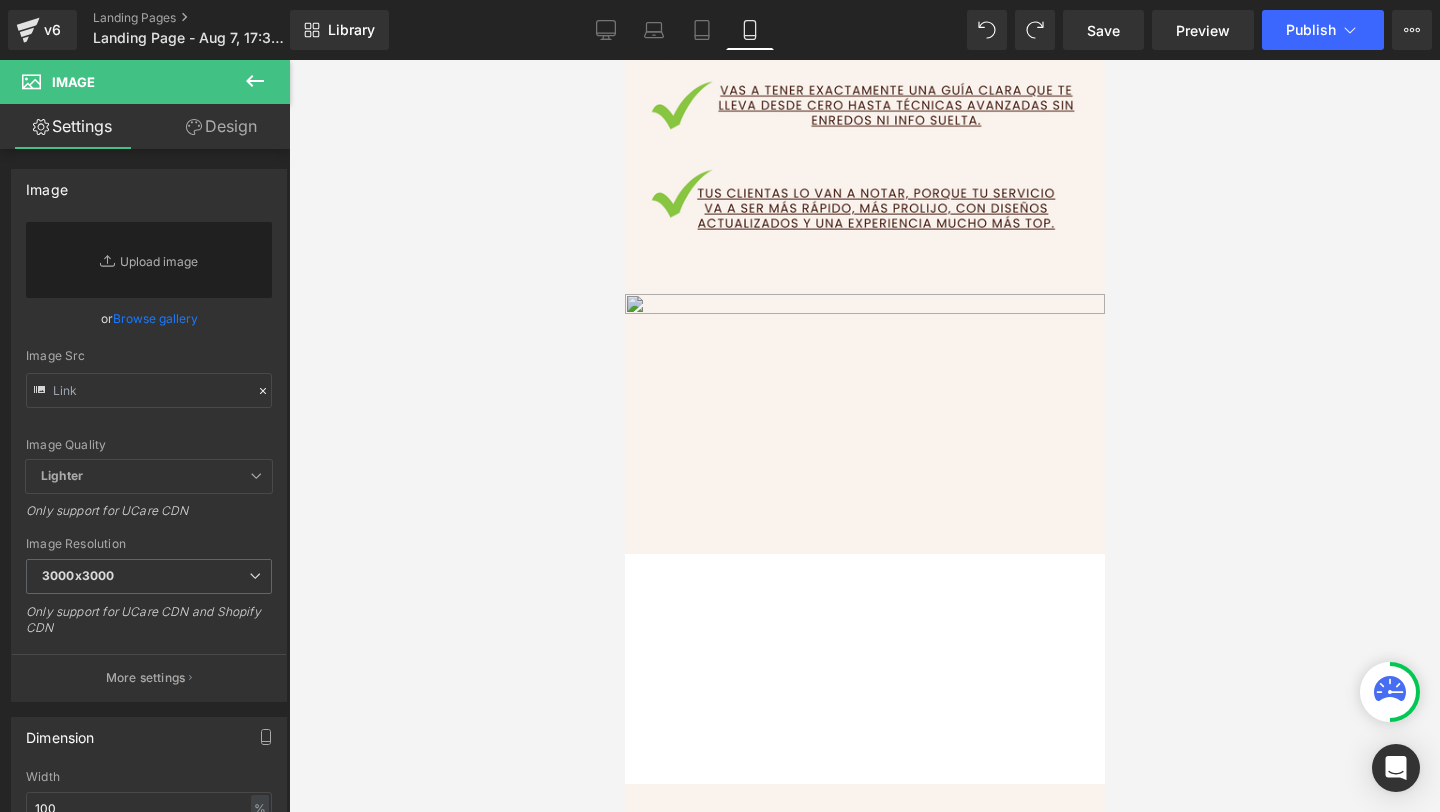 scroll, scrollTop: 1596, scrollLeft: 0, axis: vertical 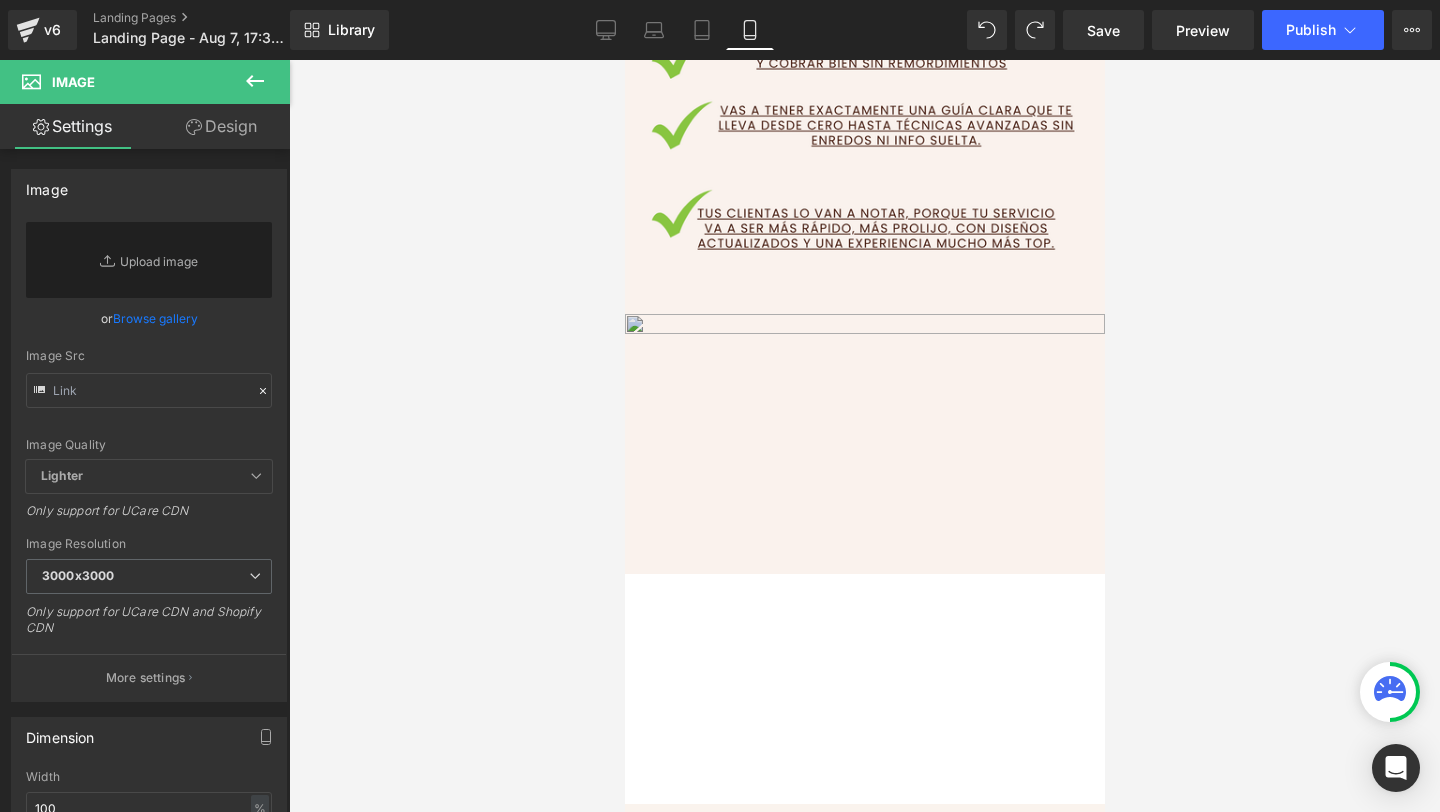 type on "https://i.postimg.cc/m2Rh46QT/Para-quien-es.jpg" 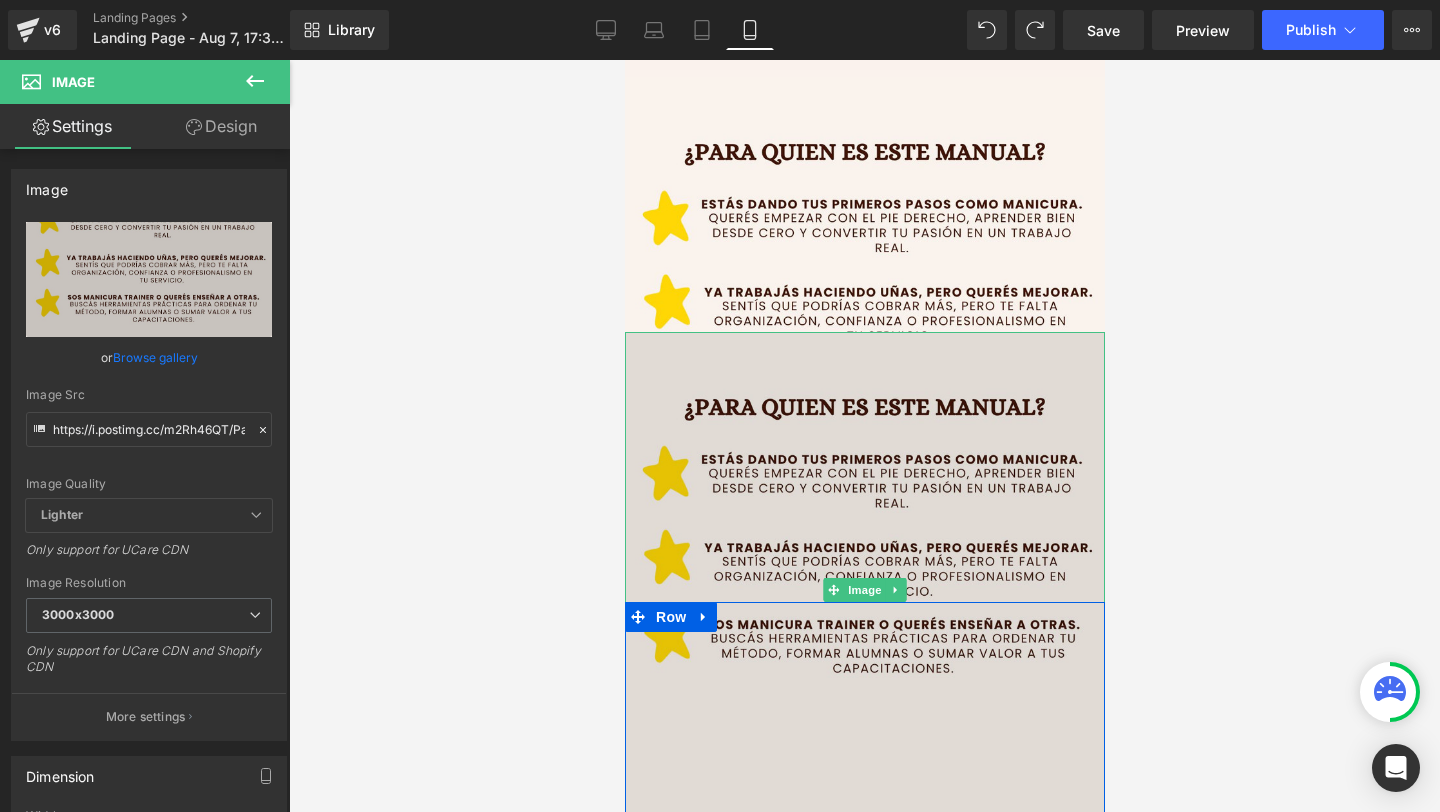 scroll, scrollTop: 1856, scrollLeft: 0, axis: vertical 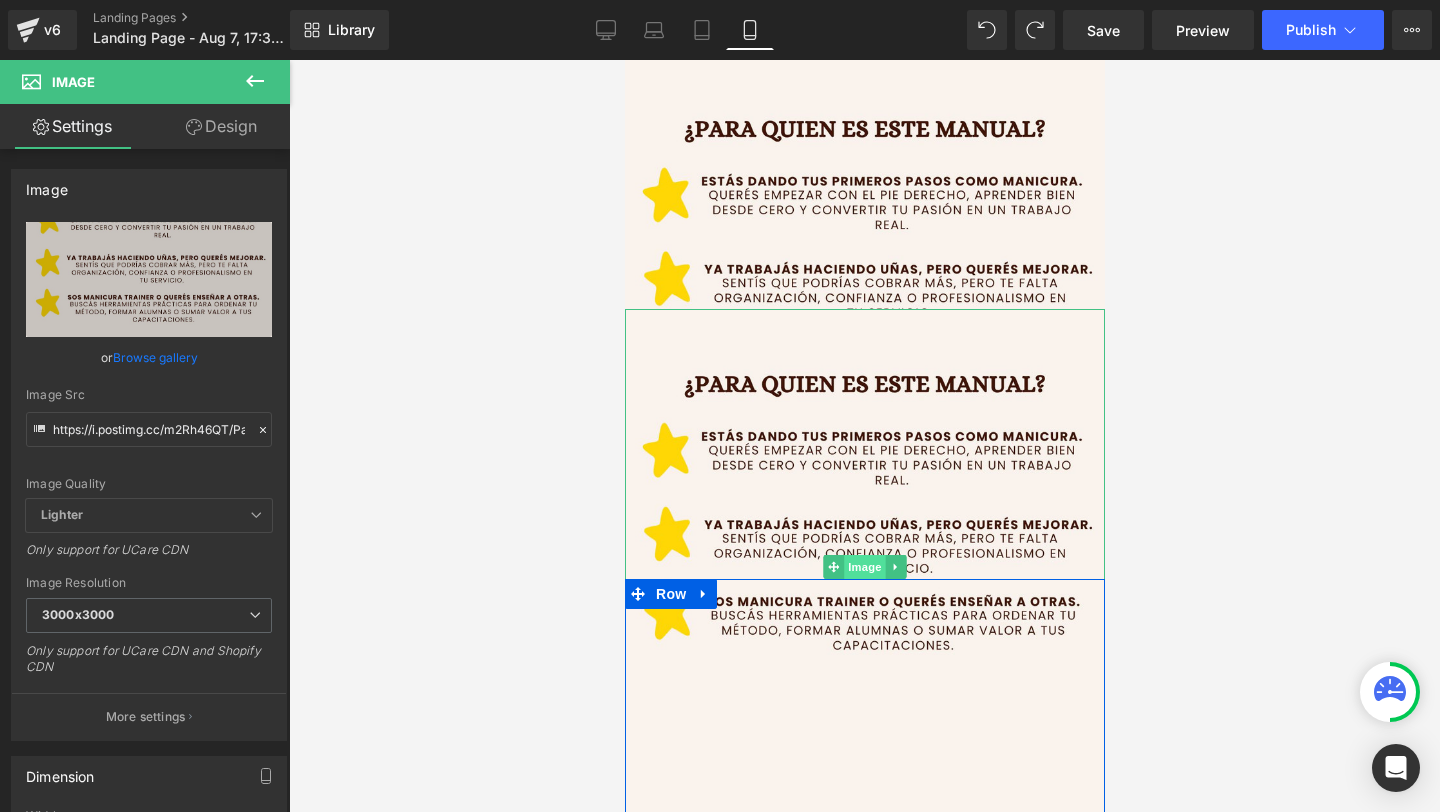 click on "Image" at bounding box center [864, 567] 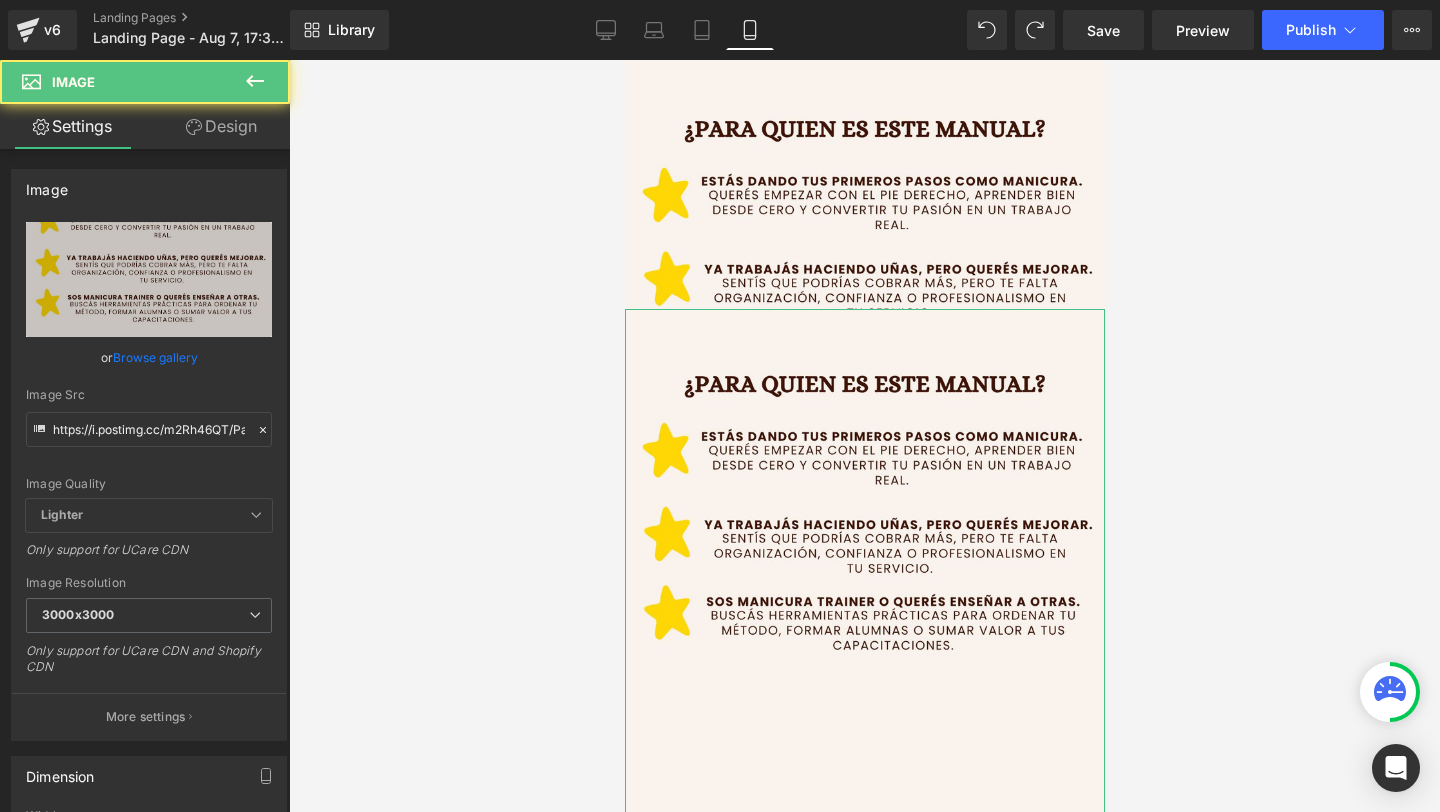 click 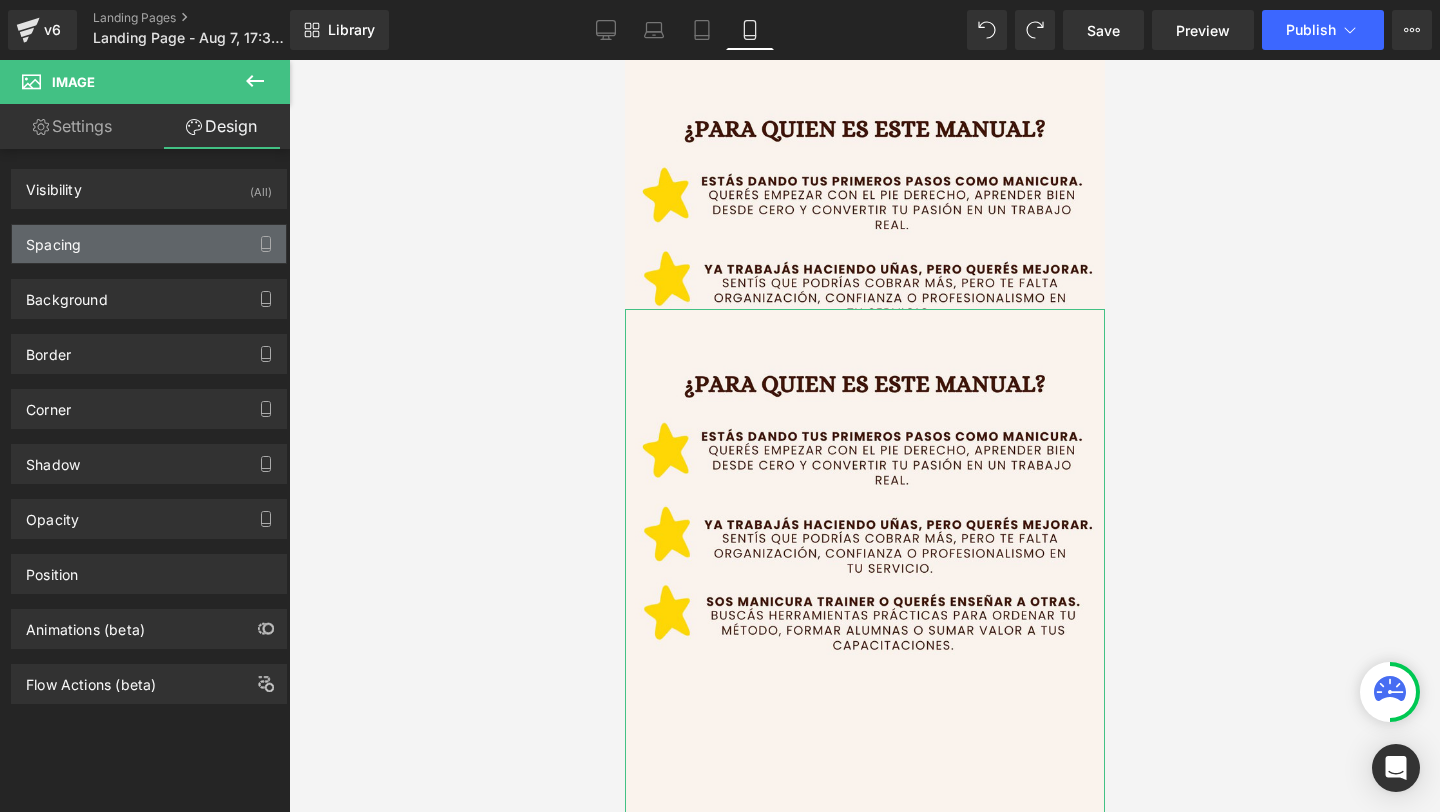 click on "Spacing" at bounding box center [149, 244] 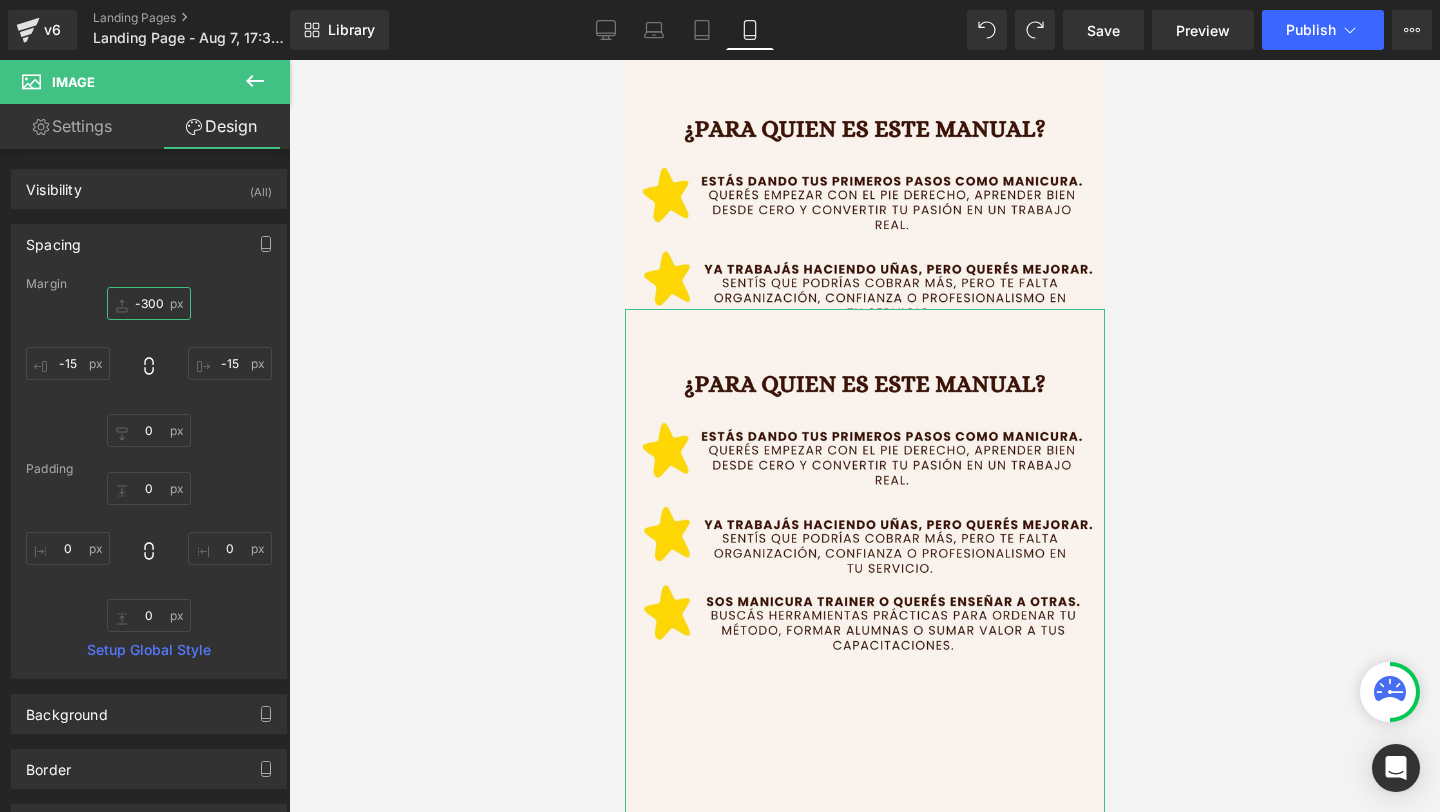 click on "-300" at bounding box center (149, 303) 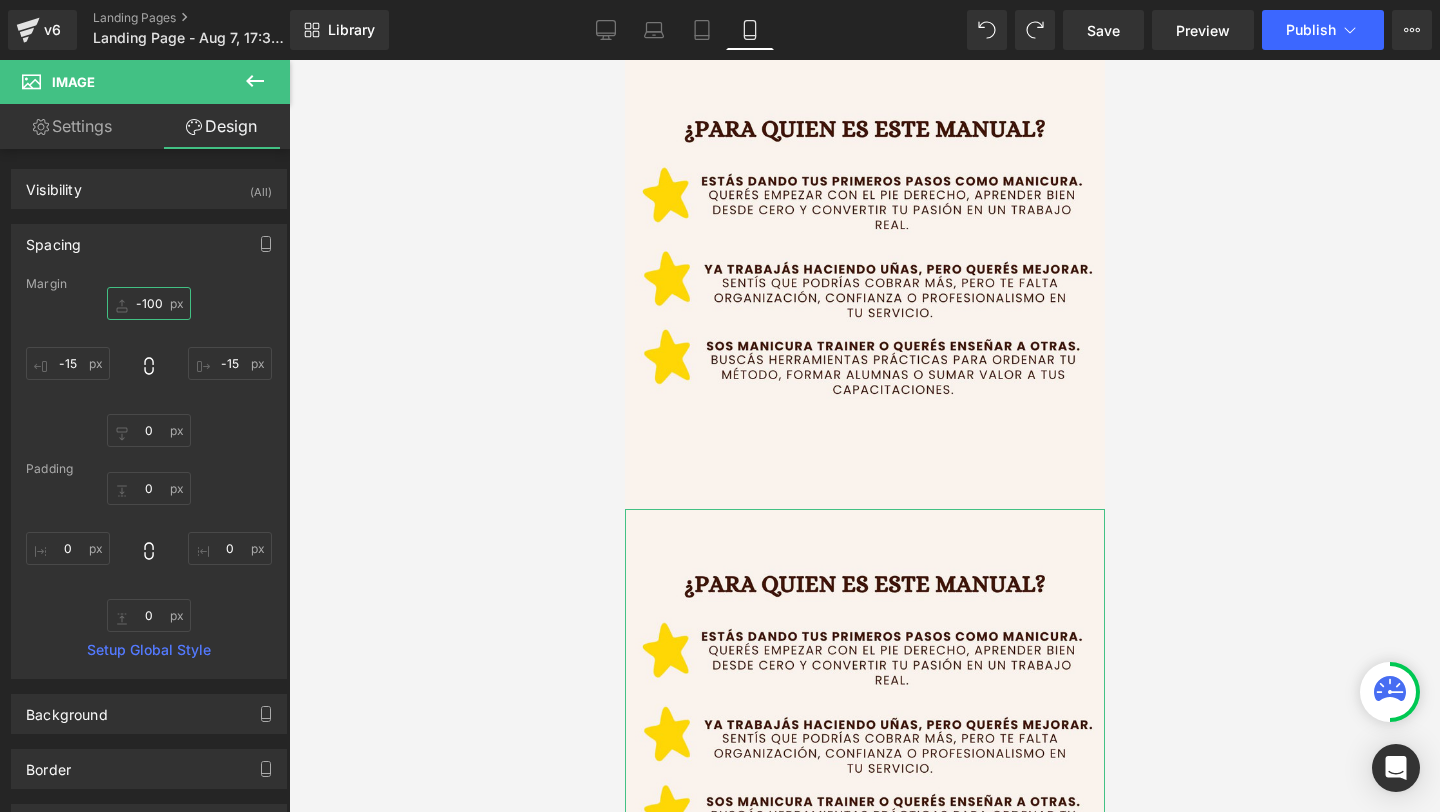 type on "-100" 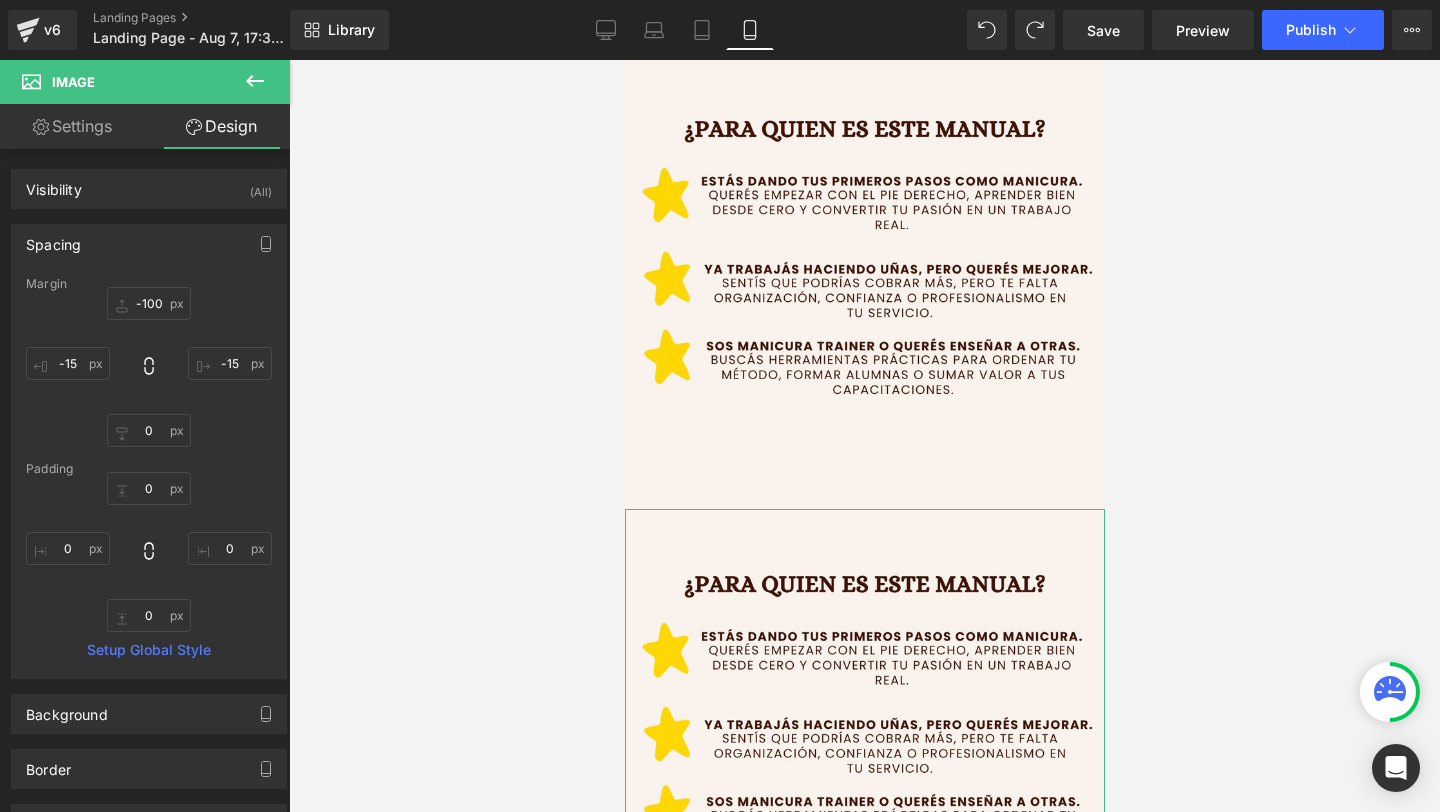 click on "Settings" at bounding box center [72, 126] 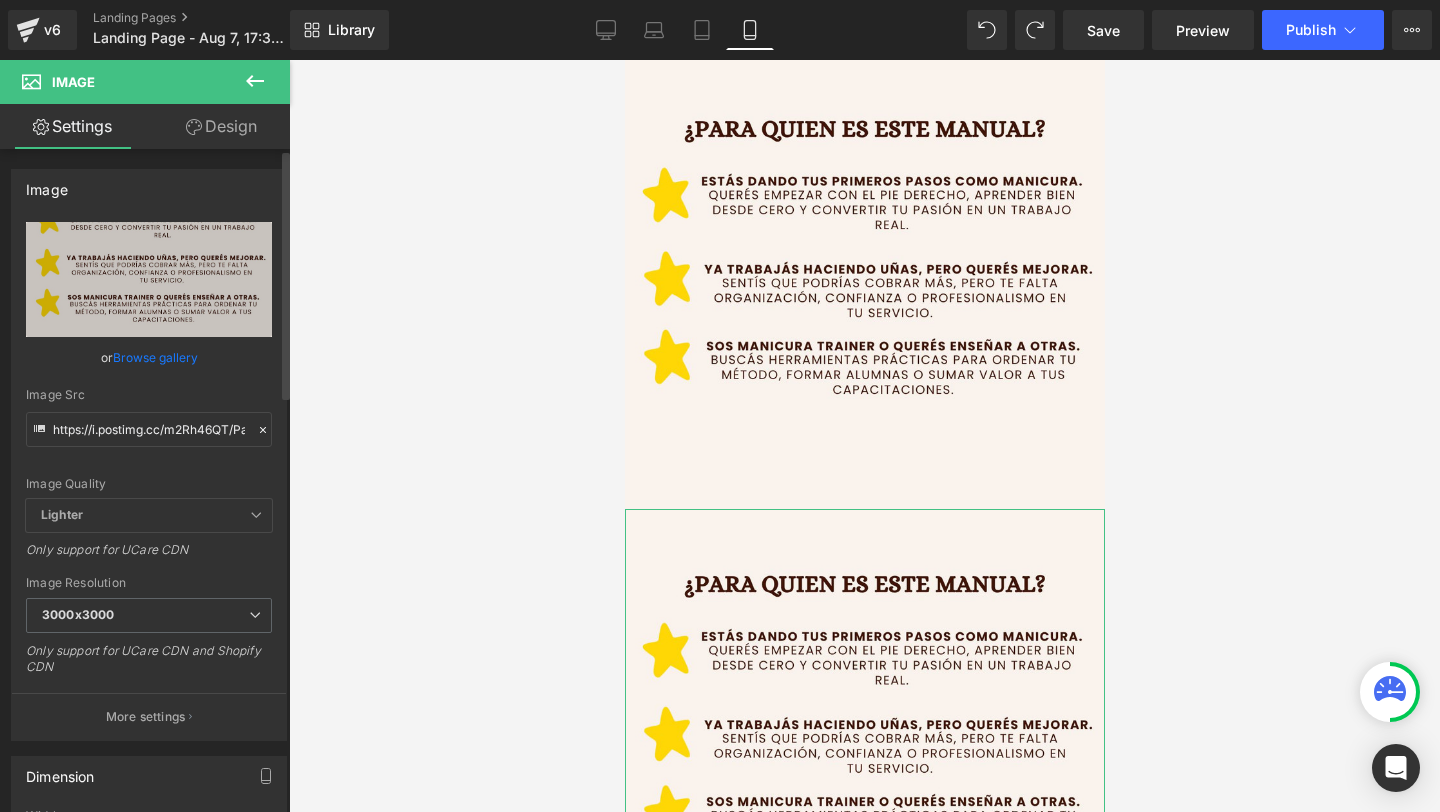 click 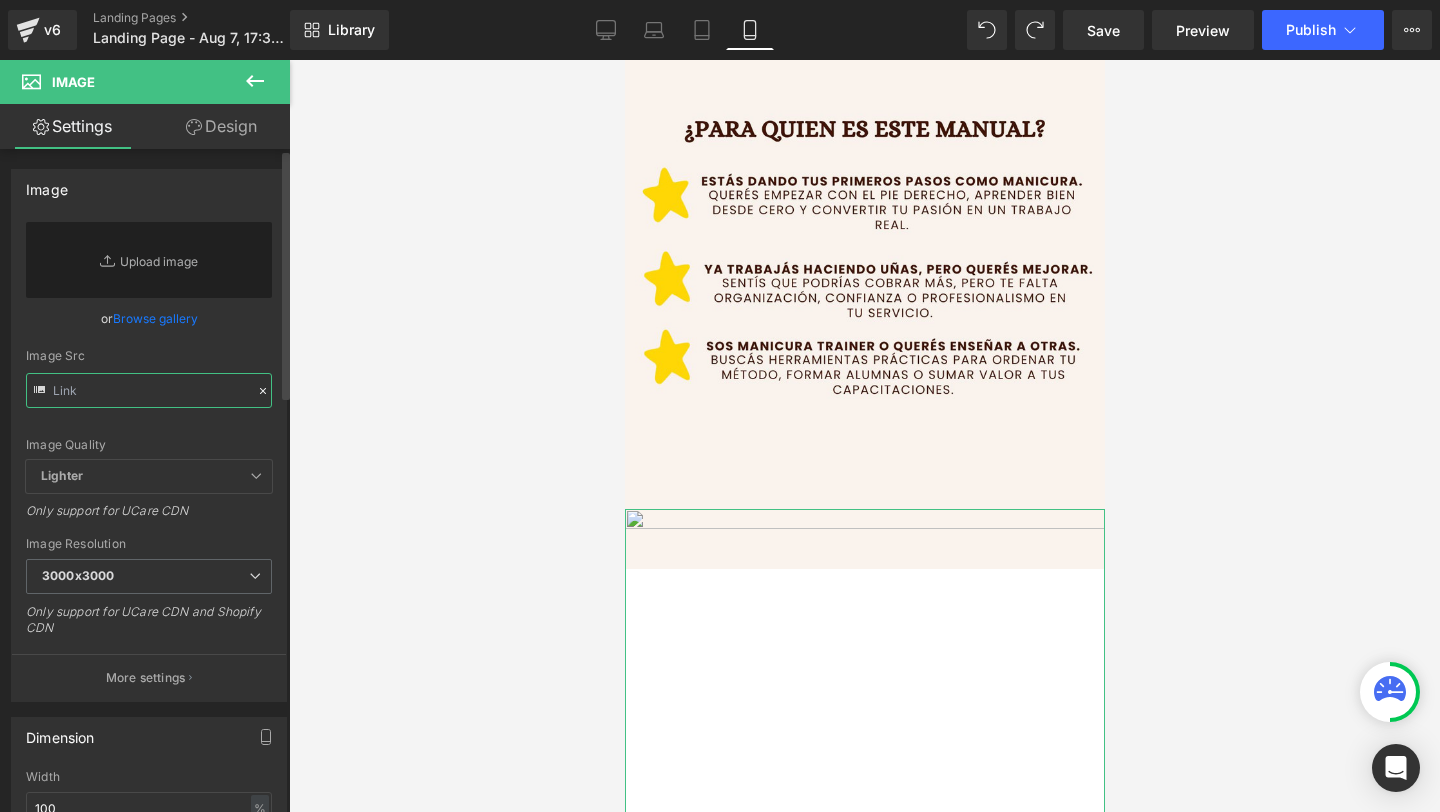 click at bounding box center (149, 390) 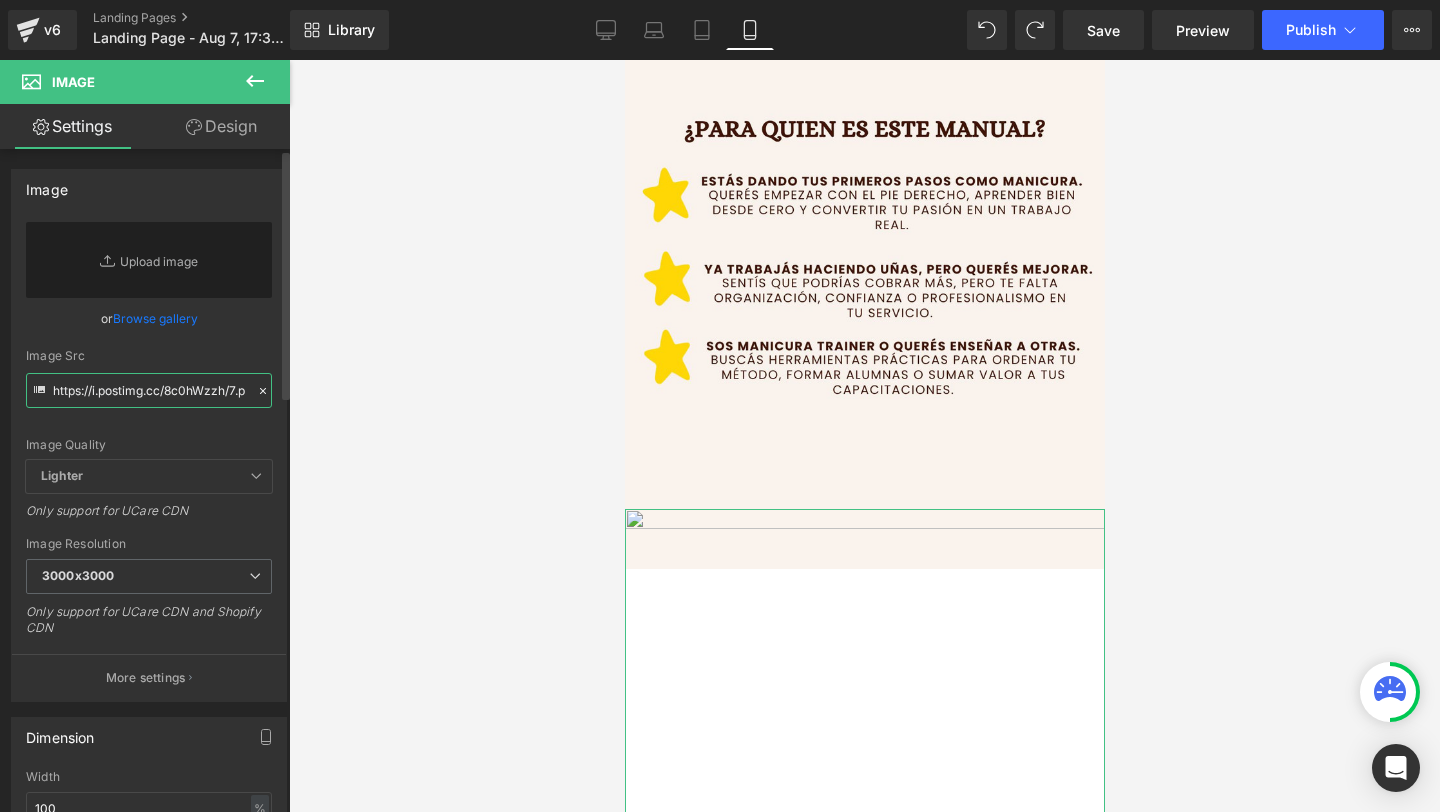 scroll, scrollTop: 0, scrollLeft: 25, axis: horizontal 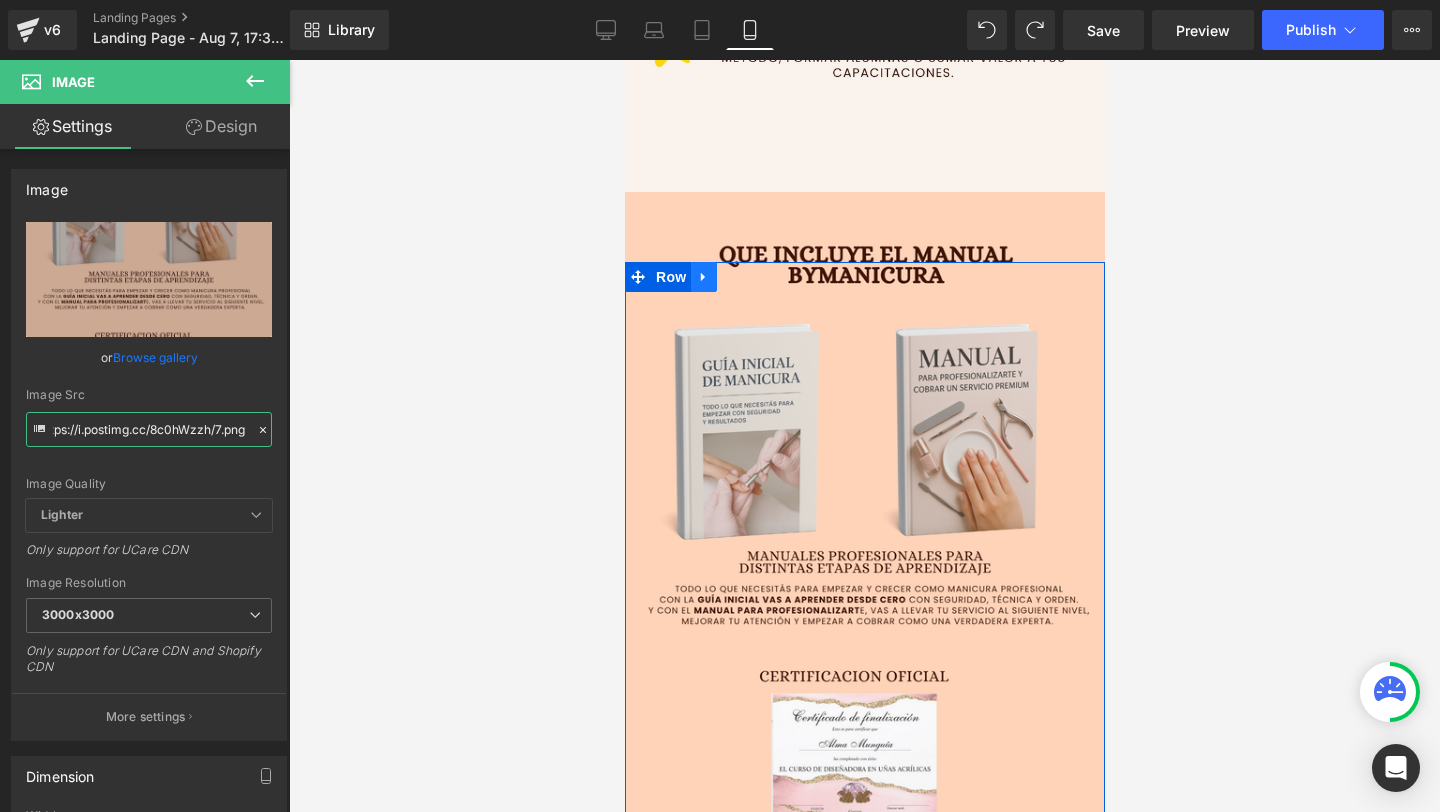 type on "https://i.postimg.cc/8c0hWzzh/7.png" 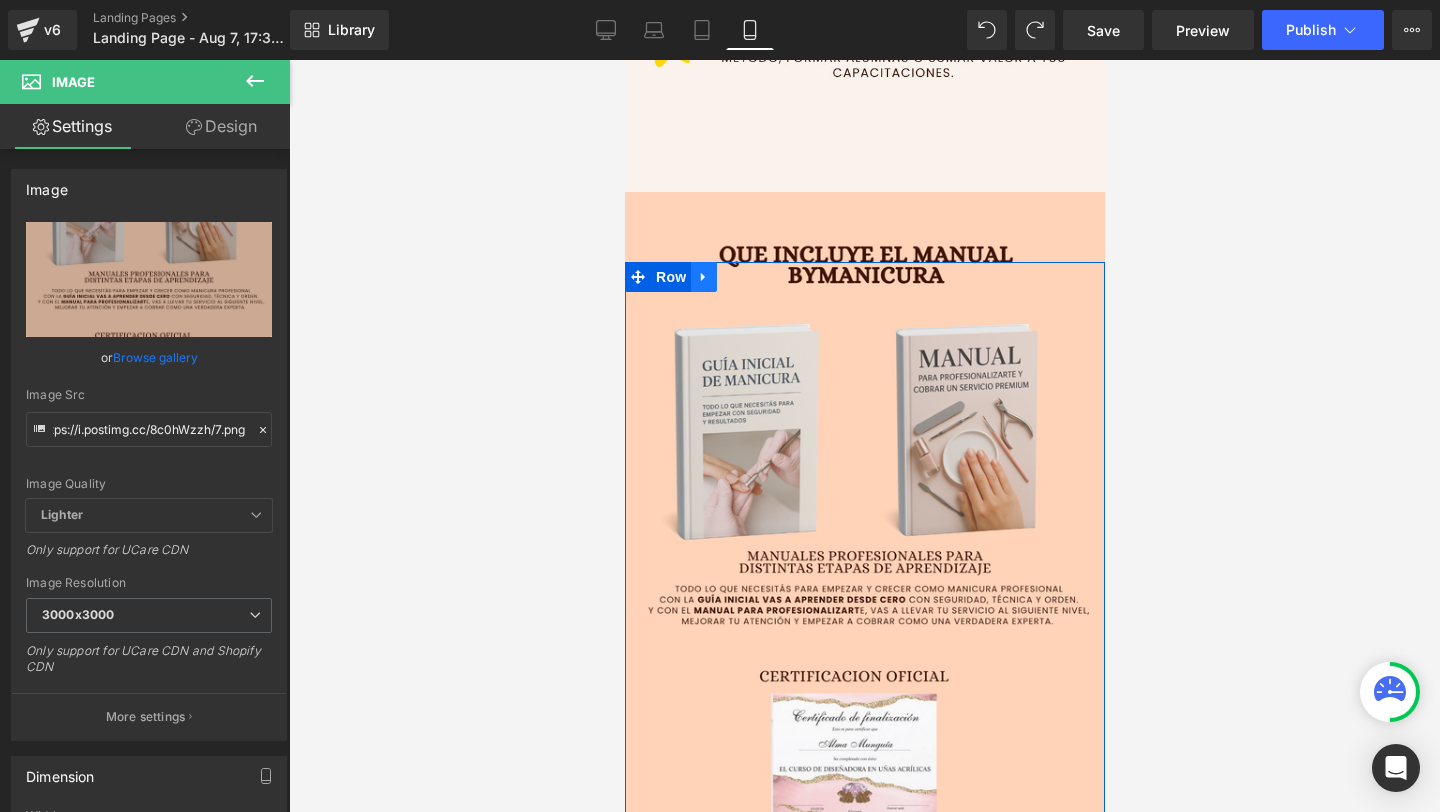 click 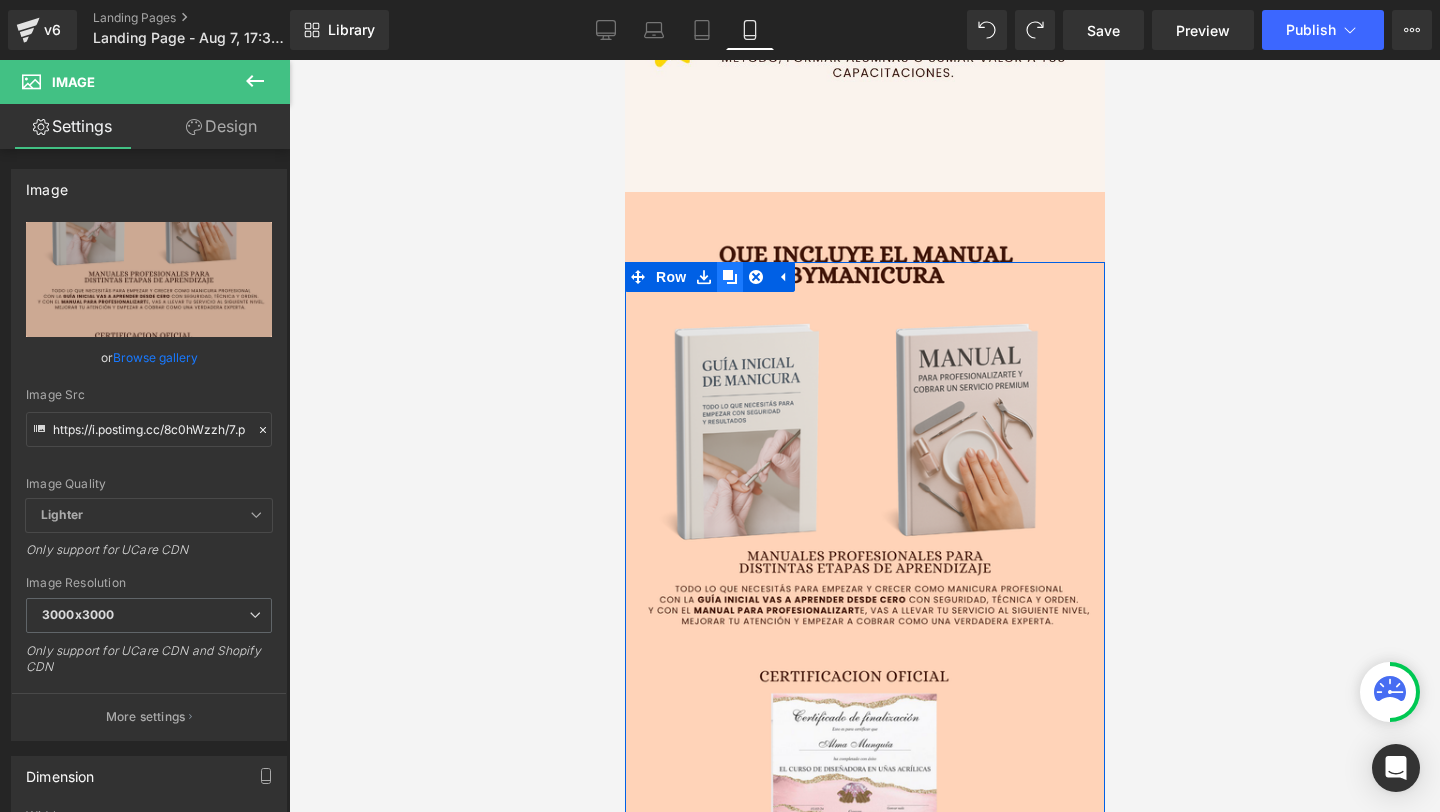 click 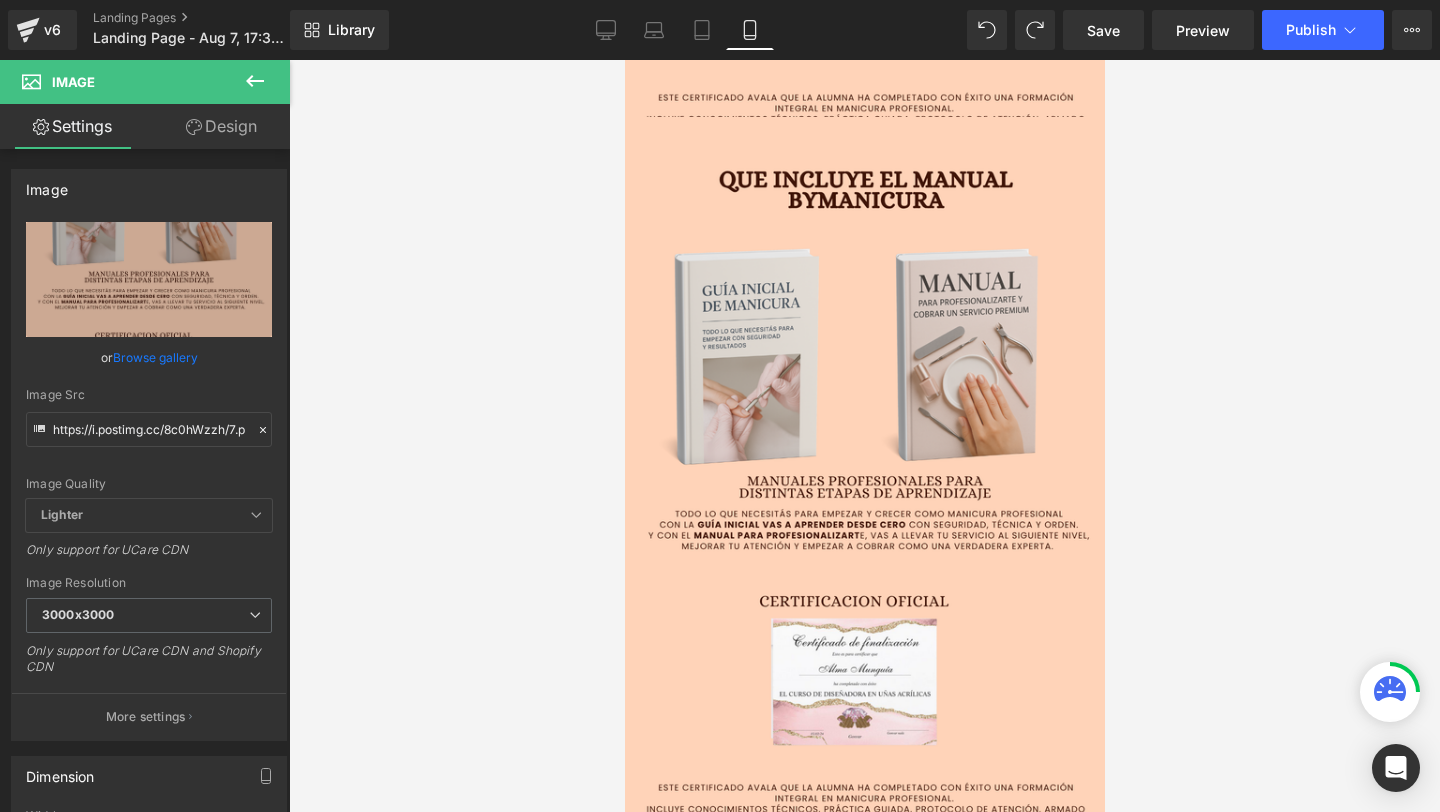 scroll, scrollTop: 2985, scrollLeft: 0, axis: vertical 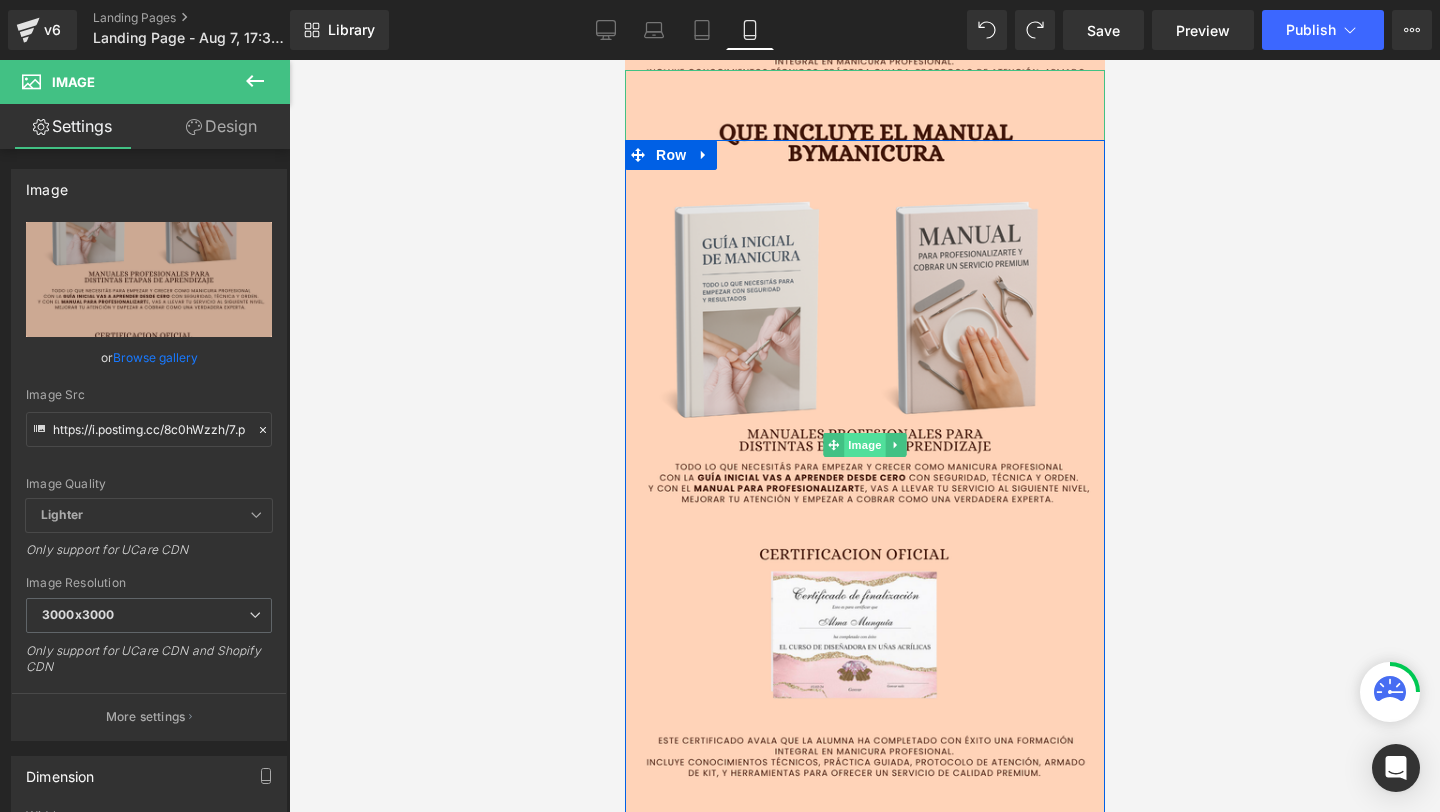 click on "Image" at bounding box center [864, 445] 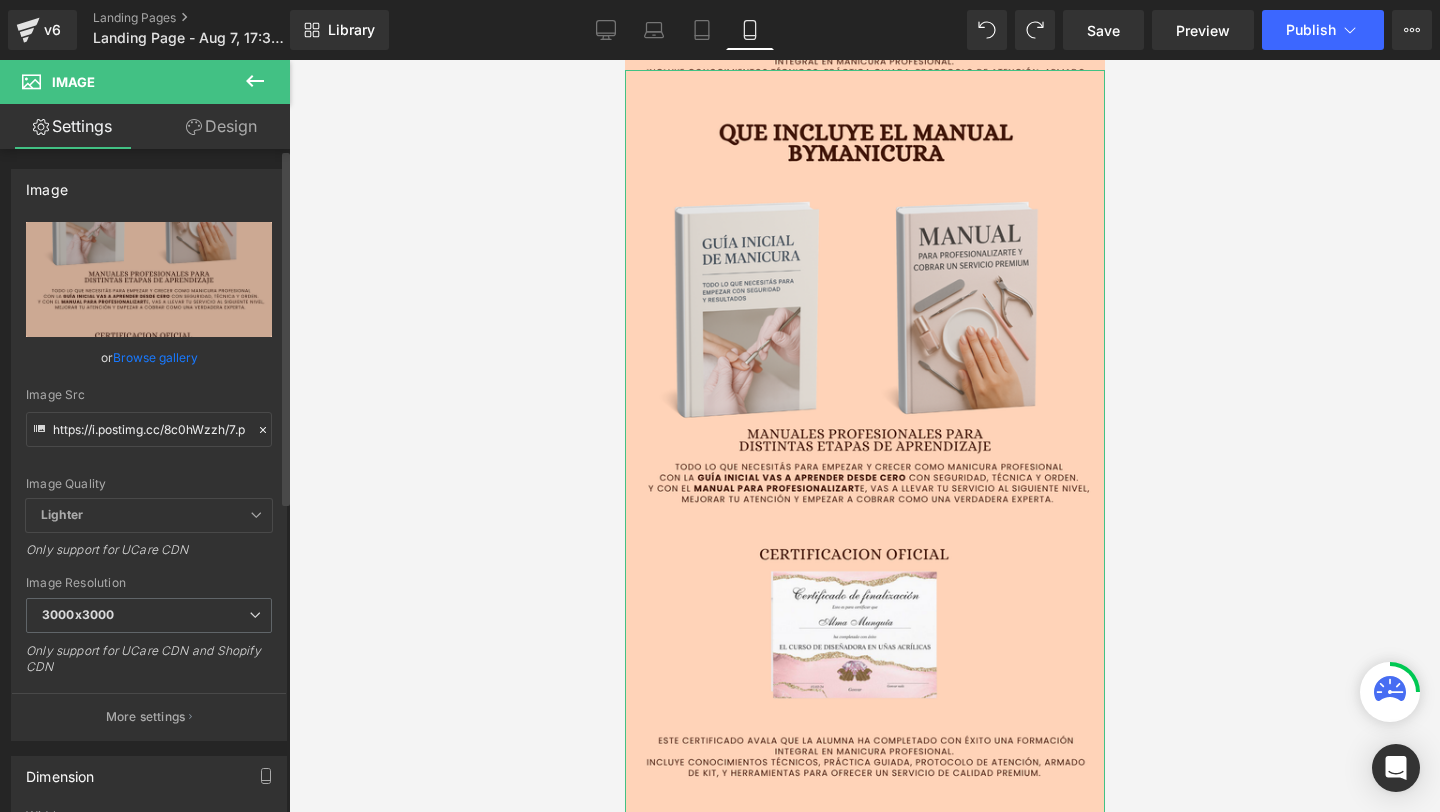 click at bounding box center [263, 430] 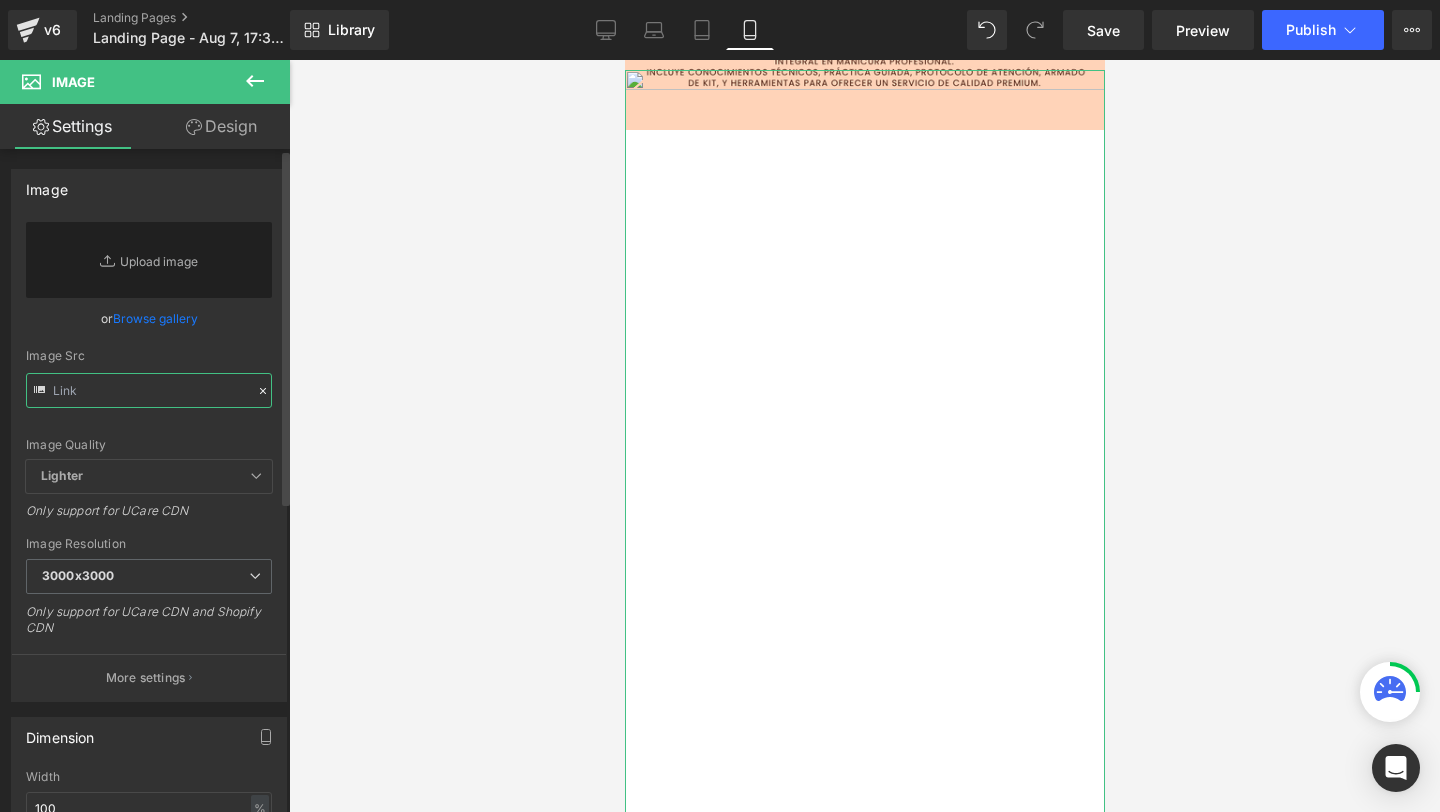 click at bounding box center (149, 390) 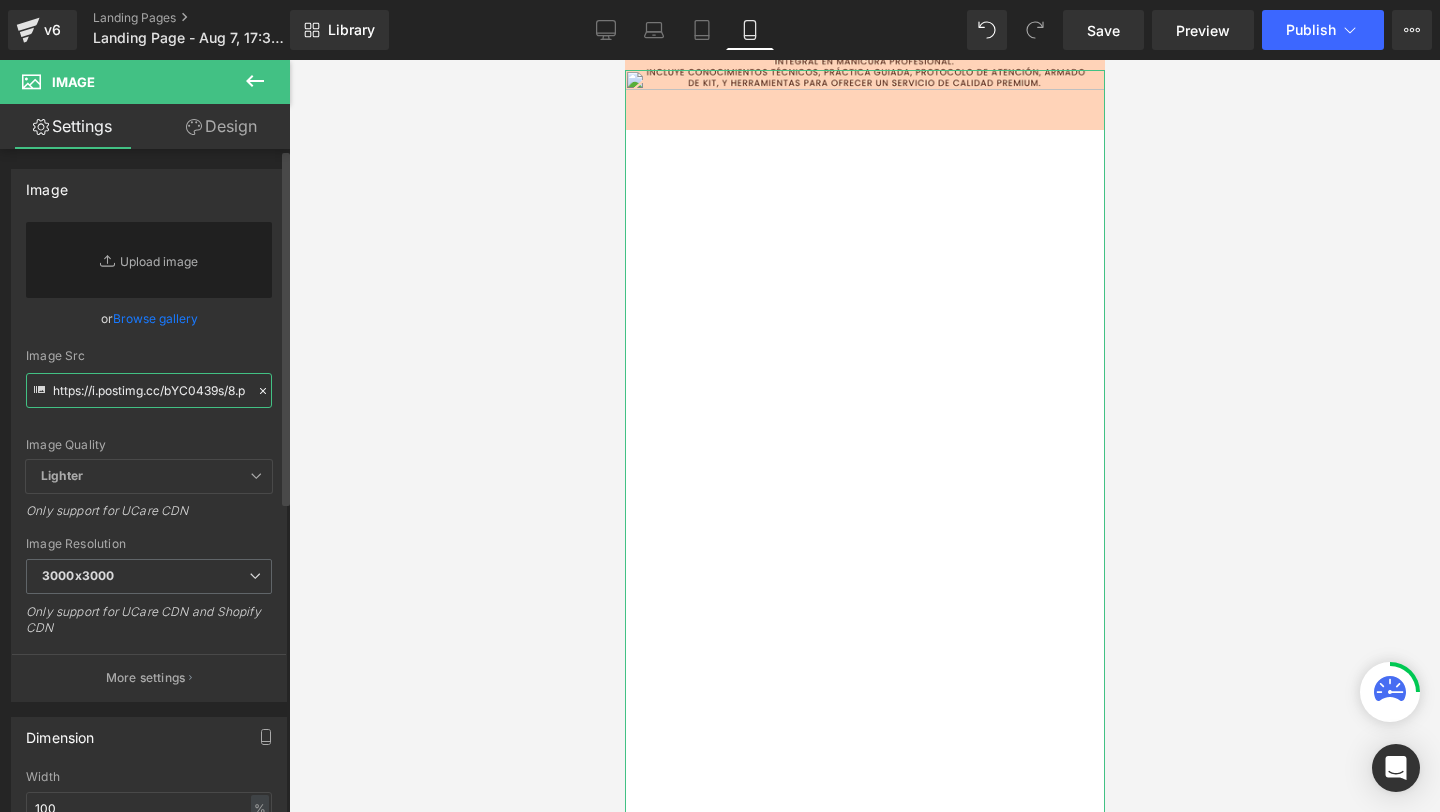 scroll, scrollTop: 0, scrollLeft: 27, axis: horizontal 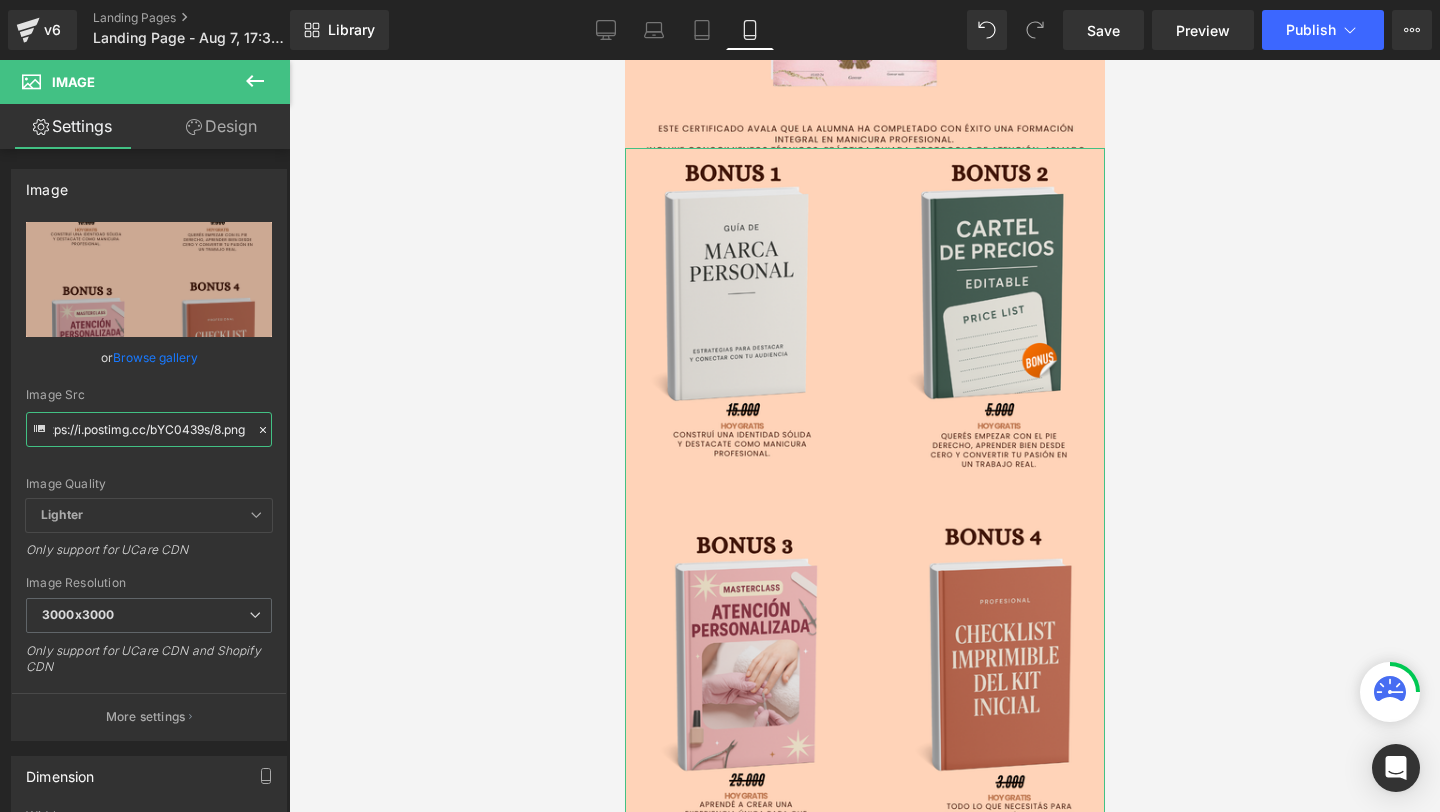 type on "https://i.postimg.cc/bYC0439s/8.png" 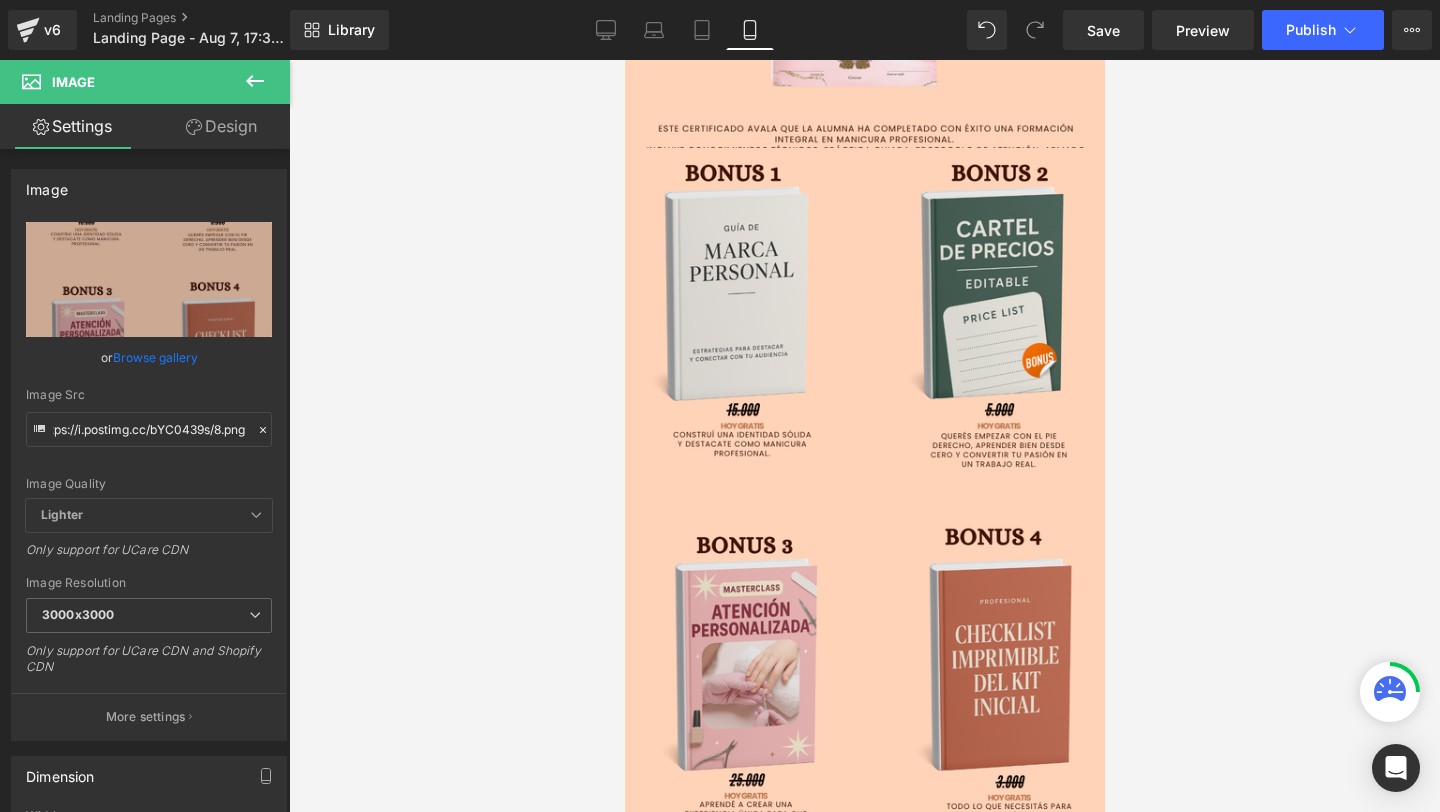 click at bounding box center [255, 82] 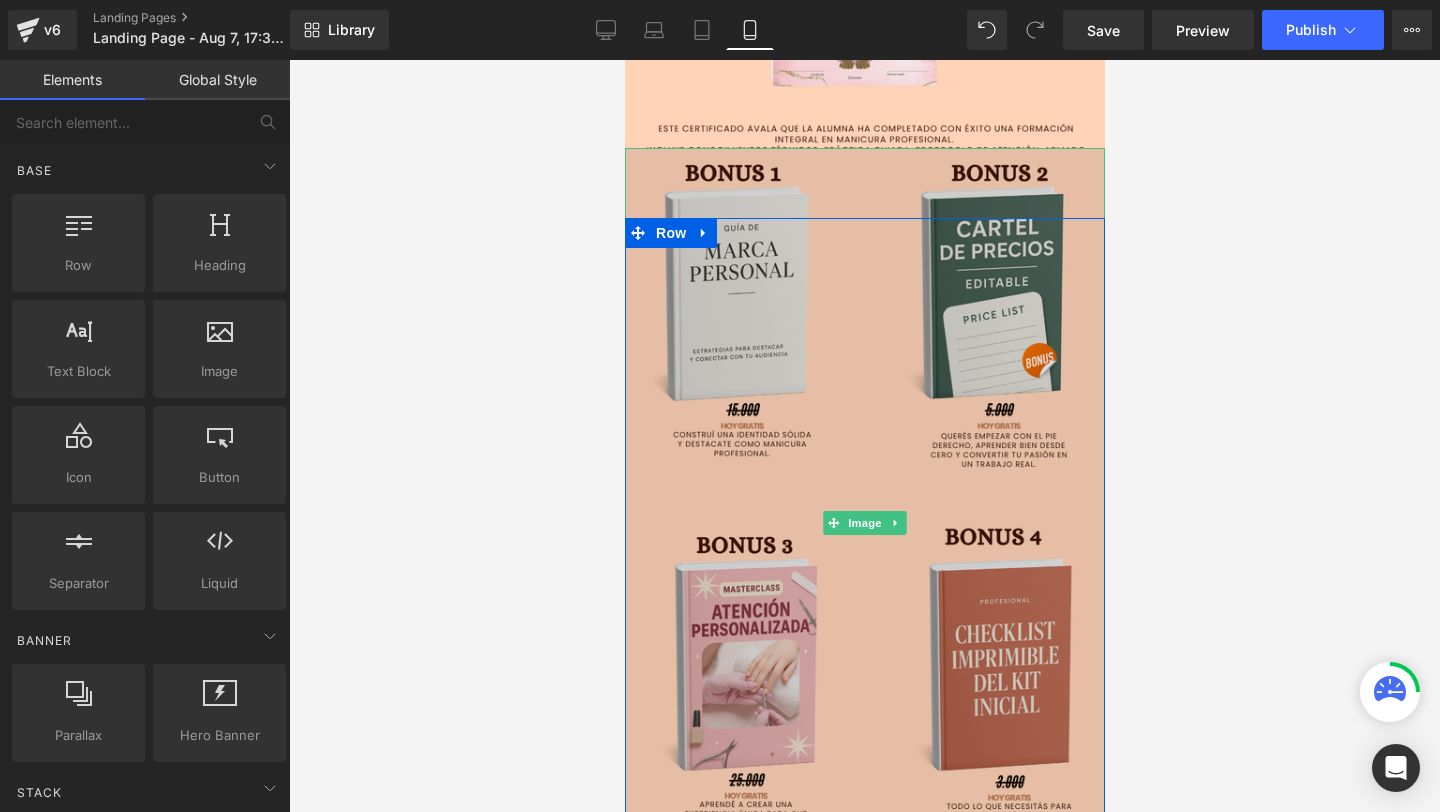 click at bounding box center (864, 523) 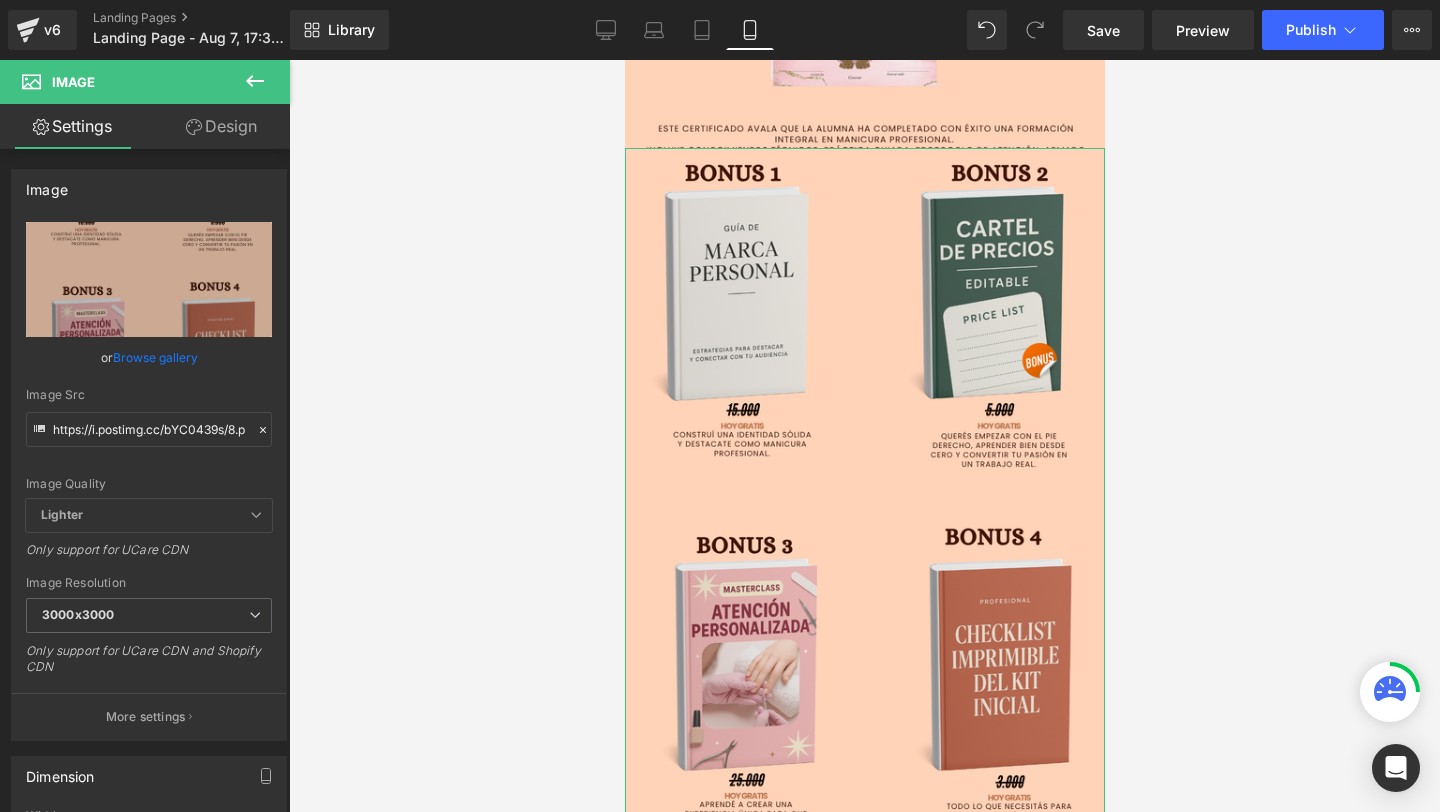 click on "Design" at bounding box center [221, 126] 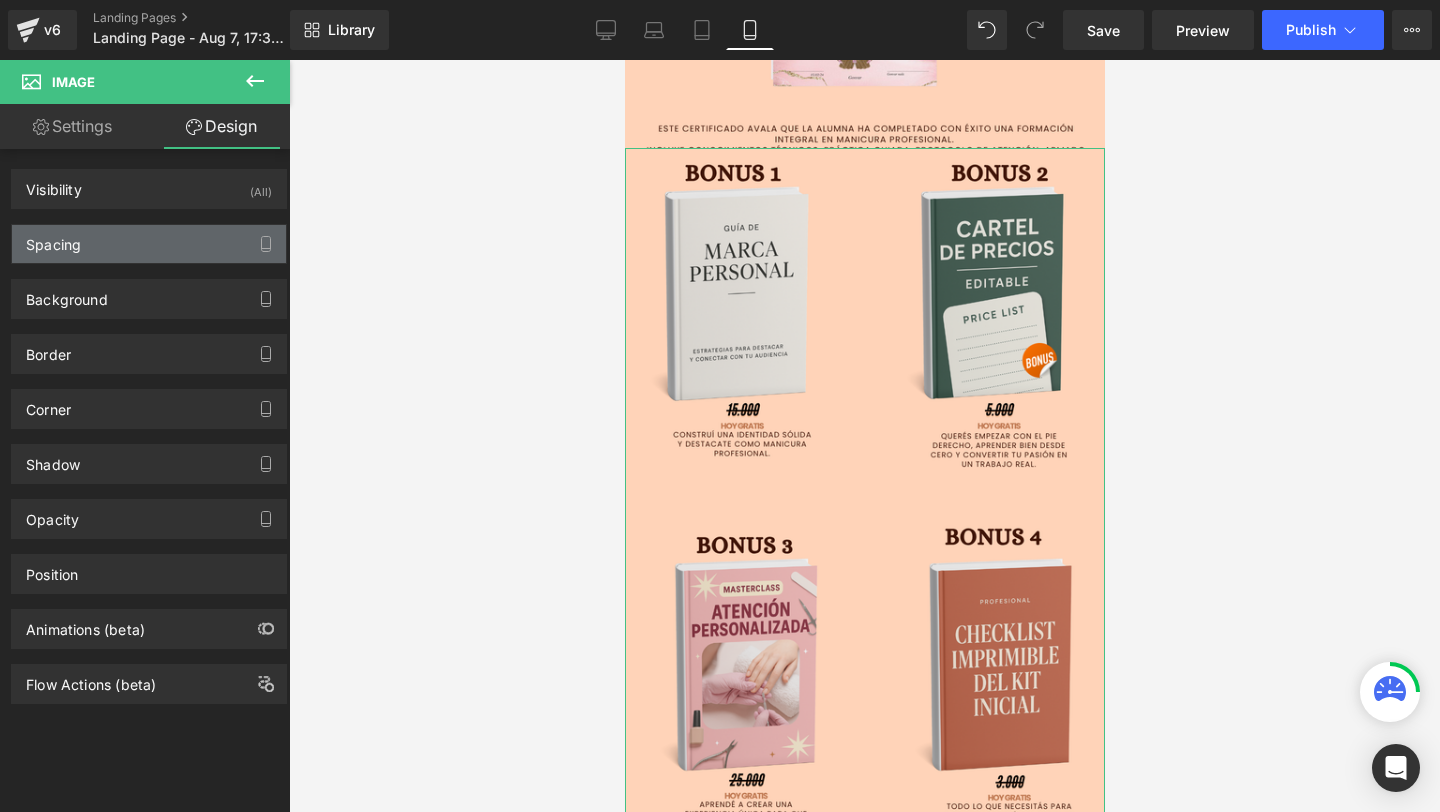 click on "Spacing" at bounding box center (149, 244) 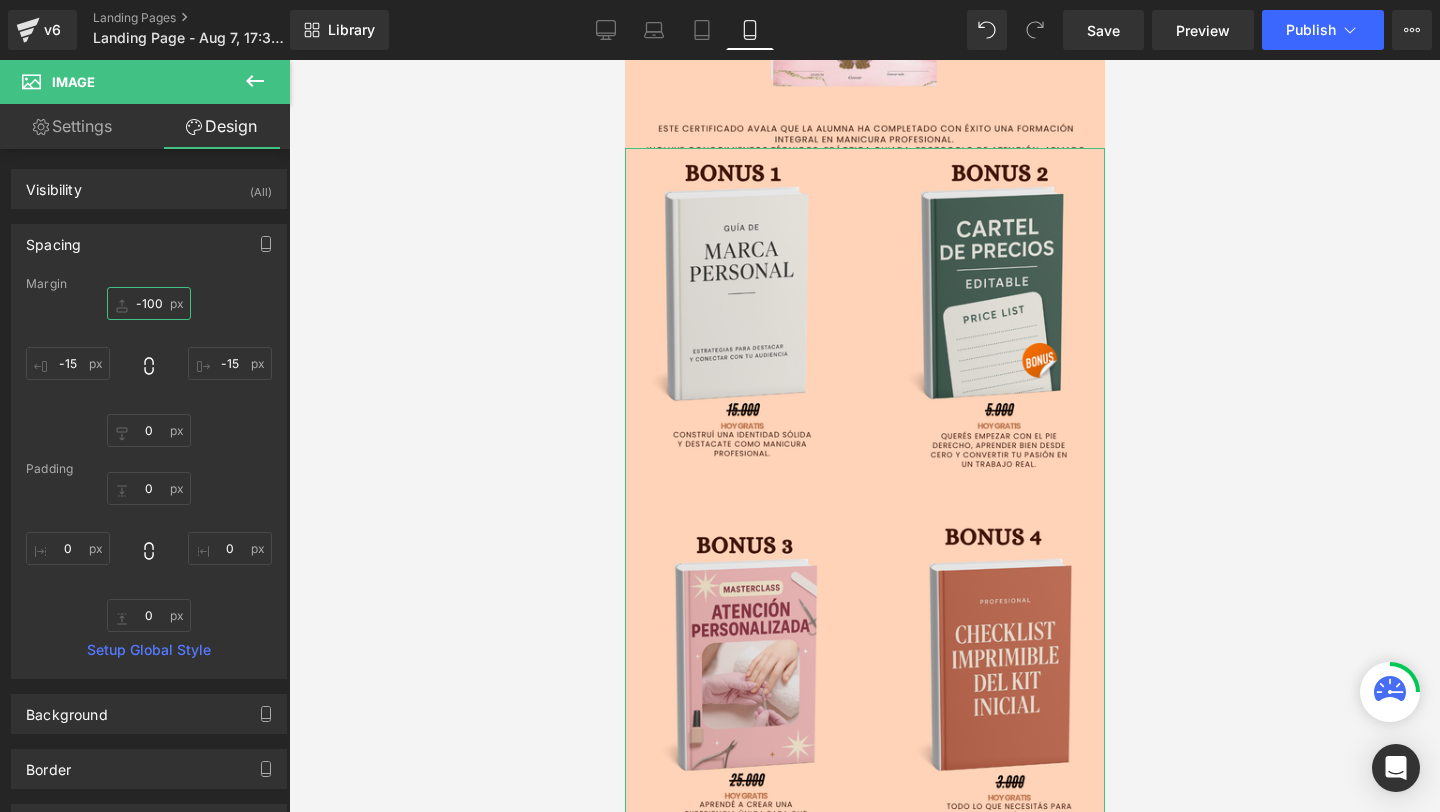 click on "-100" at bounding box center (149, 303) 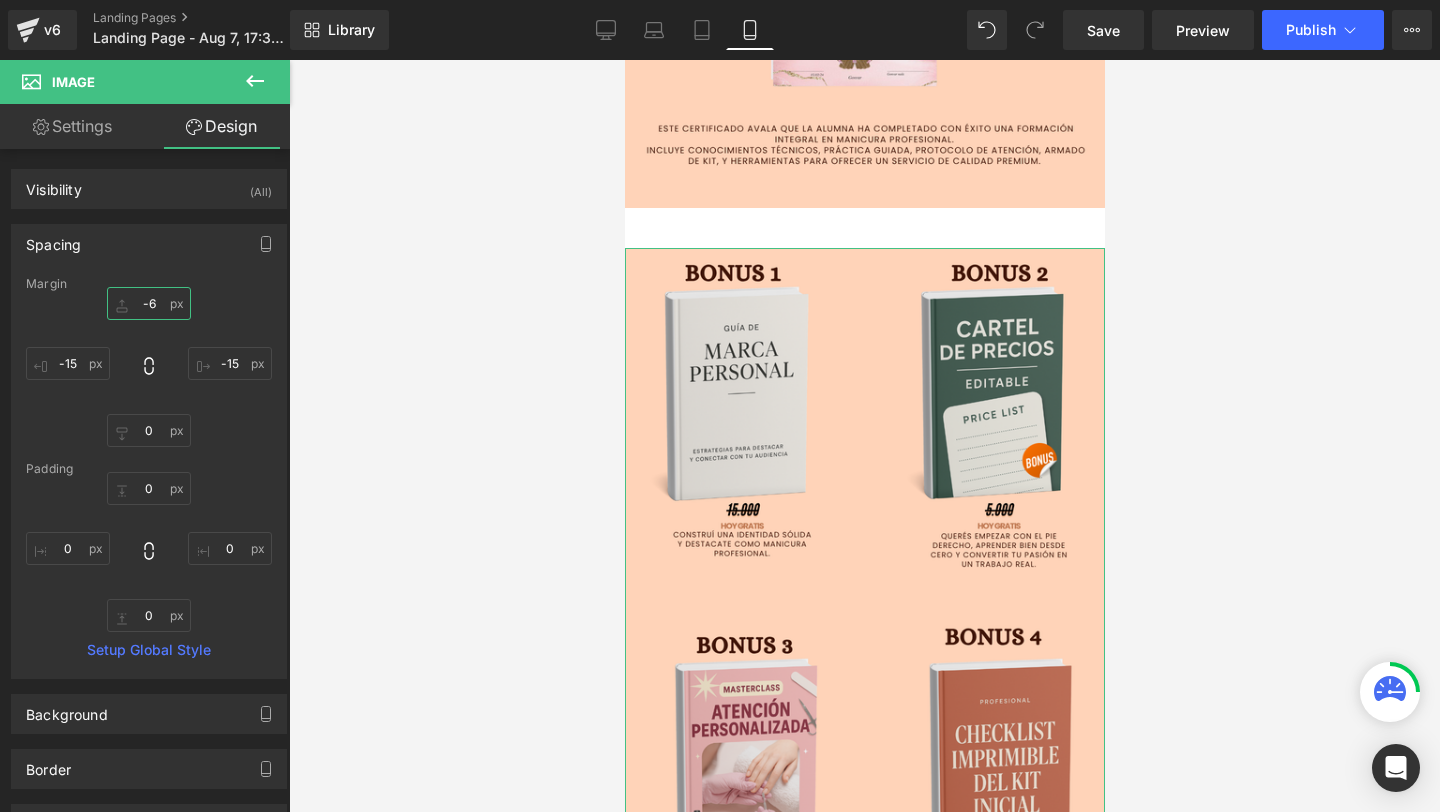 type on "-60" 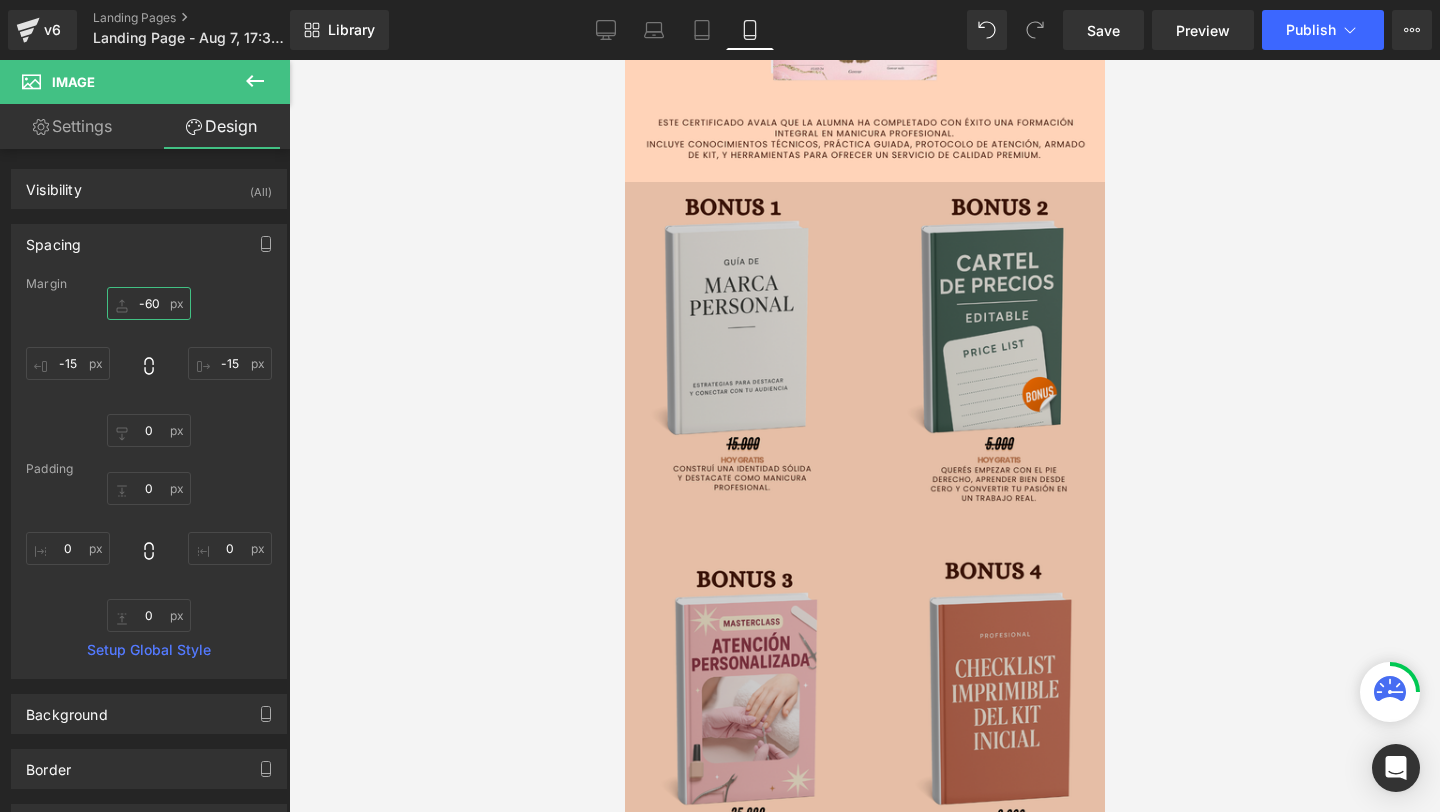 scroll, scrollTop: 2912, scrollLeft: 0, axis: vertical 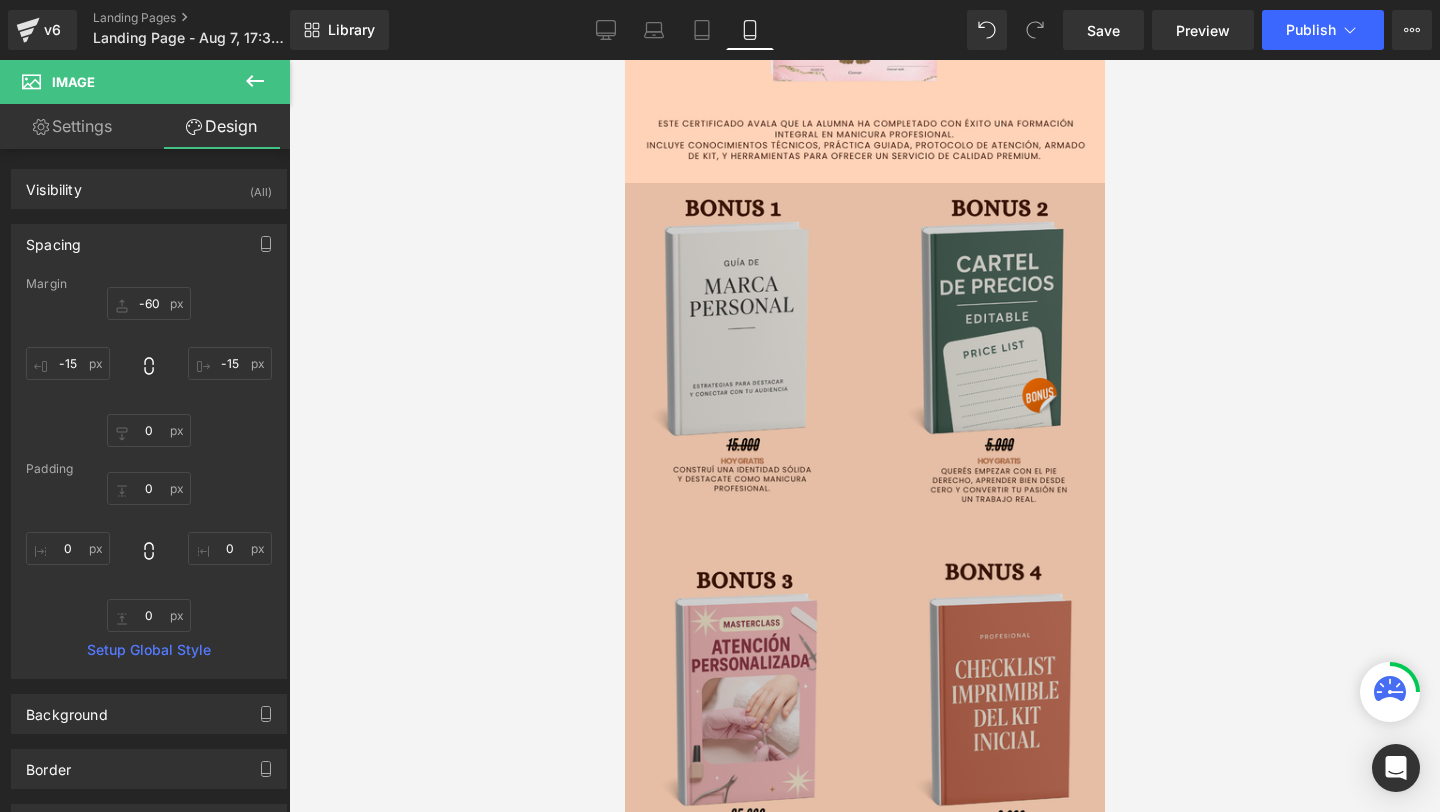 click at bounding box center [864, 558] 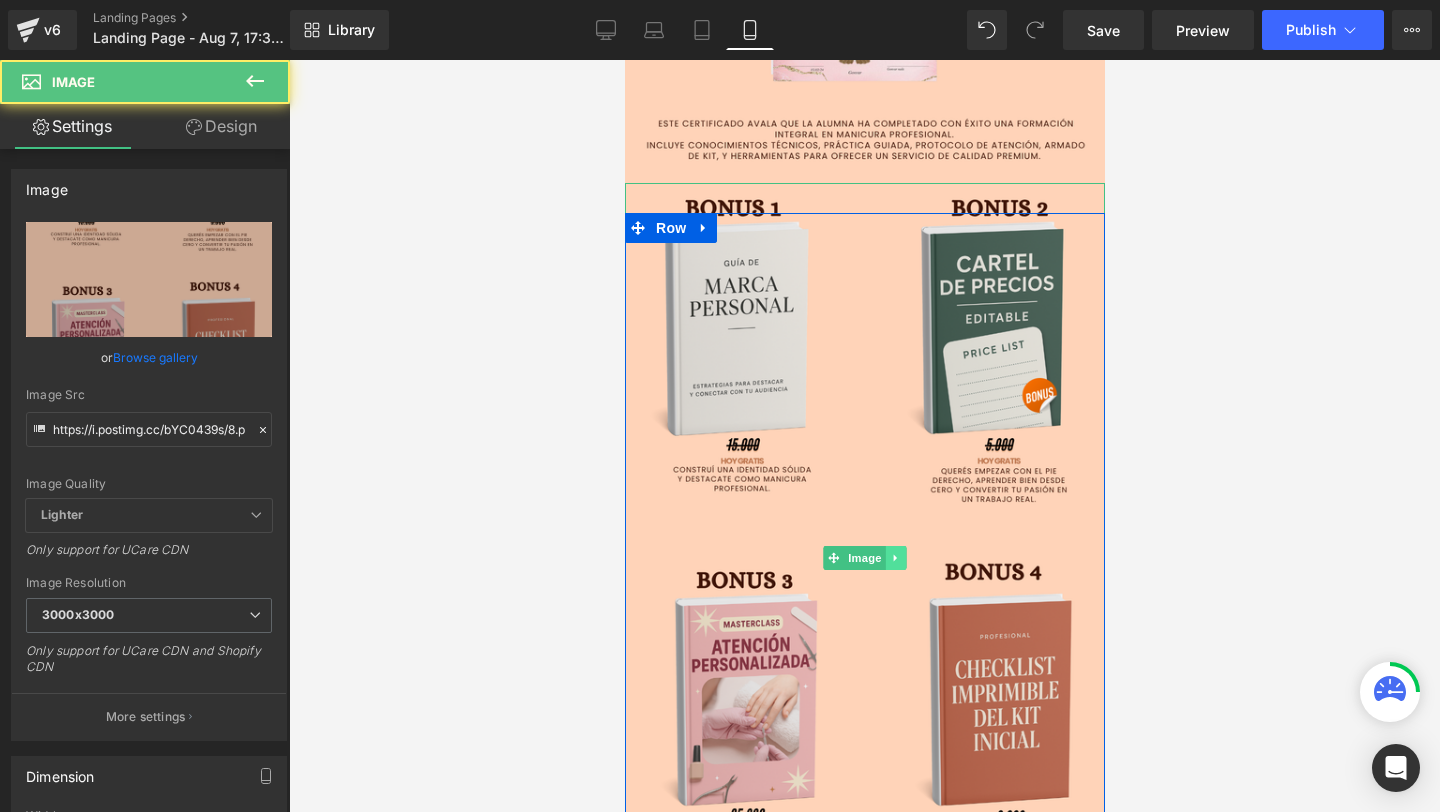 click 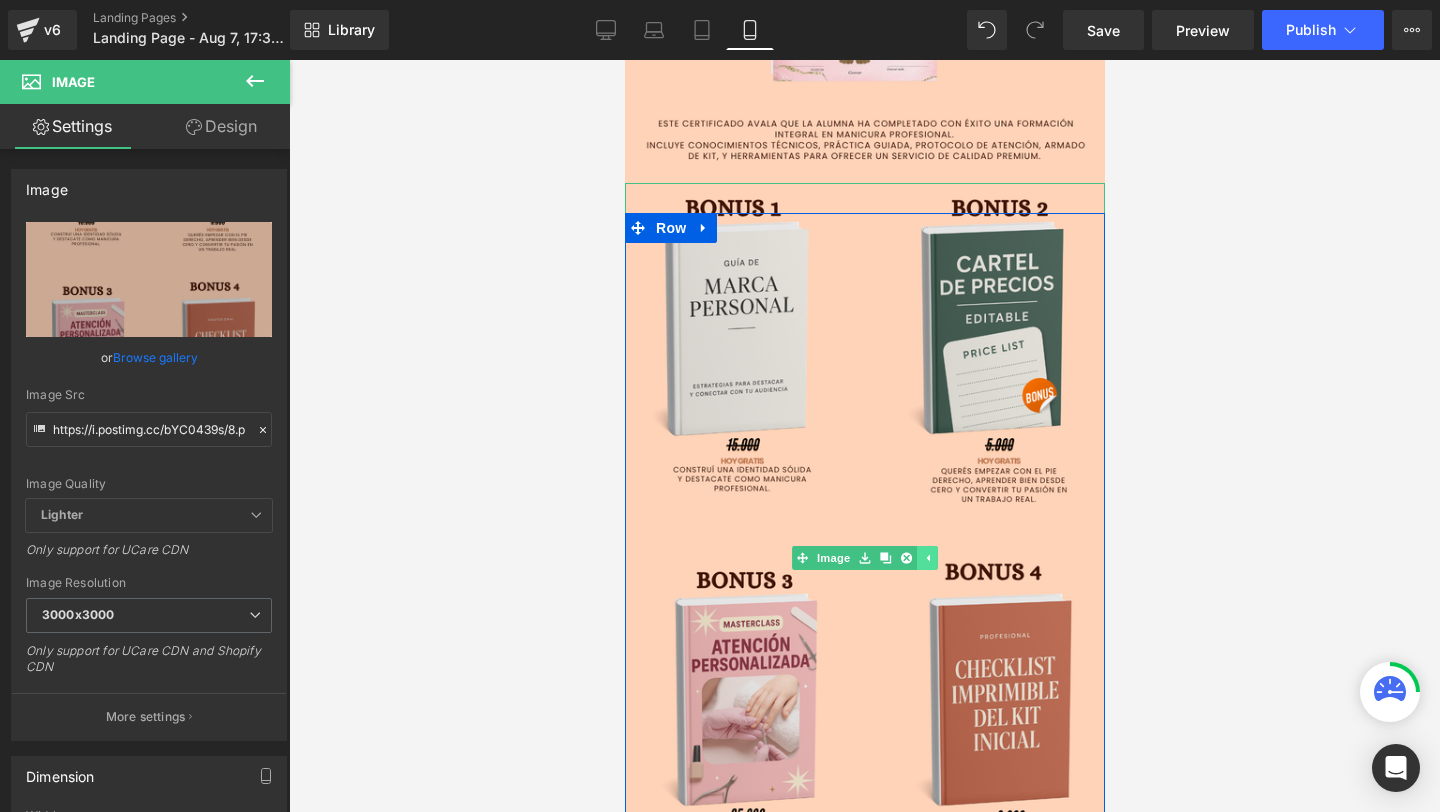 click at bounding box center [884, 558] 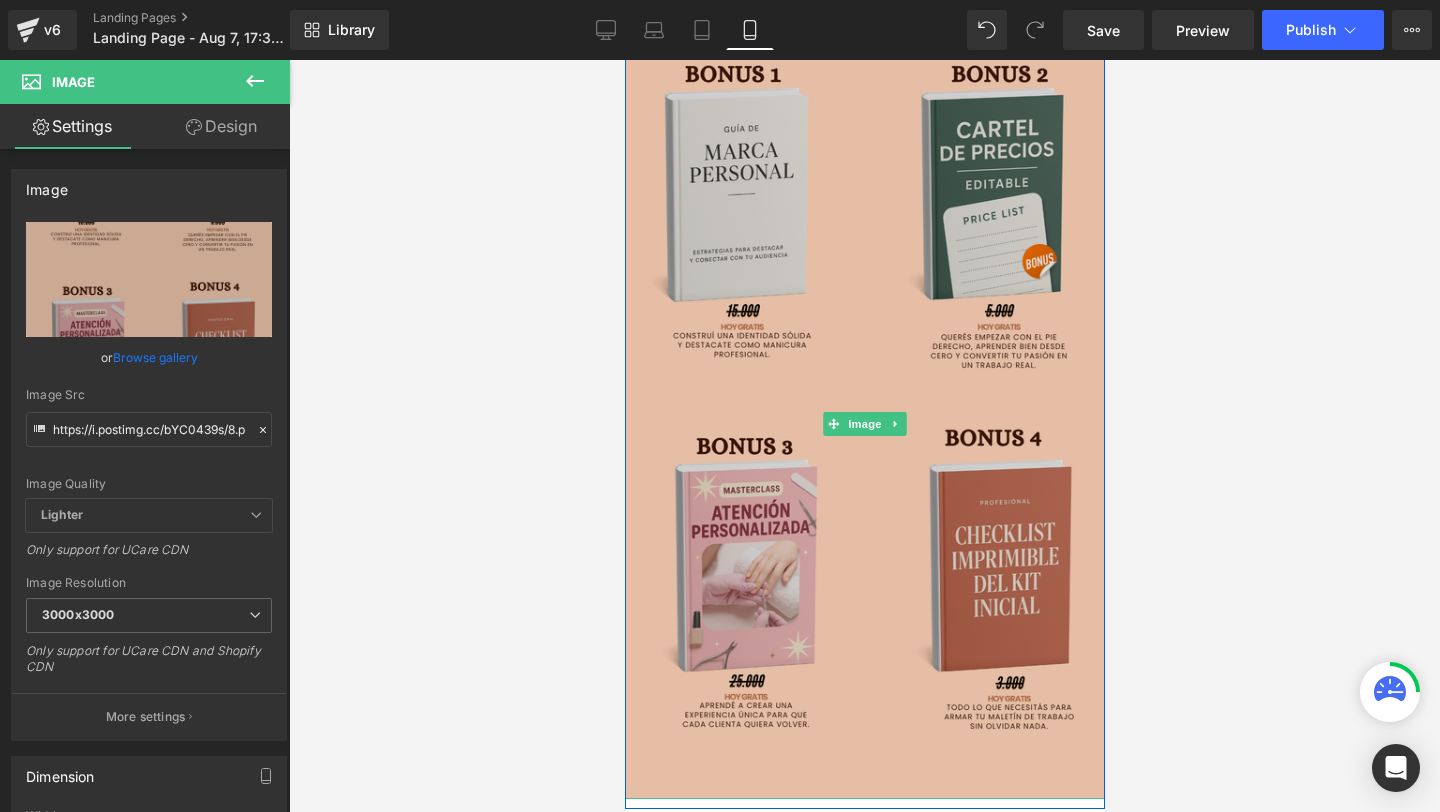 scroll, scrollTop: 3743, scrollLeft: 0, axis: vertical 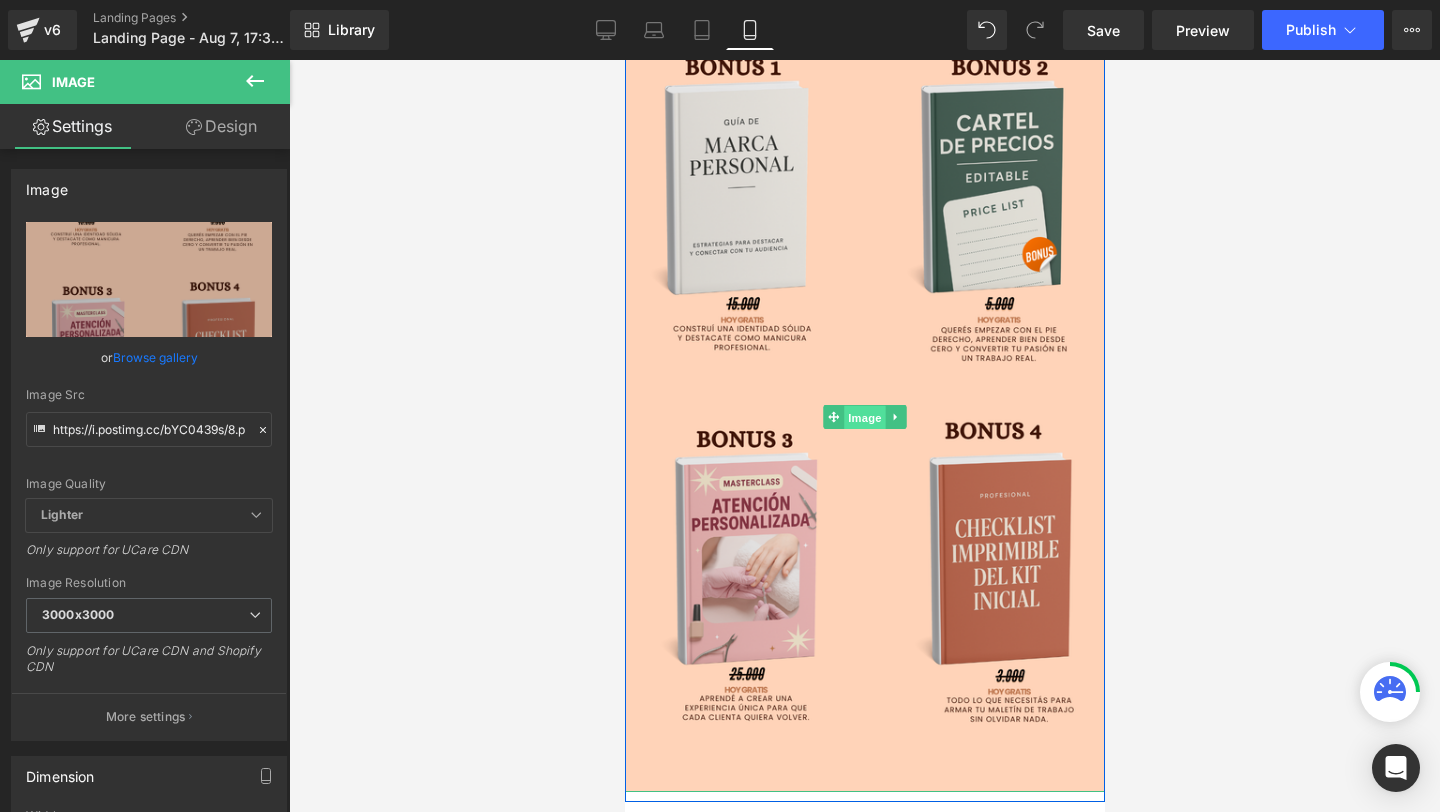 click on "Image" at bounding box center [864, 418] 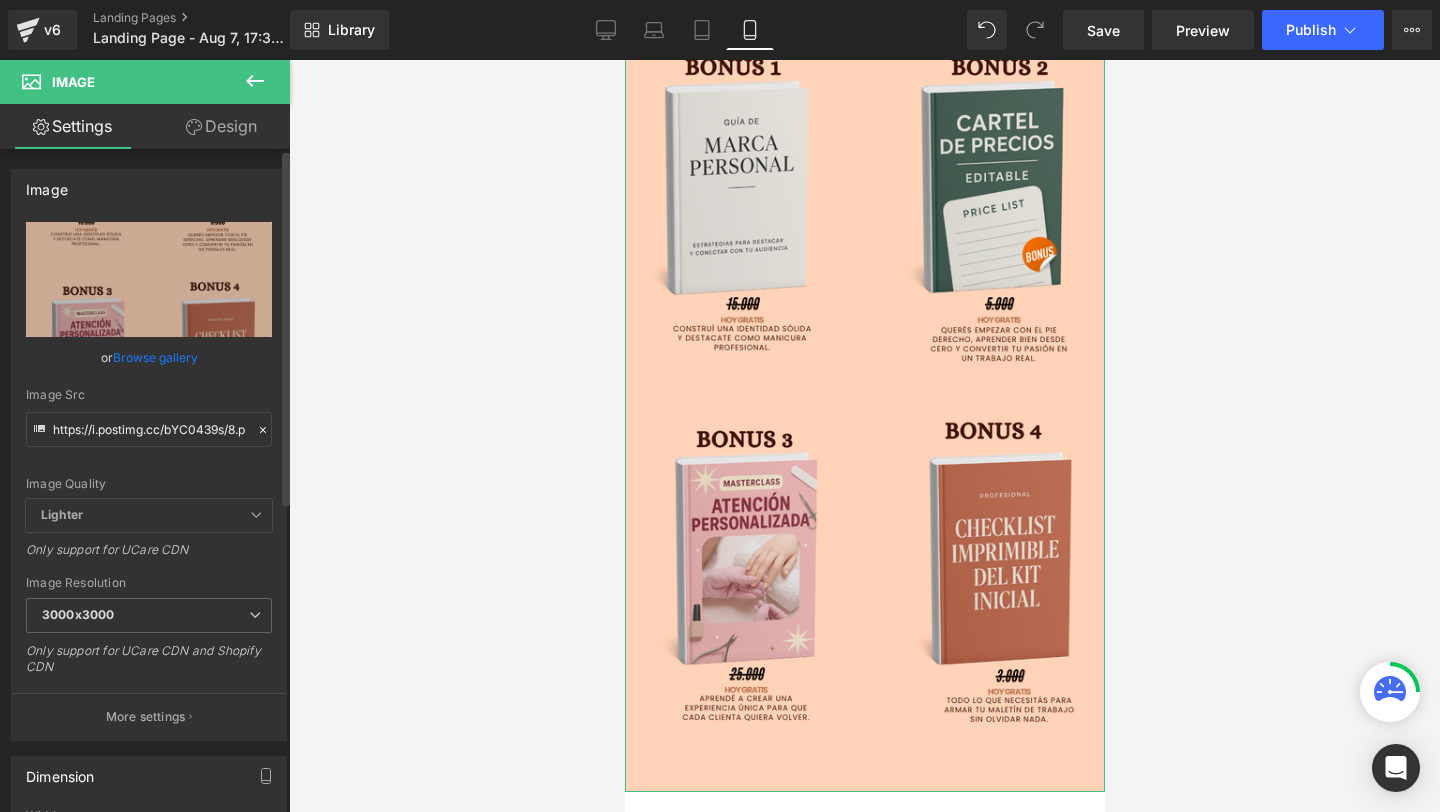 click 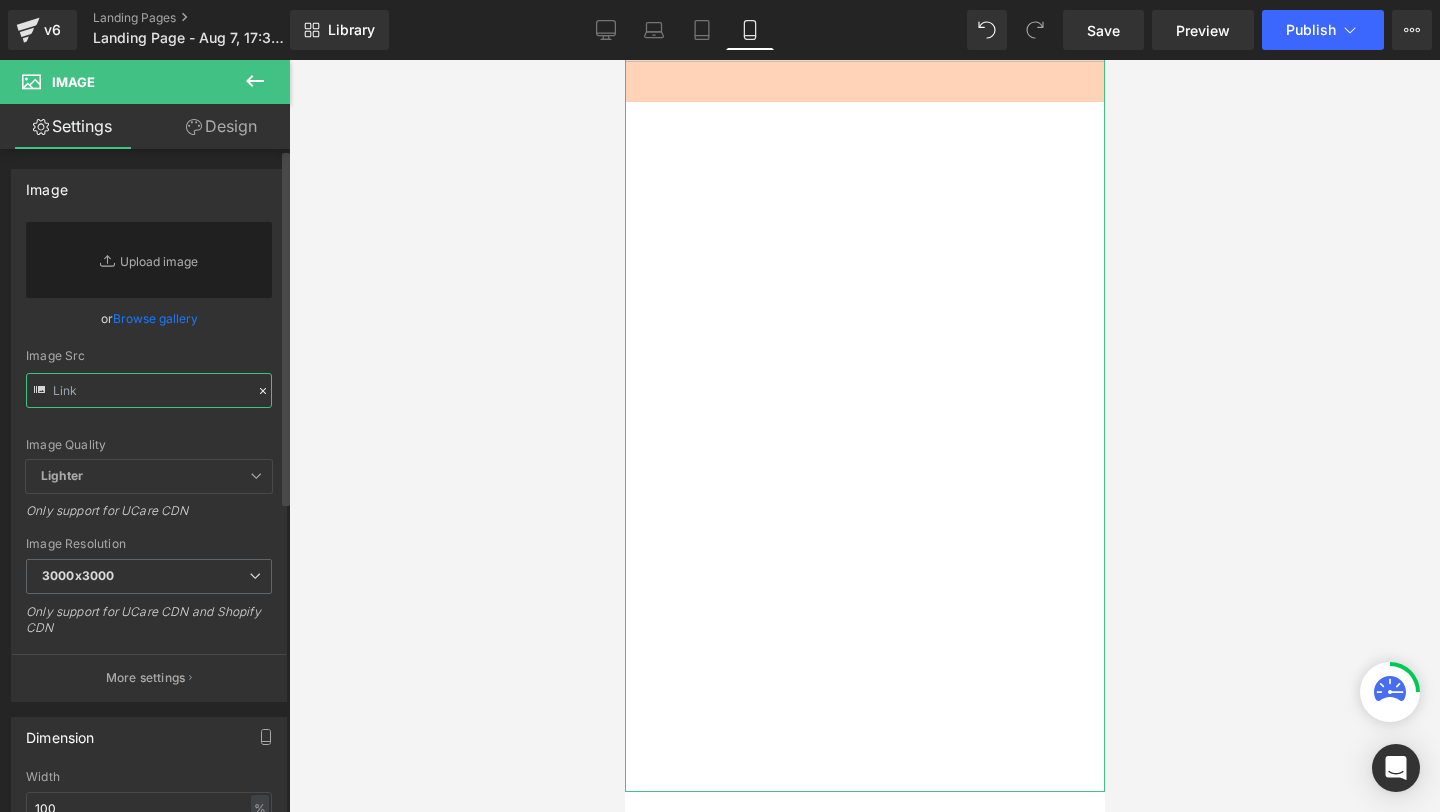 click at bounding box center (149, 390) 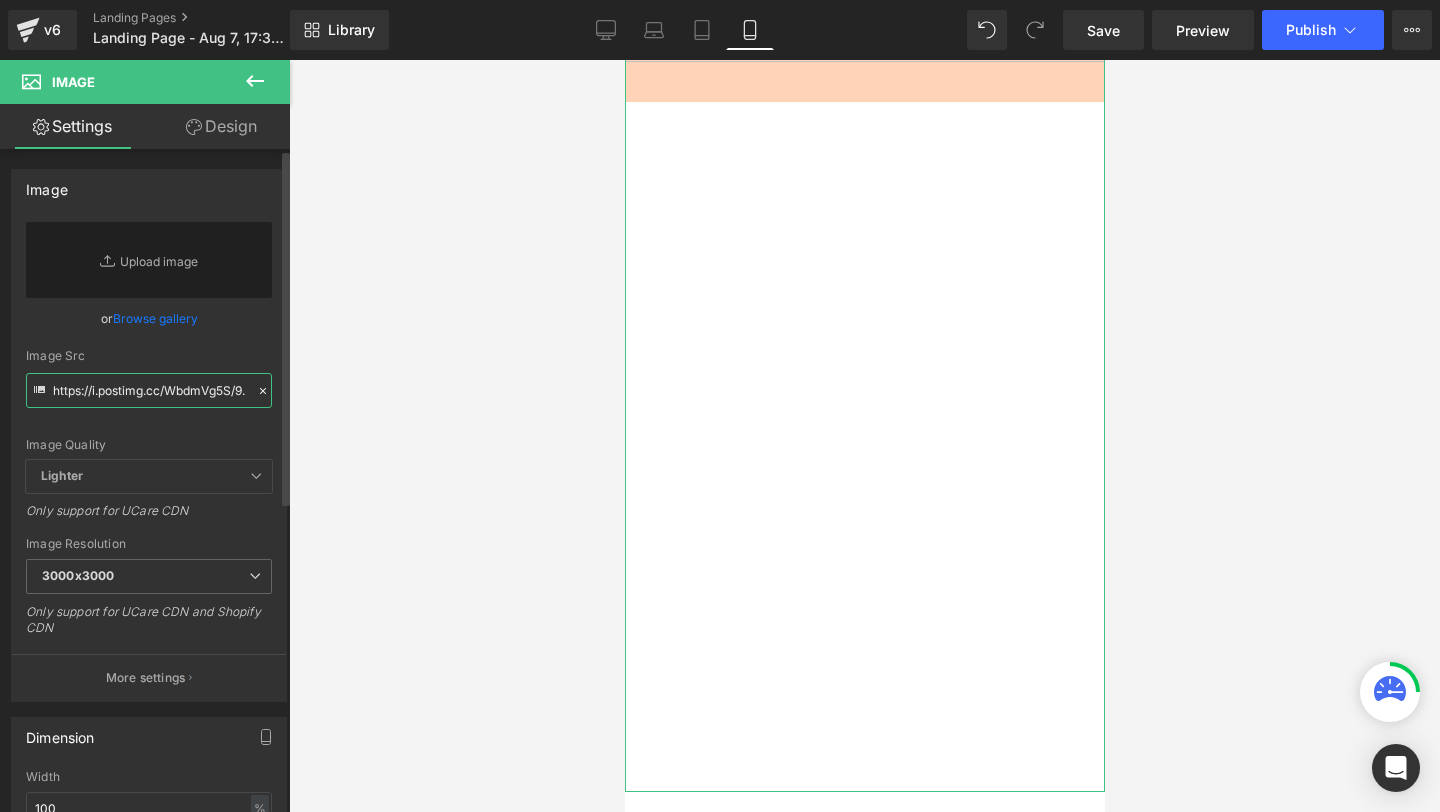 scroll, scrollTop: 0, scrollLeft: 34, axis: horizontal 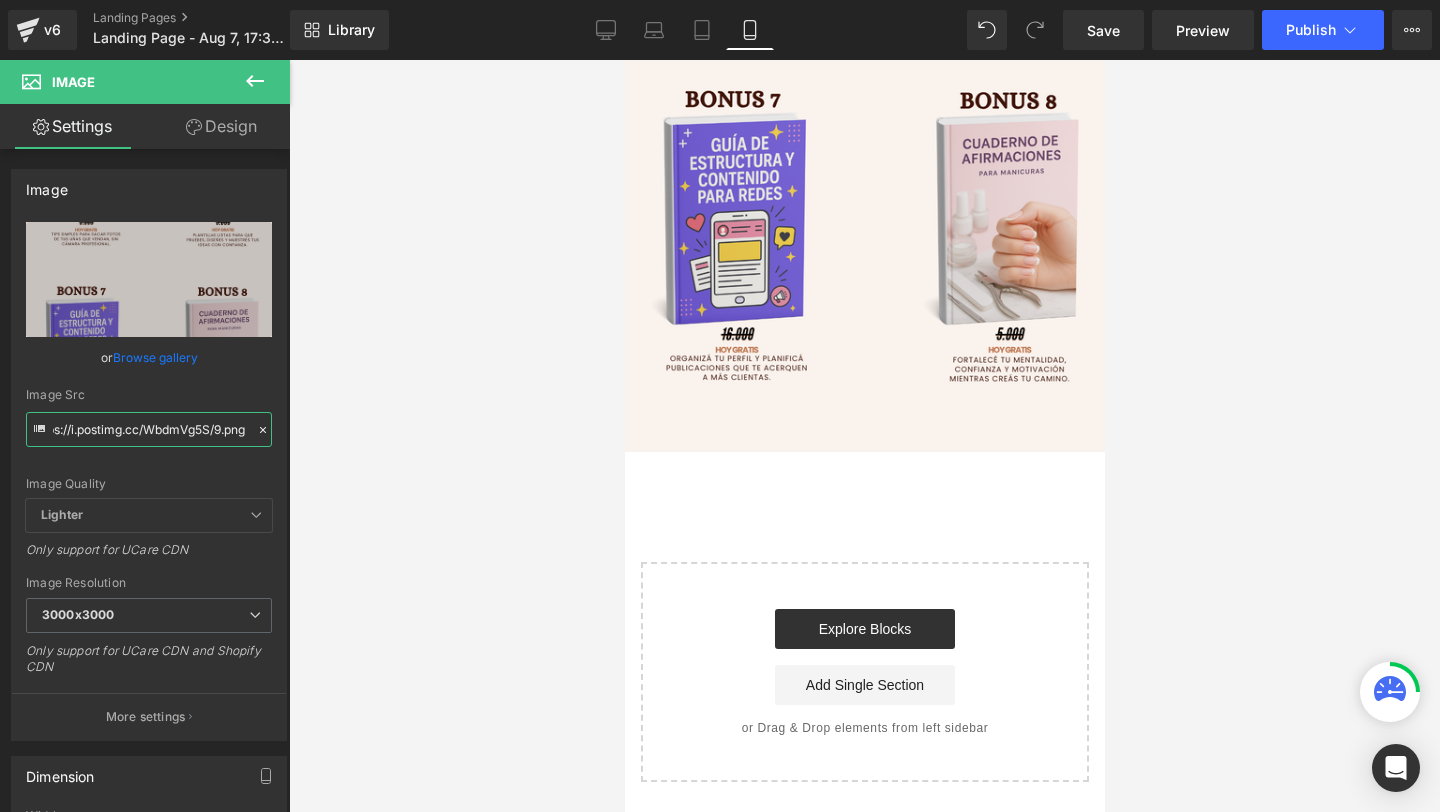 type on "https://i.postimg.cc/WbdmVg5S/9.png" 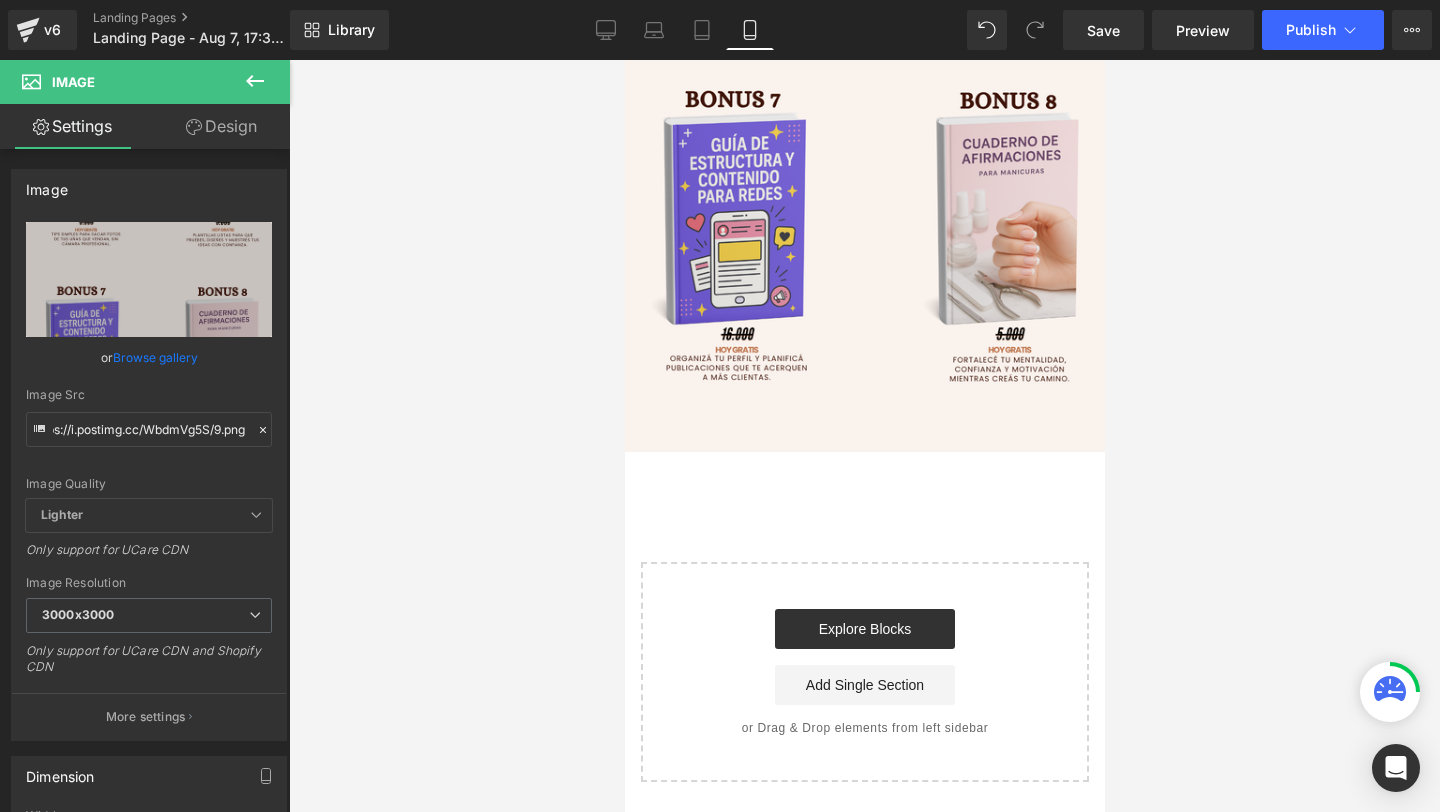 scroll, scrollTop: 0, scrollLeft: 0, axis: both 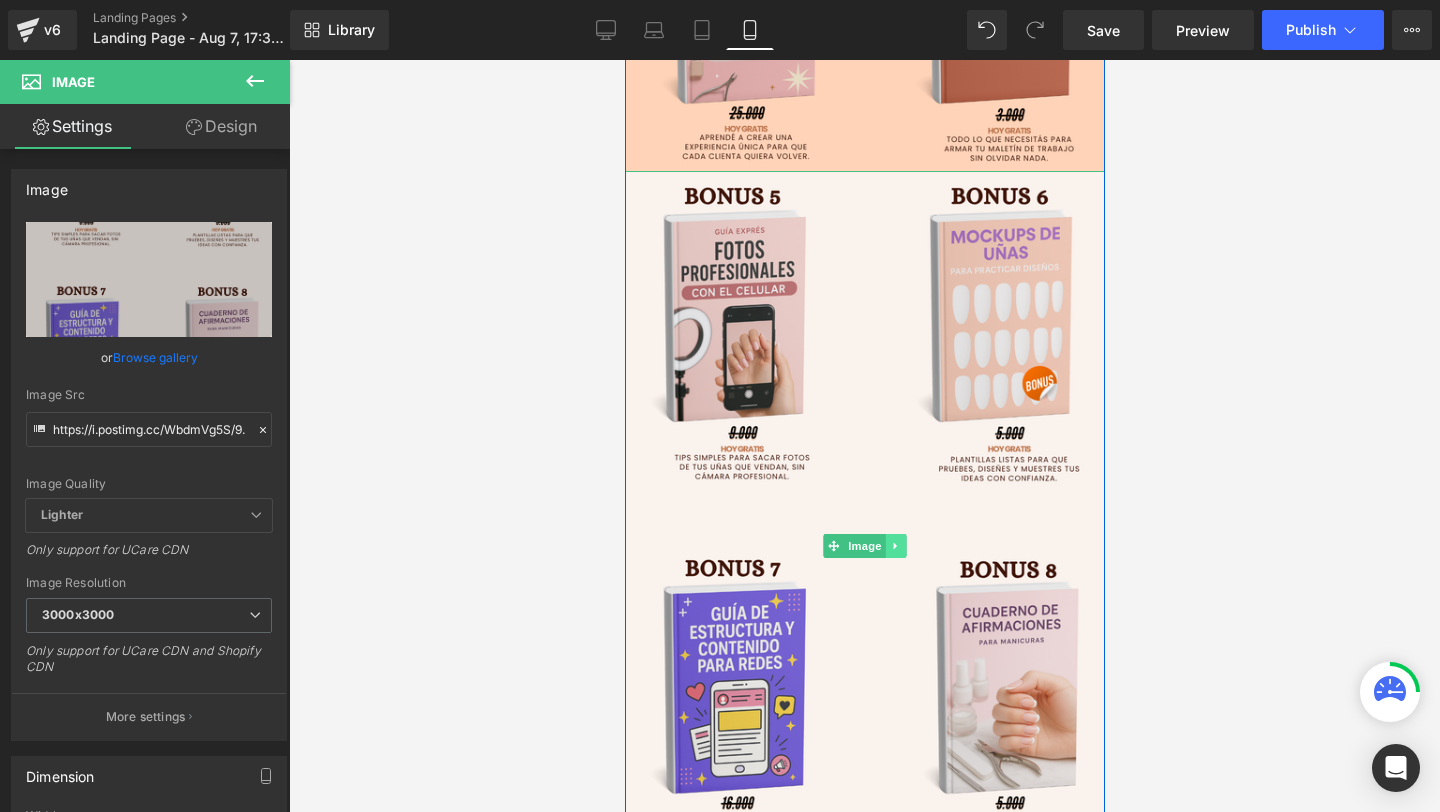 click 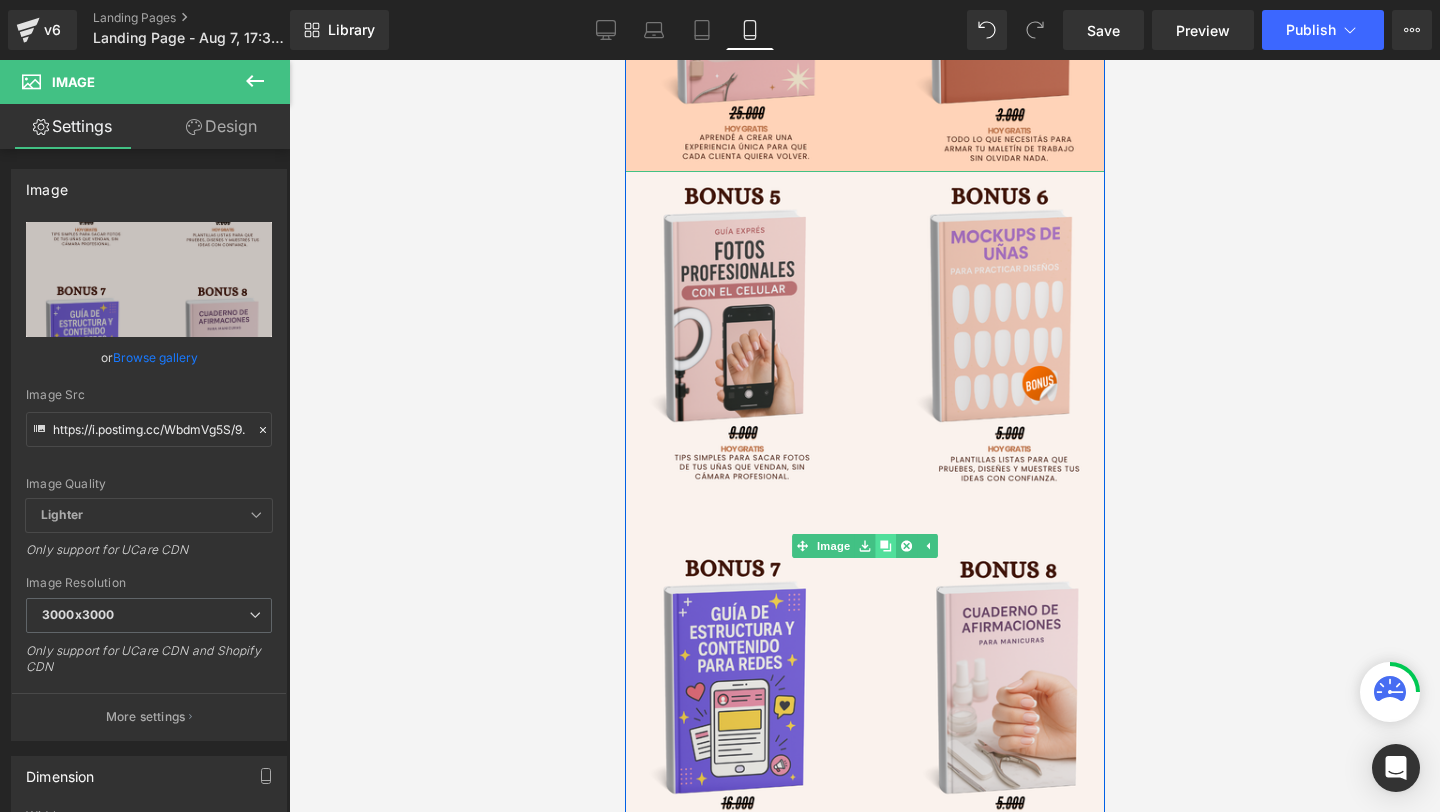 click 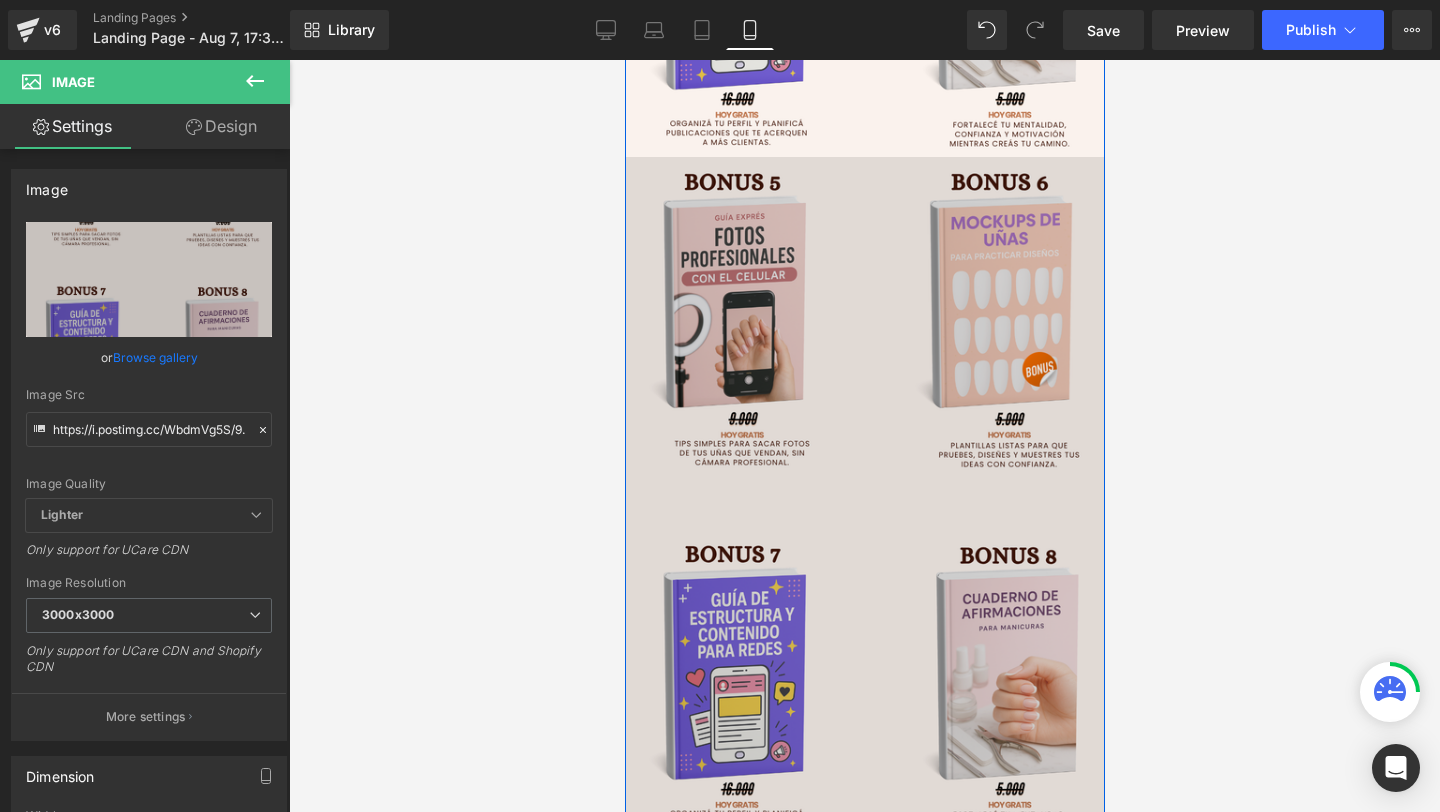 scroll, scrollTop: 4335, scrollLeft: 0, axis: vertical 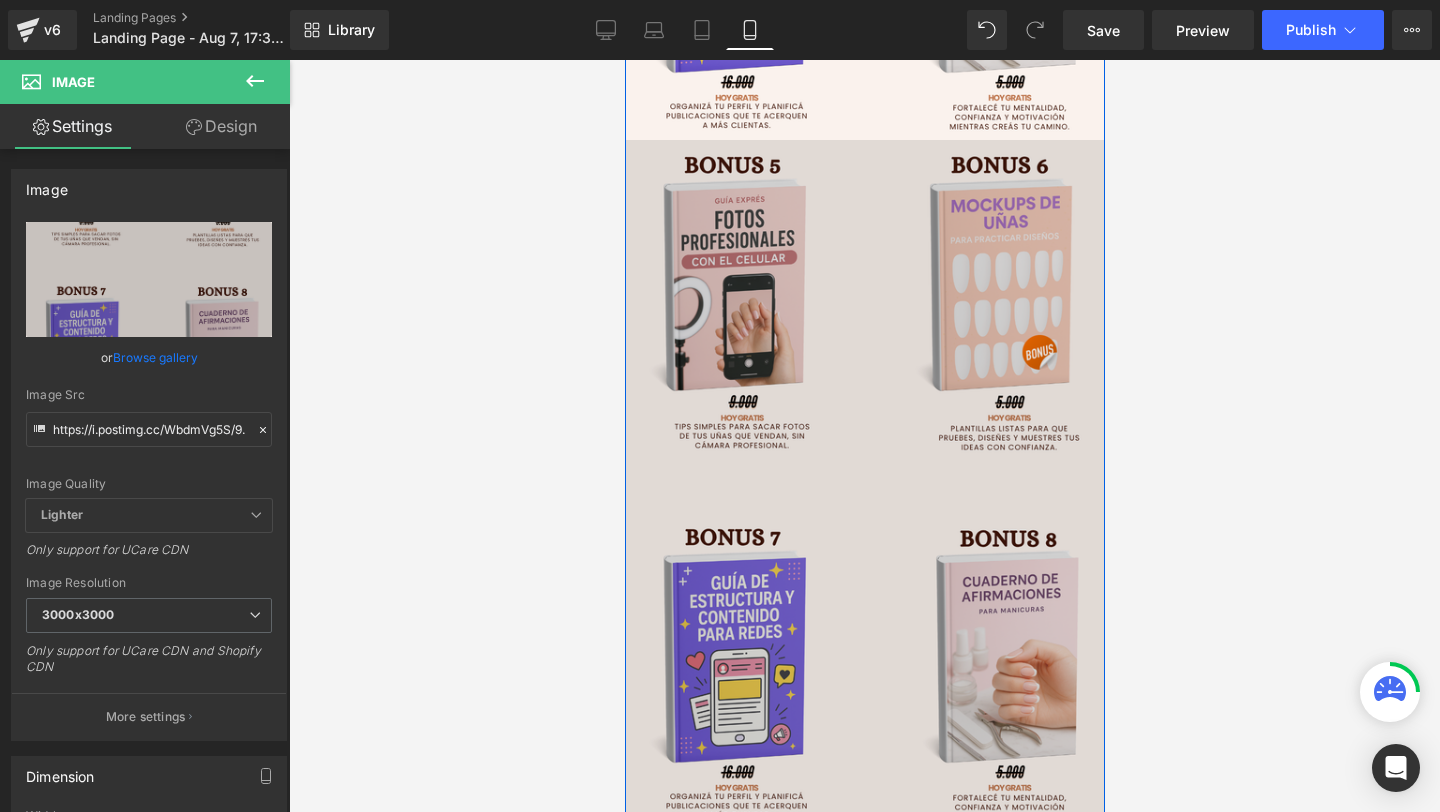 click at bounding box center (864, 515) 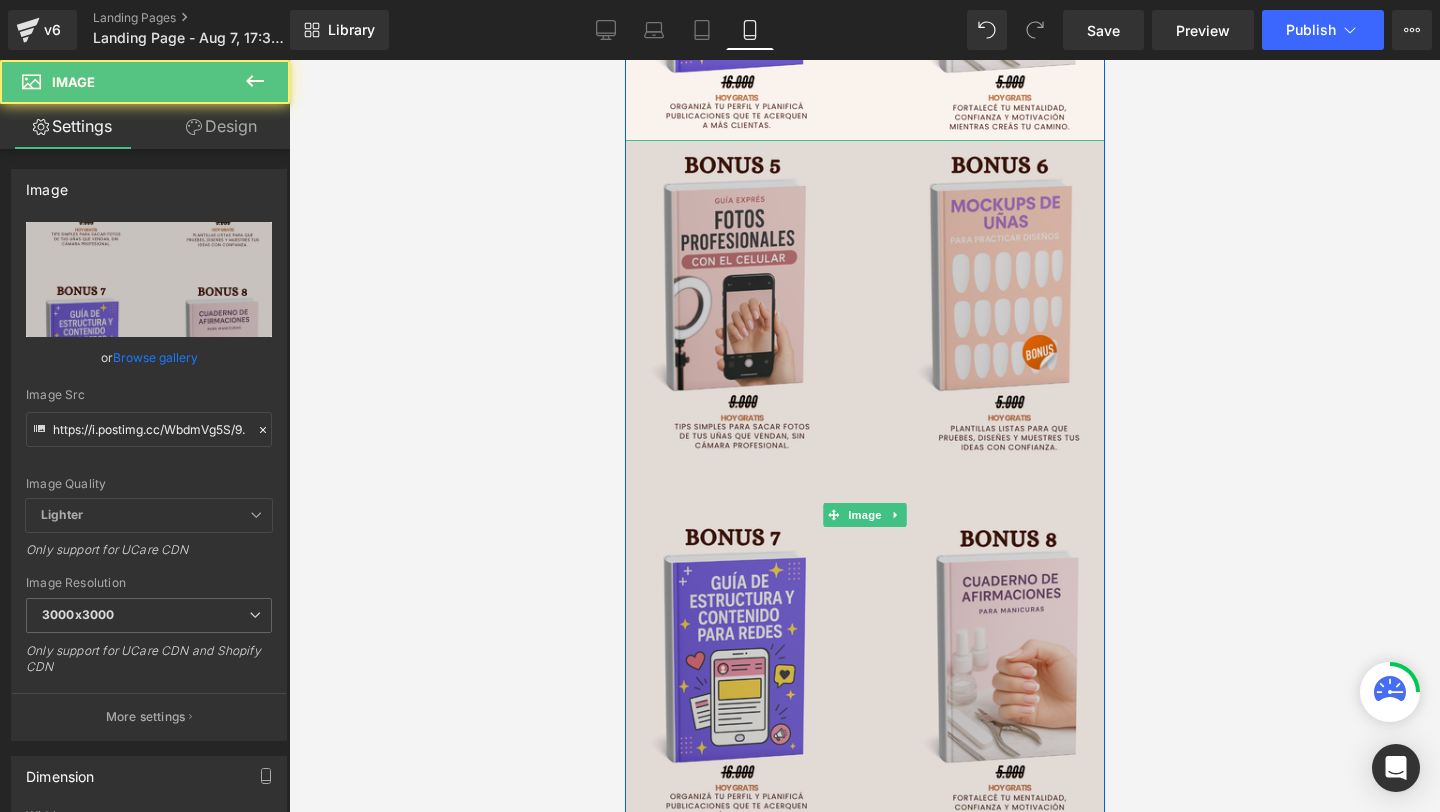click at bounding box center [864, 515] 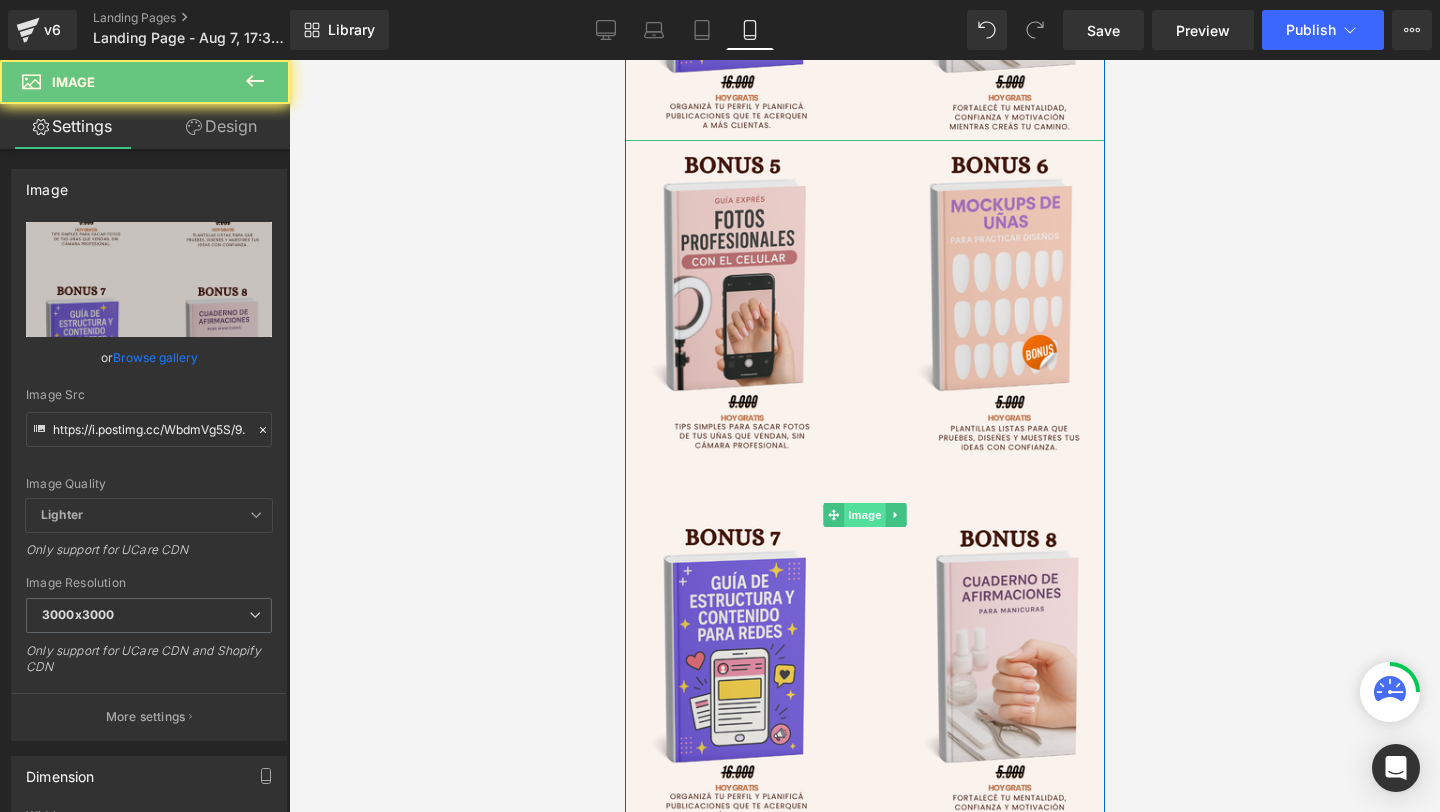 click on "Image" at bounding box center (864, 515) 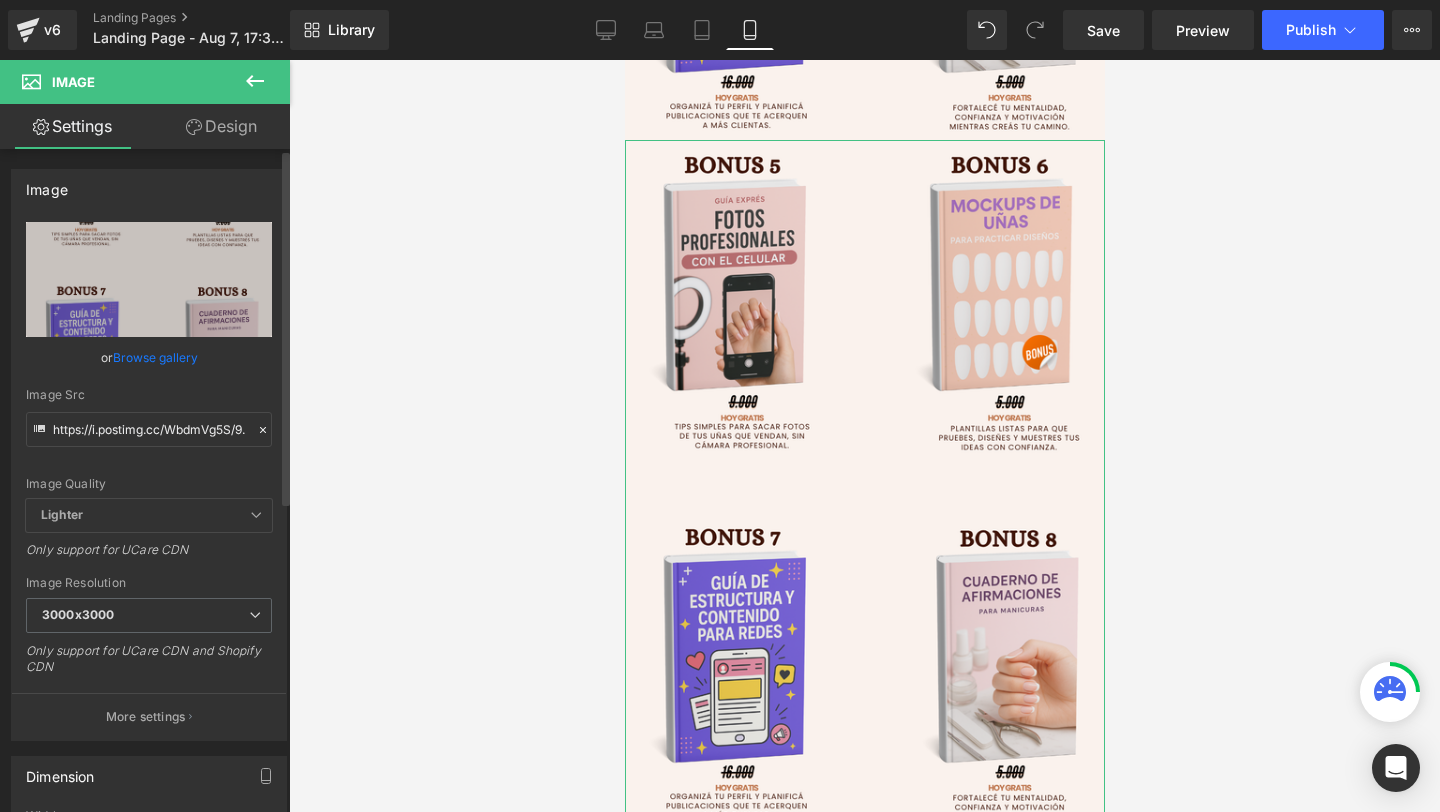 click 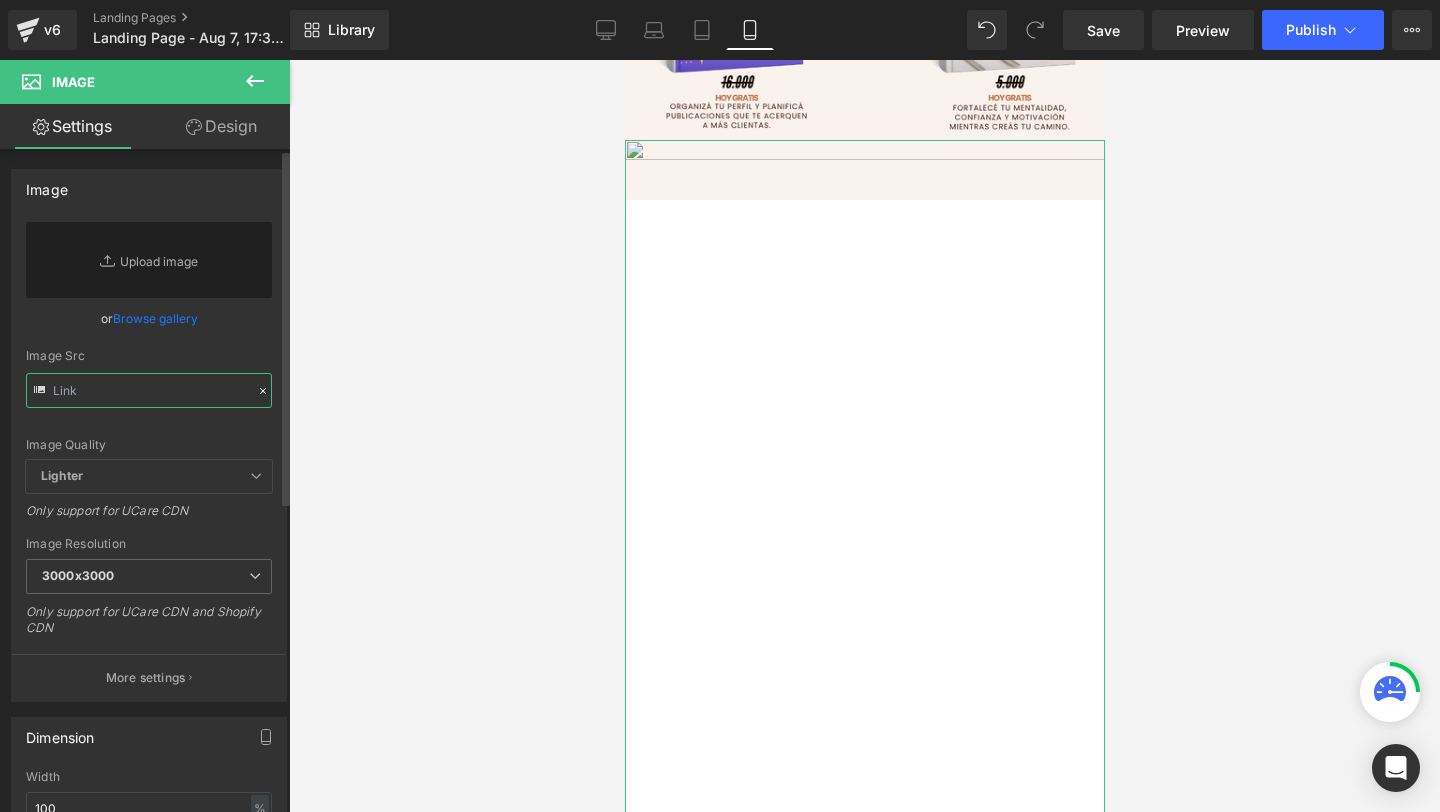 click at bounding box center [149, 390] 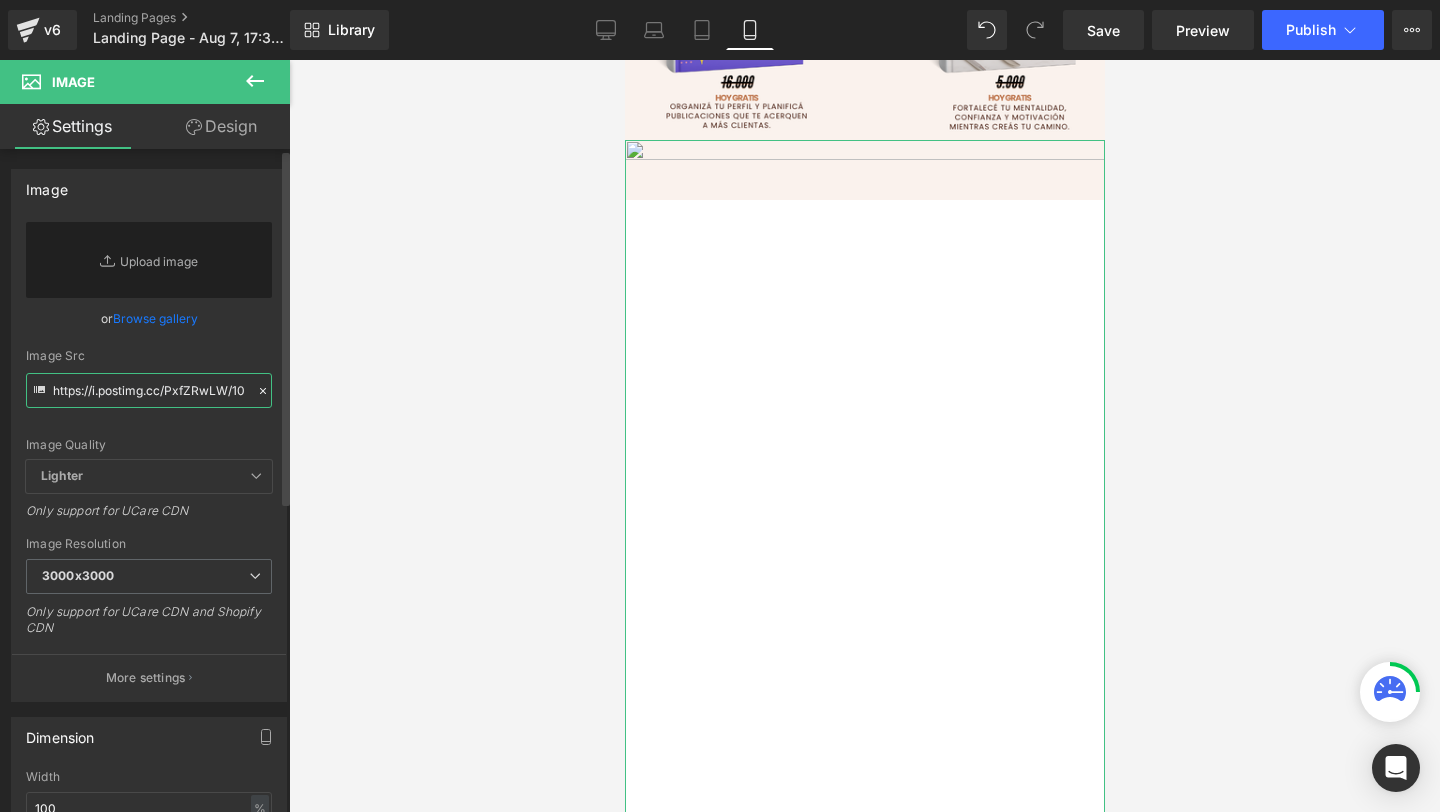 scroll, scrollTop: 0, scrollLeft: 34, axis: horizontal 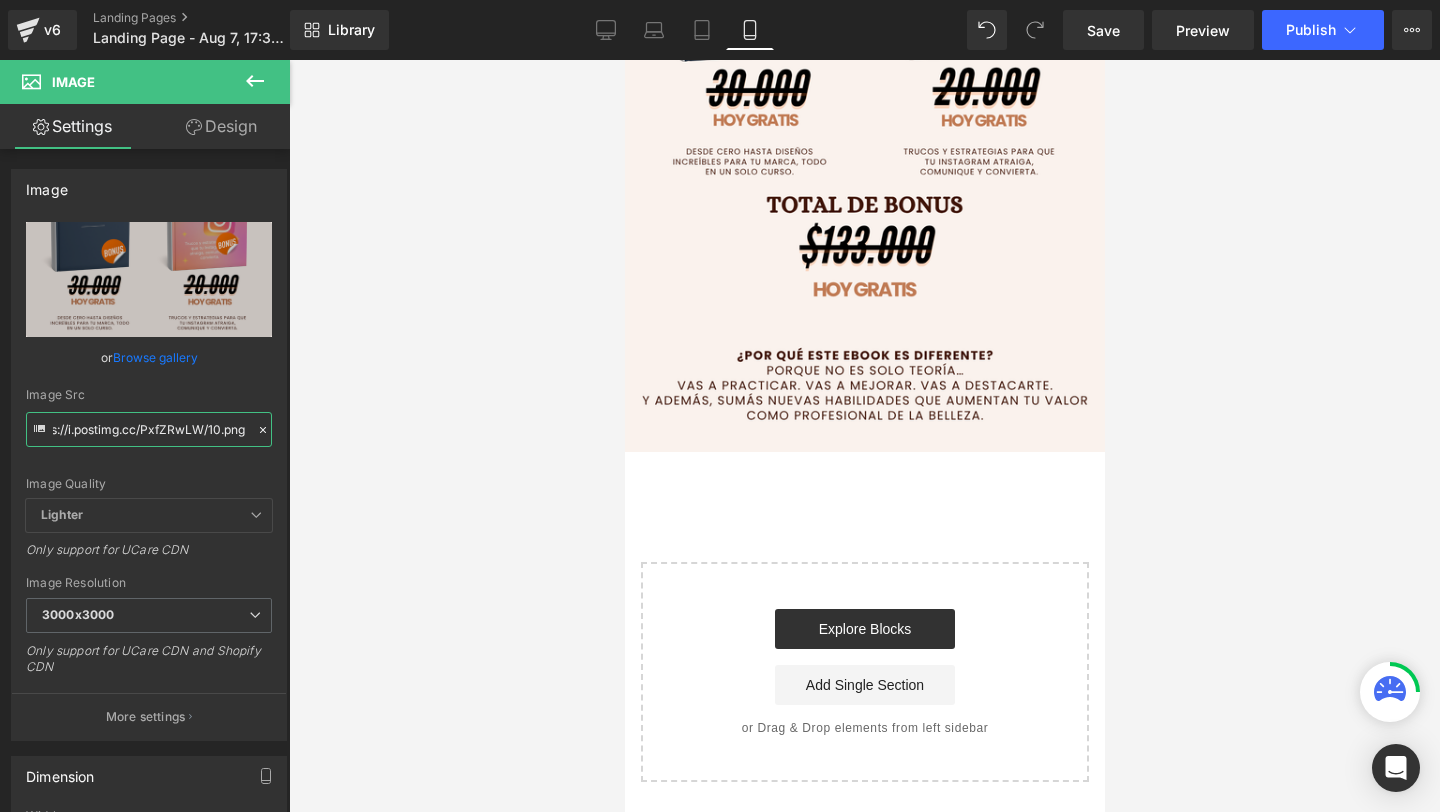 type on "https://i.postimg.cc/PxfZRwLW/10.png" 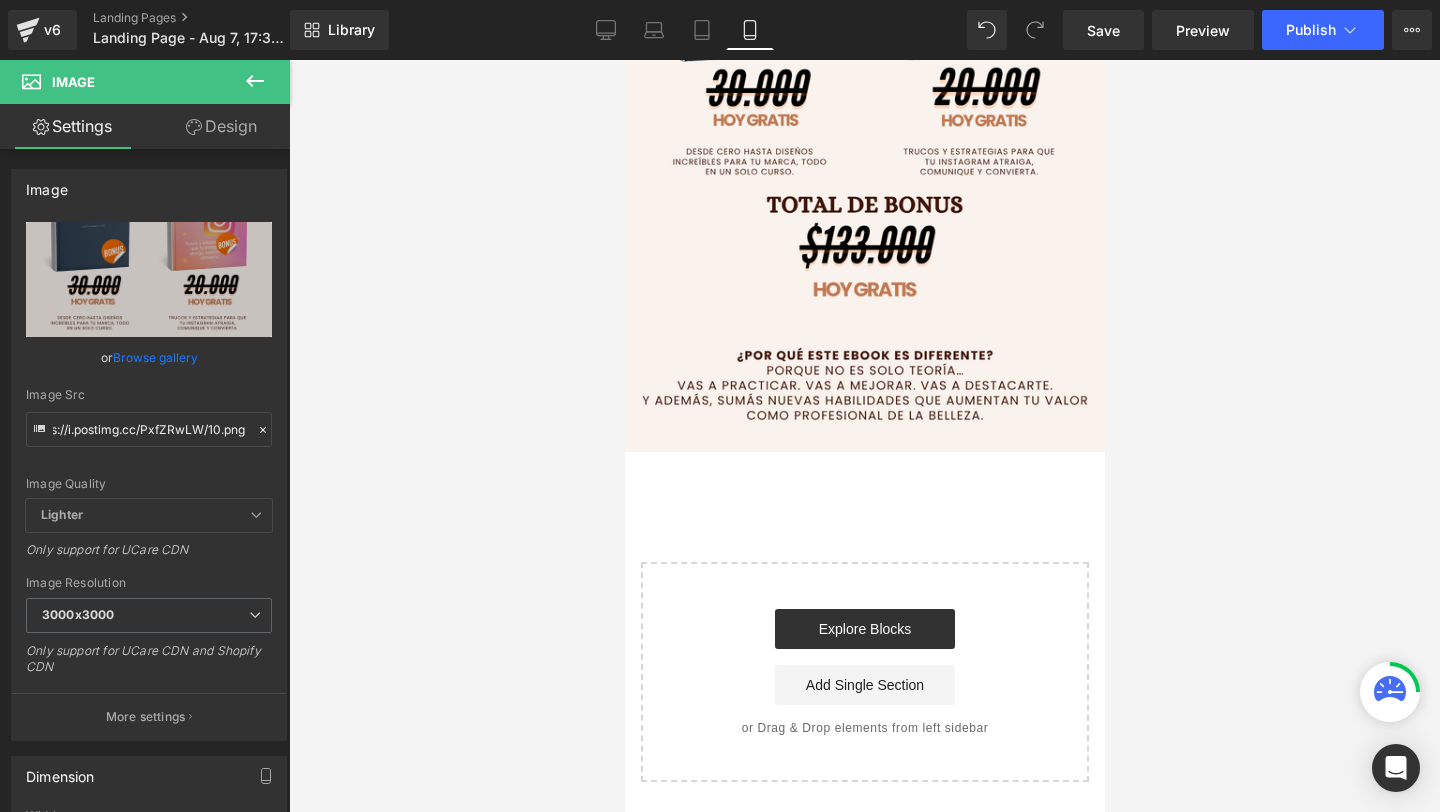 click 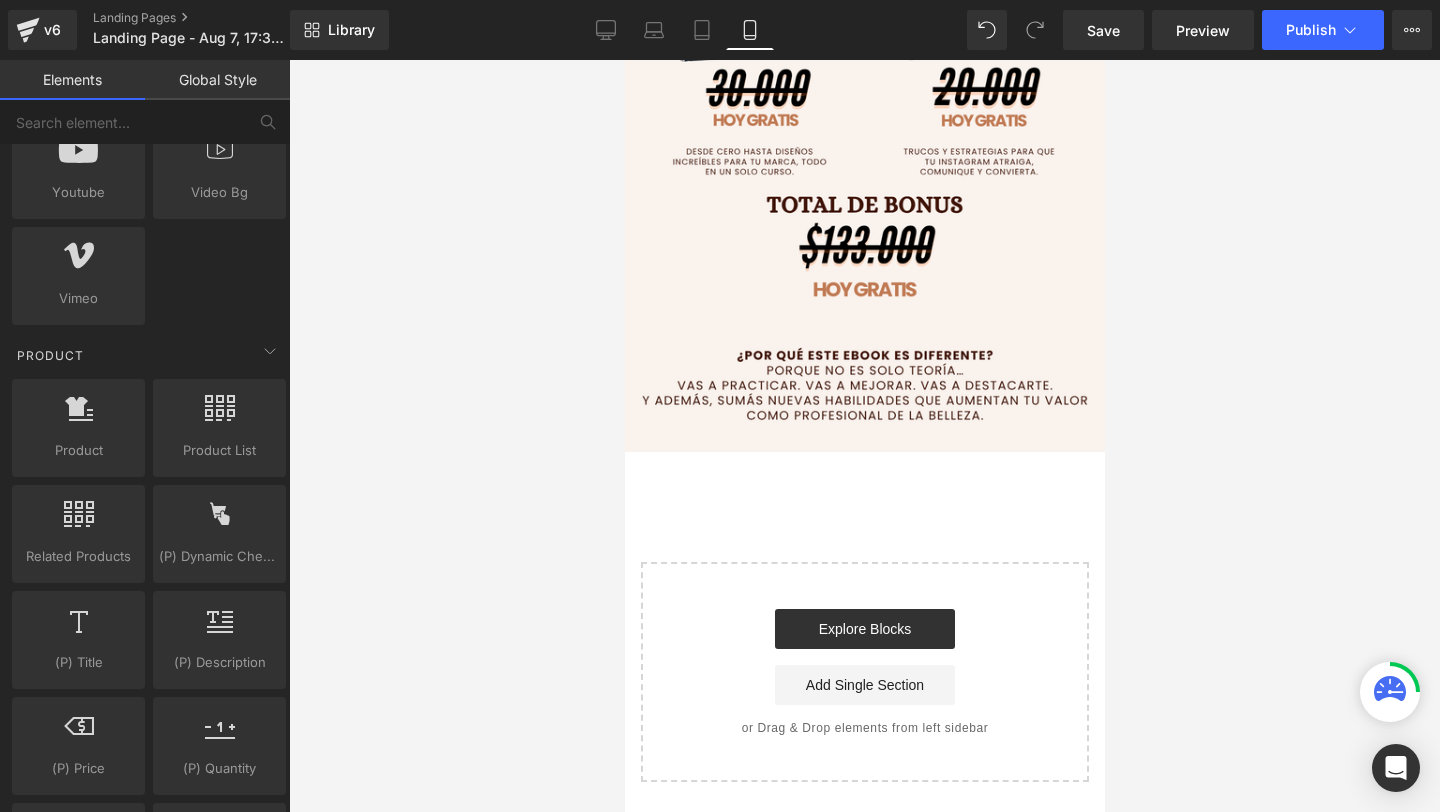 scroll, scrollTop: 1492, scrollLeft: 0, axis: vertical 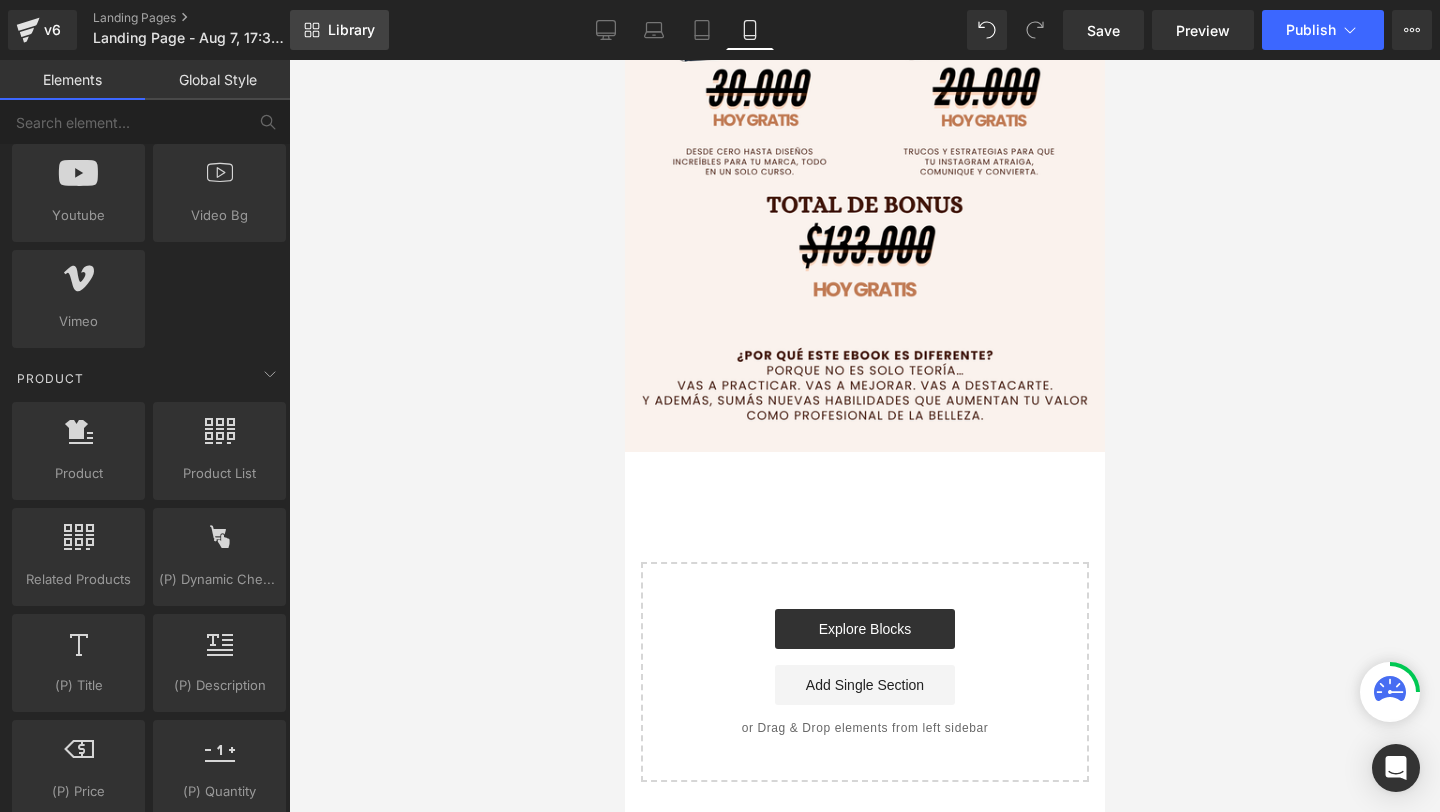 click on "Library" at bounding box center (351, 30) 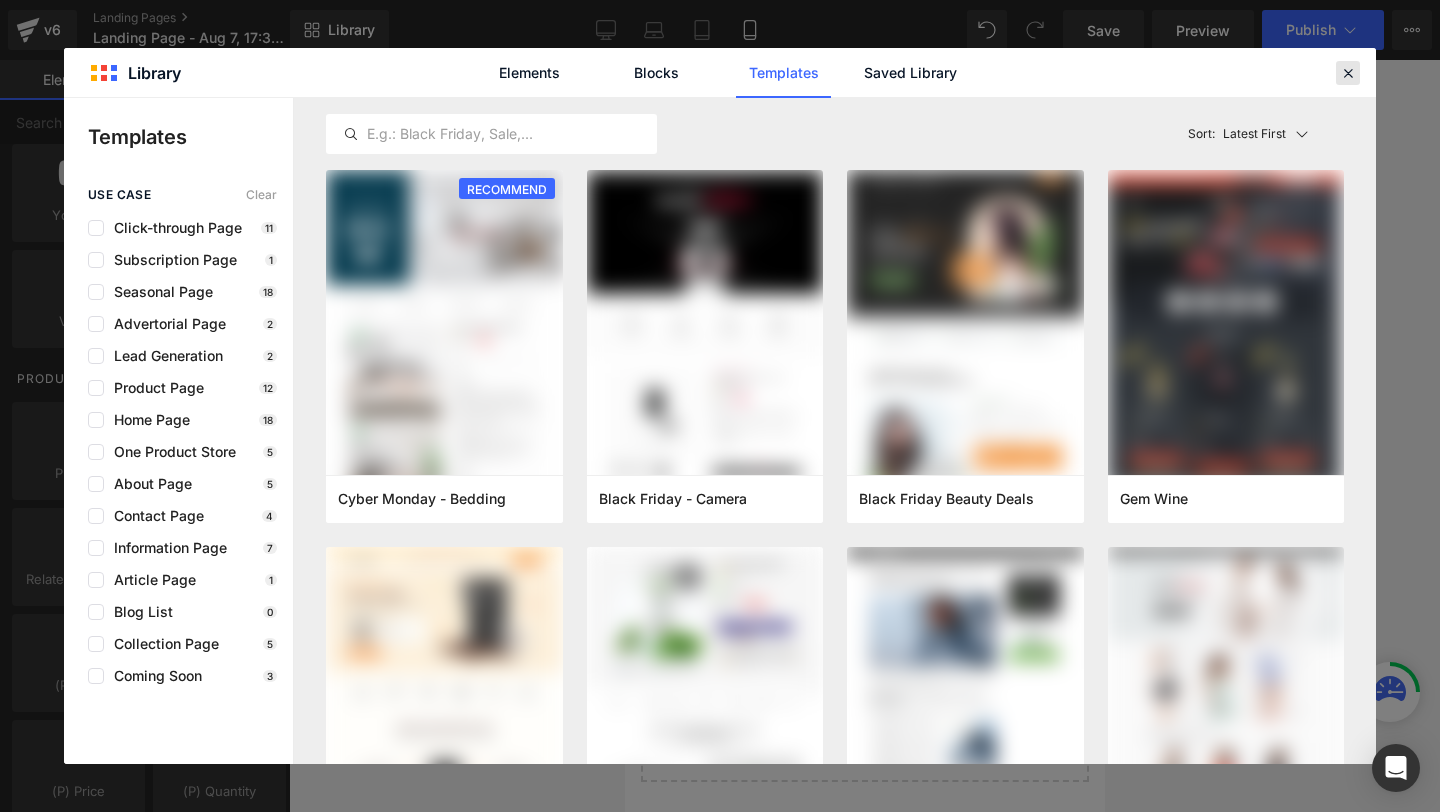 click 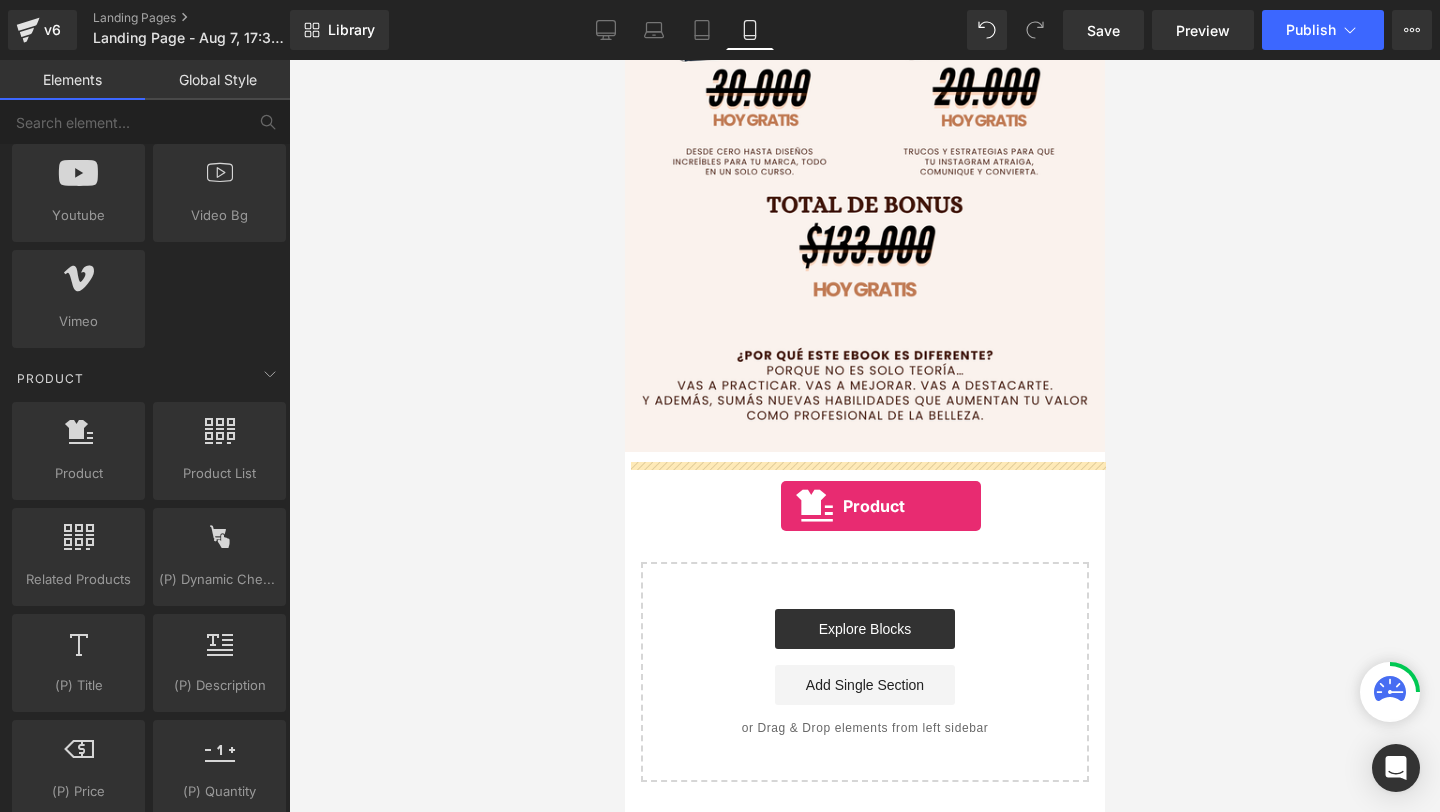 drag, startPoint x: 698, startPoint y: 538, endPoint x: 780, endPoint y: 505, distance: 88.391174 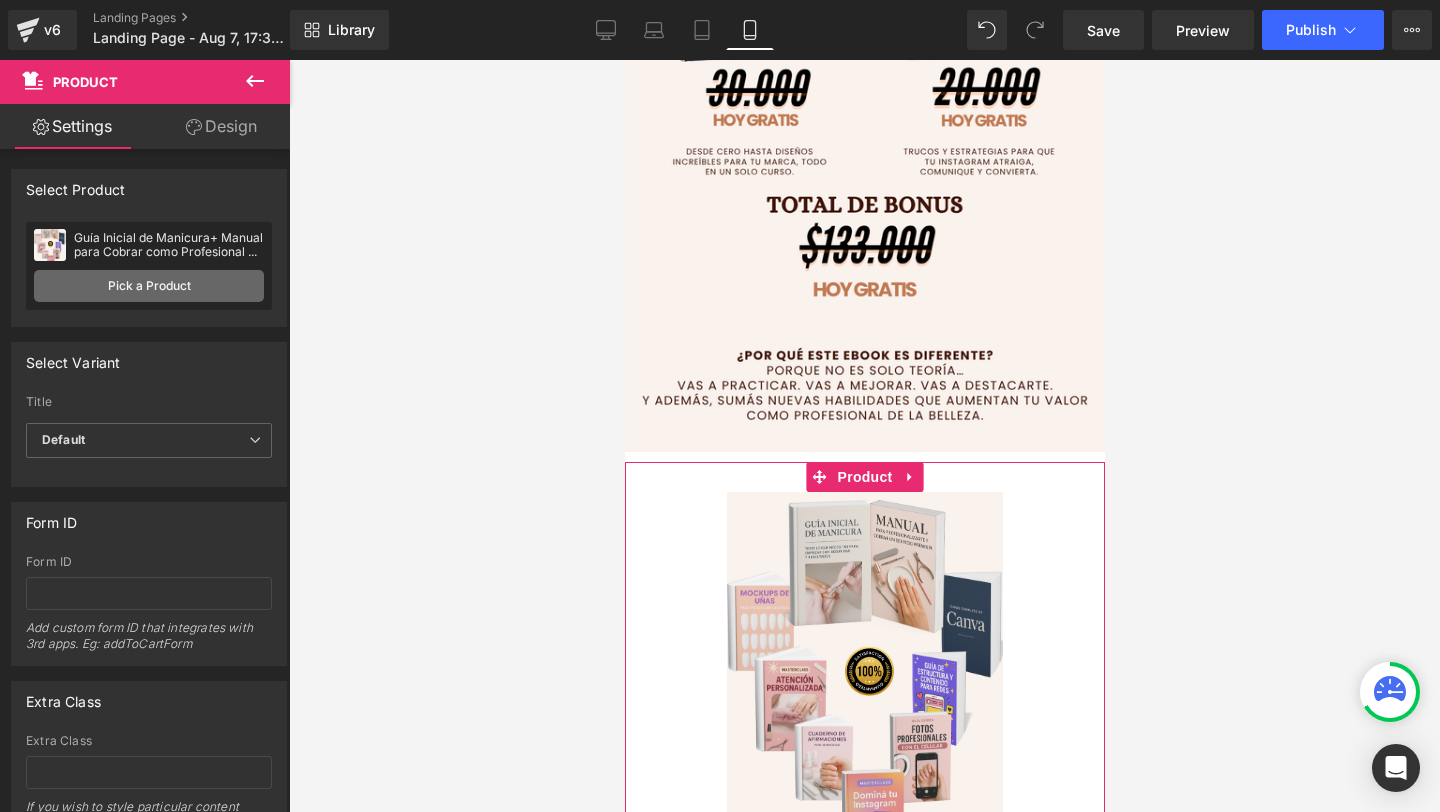 click on "Pick a Product" at bounding box center [149, 286] 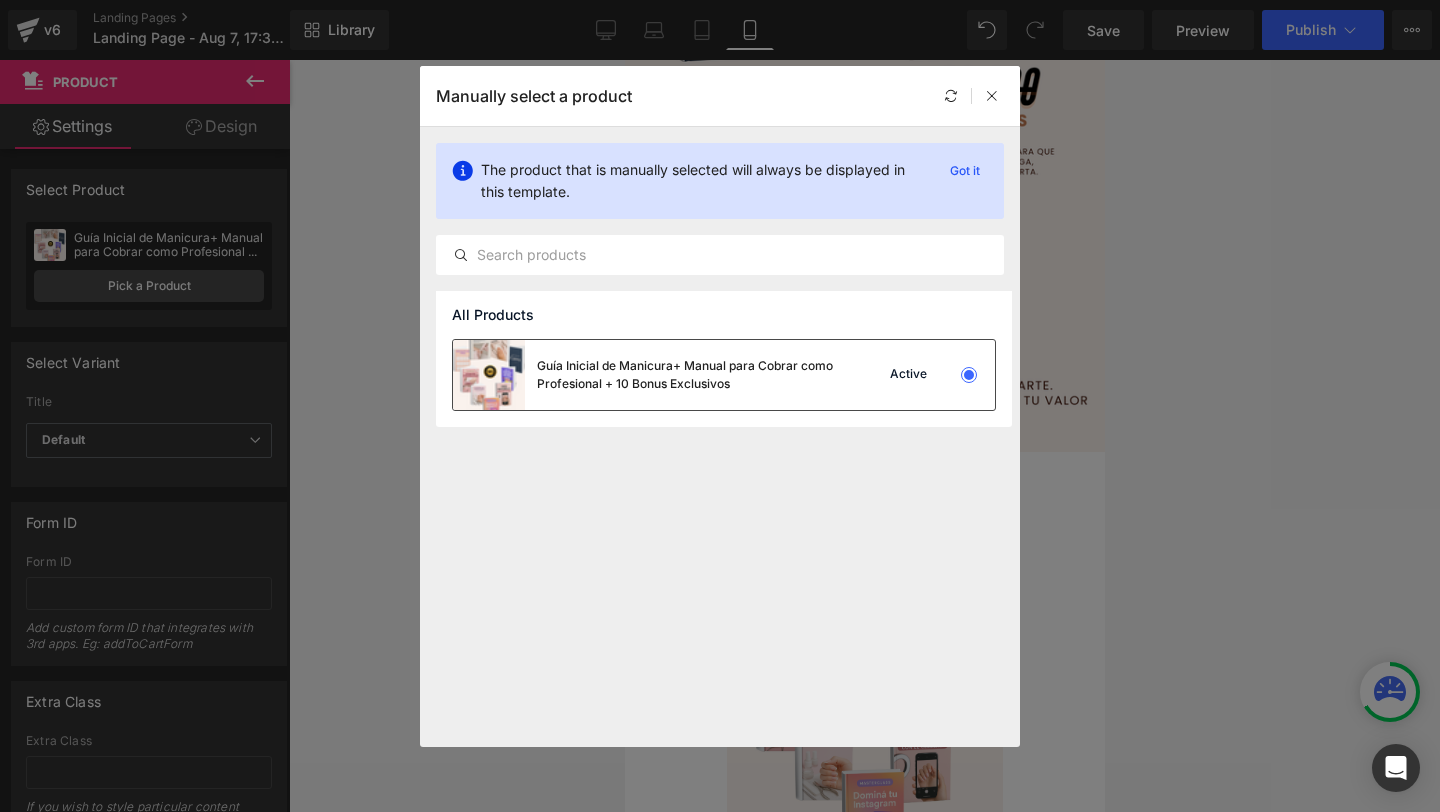 click on "Guía Inicial de Manicura+ Manual para Cobrar como Profesional + 10 Bonus Exclusivos" at bounding box center [687, 375] 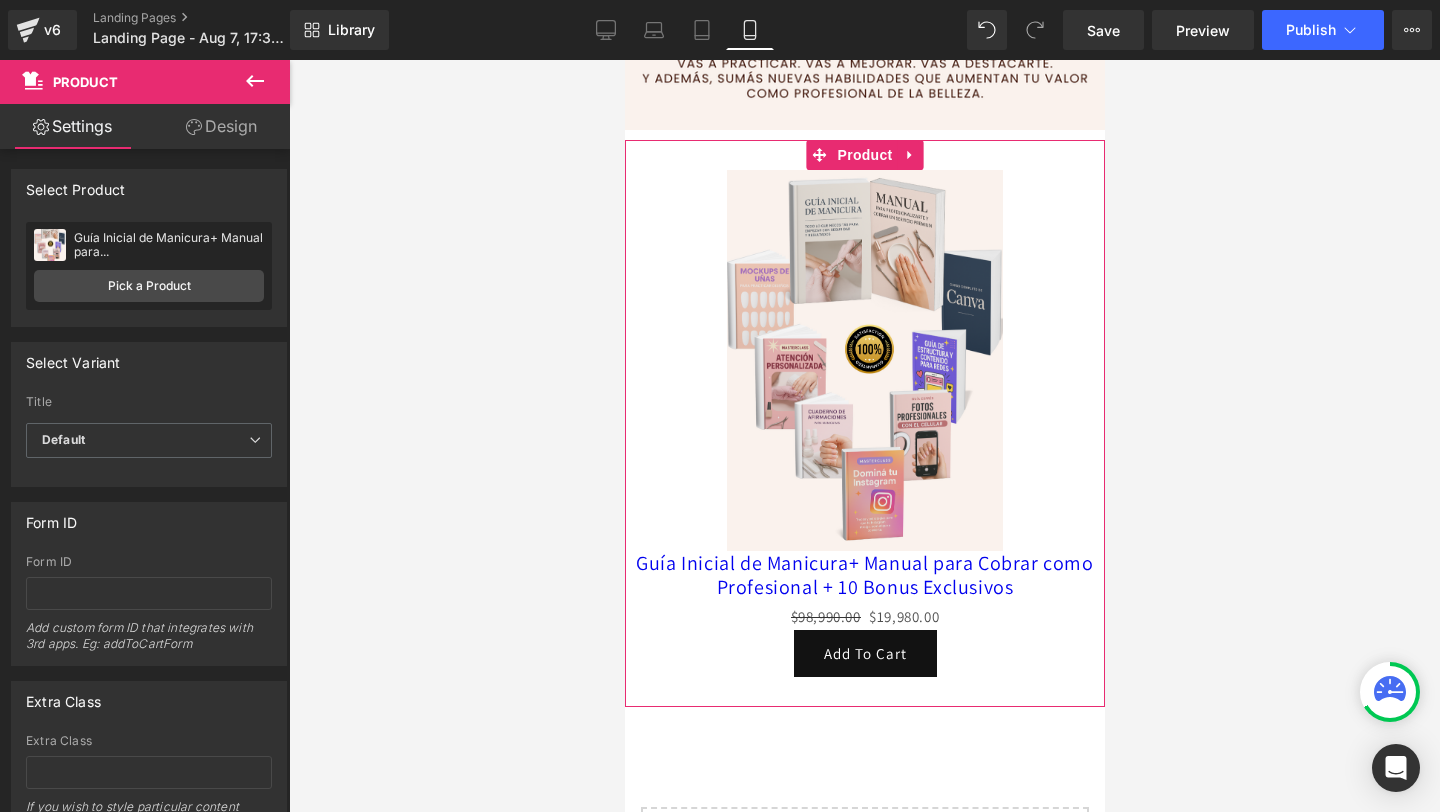 scroll, scrollTop: 5091, scrollLeft: 0, axis: vertical 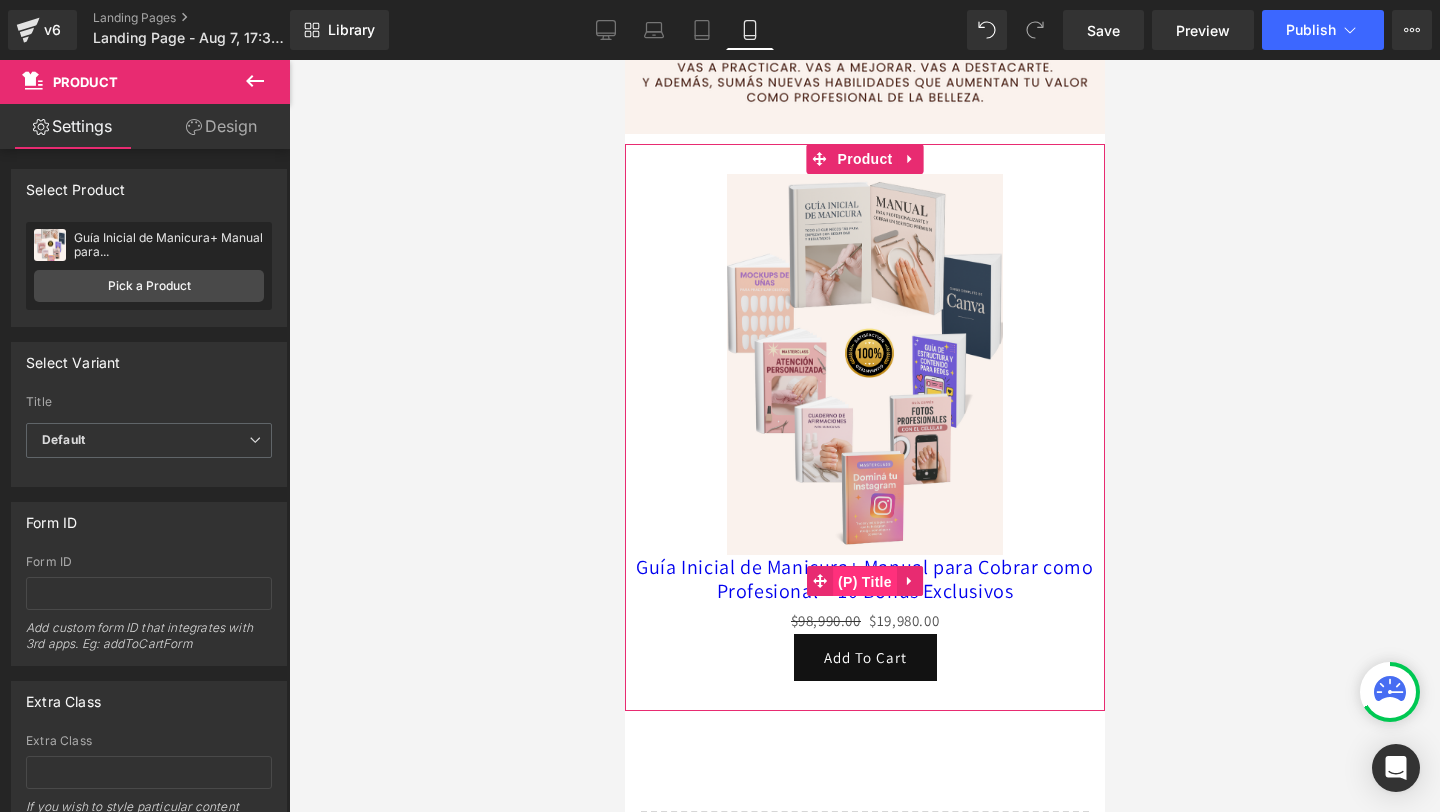 click on "(P) Title" at bounding box center (864, 582) 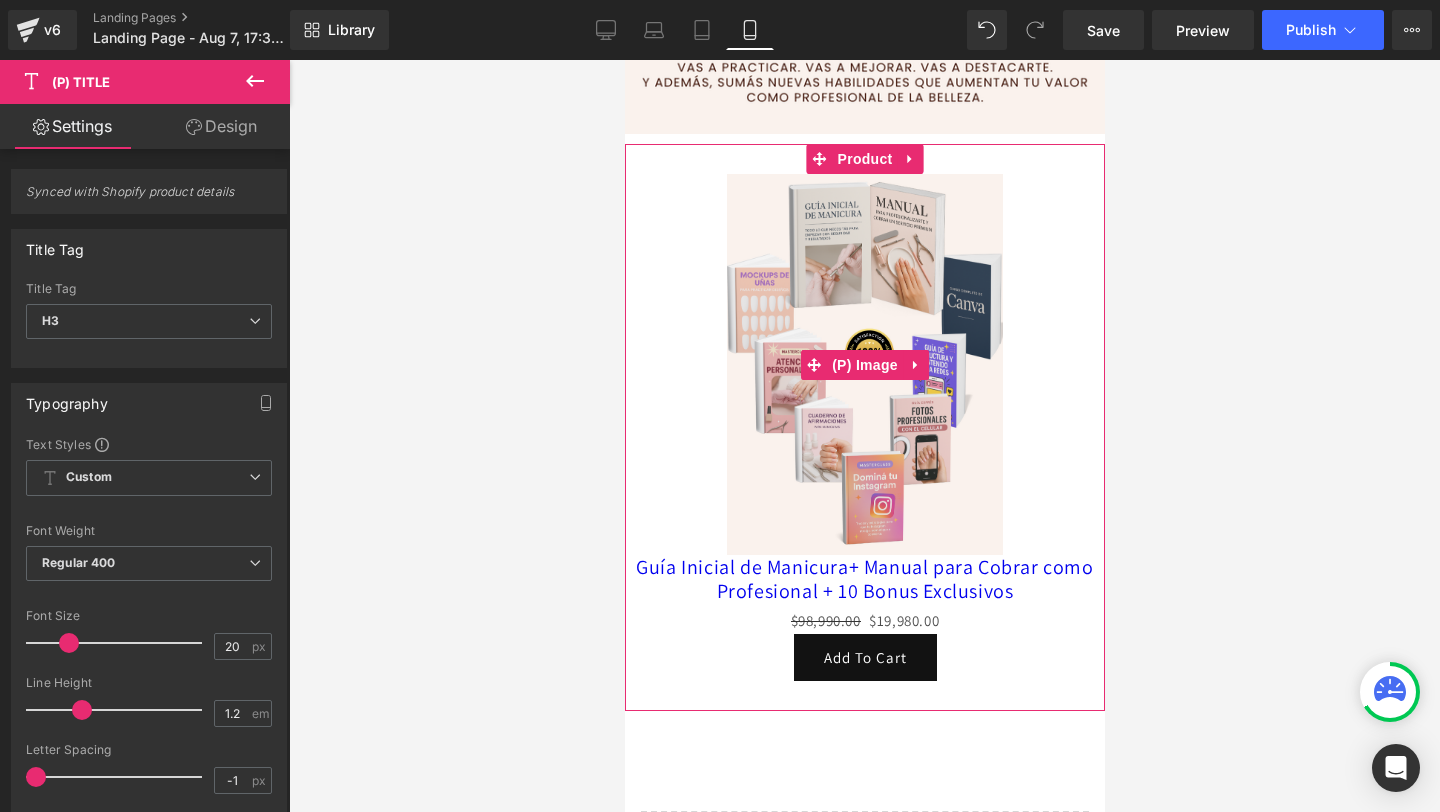 click at bounding box center (864, 364) 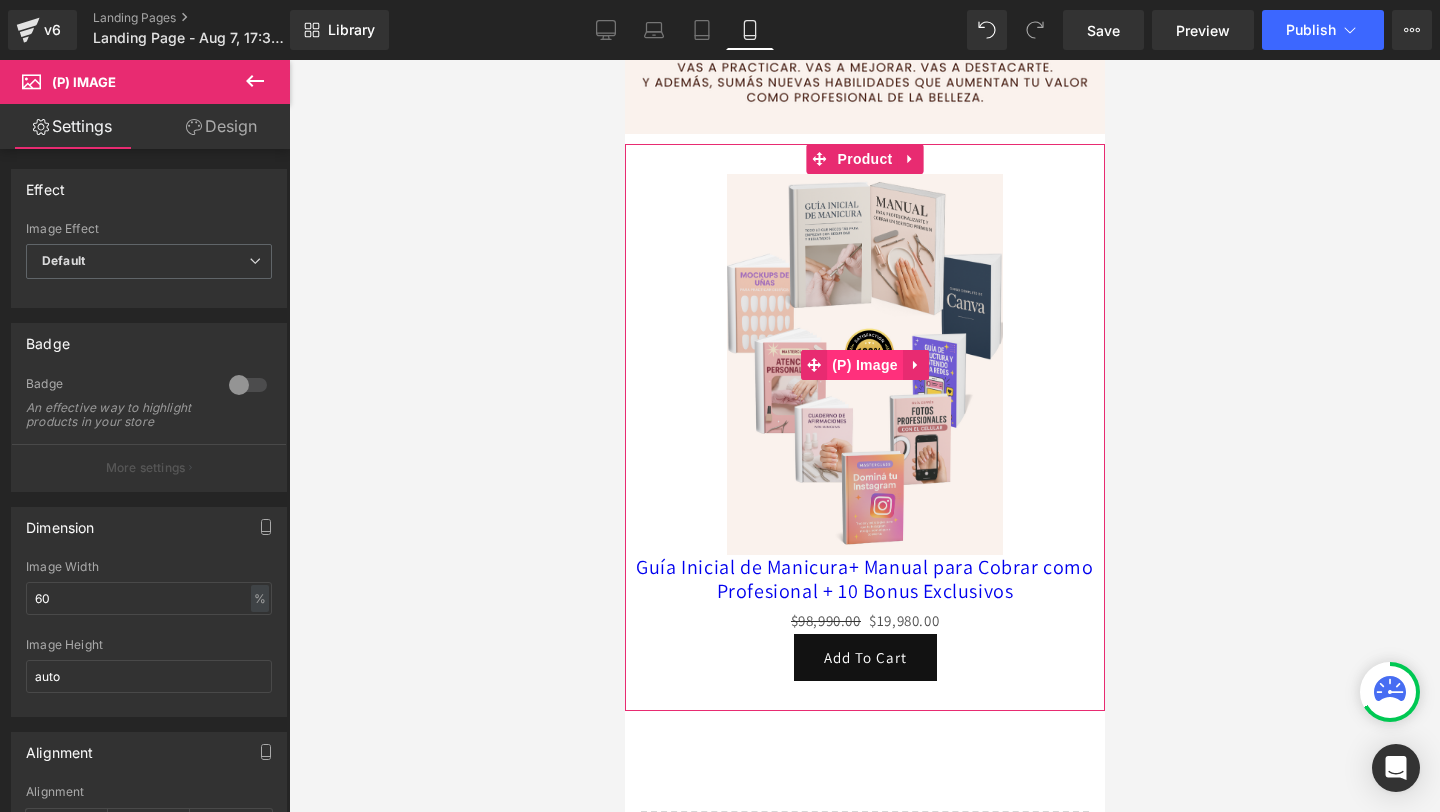 click on "(P) Image" at bounding box center [864, 365] 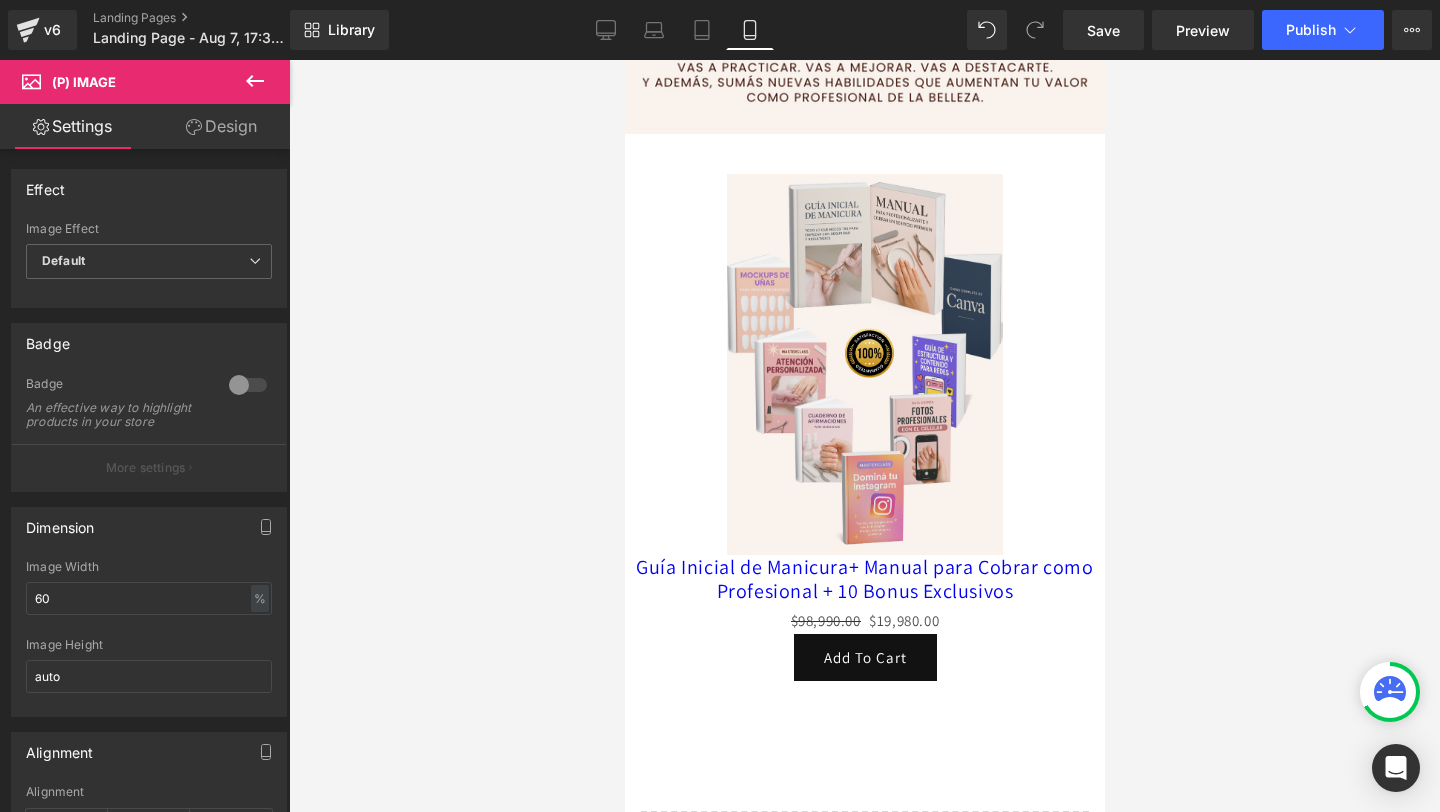 click 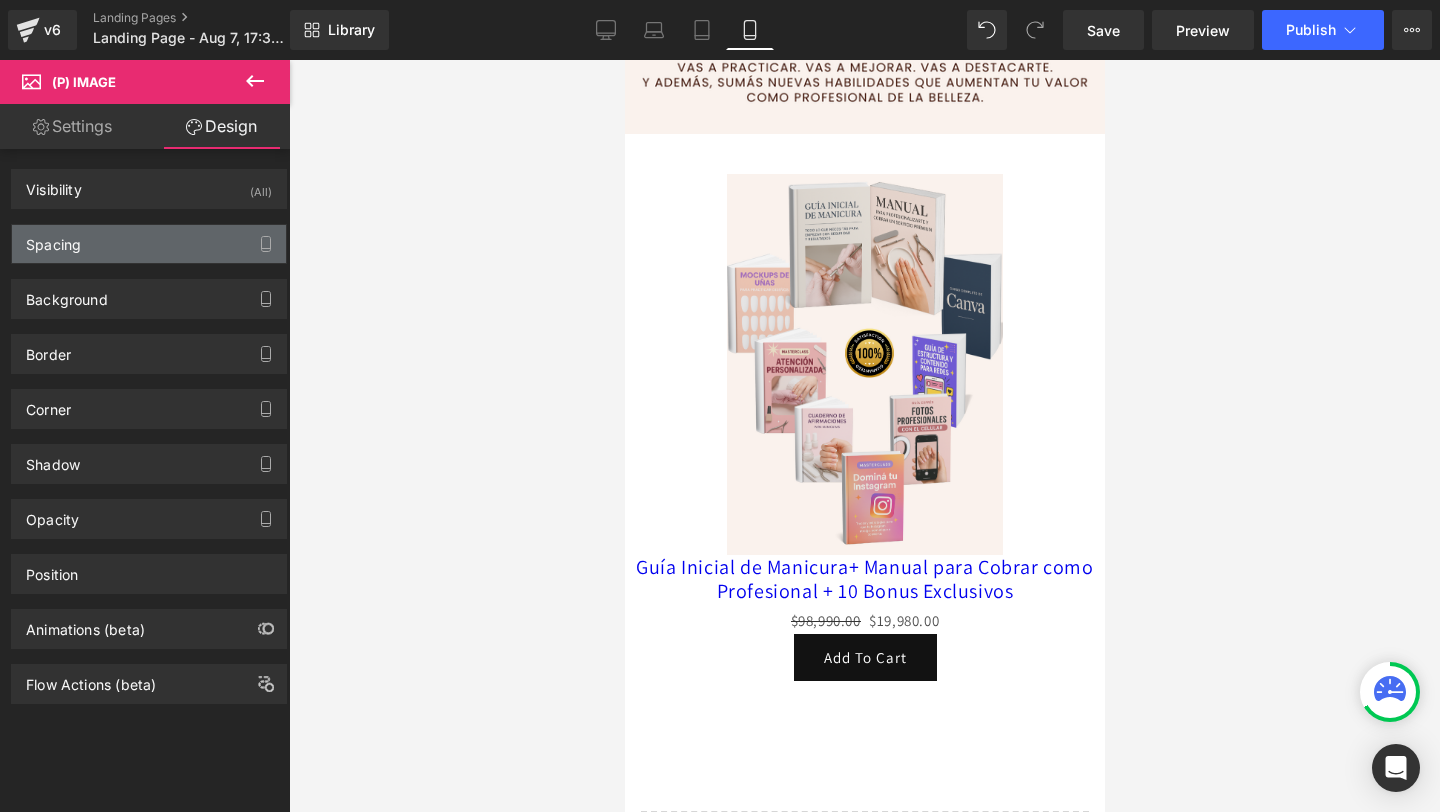 click on "Spacing" at bounding box center [149, 244] 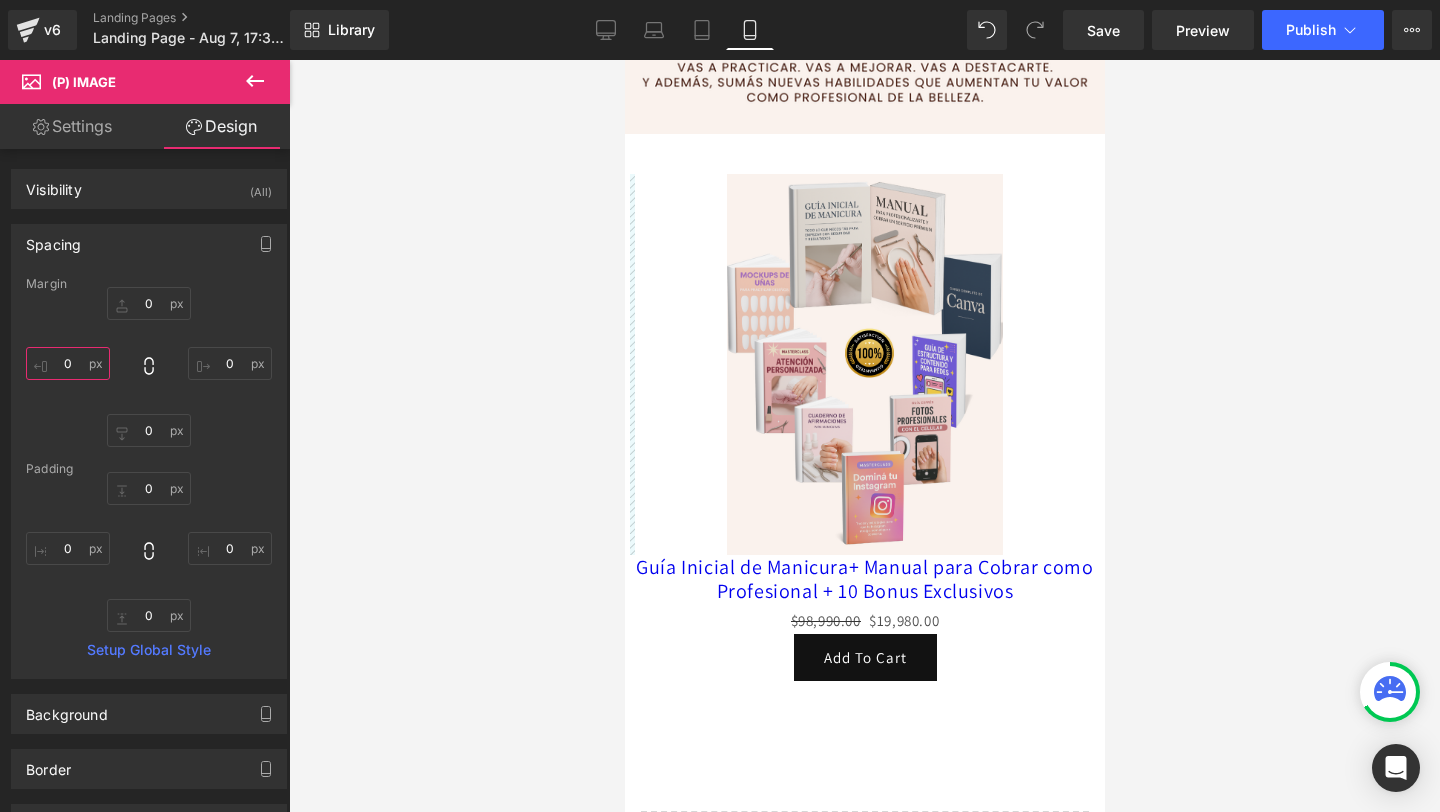 click on "0" at bounding box center (68, 363) 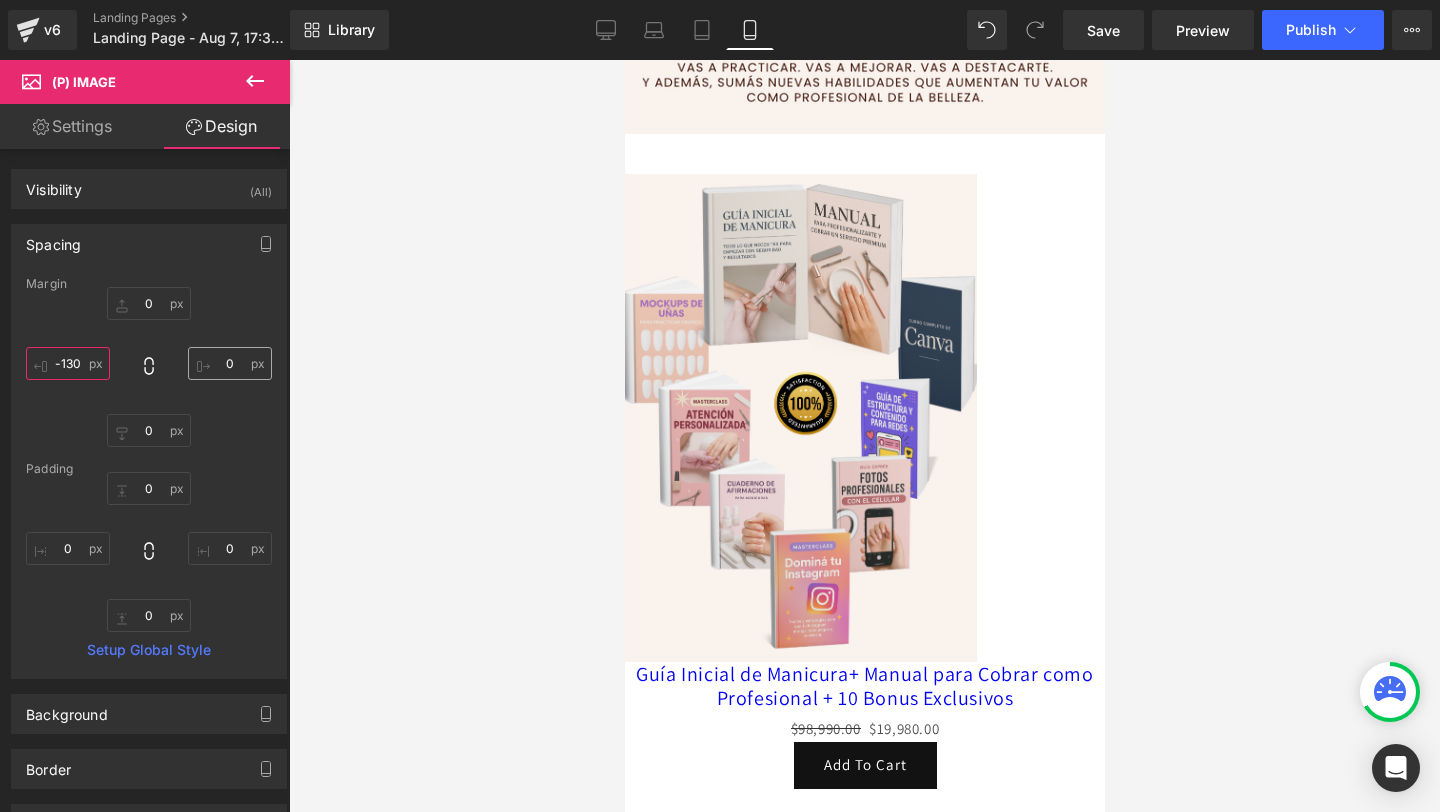 type on "-130" 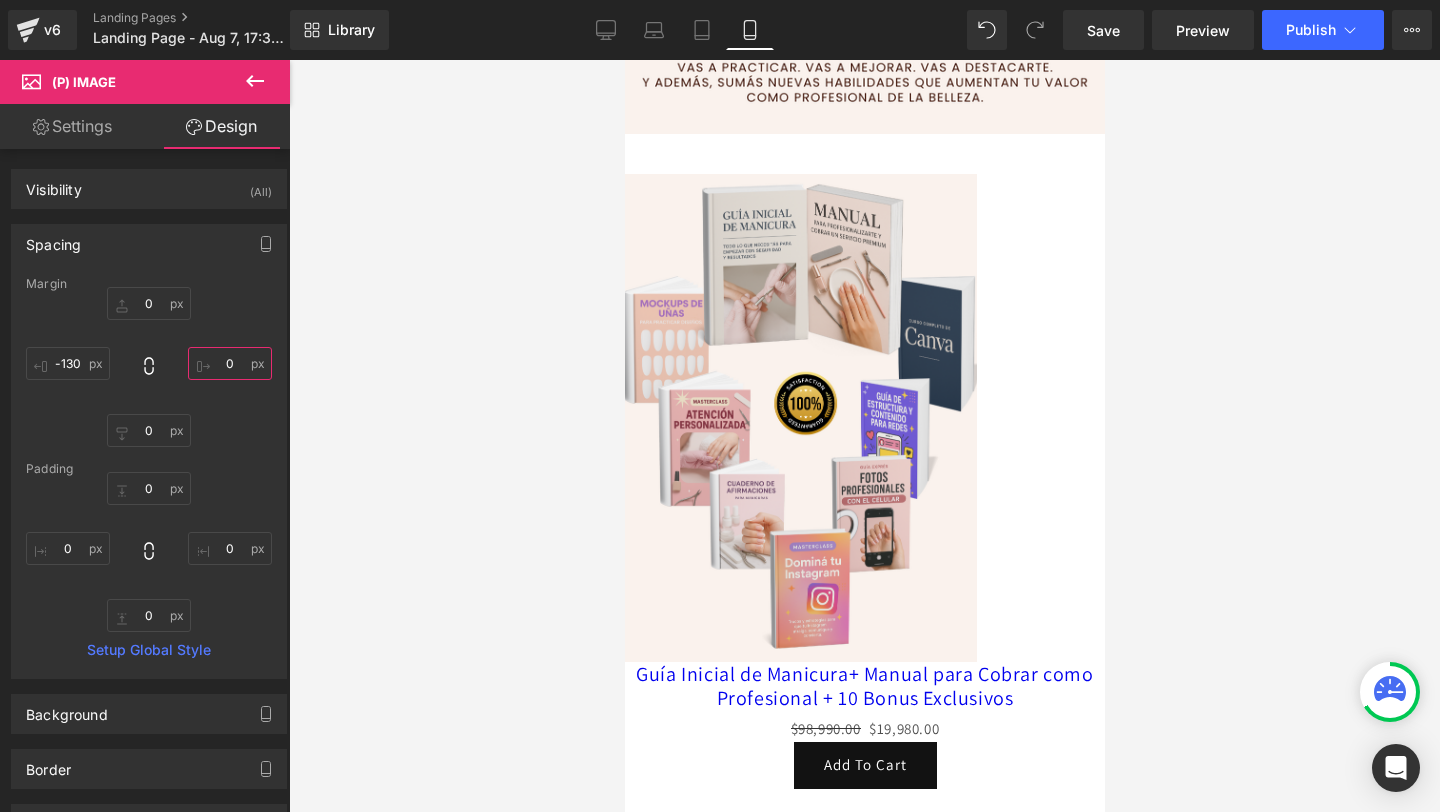 click on "0" at bounding box center (230, 363) 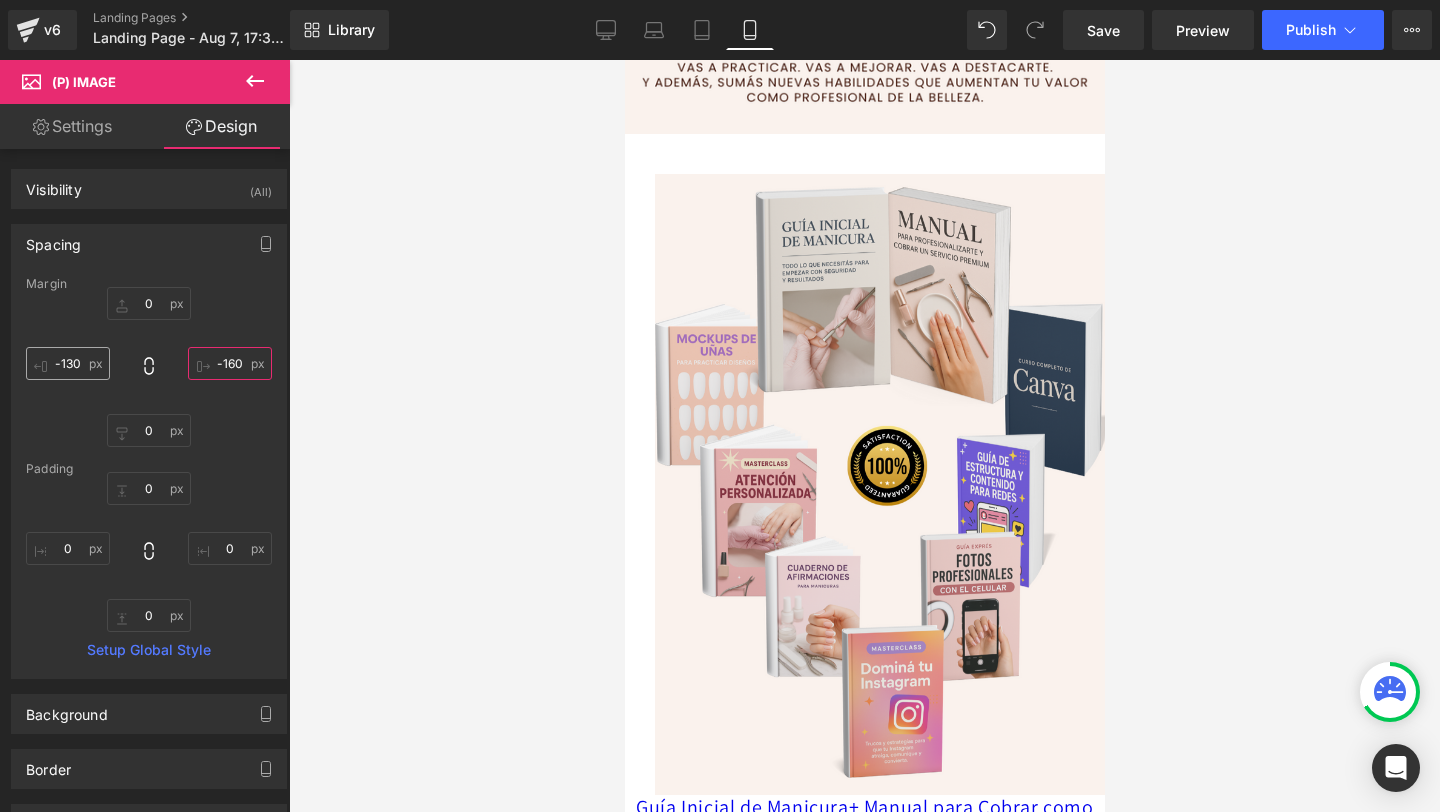 type on "-160" 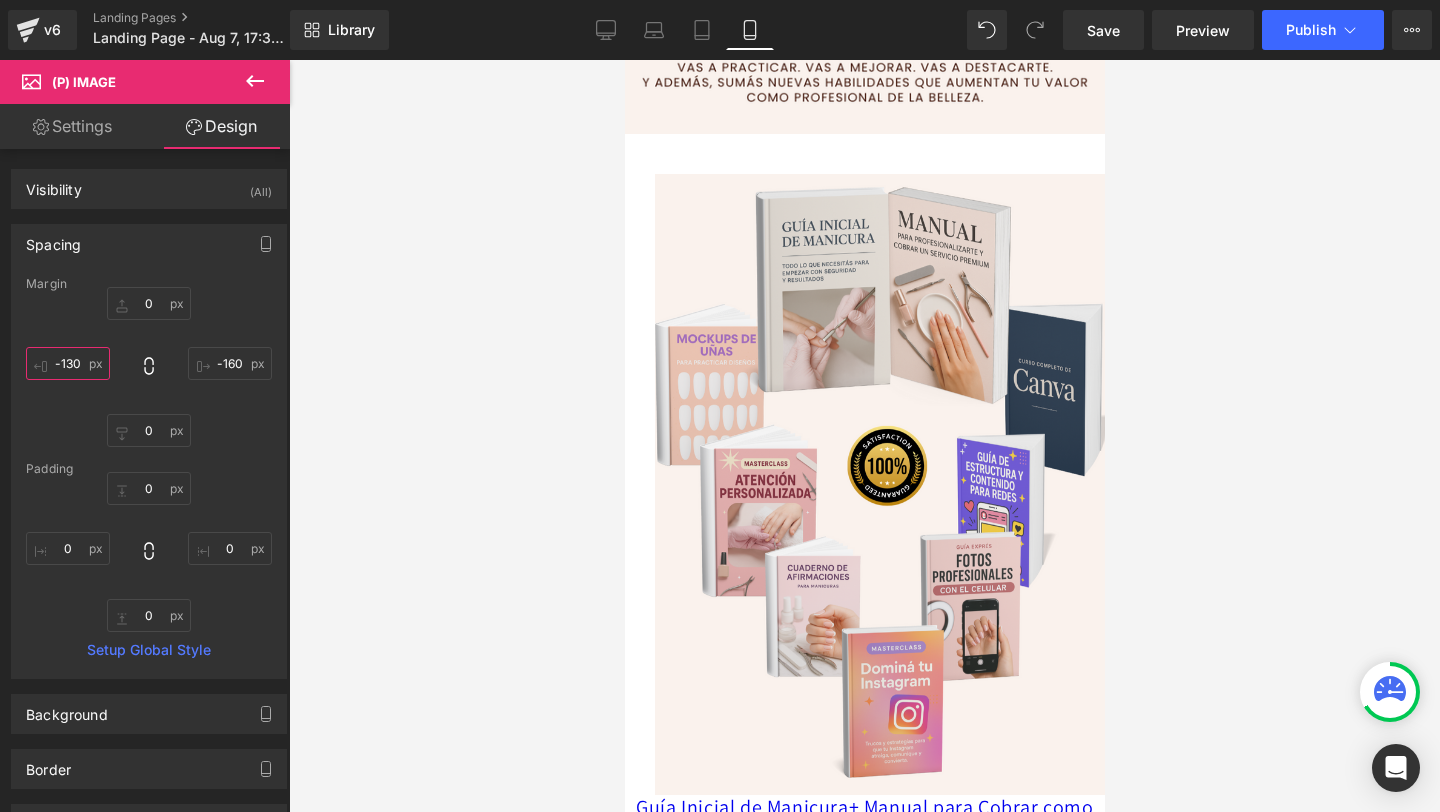 click on "-130" at bounding box center (68, 363) 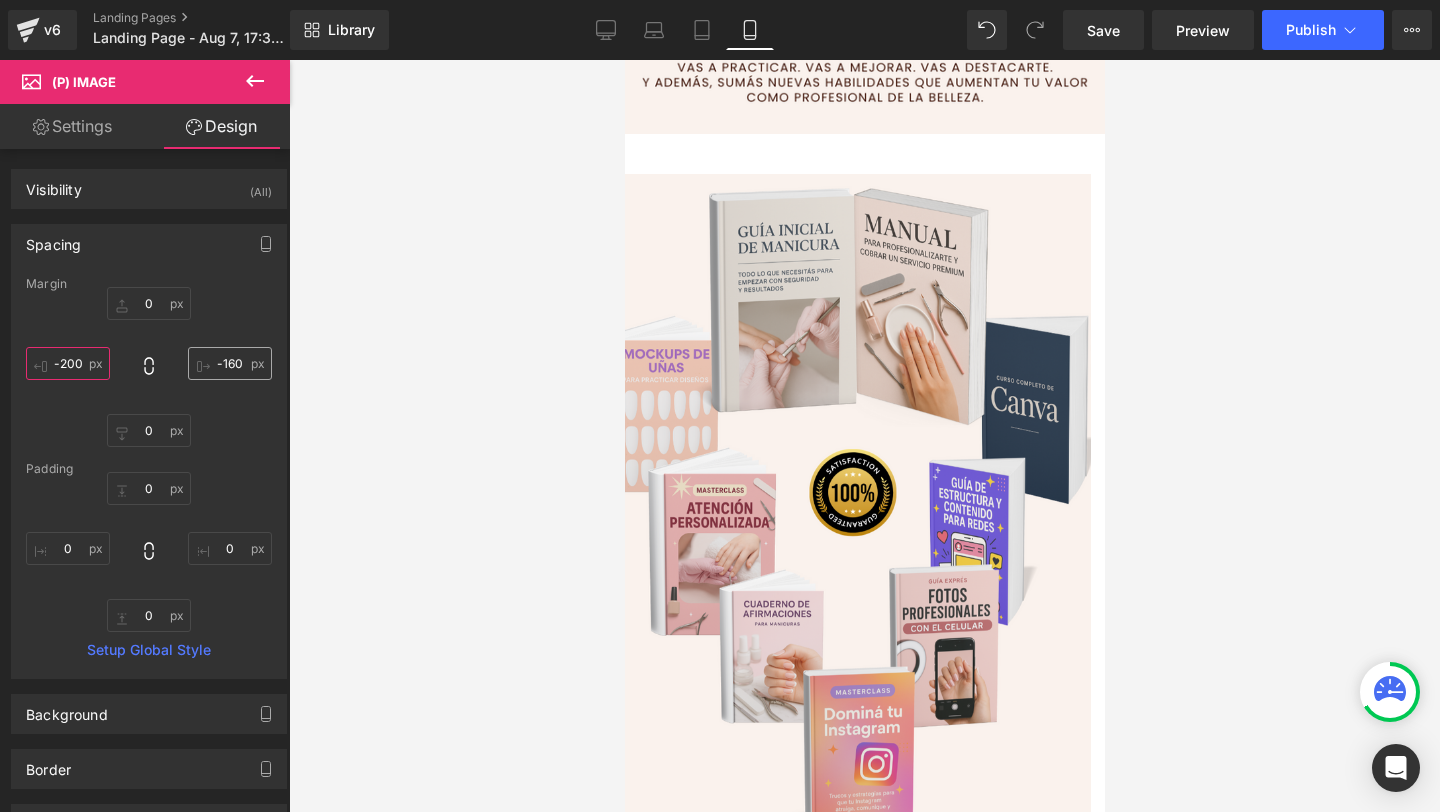 type on "-200" 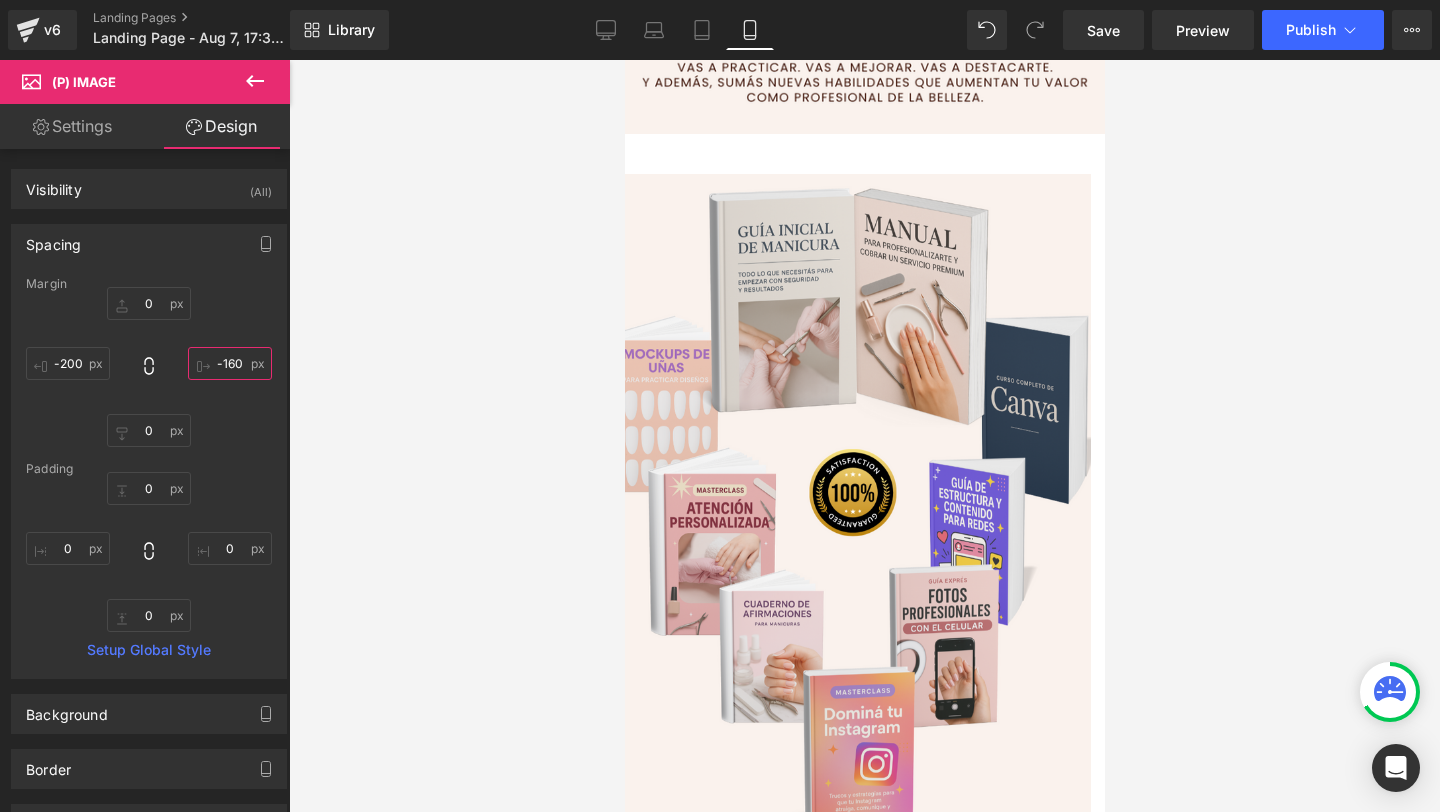 click on "-160" at bounding box center [230, 363] 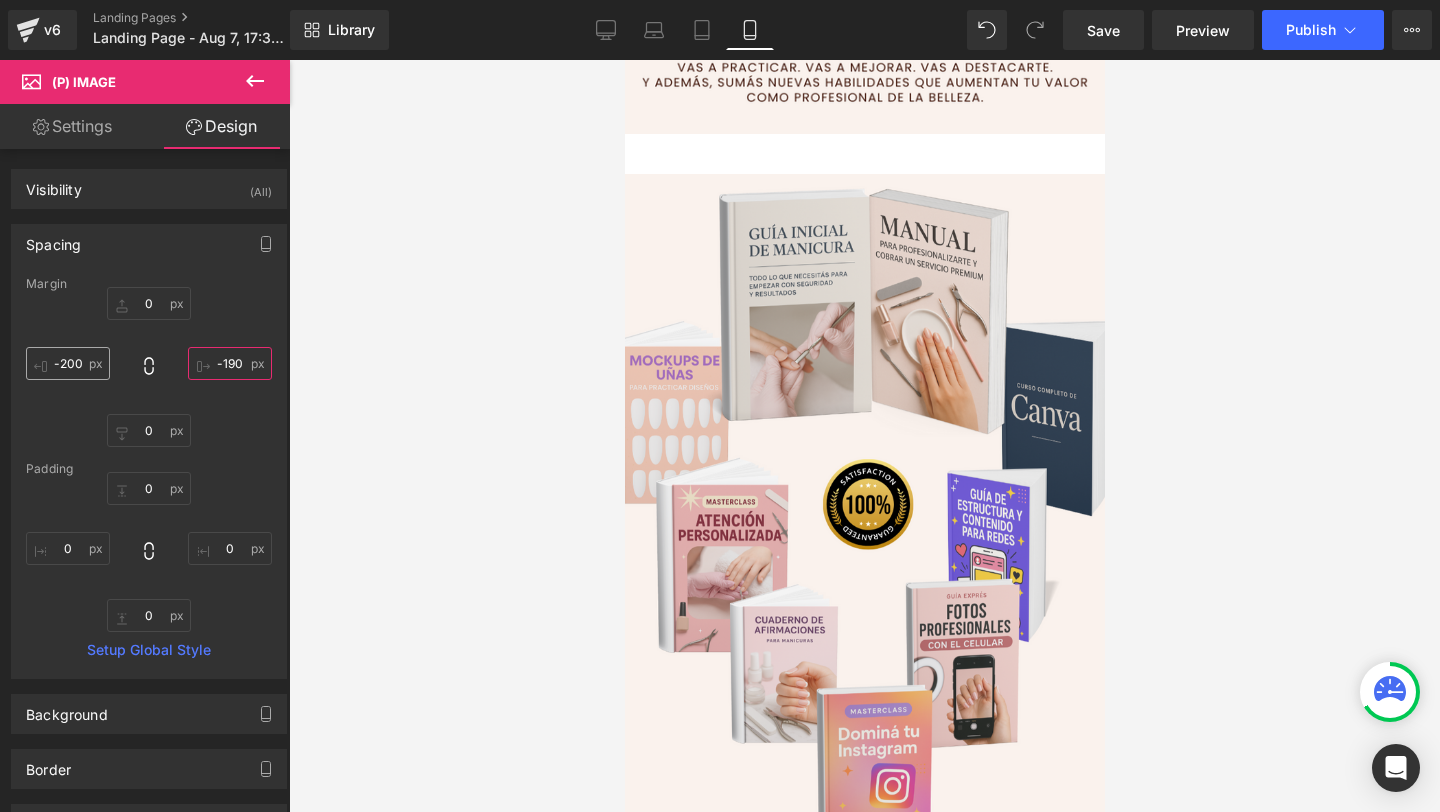 type on "-190" 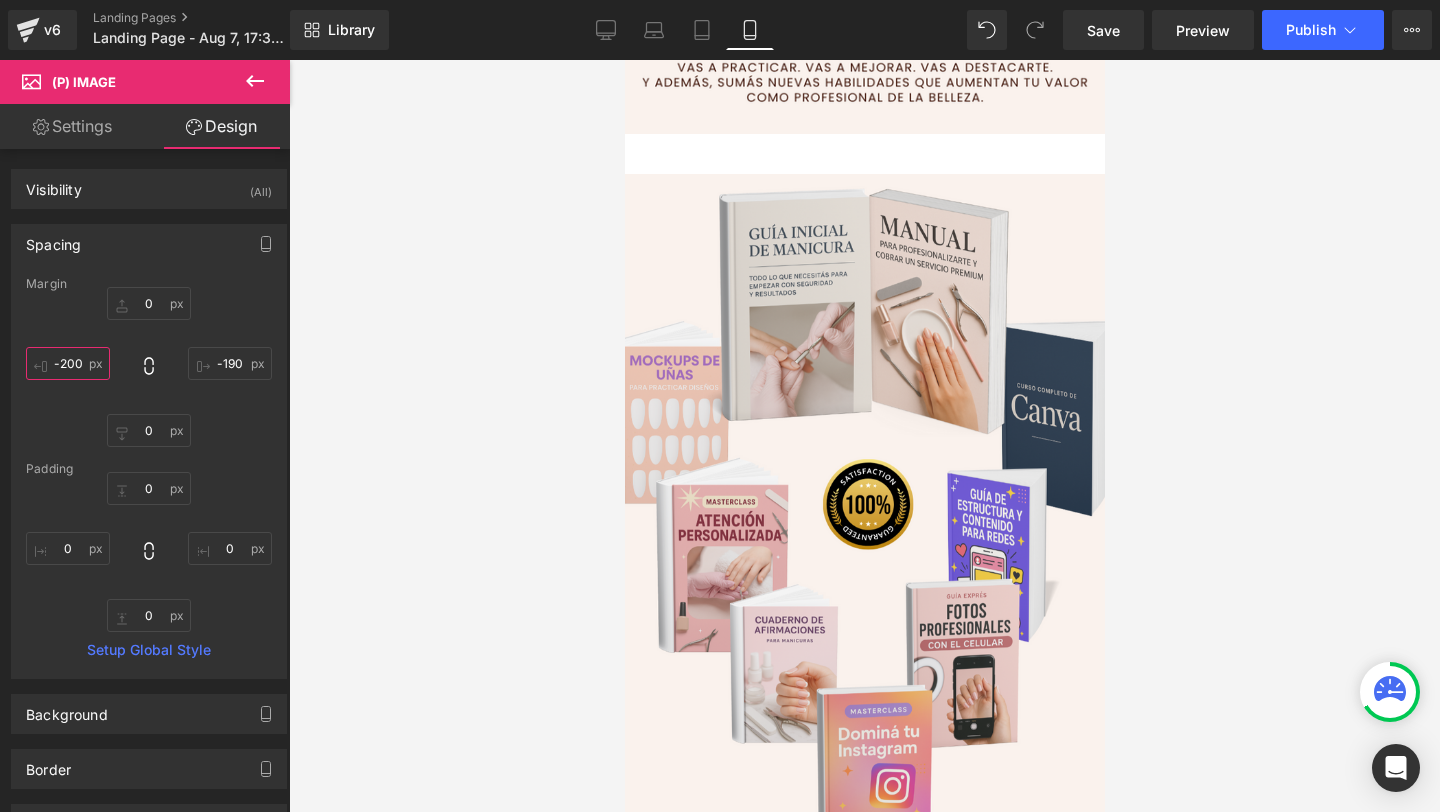 click on "-200" at bounding box center (68, 363) 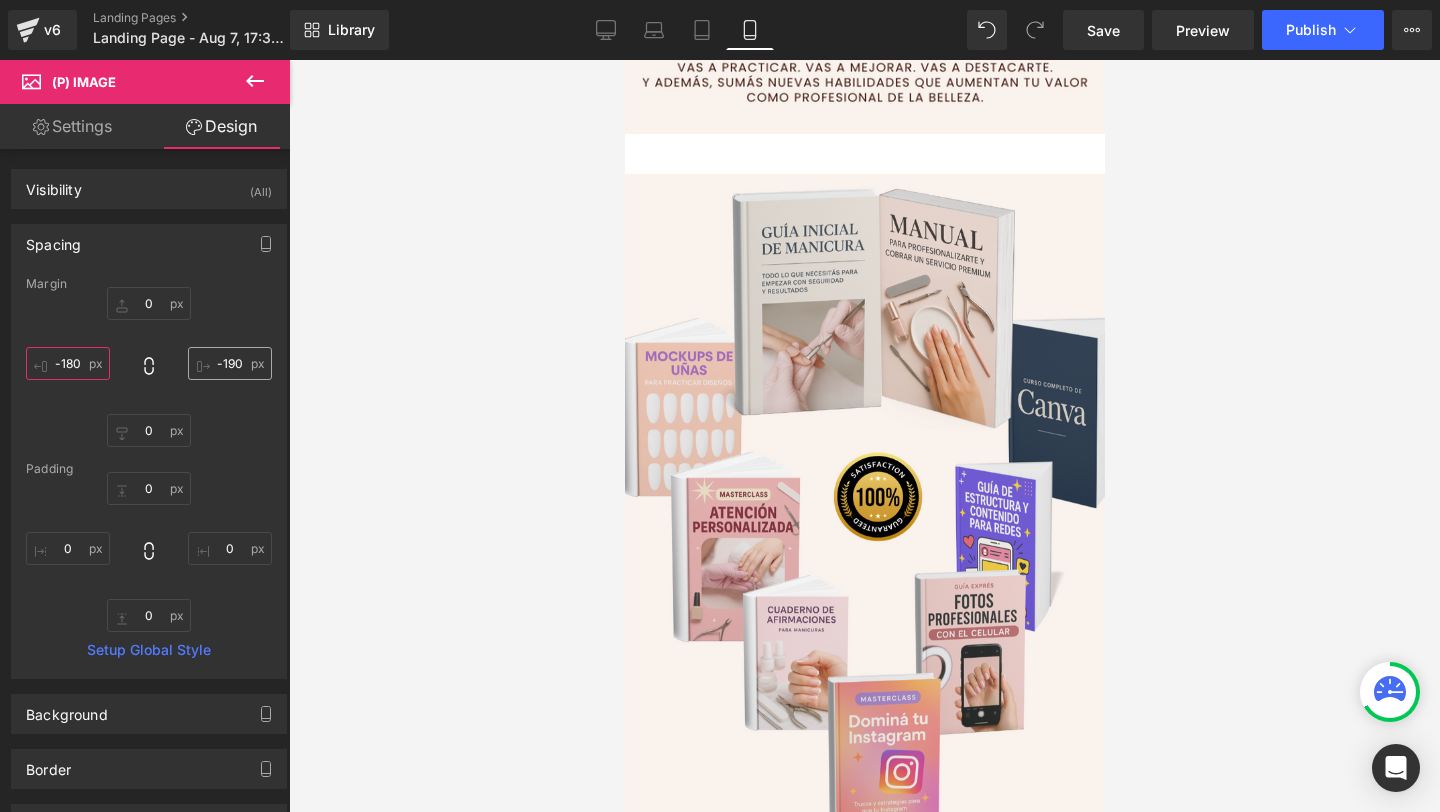 type on "-180" 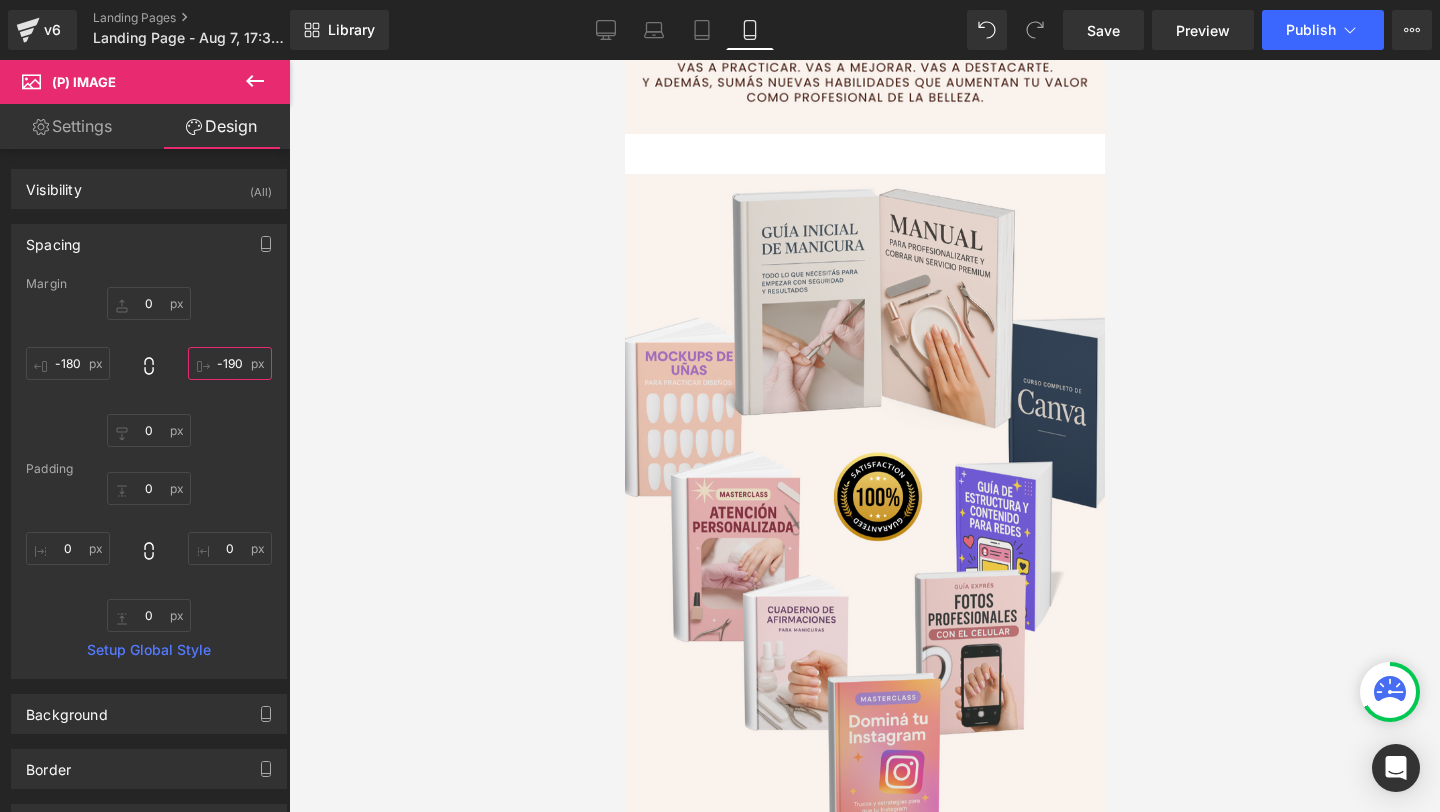 click on "-190" at bounding box center (230, 363) 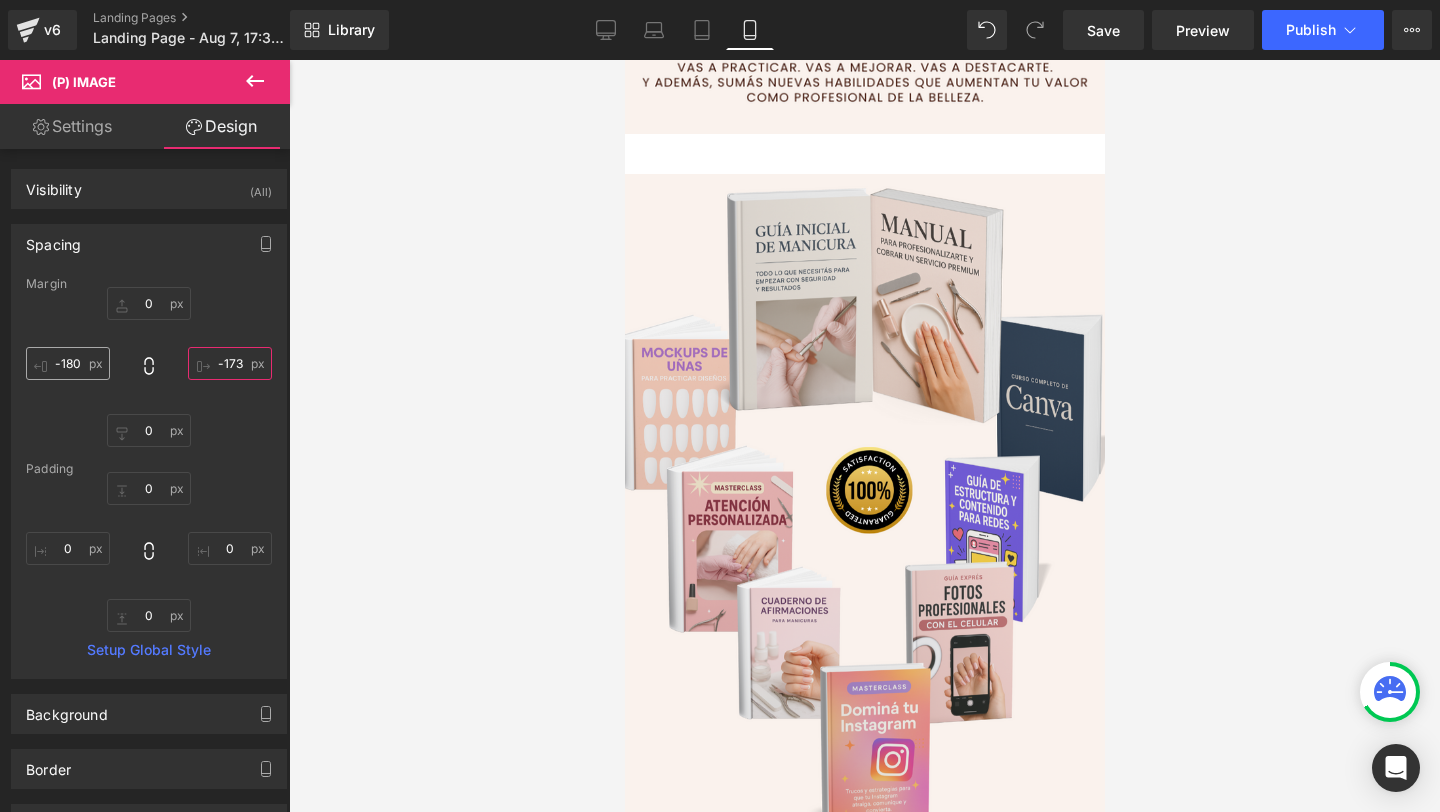 type on "-173" 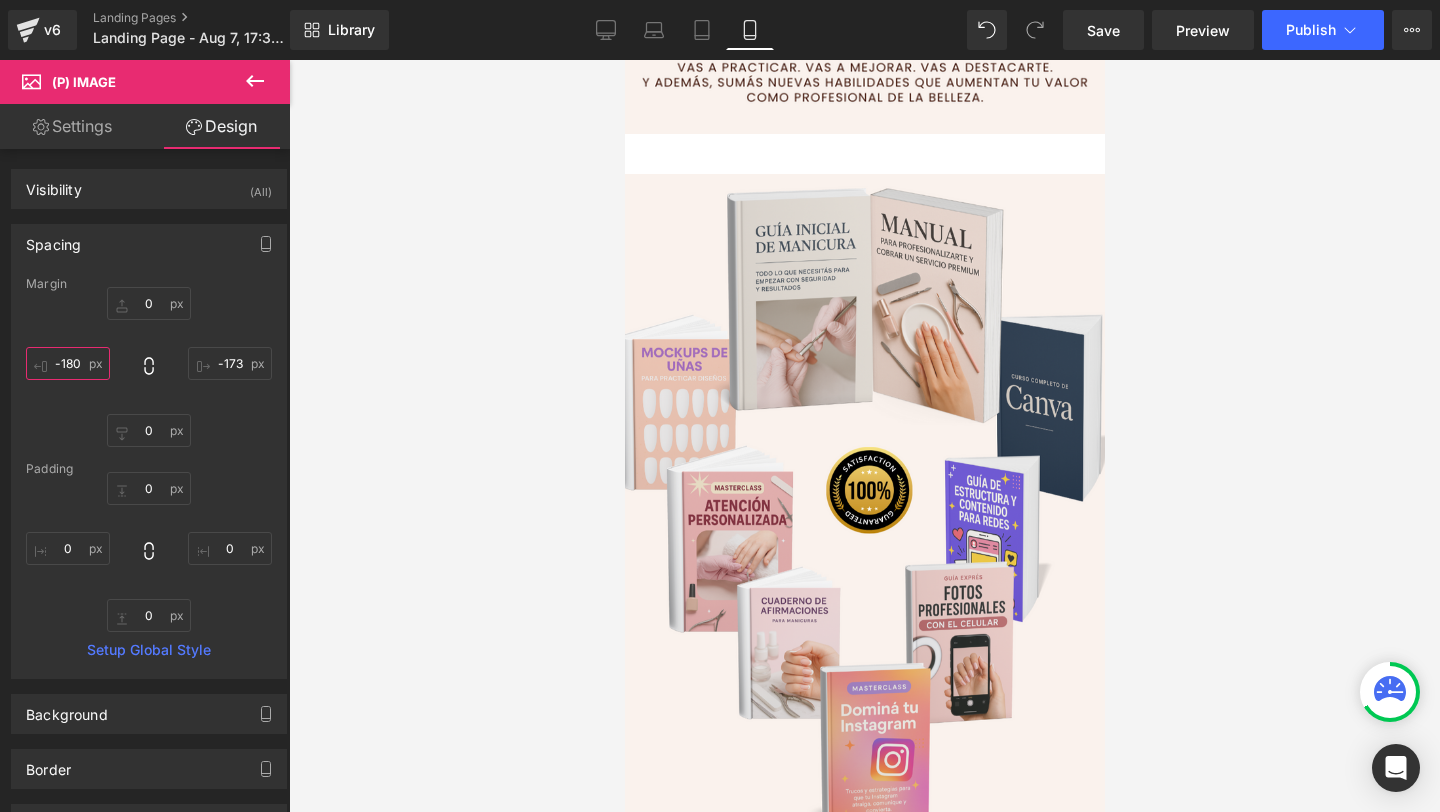 click on "-180" at bounding box center (68, 363) 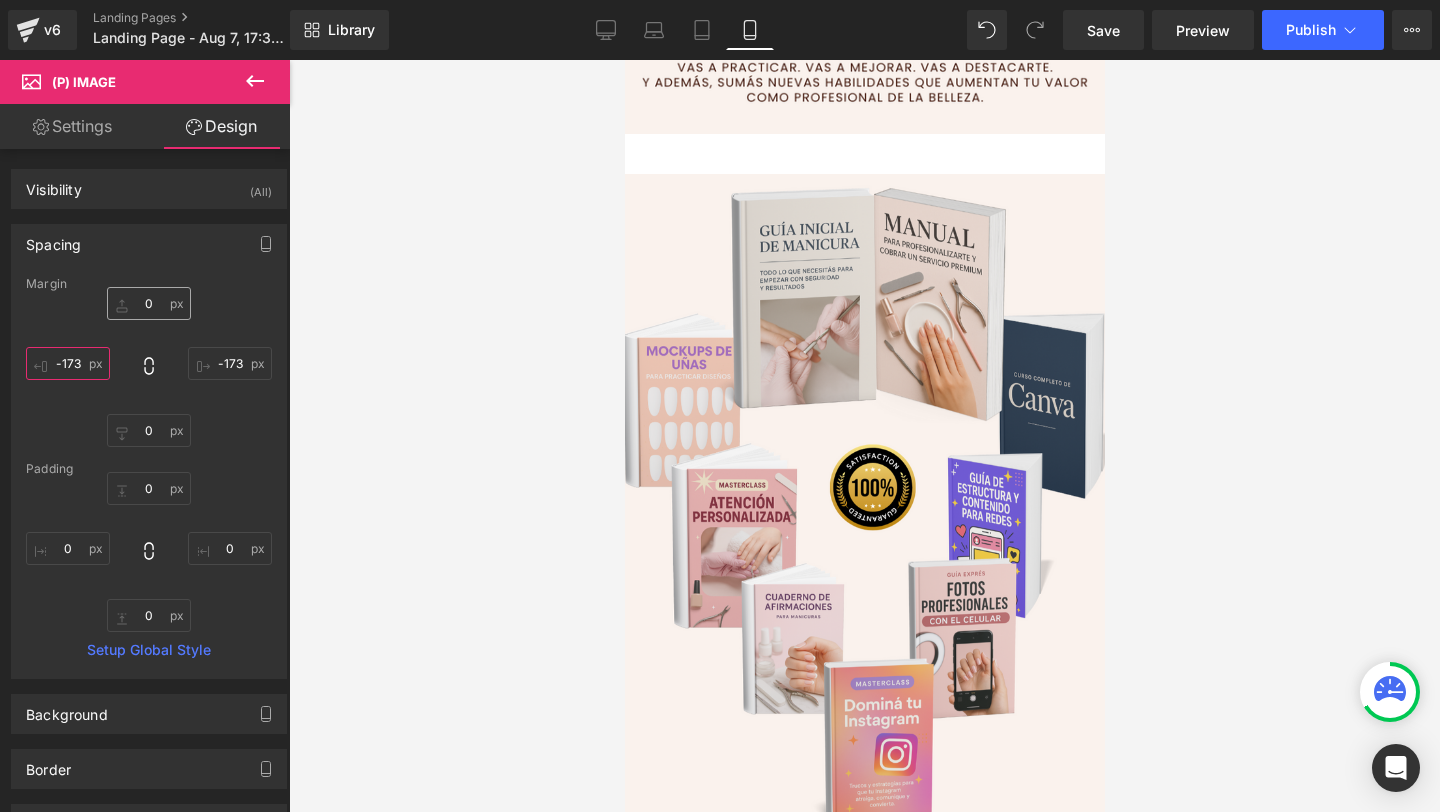 type on "-173" 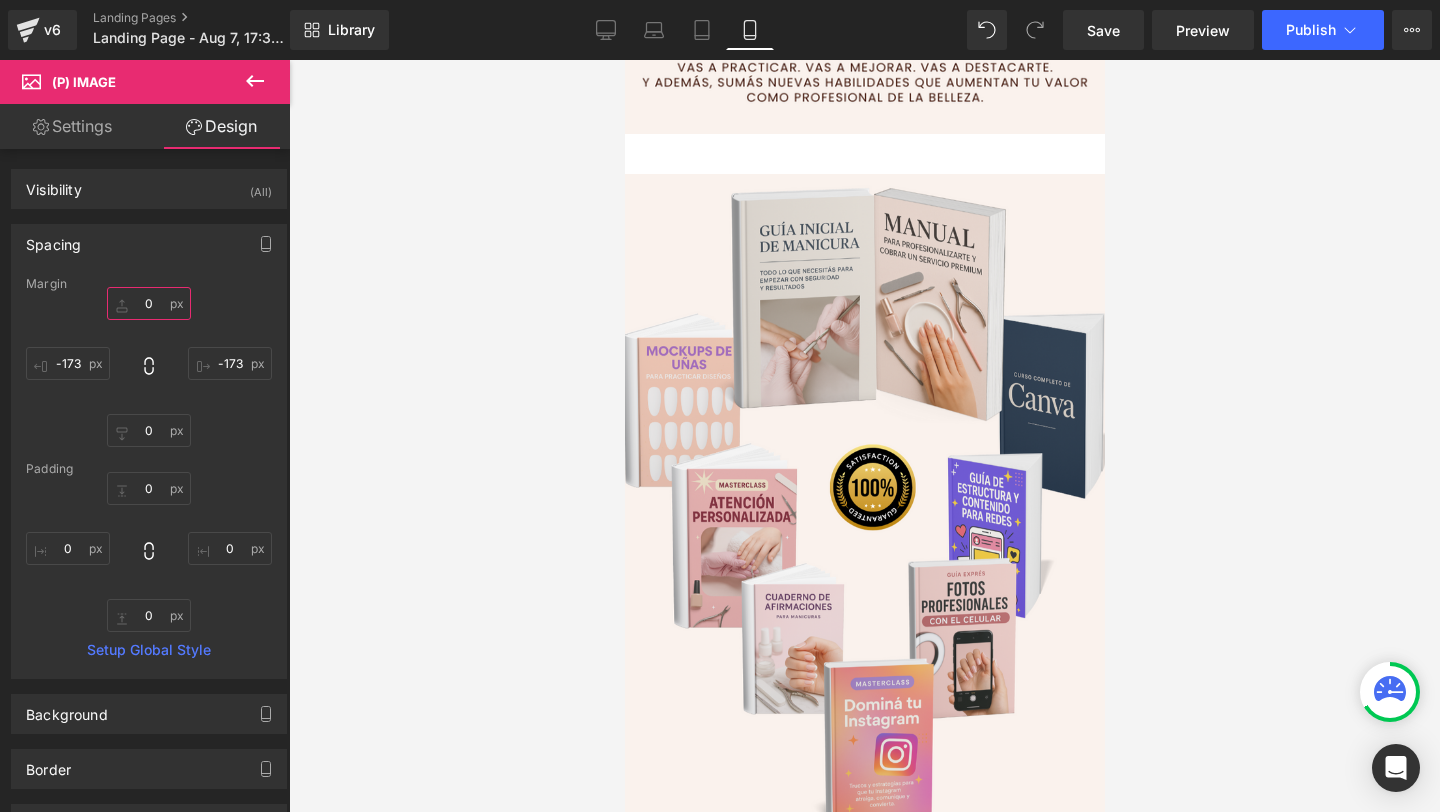 click on "0" at bounding box center [149, 303] 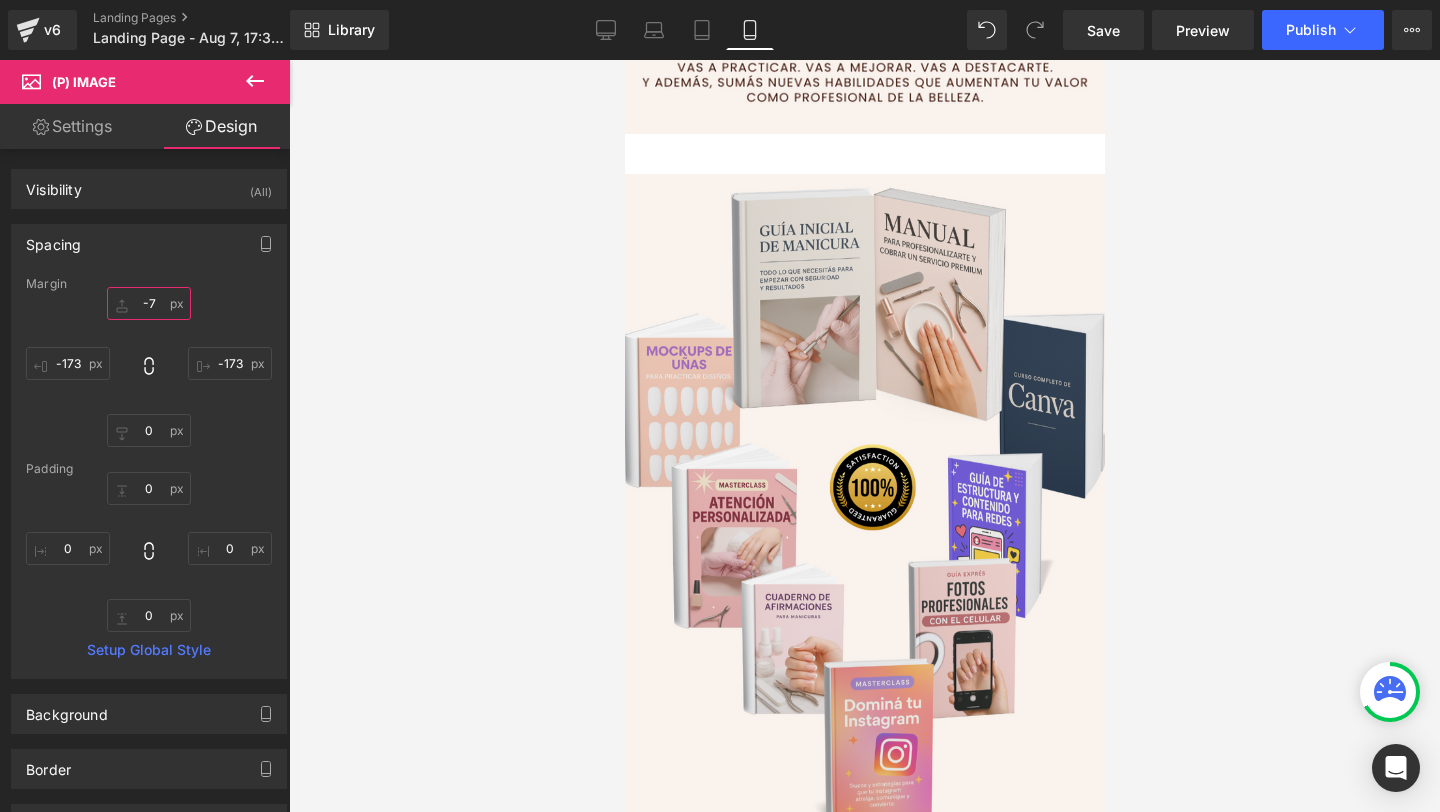 type on "-70" 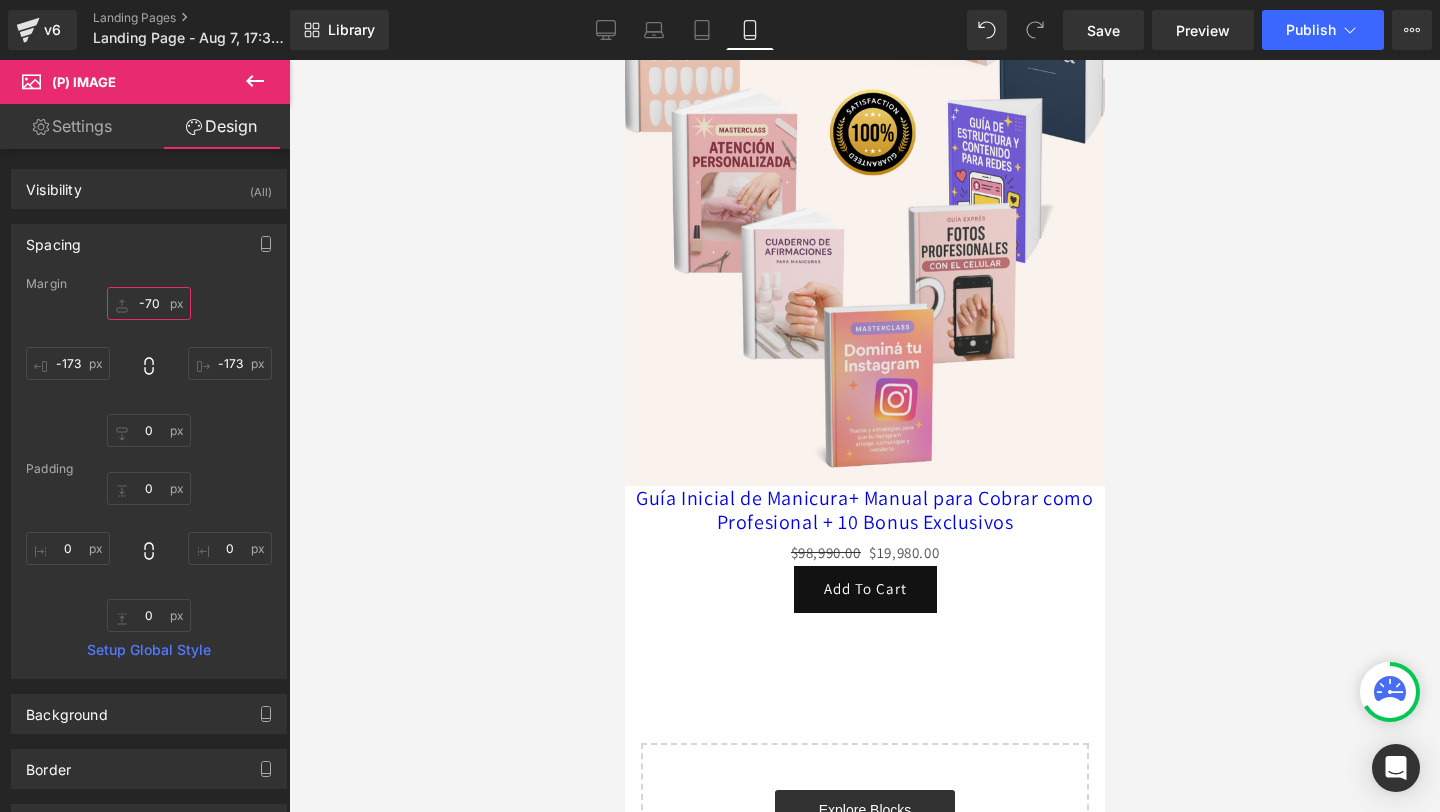 scroll, scrollTop: 5449, scrollLeft: 0, axis: vertical 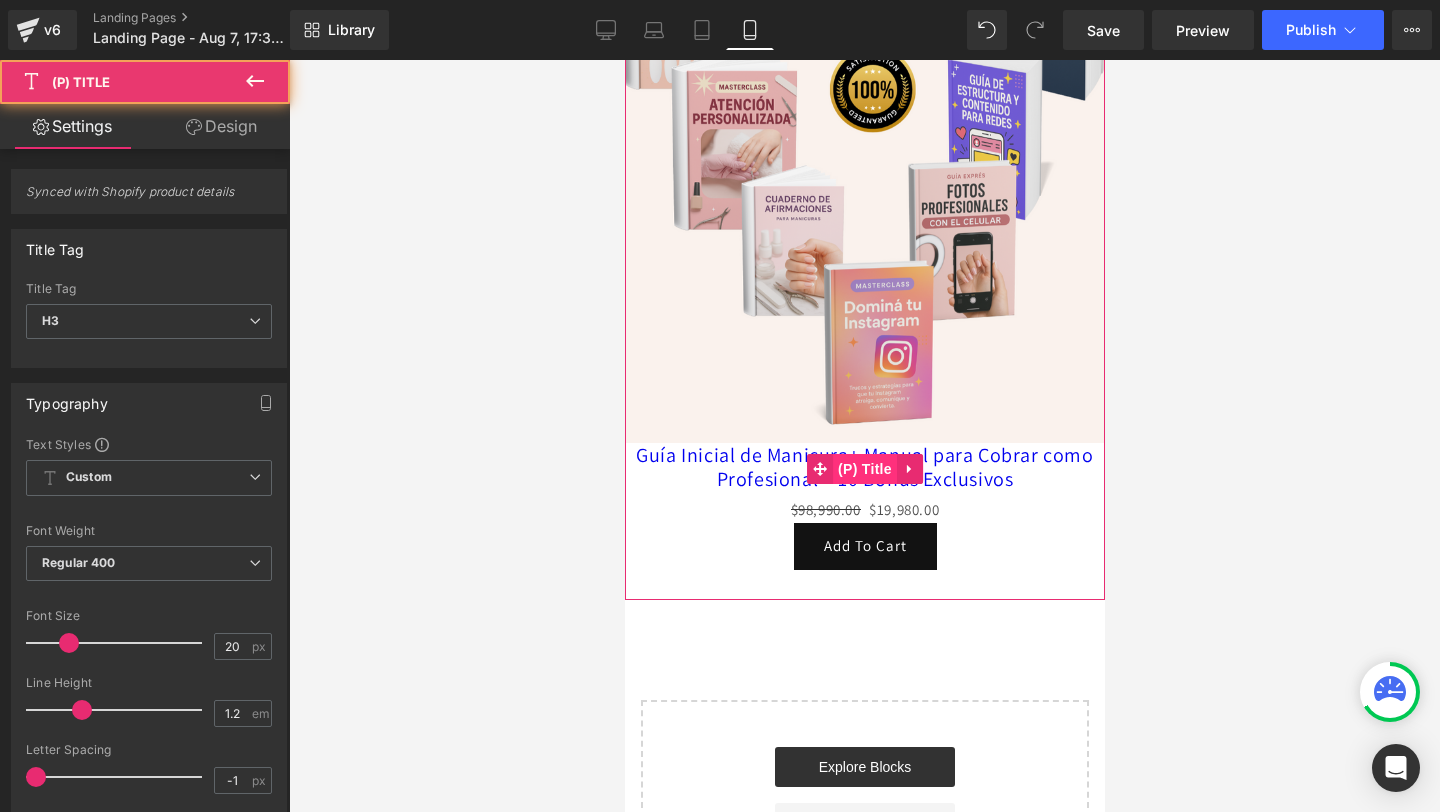 click on "Guía Inicial de Manicura+ Manual para Cobrar como Profesional + 10 Bonus Exclusivos
(P) Title" at bounding box center [864, 469] 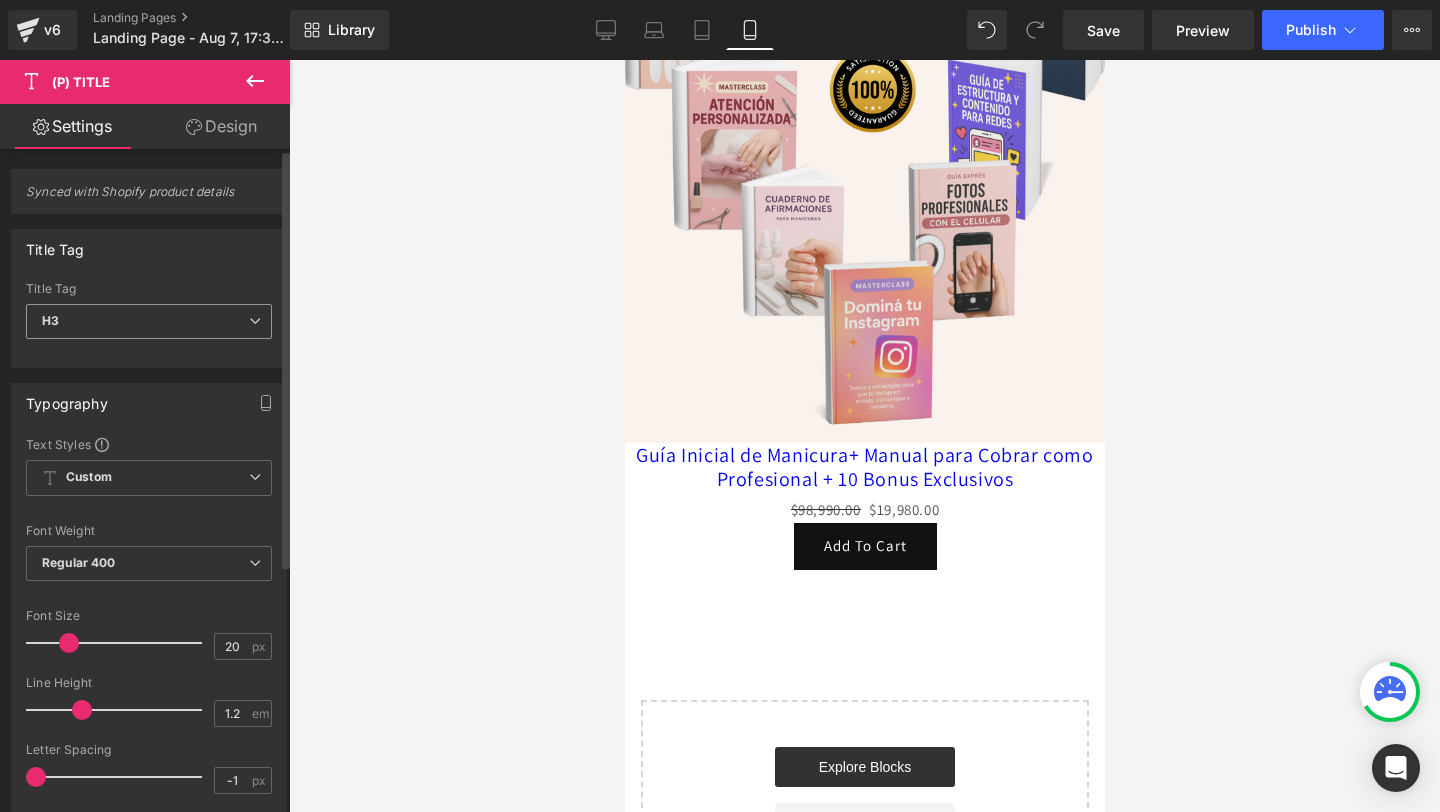 click on "H3" at bounding box center [149, 321] 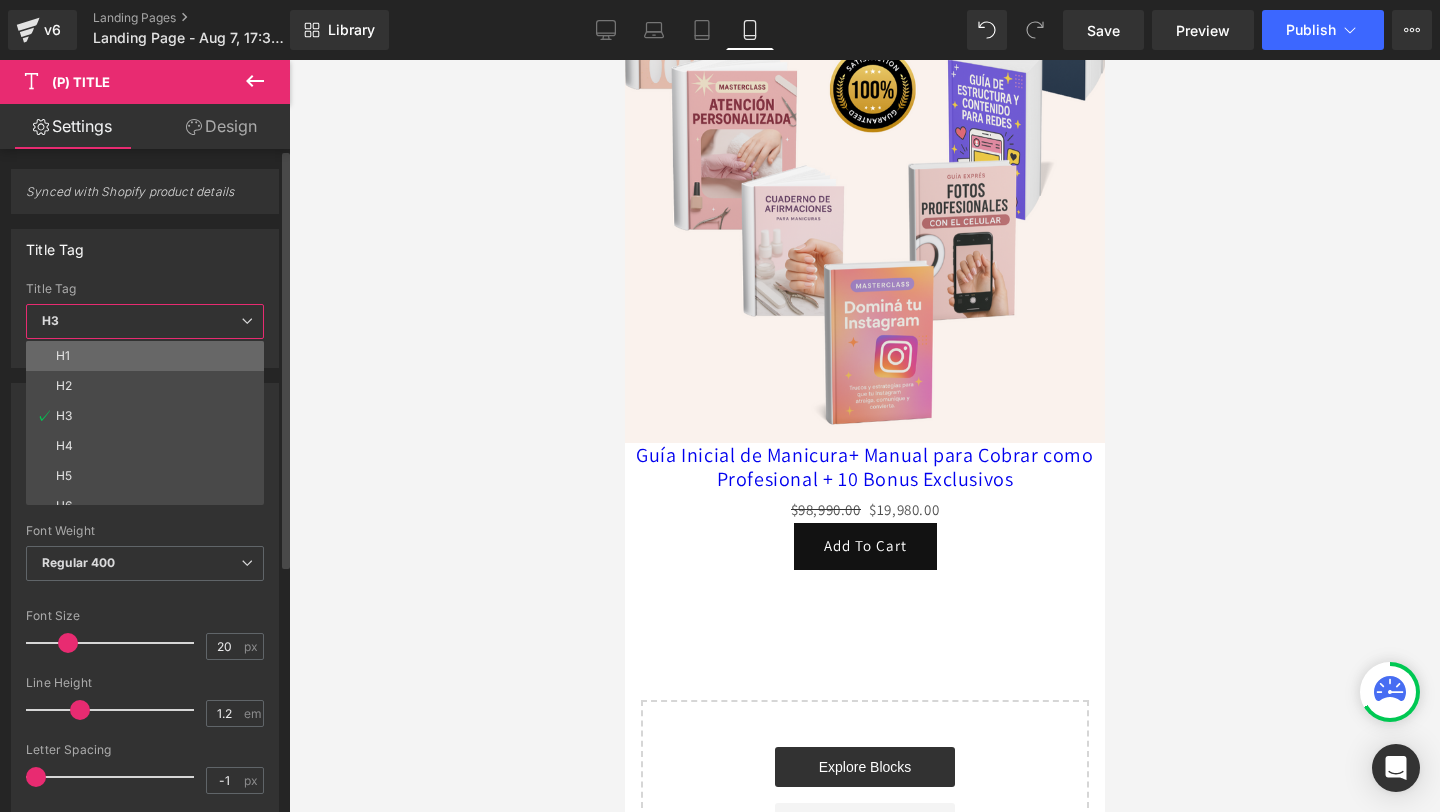 click on "H1" at bounding box center [149, 356] 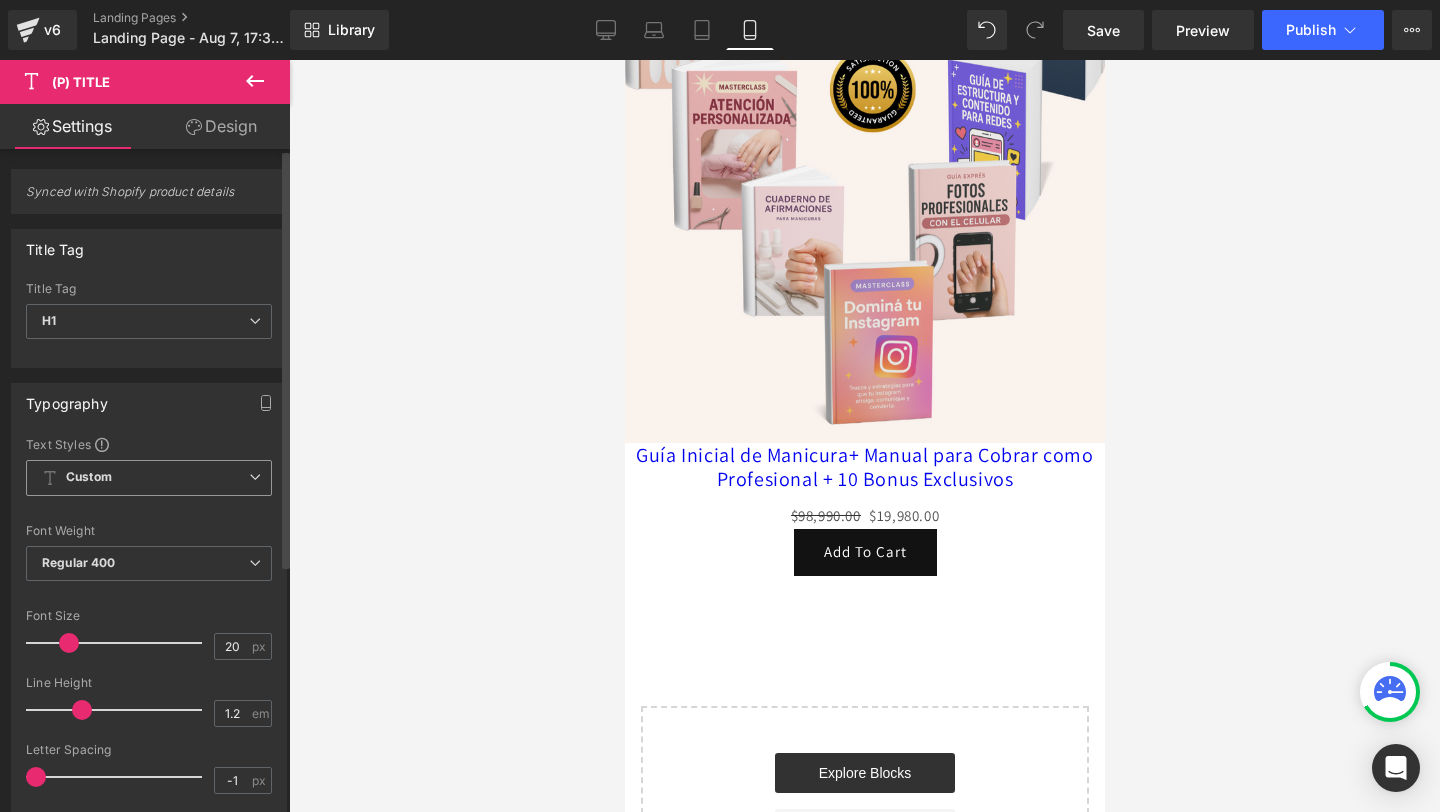 click on "Custom
Setup Global Style" at bounding box center [149, 478] 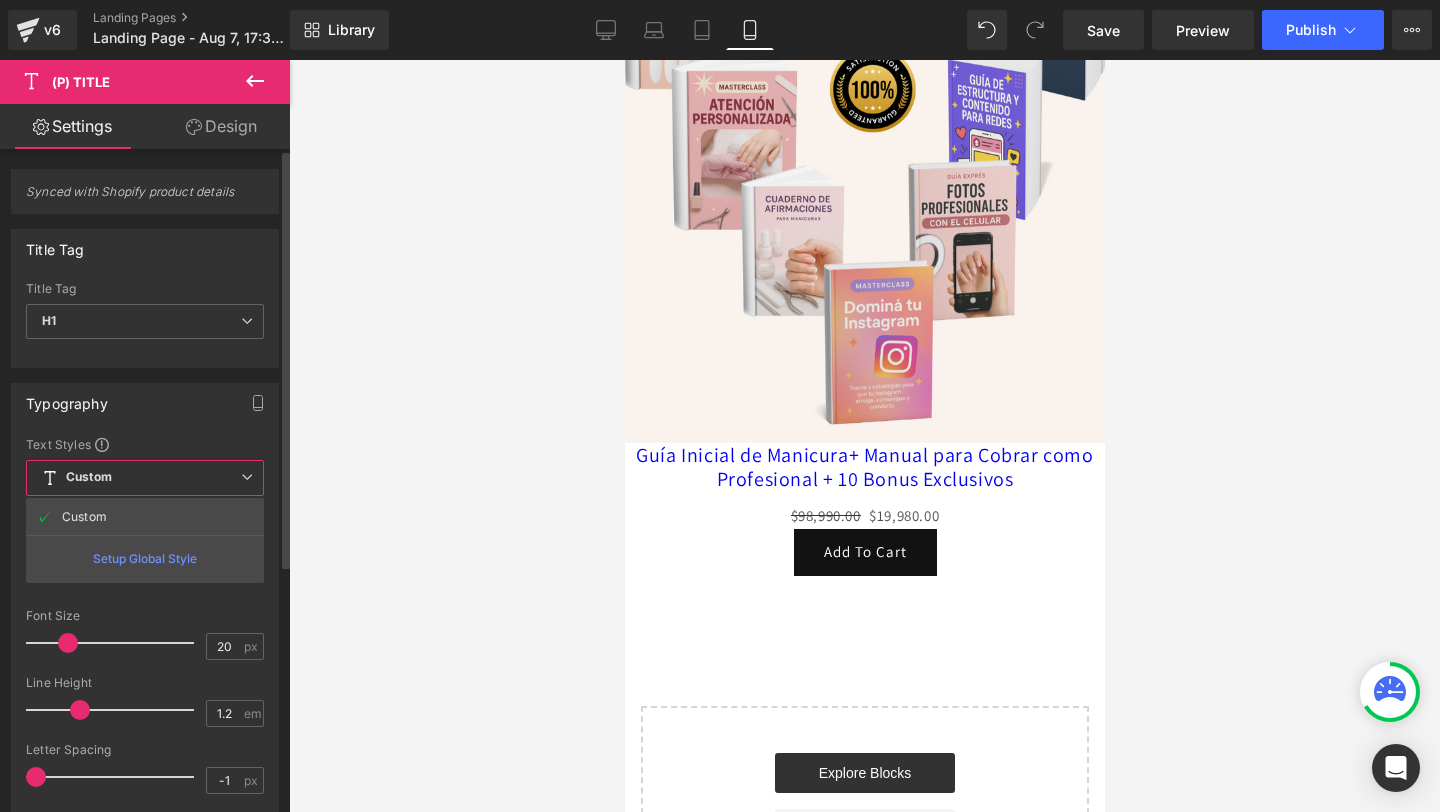 click on "Custom
Setup Global Style" at bounding box center (145, 478) 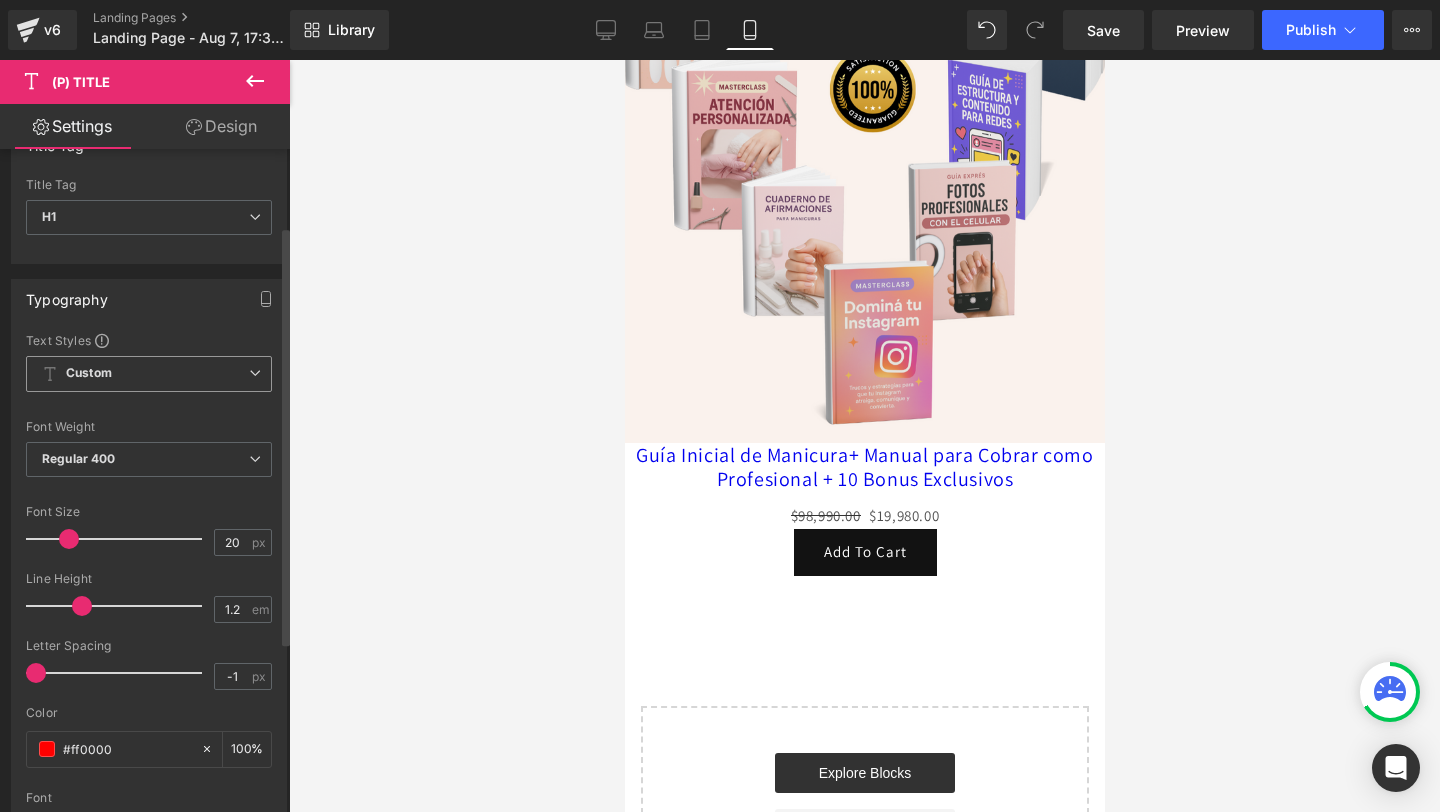 scroll, scrollTop: 122, scrollLeft: 0, axis: vertical 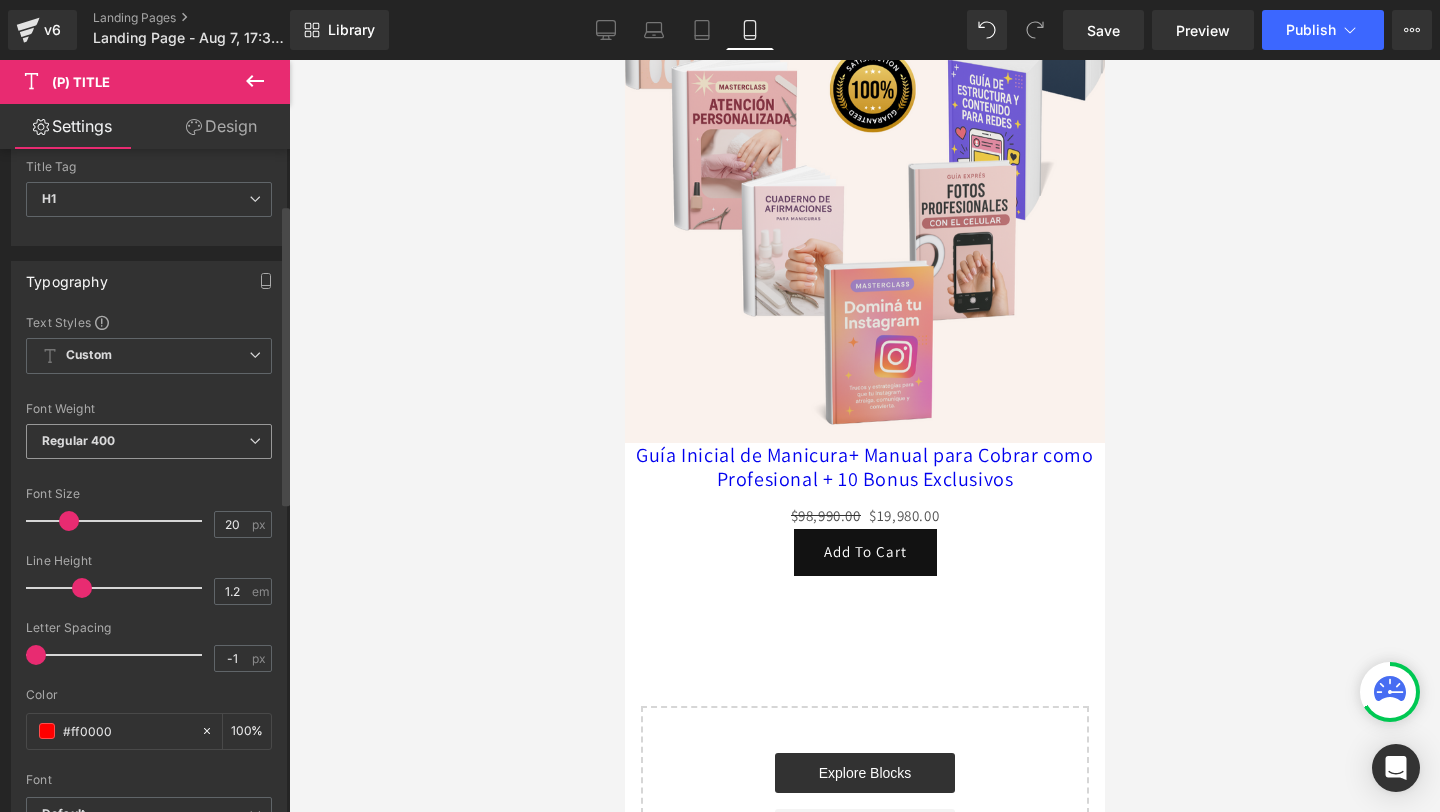 click on "Regular 400" at bounding box center [149, 441] 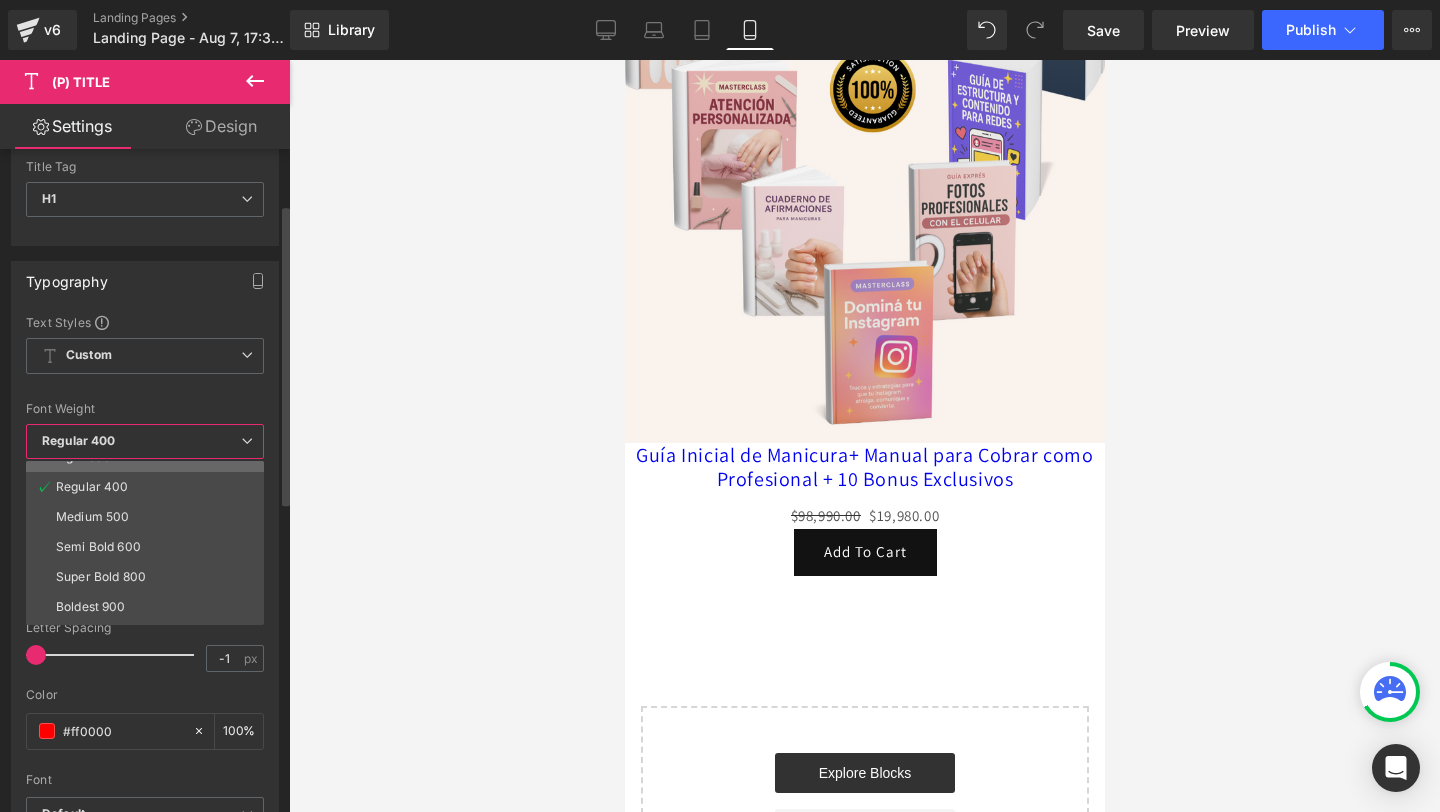 scroll, scrollTop: 81, scrollLeft: 0, axis: vertical 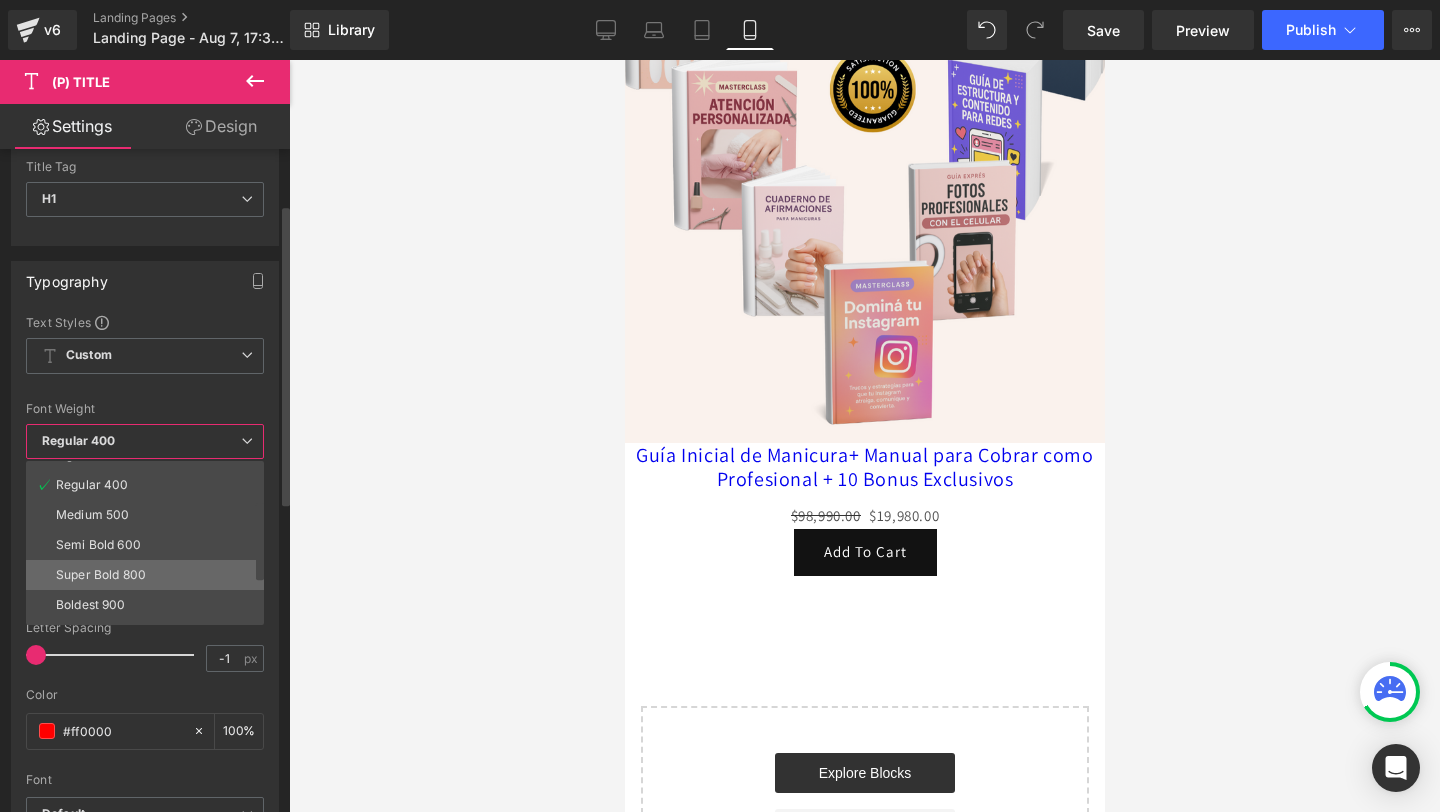 click on "Super Bold 800" at bounding box center (149, 575) 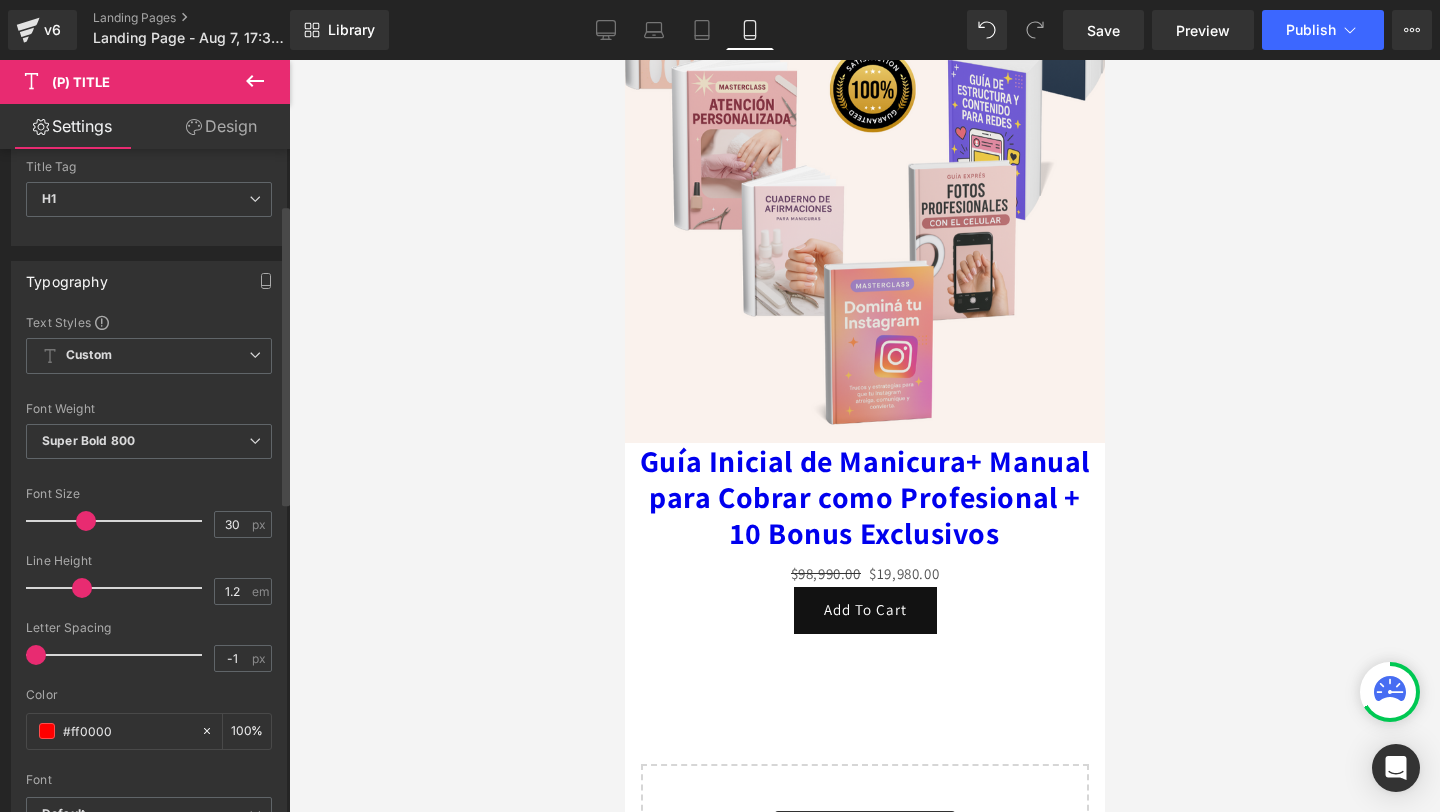 type on "29" 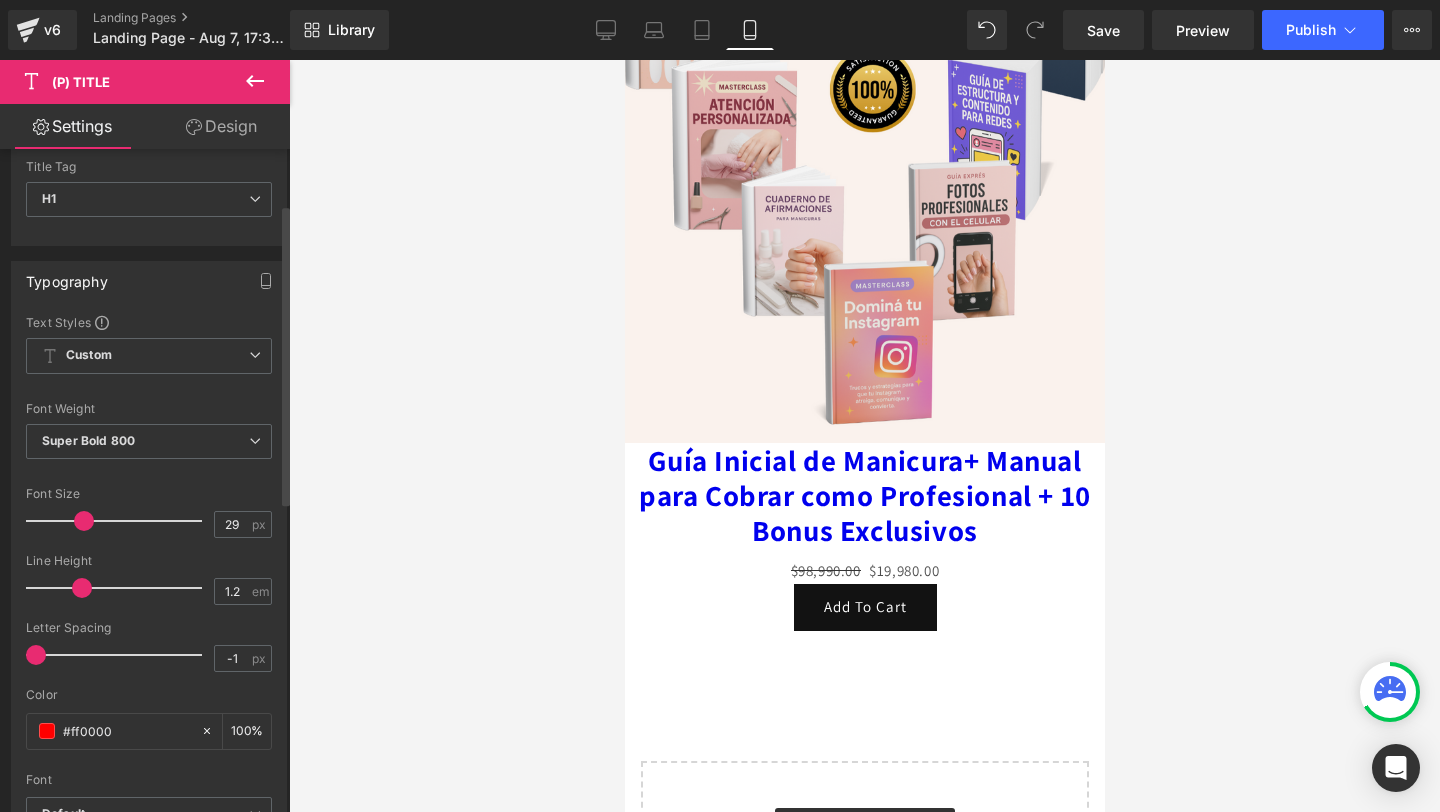 drag, startPoint x: 72, startPoint y: 513, endPoint x: 87, endPoint y: 519, distance: 16.155495 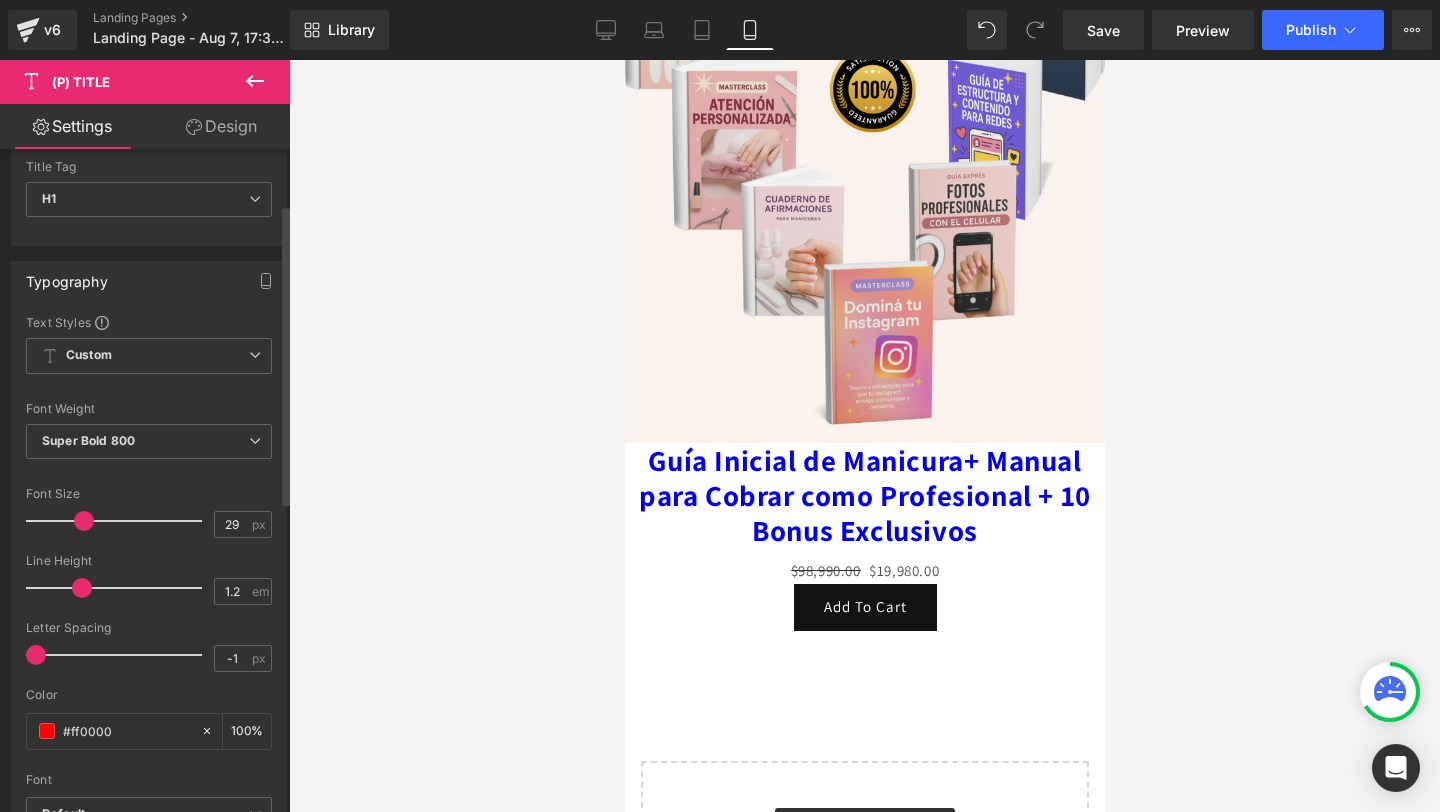 click at bounding box center (84, 521) 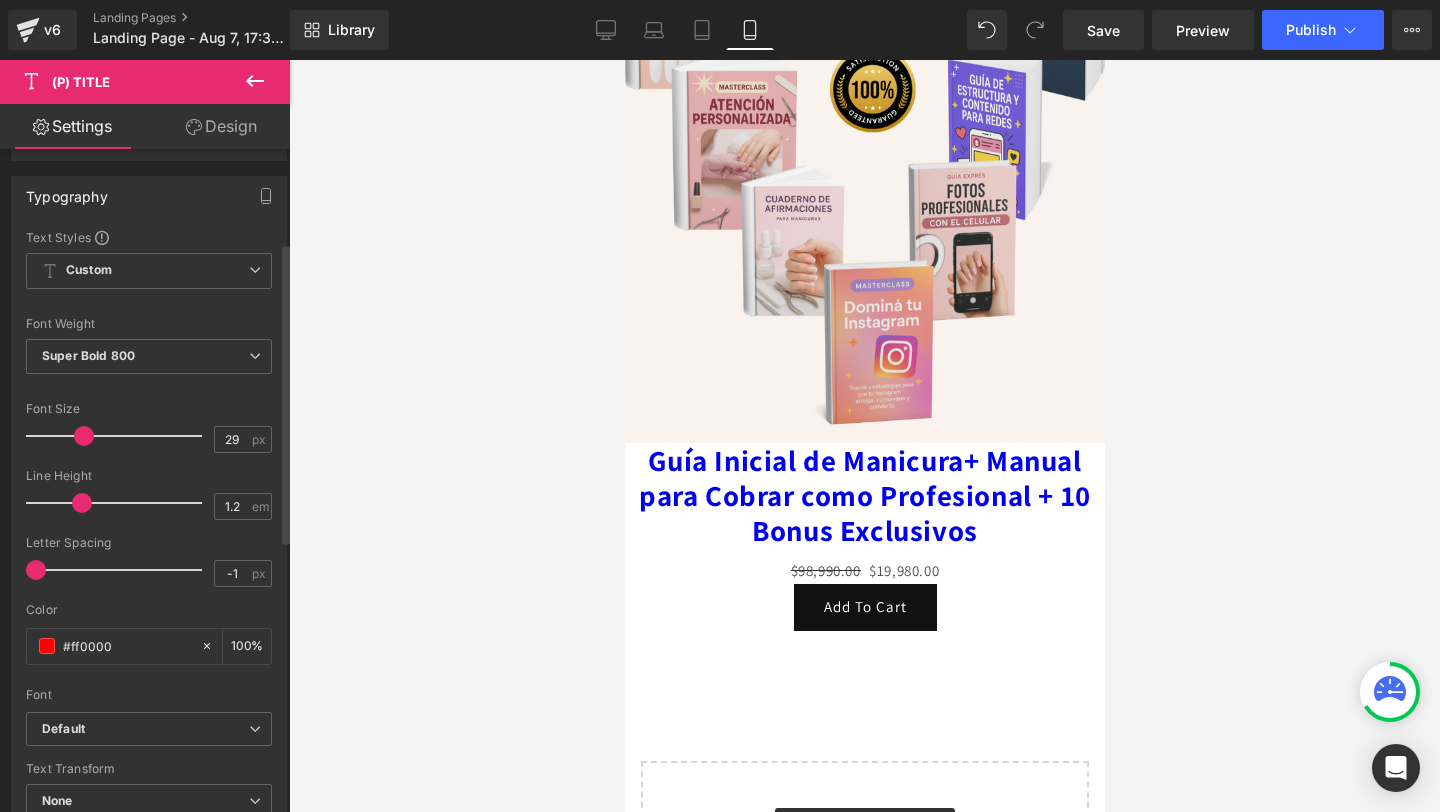 scroll, scrollTop: 204, scrollLeft: 0, axis: vertical 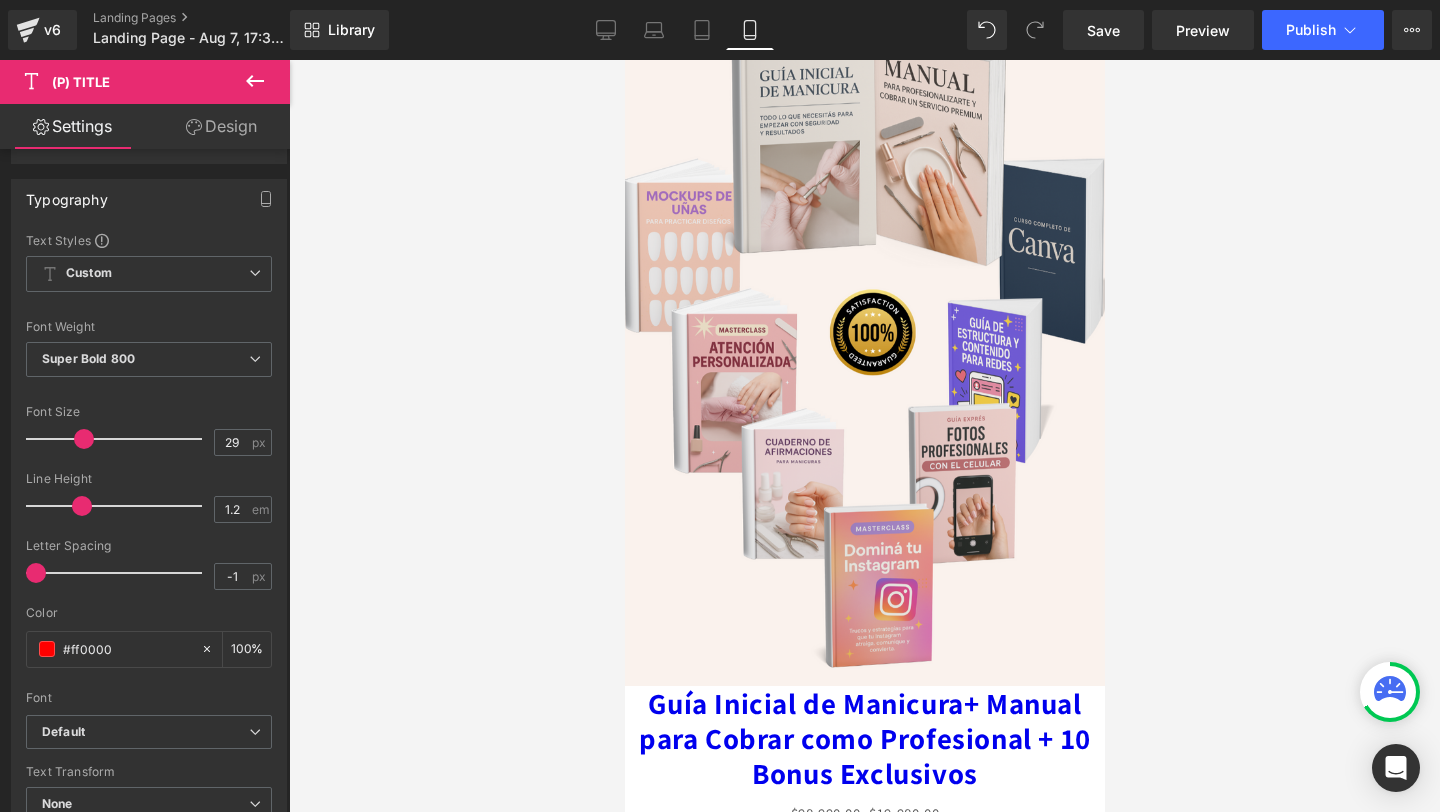 click at bounding box center (864, 352) 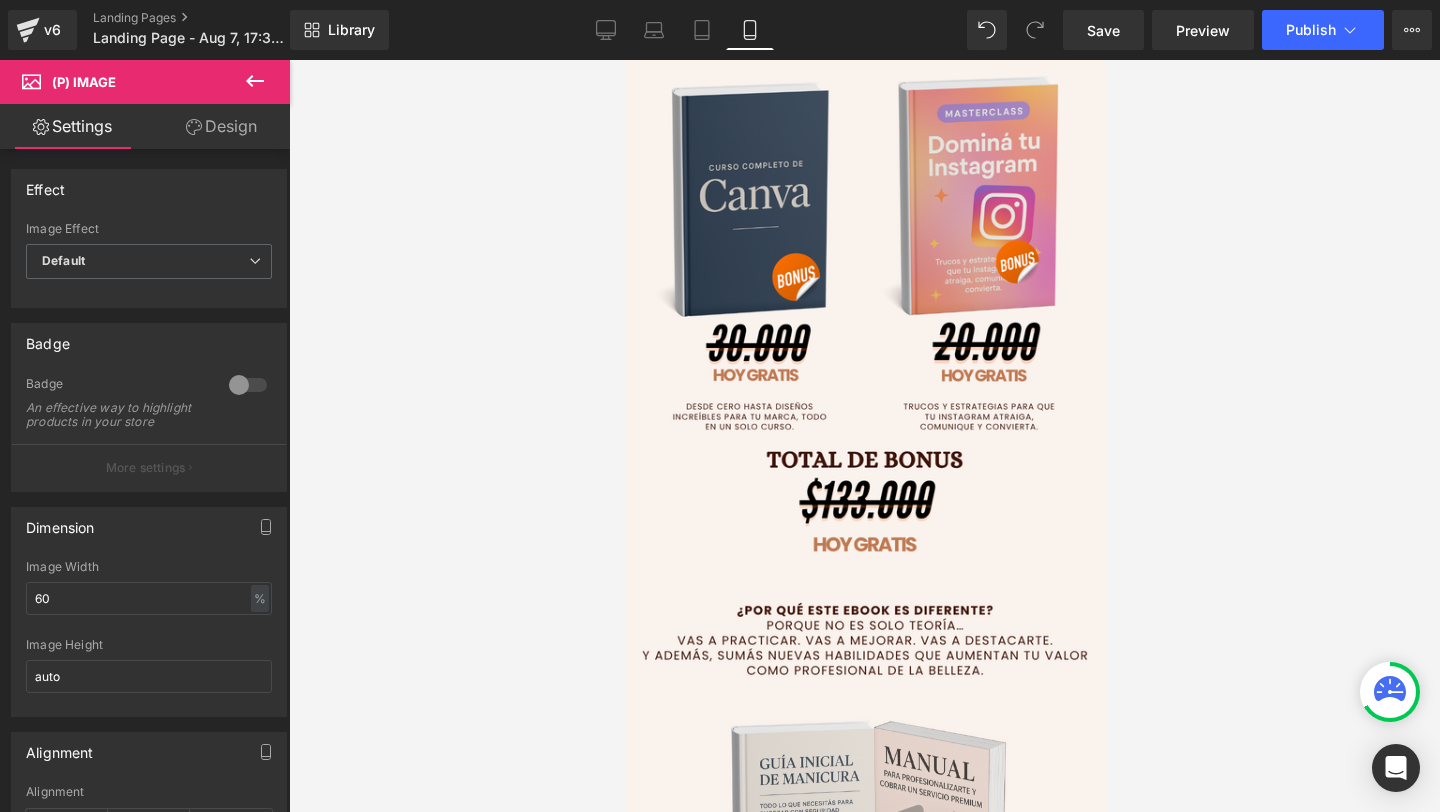 scroll, scrollTop: 4516, scrollLeft: 0, axis: vertical 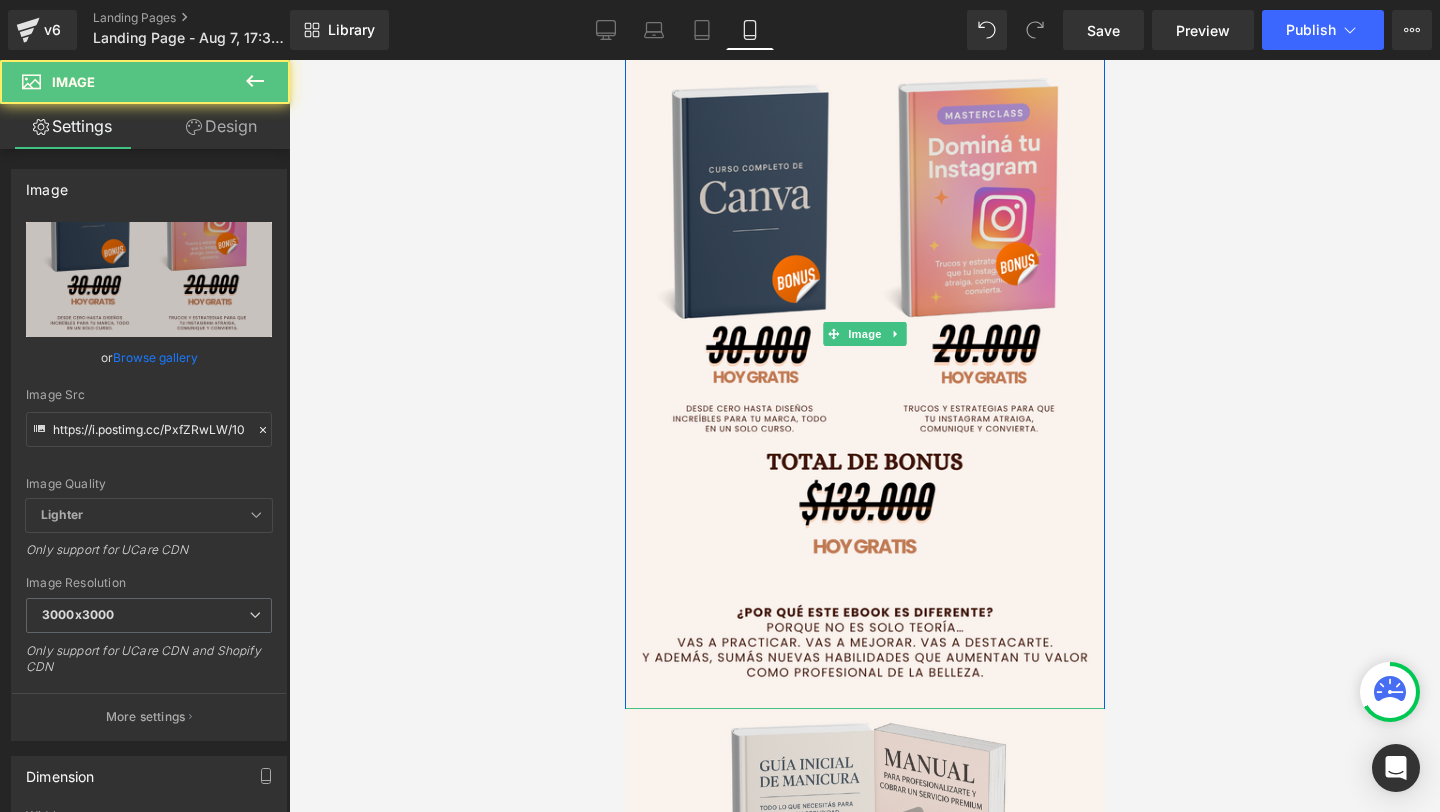 click at bounding box center [864, 334] 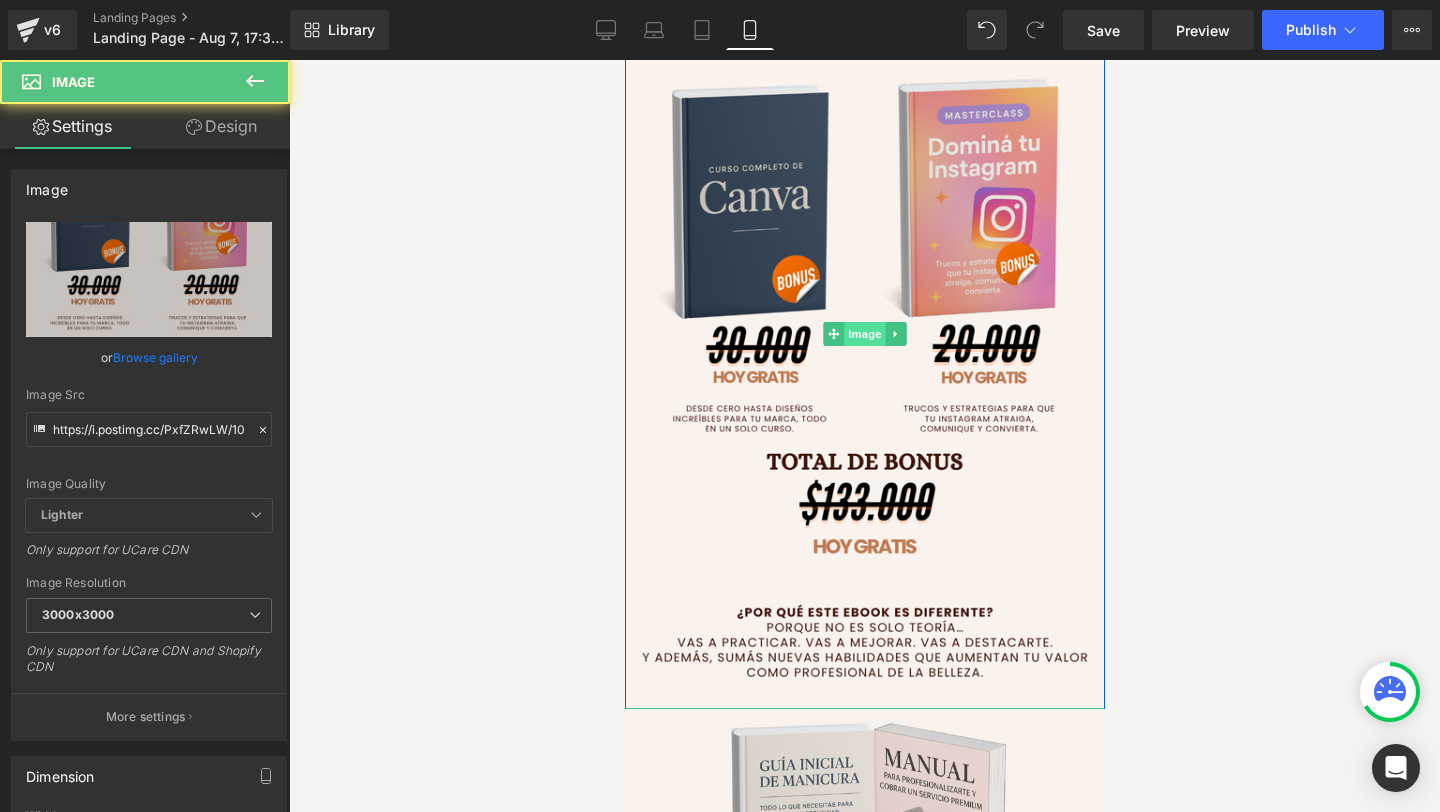 click on "Image" at bounding box center (864, 334) 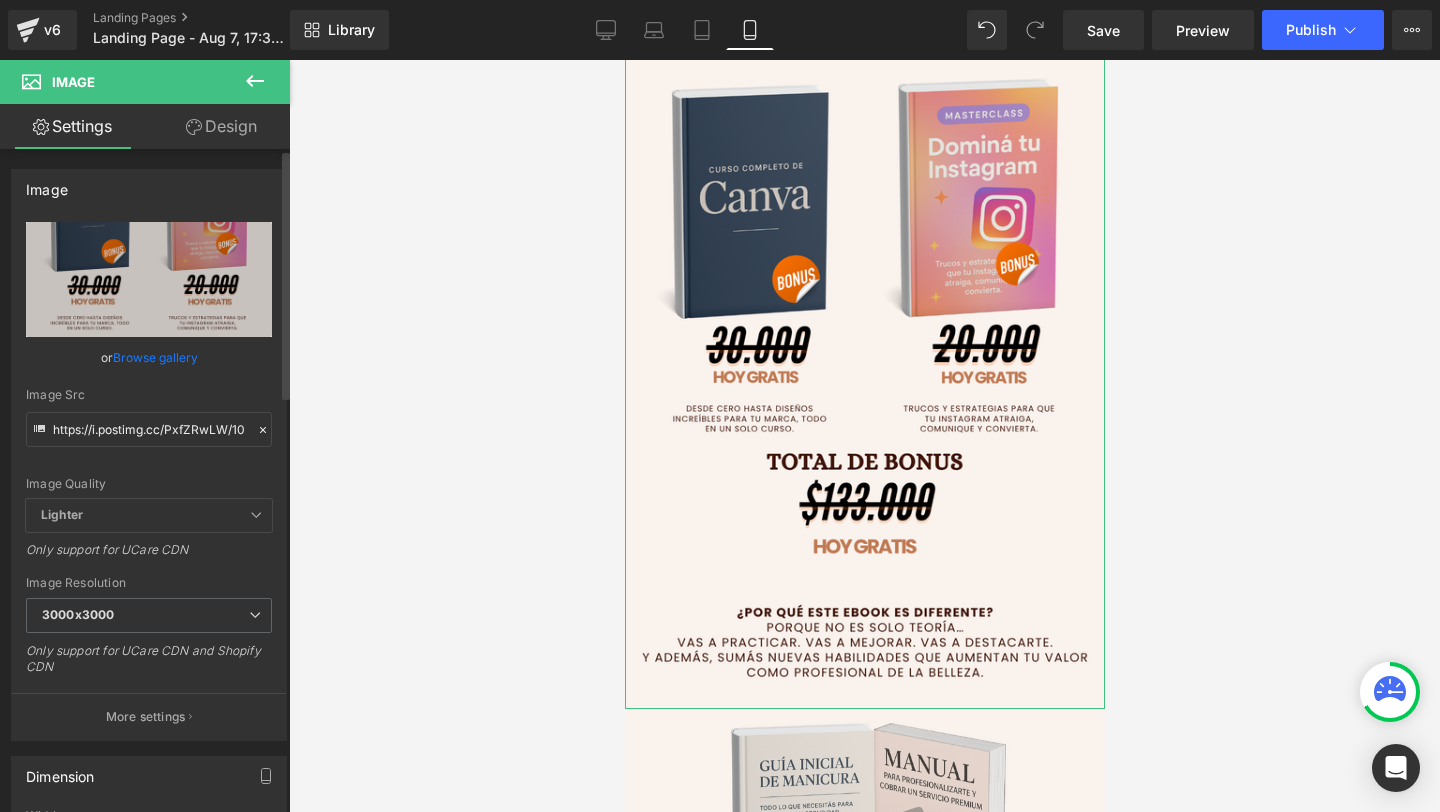 click 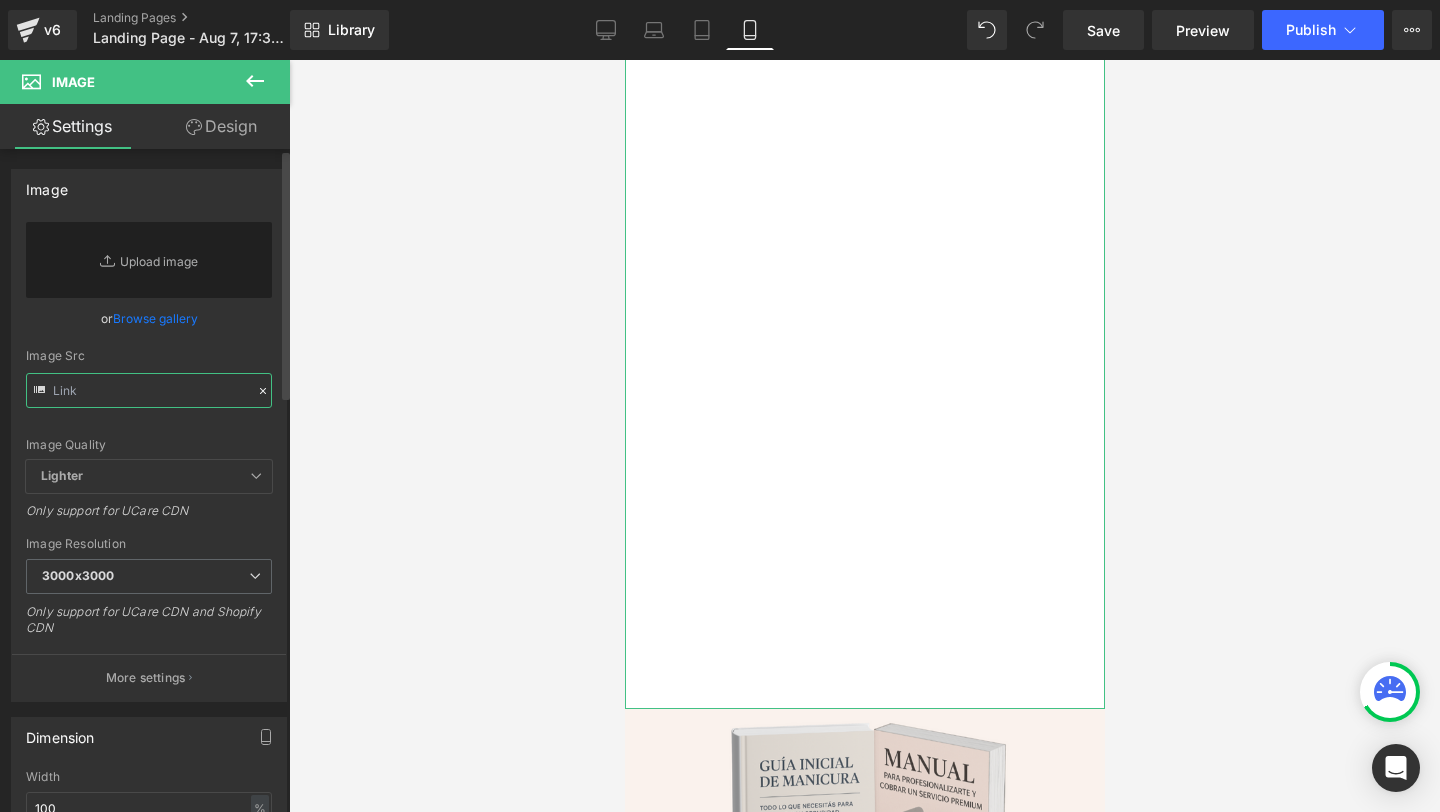 click at bounding box center [149, 390] 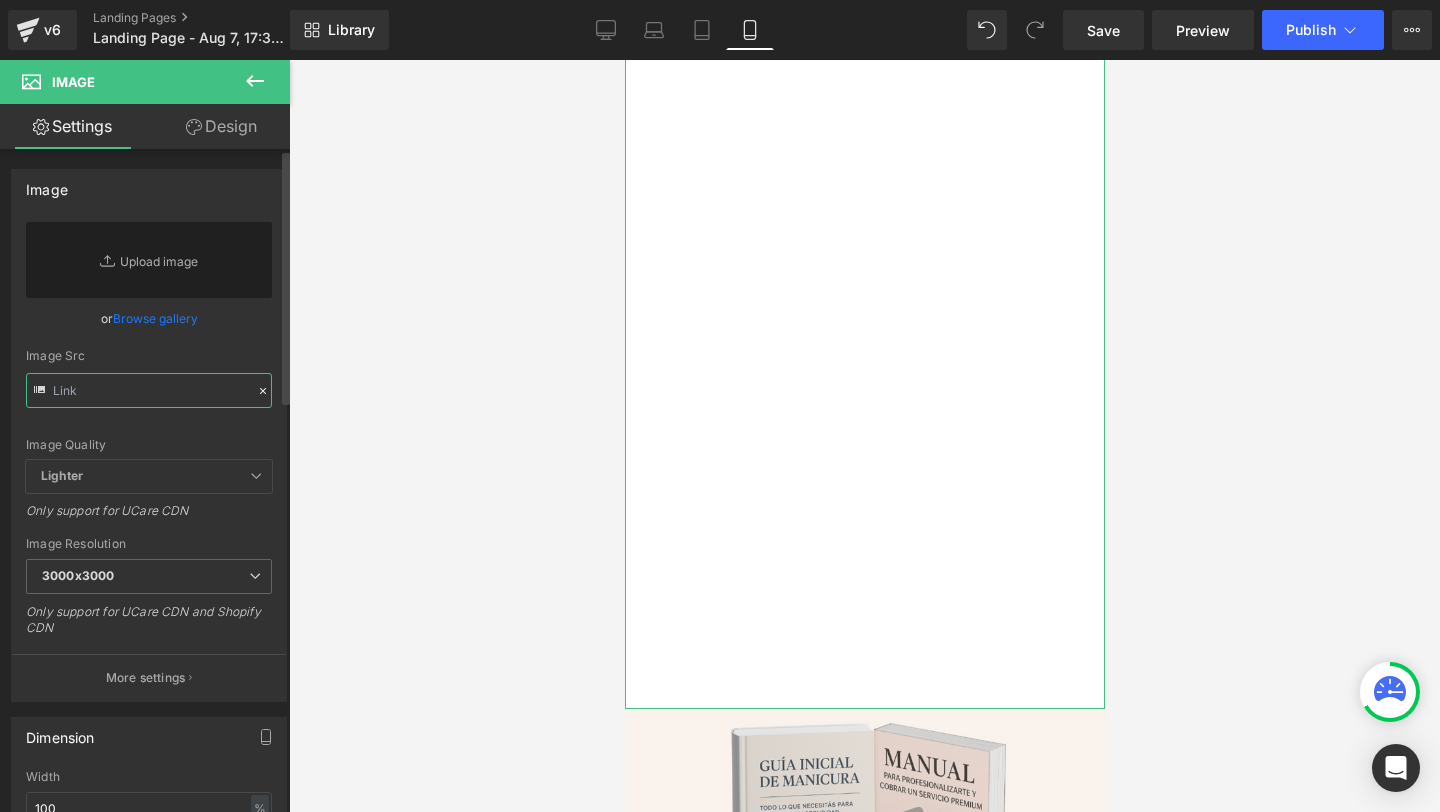 paste on "https://i.postimg.cc/Px93ZwQM/manicura-5.png" 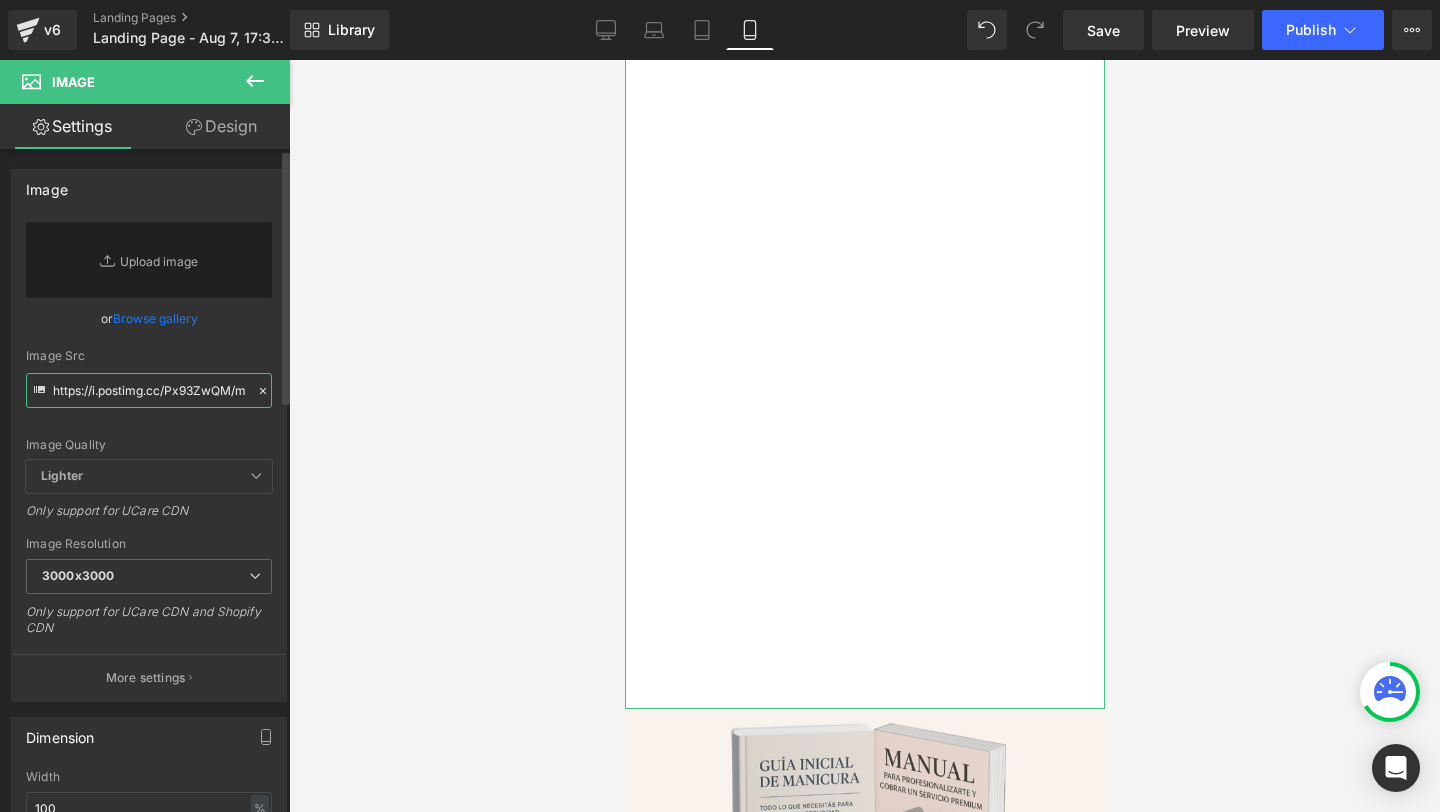 scroll, scrollTop: 0, scrollLeft: 91, axis: horizontal 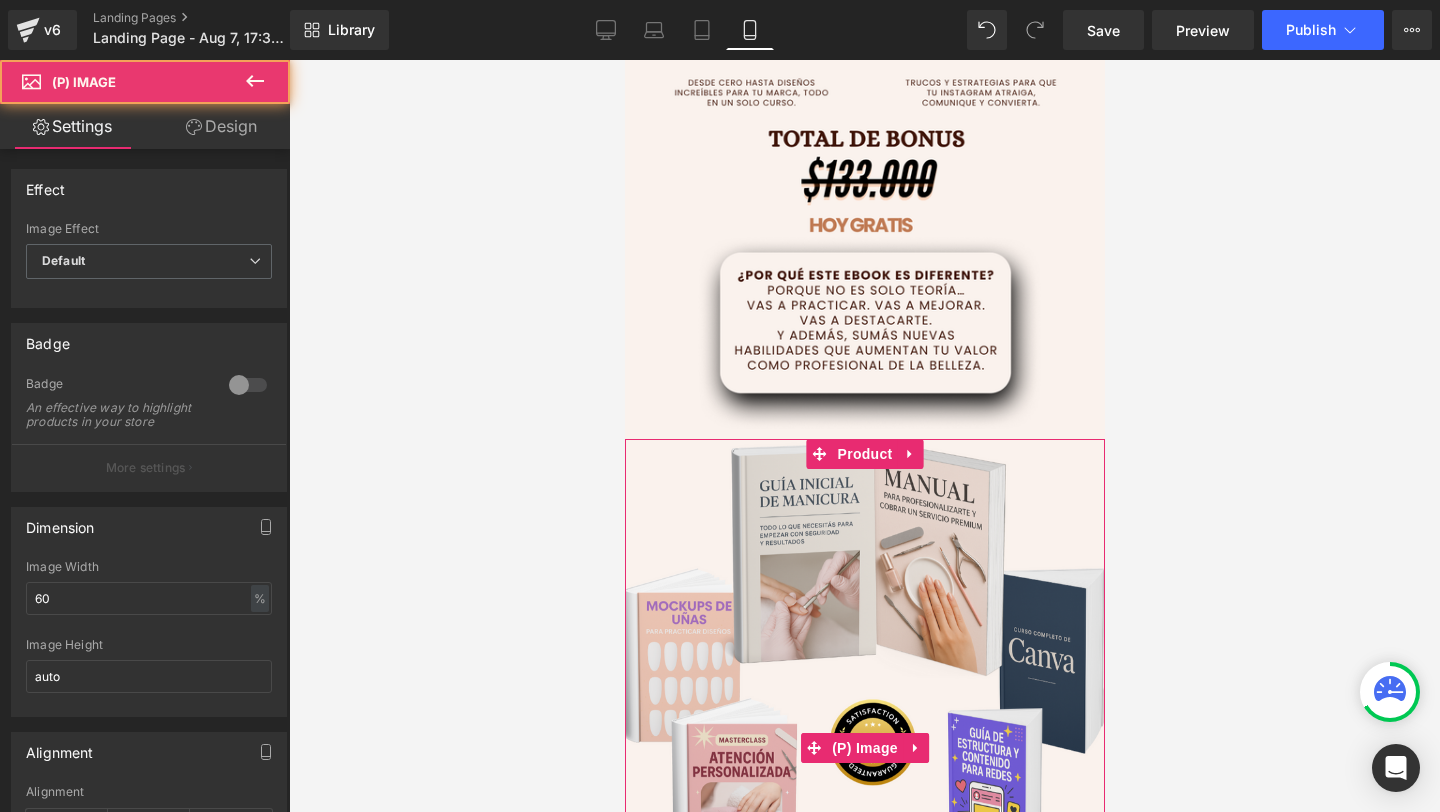 click at bounding box center [864, 762] 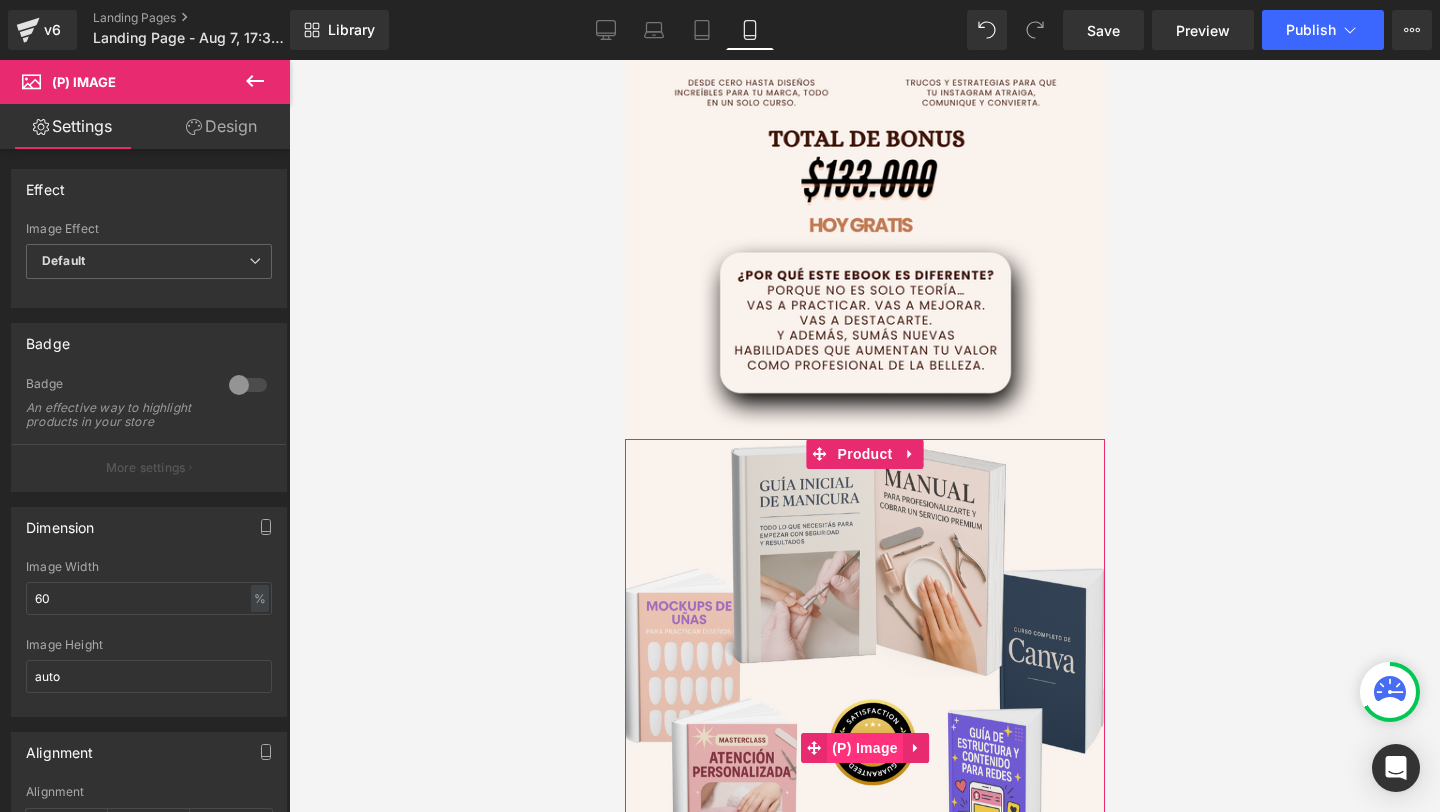 click on "(P) Image" at bounding box center (864, 748) 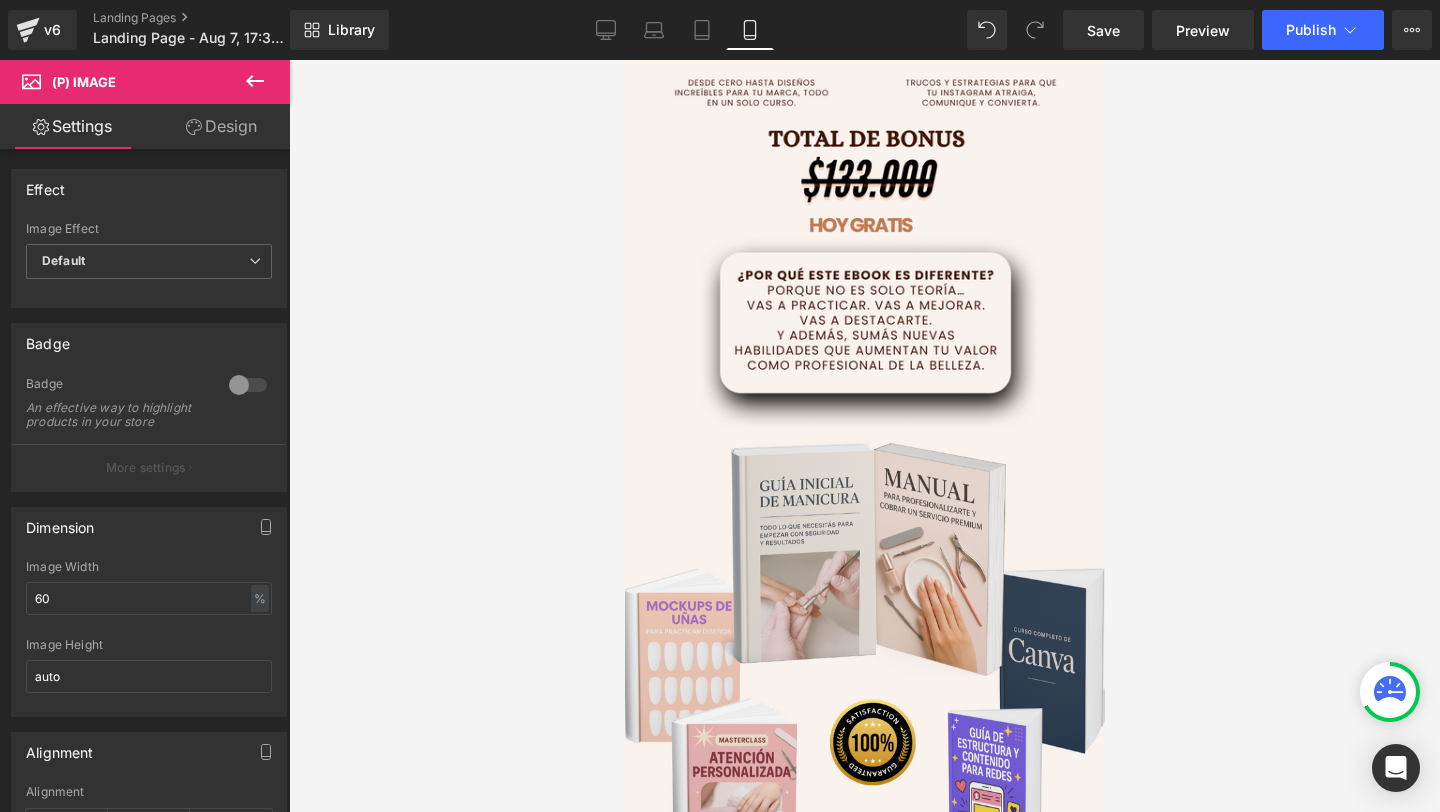 click on "Design" at bounding box center [221, 126] 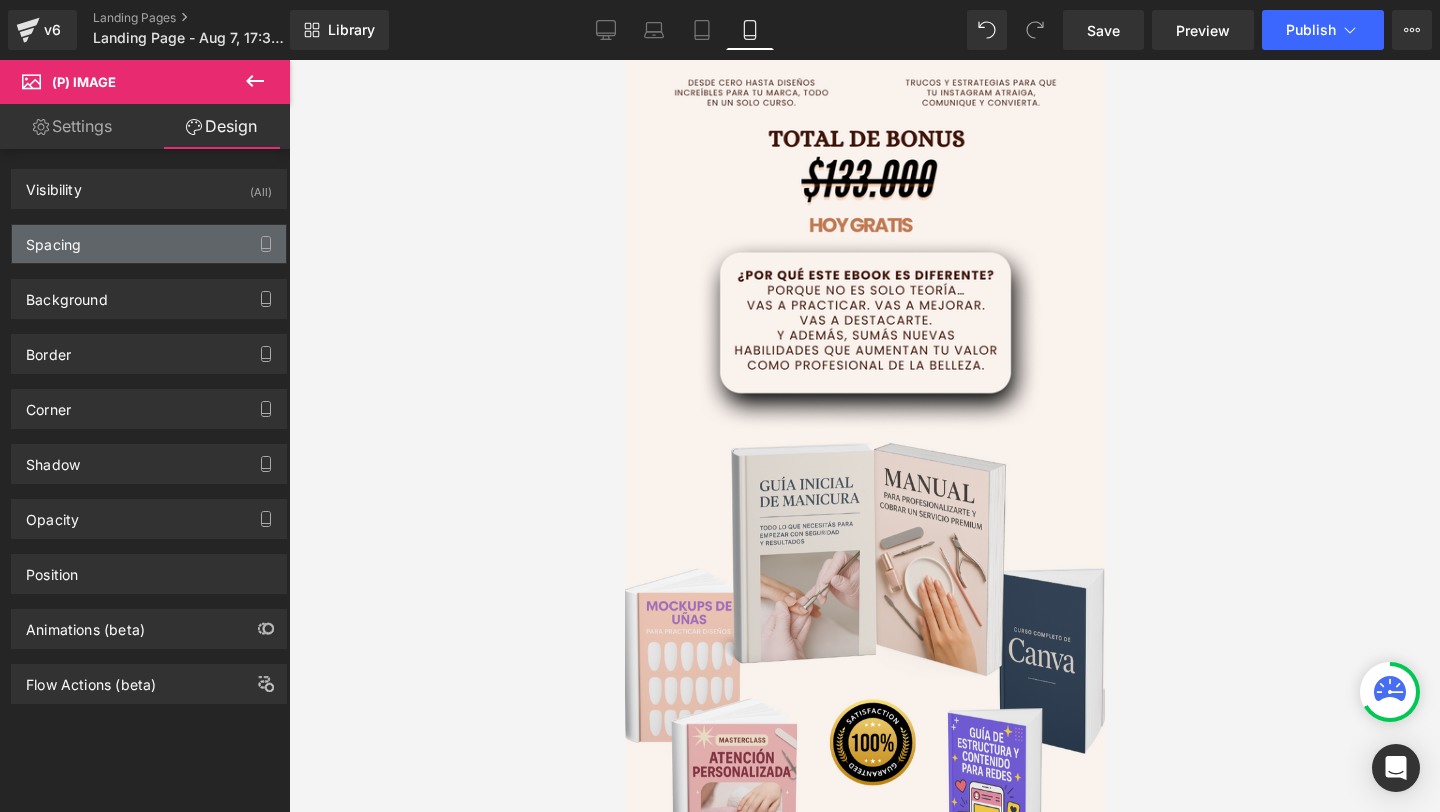 type on "-70" 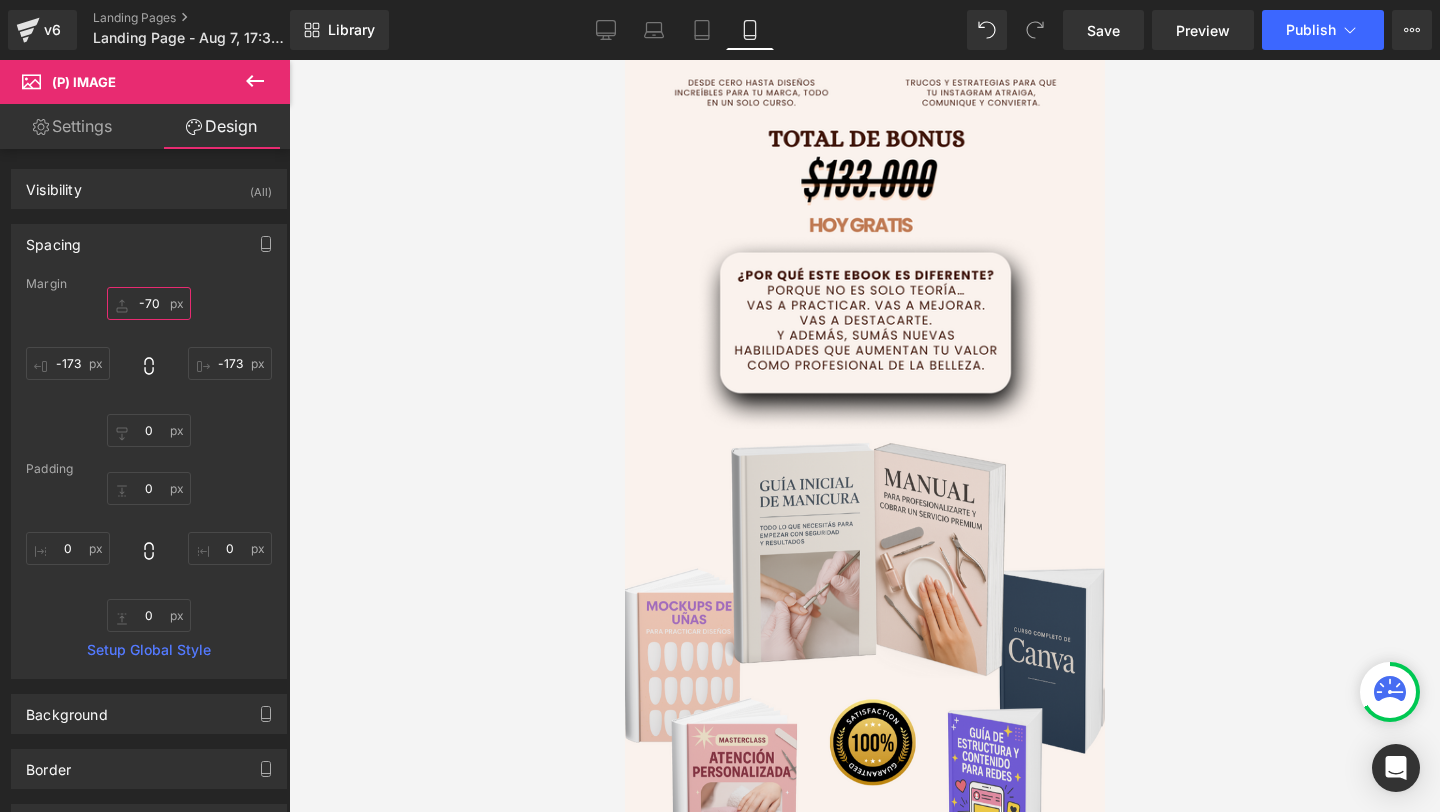 click on "-70" at bounding box center (149, 303) 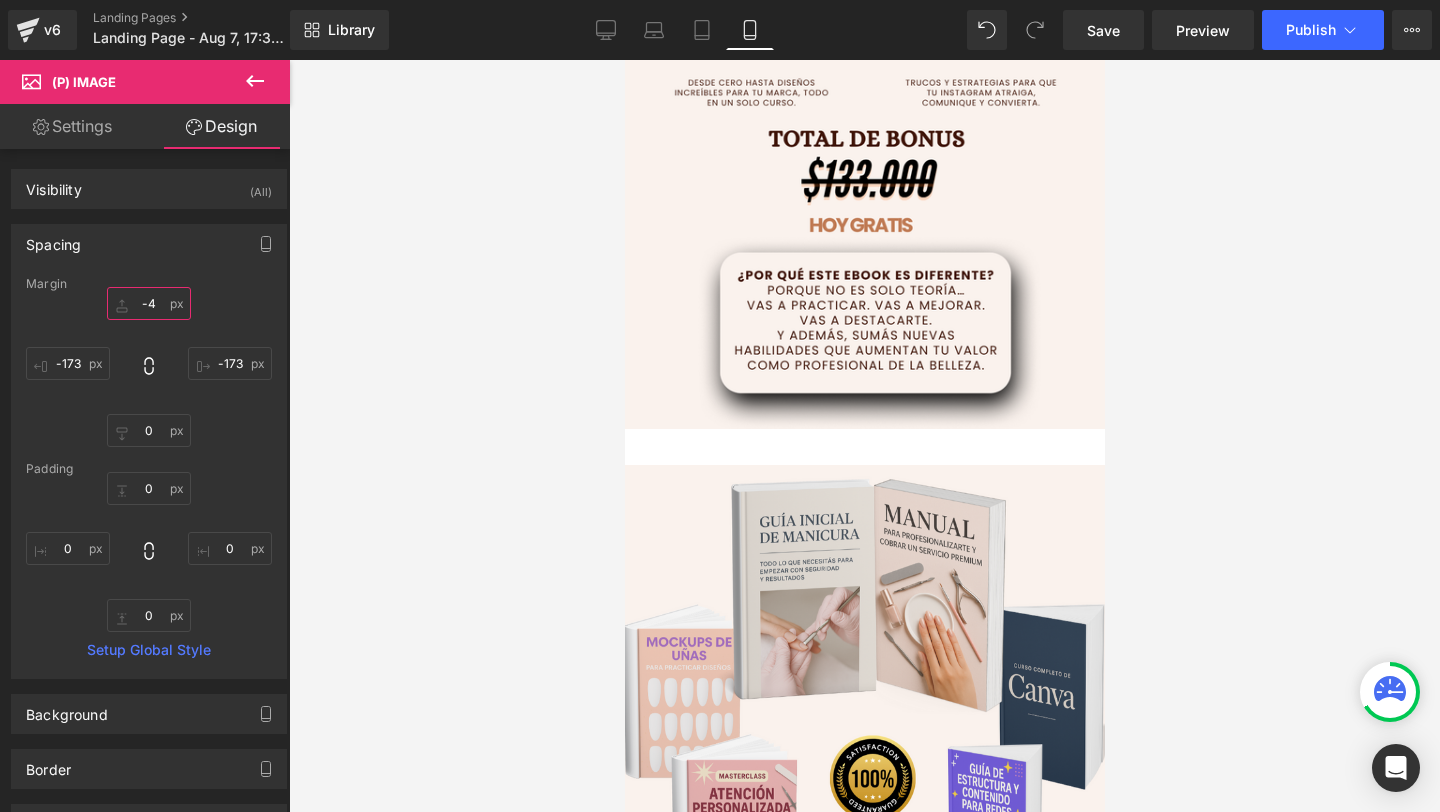 type on "-40" 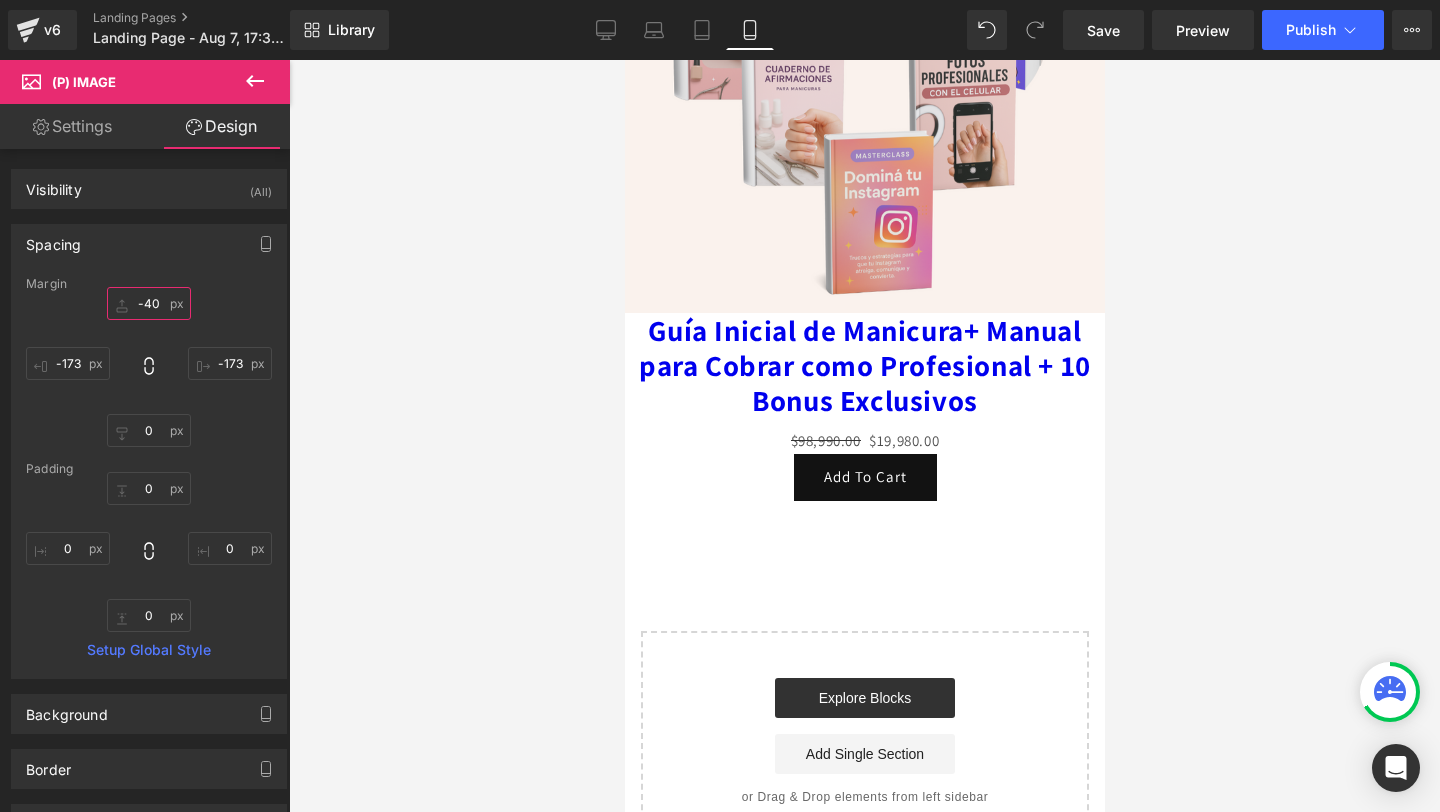 scroll, scrollTop: 5585, scrollLeft: 0, axis: vertical 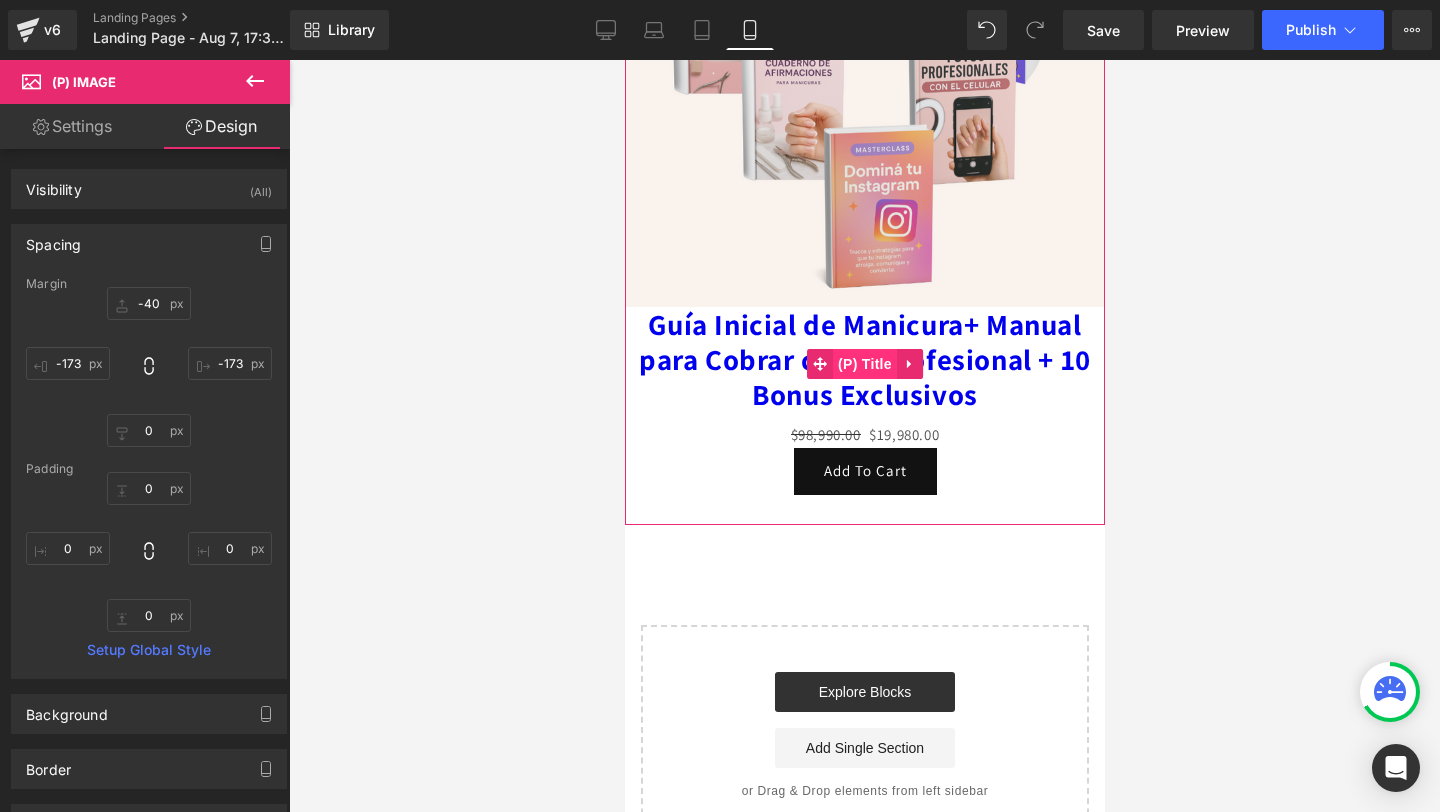 click on "(P) Title" at bounding box center [864, 364] 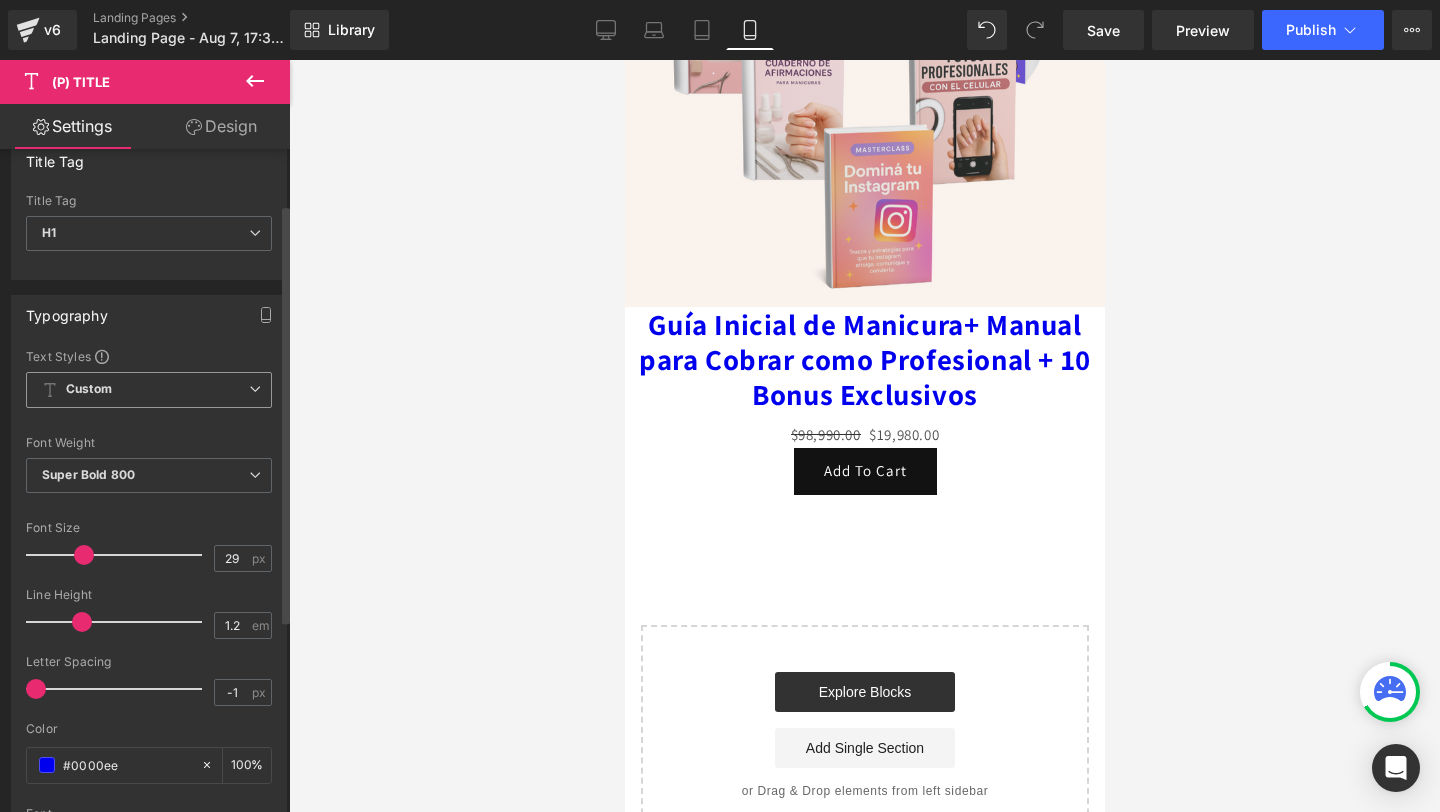 scroll, scrollTop: 0, scrollLeft: 0, axis: both 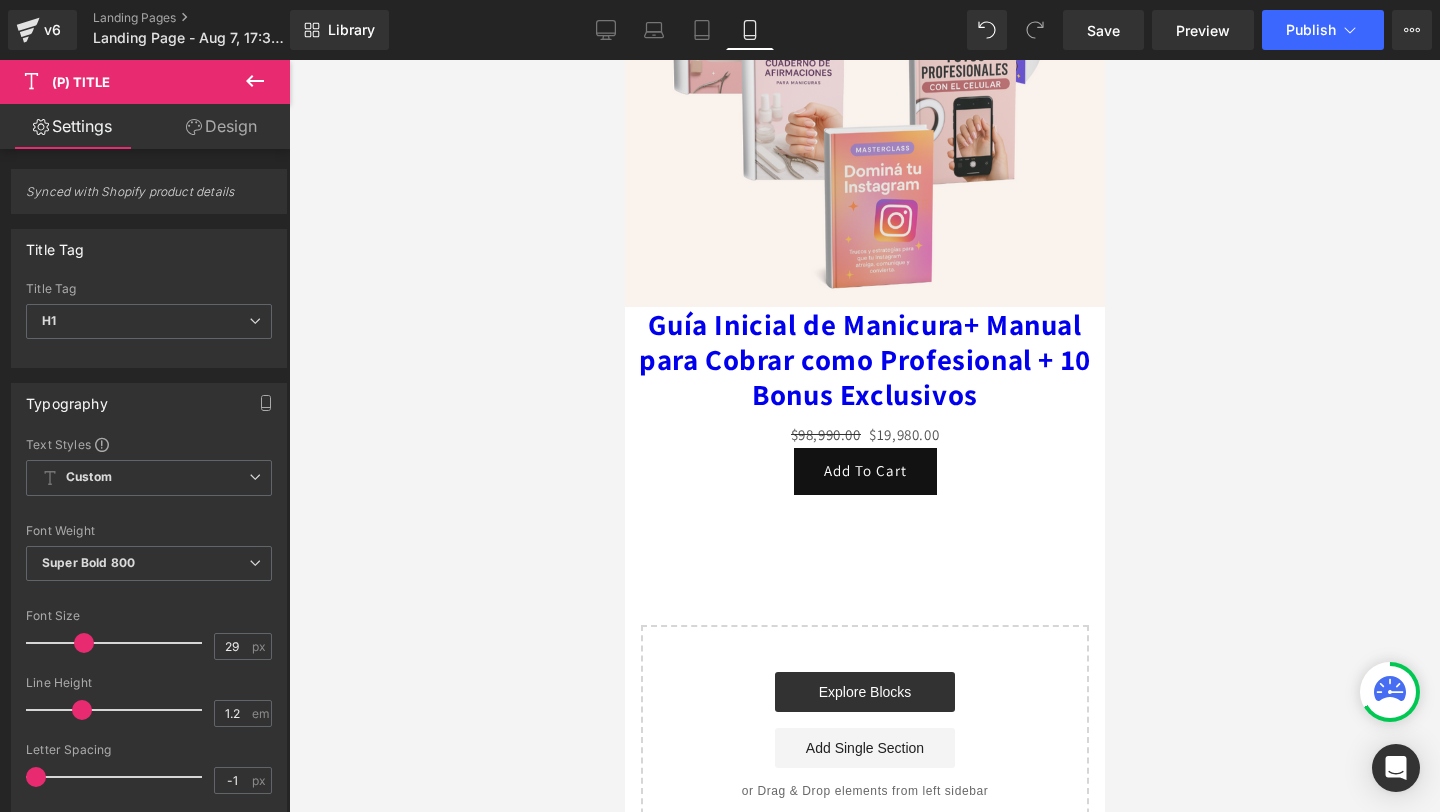 click 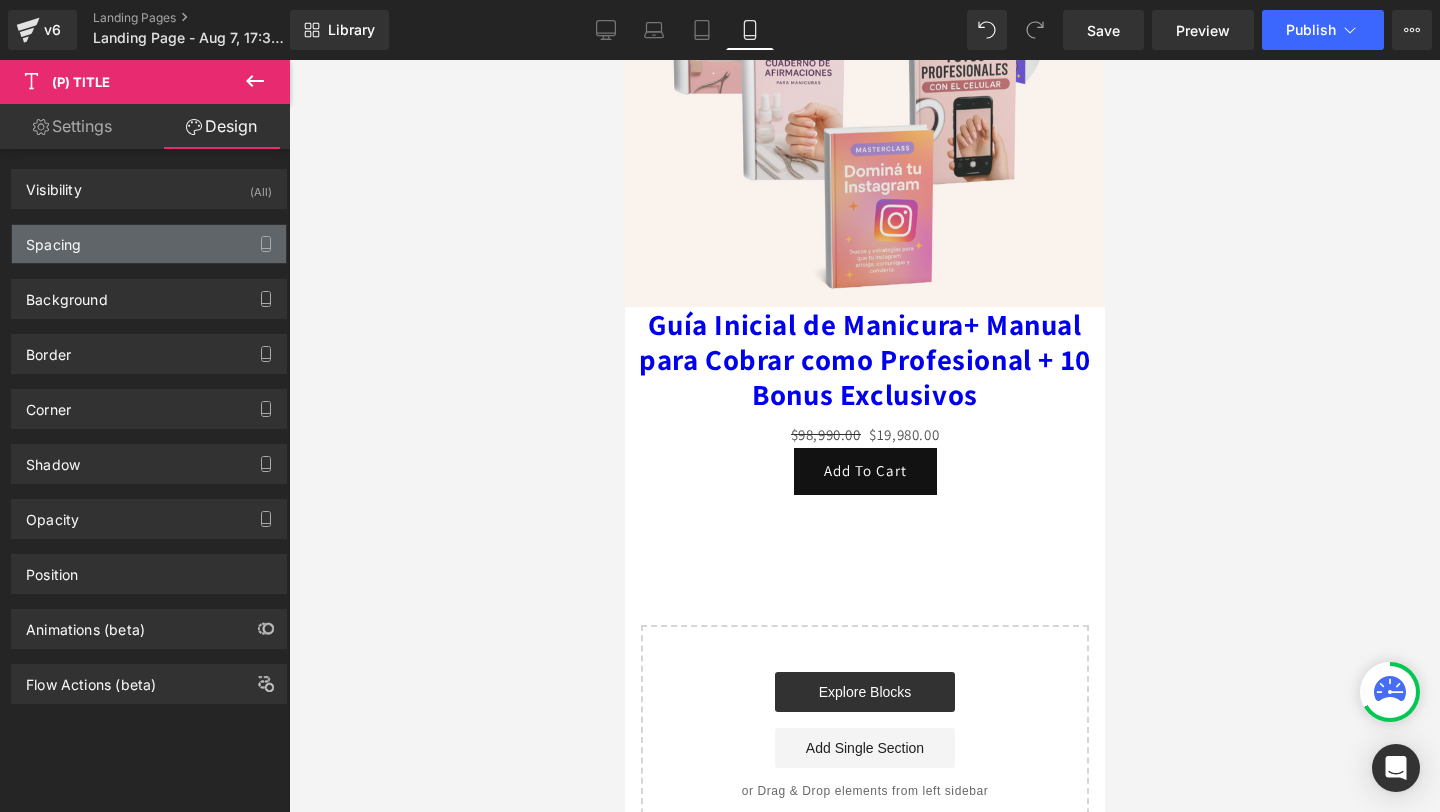 click on "Spacing" at bounding box center (149, 244) 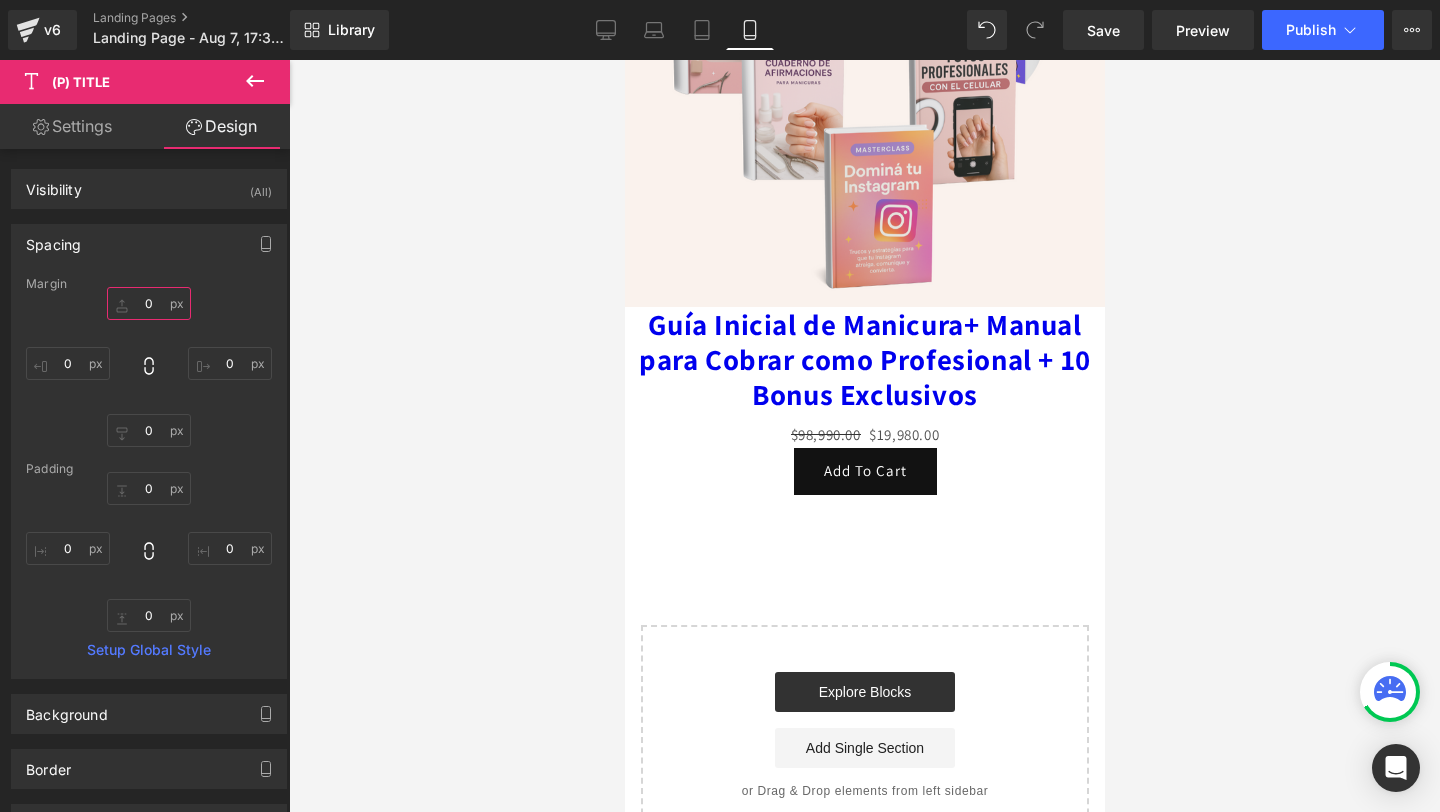 click on "0" at bounding box center [149, 303] 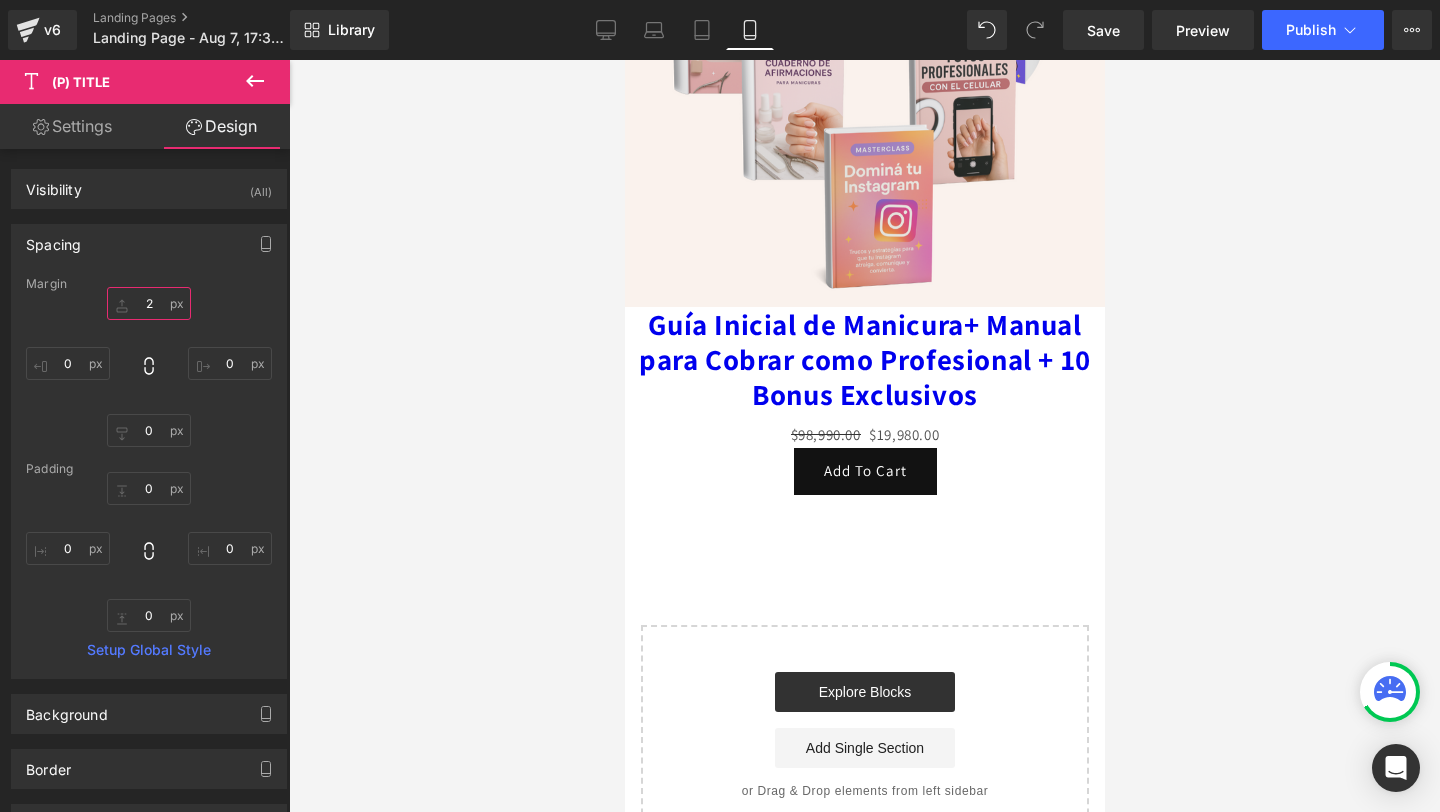 type on "20" 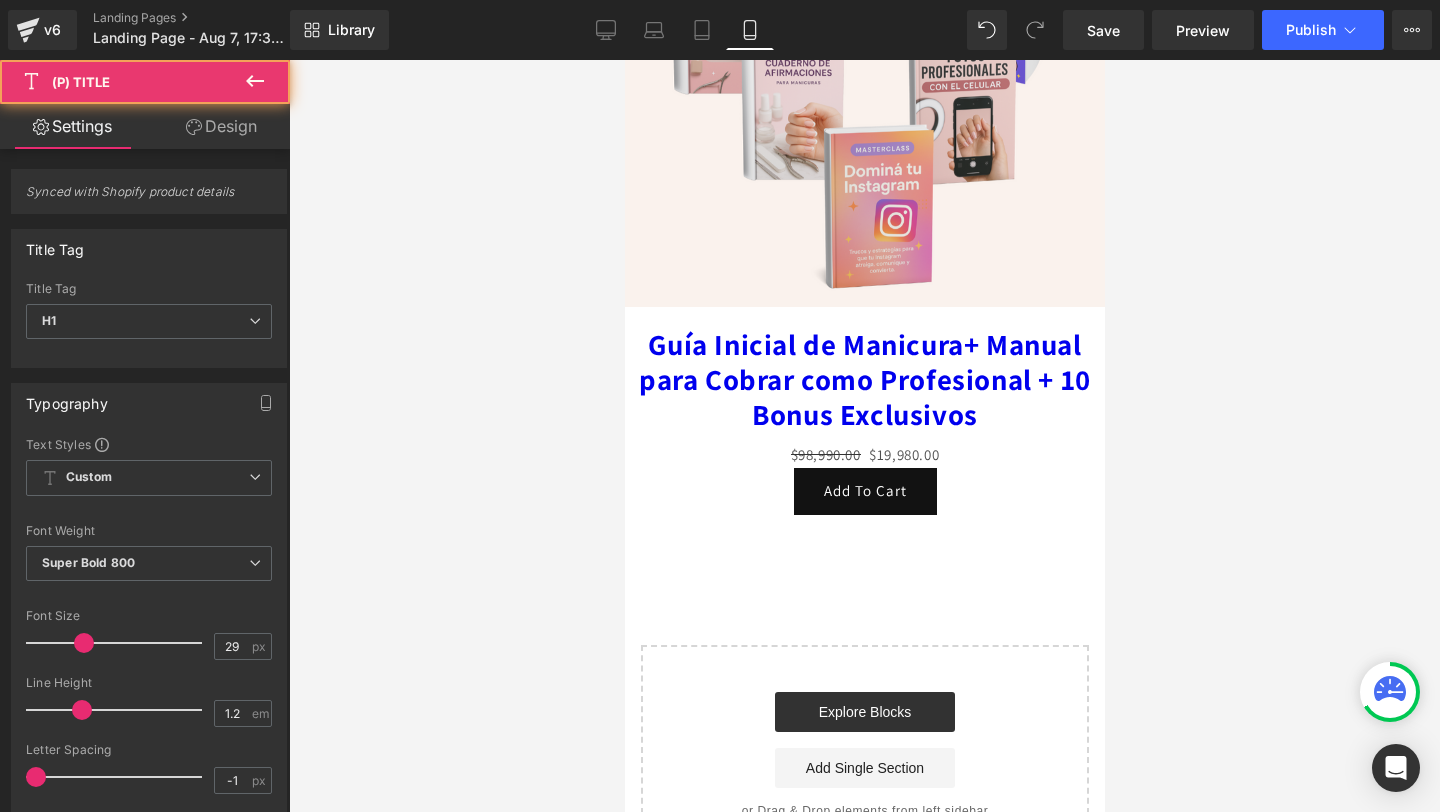 click on "Guía Inicial de Manicura+ Manual para Cobrar como Profesional + 10 Bonus Exclusivos" at bounding box center [864, 384] 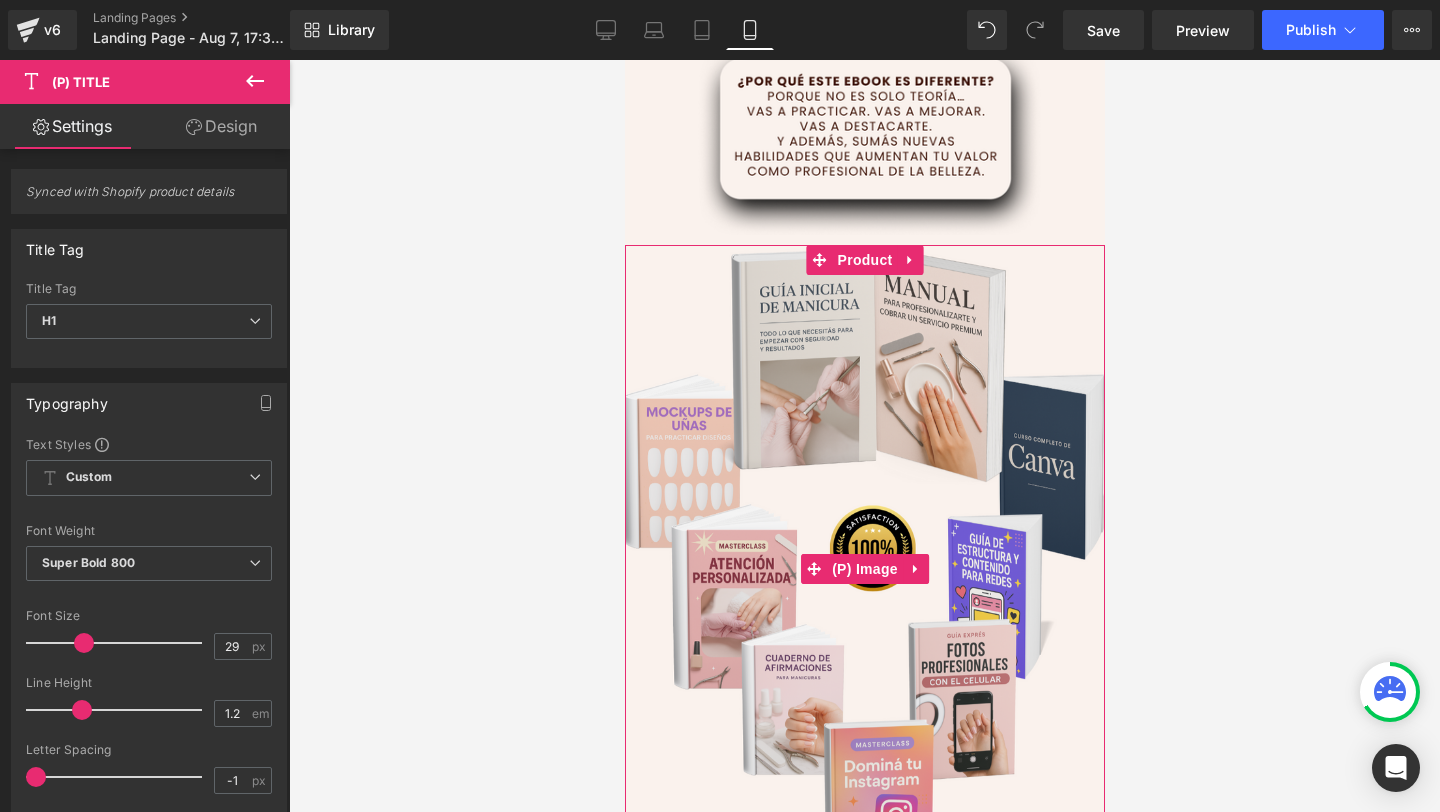scroll, scrollTop: 4992, scrollLeft: 0, axis: vertical 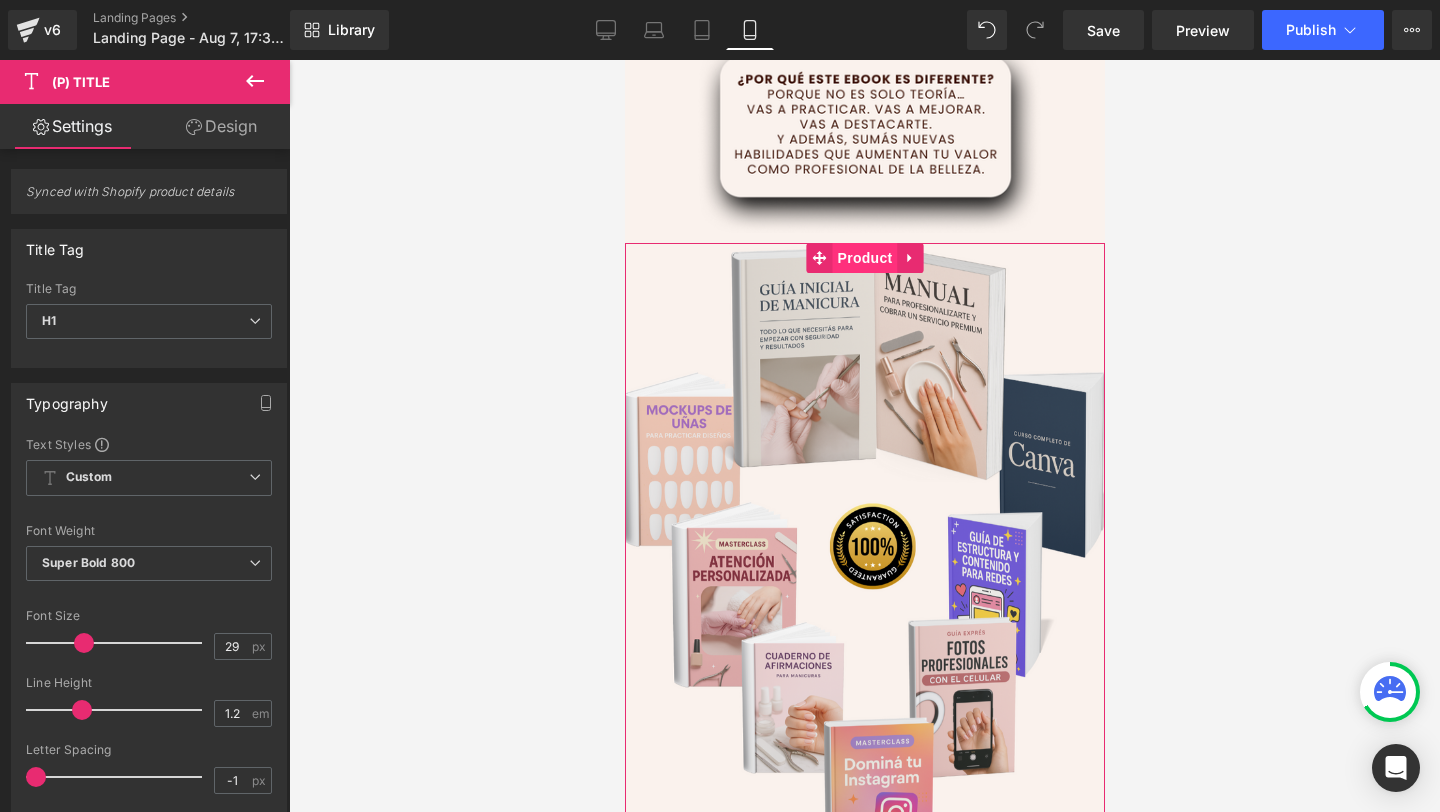 click on "Product" at bounding box center [864, 258] 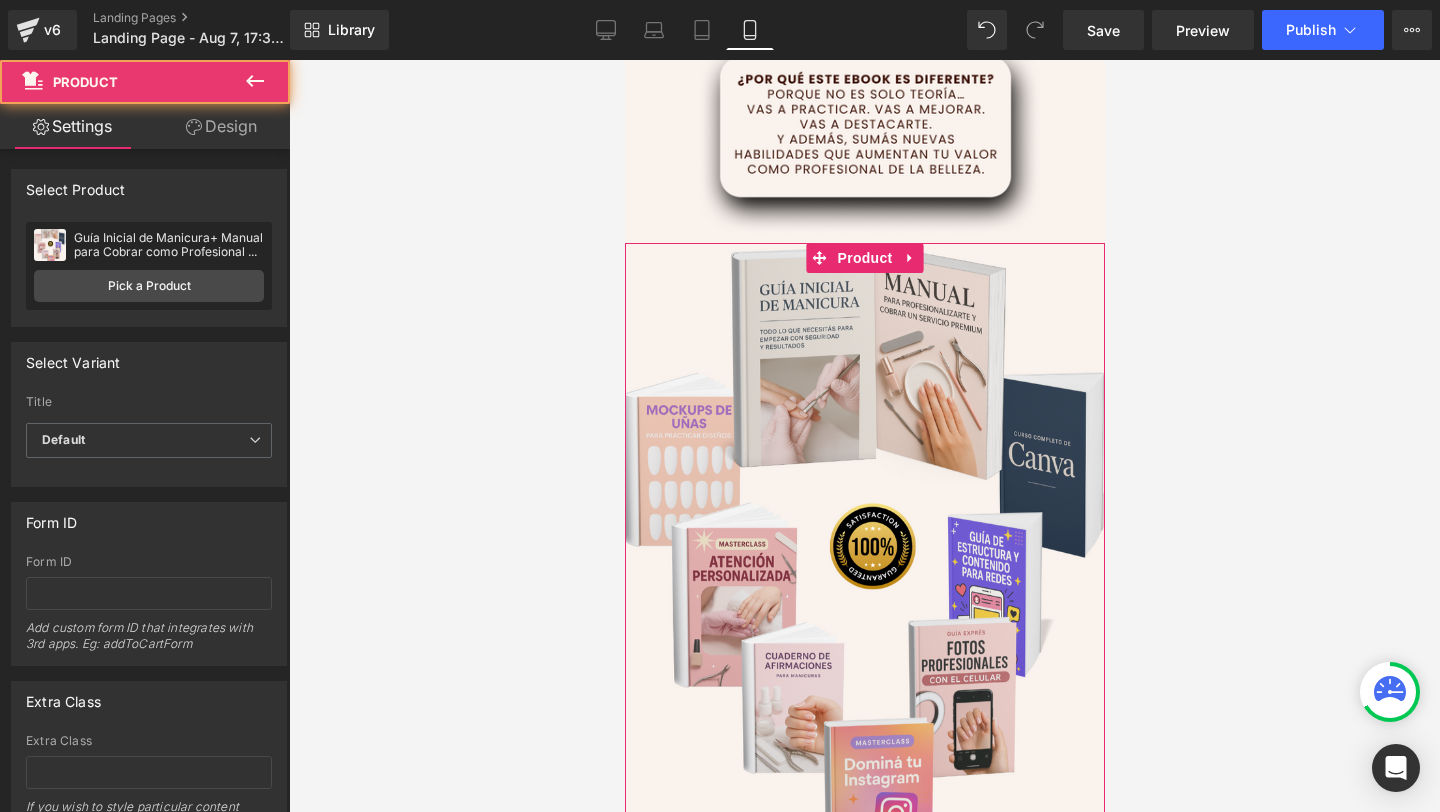 click on "Design" at bounding box center [221, 126] 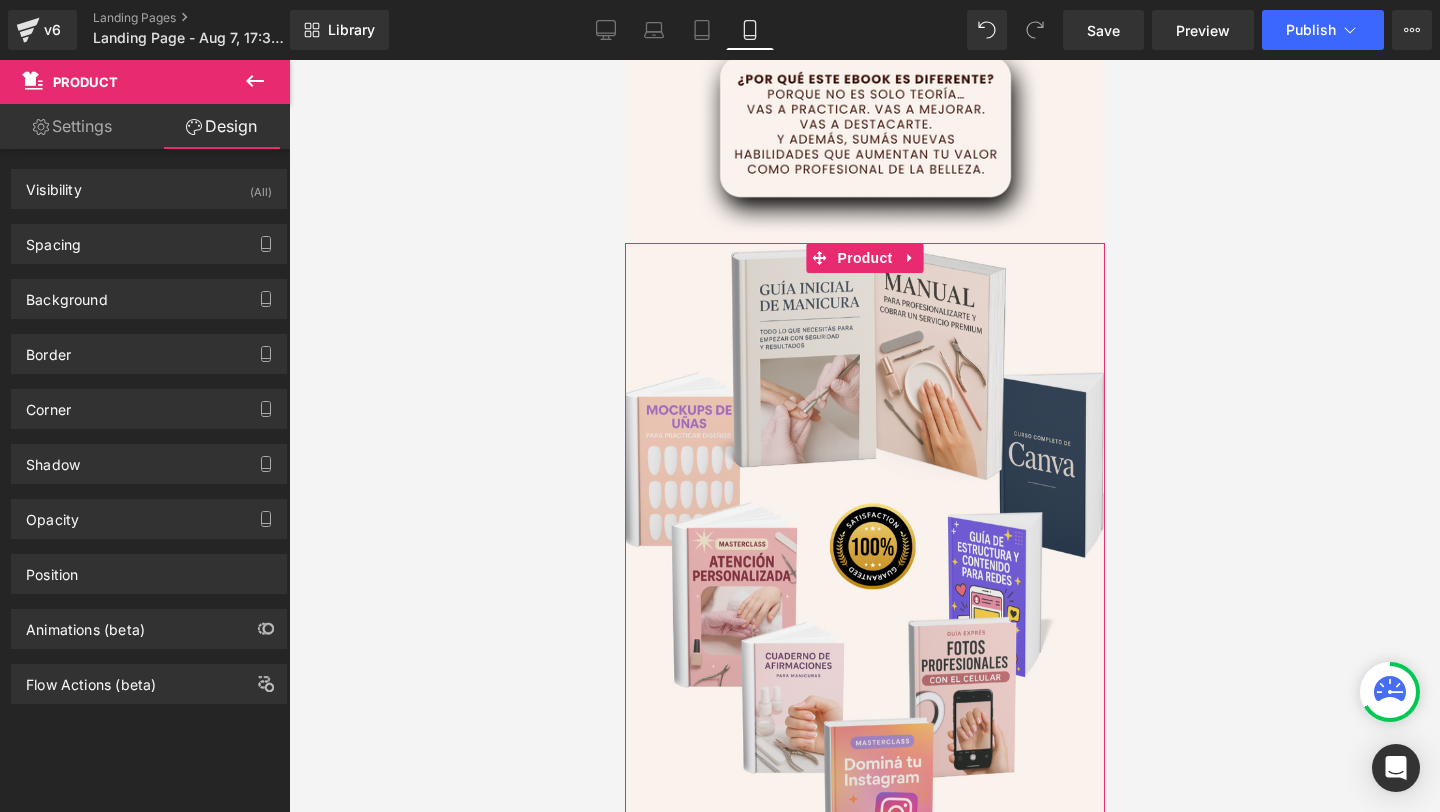 type on "transparent" 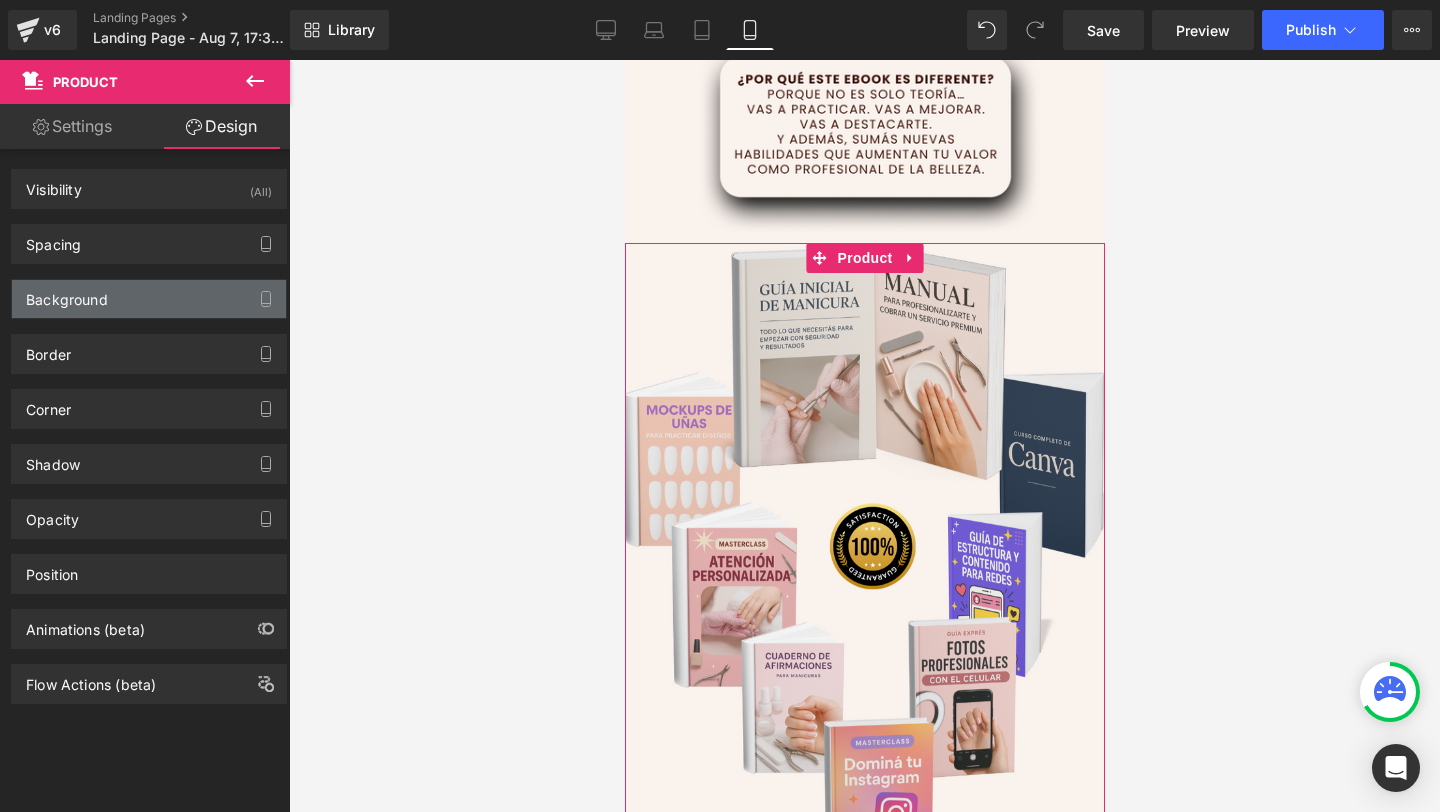 click on "Background" at bounding box center (149, 299) 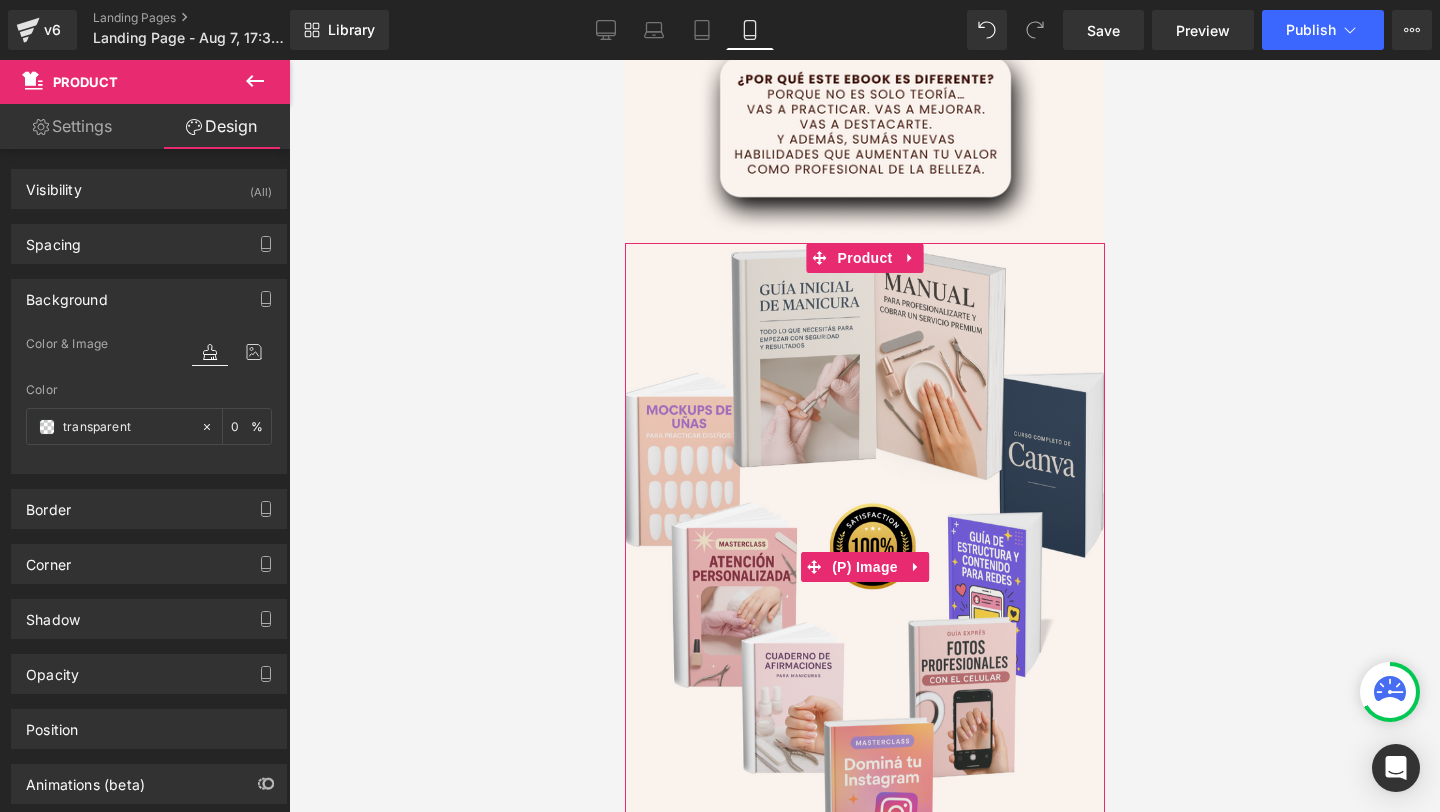 scroll, scrollTop: 5151, scrollLeft: 0, axis: vertical 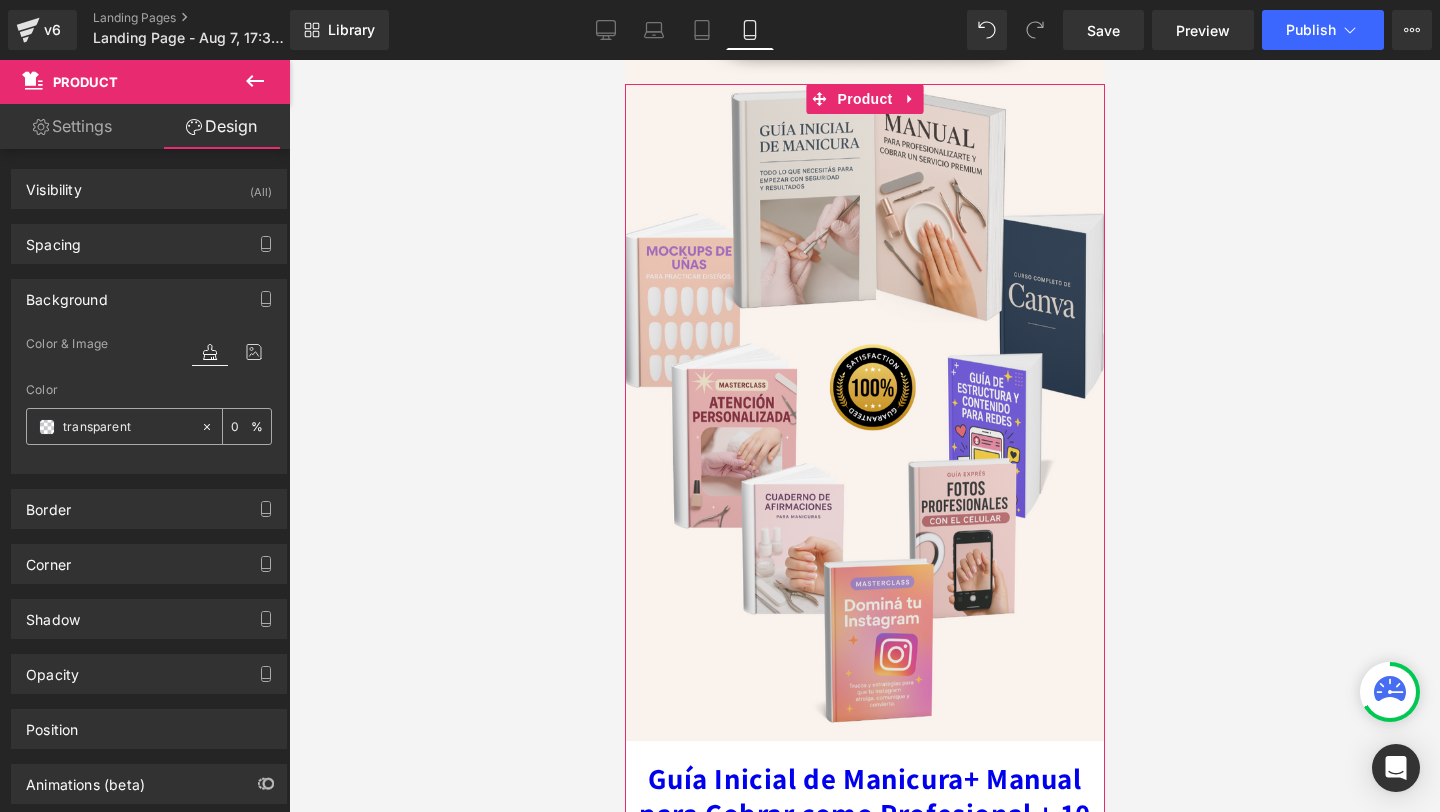 click on "transparent" at bounding box center (127, 427) 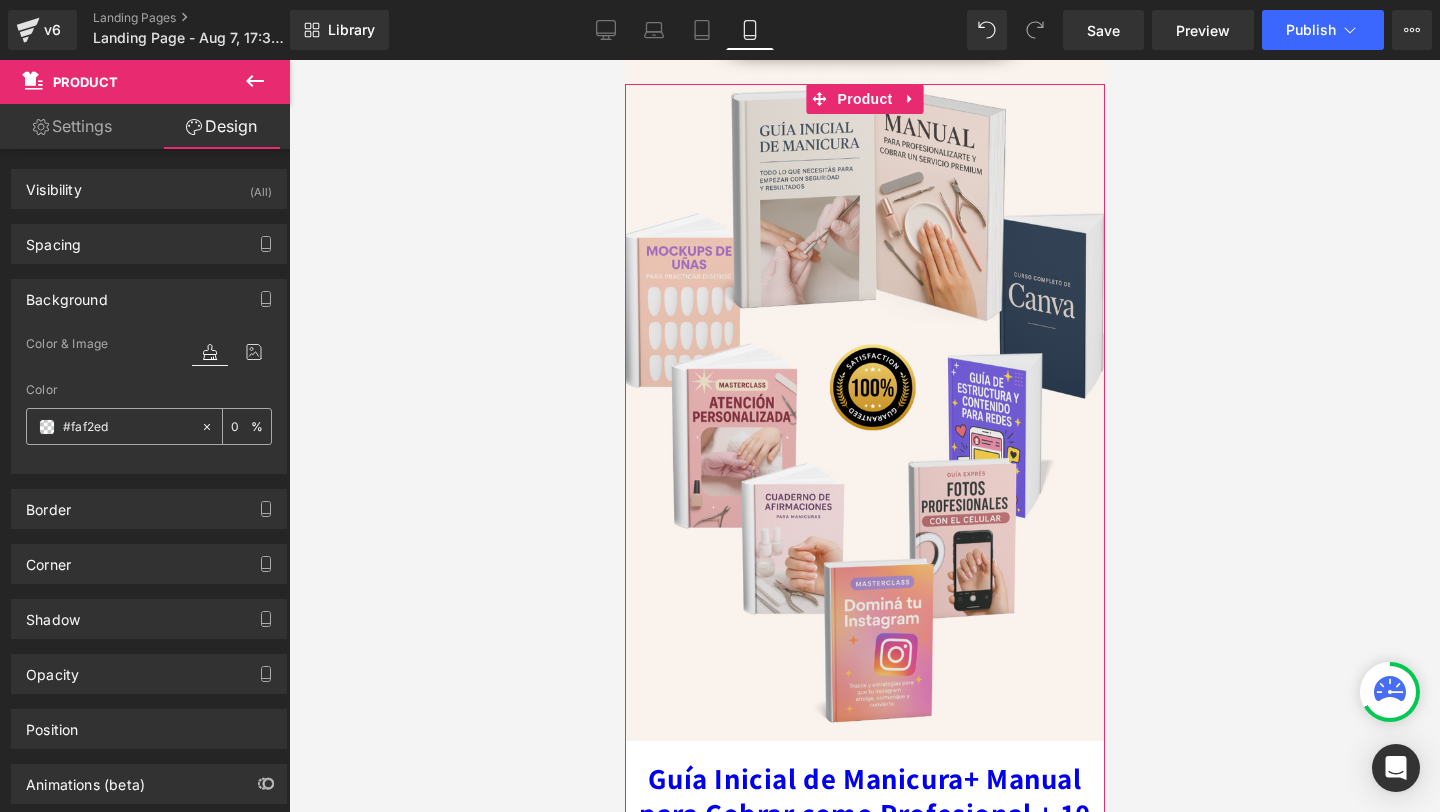 type on "100" 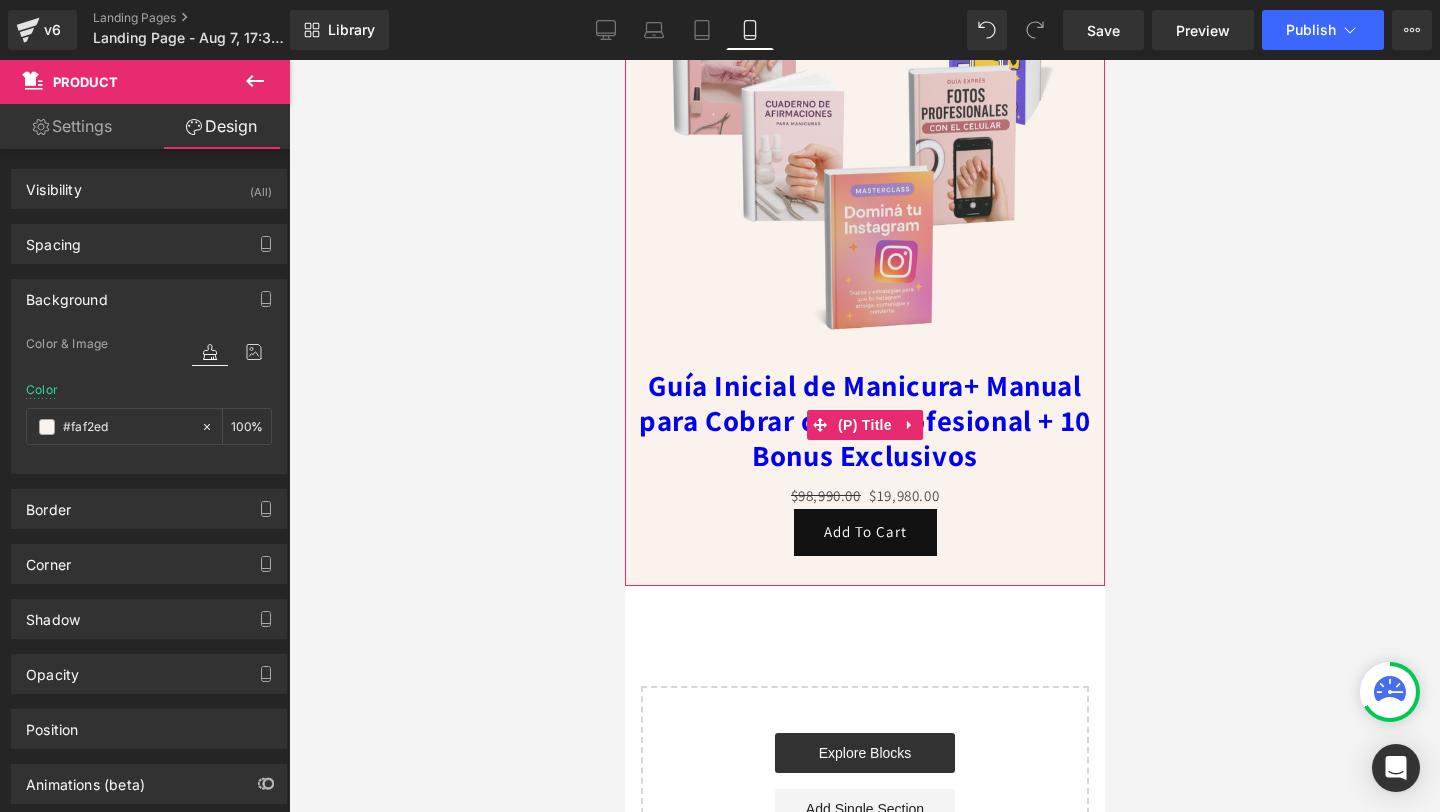 scroll, scrollTop: 5538, scrollLeft: 0, axis: vertical 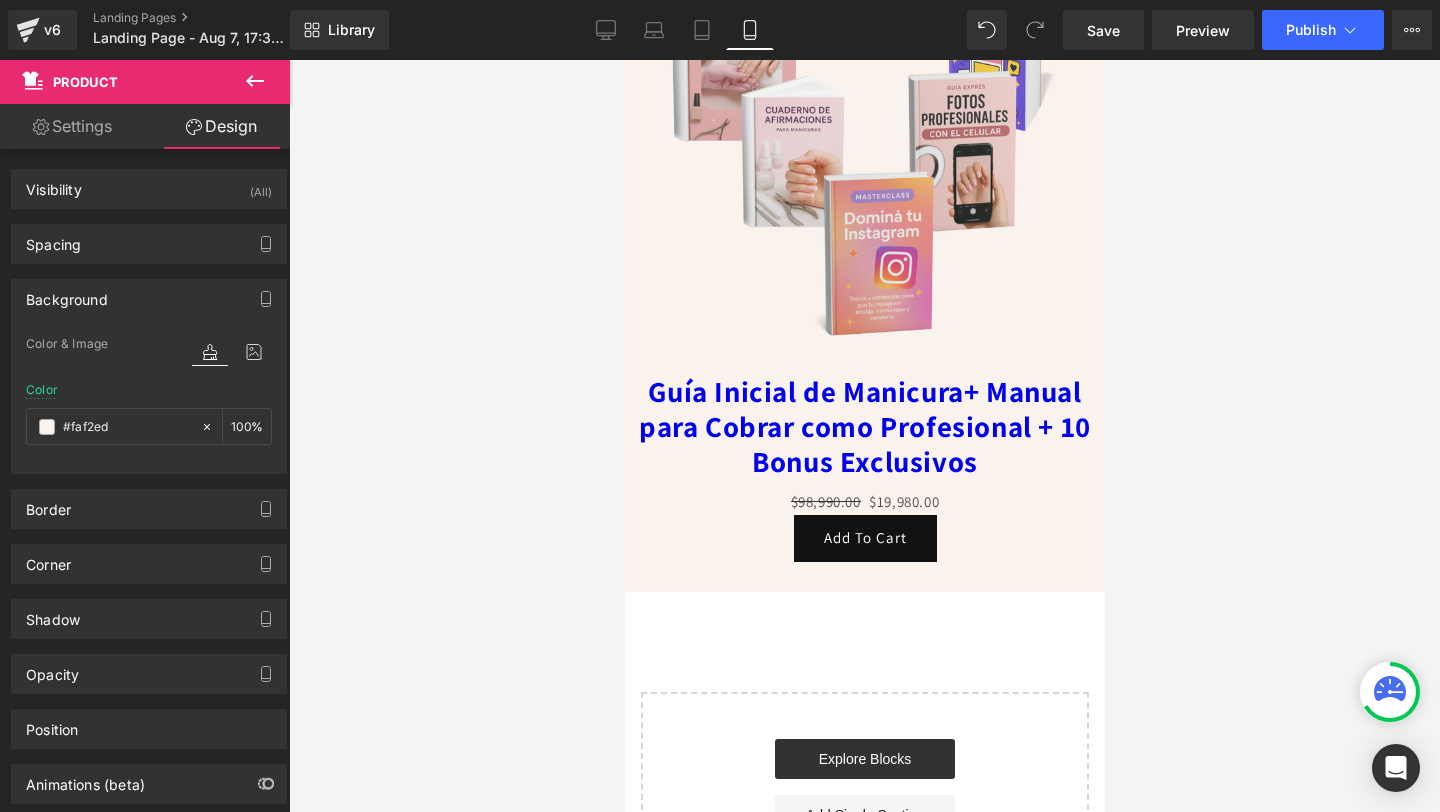type on "#faf2ed" 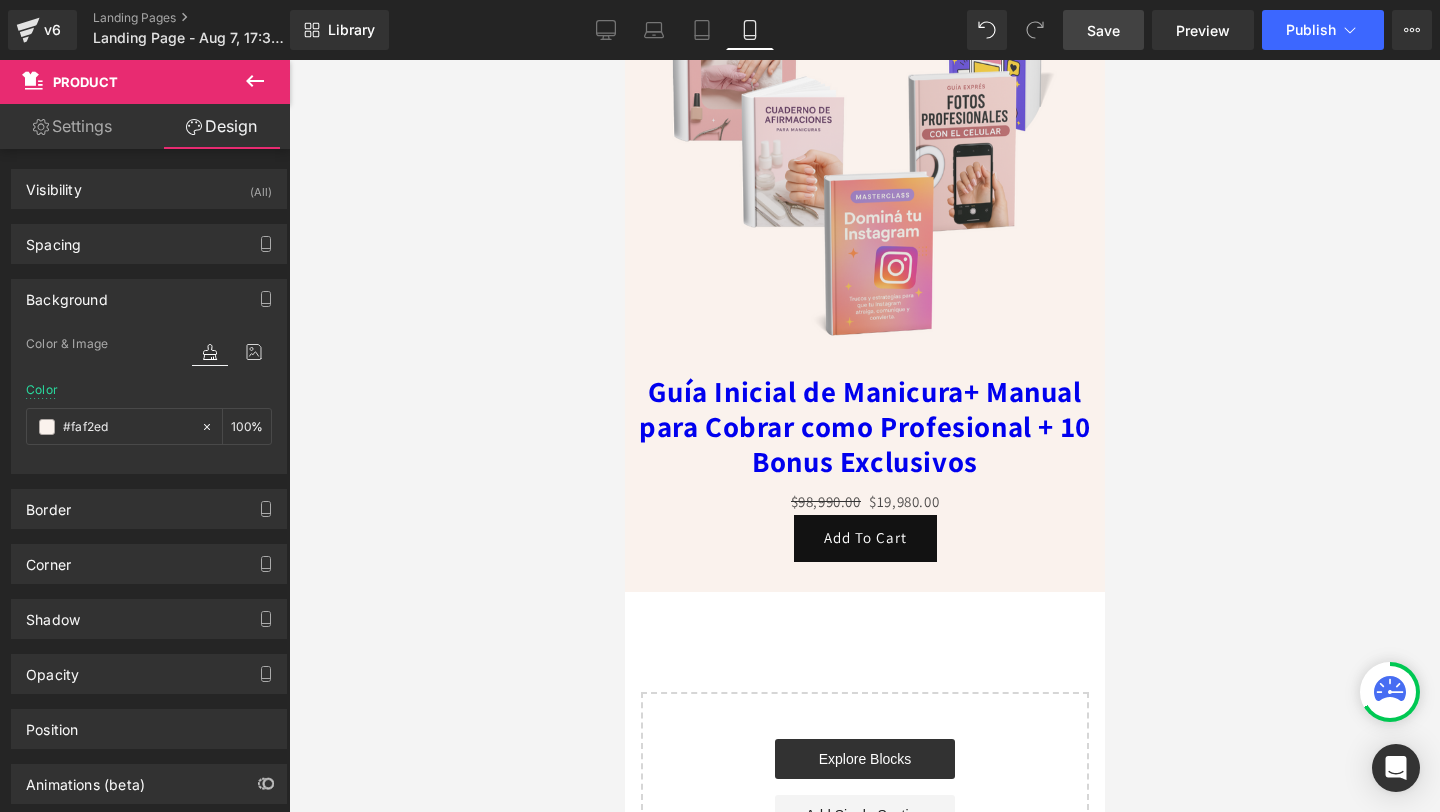 click on "Save" at bounding box center (1103, 30) 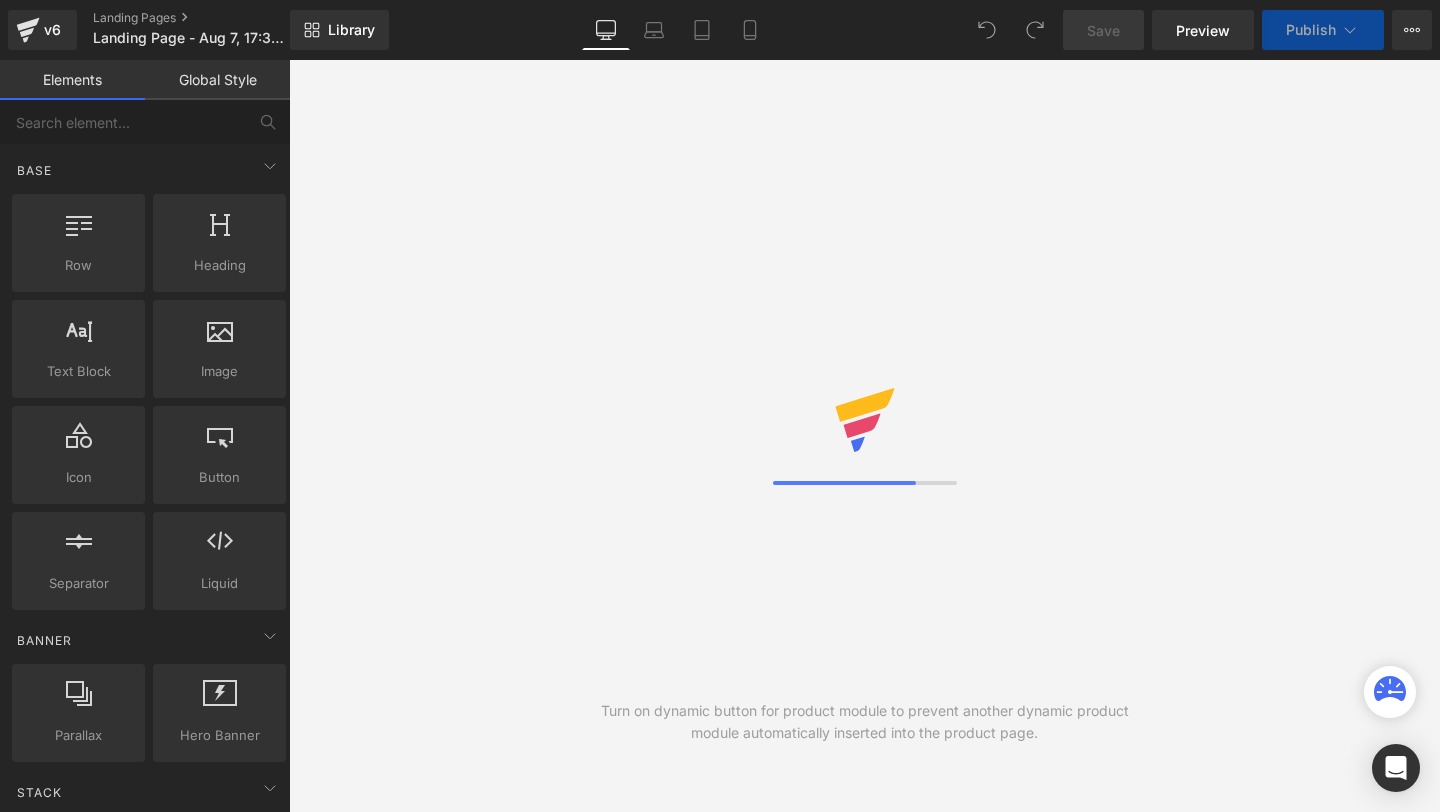 scroll, scrollTop: 0, scrollLeft: 0, axis: both 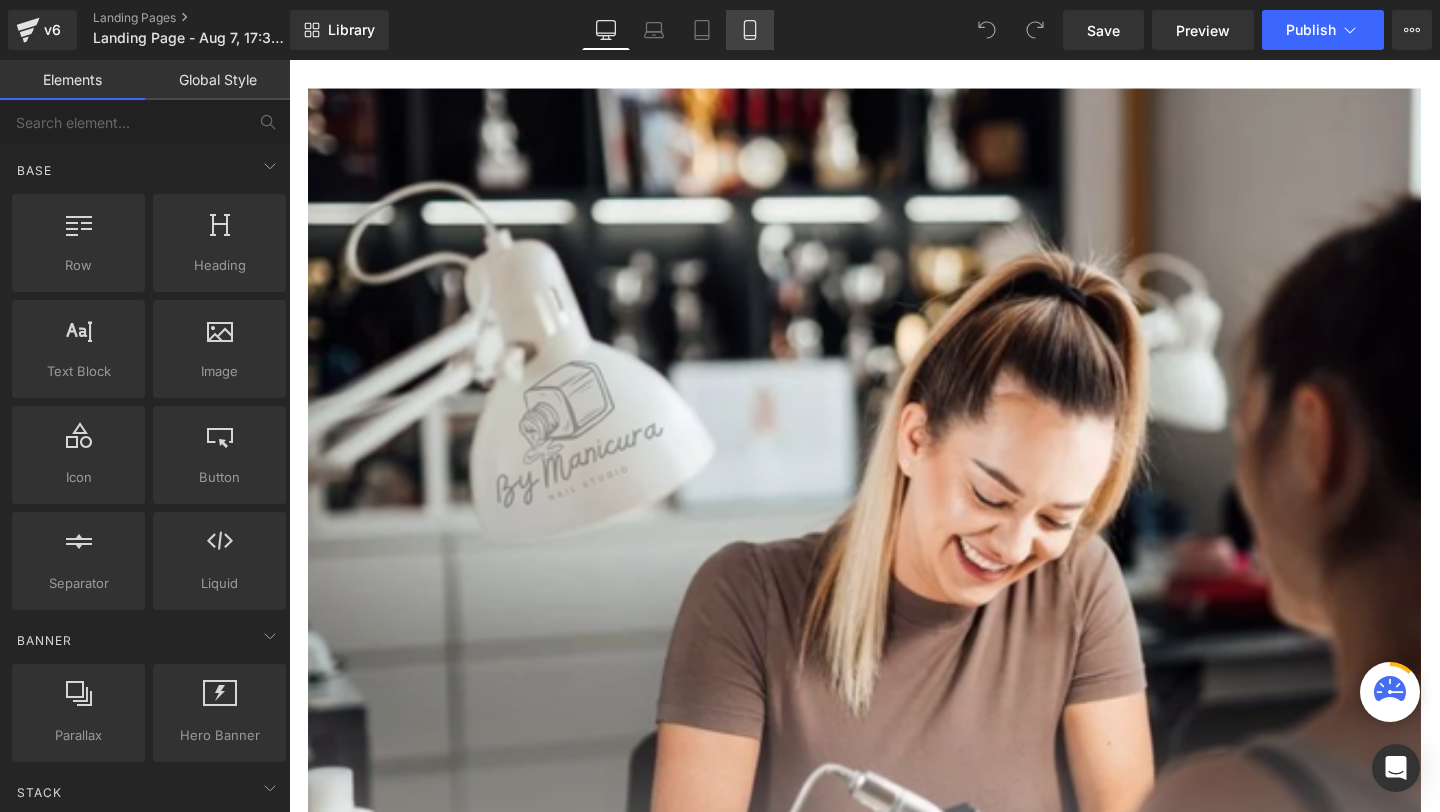 click 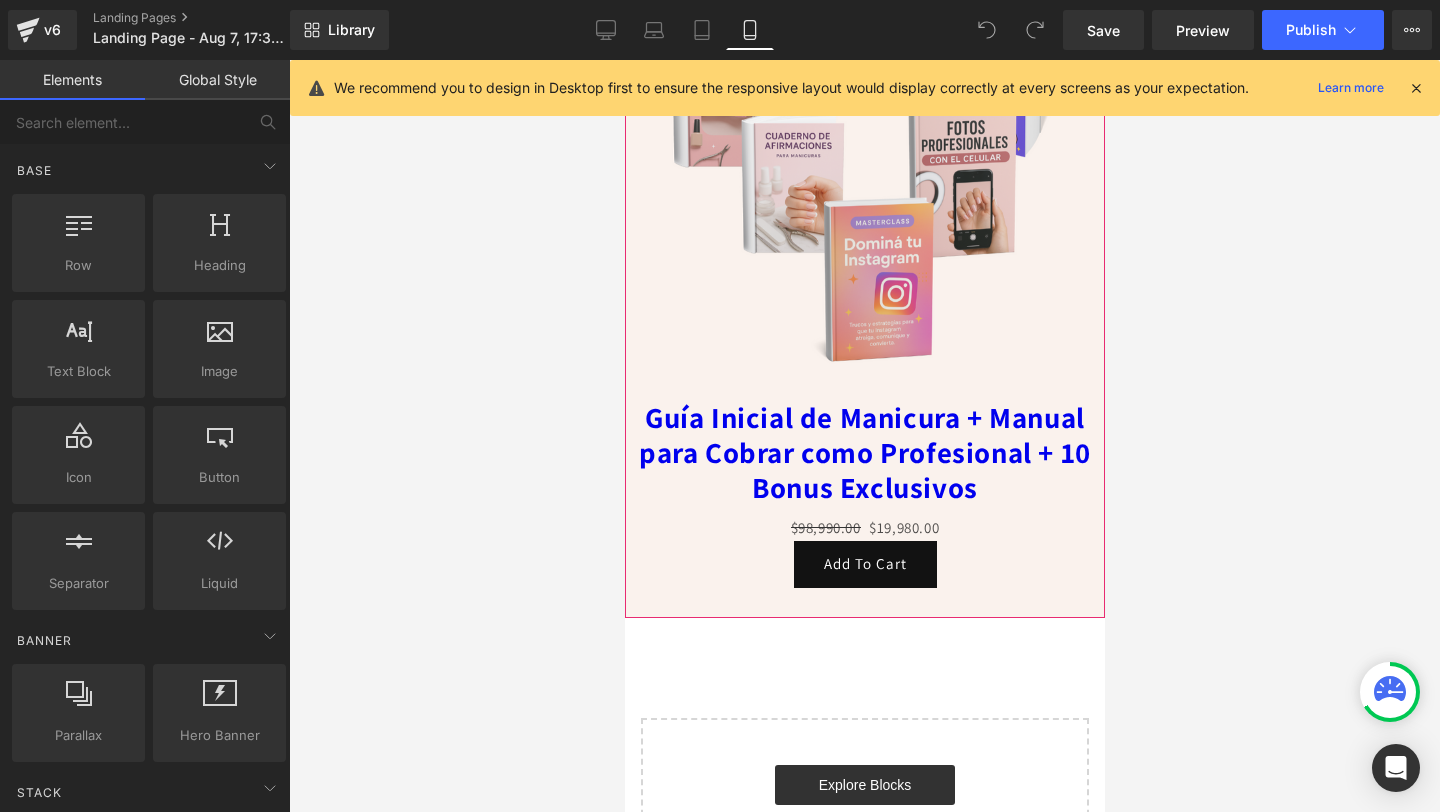 scroll, scrollTop: 5558, scrollLeft: 0, axis: vertical 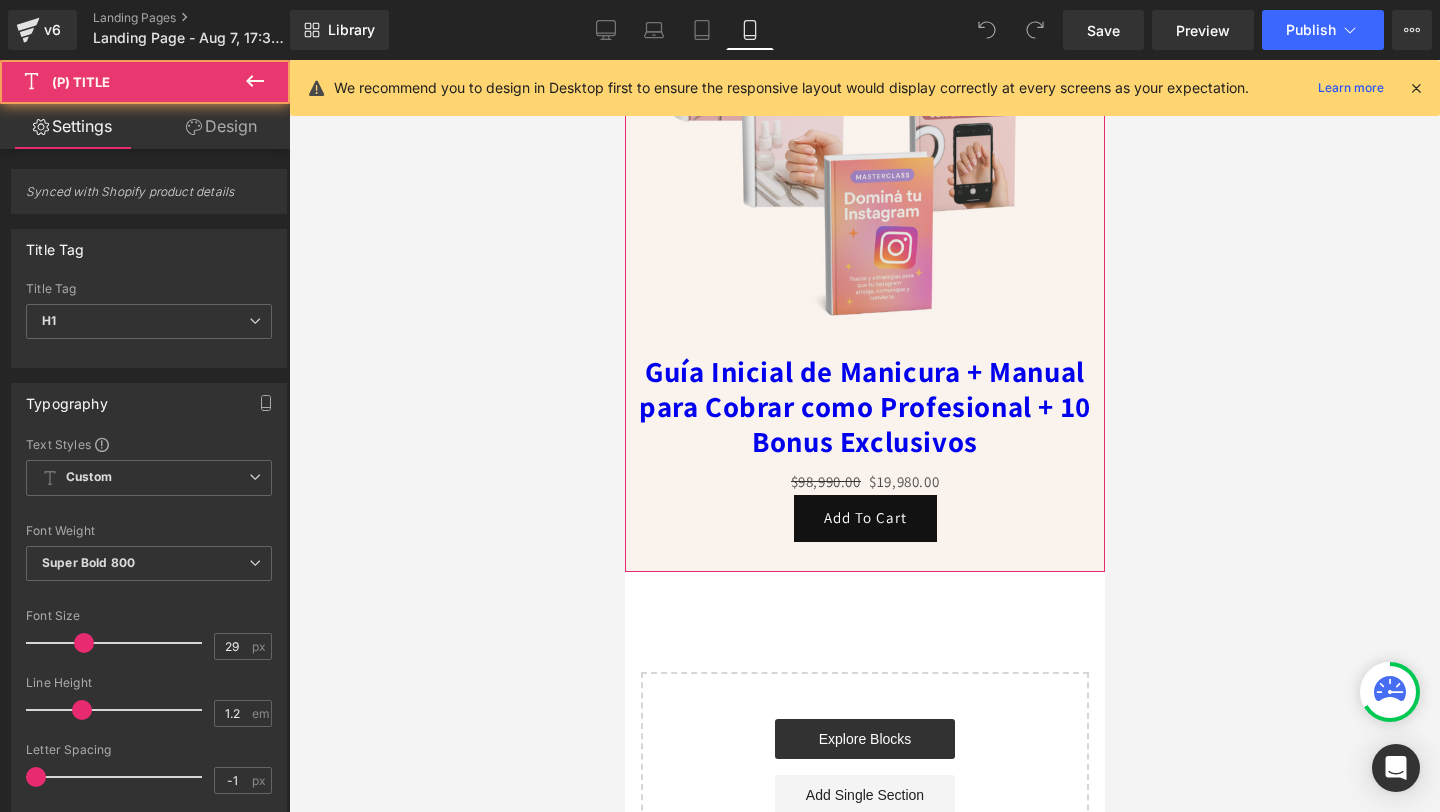 click on "Guía Inicial de Manicura + Manual para Cobrar como Profesional + 10 Bonus Exclusivos" at bounding box center (864, 406) 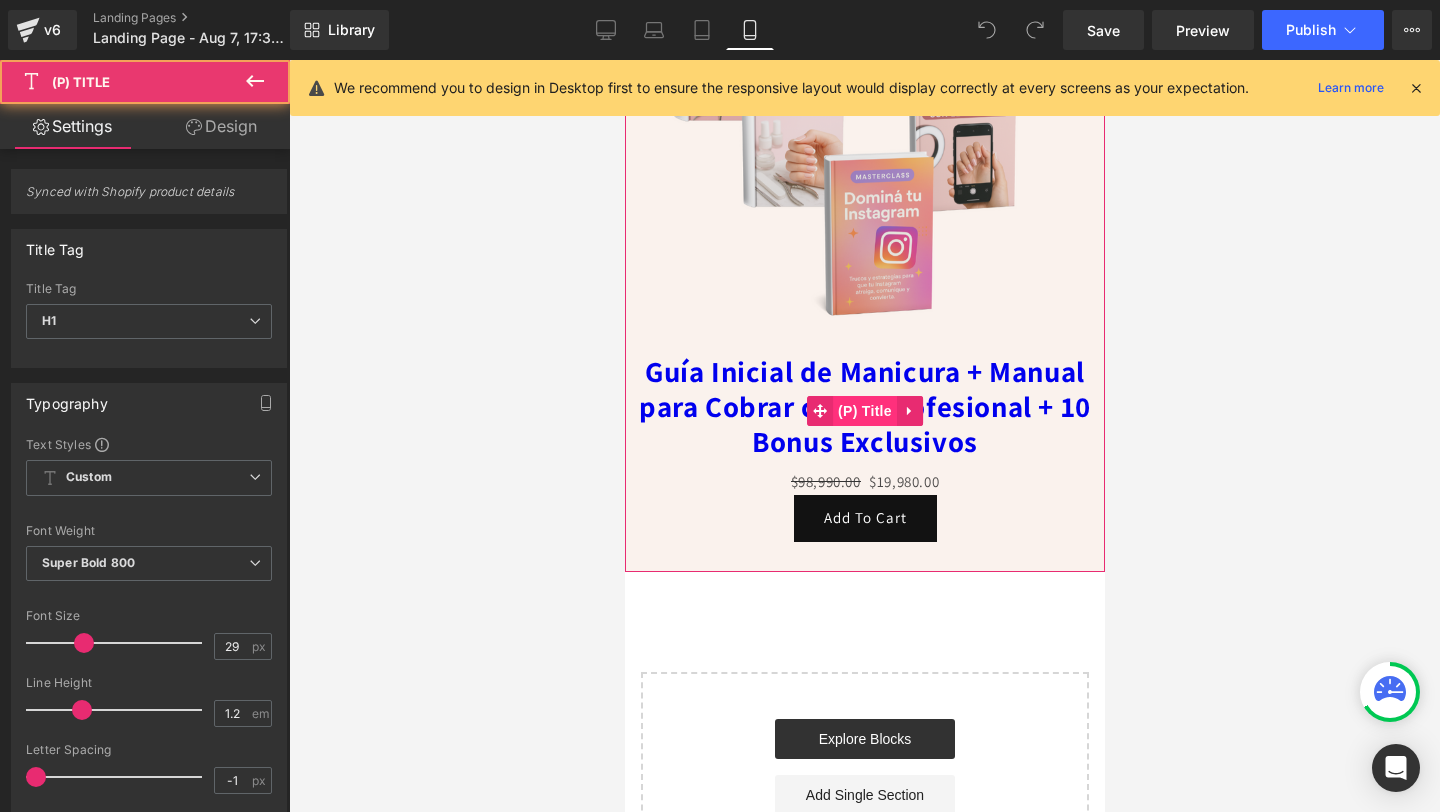 click on "(P) Title" at bounding box center (864, 411) 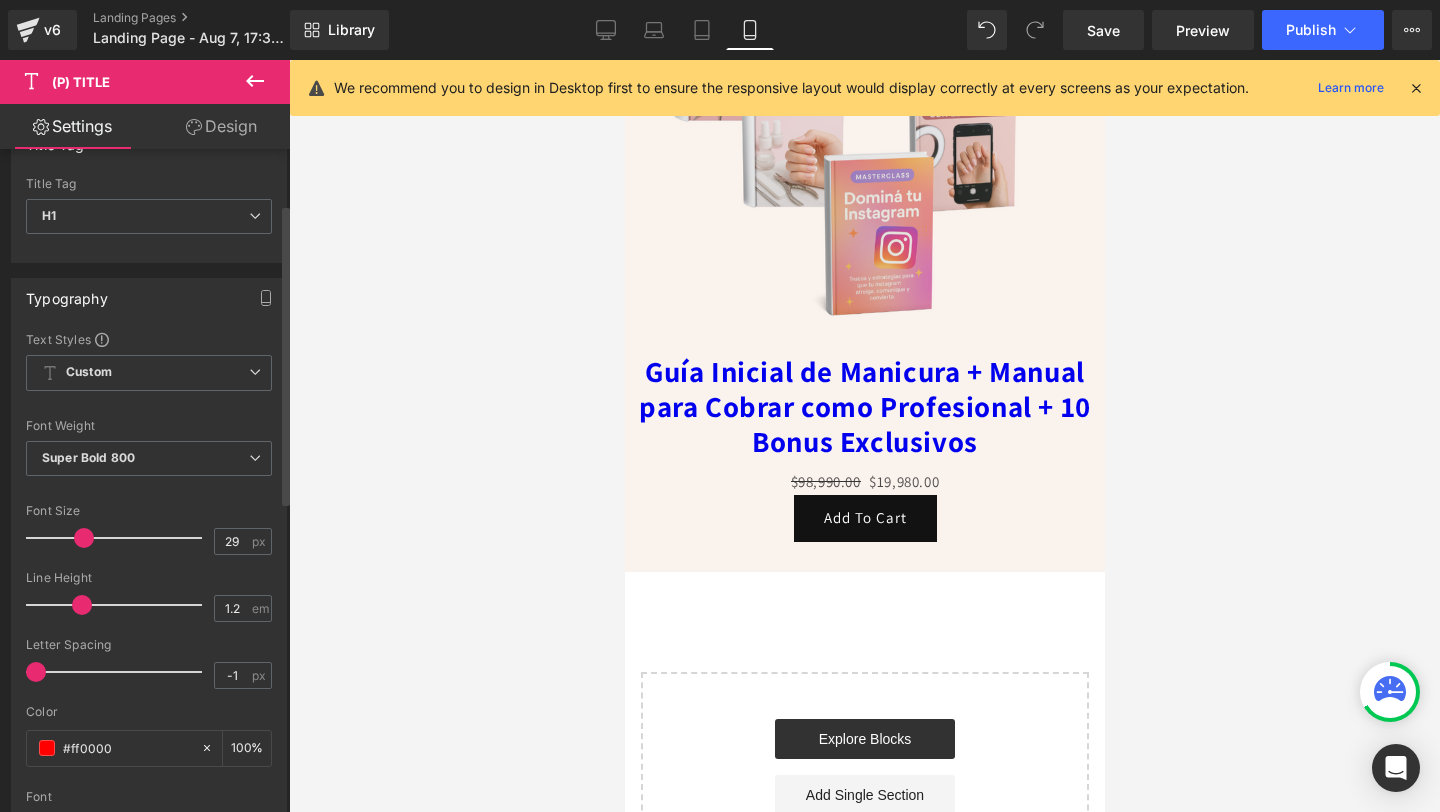 scroll, scrollTop: 123, scrollLeft: 0, axis: vertical 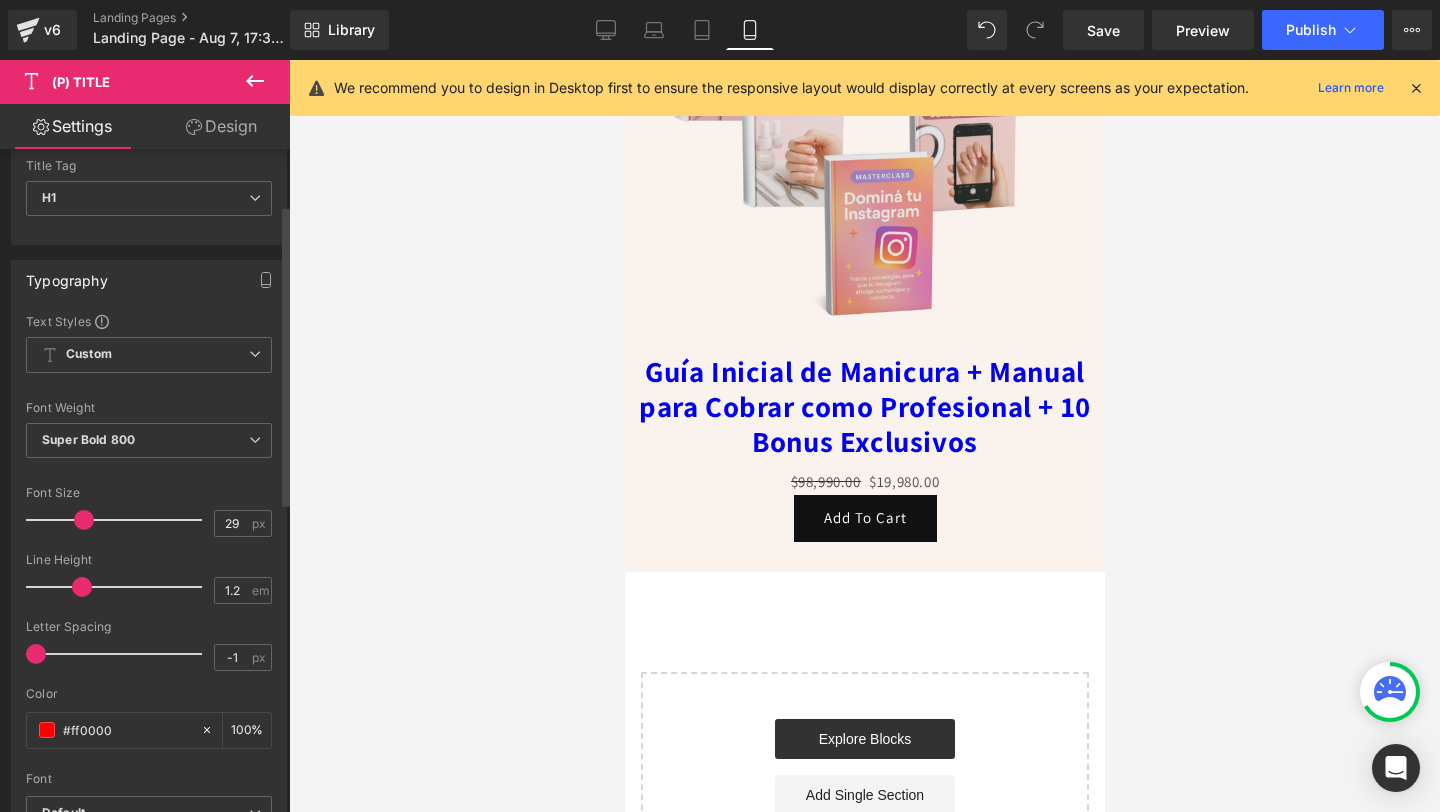type on "30" 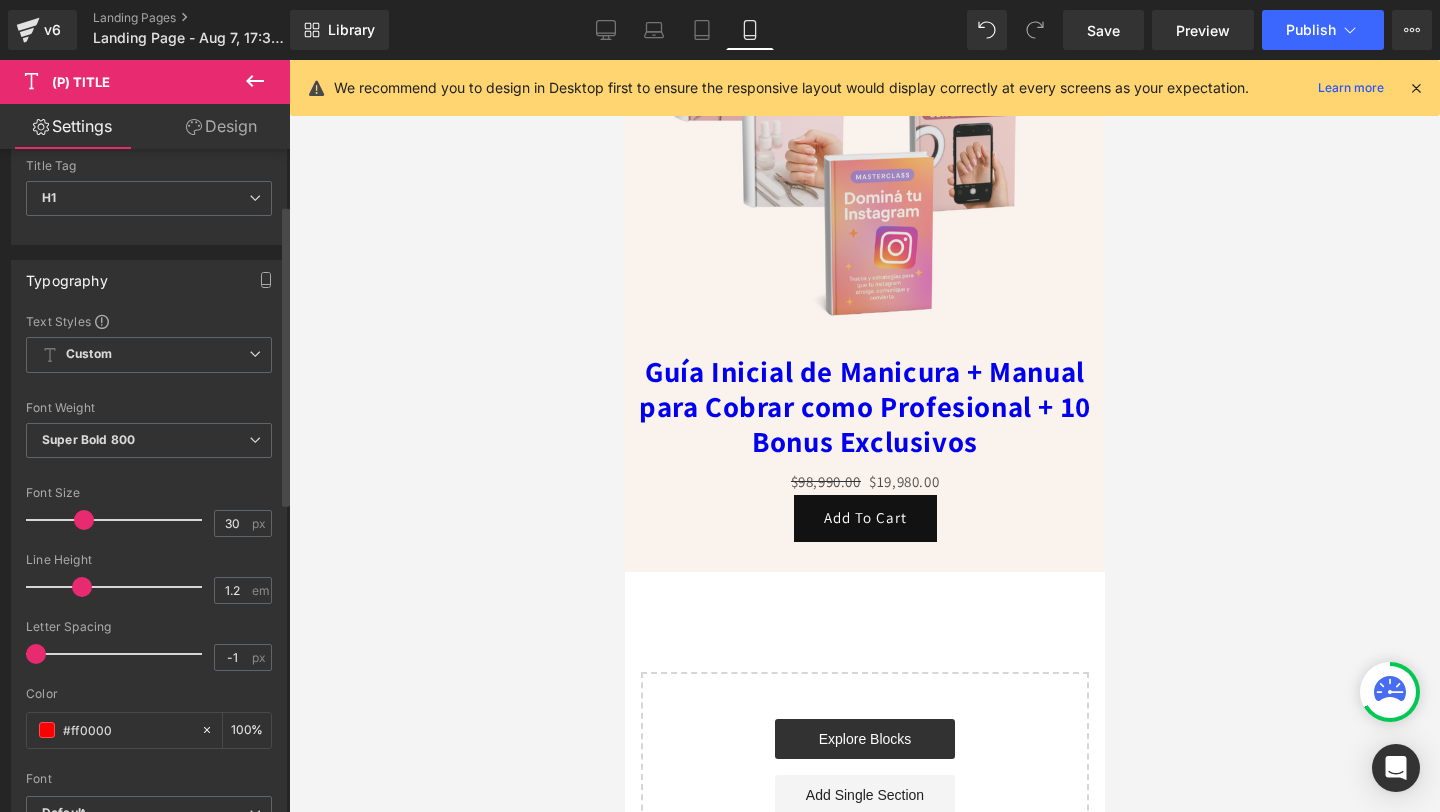 click at bounding box center (84, 520) 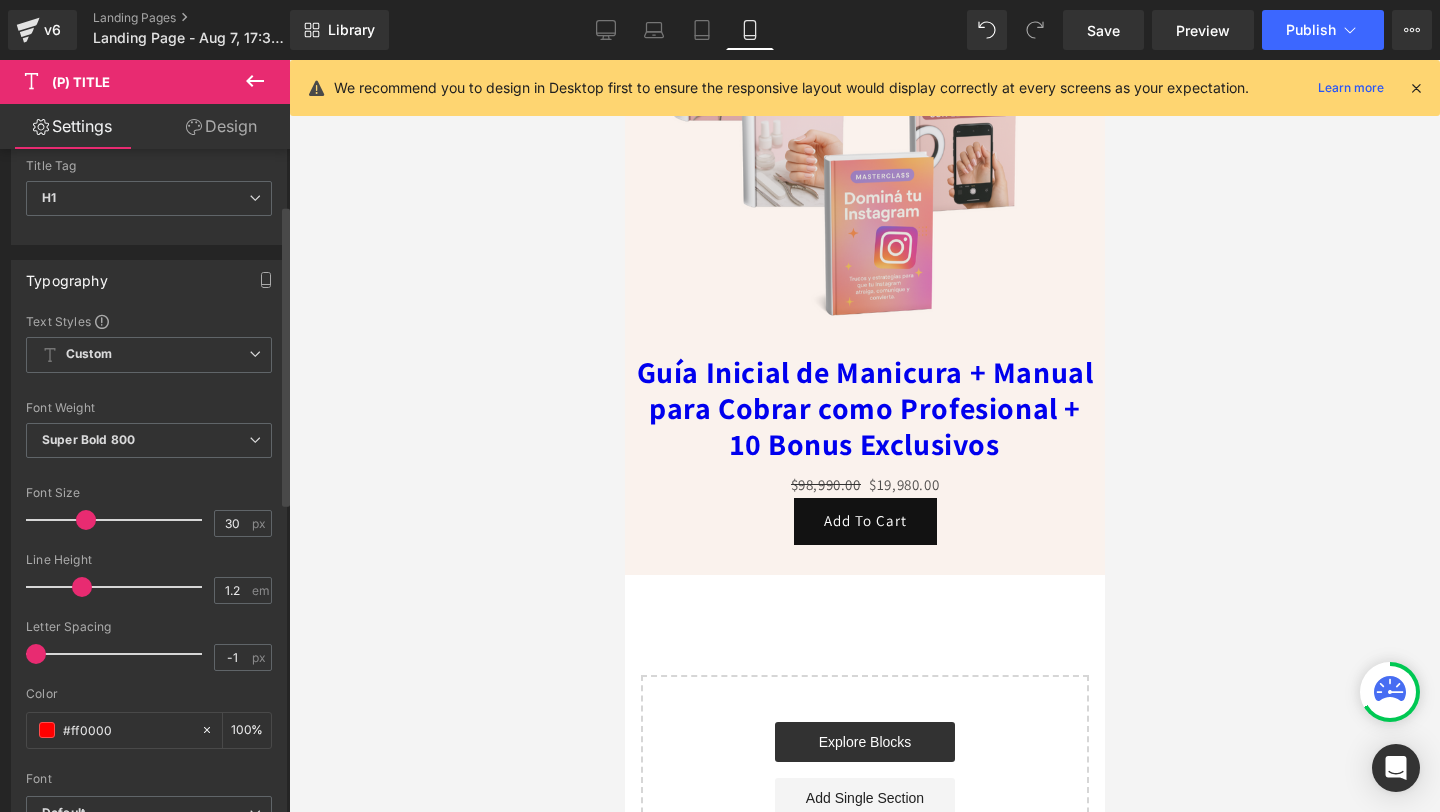 click at bounding box center [82, 587] 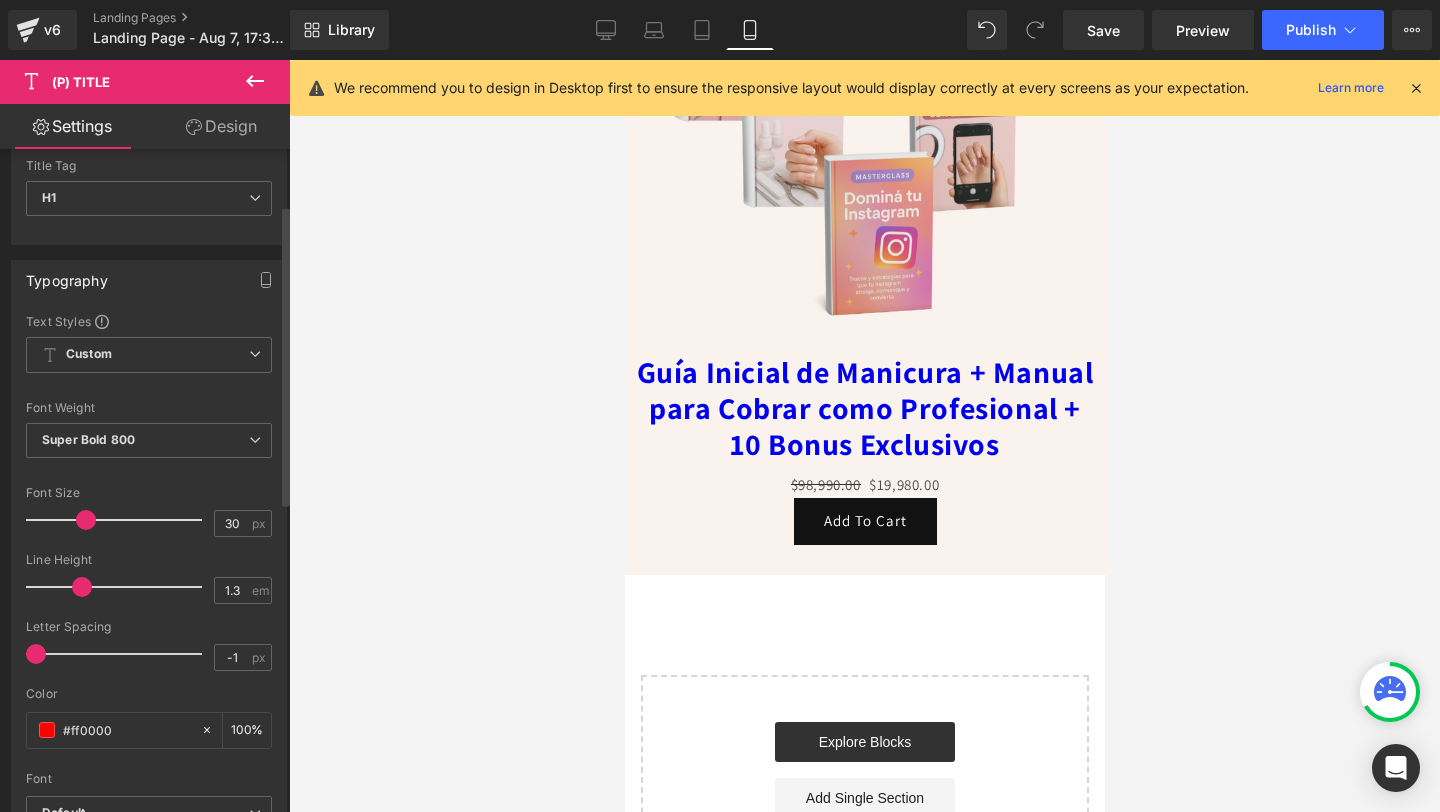 type on "1.4" 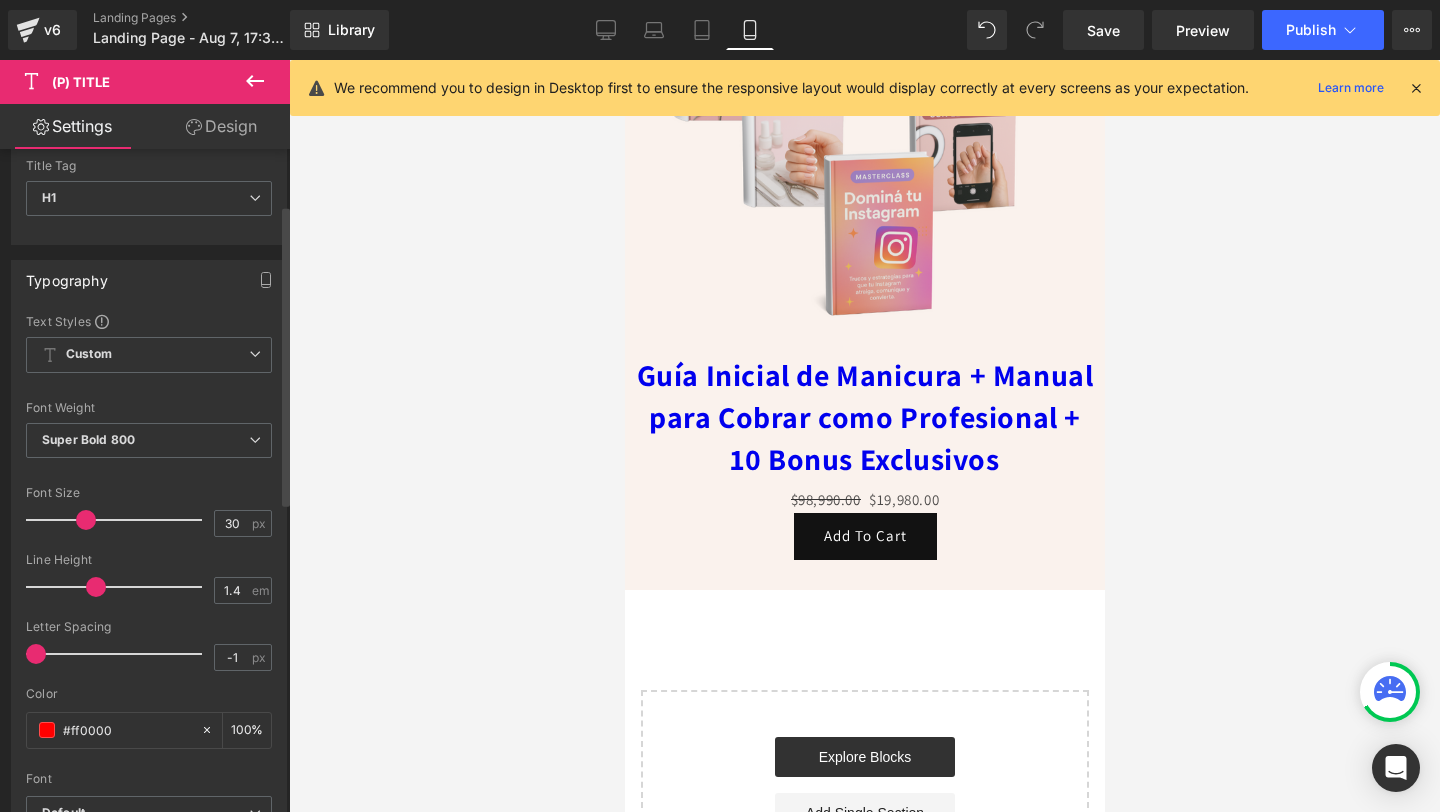 drag, startPoint x: 73, startPoint y: 591, endPoint x: 83, endPoint y: 593, distance: 10.198039 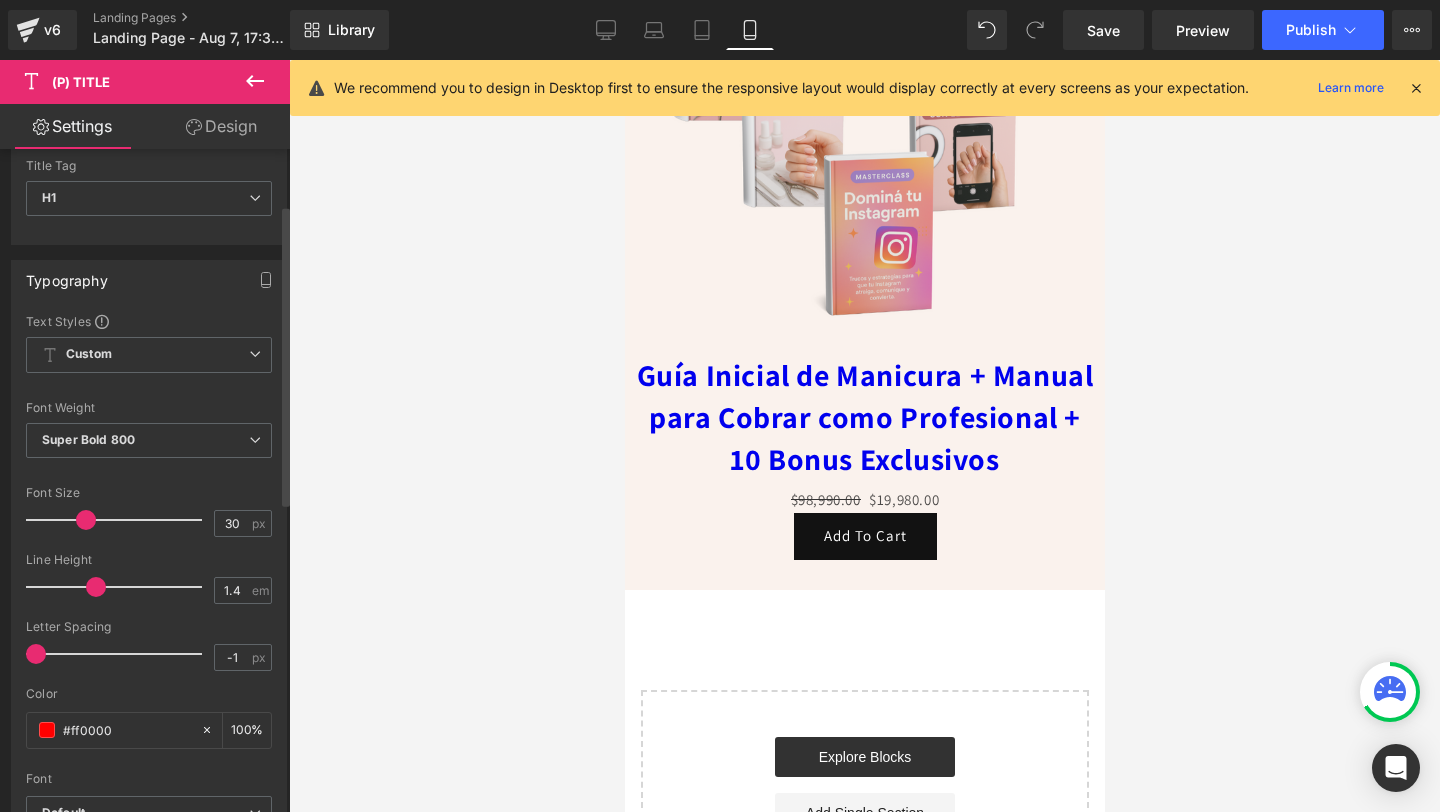 click at bounding box center (119, 587) 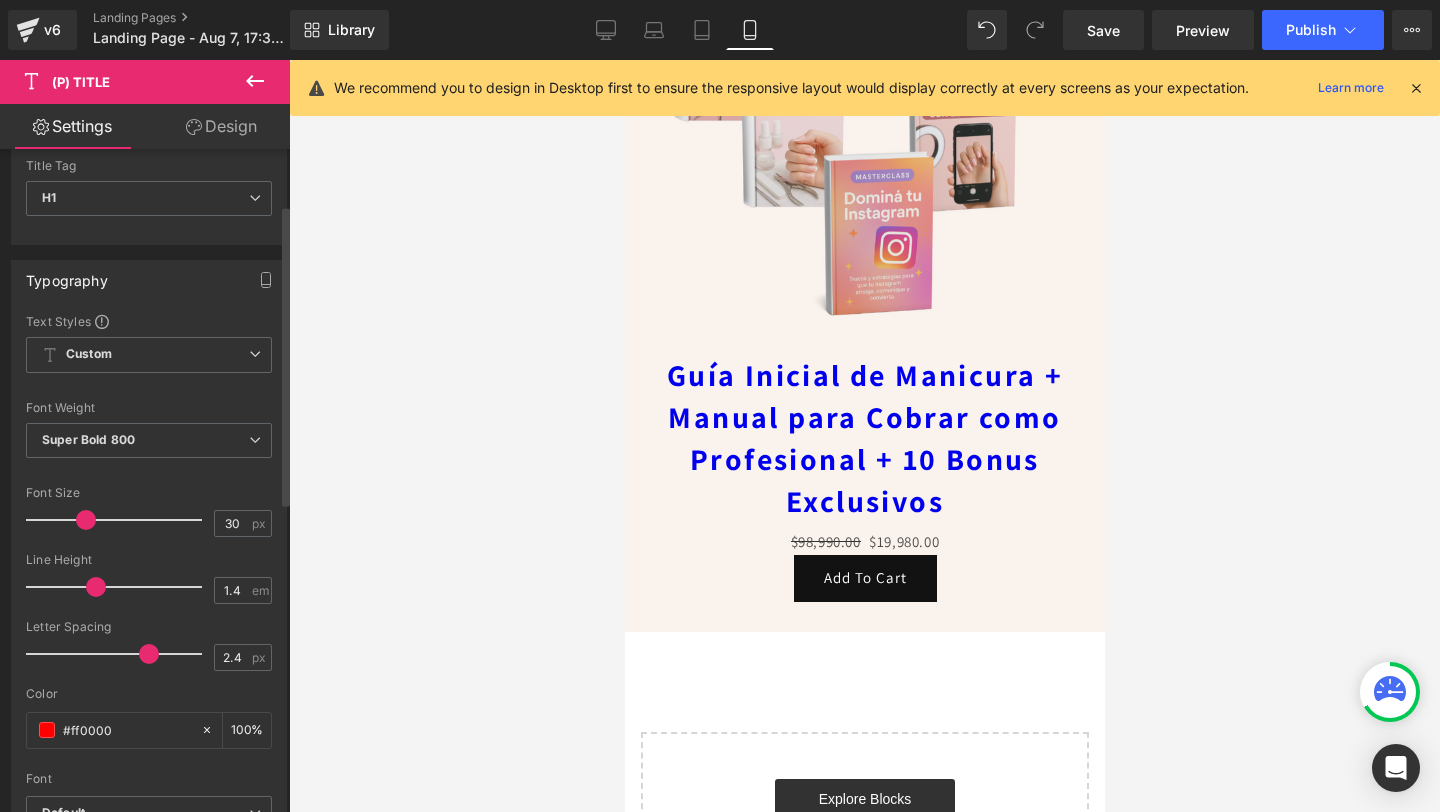 type on "2.3" 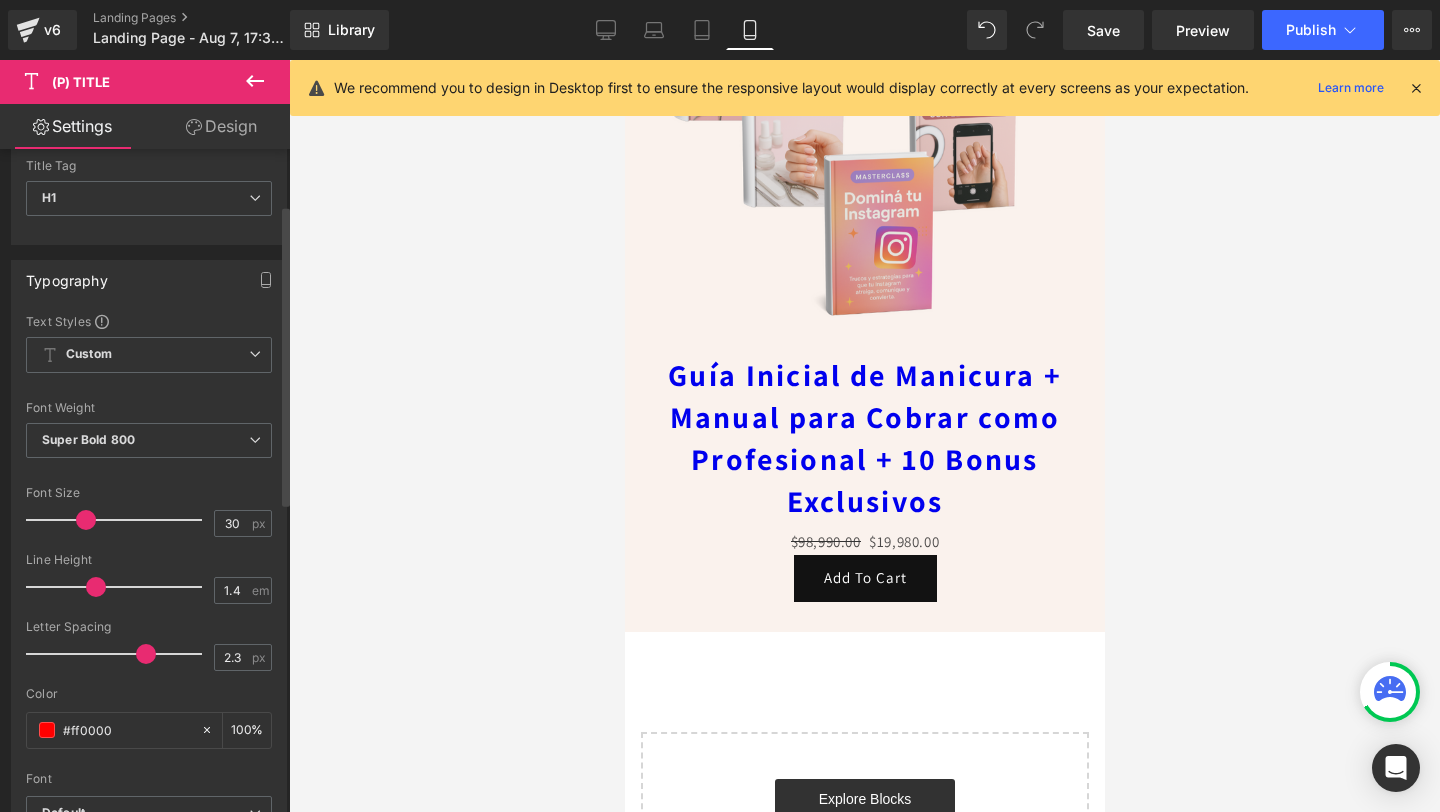 drag, startPoint x: 35, startPoint y: 651, endPoint x: 140, endPoint y: 659, distance: 105.30432 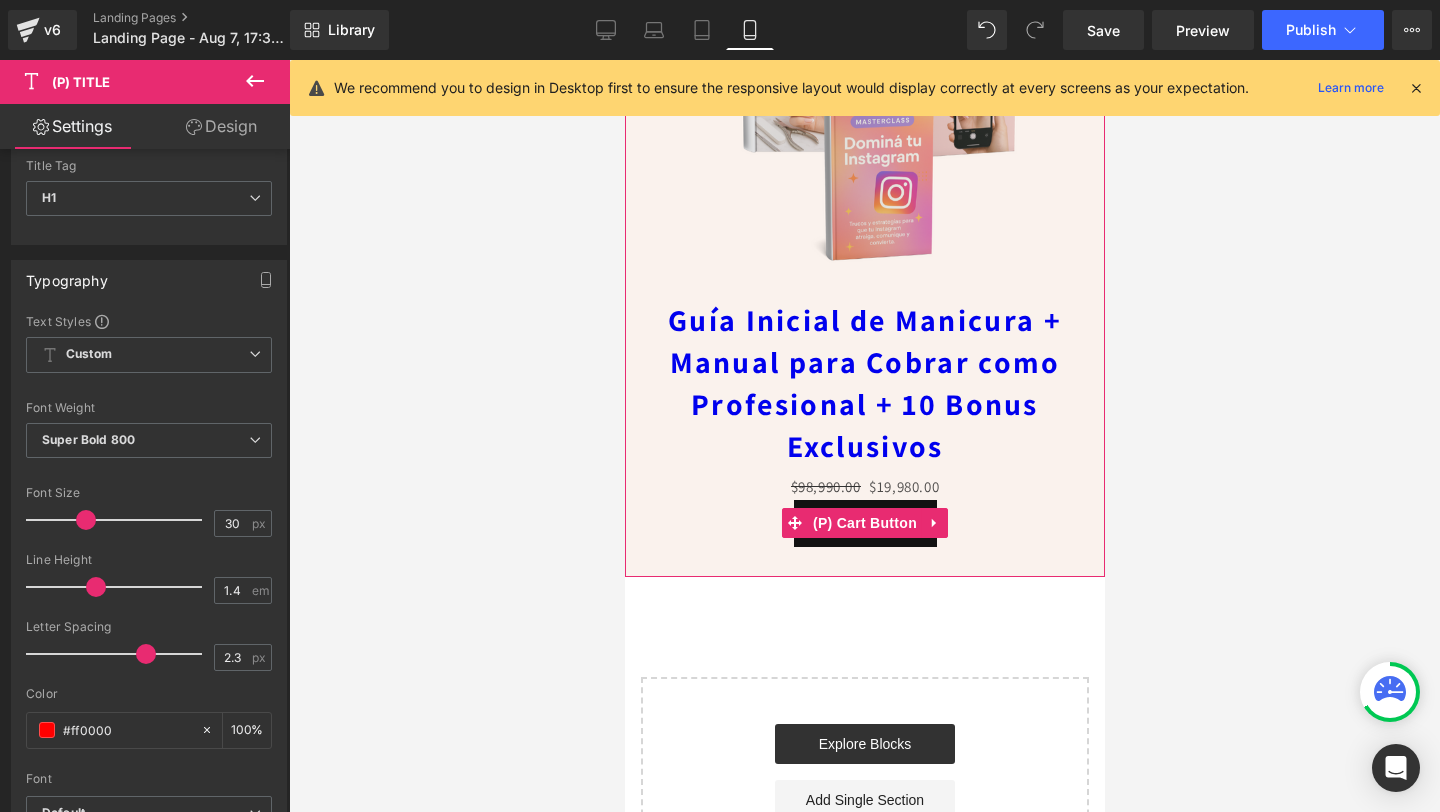 scroll, scrollTop: 5615, scrollLeft: 0, axis: vertical 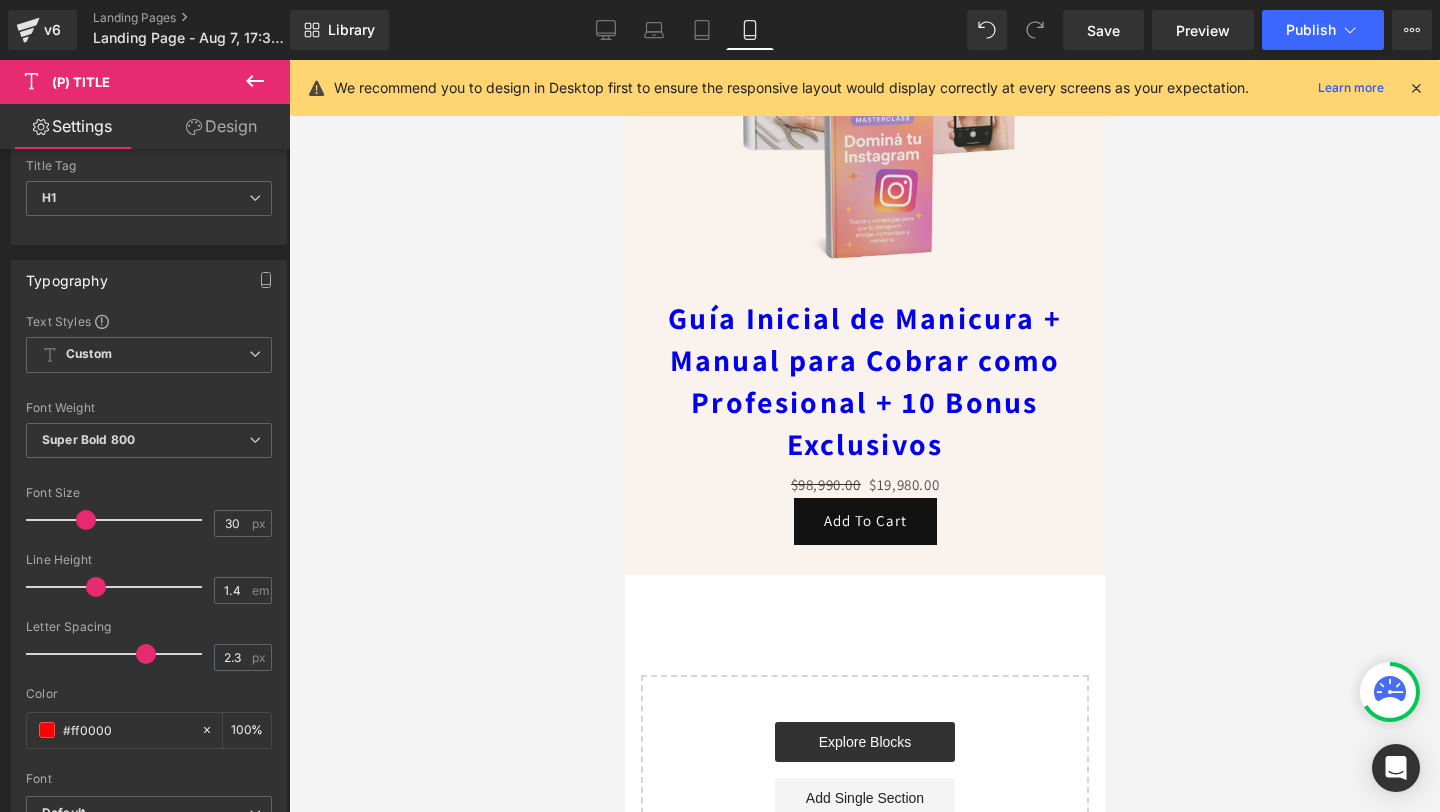 click on "$98,990.00
$19,980.00
(P) Price" at bounding box center (864, 484) 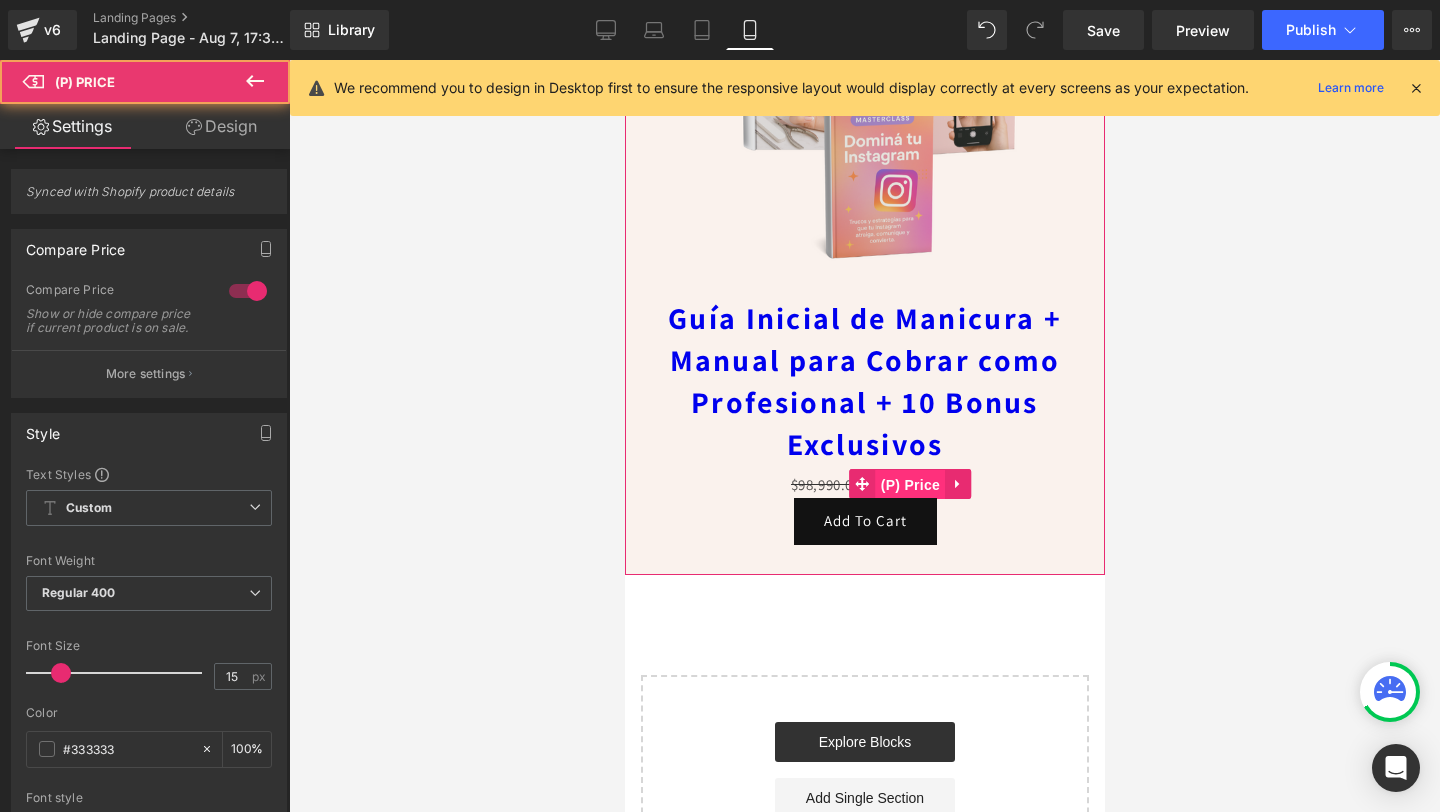 click on "(P) Price" at bounding box center [910, 485] 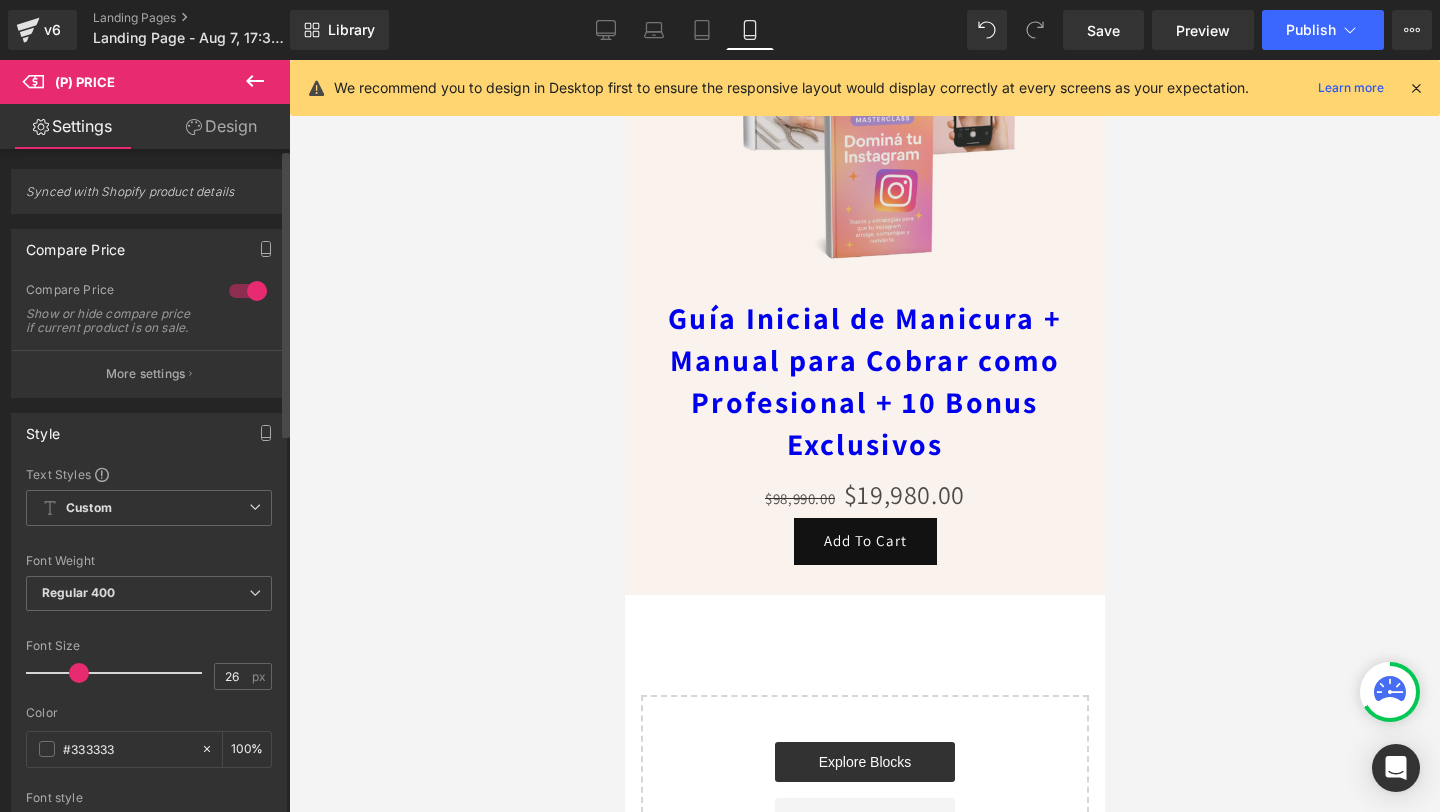 drag, startPoint x: 58, startPoint y: 692, endPoint x: 75, endPoint y: 692, distance: 17 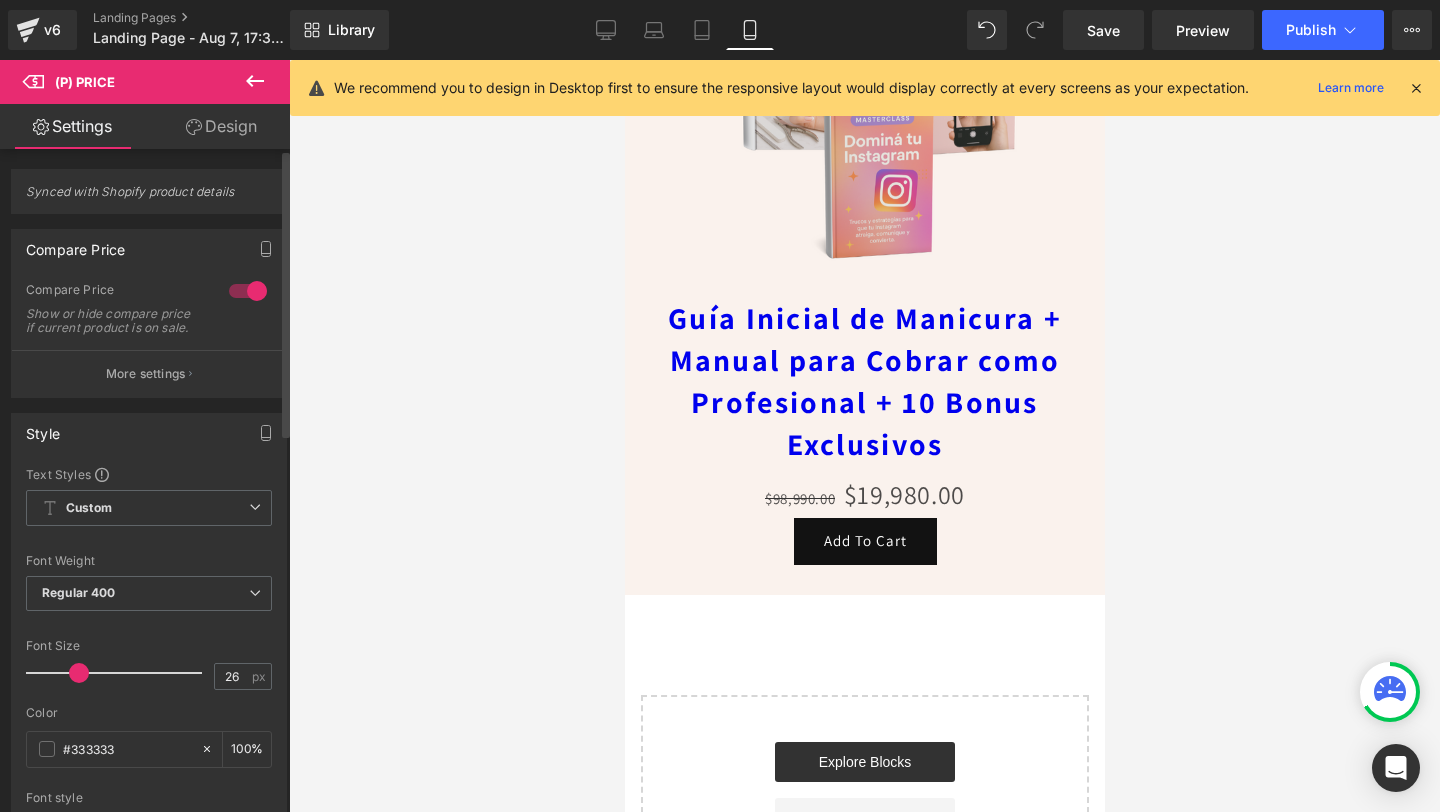 click at bounding box center [79, 673] 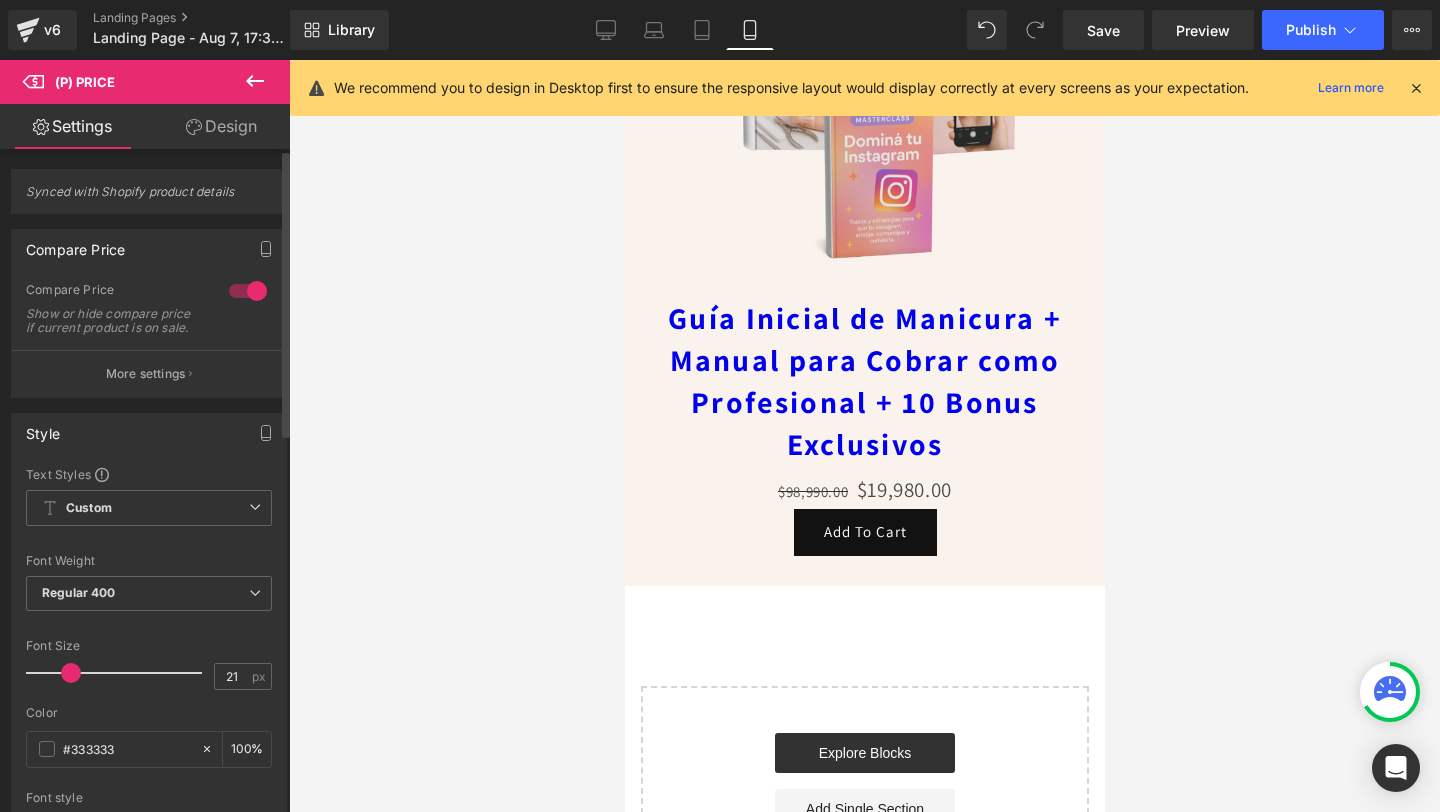 type on "22" 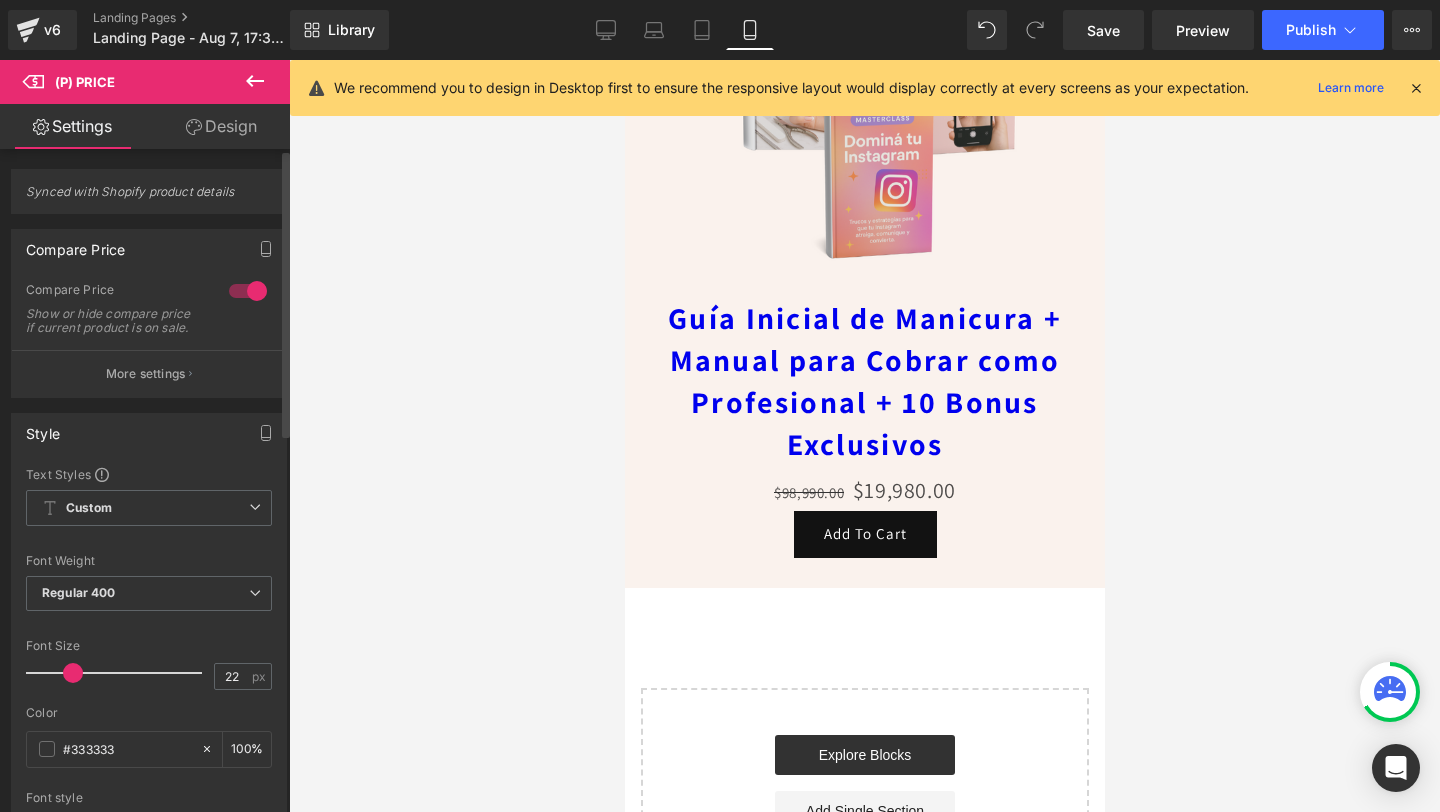 click at bounding box center (73, 673) 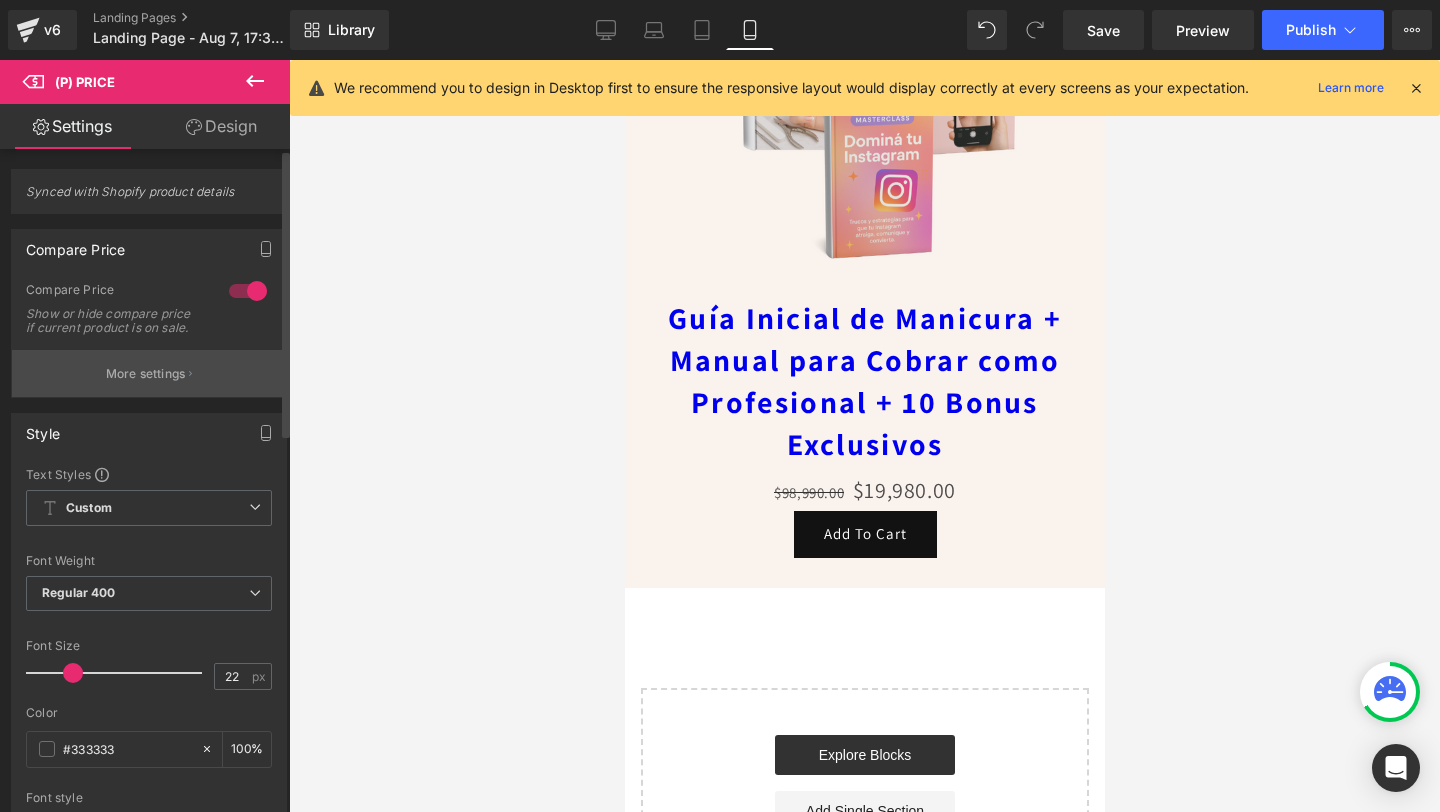 click on "More settings" at bounding box center [149, 373] 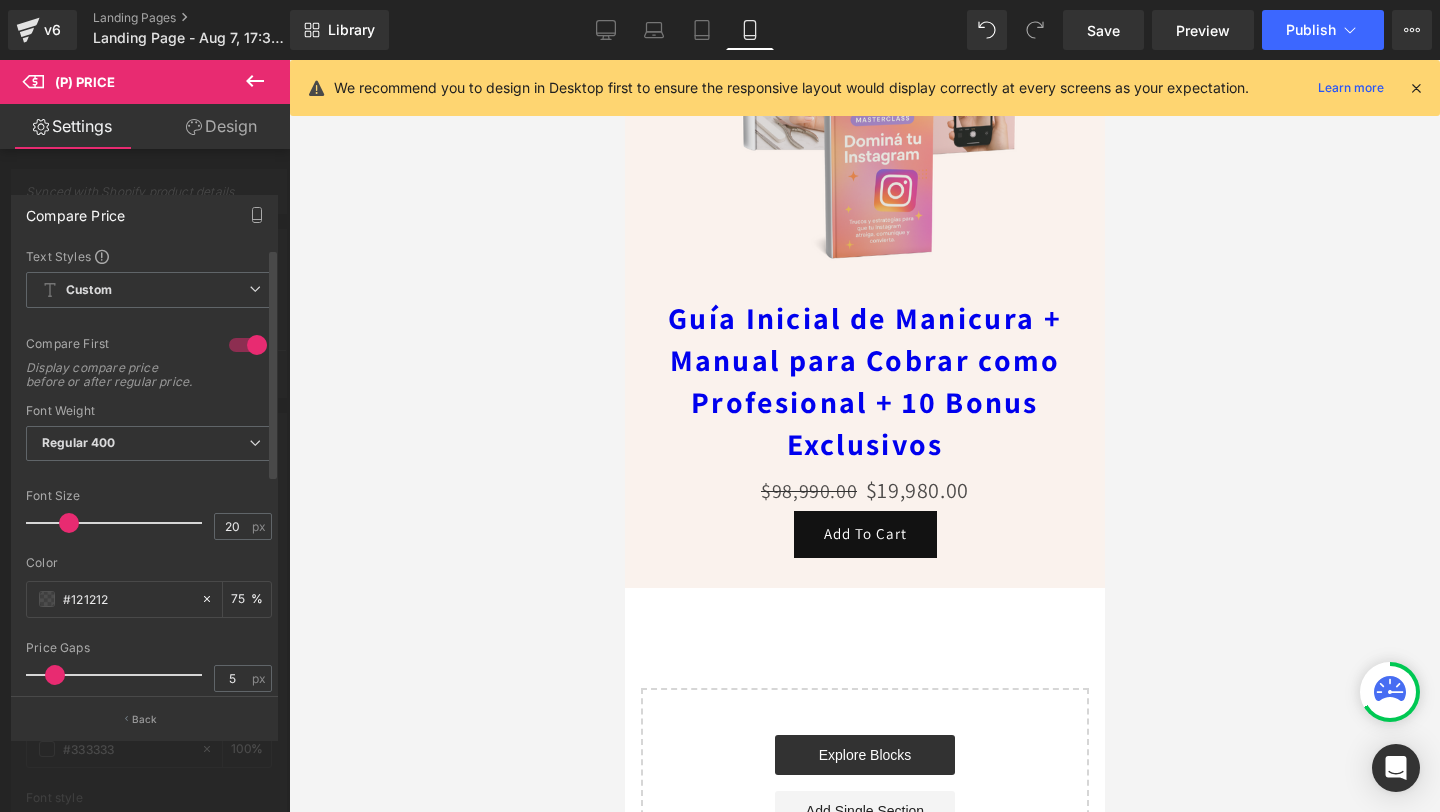 type on "21" 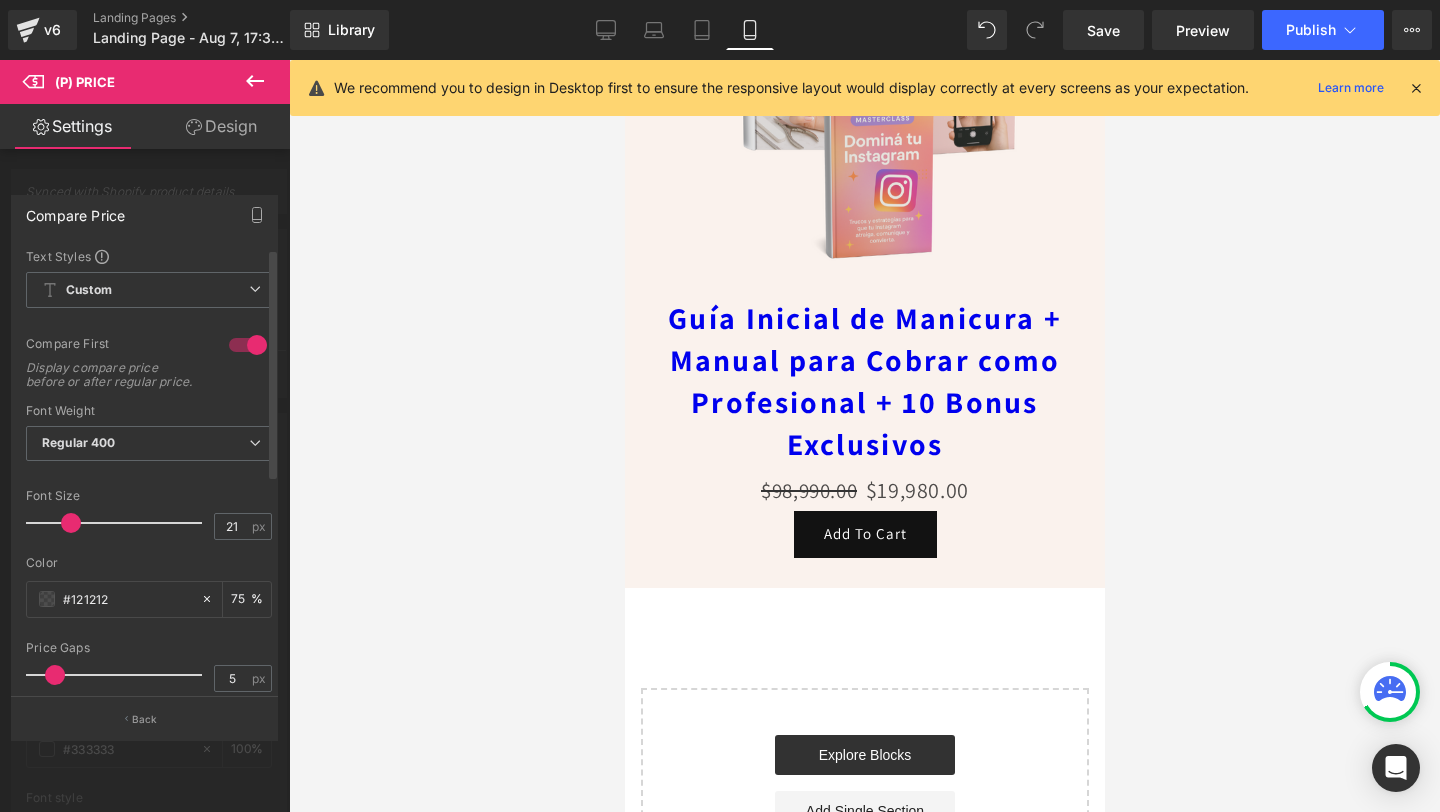 click at bounding box center (71, 523) 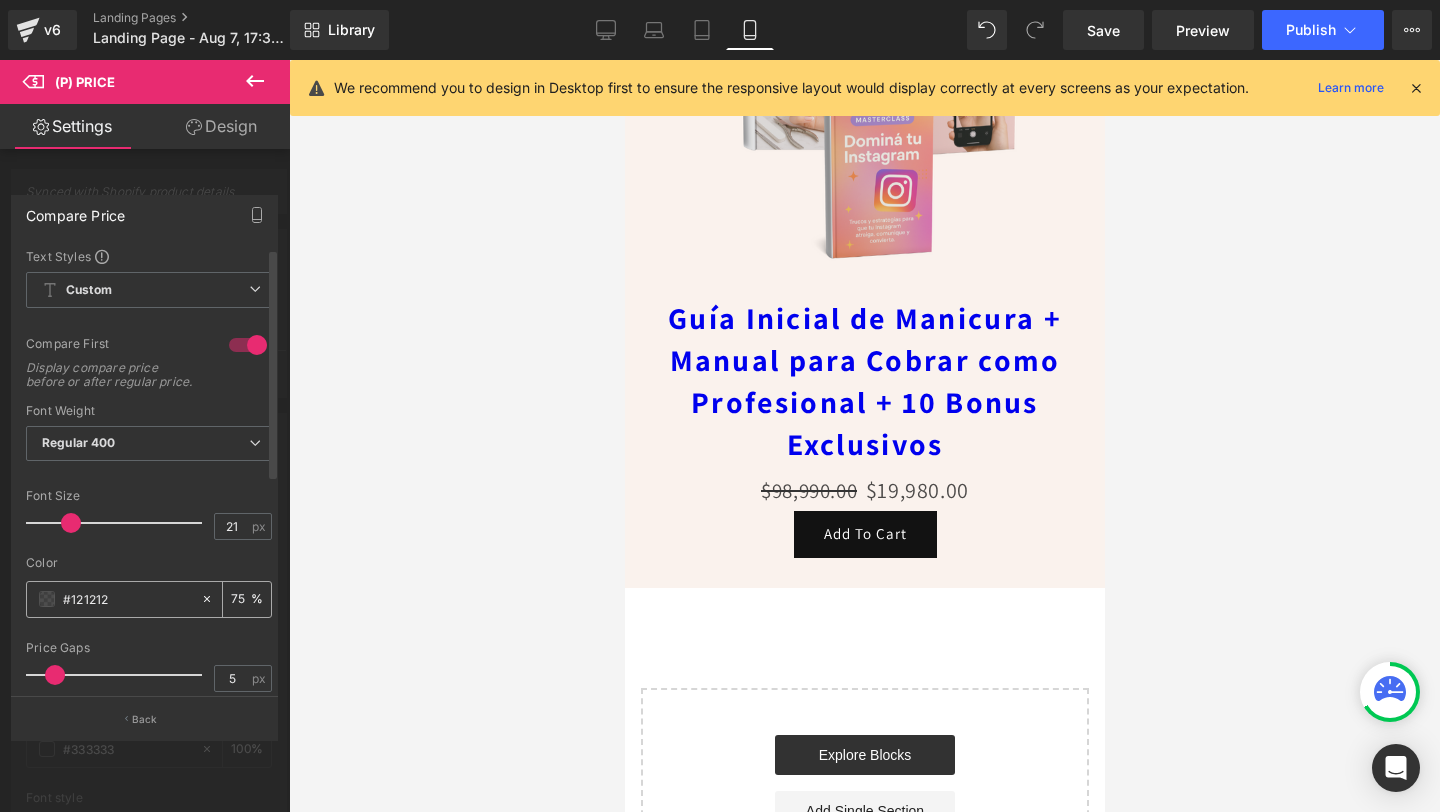 click at bounding box center (47, 599) 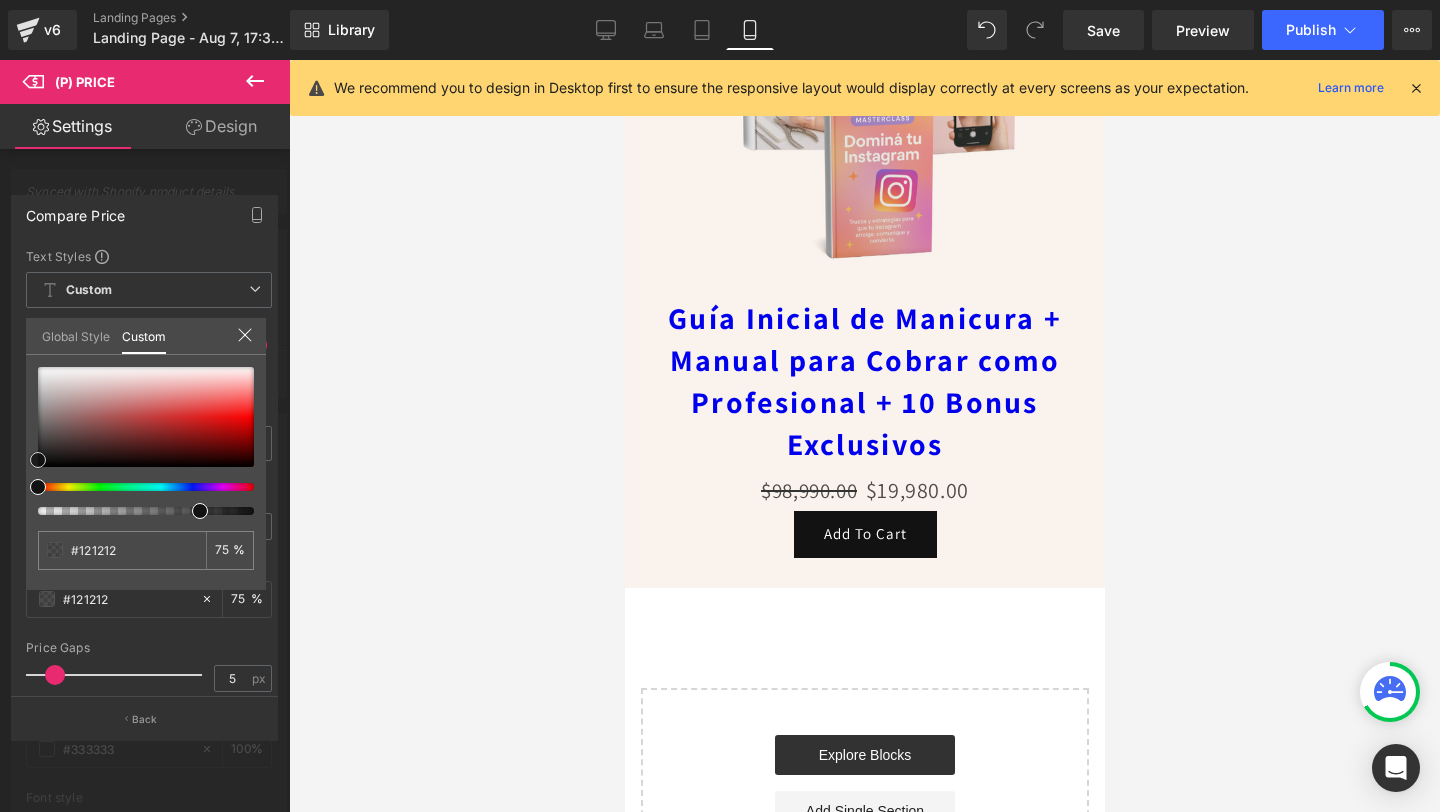 type on "#141414" 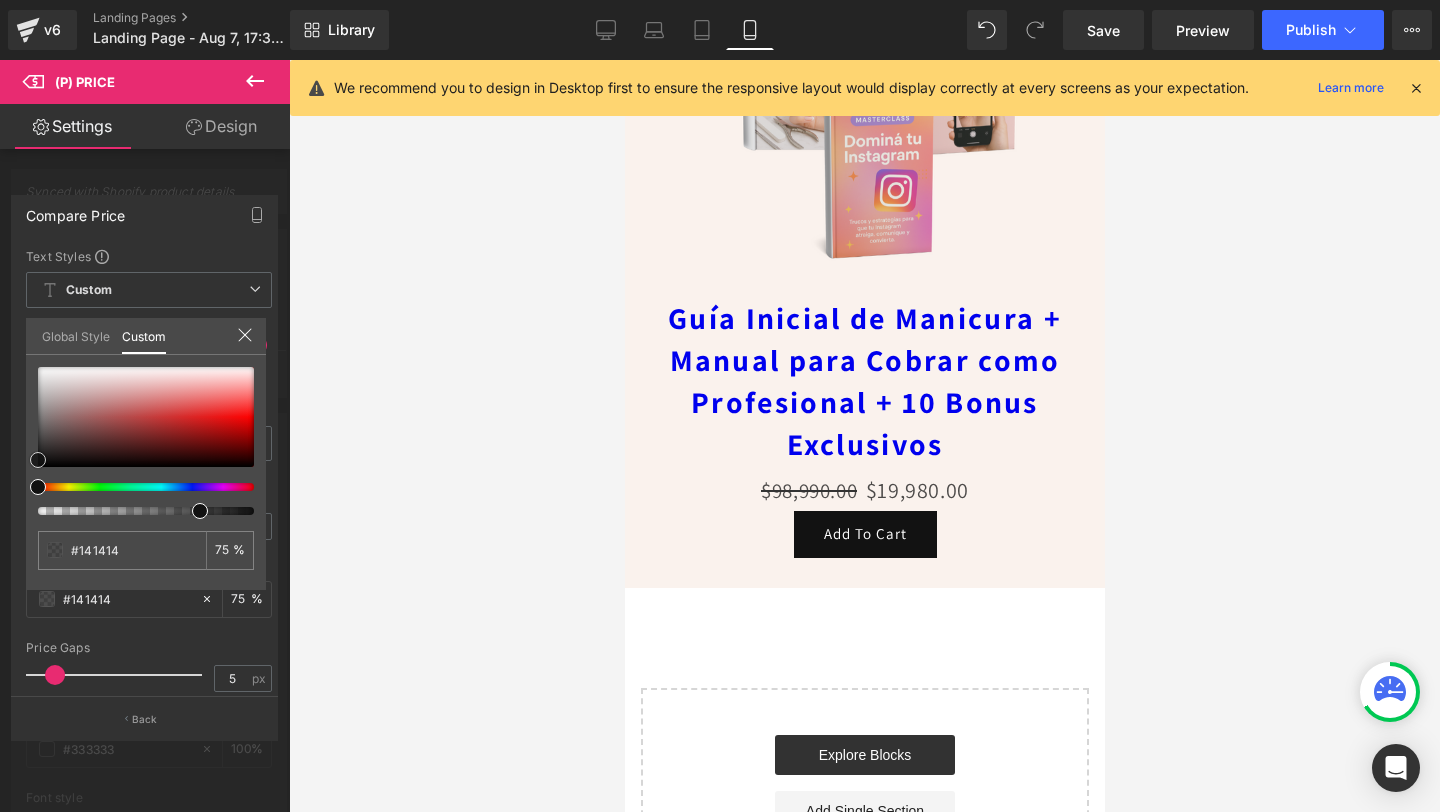 type on "#1e1e1e" 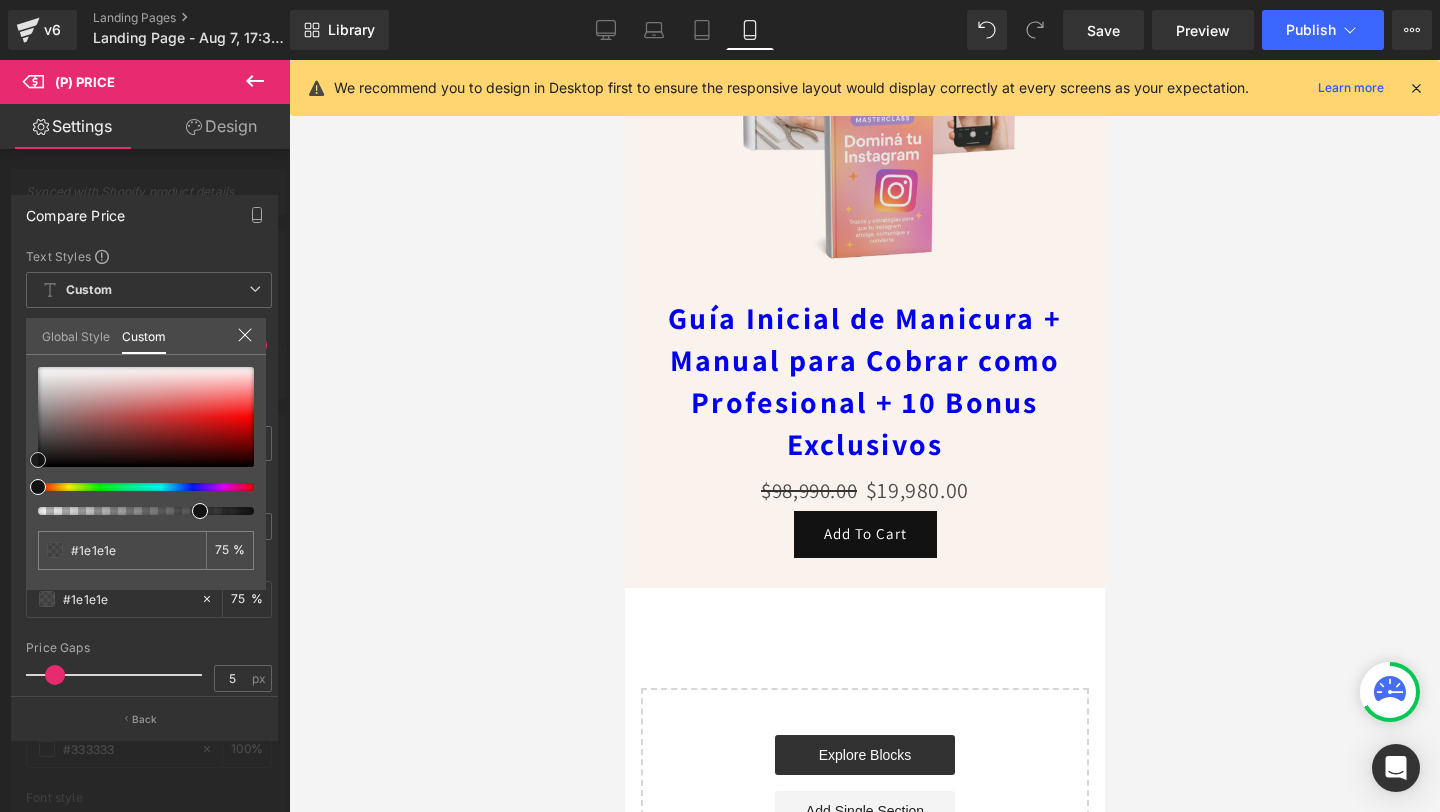 type on "#2d2d2d" 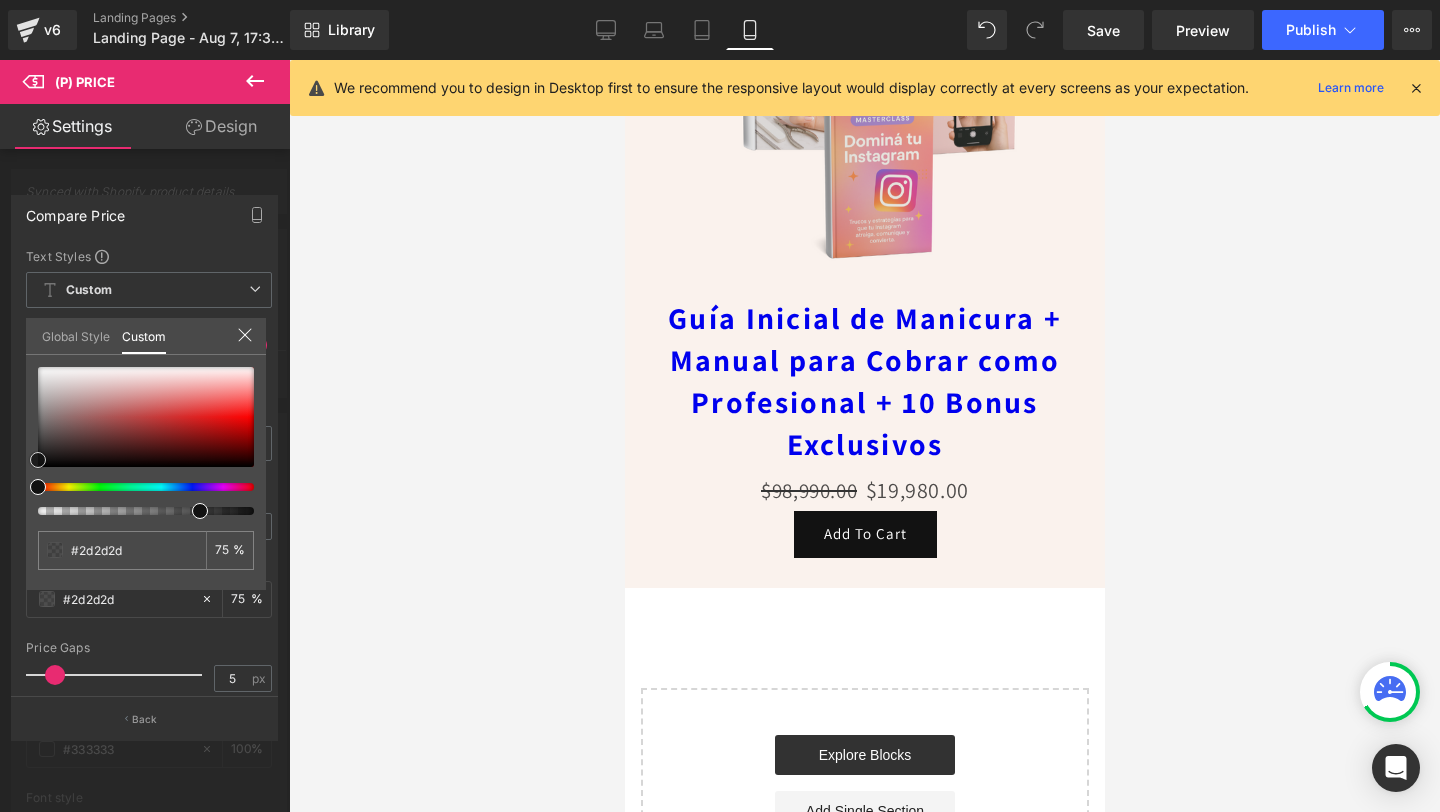 type on "#3d3d3d" 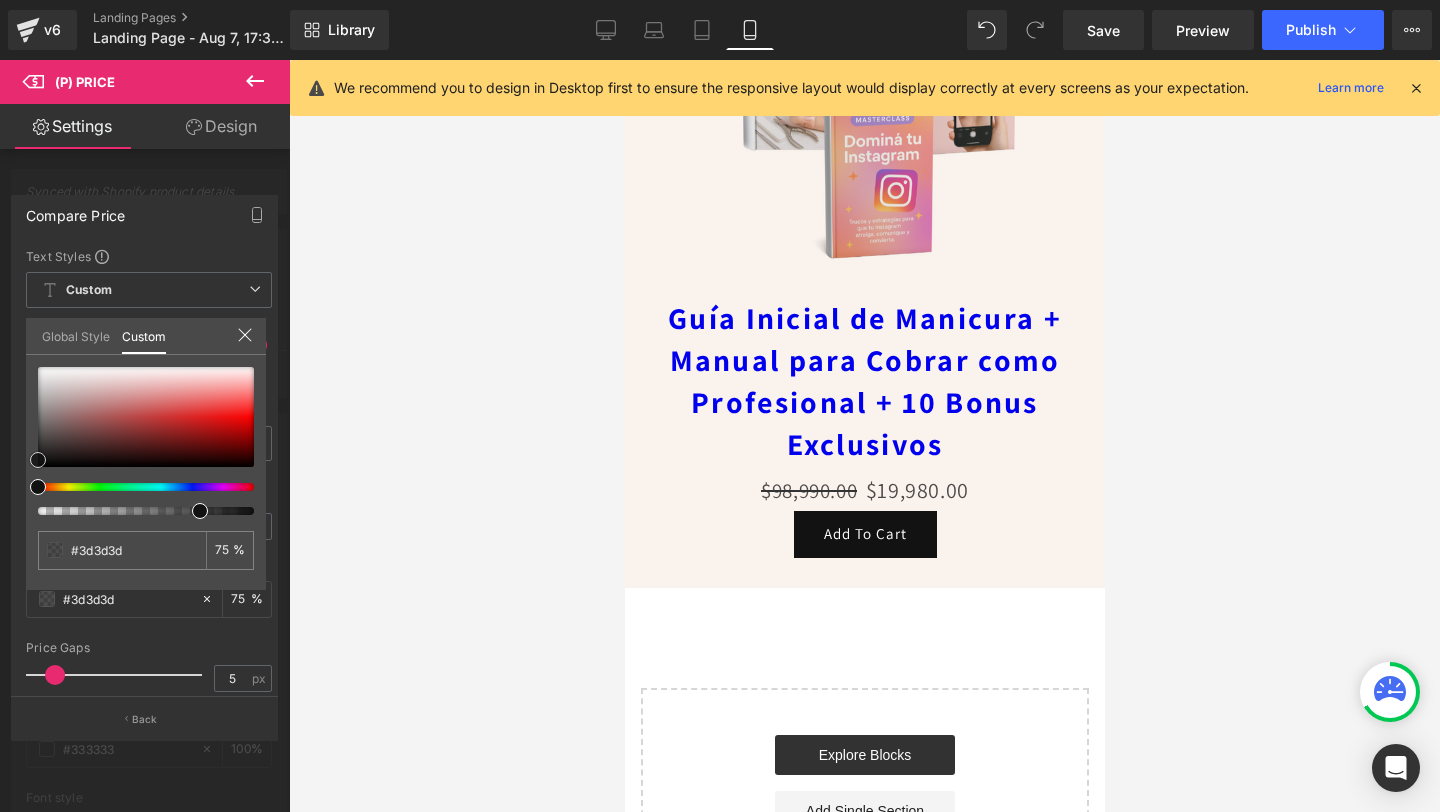 type on "#494949" 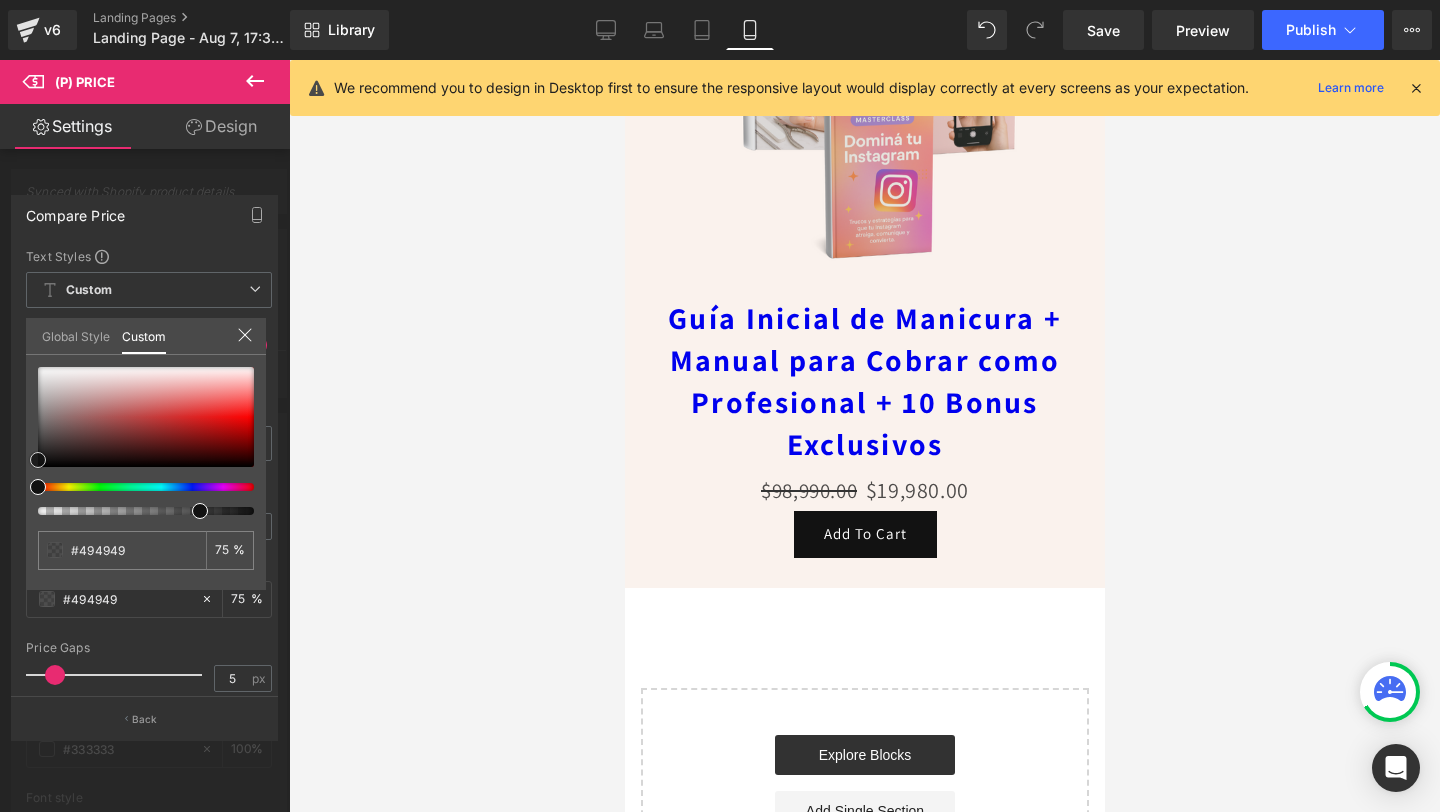 type on "#4c4c4c" 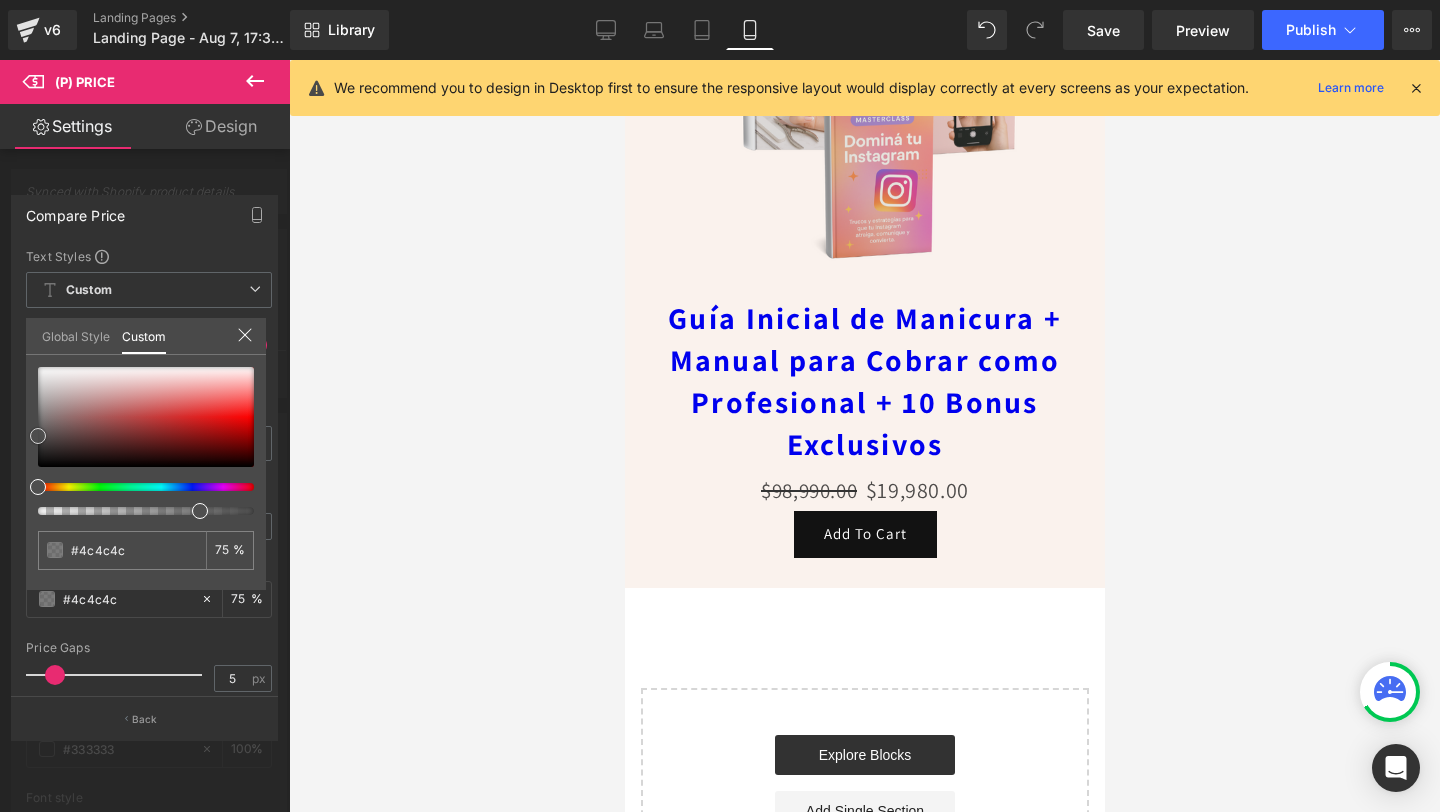 type on "#4f4f4f" 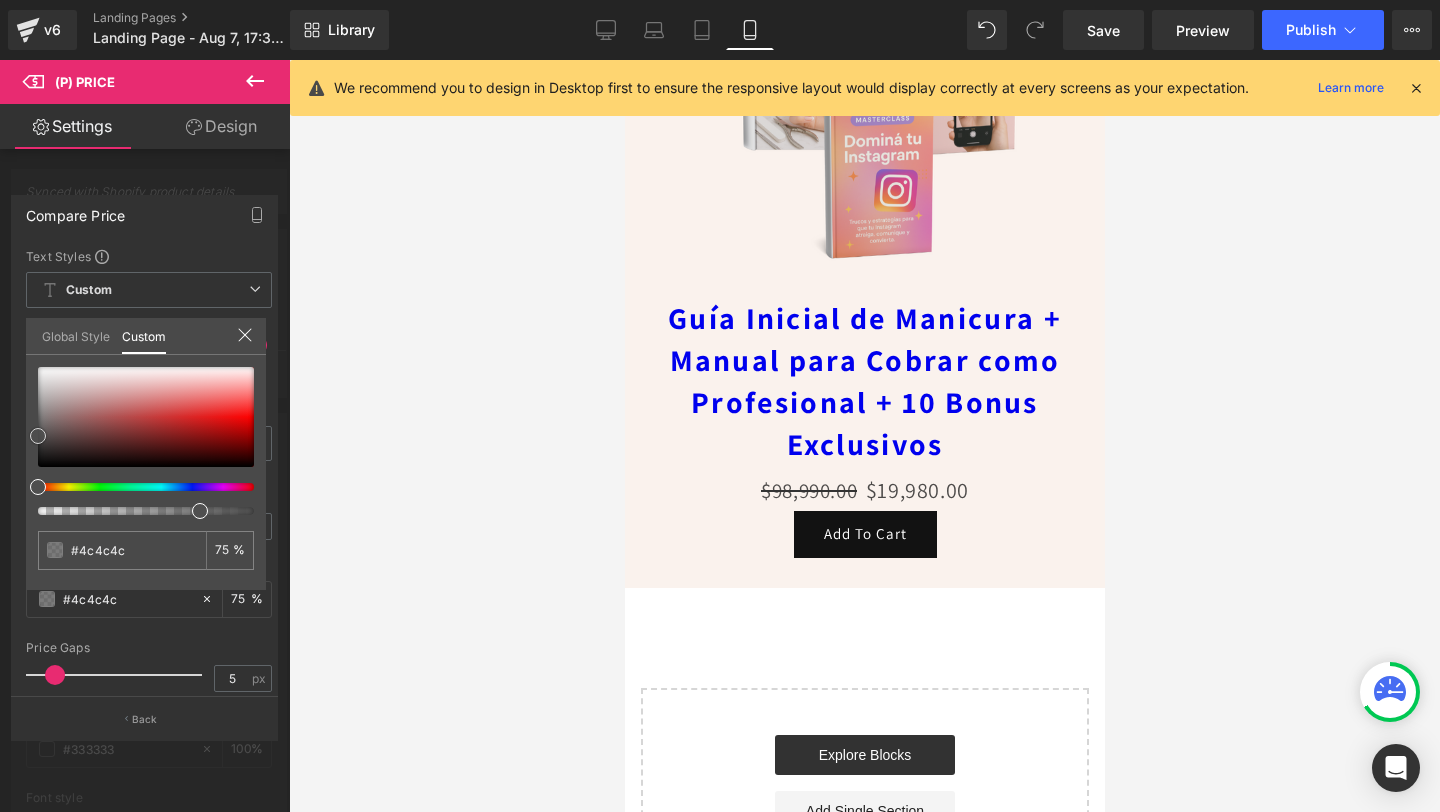 type on "#4f4f4f" 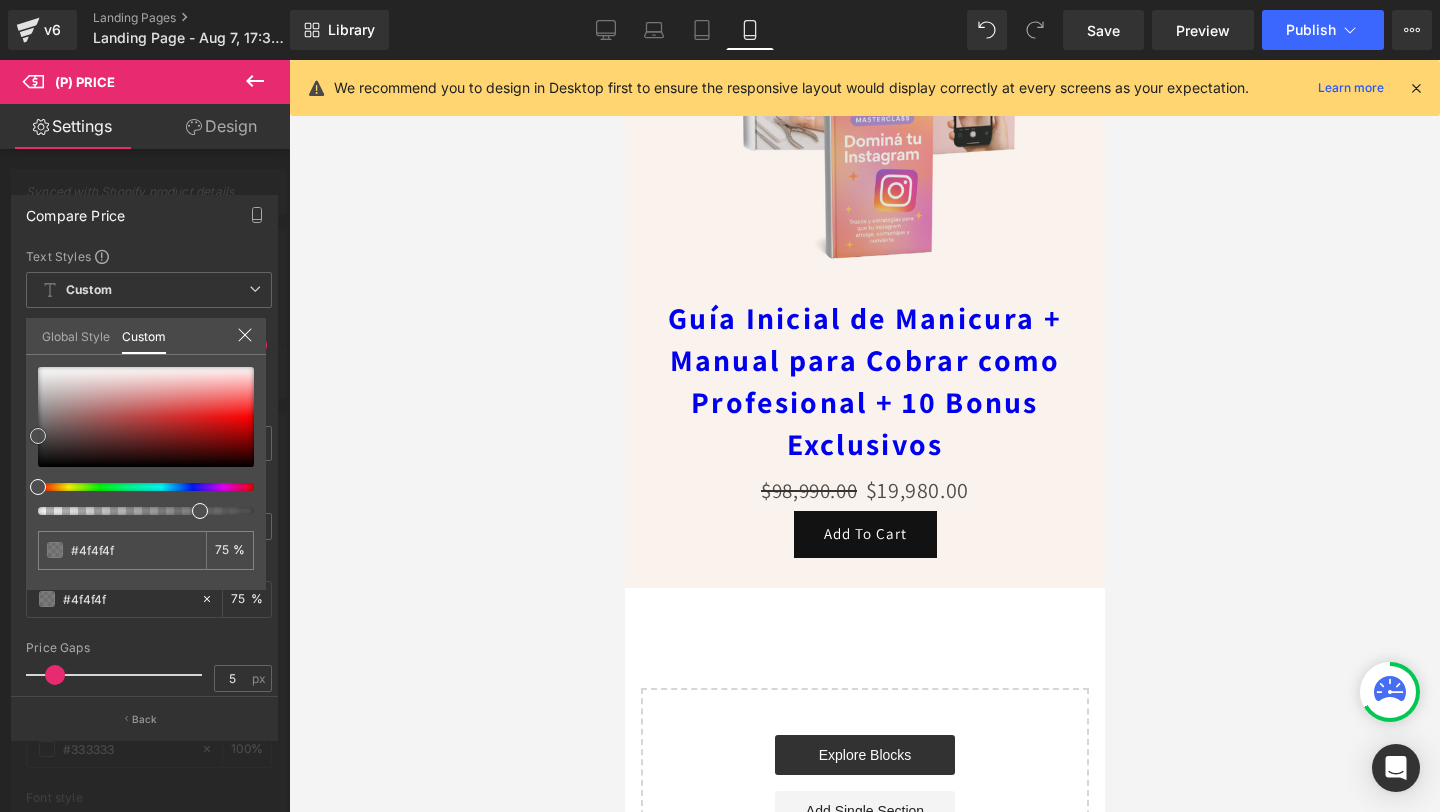 type on "#515151" 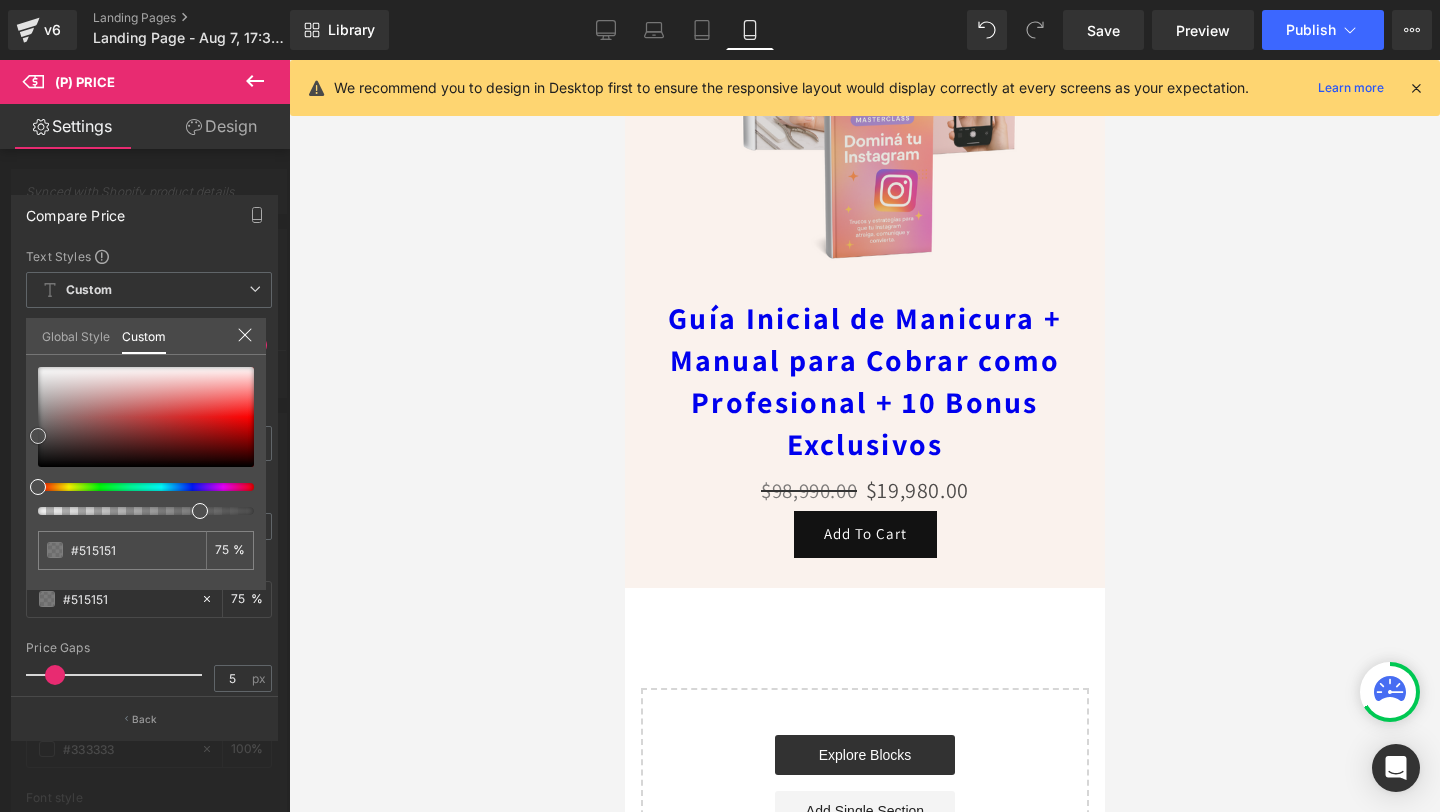 type on "#545353" 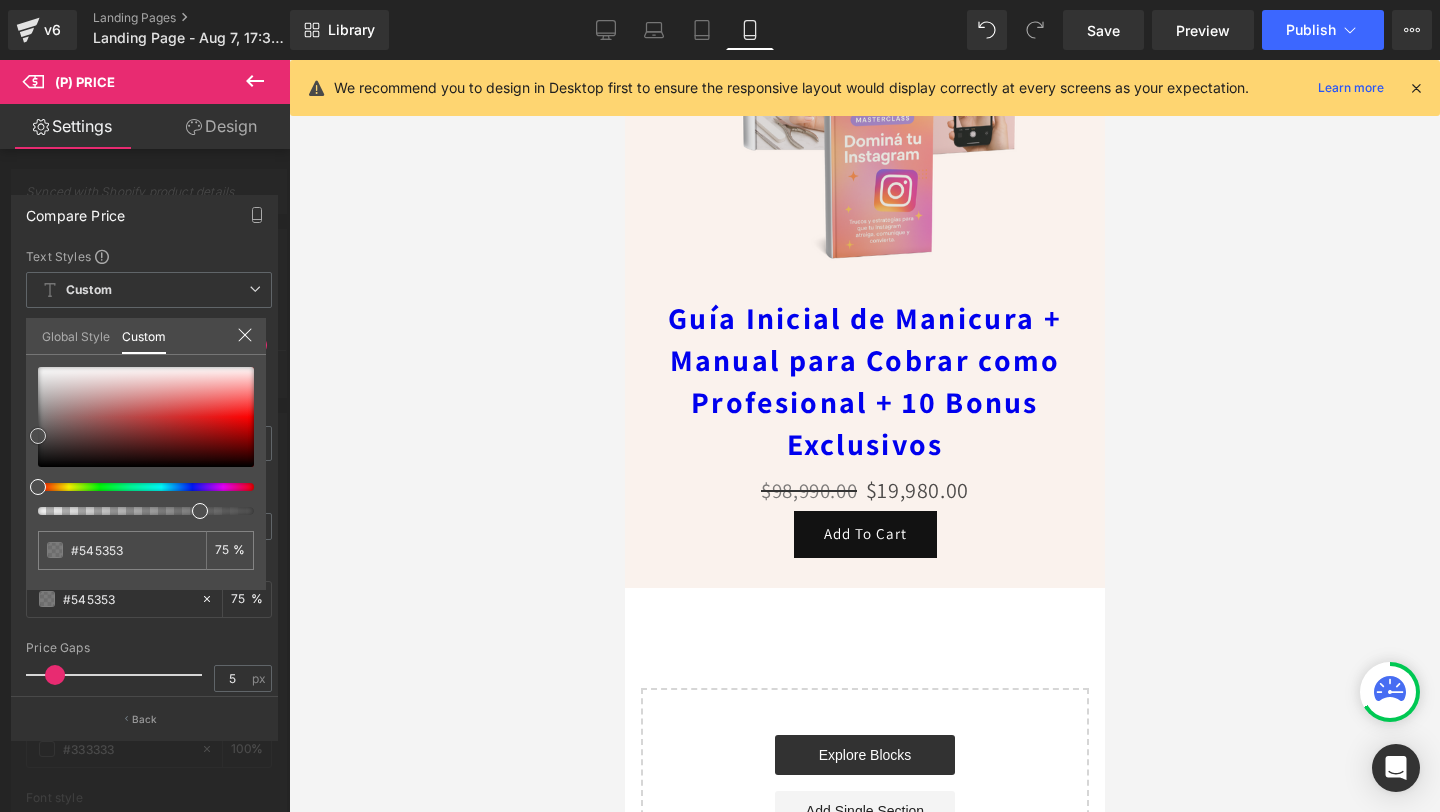 type on "#575555" 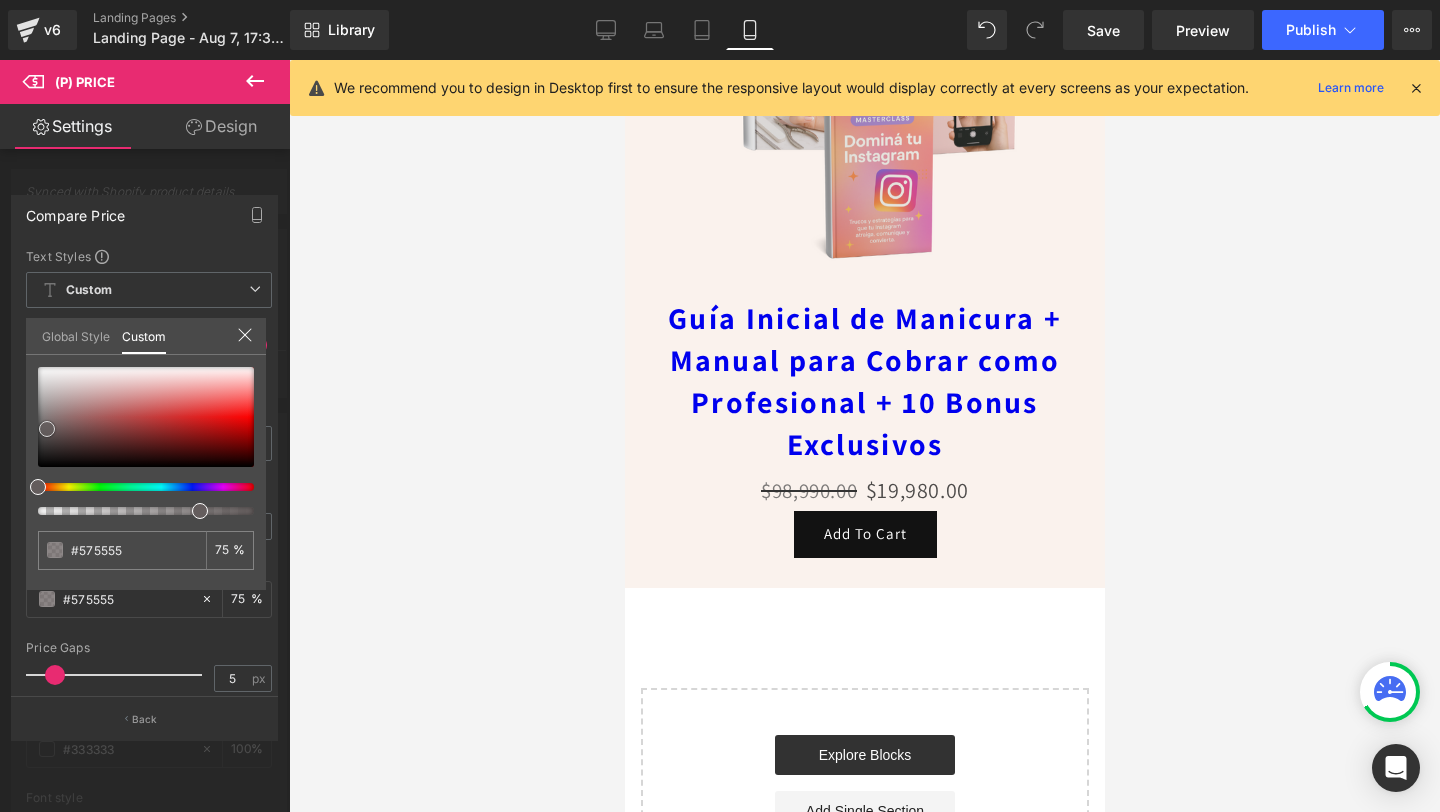 type on "#5d5959" 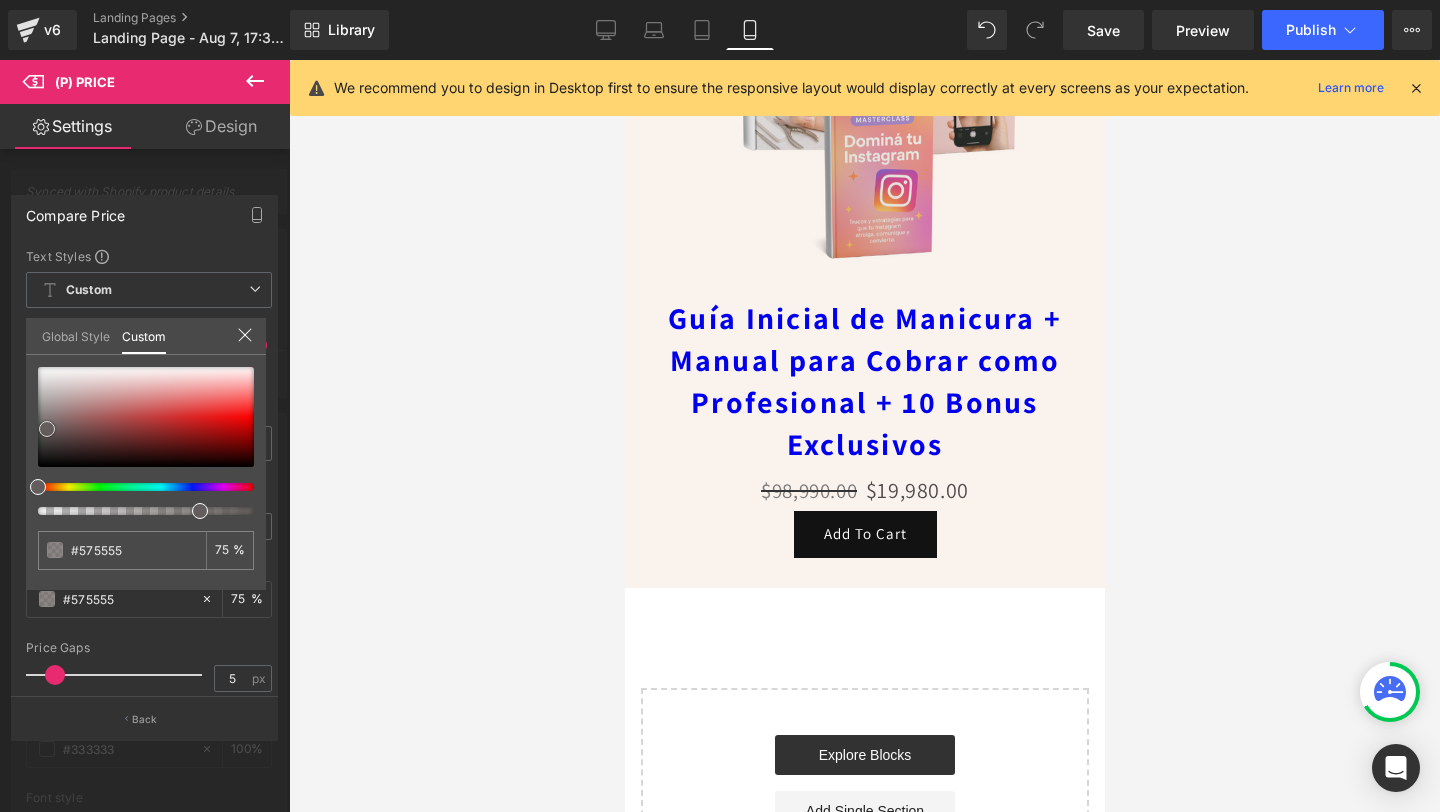 type on "#5d5959" 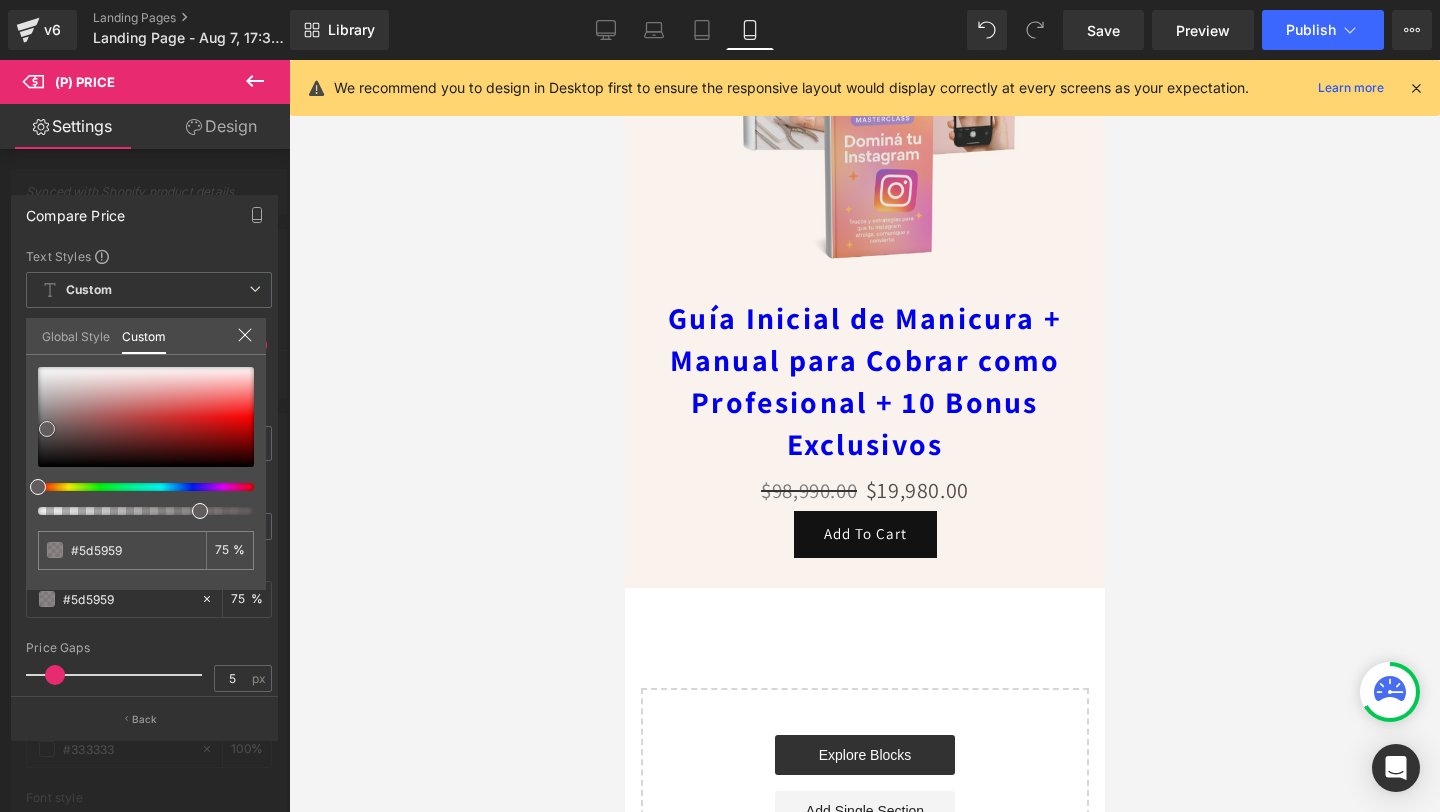 type on "#6f6161" 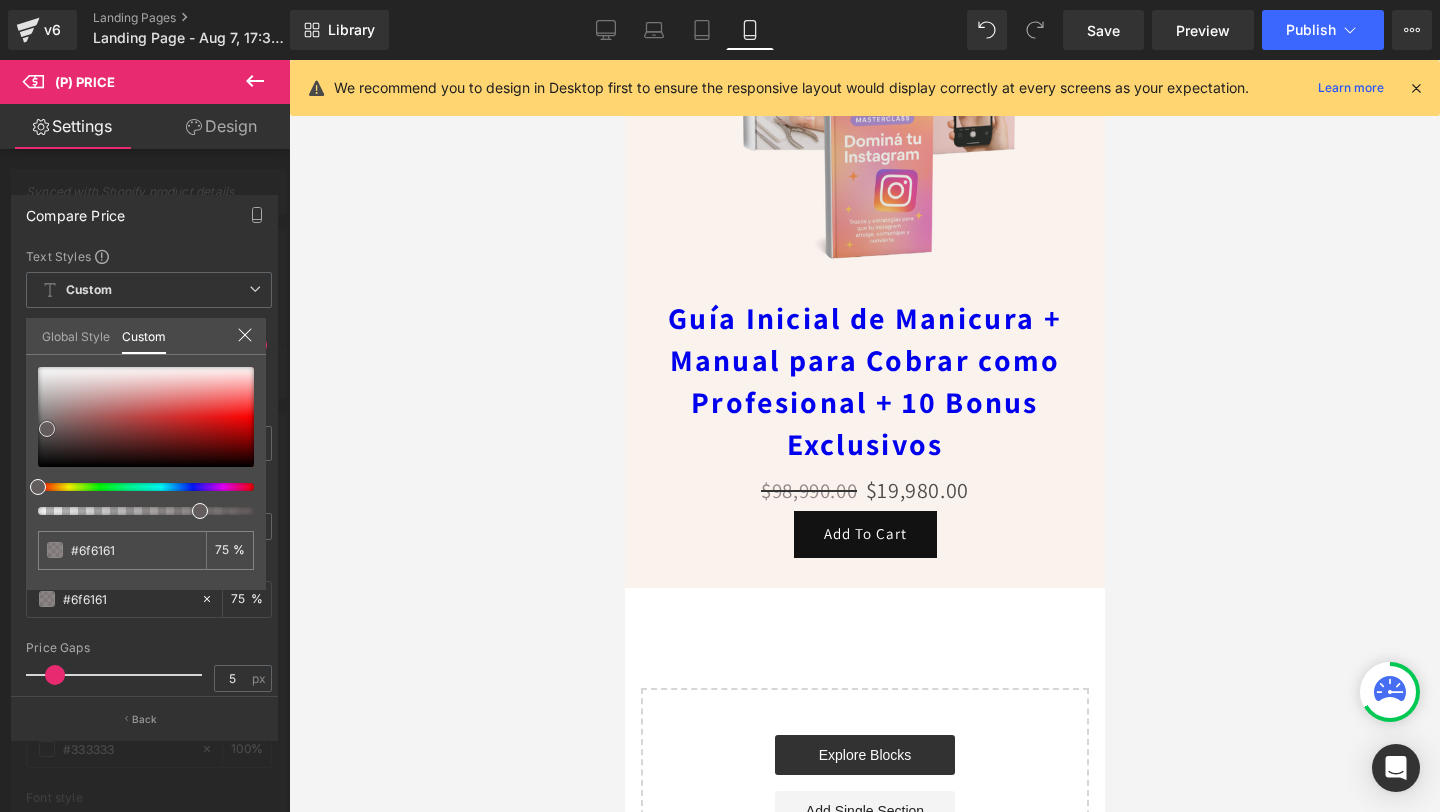 type on "#8a6060" 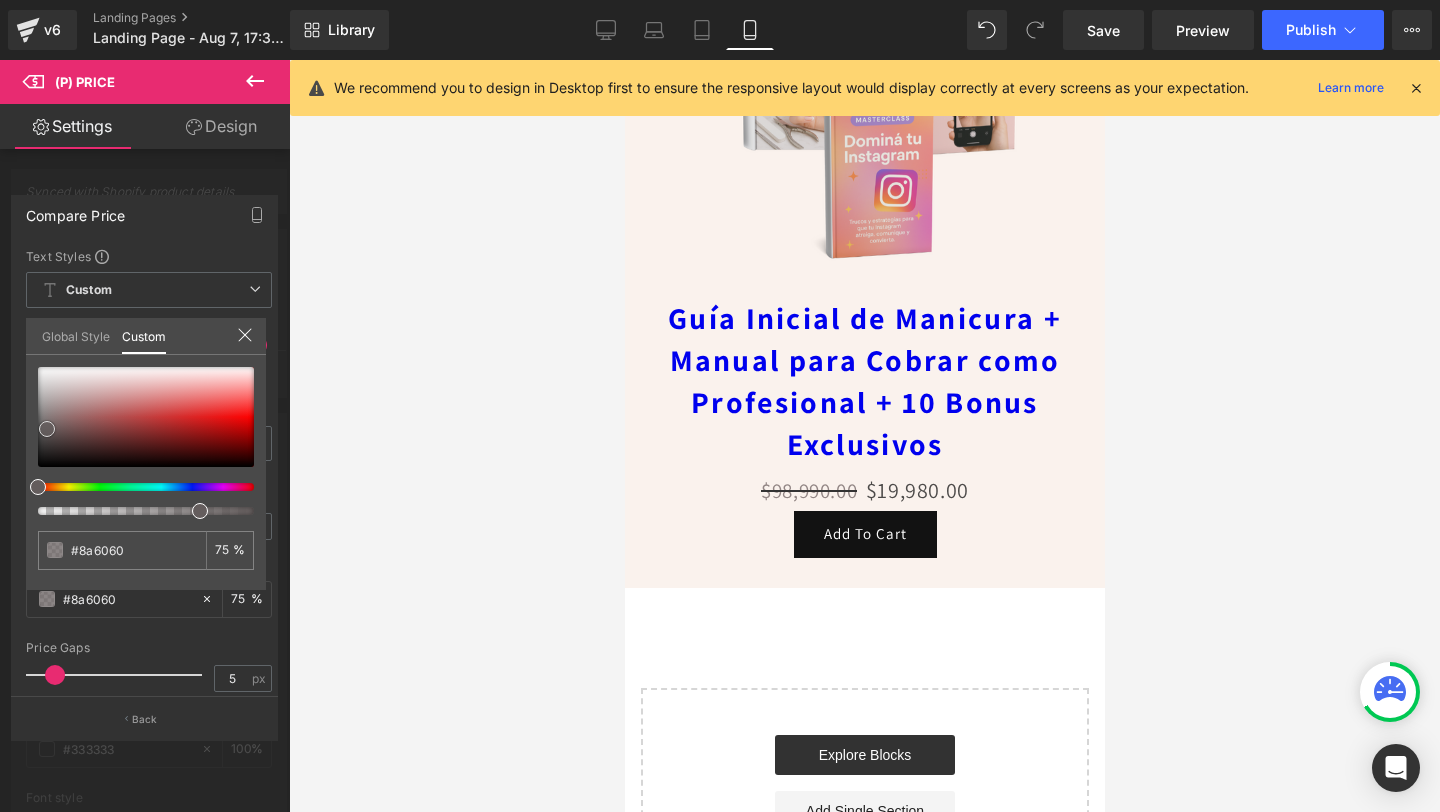type on "#9f5555" 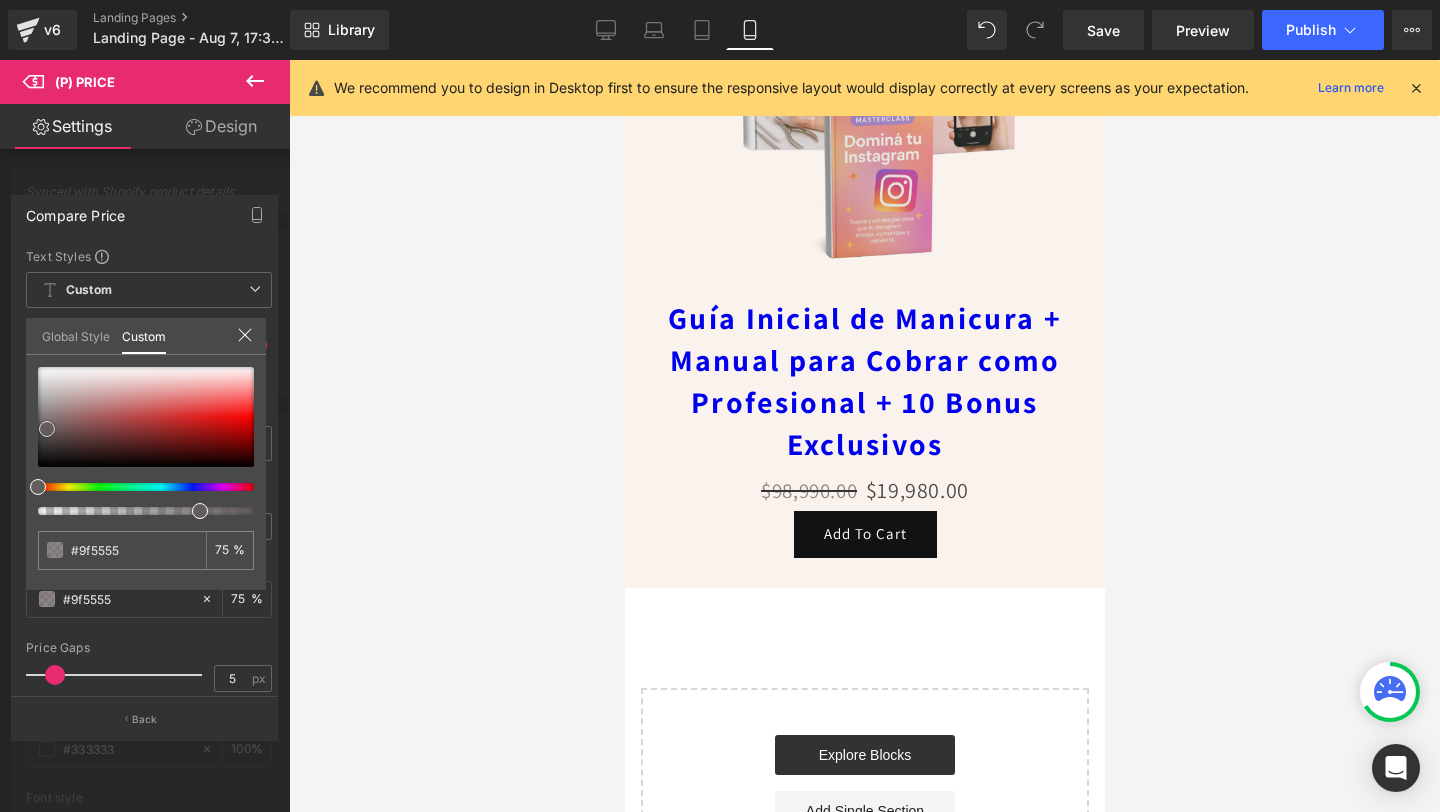 type on "#aa4a4a" 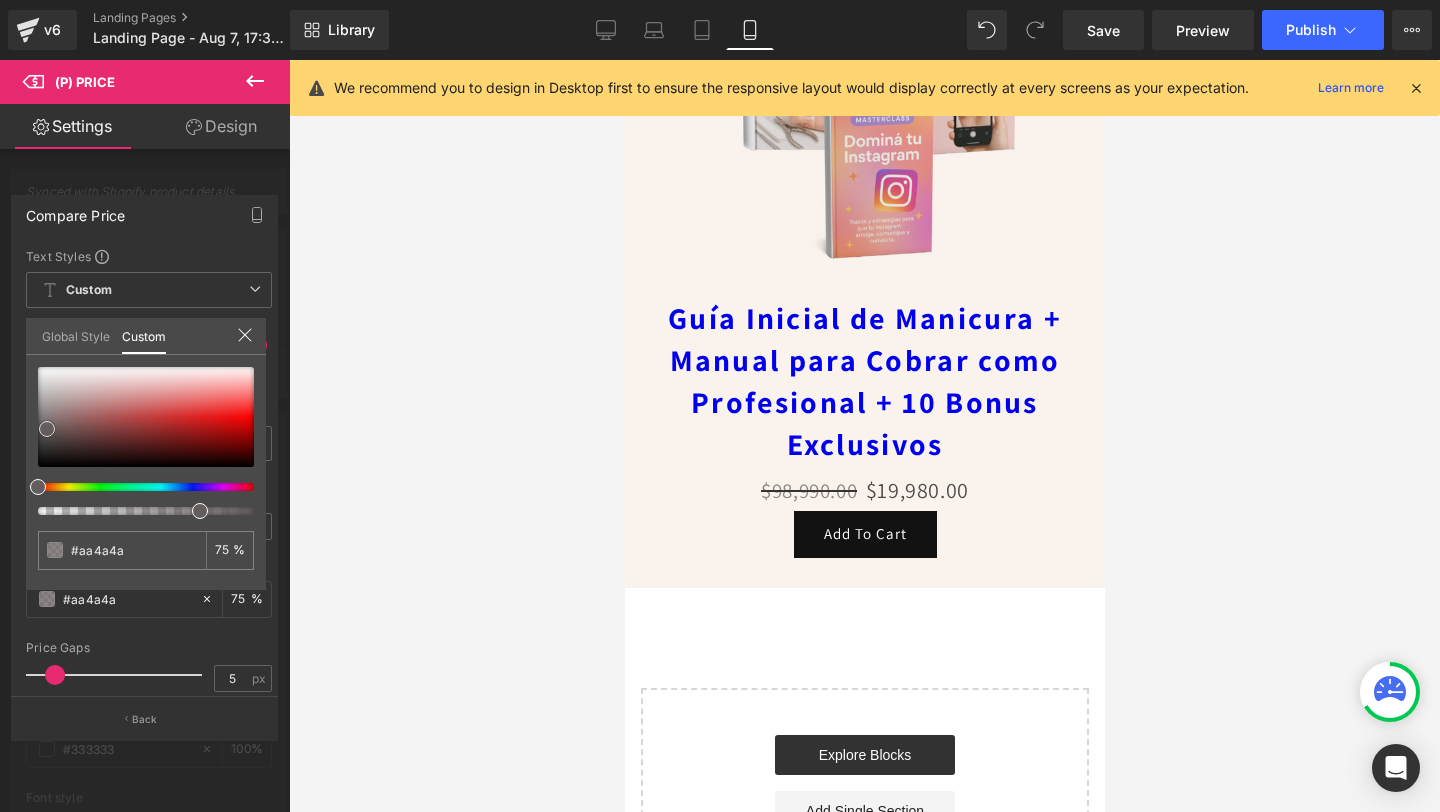 type on "#ba3f3f" 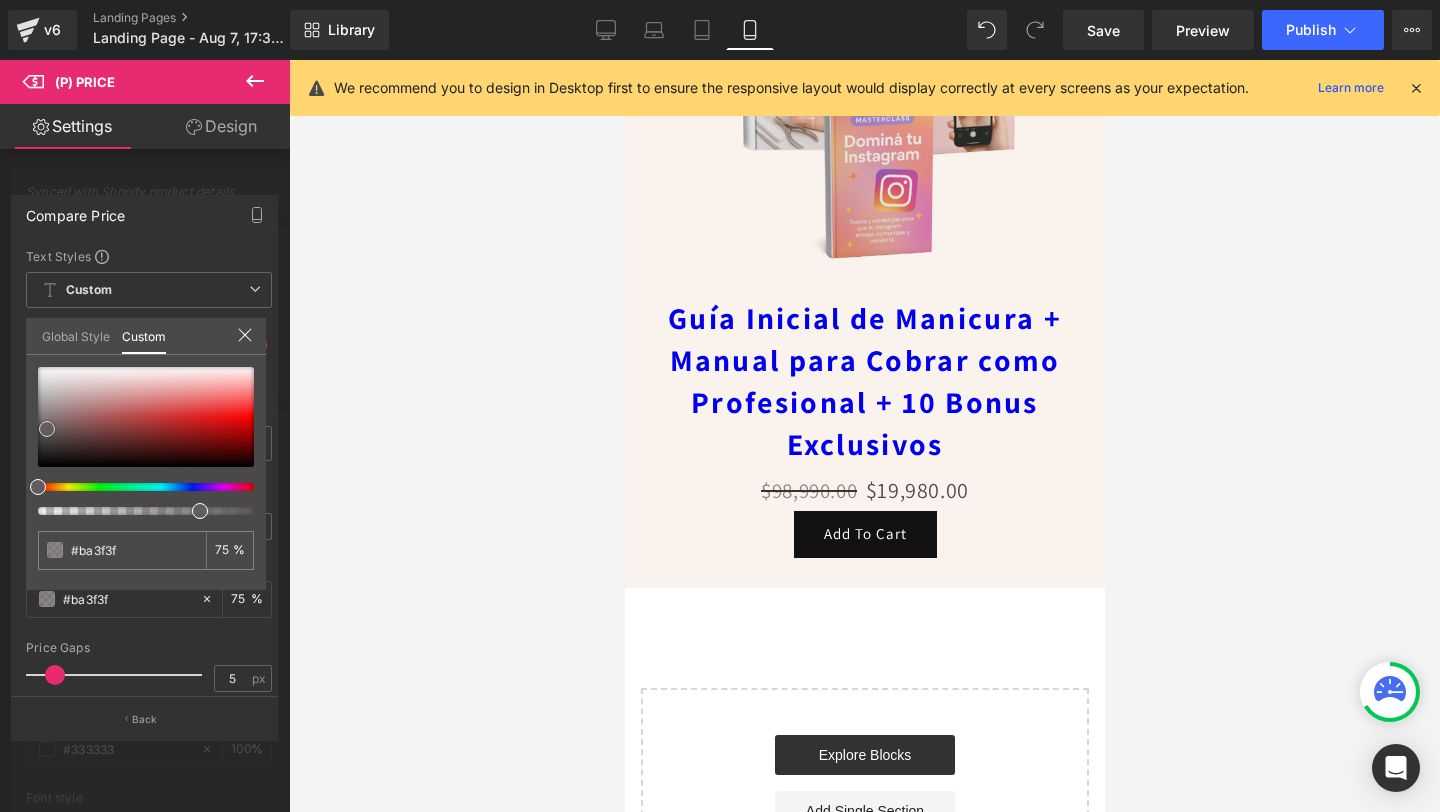 type on "#cd3131" 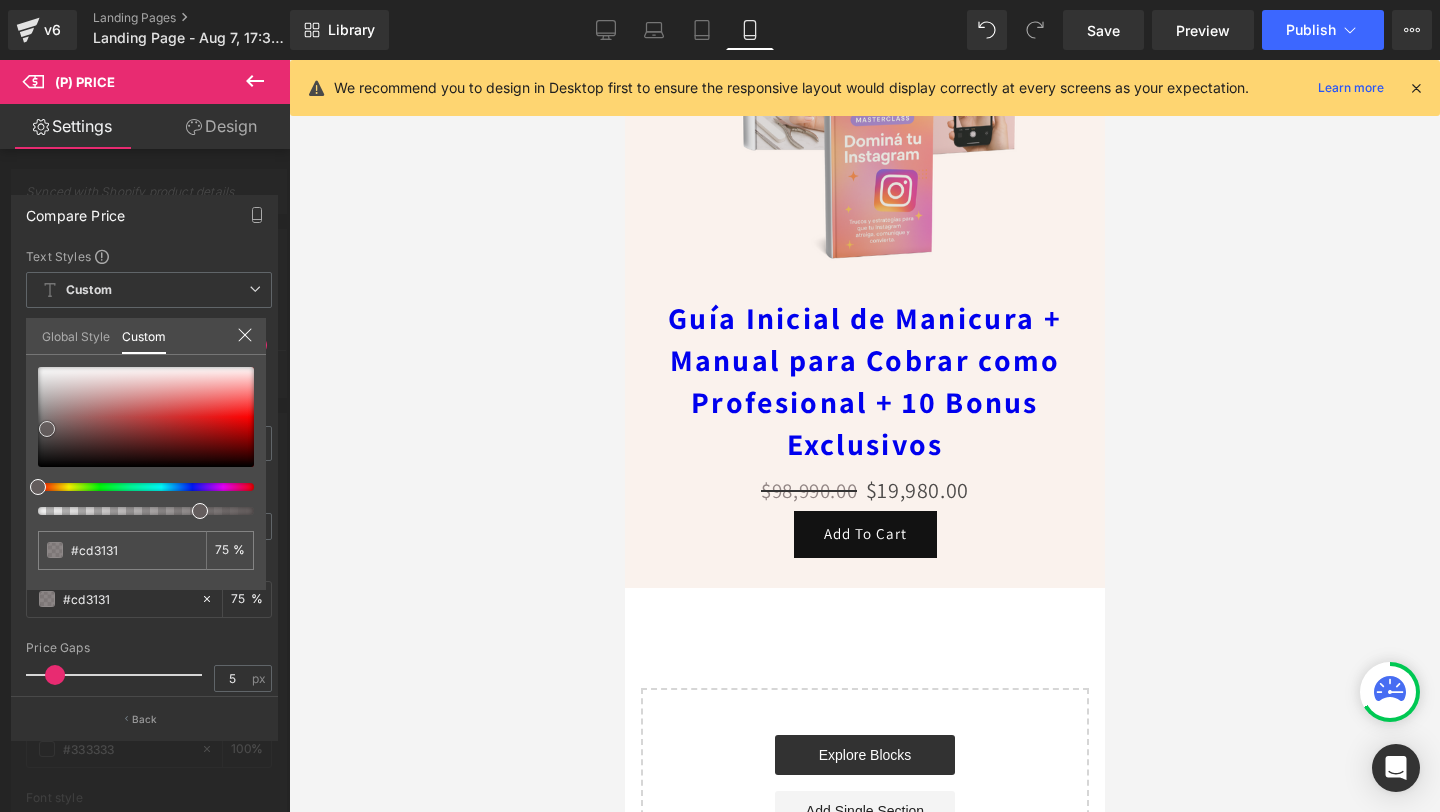 type on "#db2323" 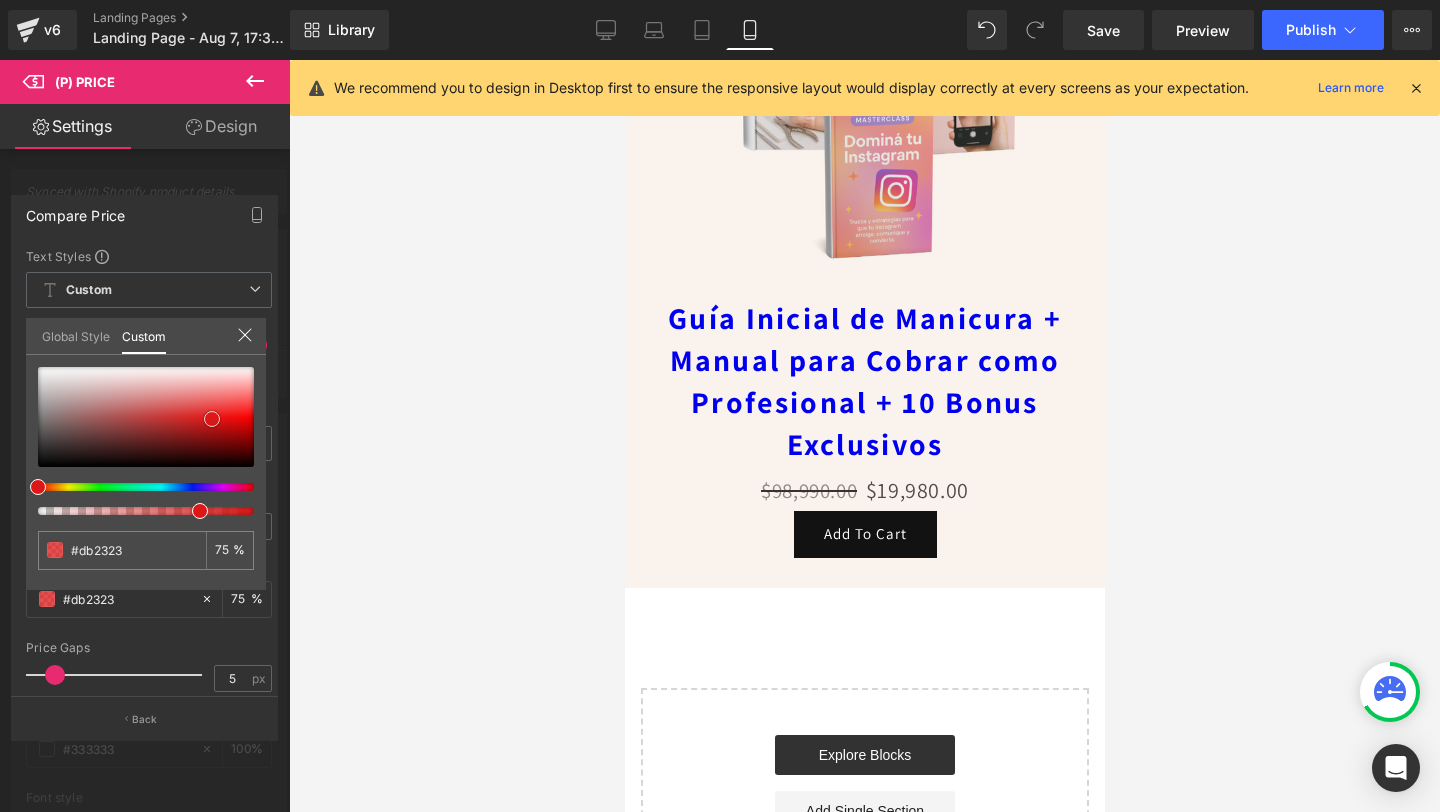 type on "#dd1717" 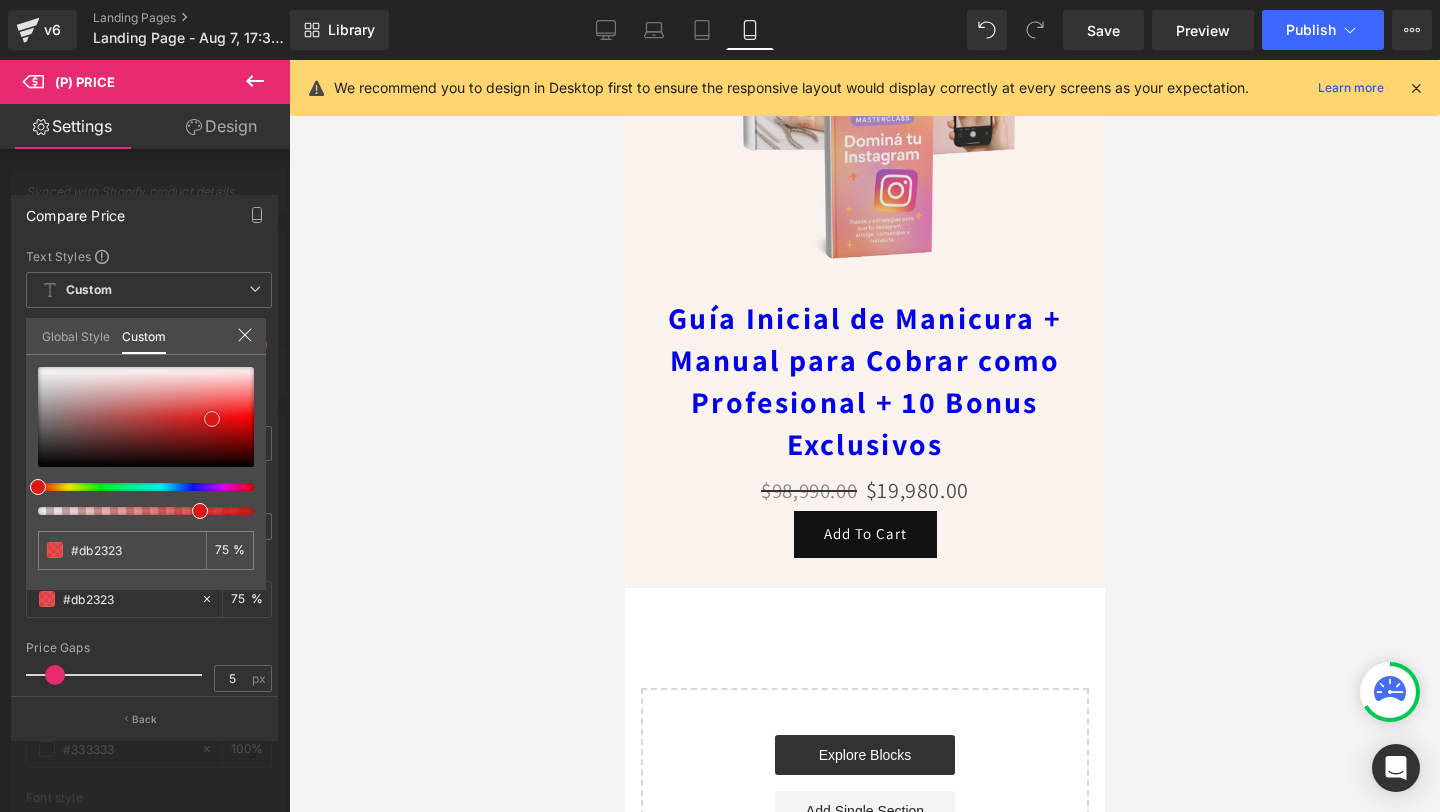 type on "#dd1717" 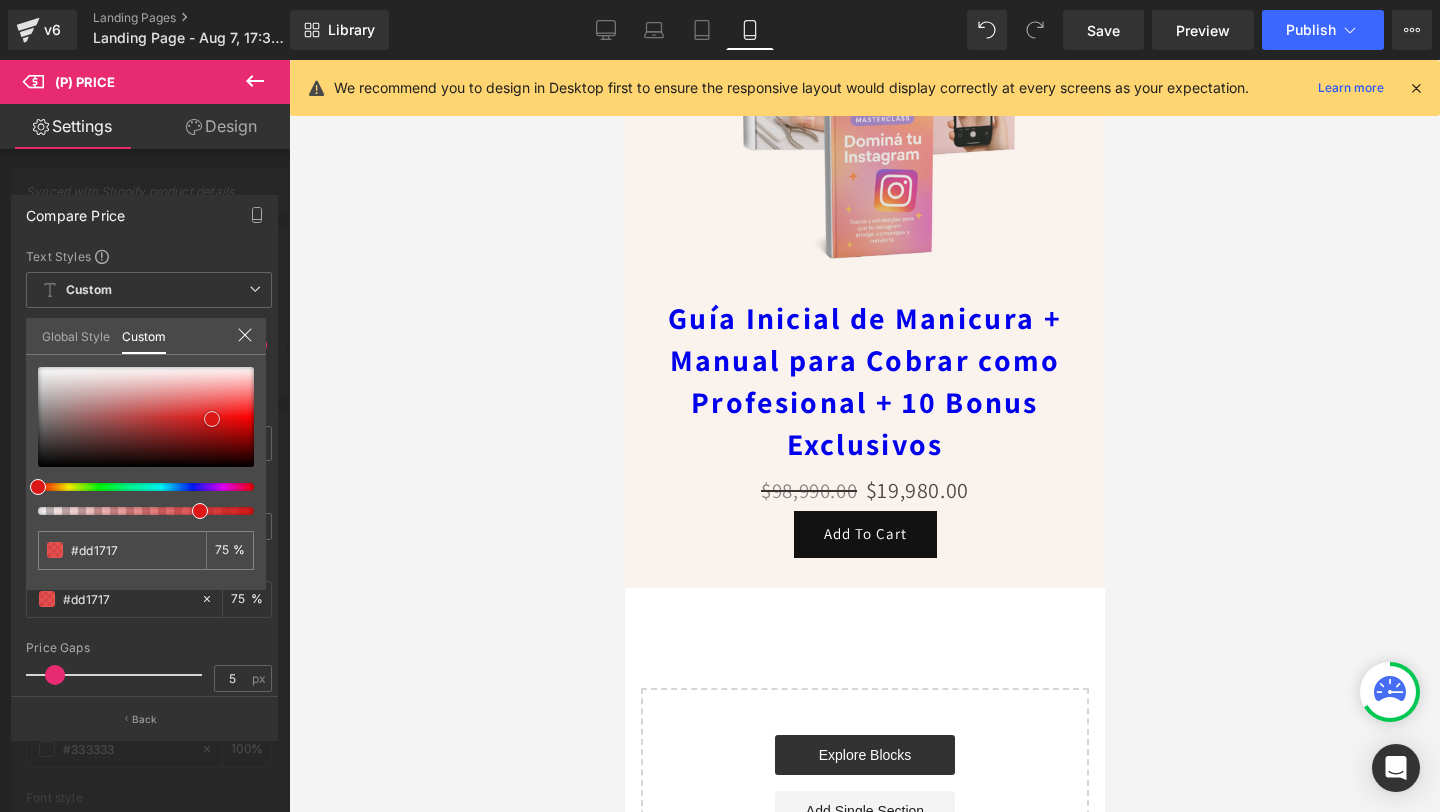 type on "#d00f0f" 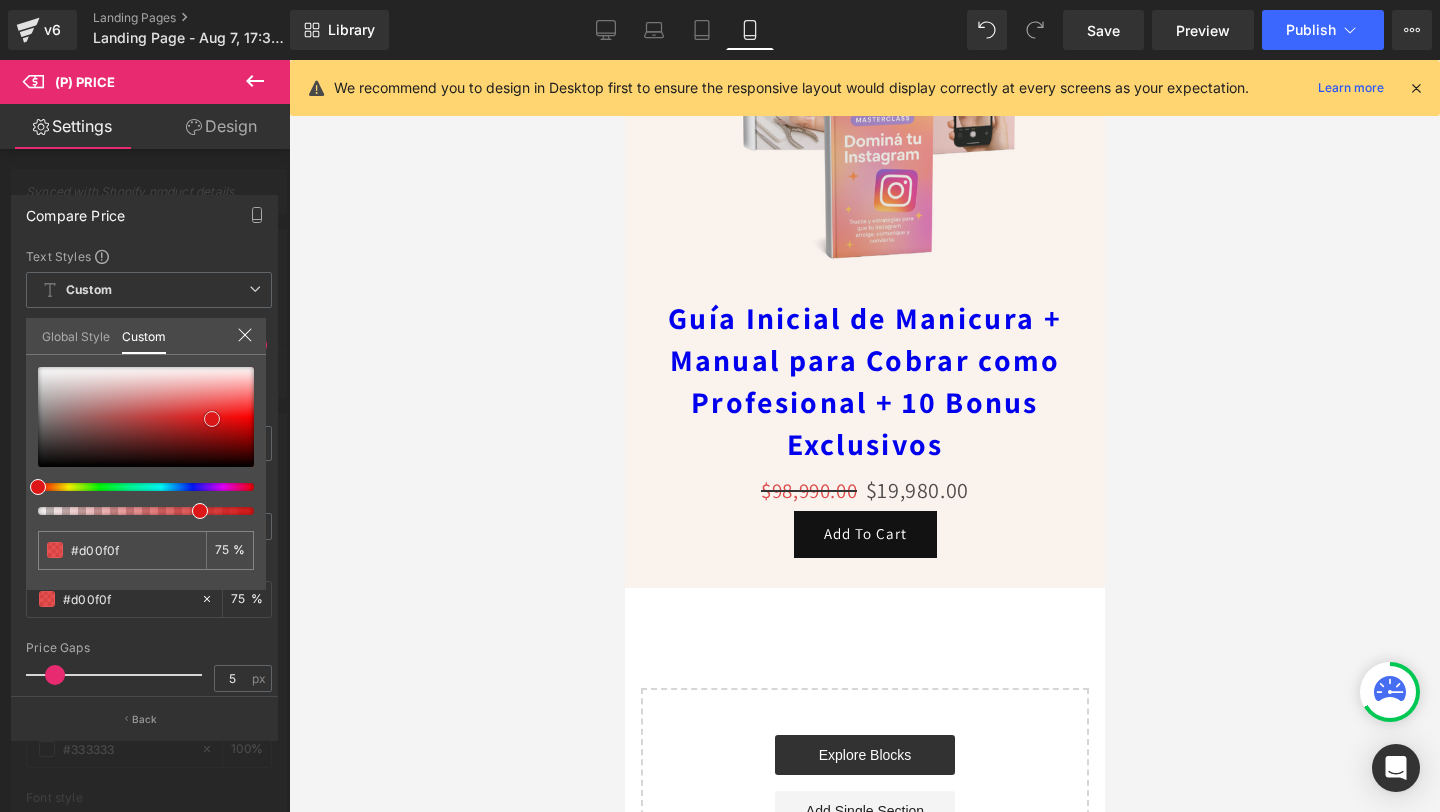 type on "#c60a0a" 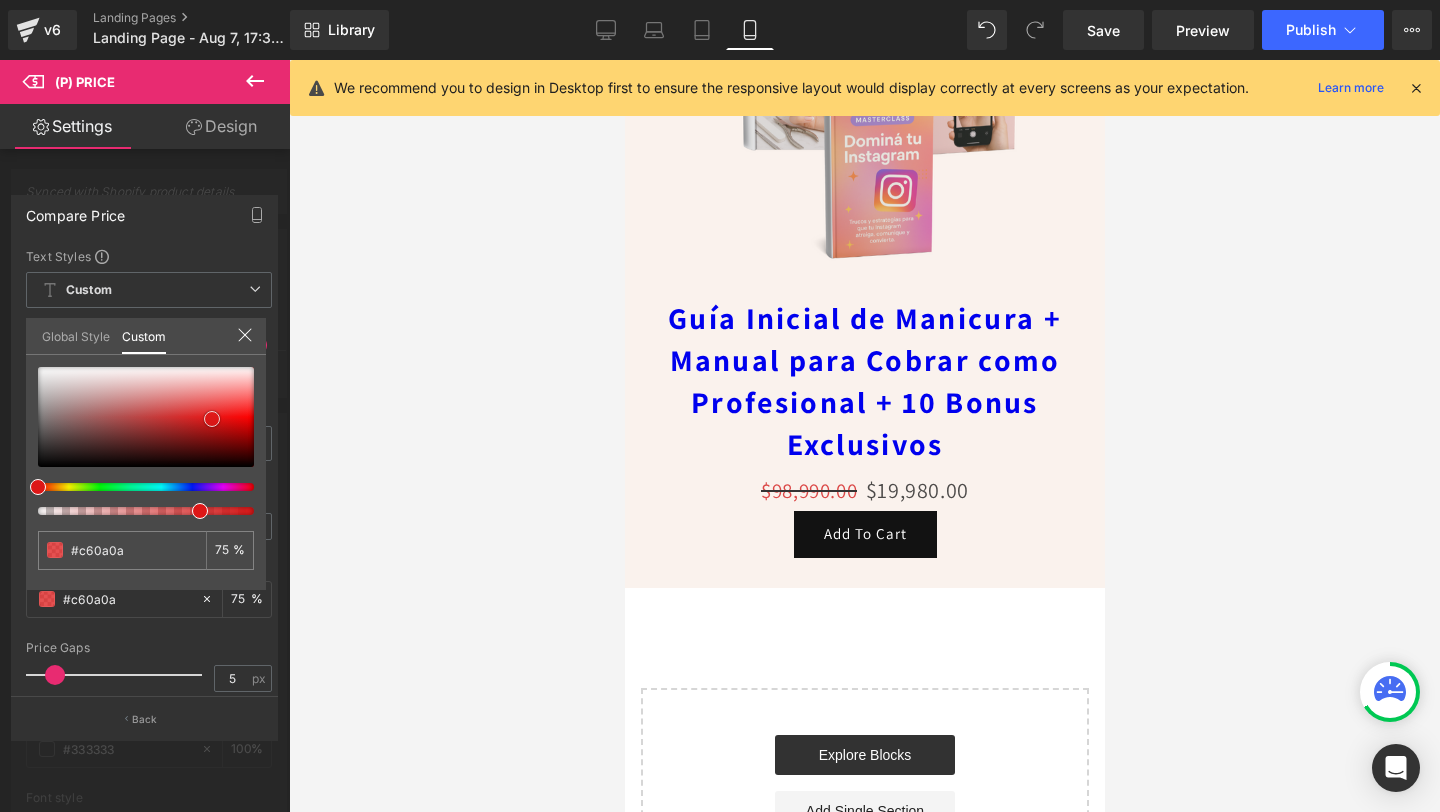 type on "#c70909" 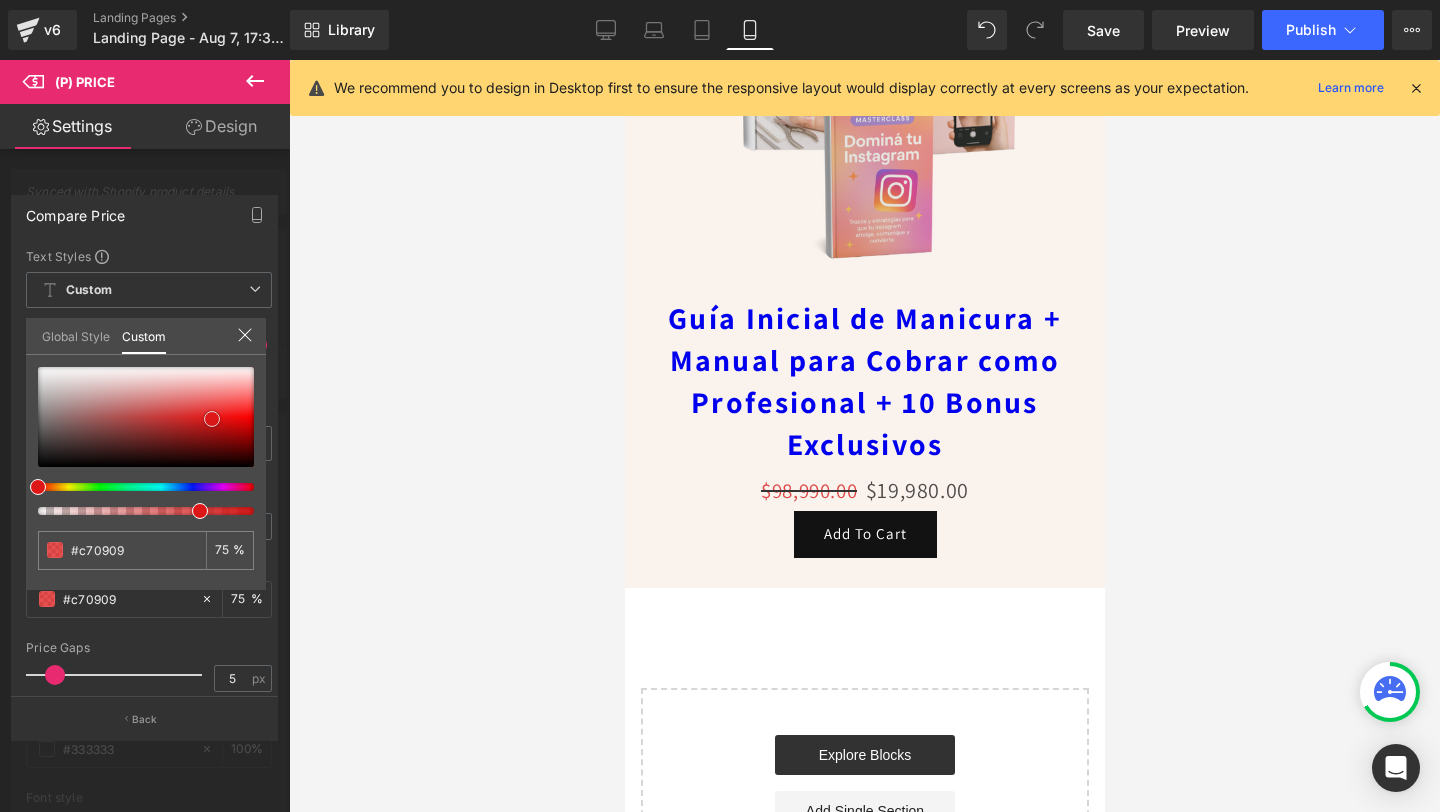 type on "#c80808" 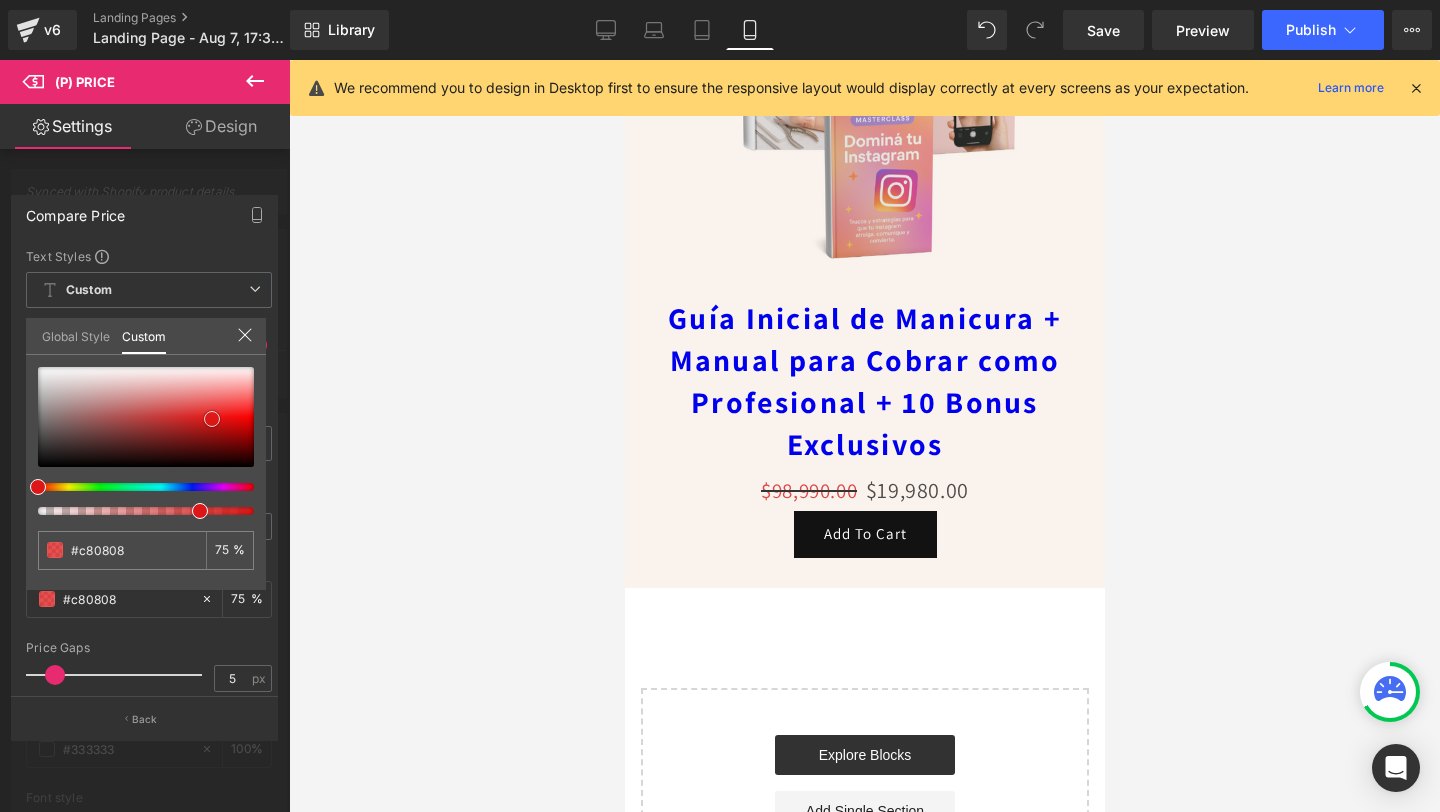 type on "#ca0606" 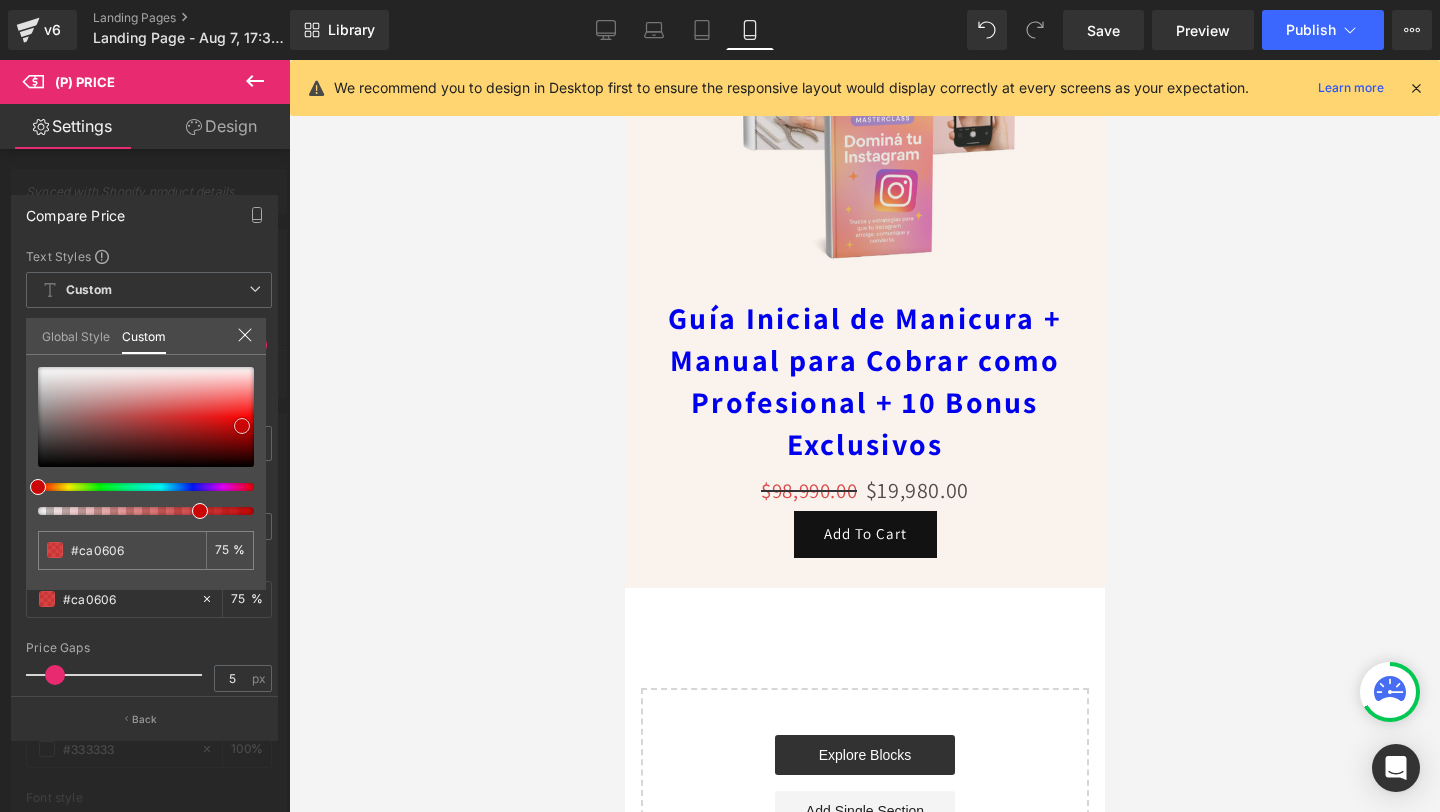 type on "#cb0505" 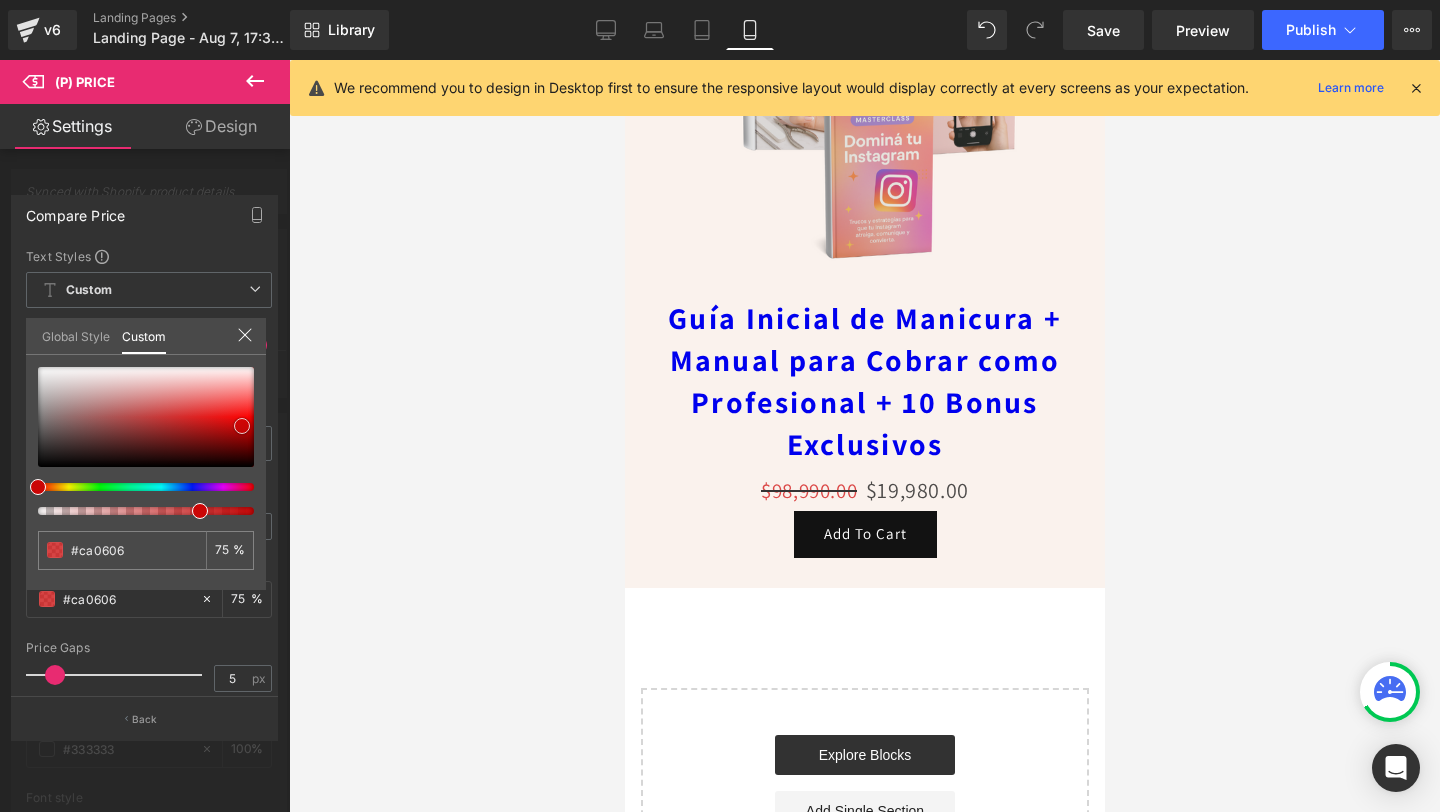 type on "#cb0505" 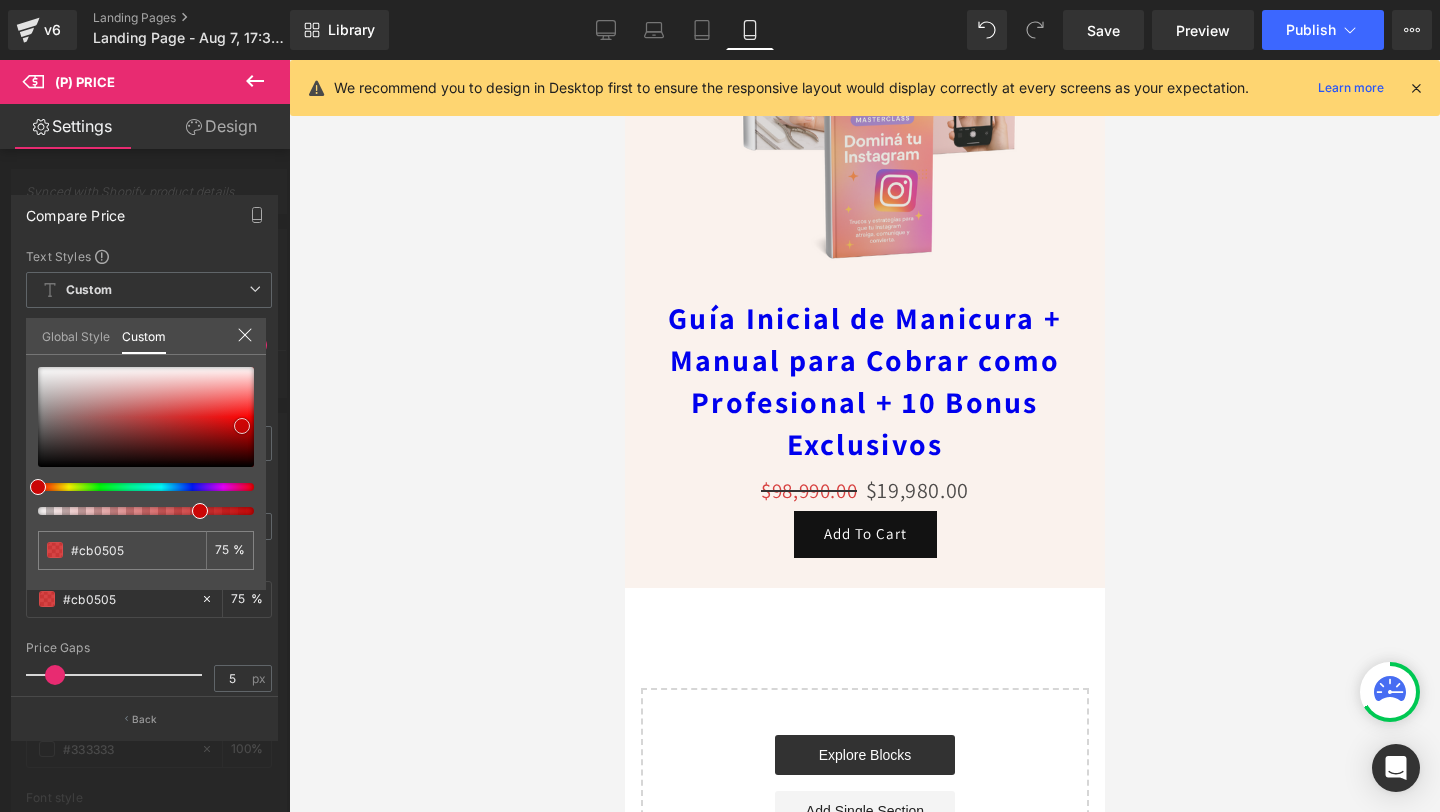 type on "#d10404" 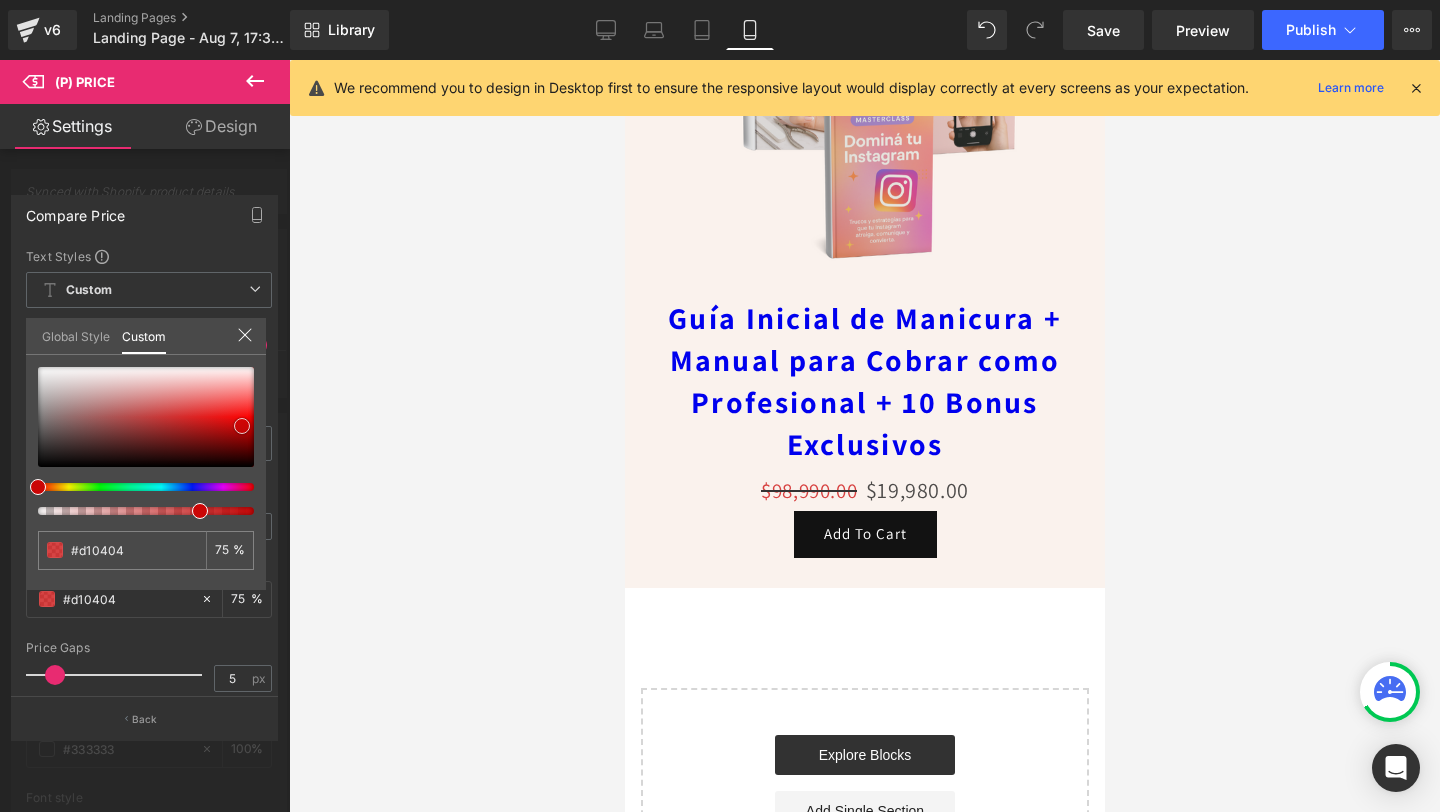 type on "#d20303" 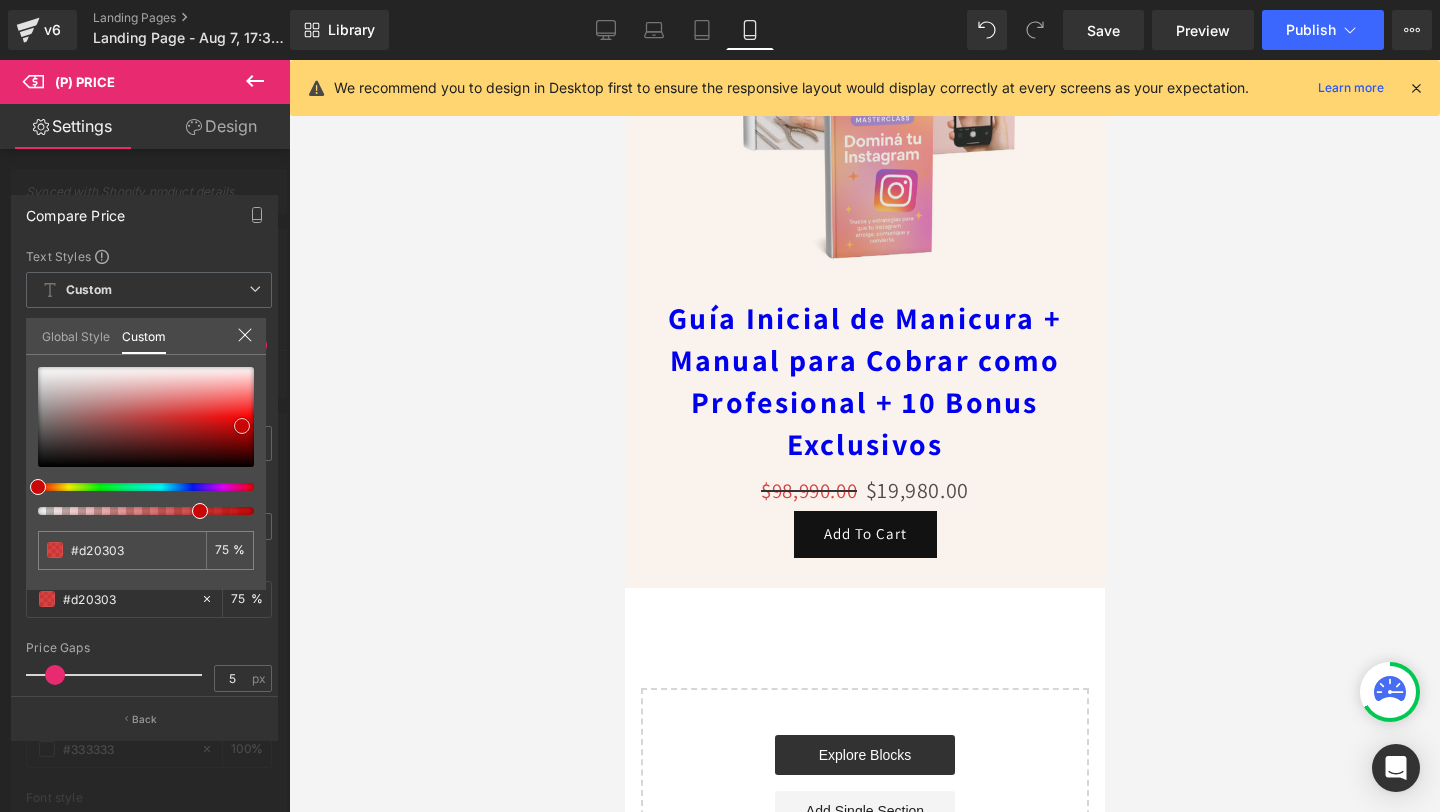 type on "#d40202" 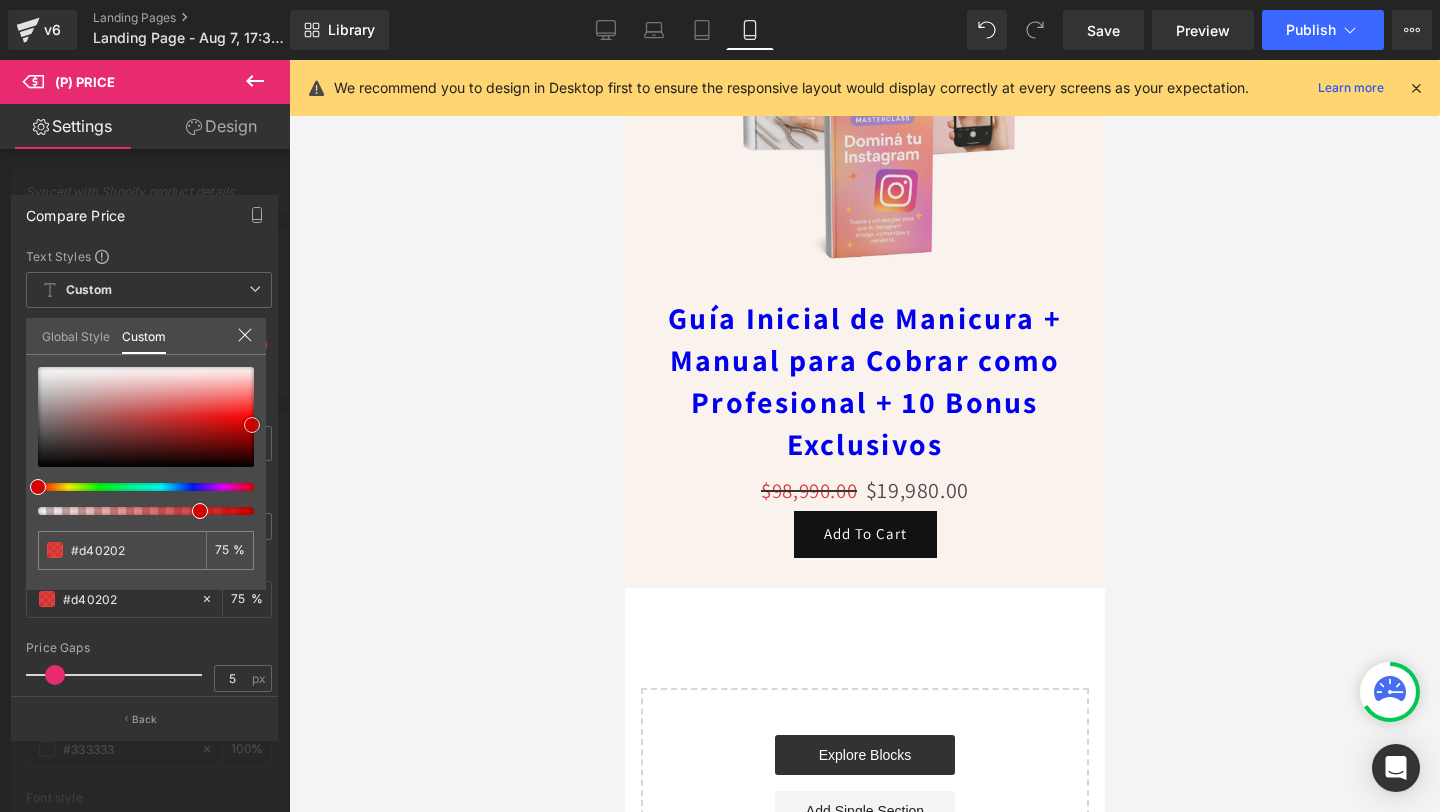 type on "#d60000" 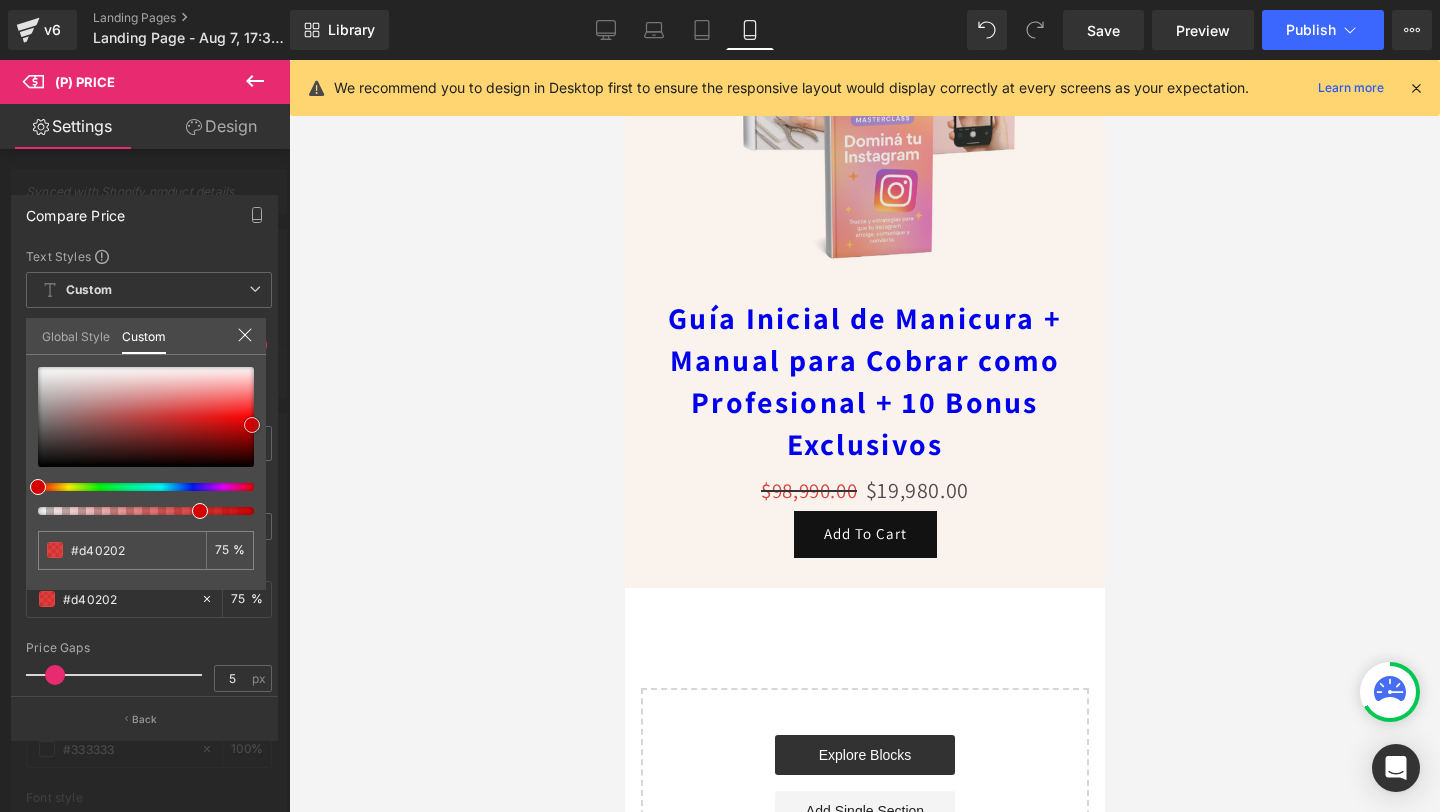 type on "#d60000" 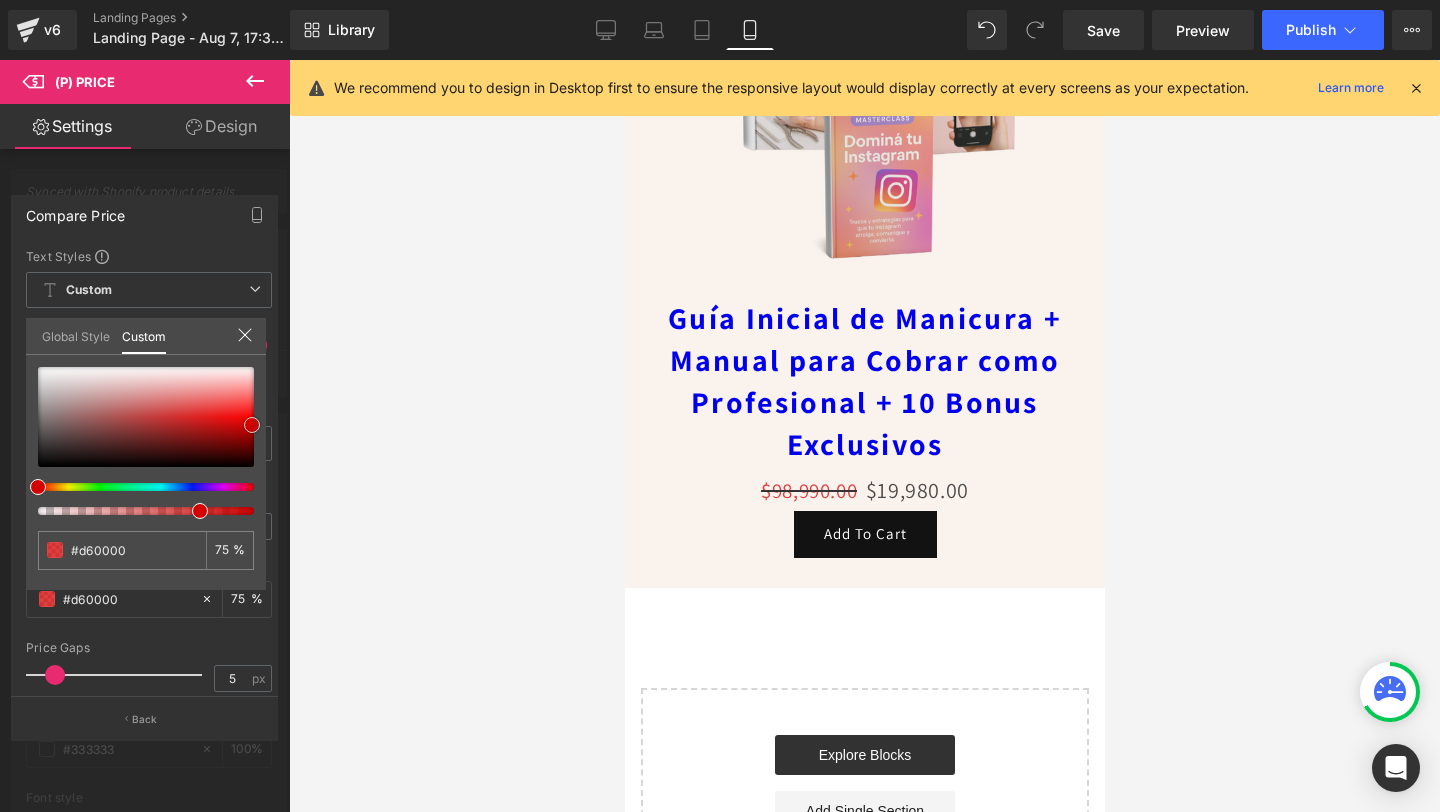 type on "#d10000" 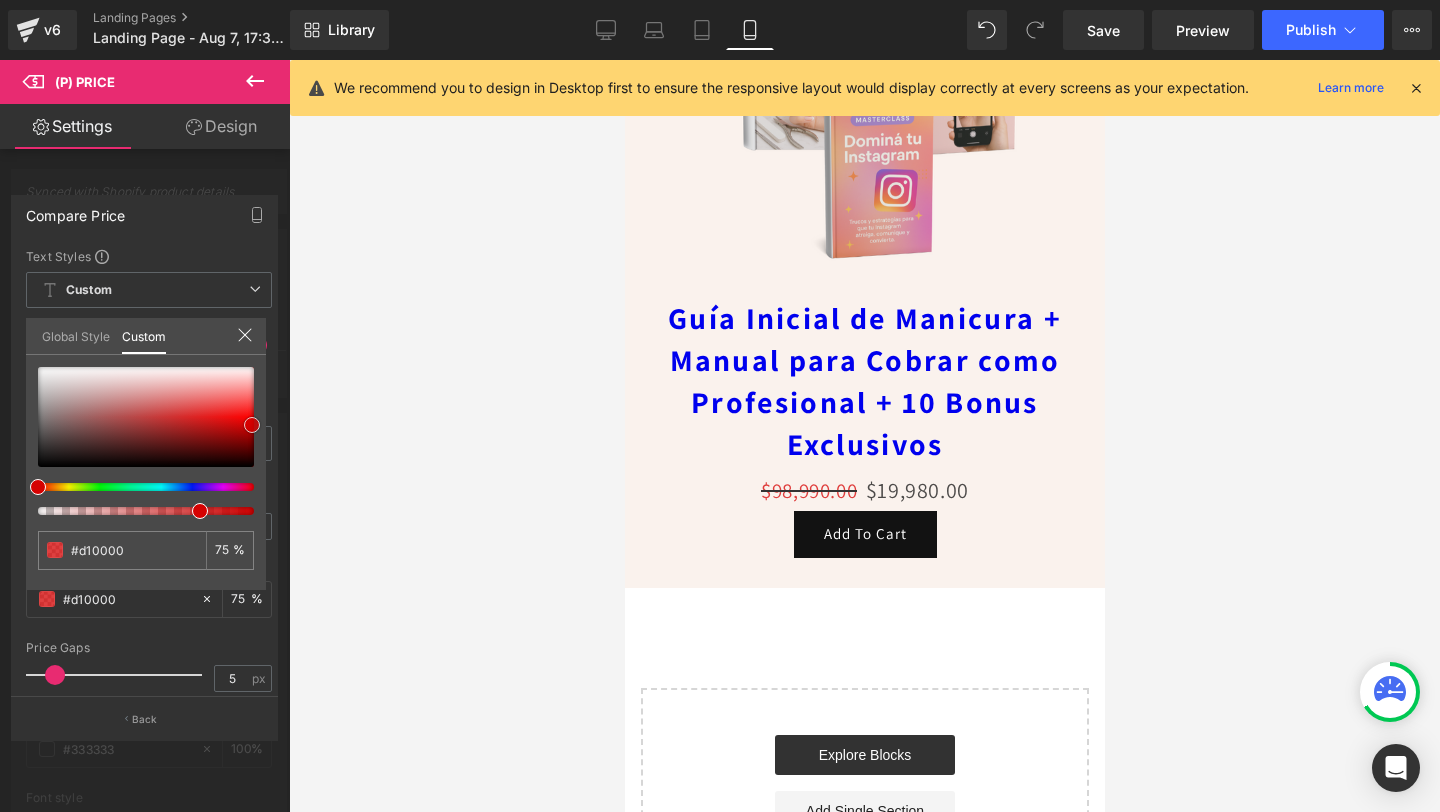 type on "#cc0000" 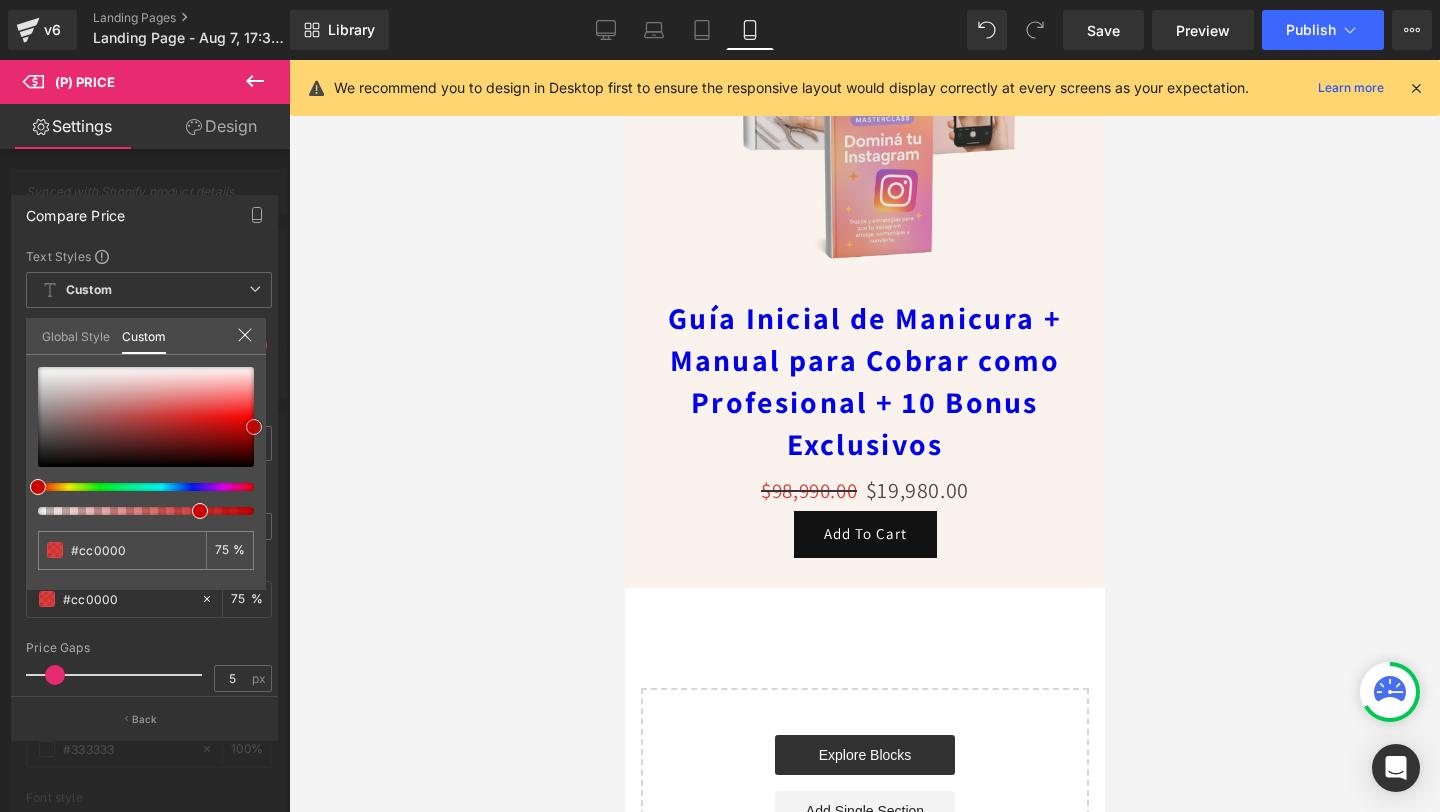 type on "#c60000" 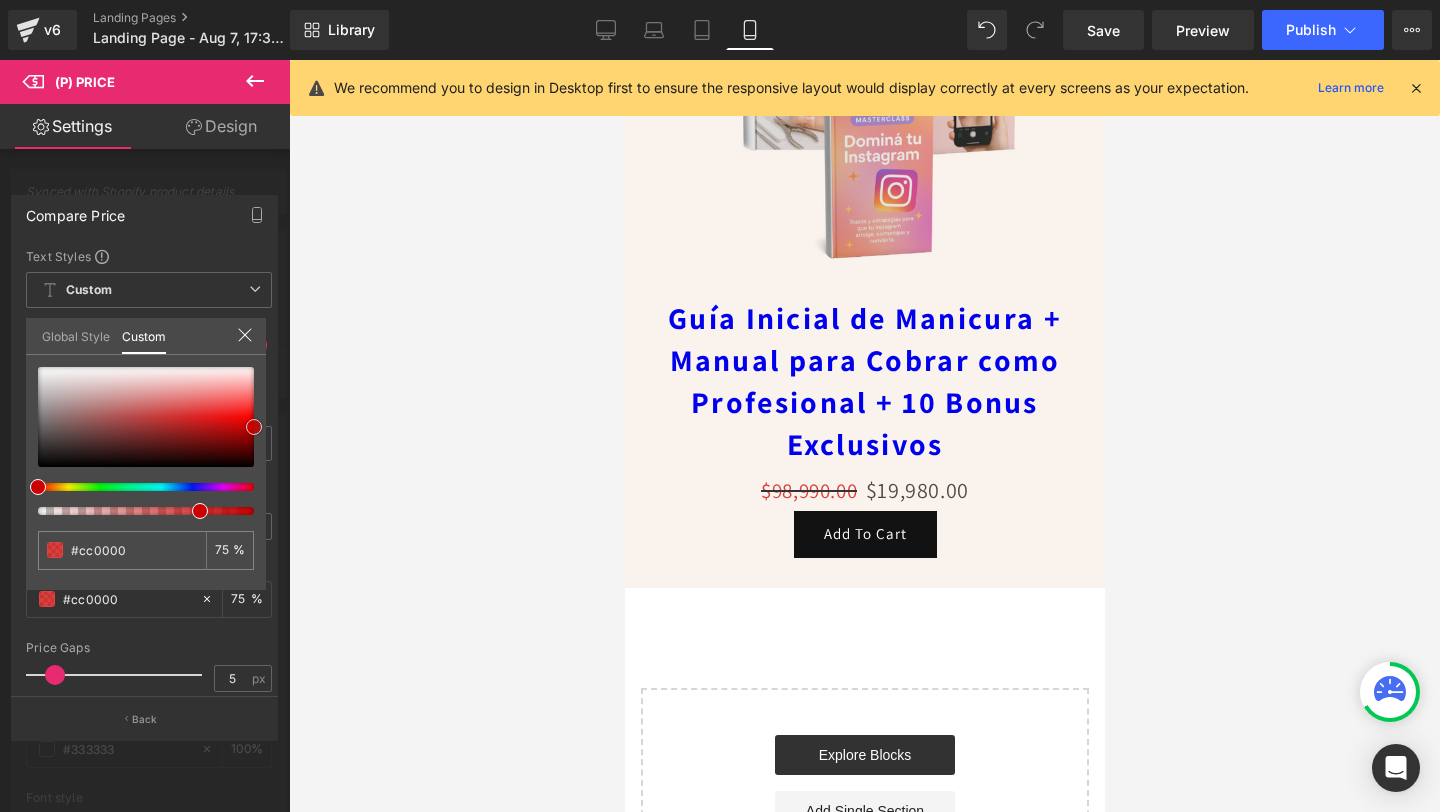 type on "#c60000" 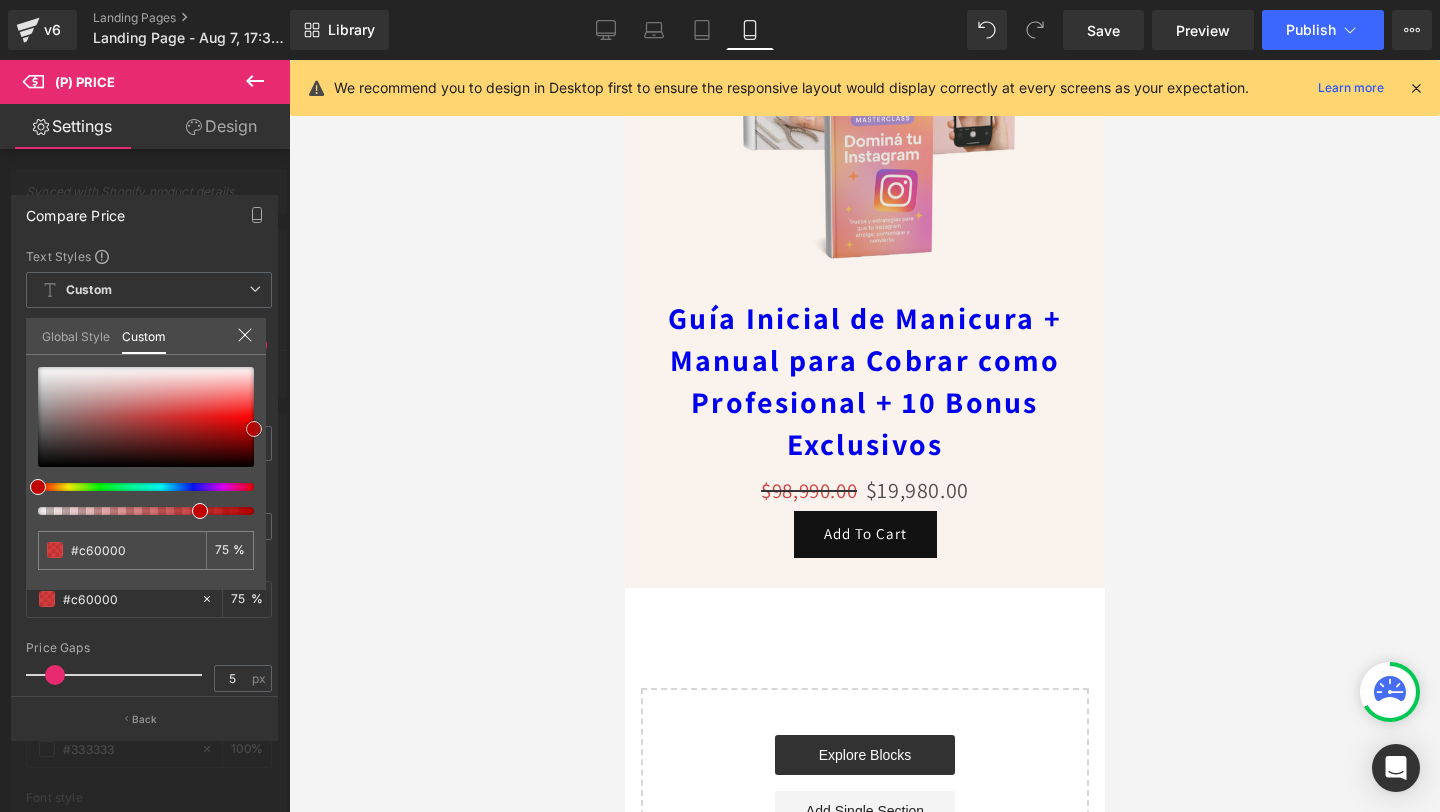 type on "#c10000" 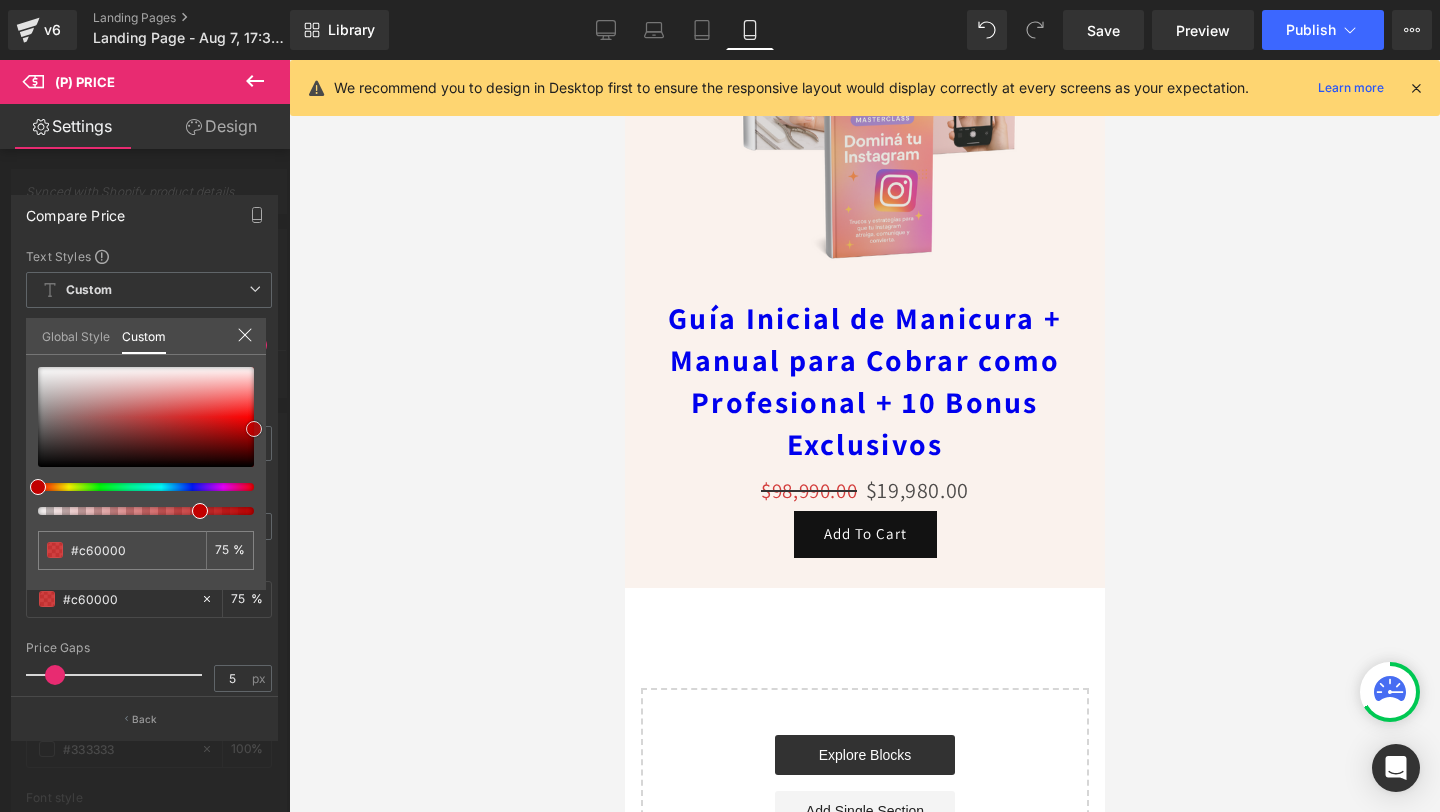 type on "#c10000" 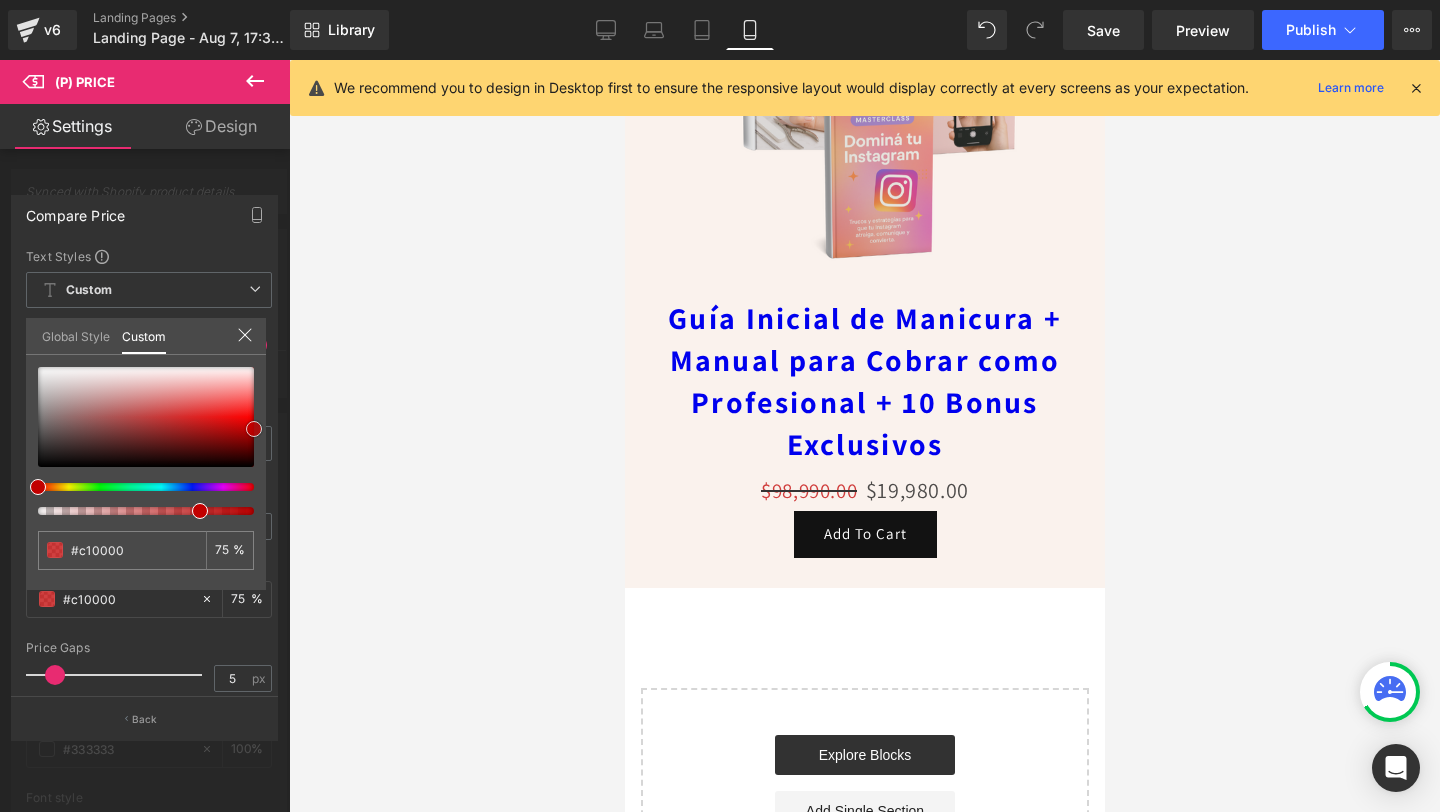 drag, startPoint x: 38, startPoint y: 457, endPoint x: 265, endPoint y: 426, distance: 229.10696 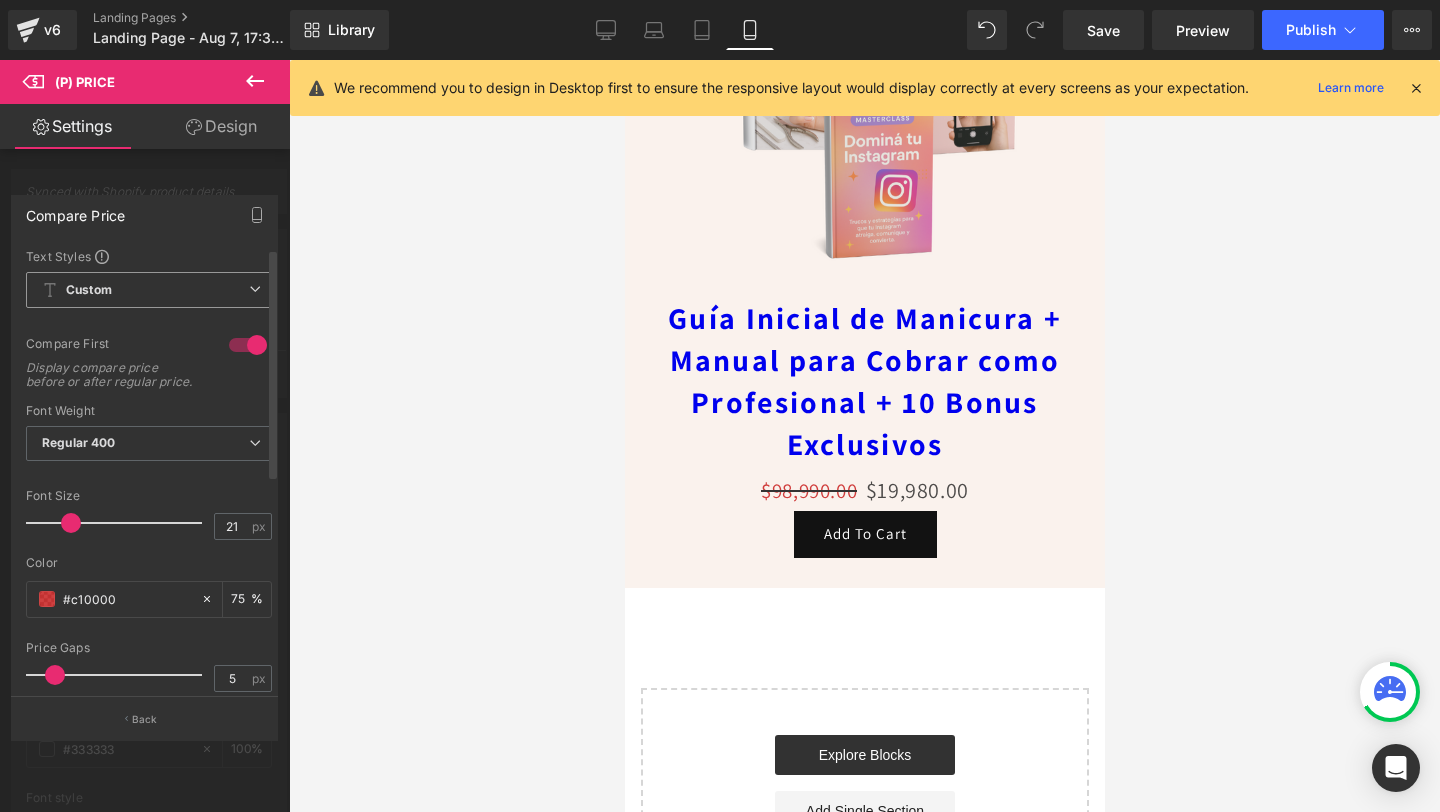 click on "Custom
Setup Global Style" at bounding box center (149, 290) 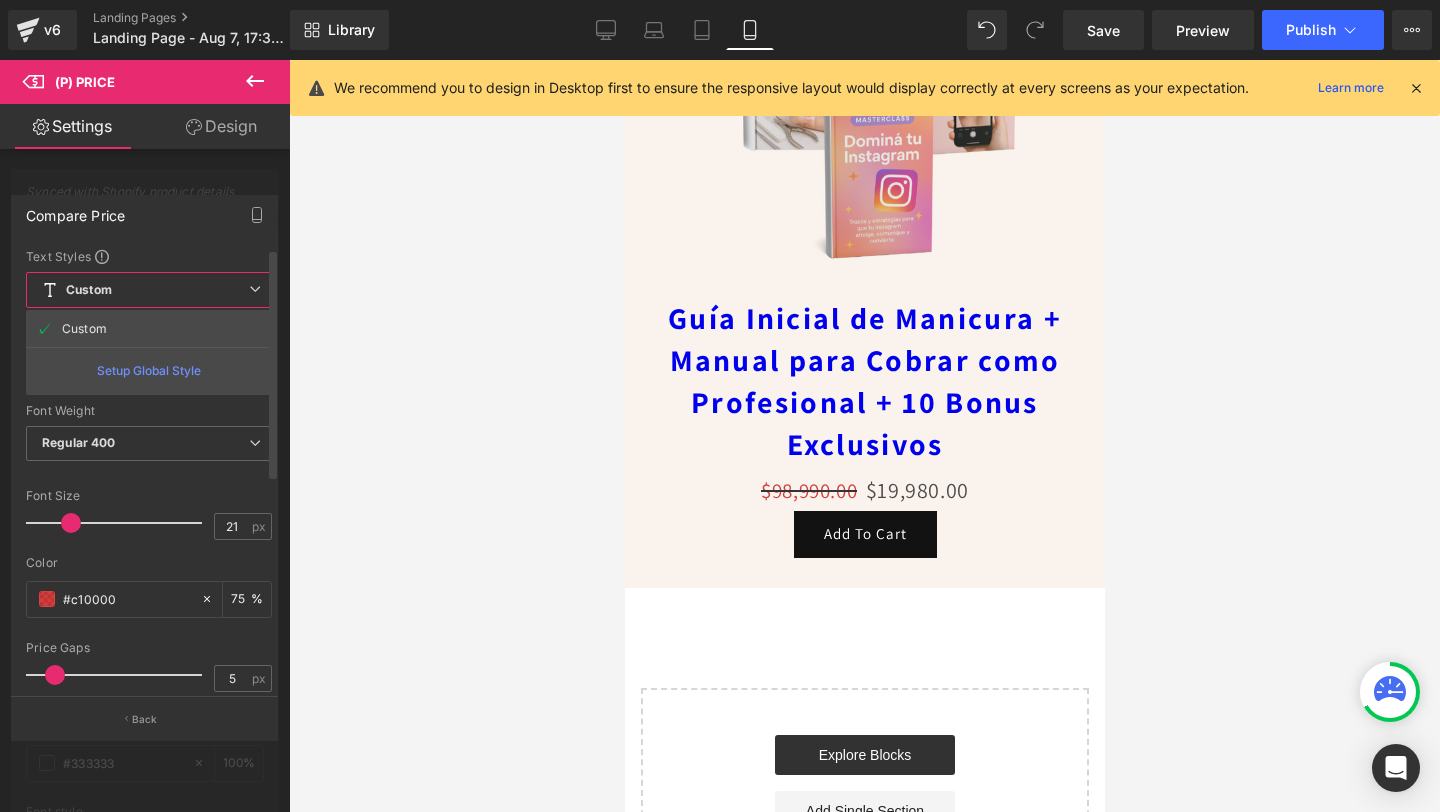 click on "Custom
Setup Global Style" at bounding box center (149, 290) 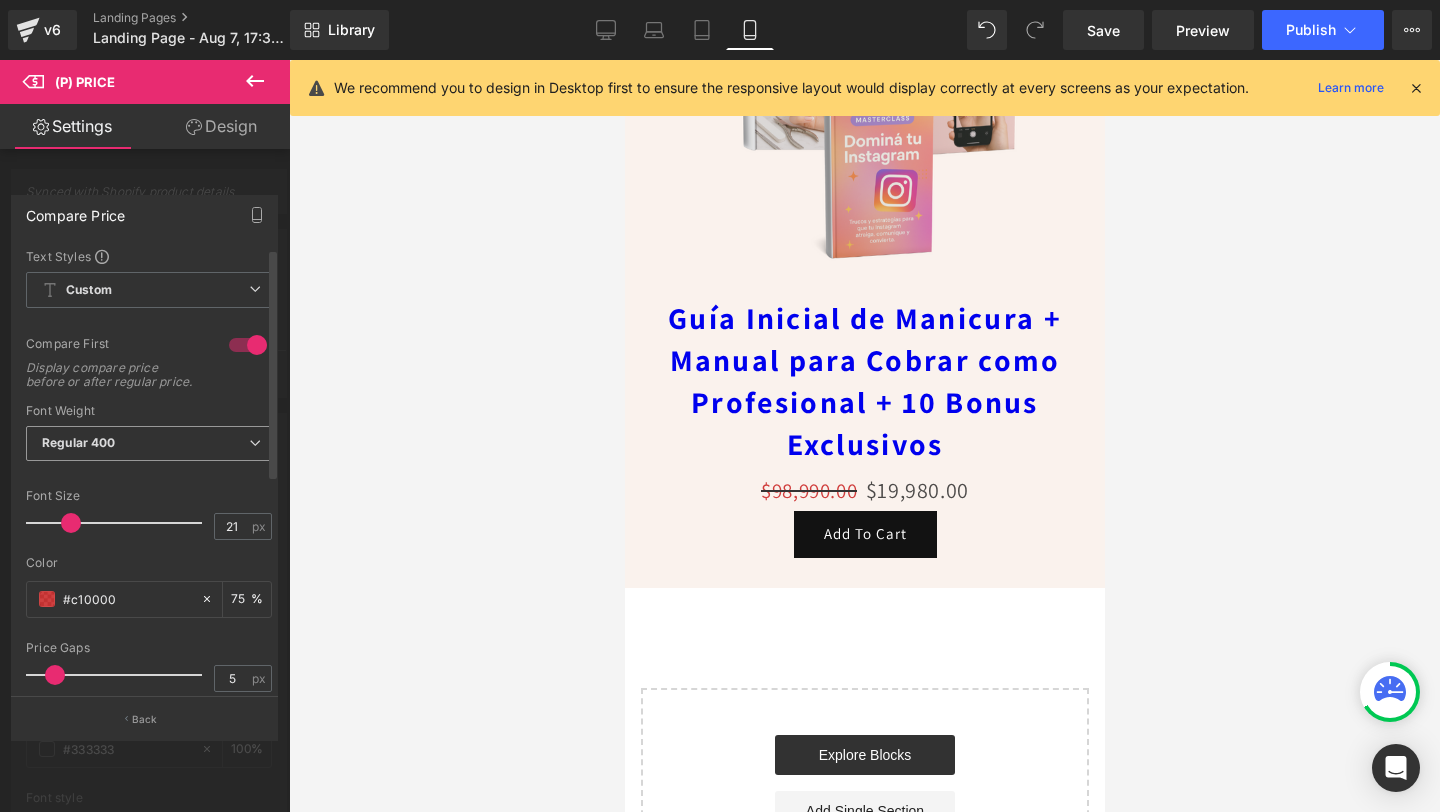 click on "Regular 400" at bounding box center (149, 443) 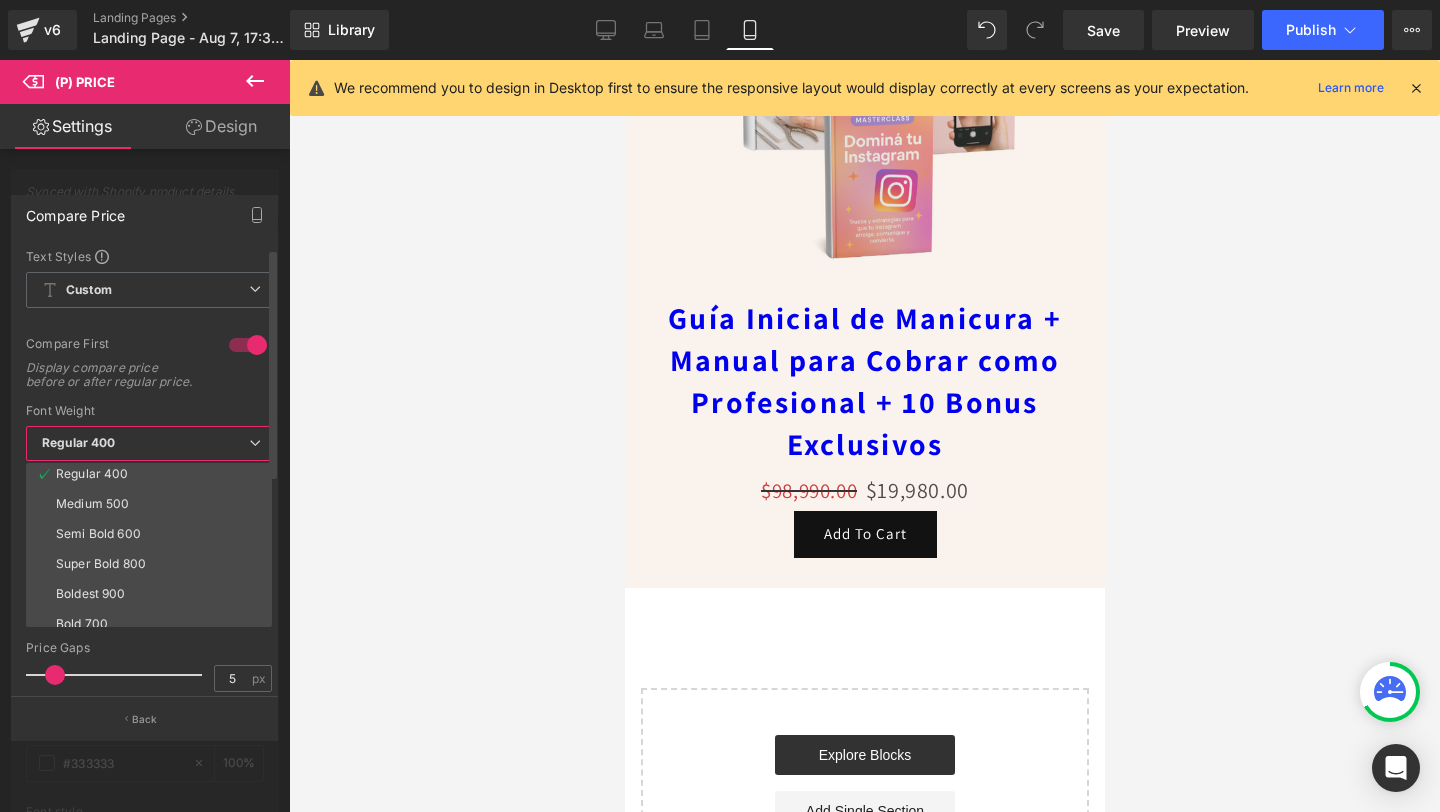 scroll, scrollTop: 166, scrollLeft: 0, axis: vertical 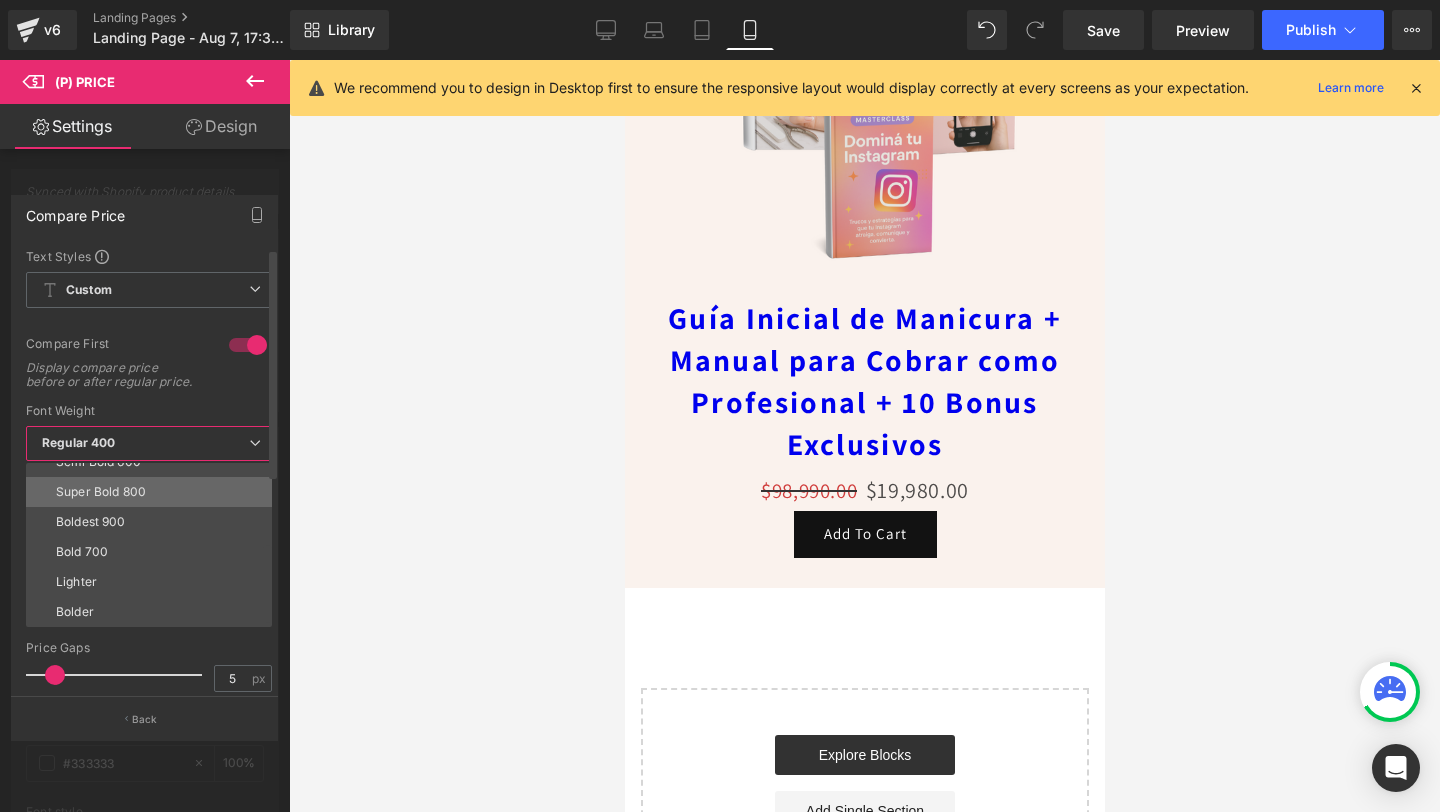 click on "Super Bold 800" at bounding box center (153, 492) 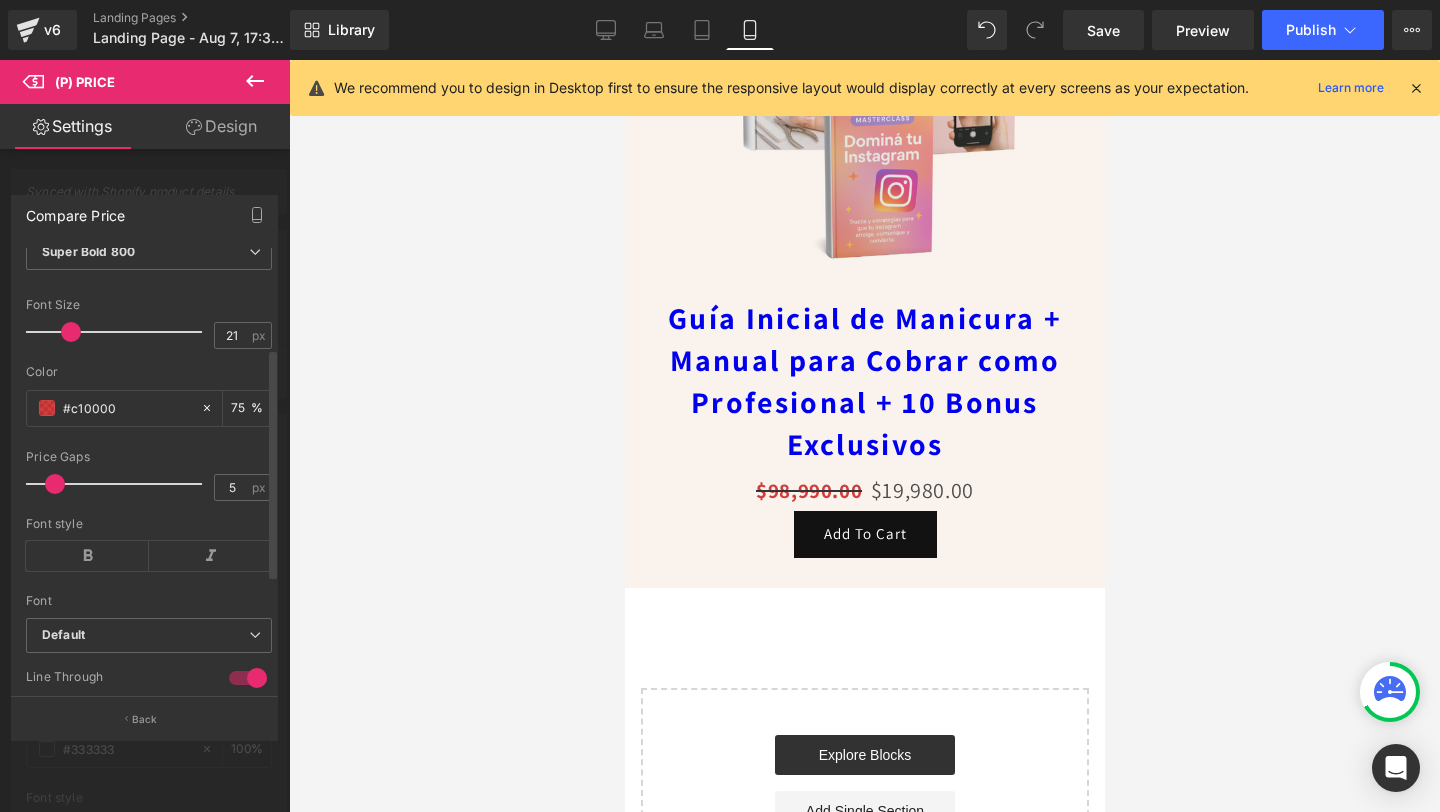 scroll, scrollTop: 194, scrollLeft: 0, axis: vertical 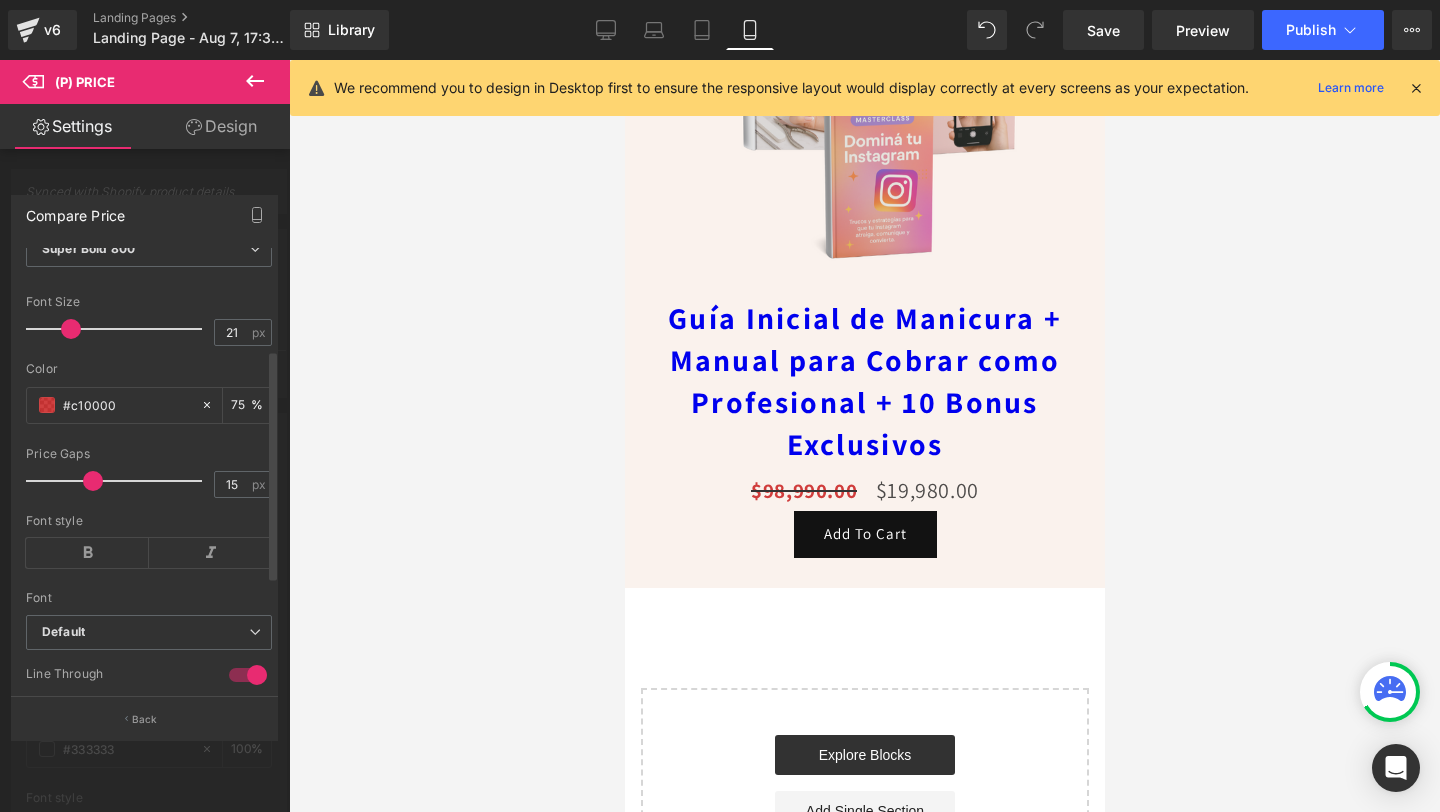 type on "14" 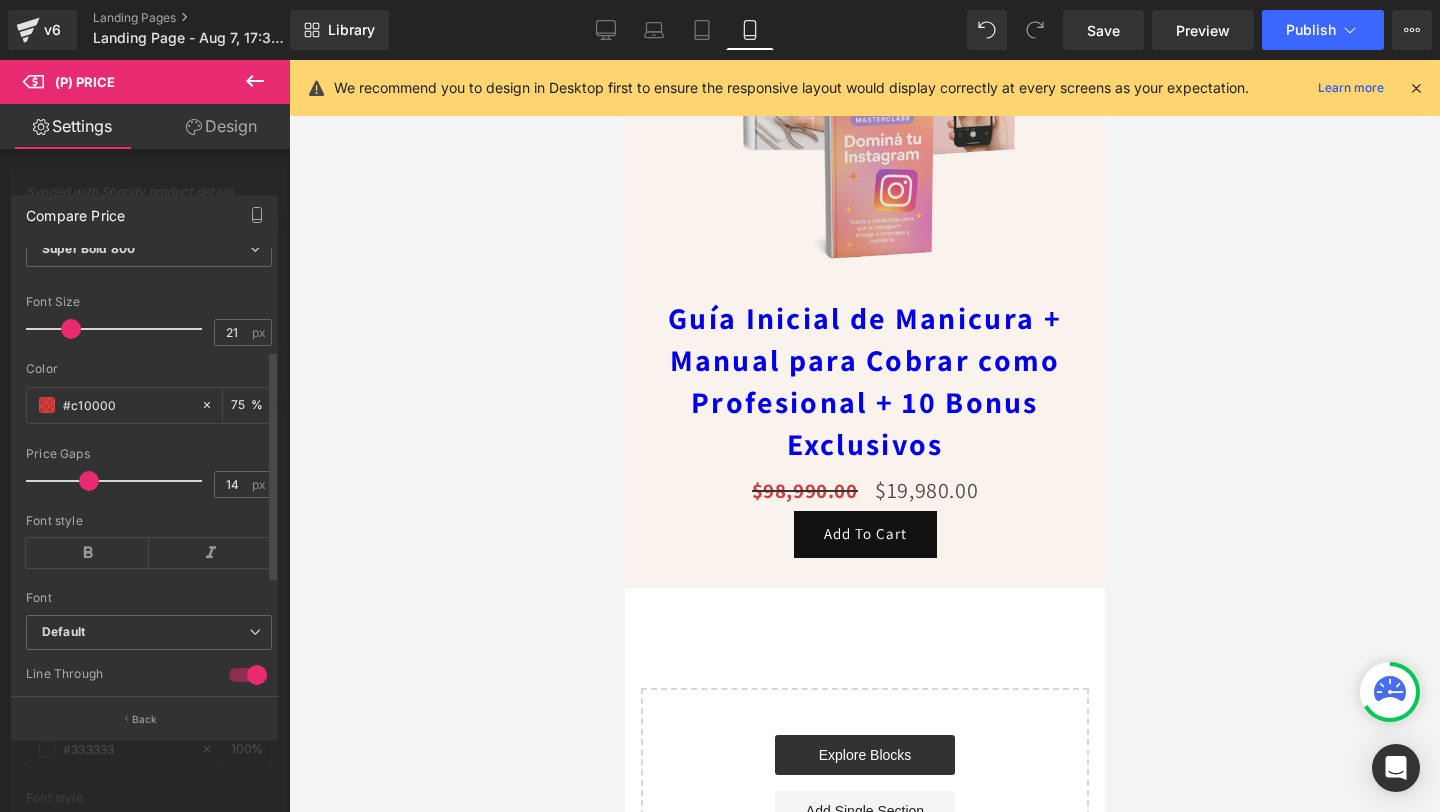 drag, startPoint x: 55, startPoint y: 493, endPoint x: 88, endPoint y: 506, distance: 35.468296 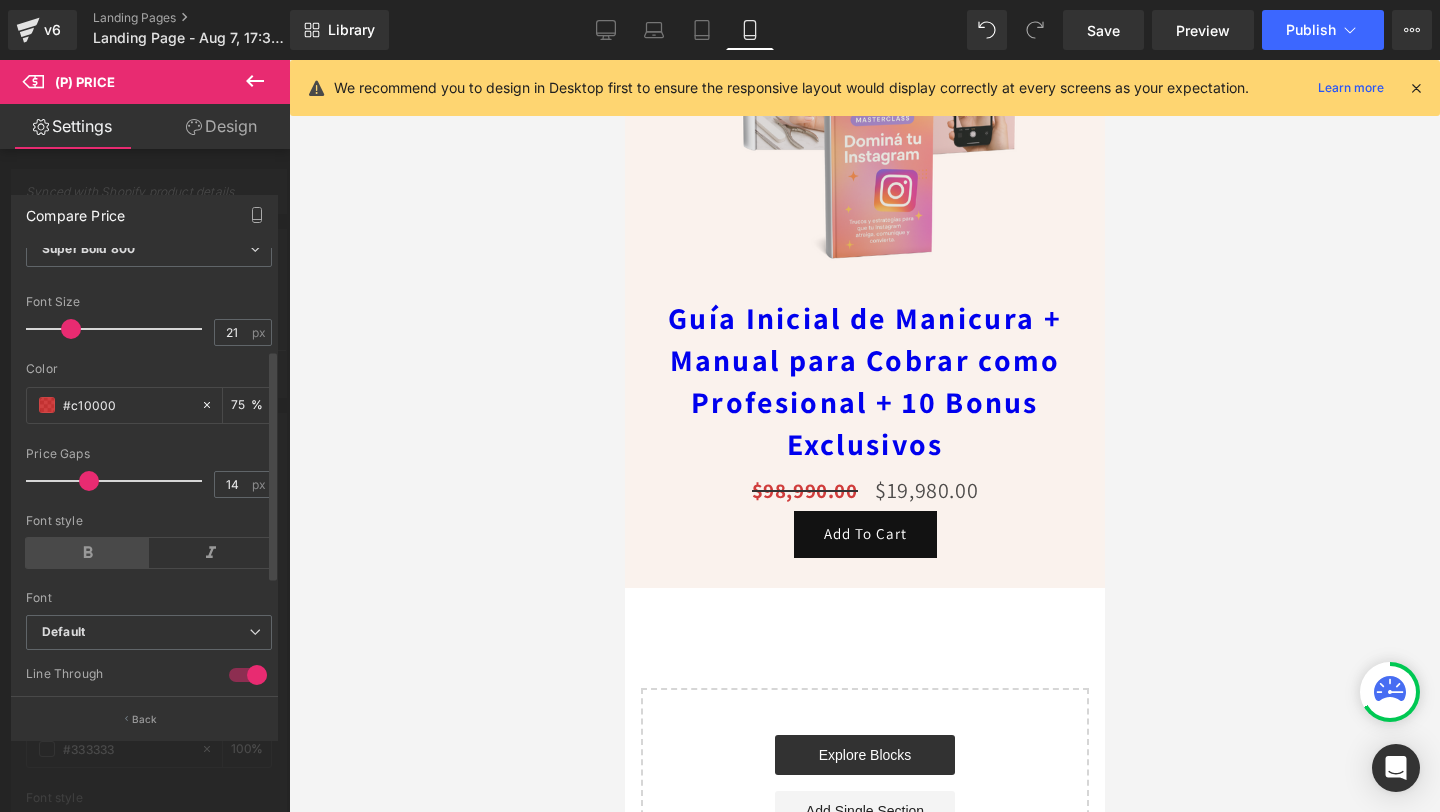 click at bounding box center (87, 553) 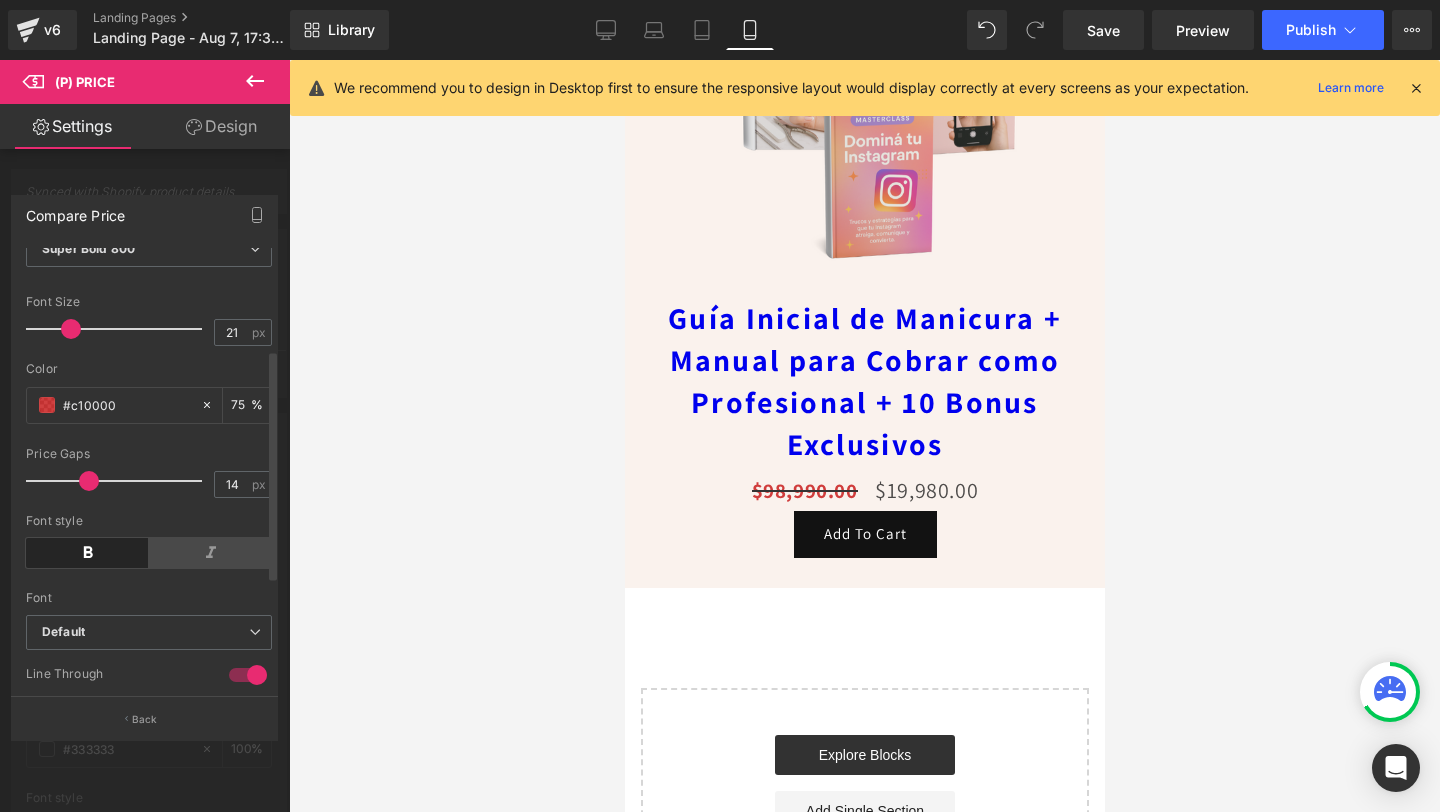 click at bounding box center (210, 553) 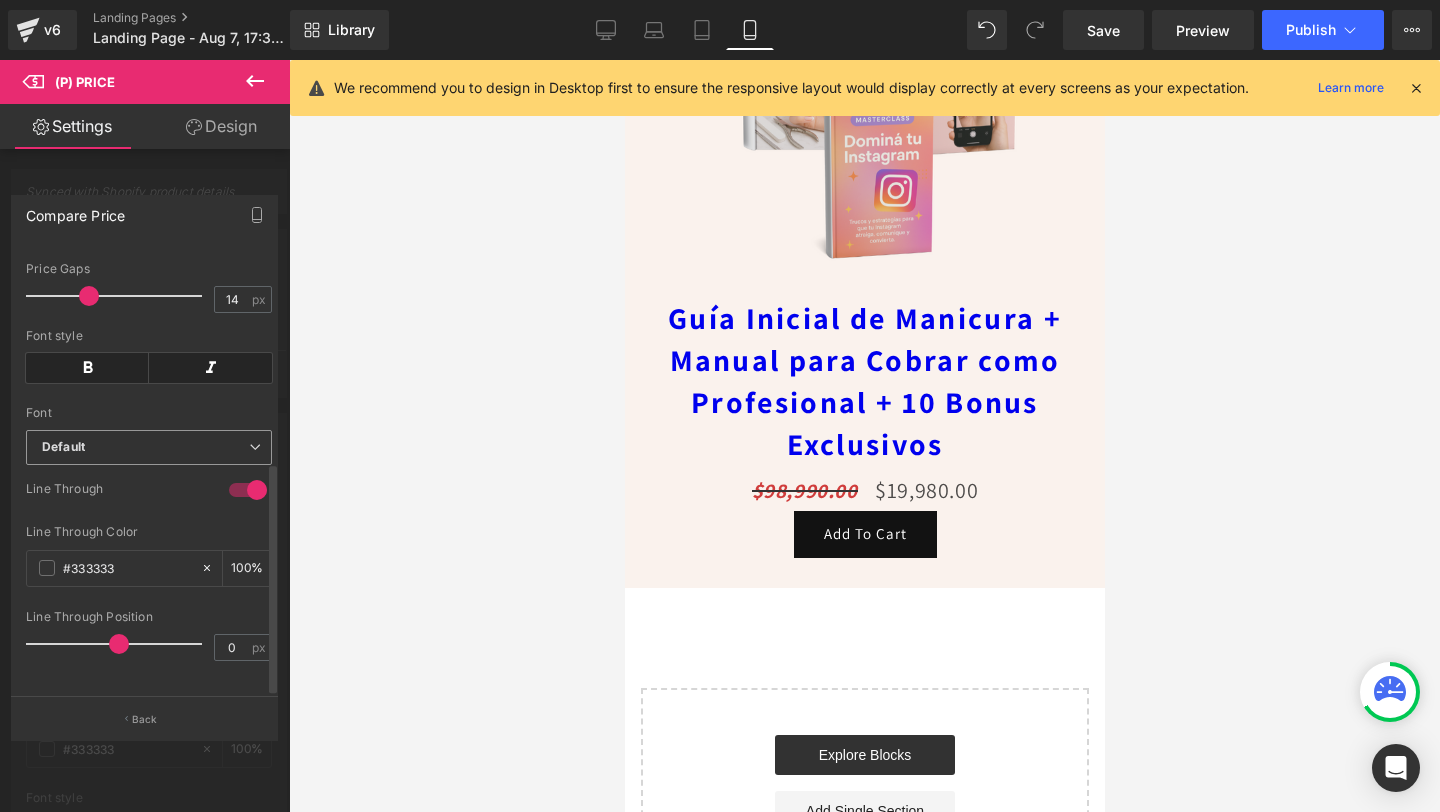 scroll, scrollTop: 408, scrollLeft: 0, axis: vertical 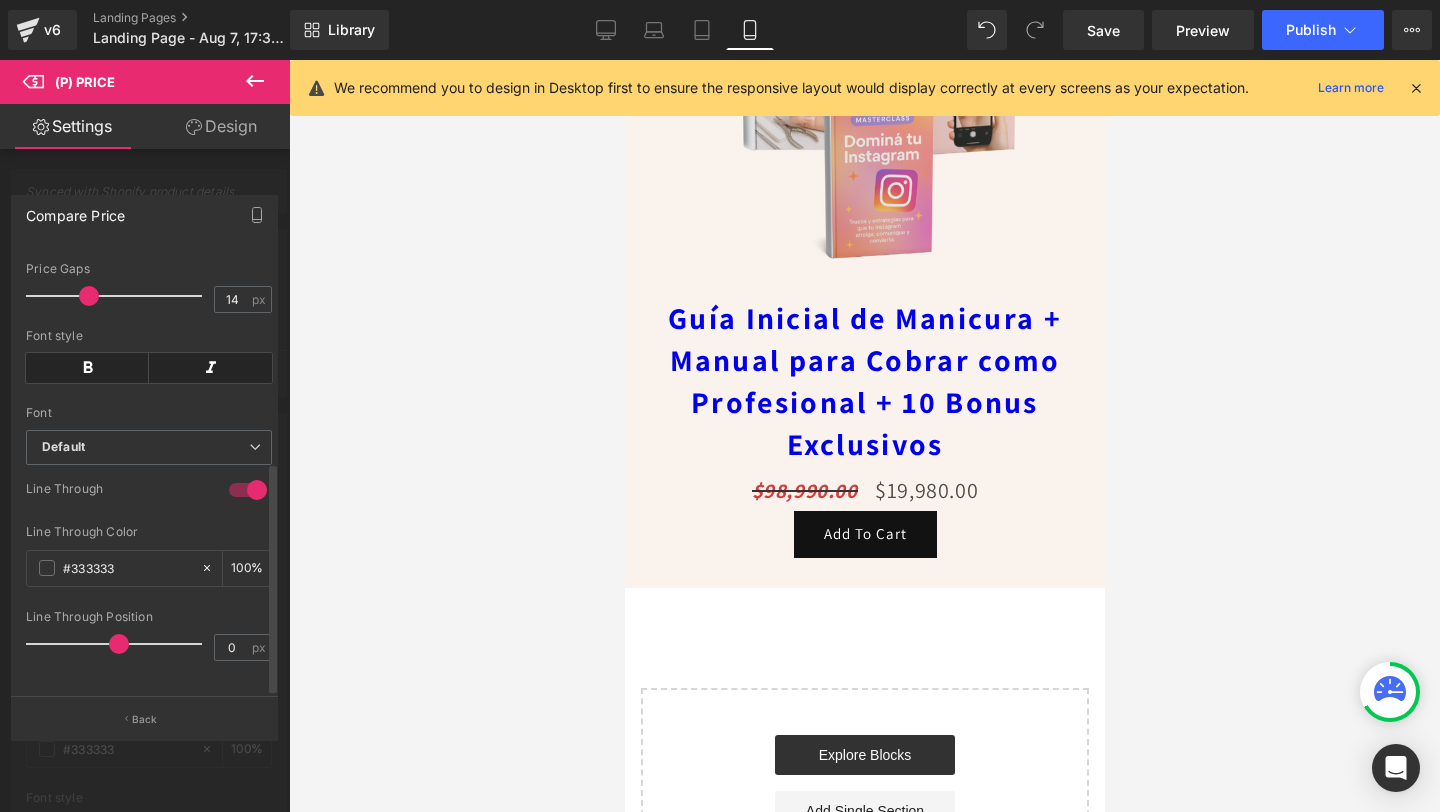 click at bounding box center (248, 490) 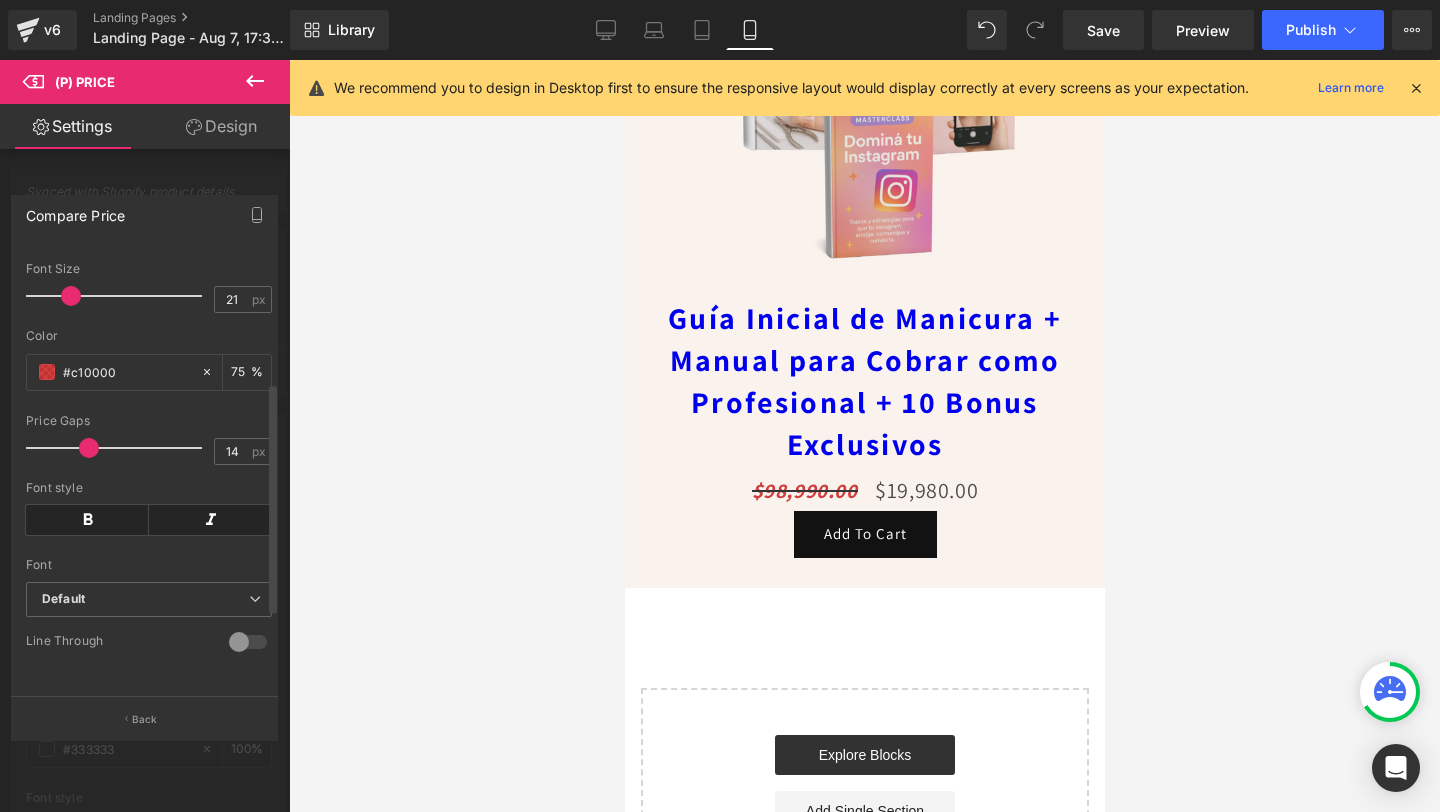 scroll, scrollTop: 256, scrollLeft: 0, axis: vertical 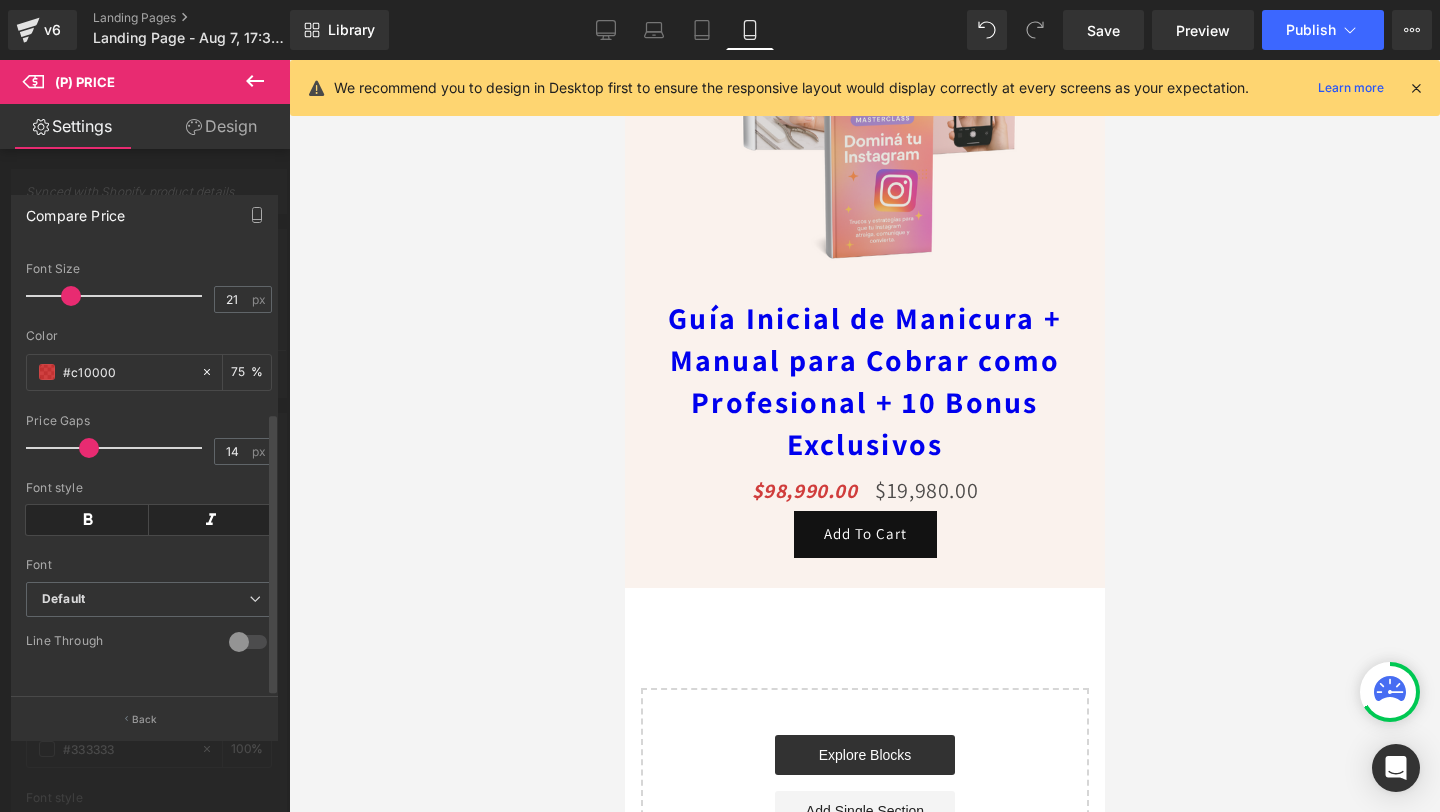 click at bounding box center [248, 642] 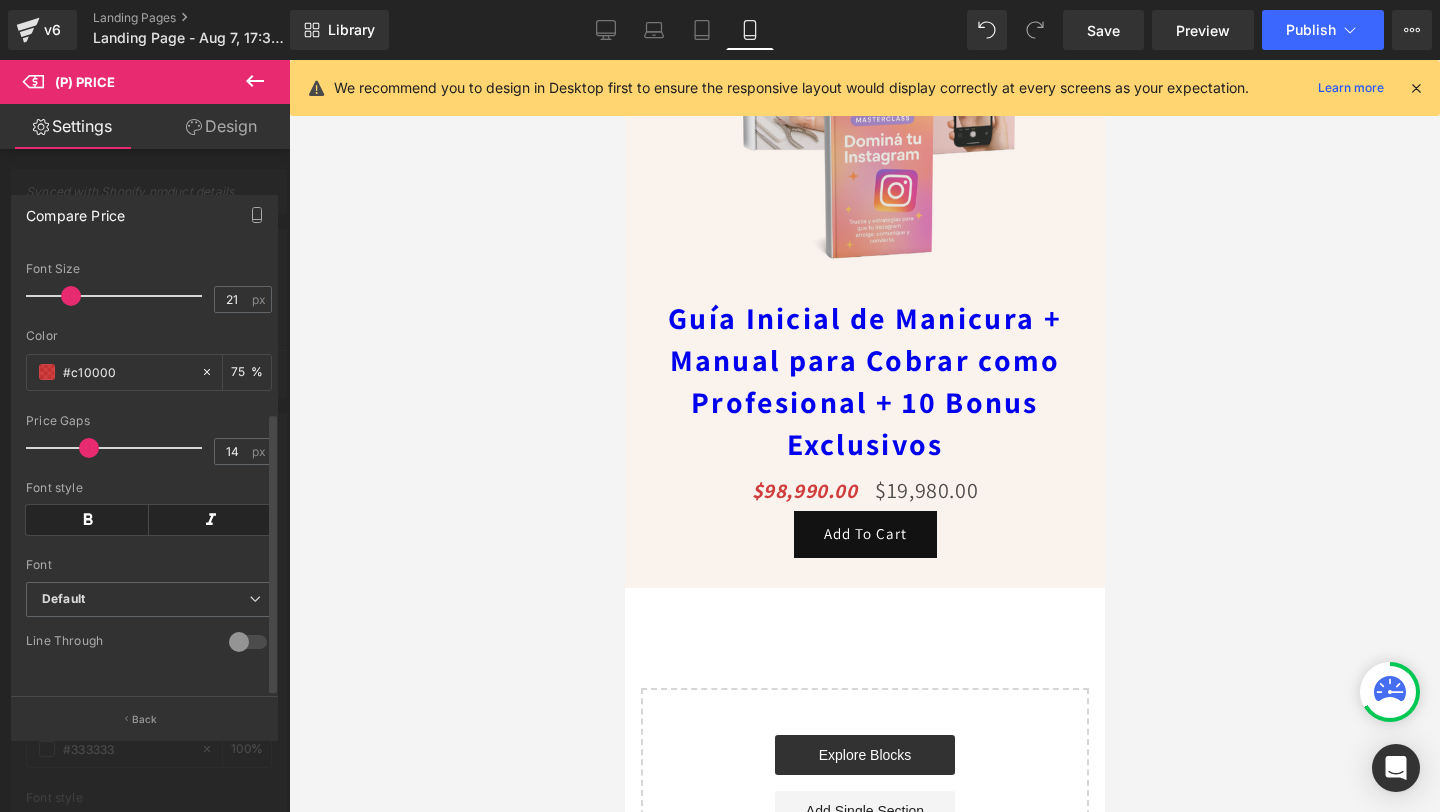 scroll, scrollTop: 408, scrollLeft: 0, axis: vertical 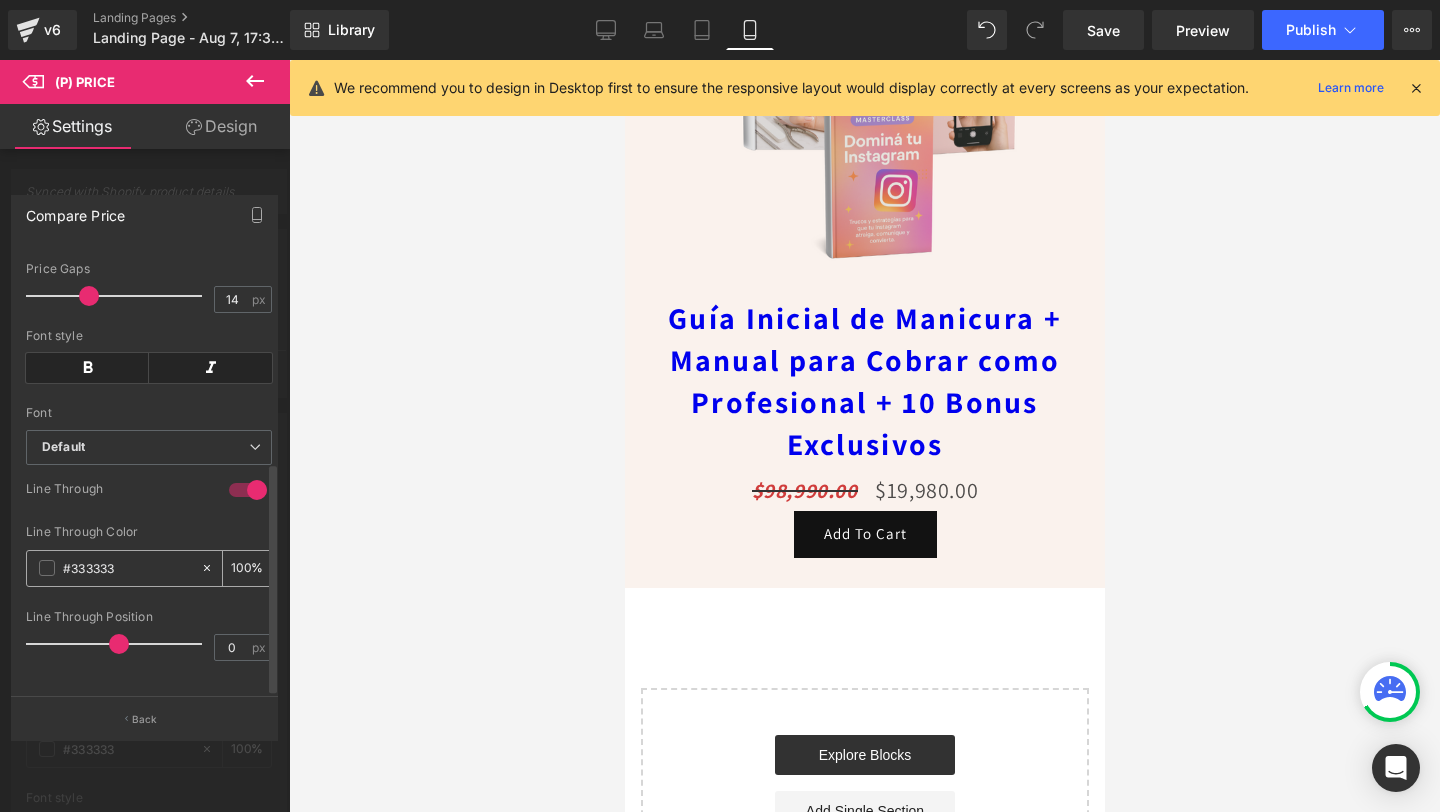 click at bounding box center (47, 568) 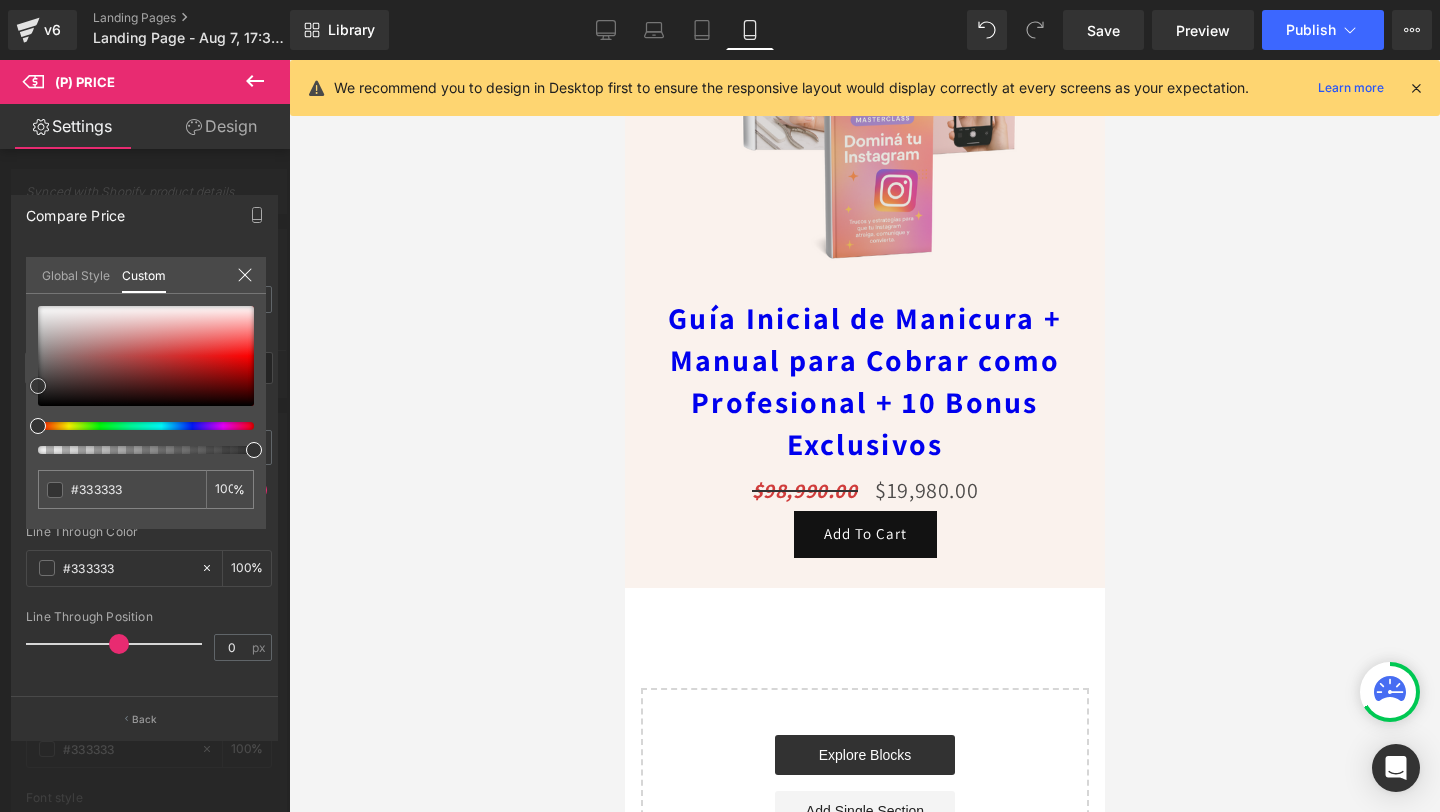 type on "#333232" 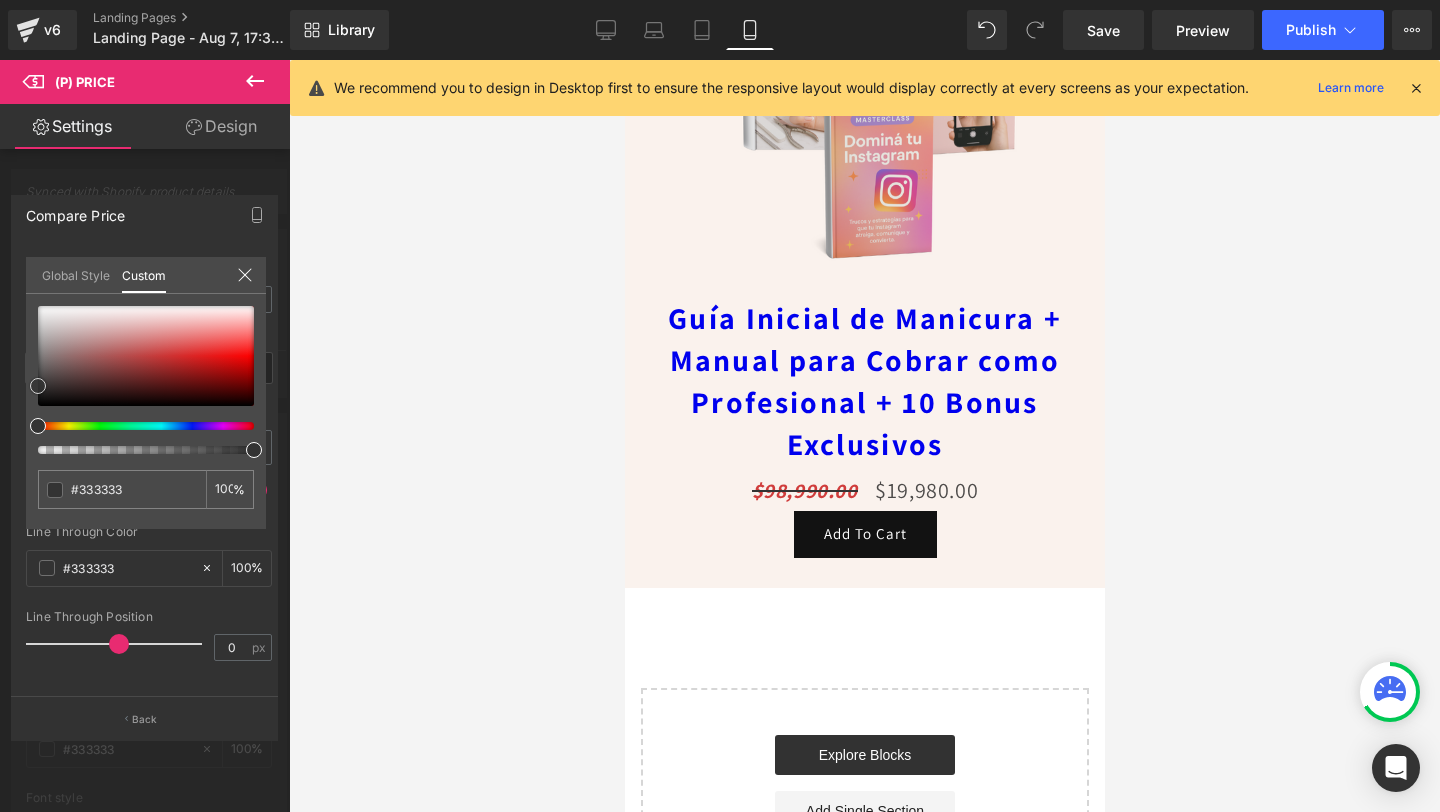 type on "#333232" 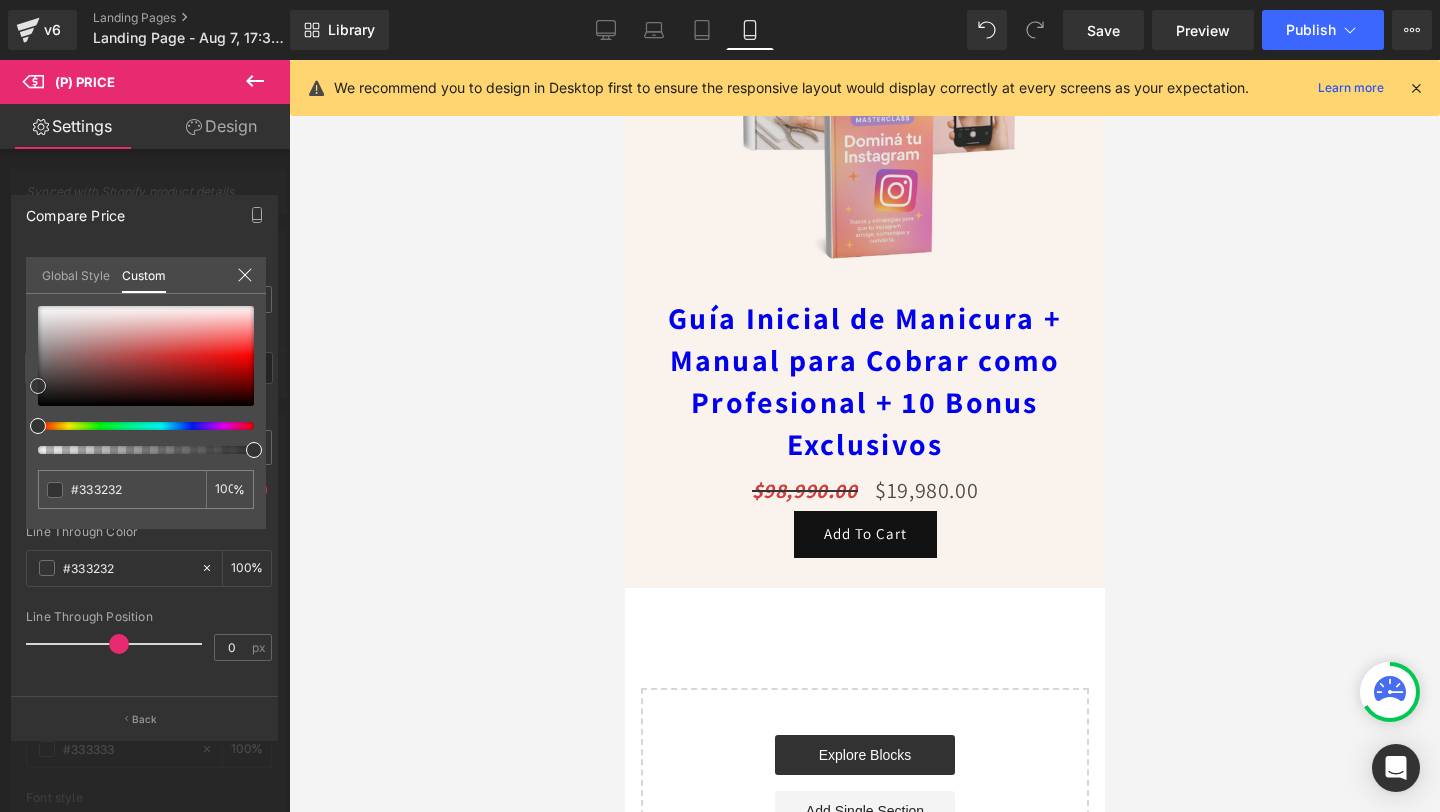 type on "#3e2727" 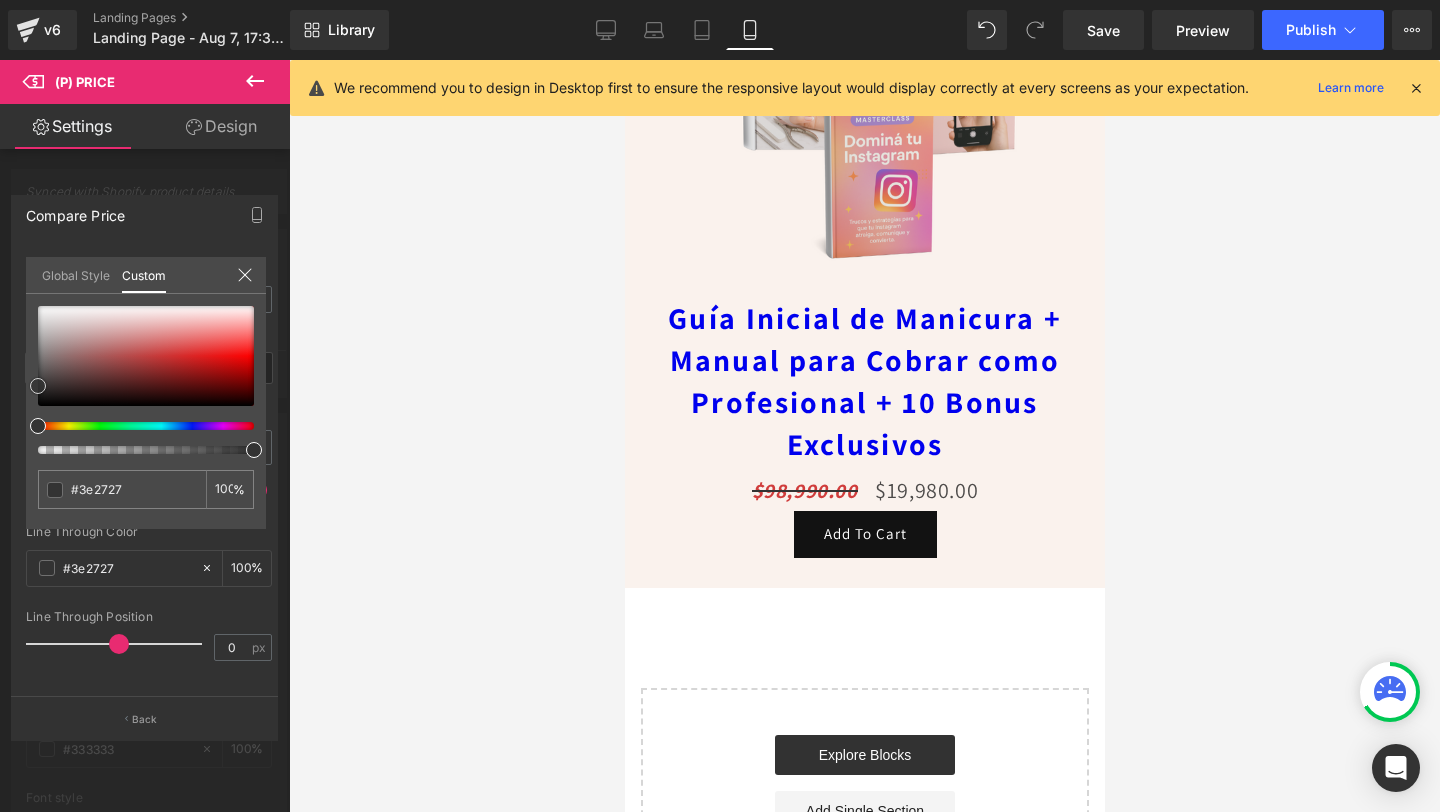 type on "#4f1616" 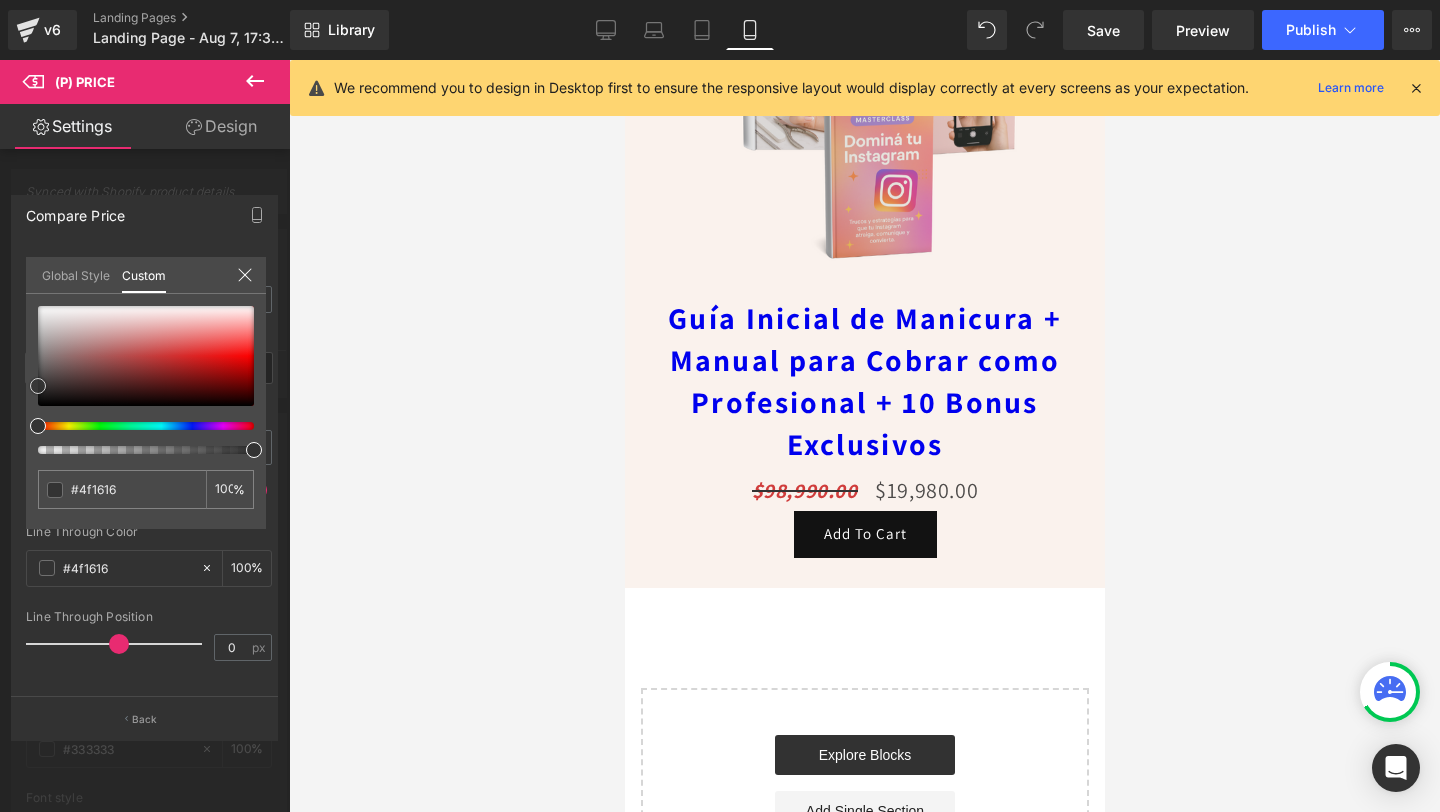 type on "#5a0b0b" 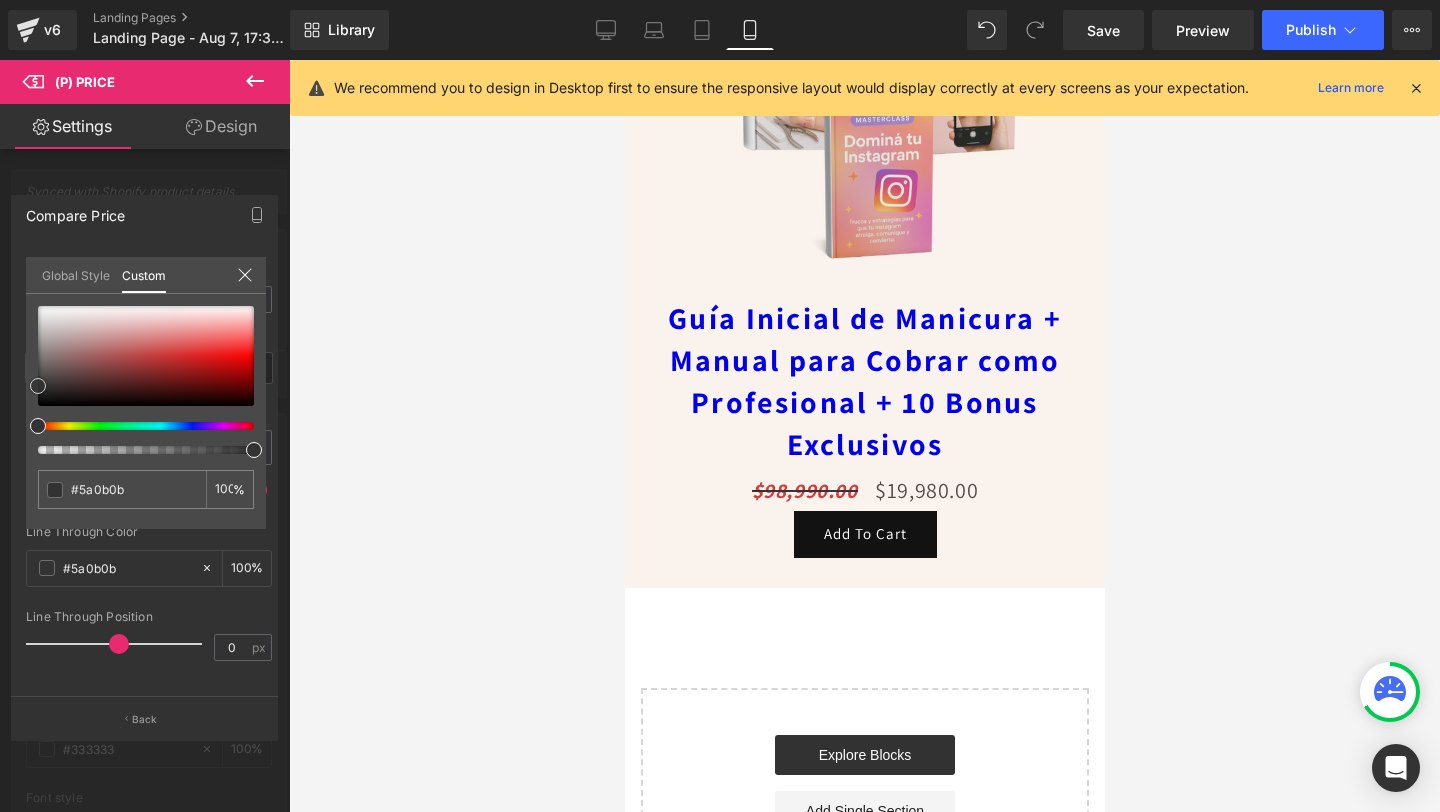 type on "#570404" 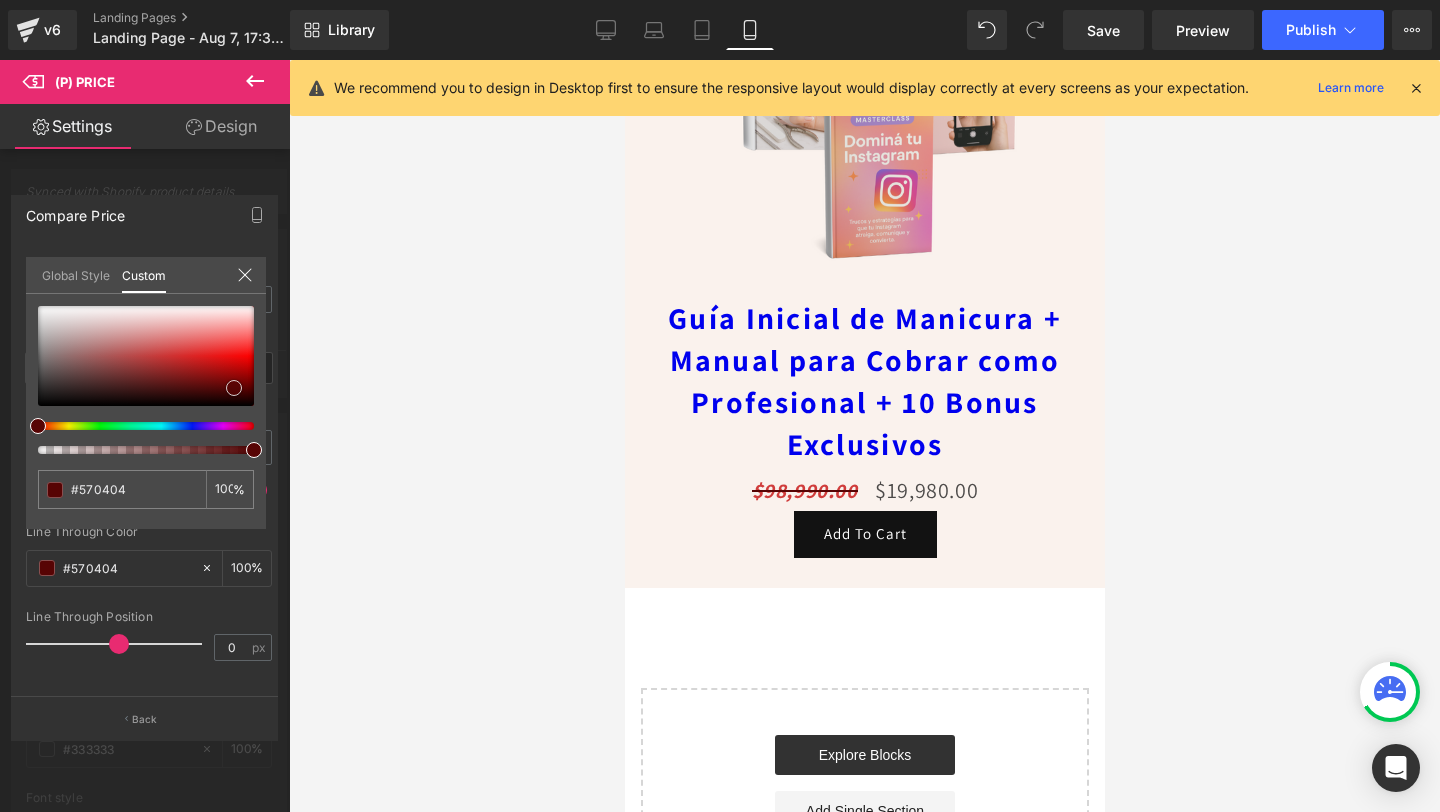 type on "#5d0303" 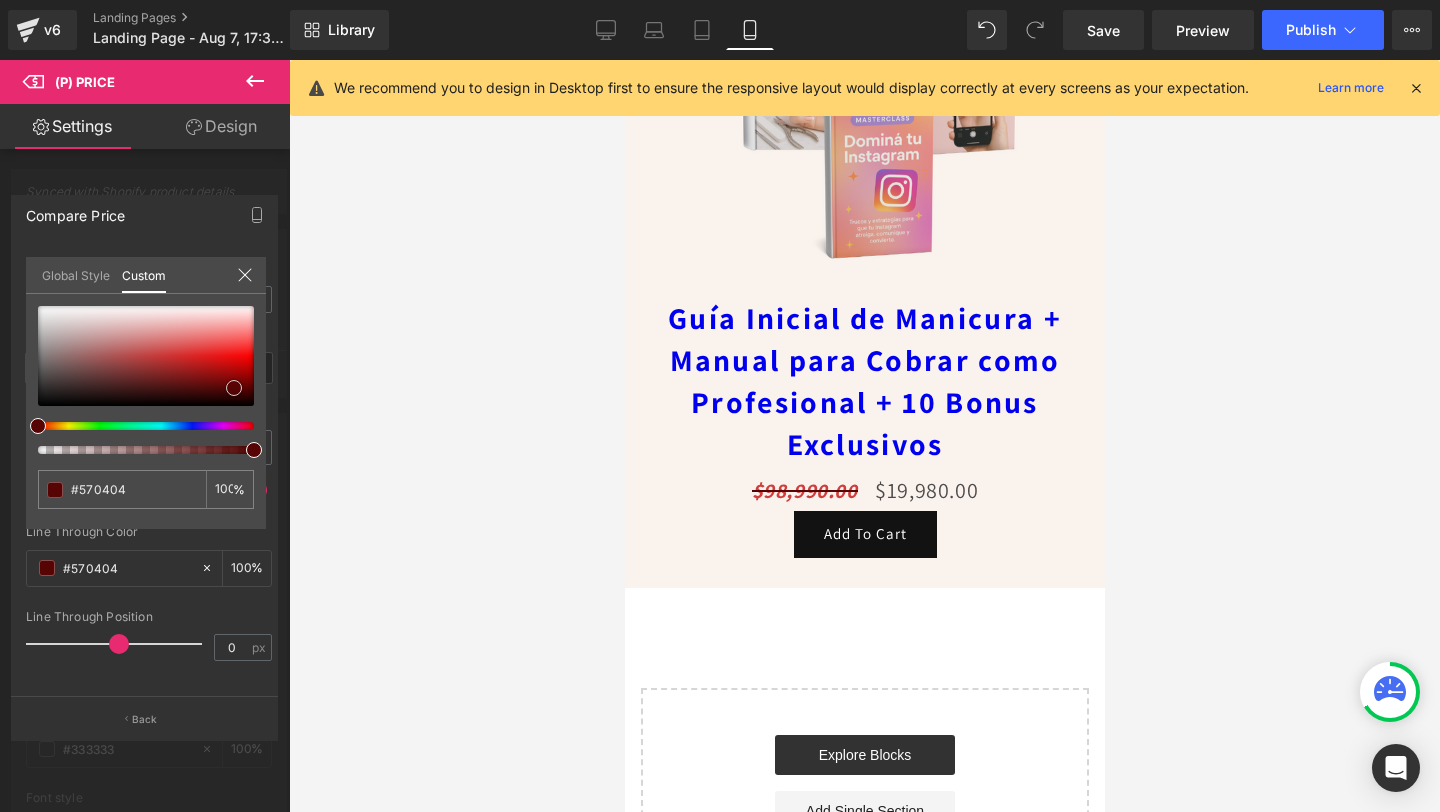 type on "#5d0303" 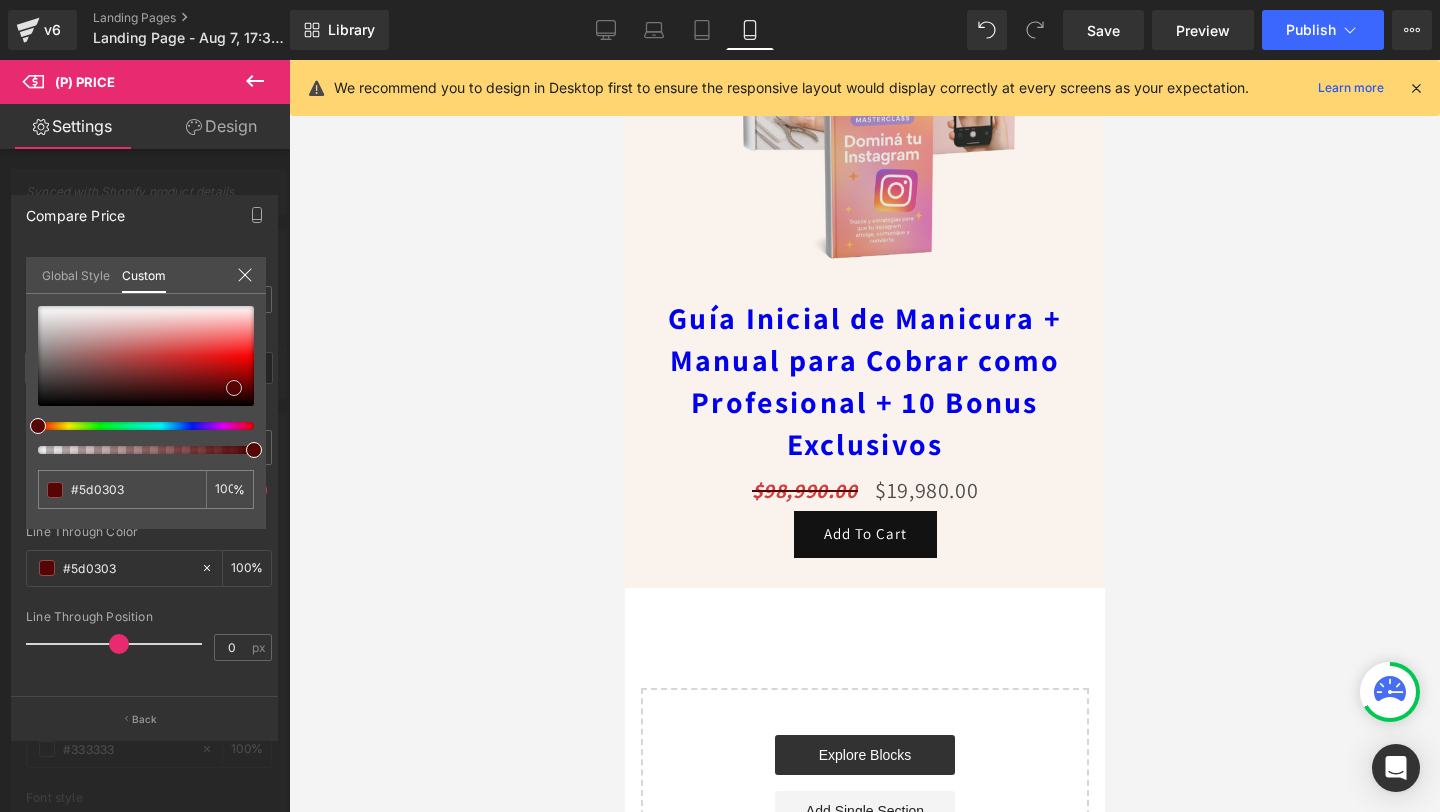 type on "#670303" 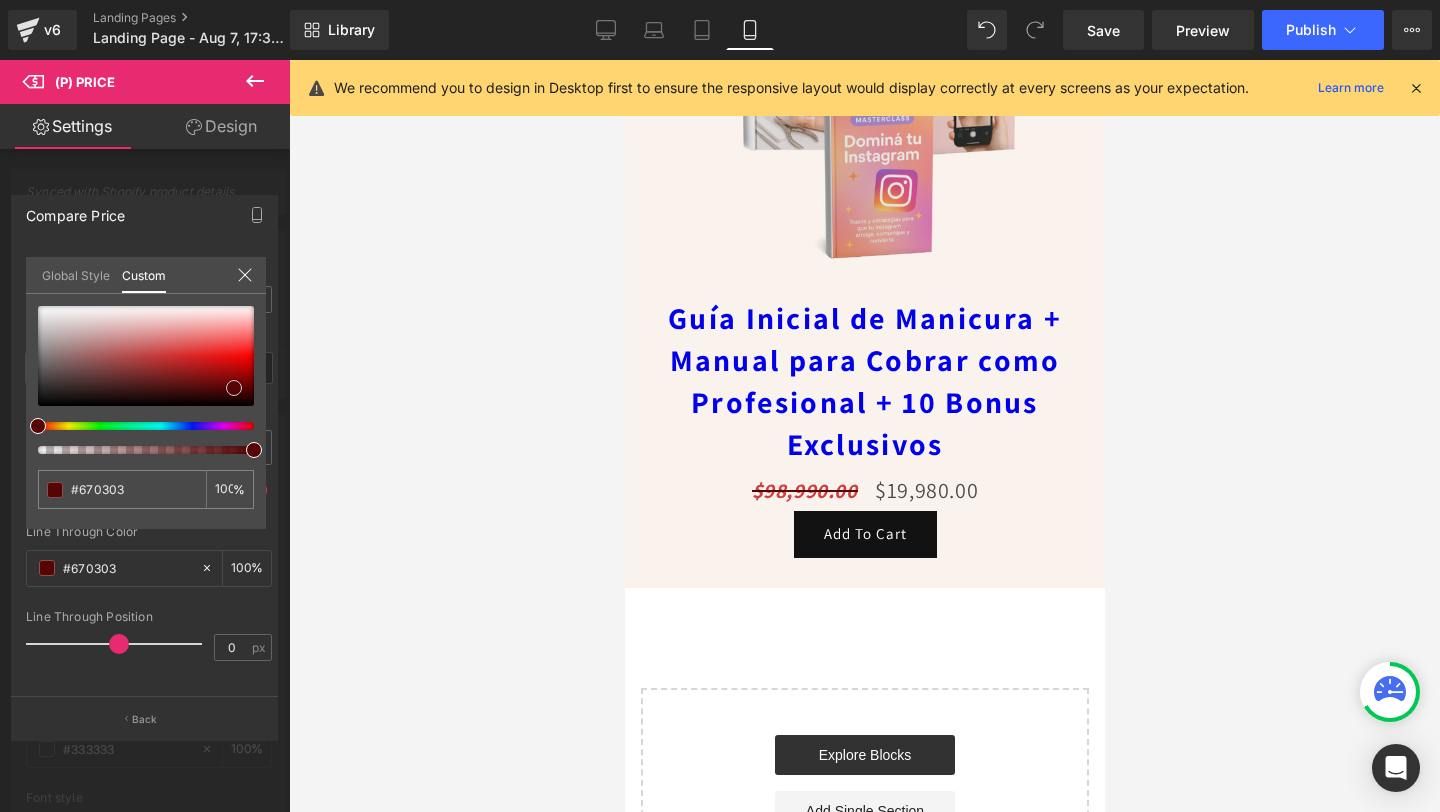 type on "#770303" 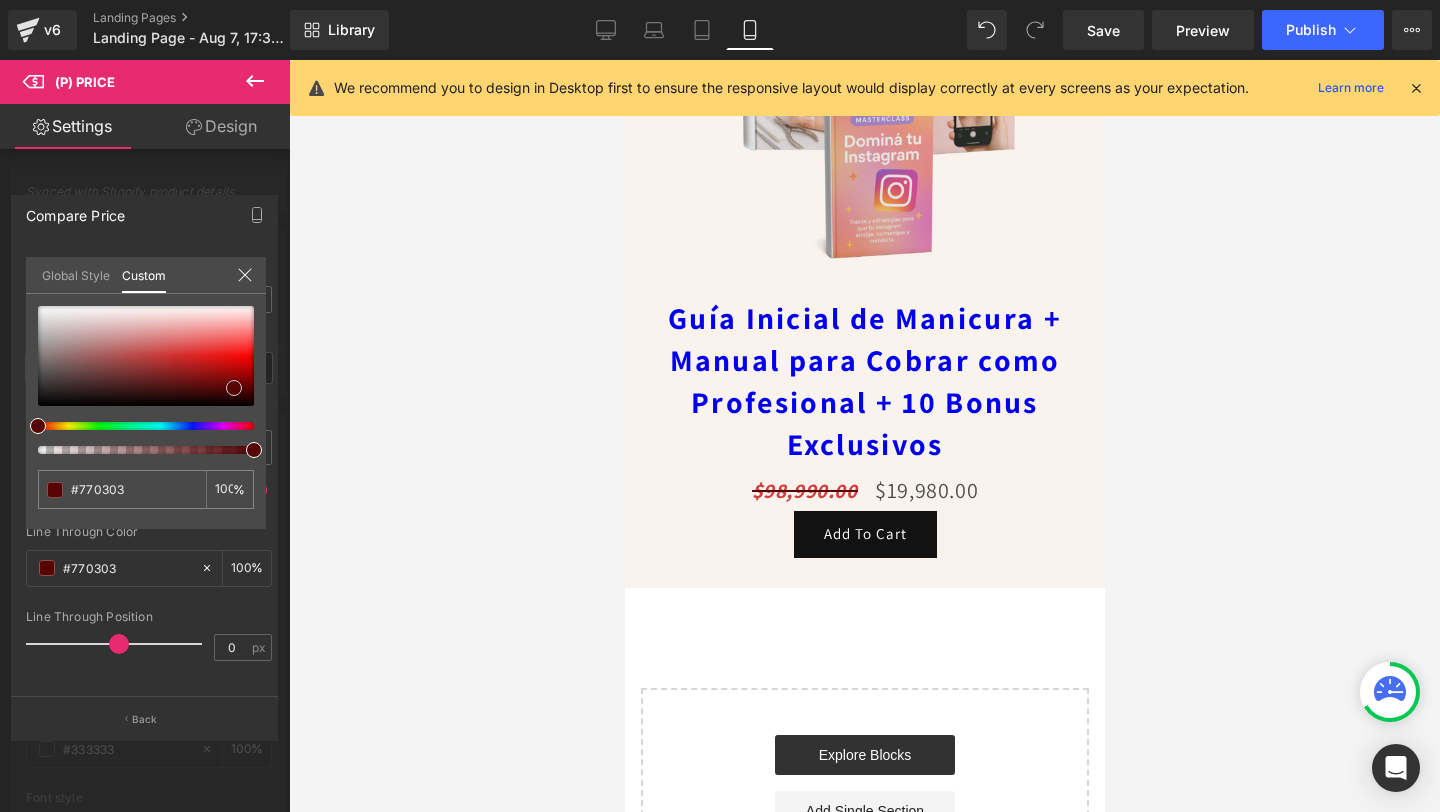 type on "#910202" 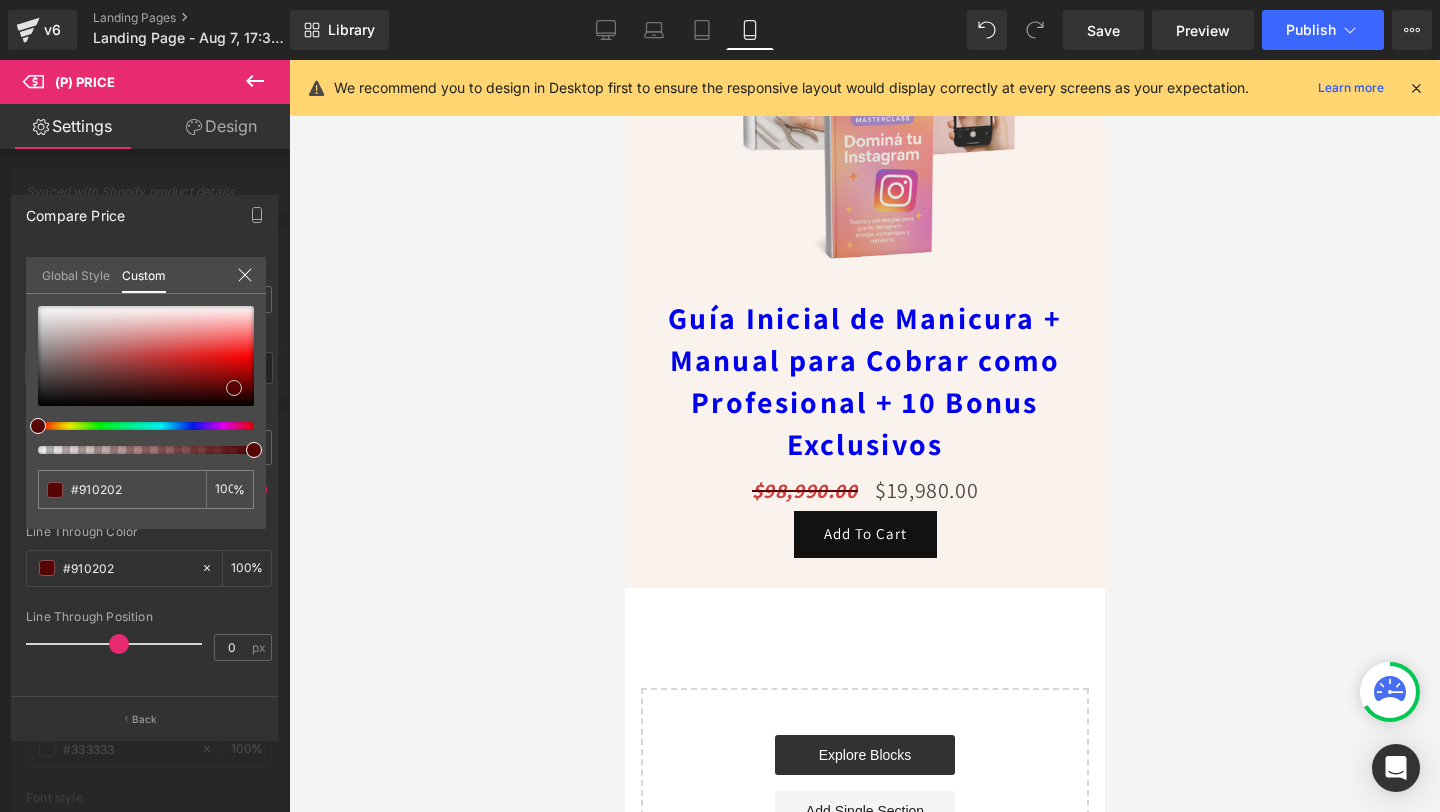 type on "#a00202" 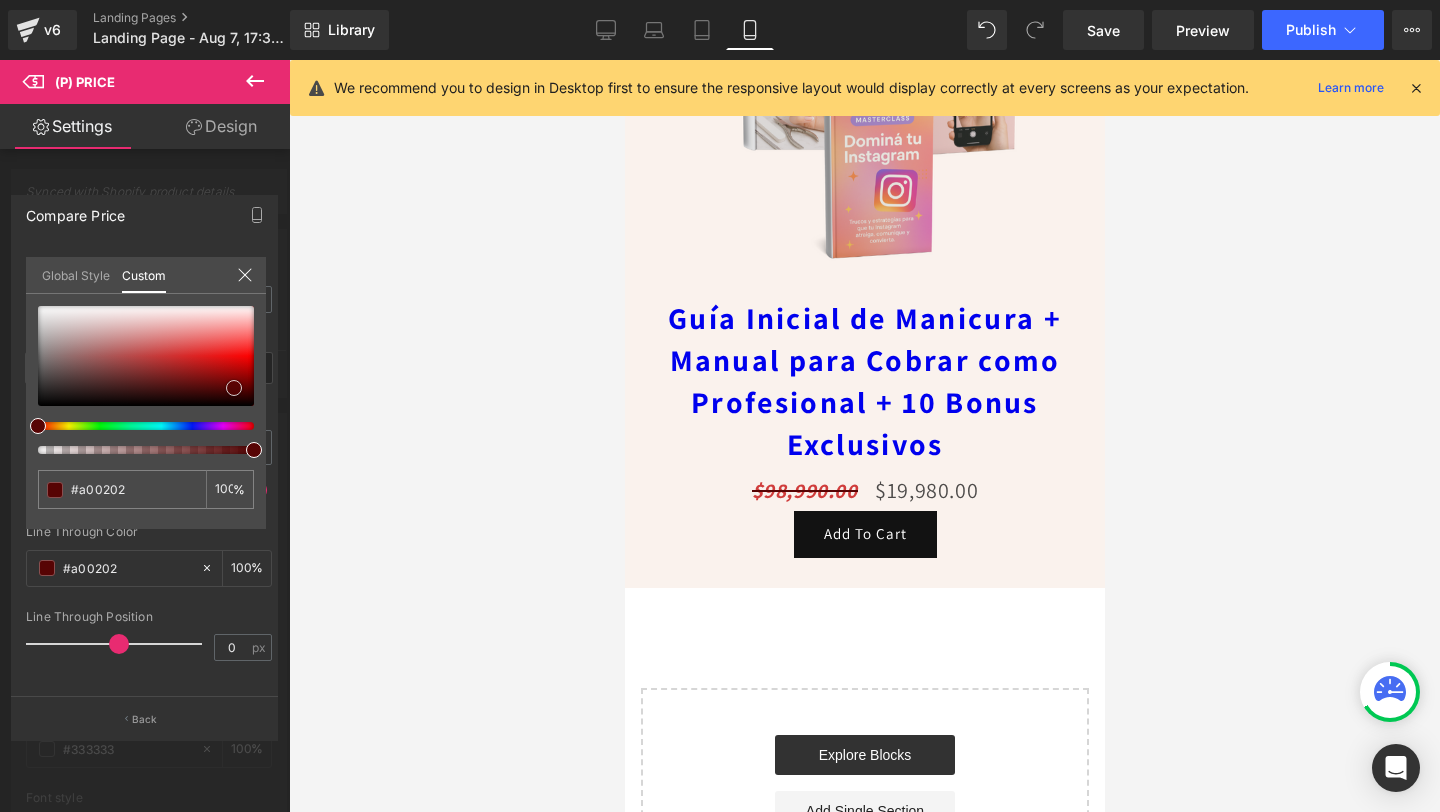 type on "#c60000" 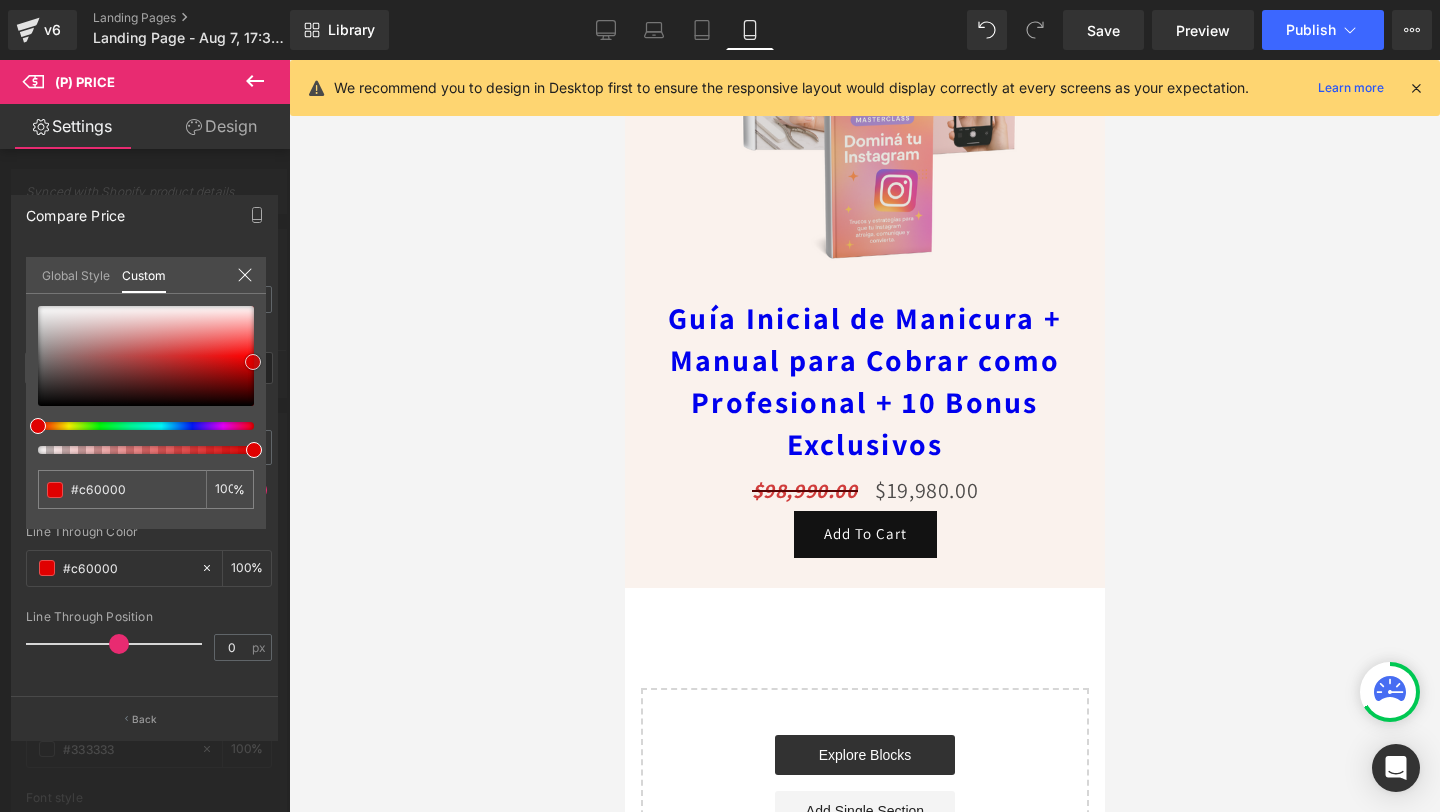 type on "#e00000" 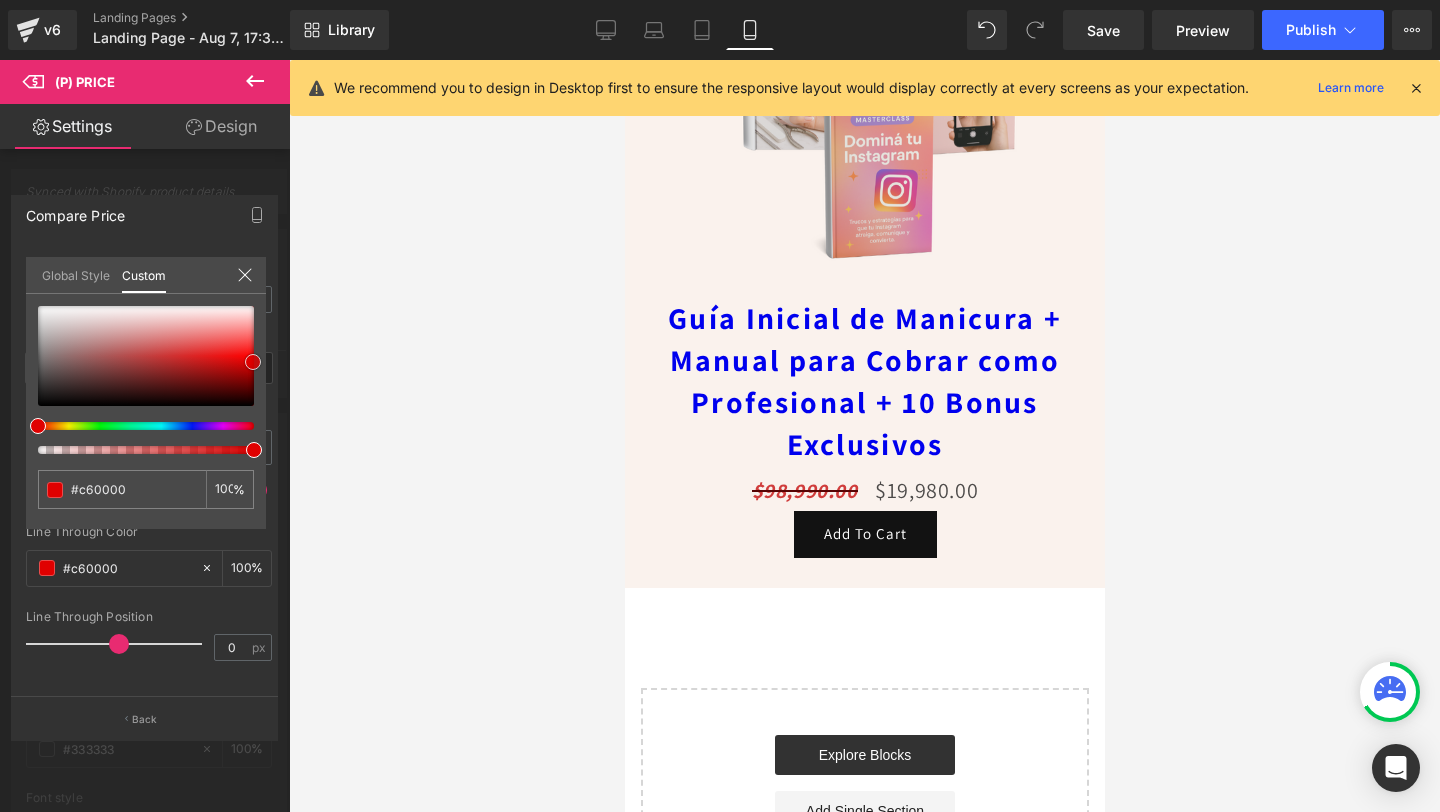 type on "#e00000" 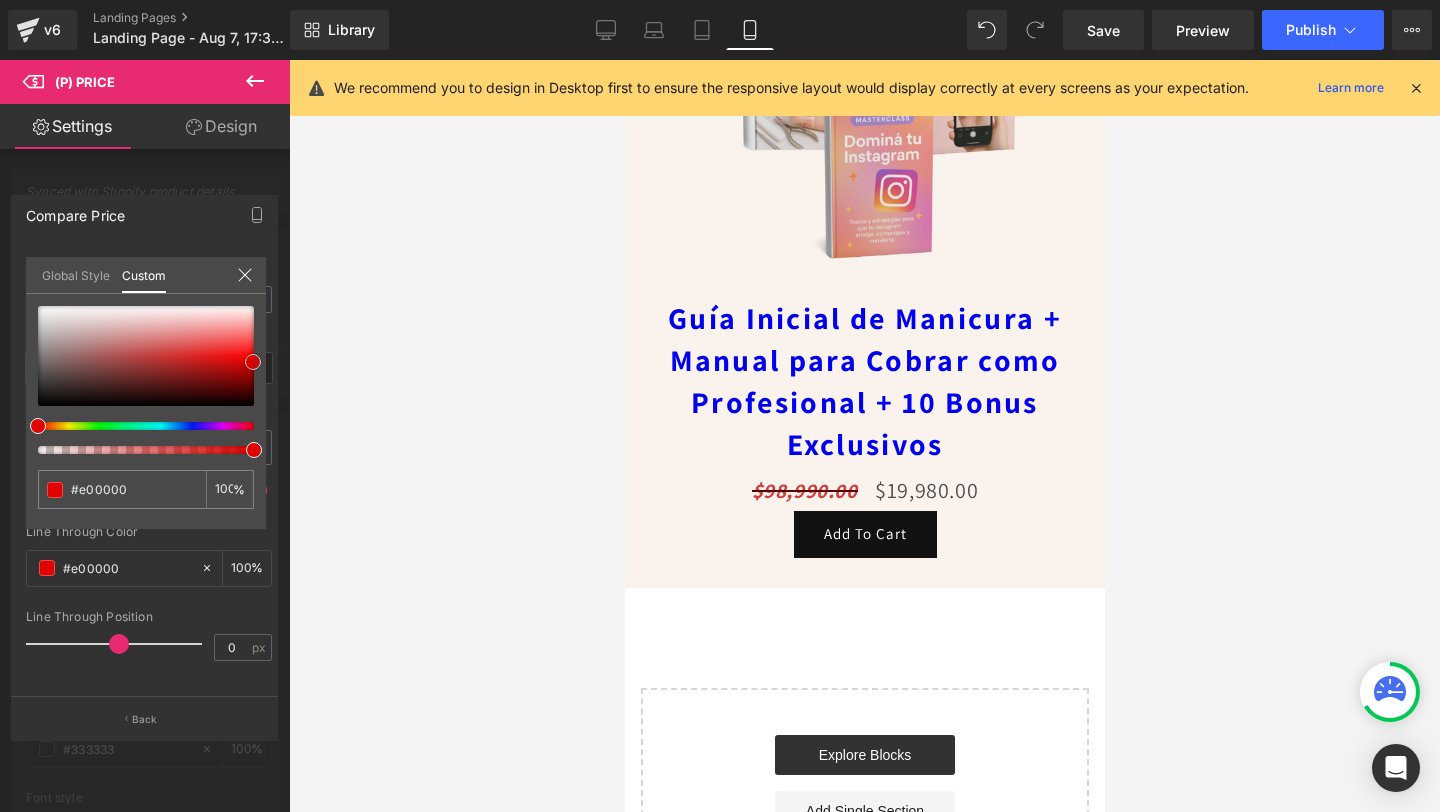 type on "#ff0000" 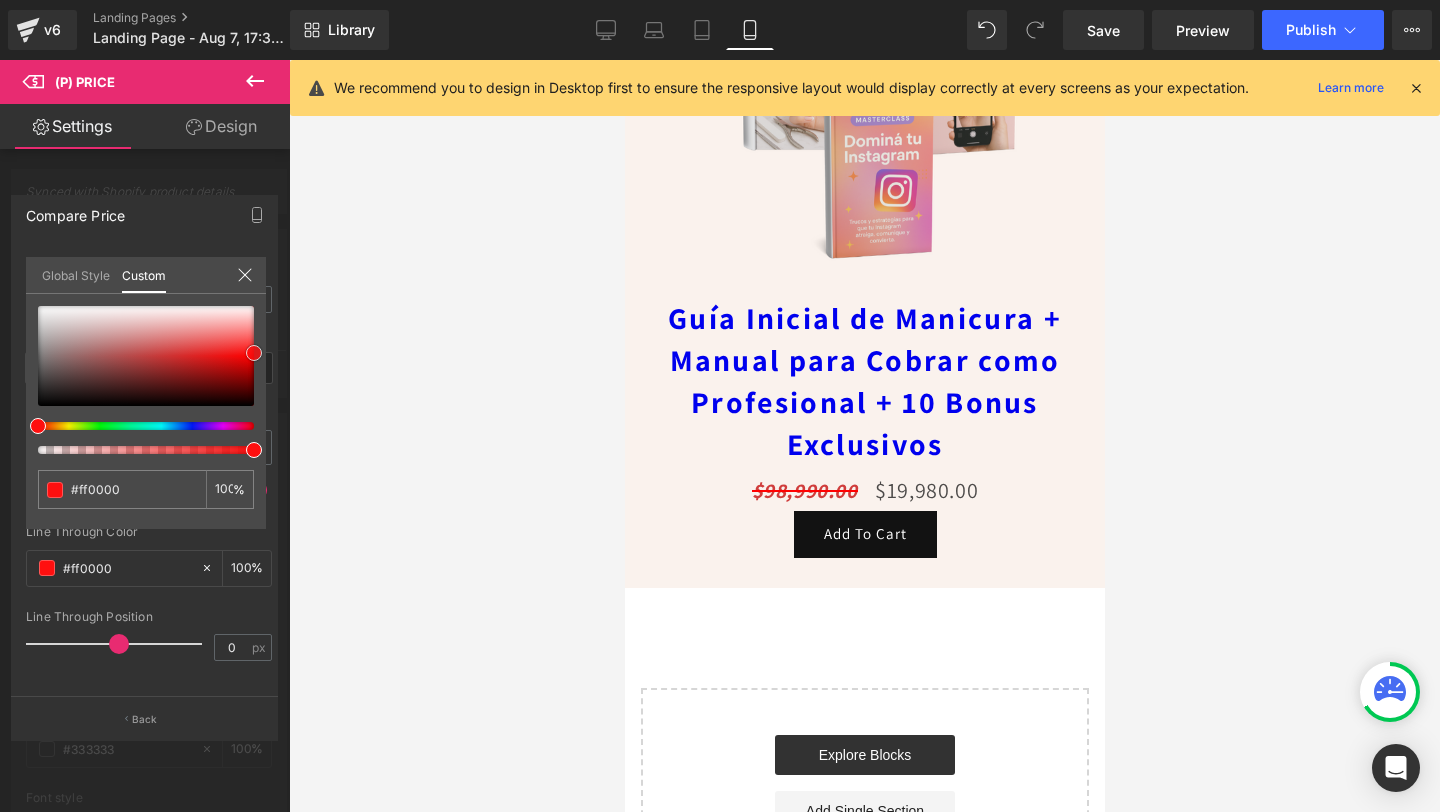 type on "#ff1414" 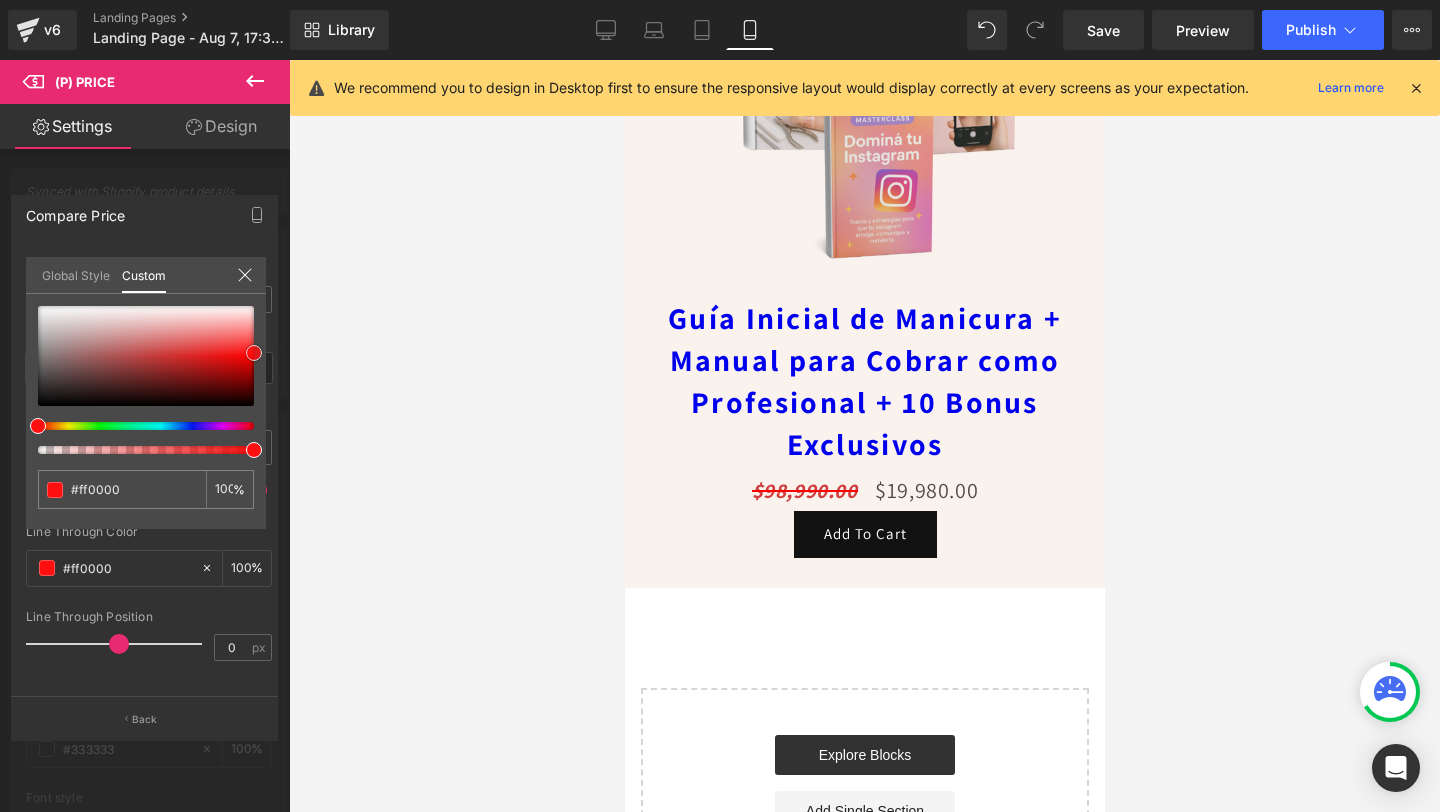 type on "#ff1414" 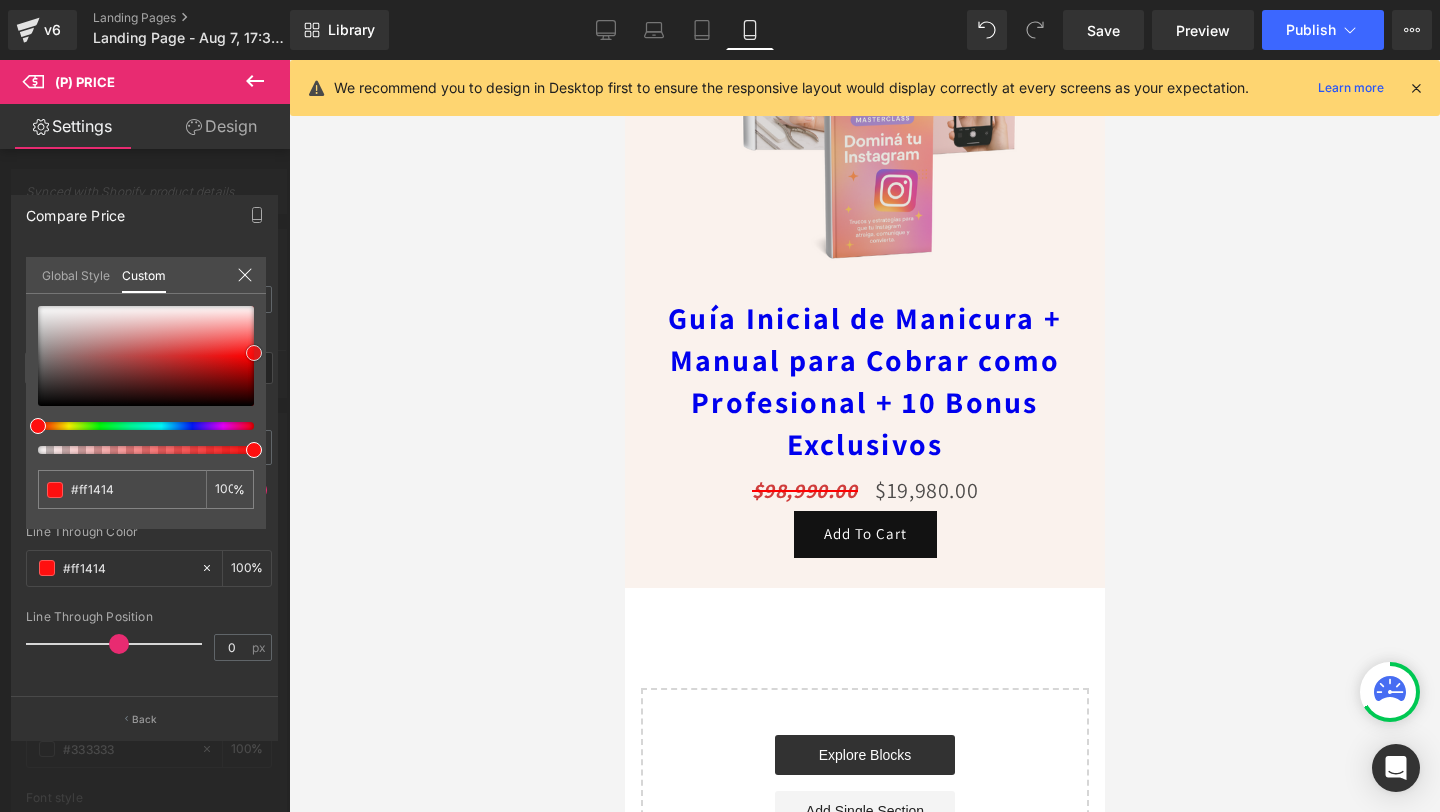 type on "#e00000" 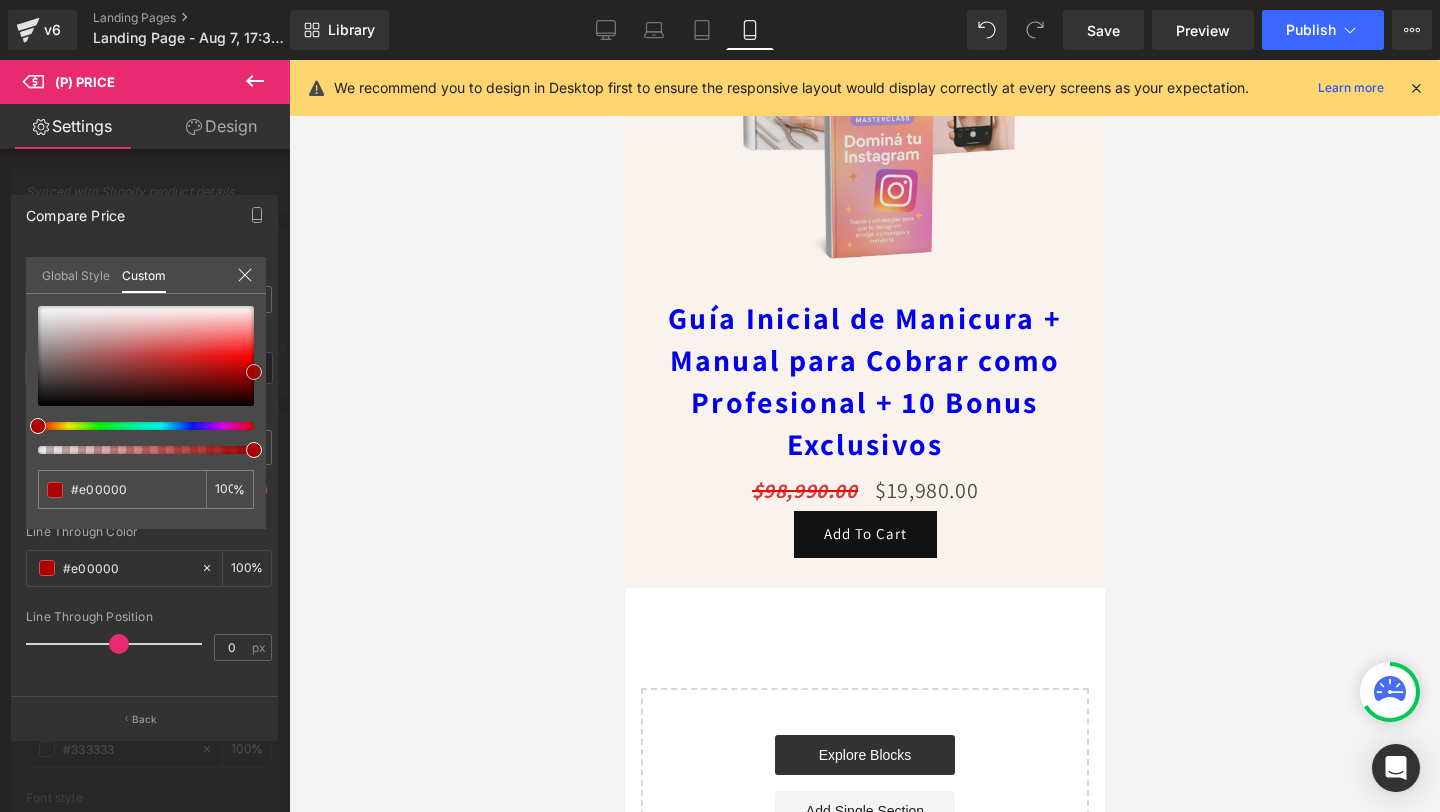 type on "#ad0000" 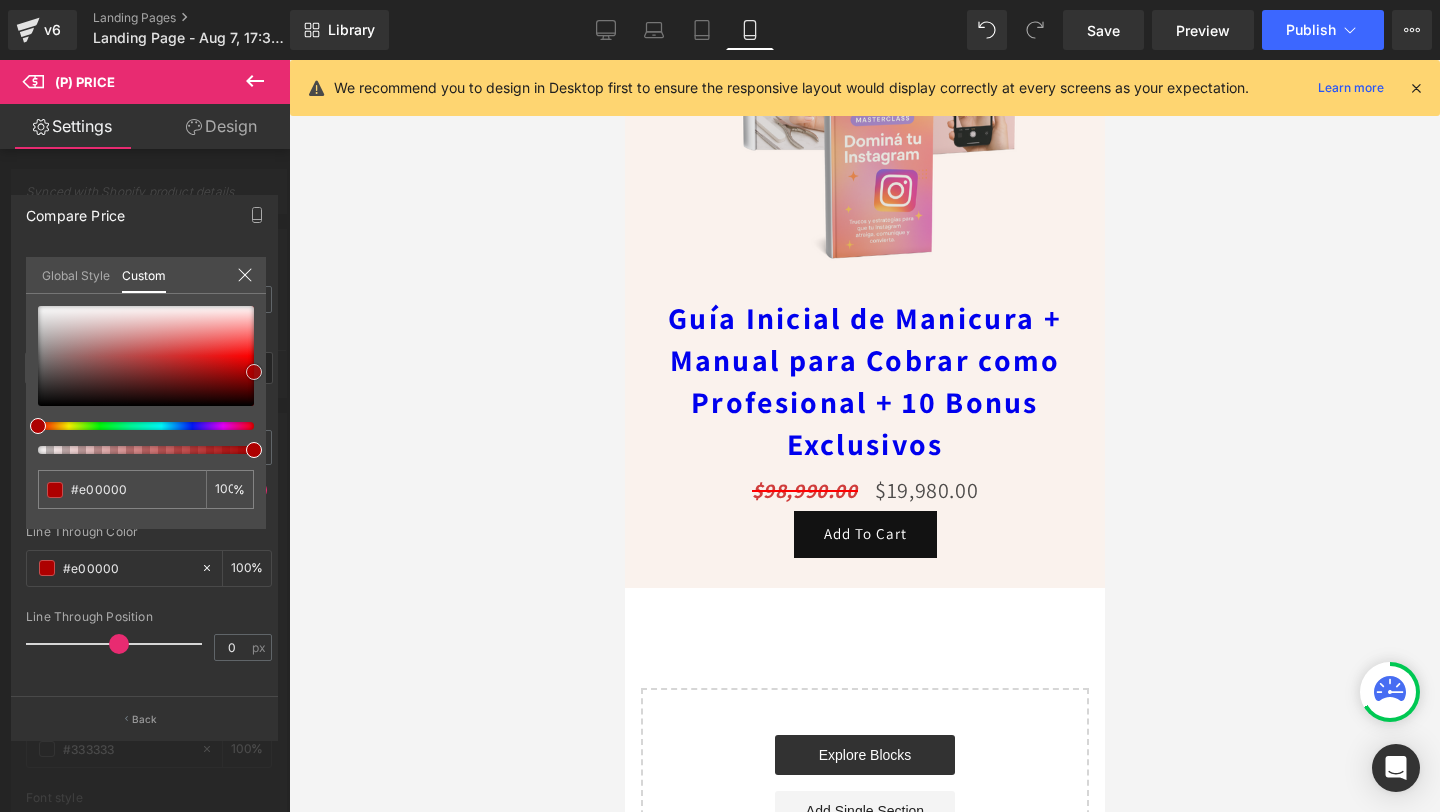 type on "#ad0000" 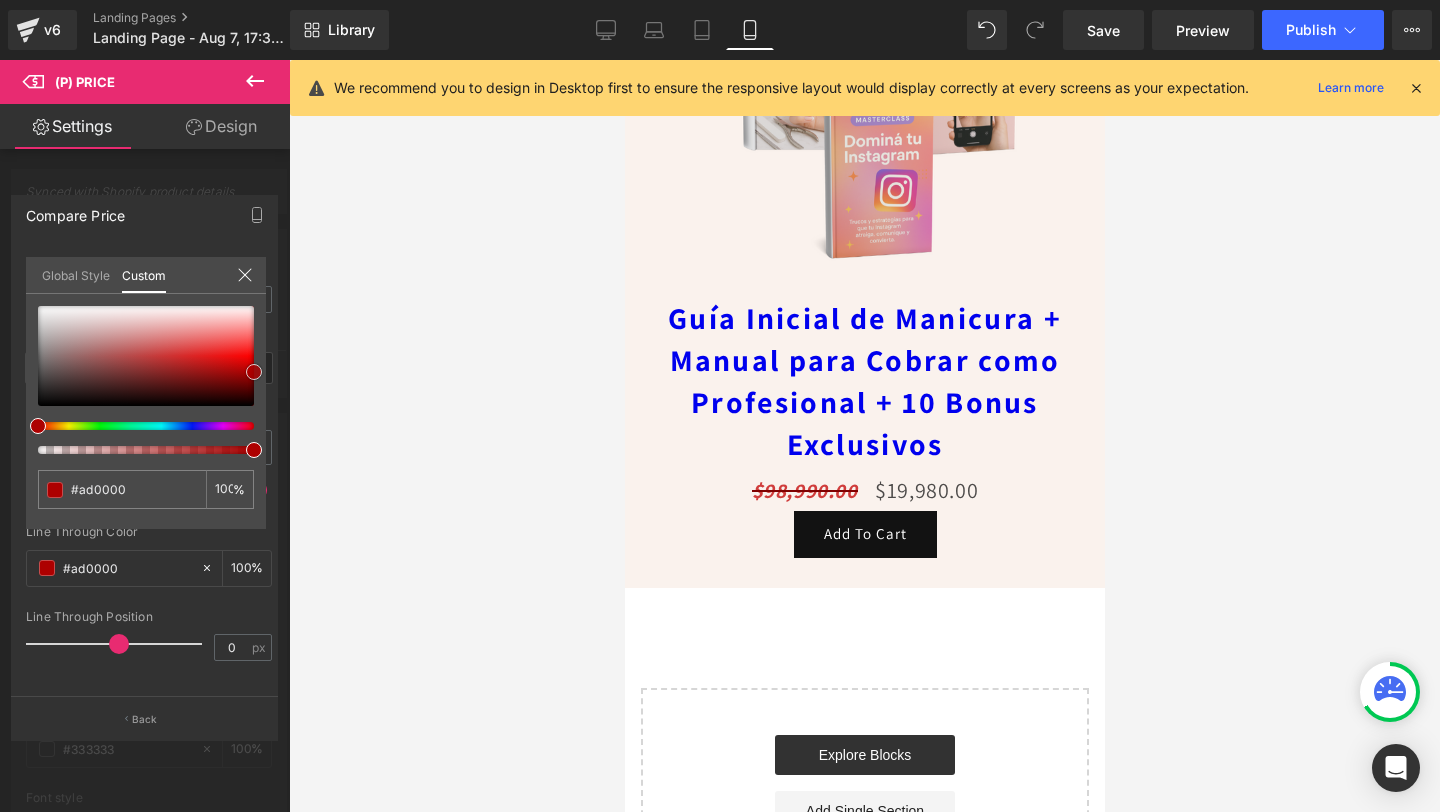 type on "#7f0000" 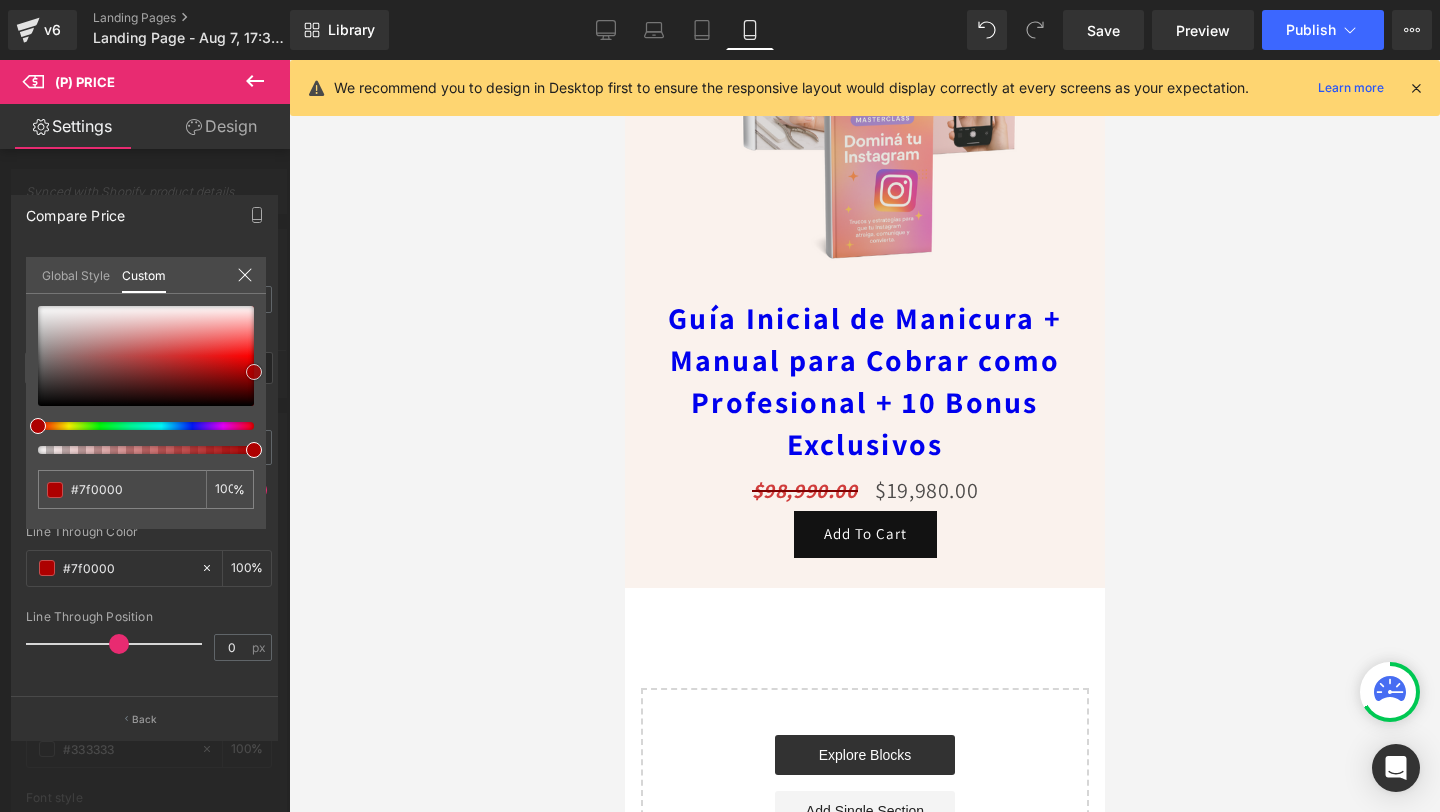 type on "#5b0000" 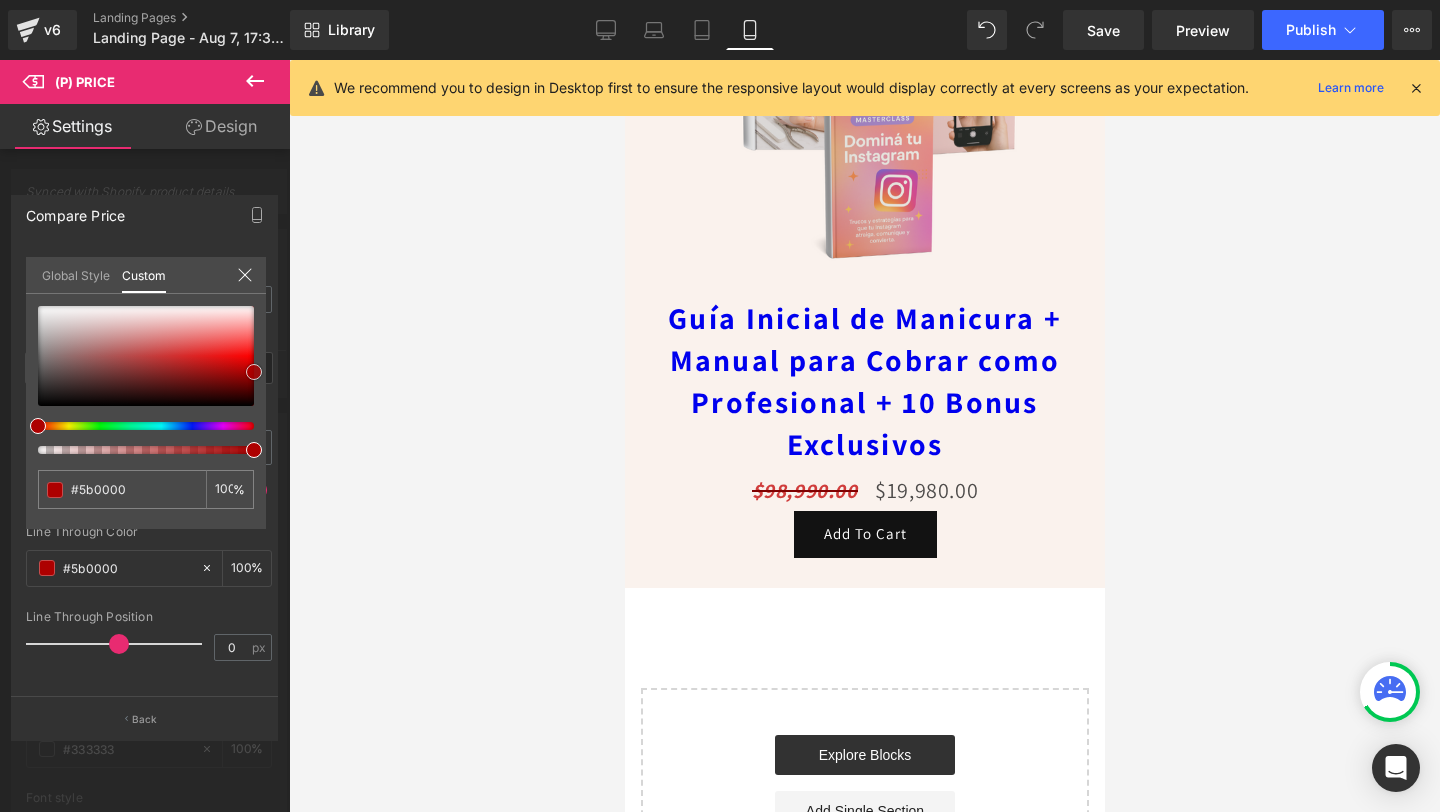 type on "#330000" 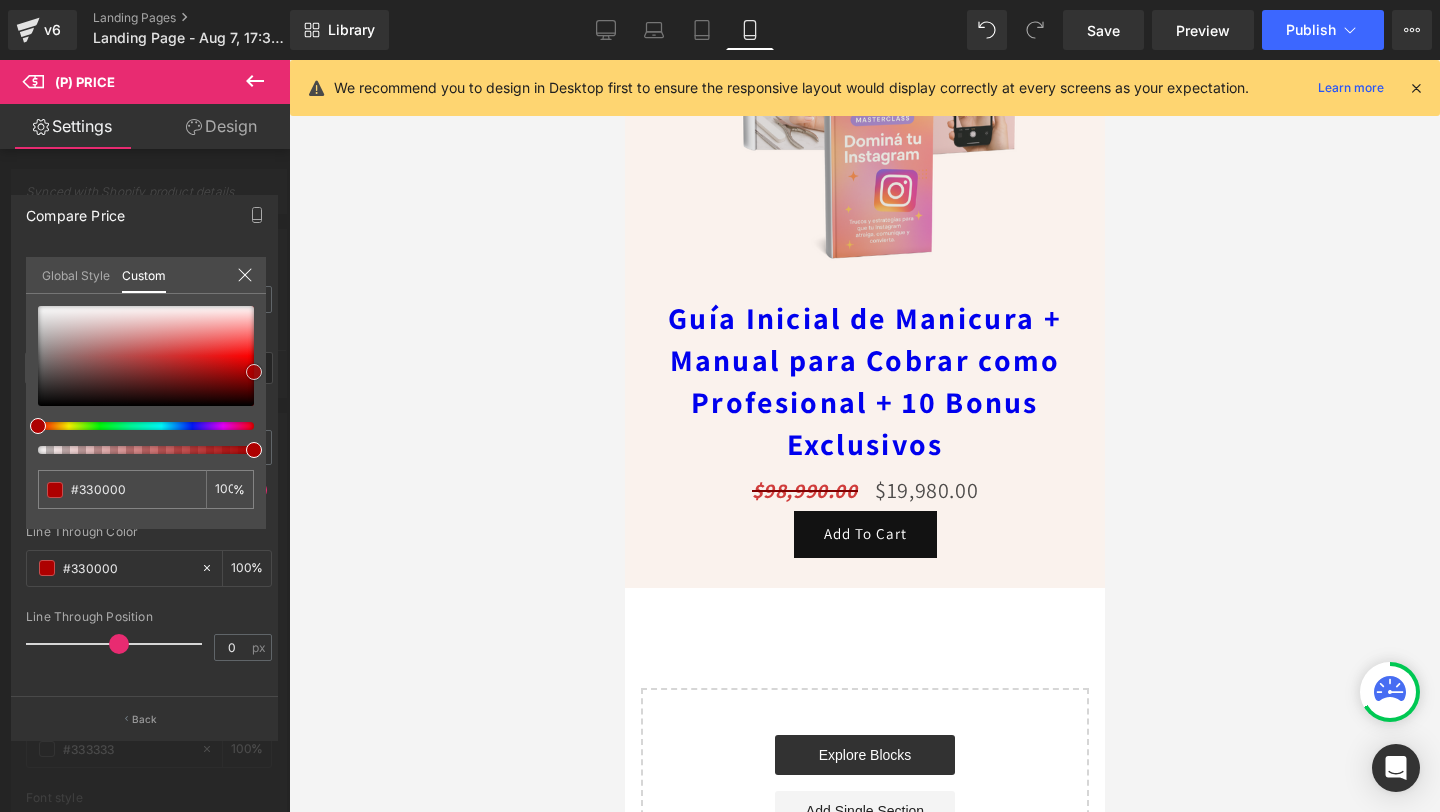 type on "#190000" 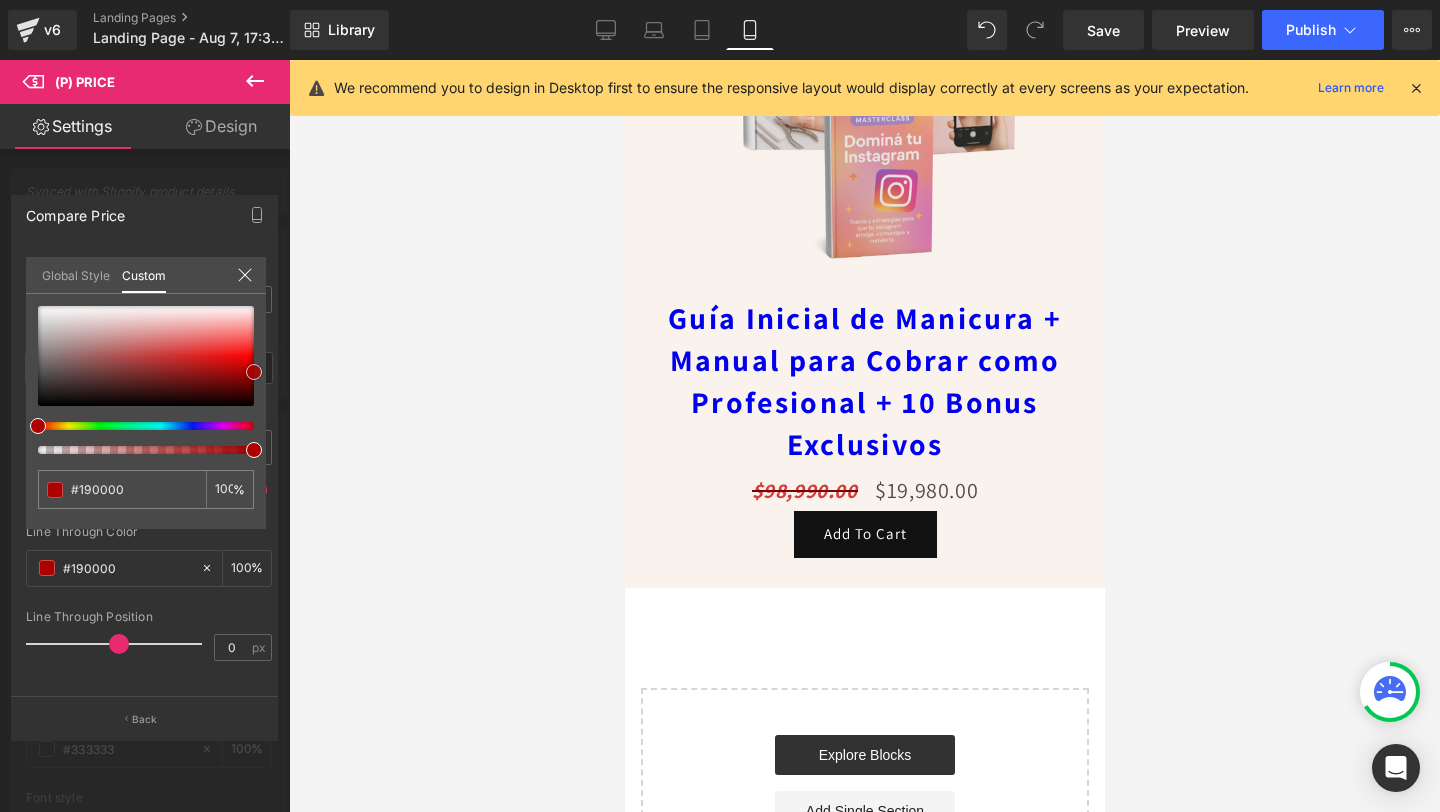 type on "#0a0000" 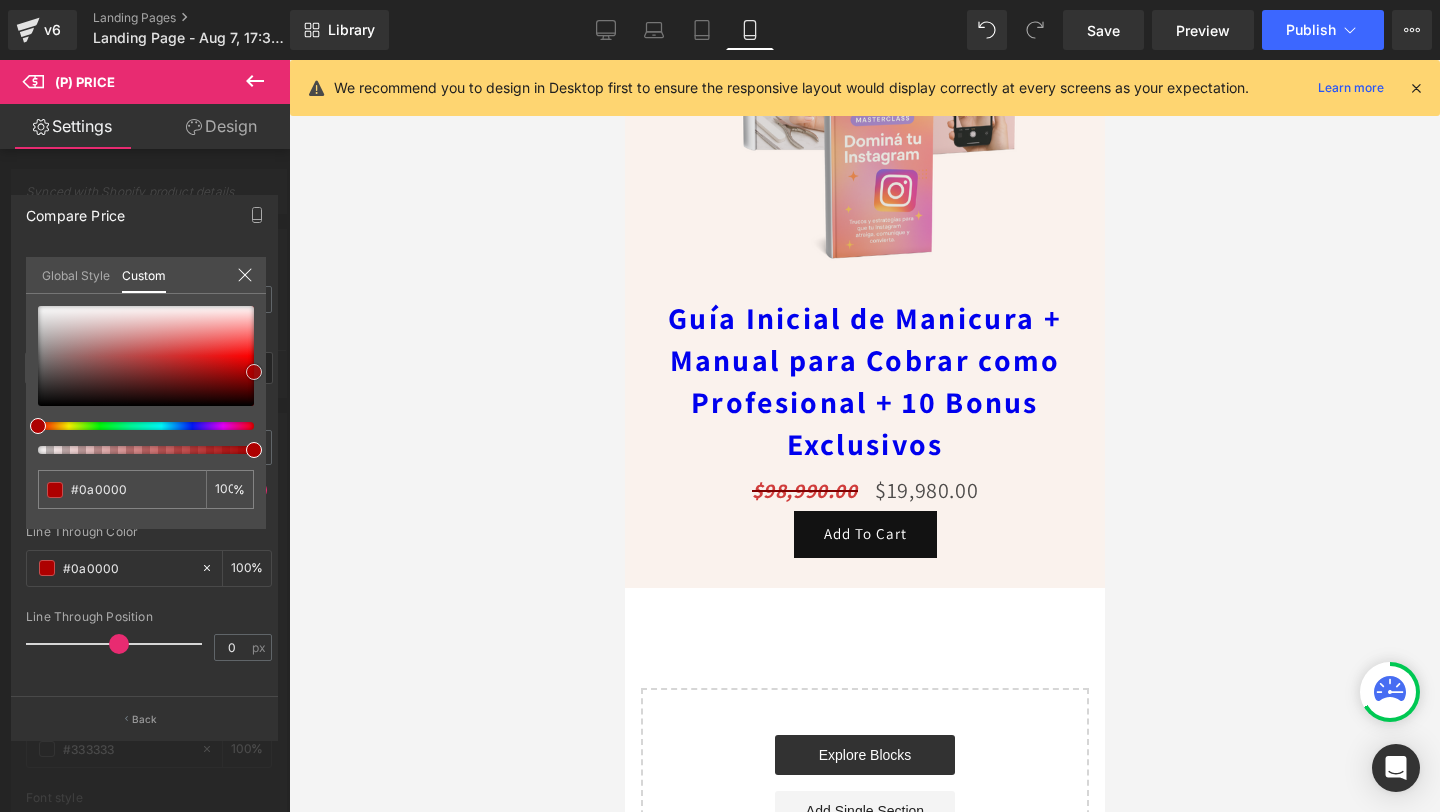 type on "#000000" 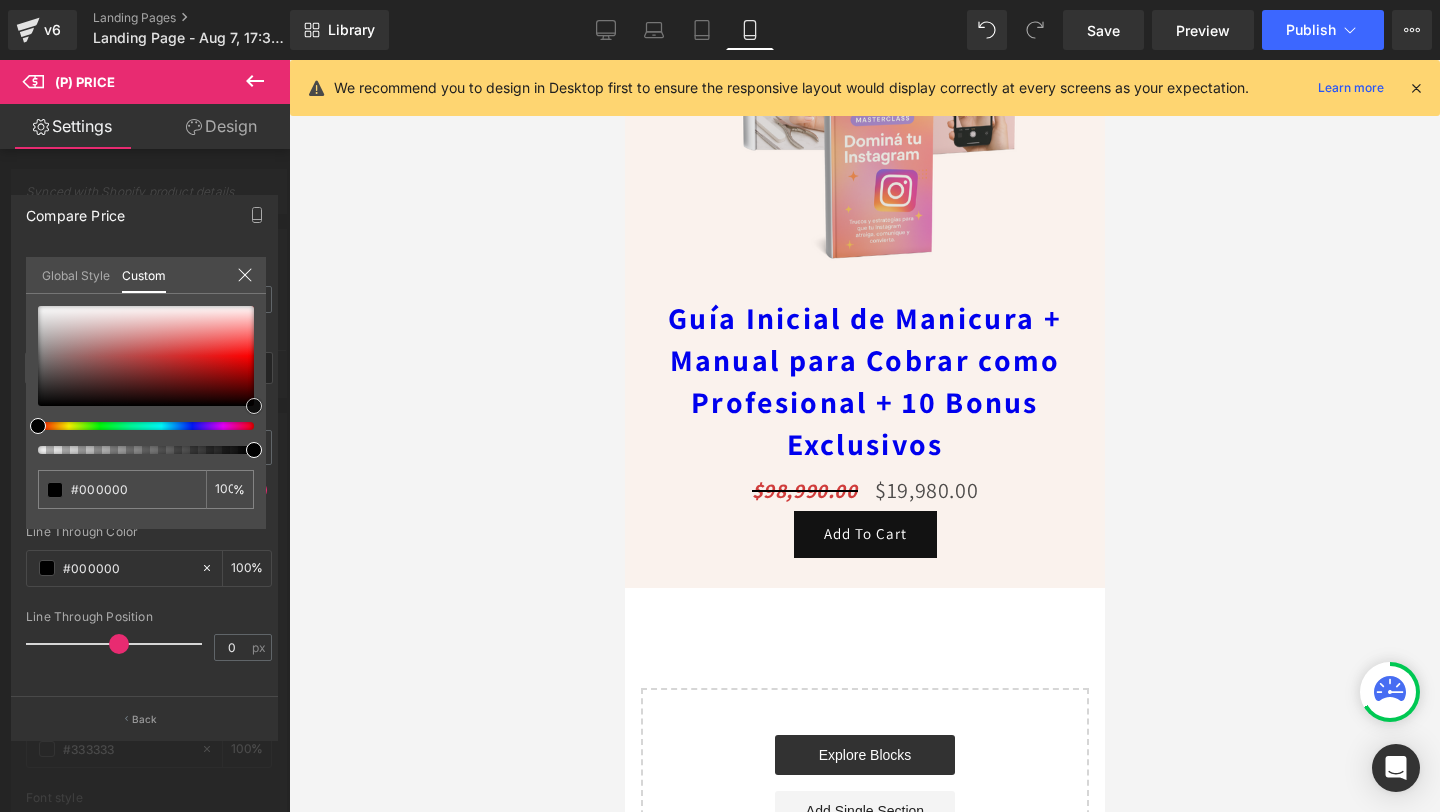 type on "#050000" 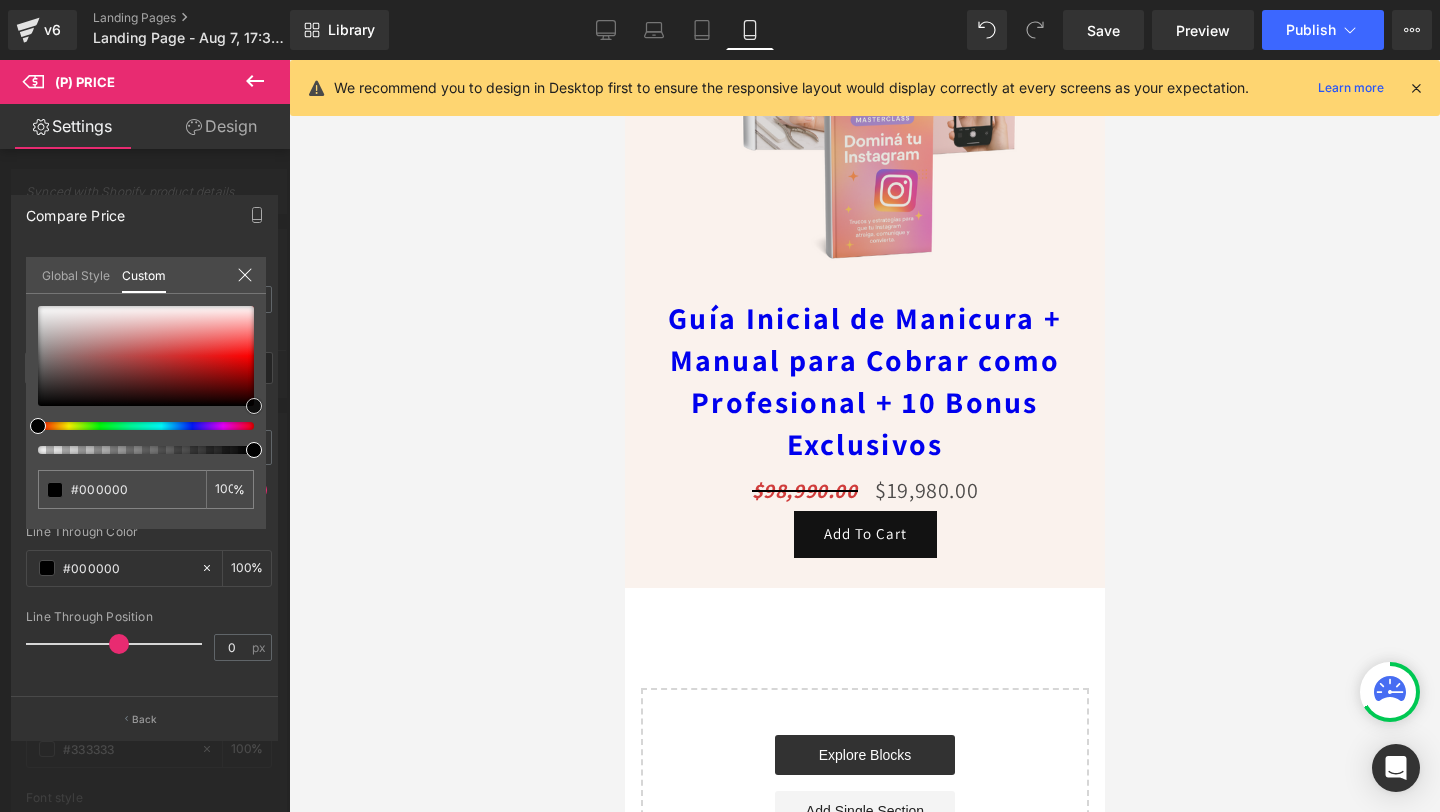 type on "#050000" 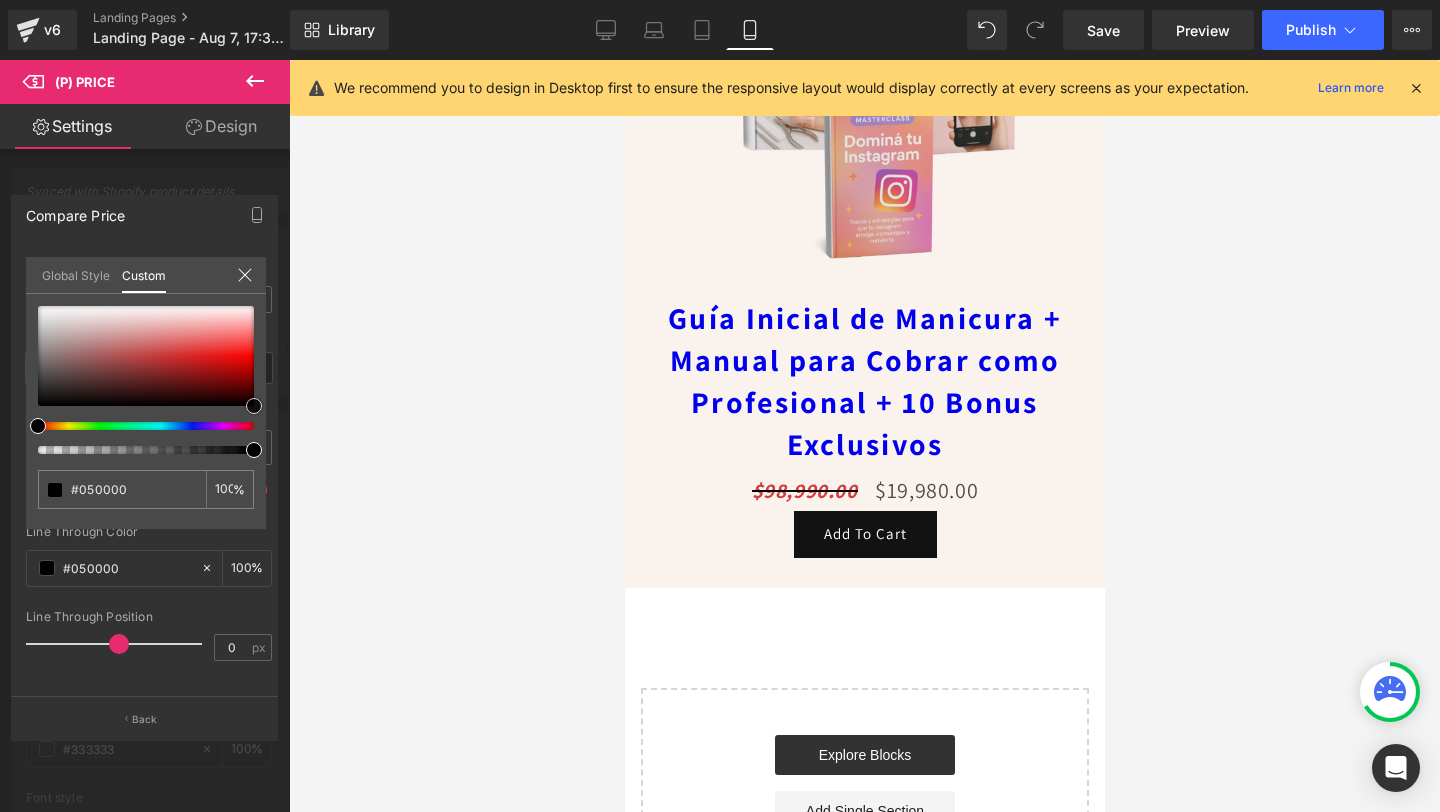 type on "#140000" 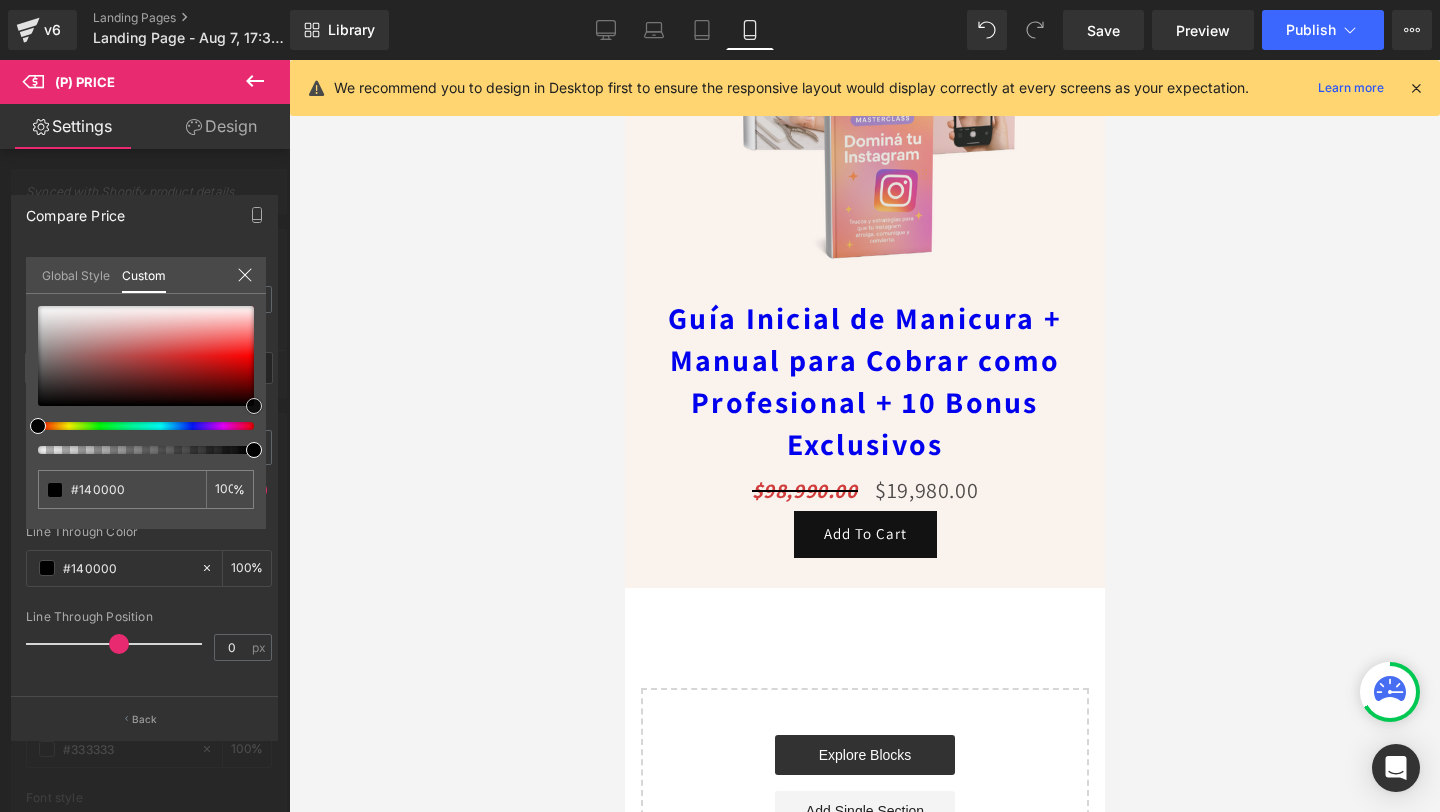 type on "#280000" 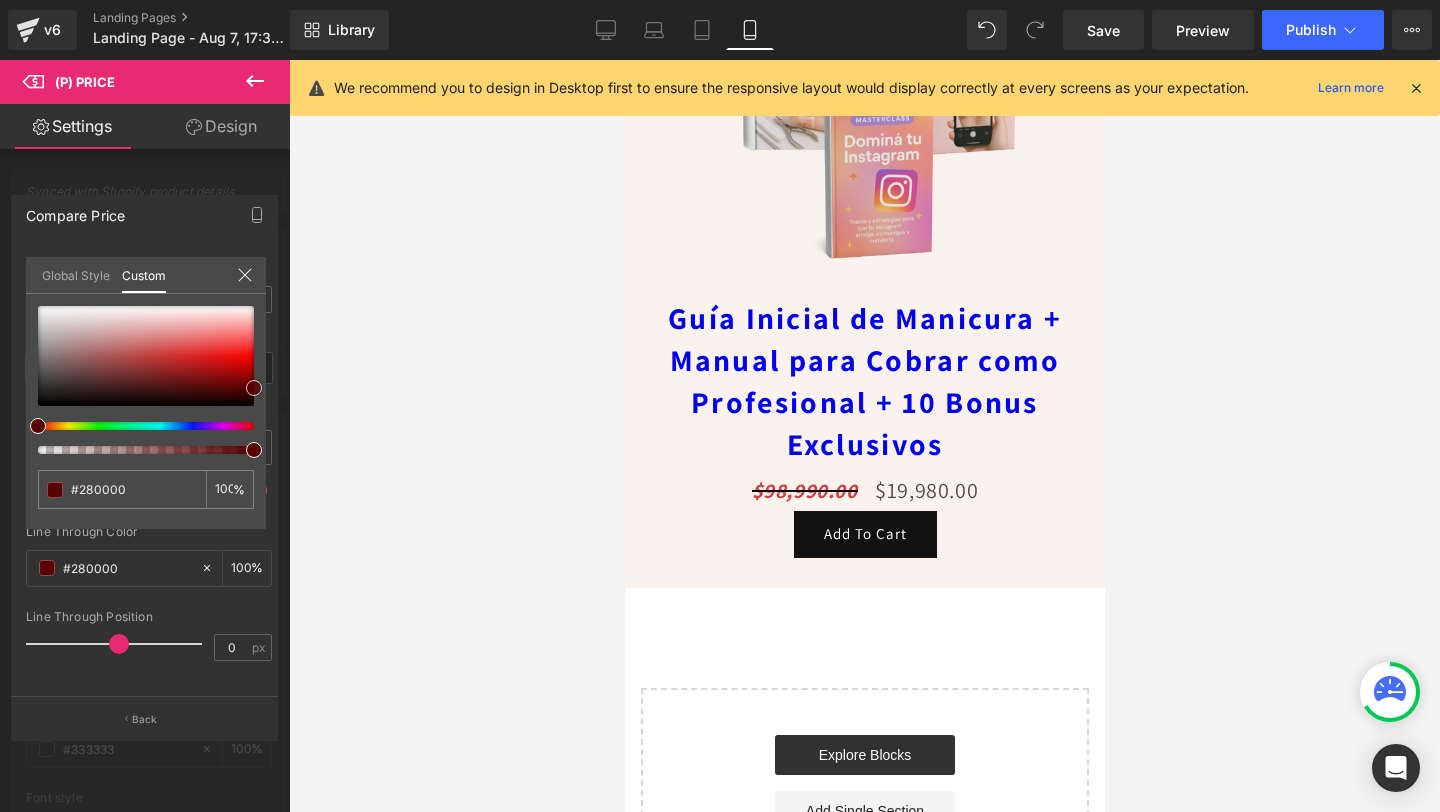 type on "#5b0000" 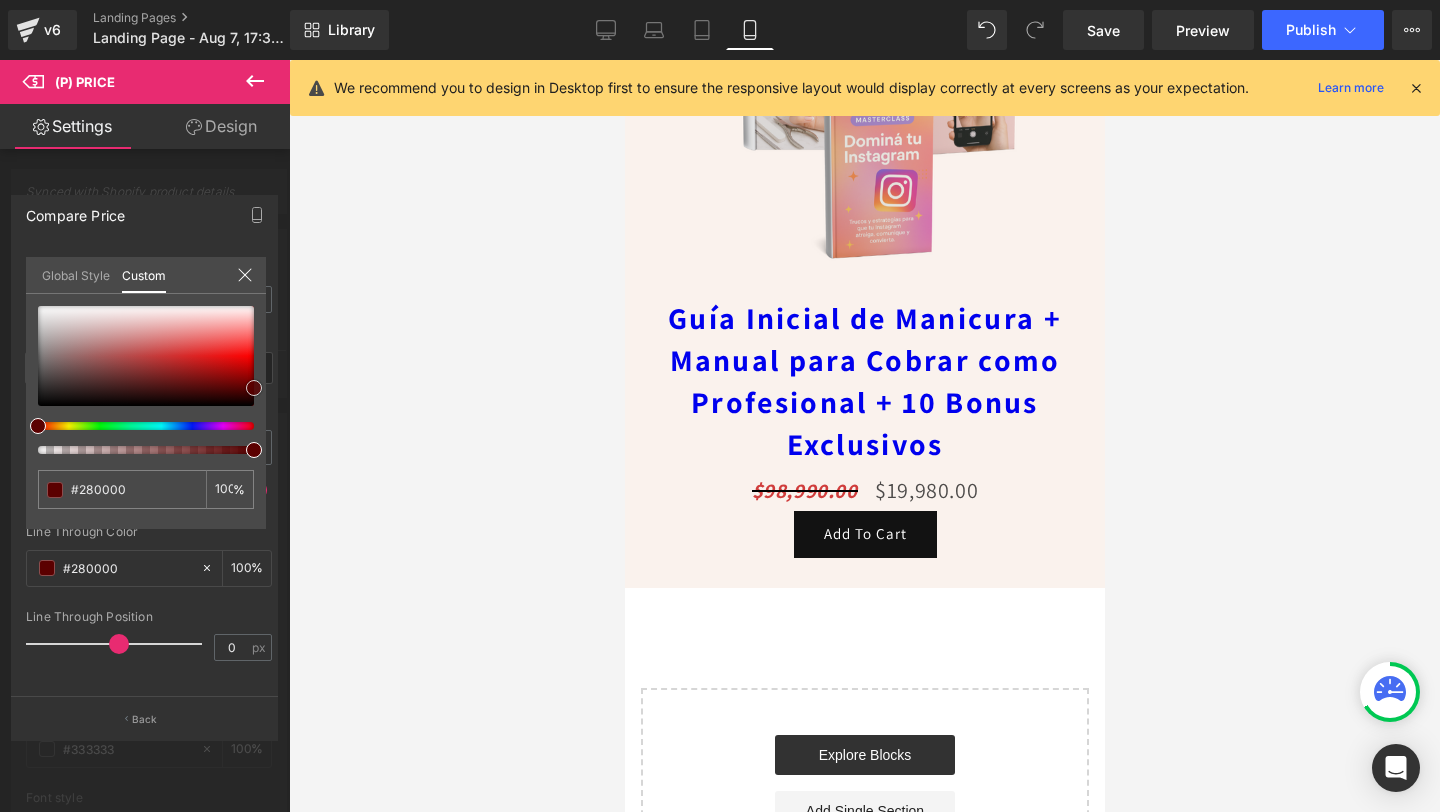 type on "#5b0000" 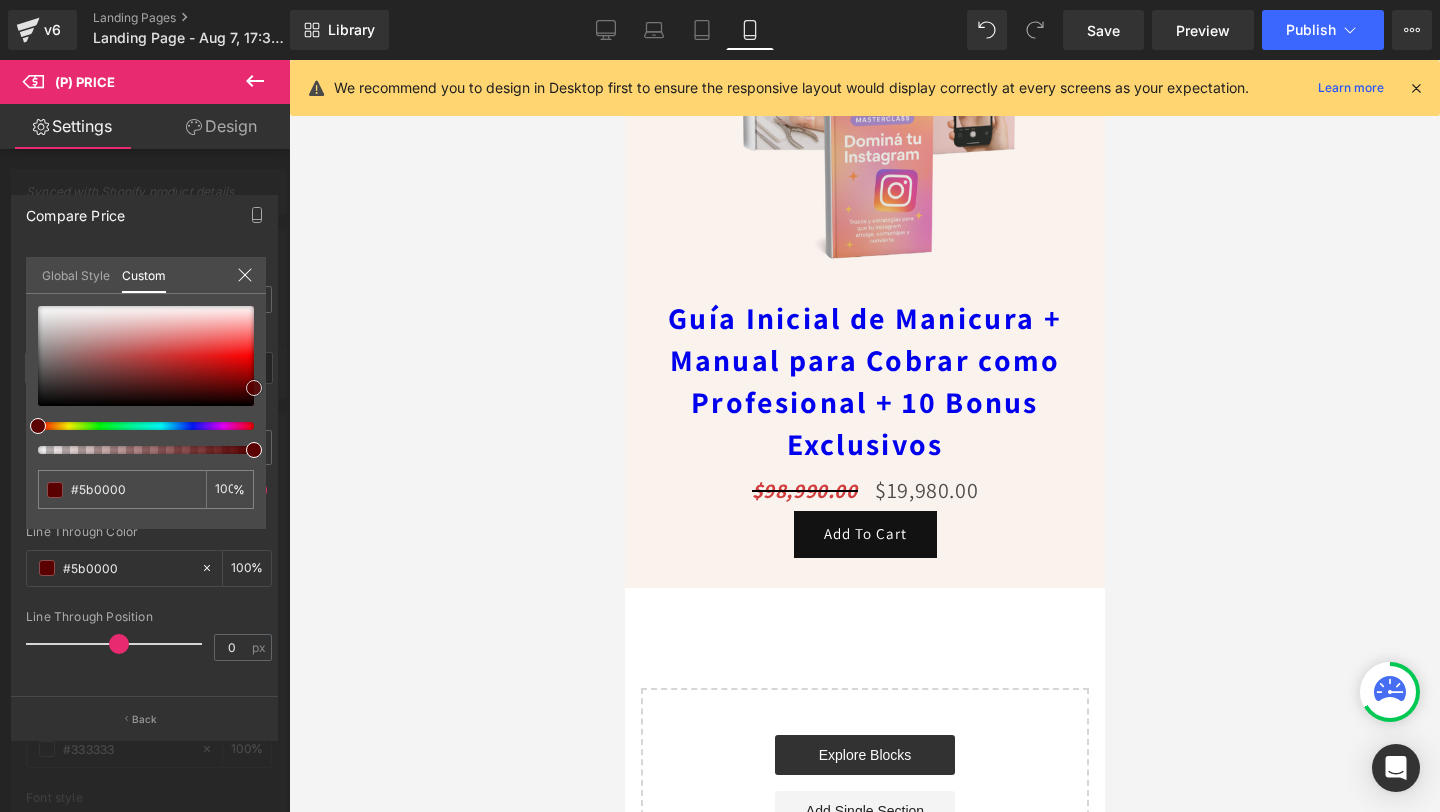 type on "#9e0000" 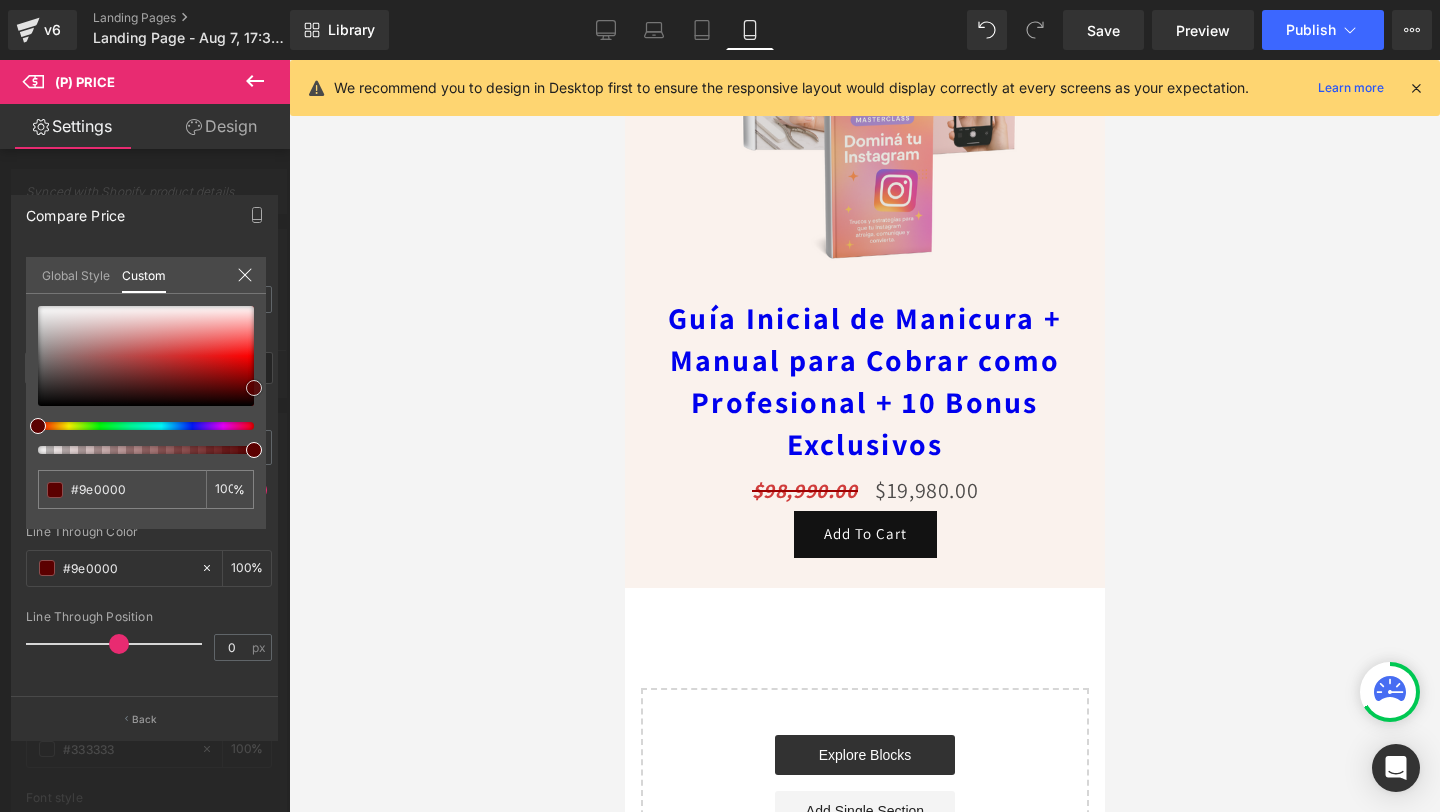 type on "#db0000" 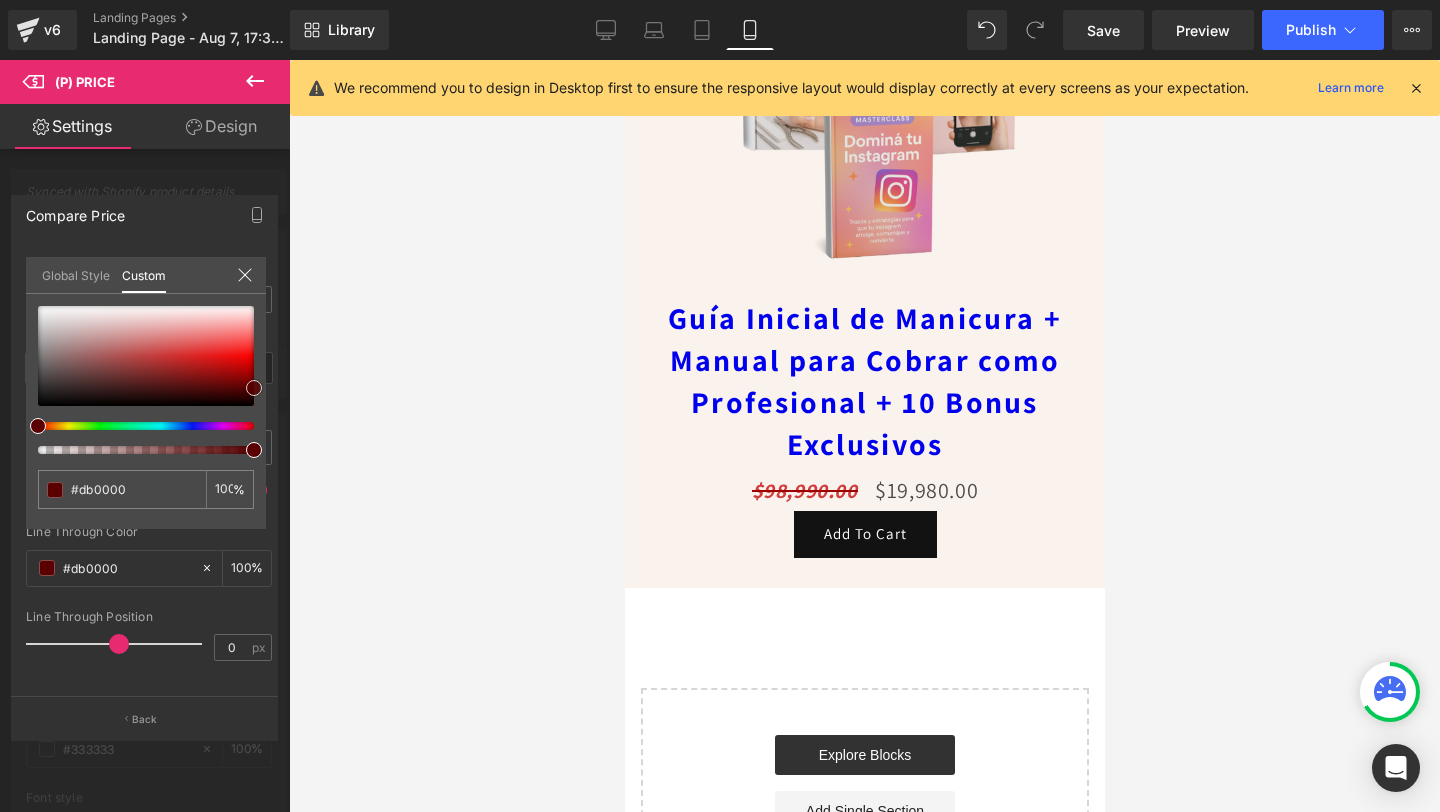 type on "#ef0000" 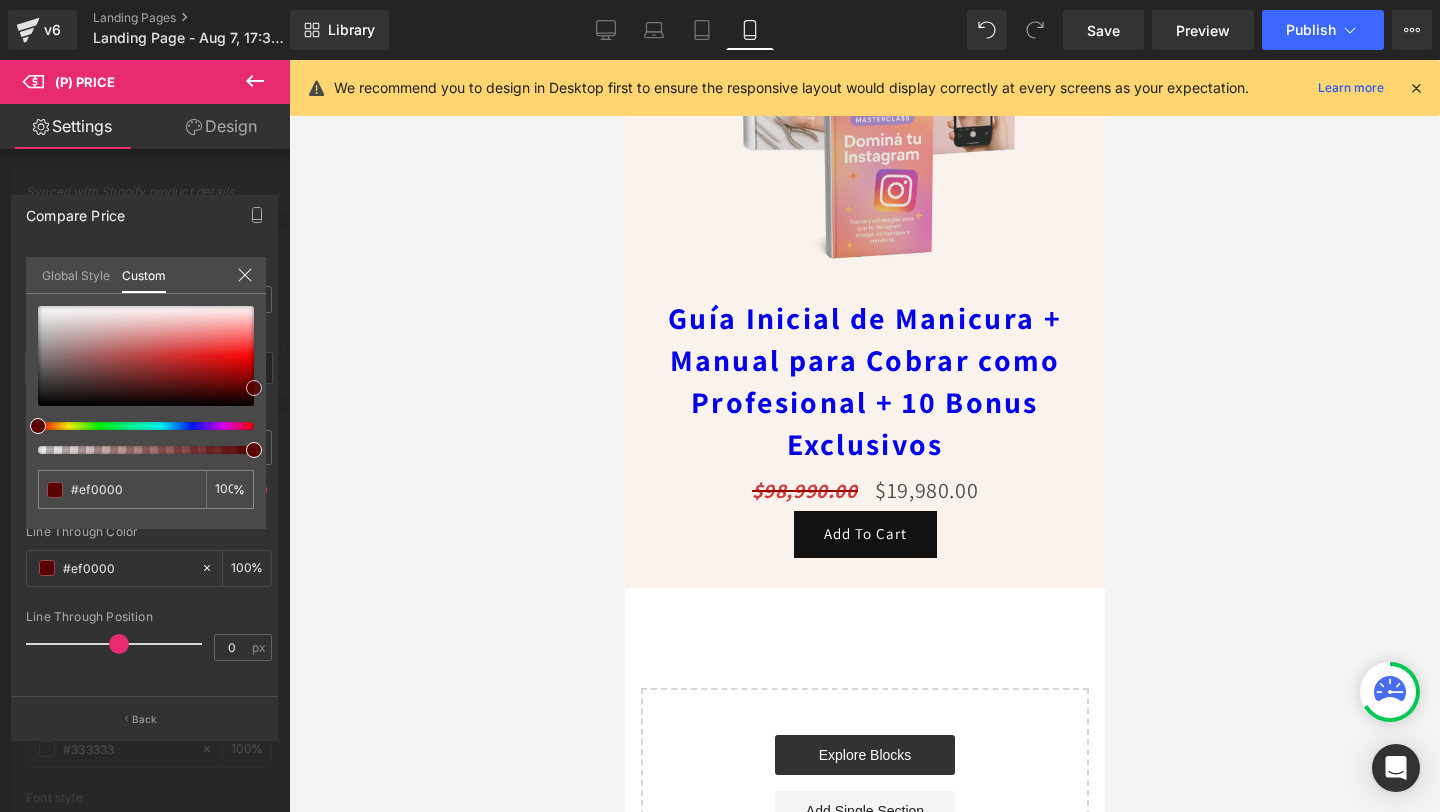 type on "#ff1414" 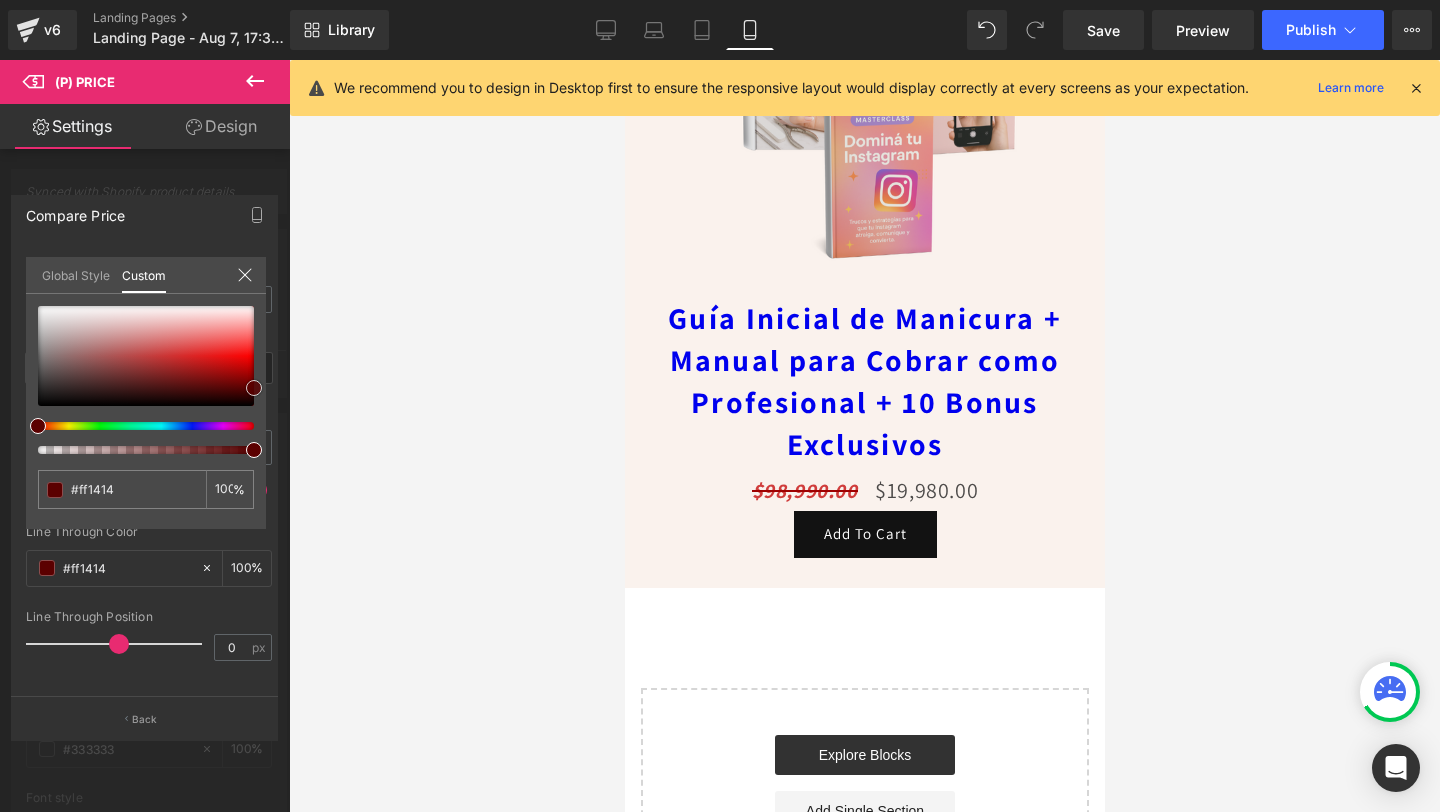 type on "#ff1e1e" 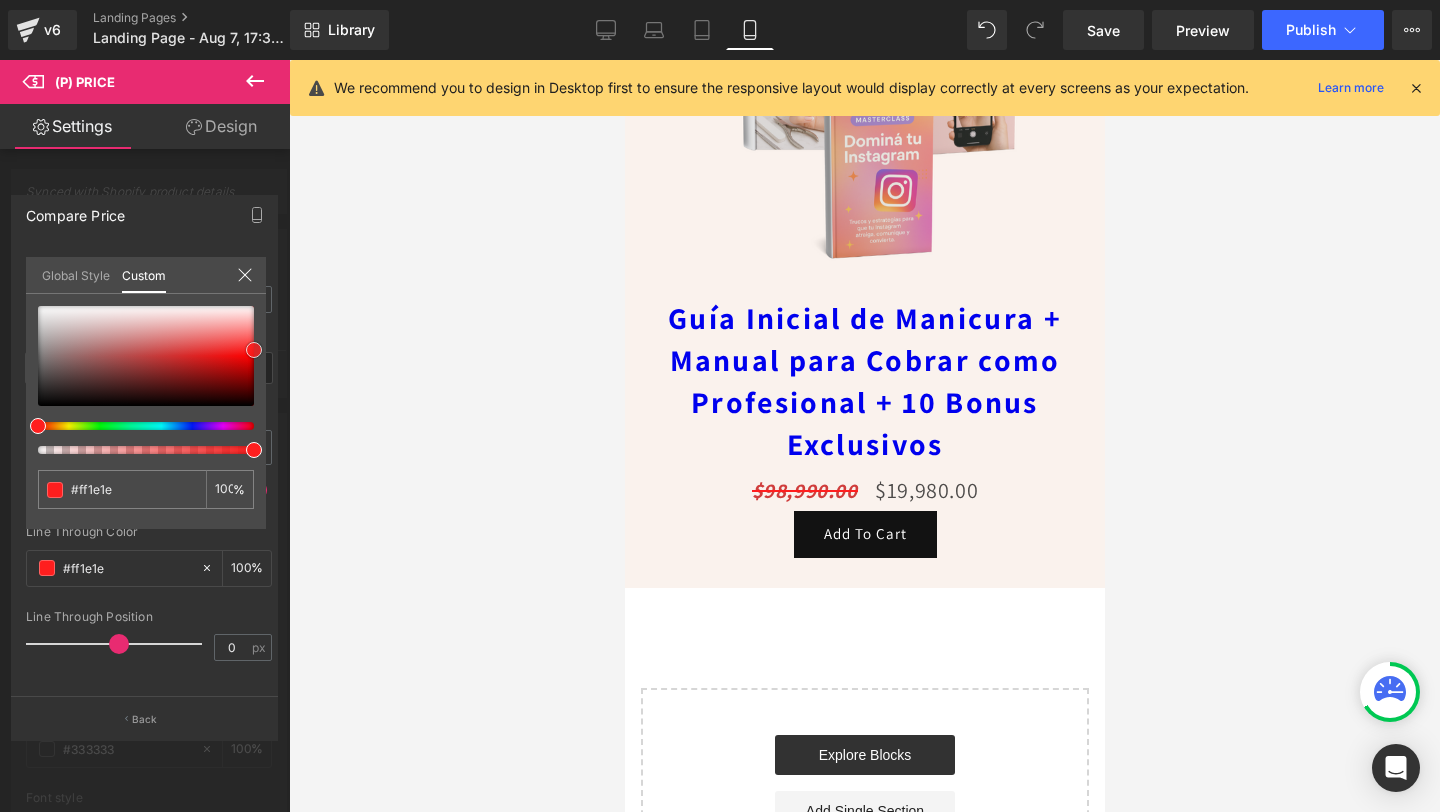 type on "#fd2424" 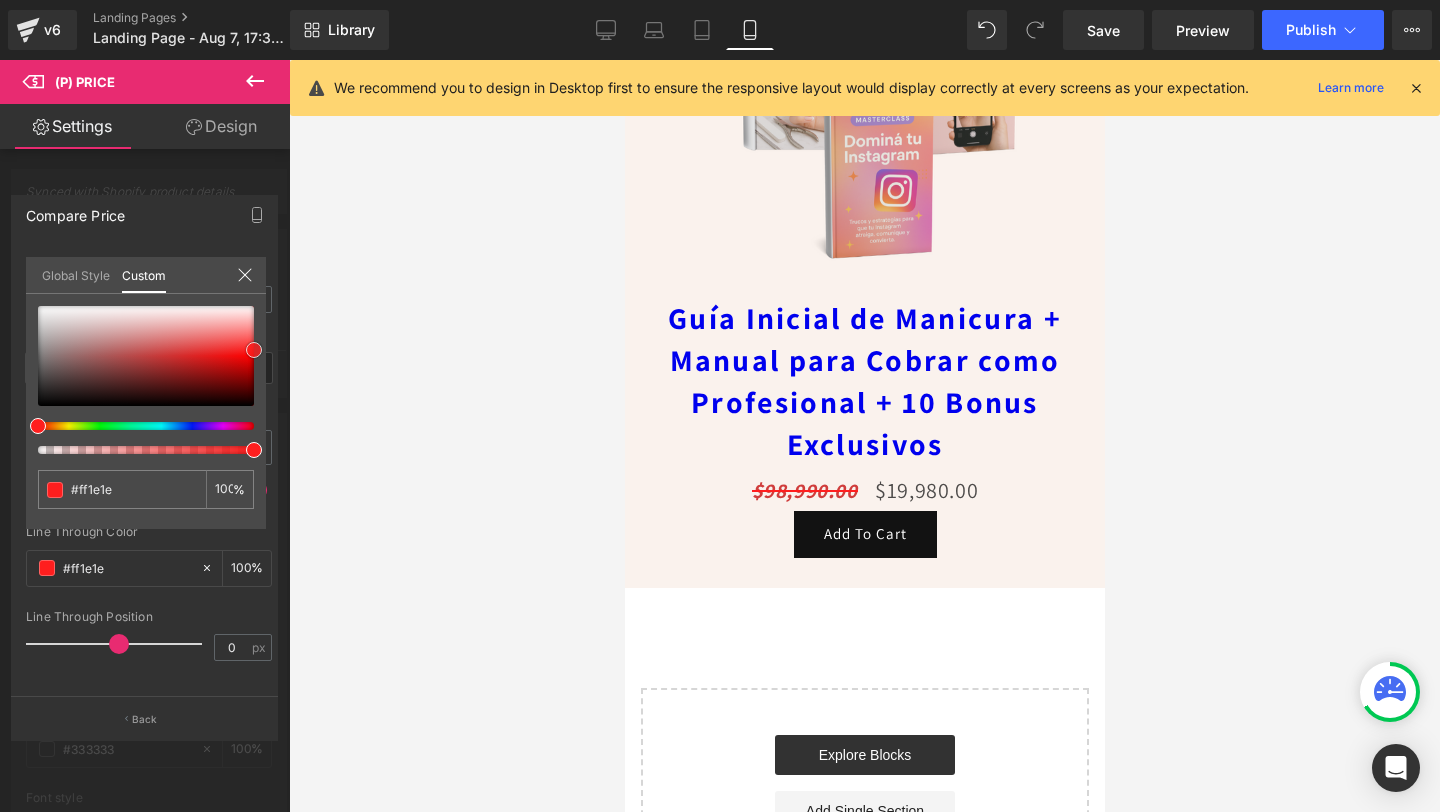 type on "#fd2424" 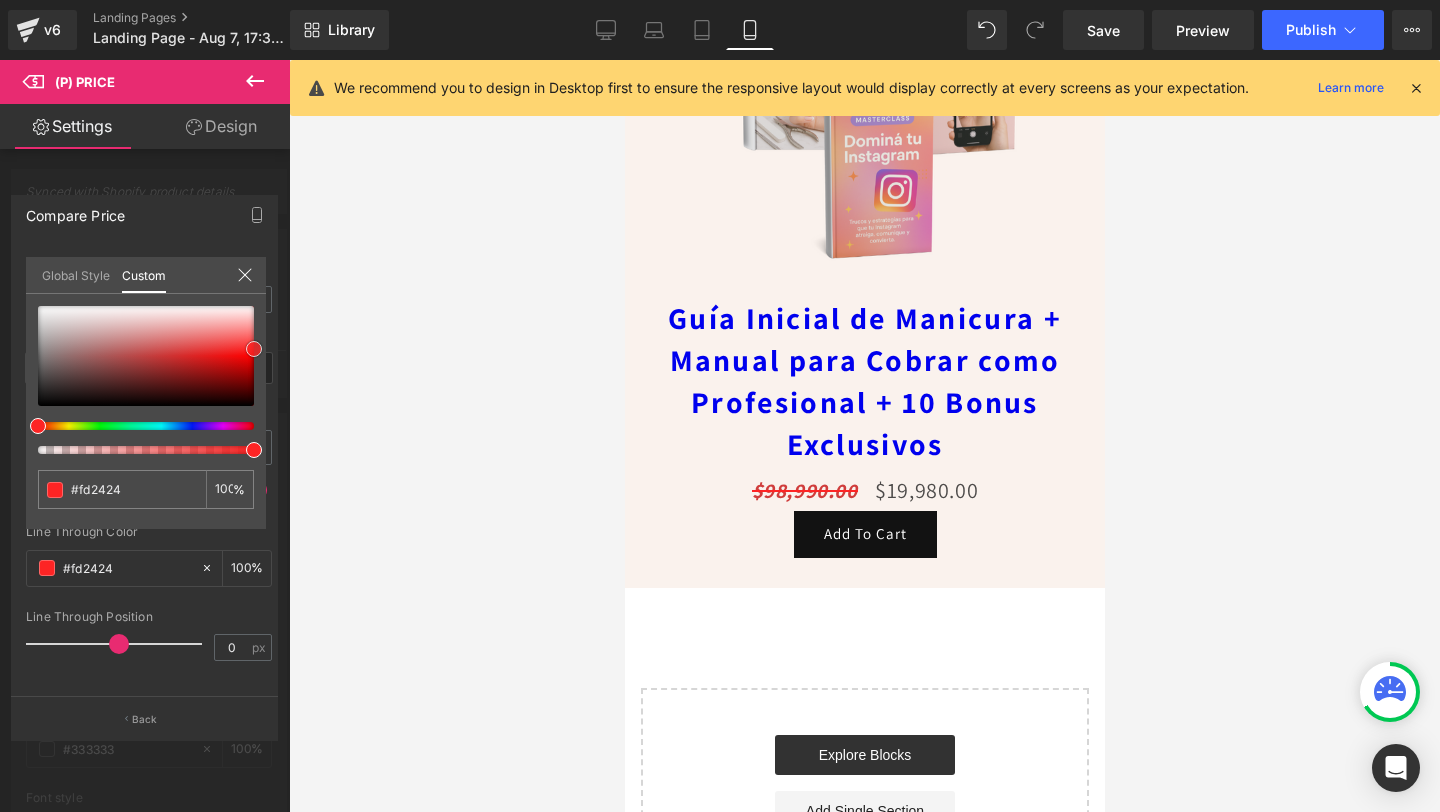 type on "#ff1e1e" 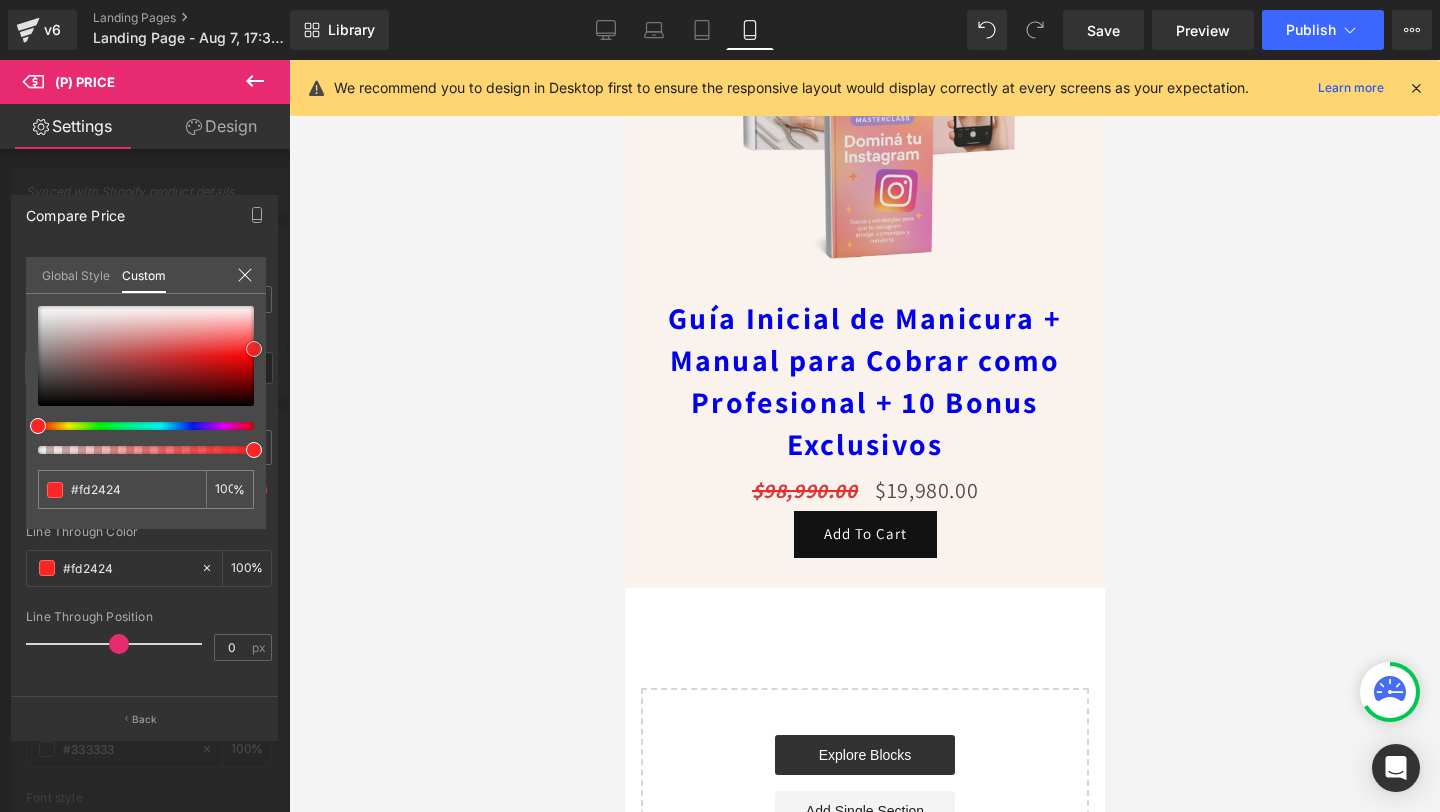 type on "#ff1e1e" 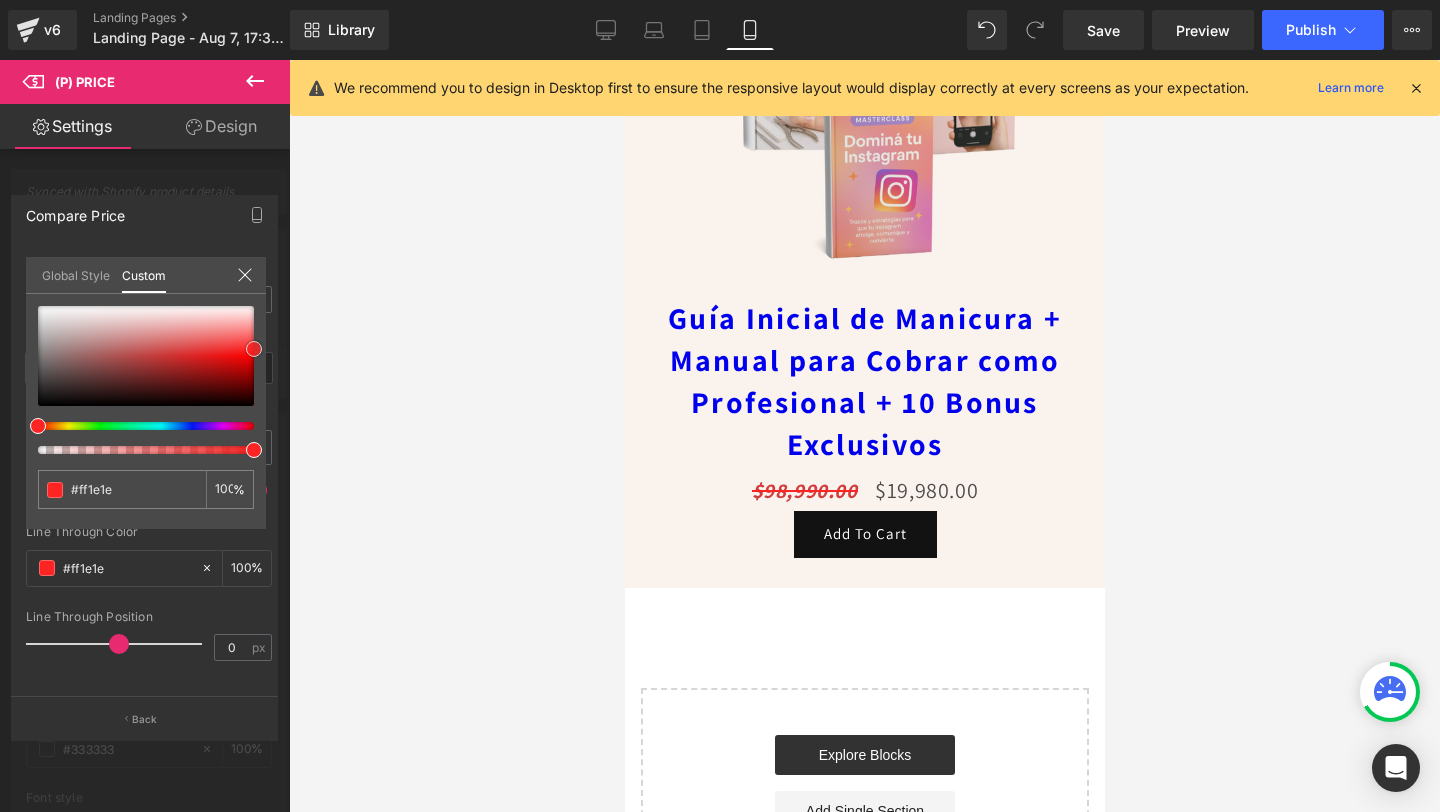 type on "#ff1919" 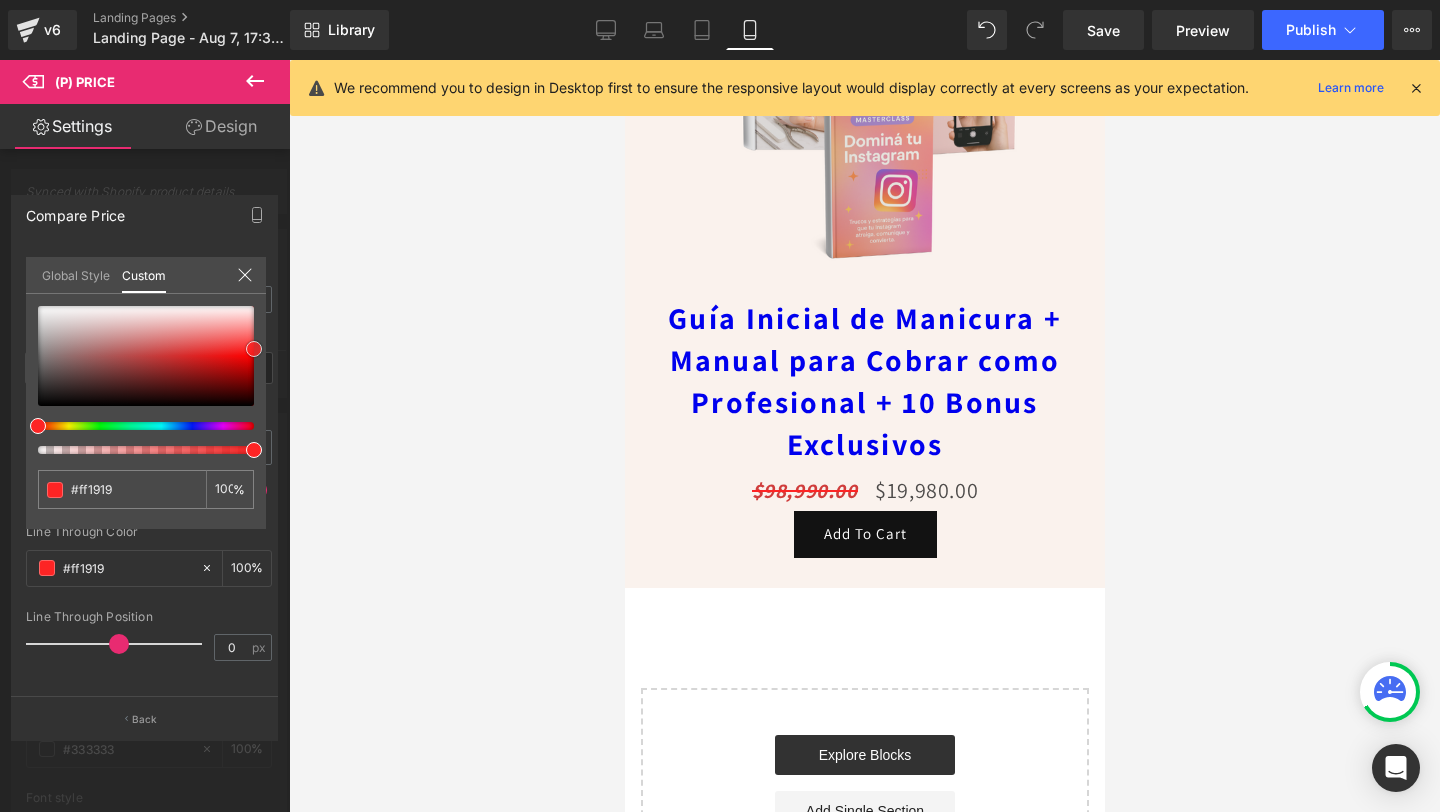 type on "#ff1414" 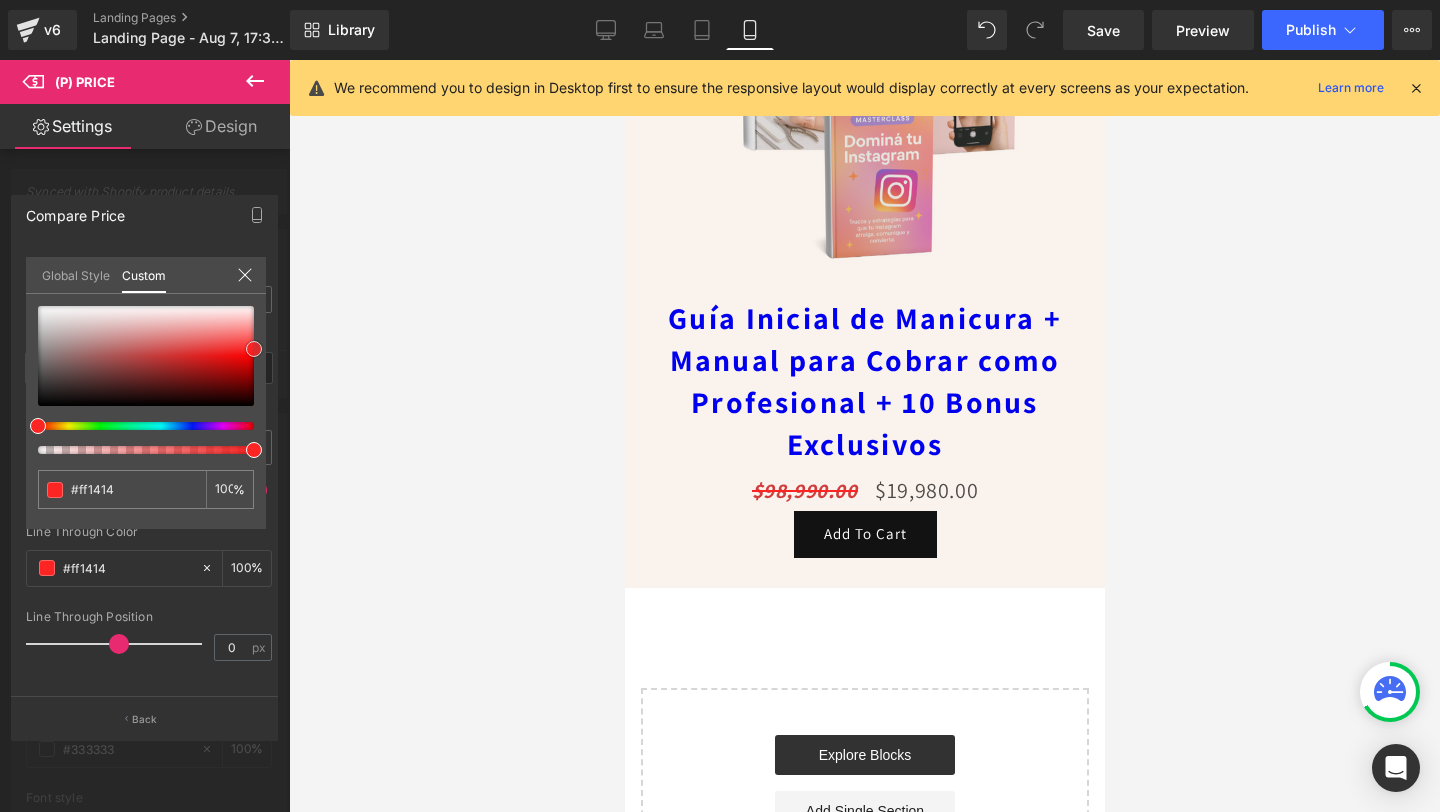 type on "#ff0f0f" 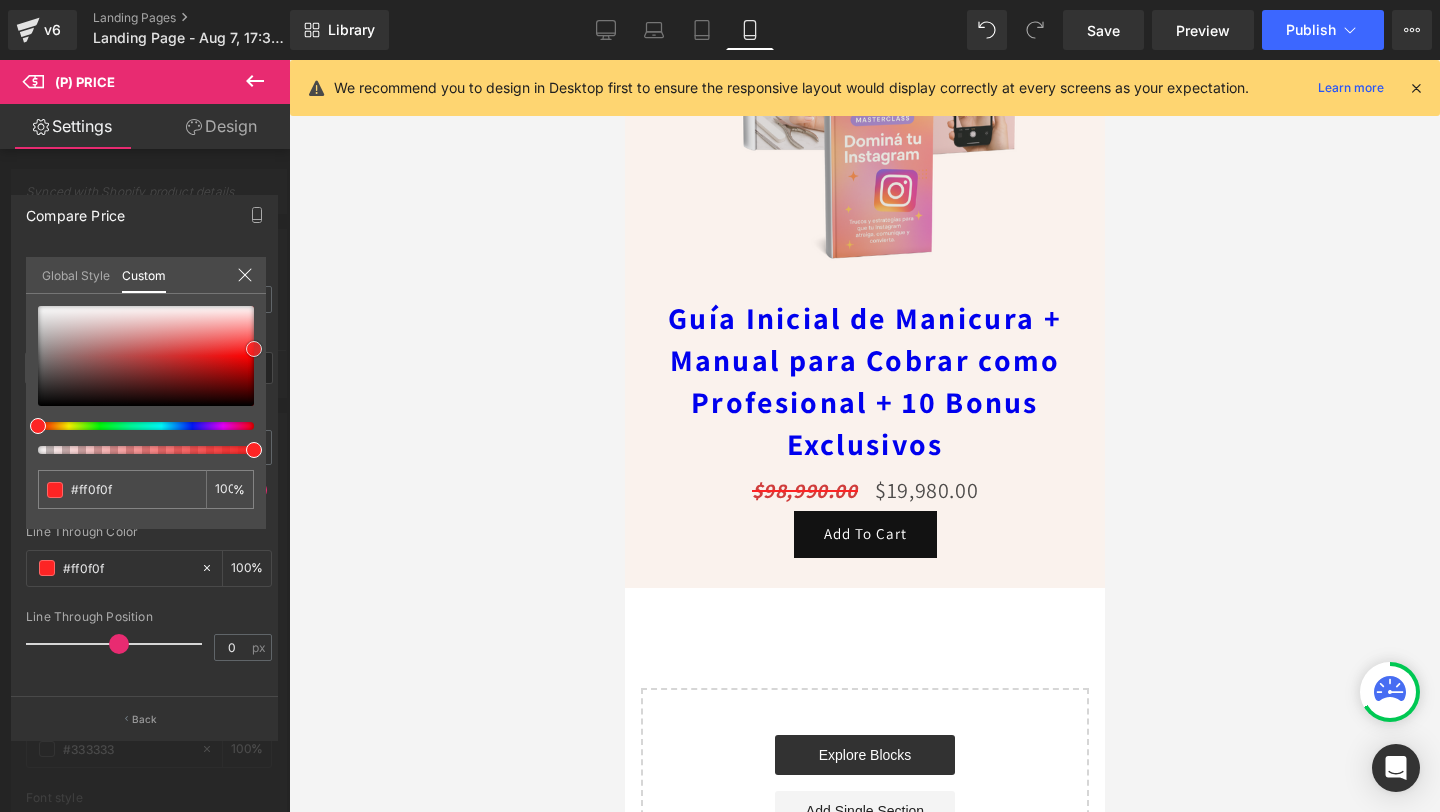 type on "#ff0a0a" 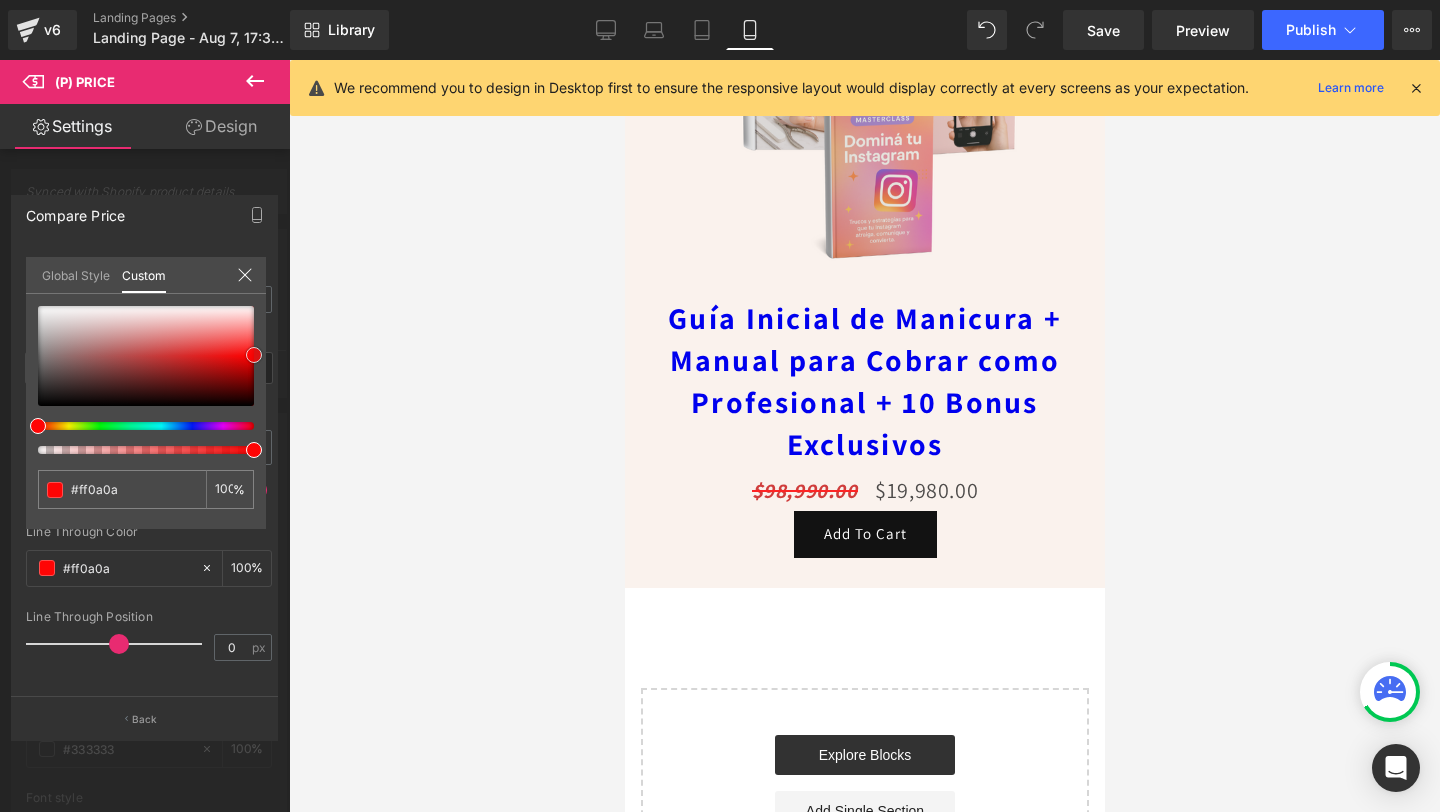 type on "#ff0505" 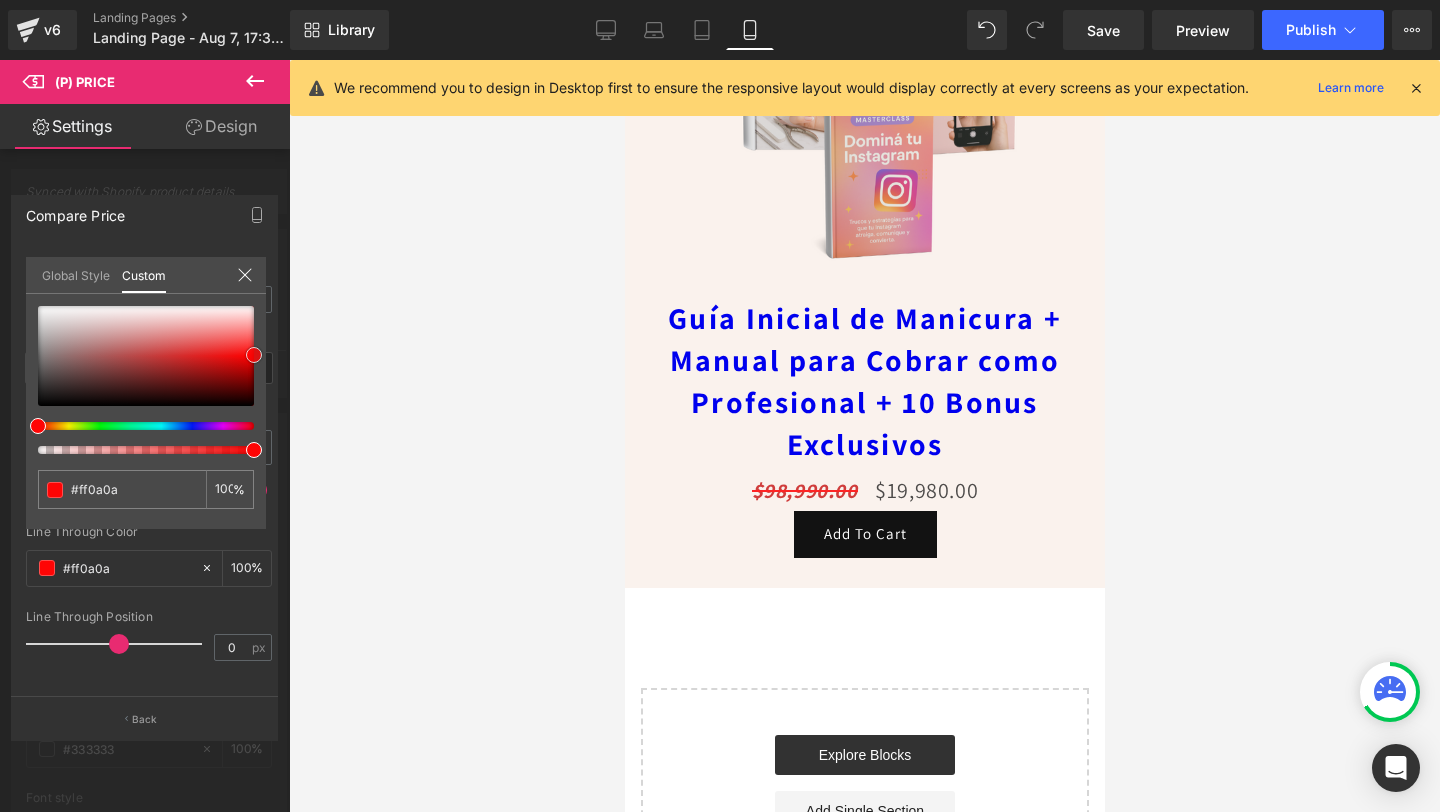 type on "#ff0505" 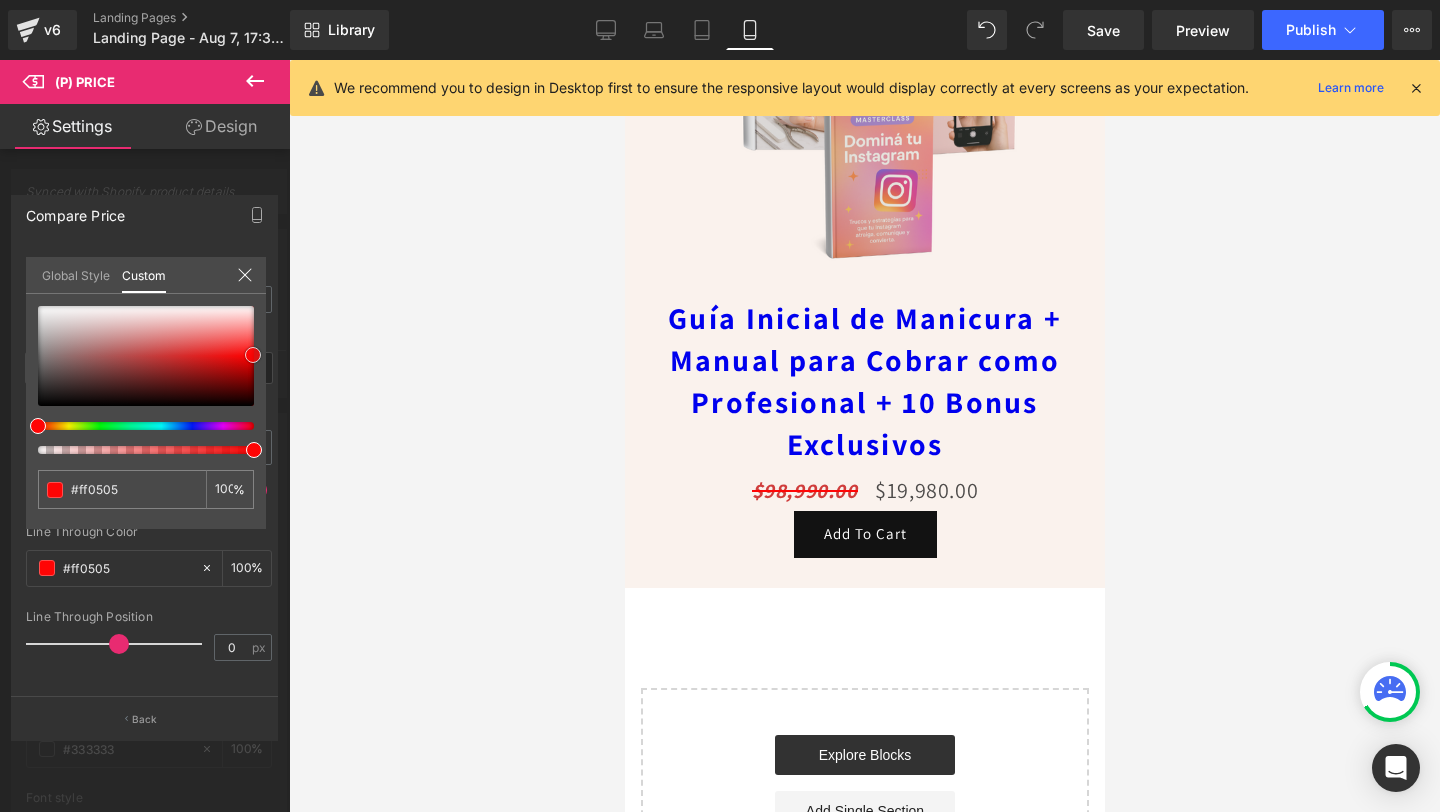 type on "#fc0707" 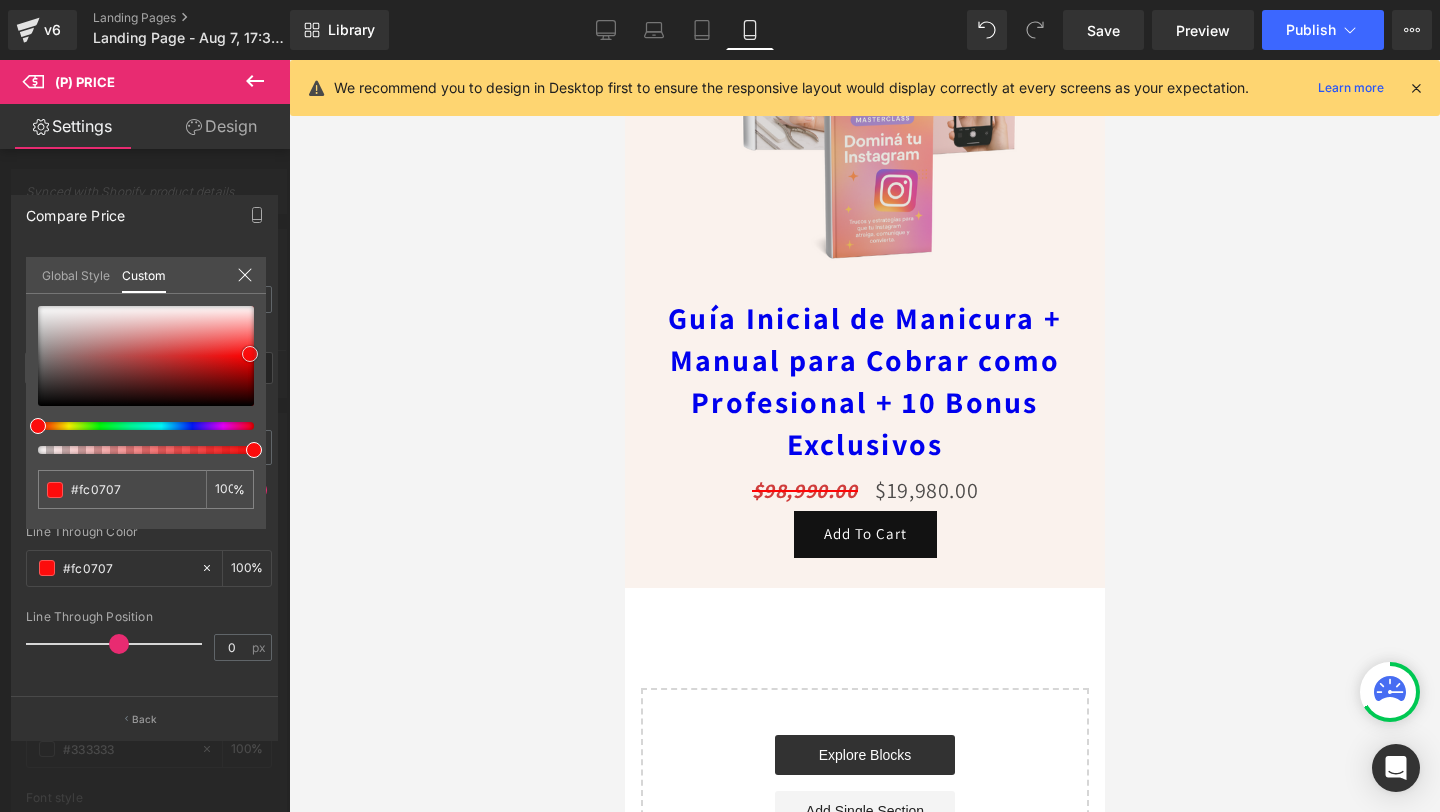type on "#fc0c0c" 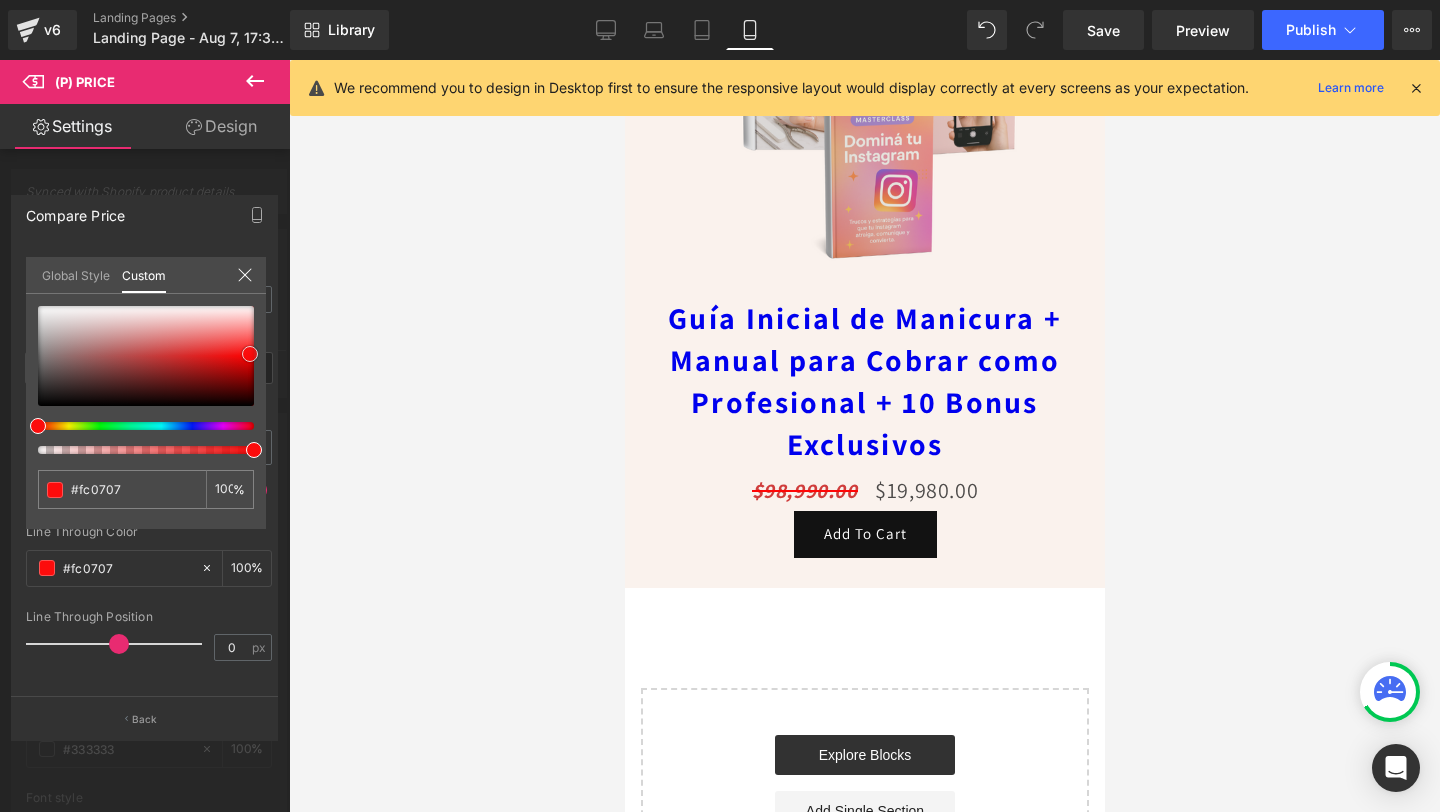 type on "#fc0c0c" 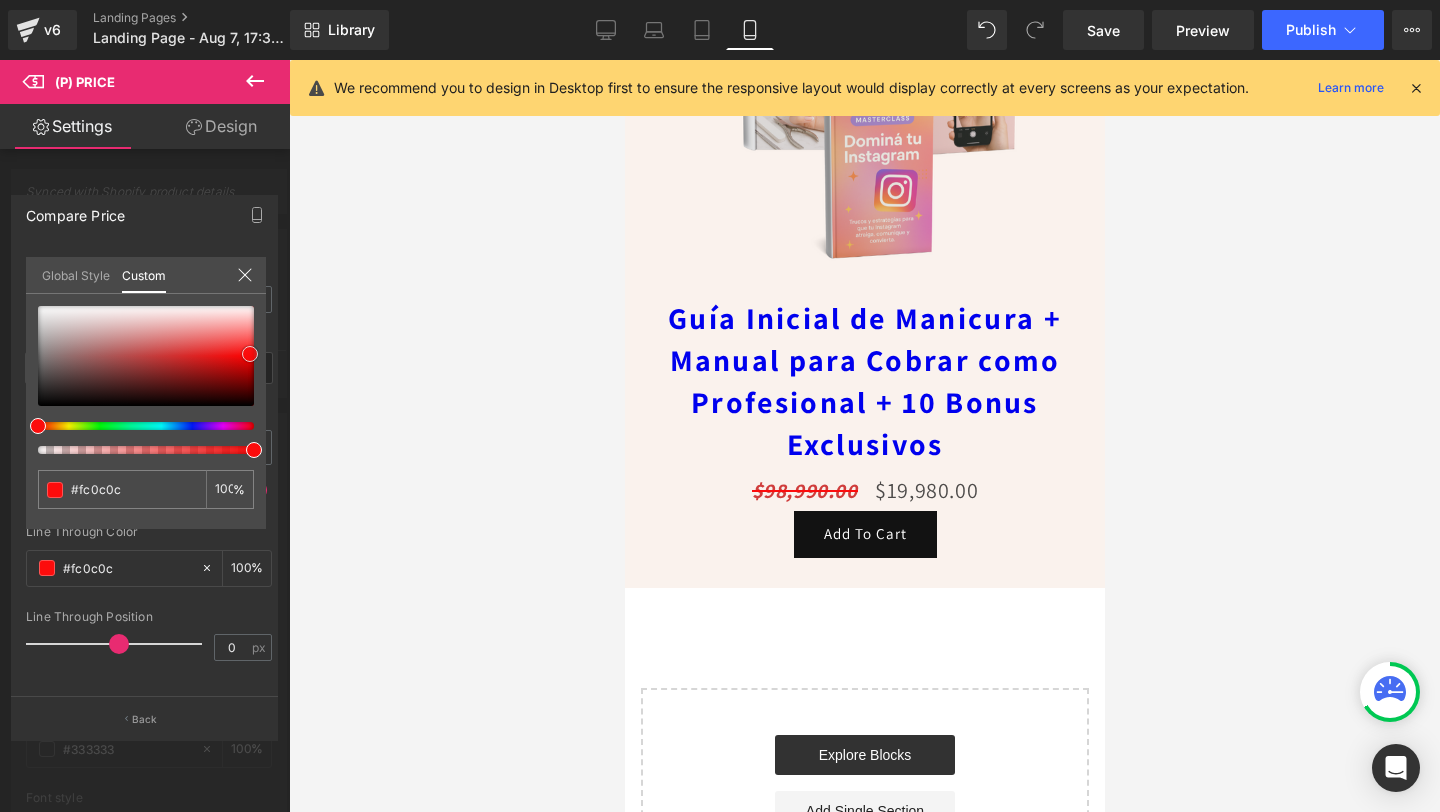 type on "#fc1111" 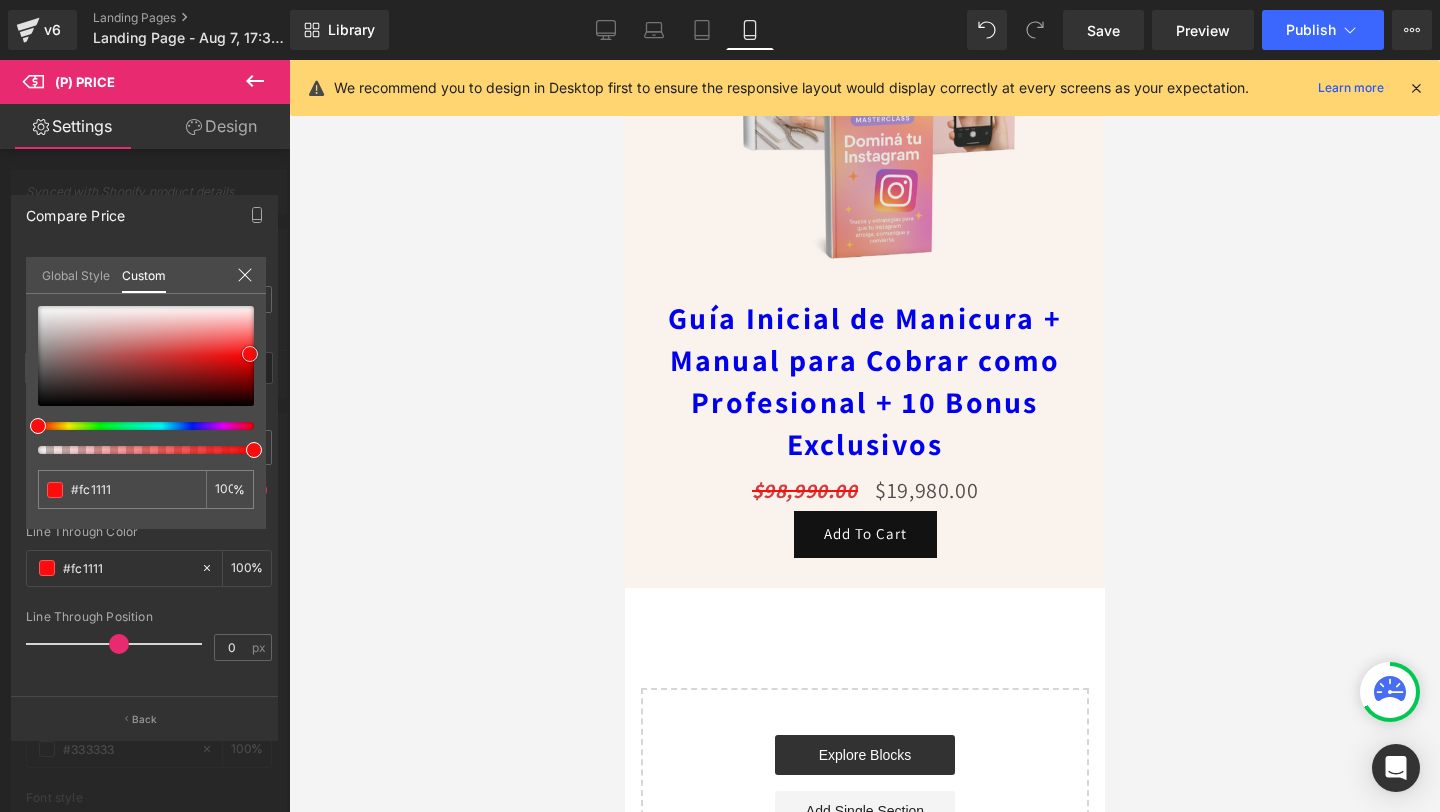 type on "#fb1717" 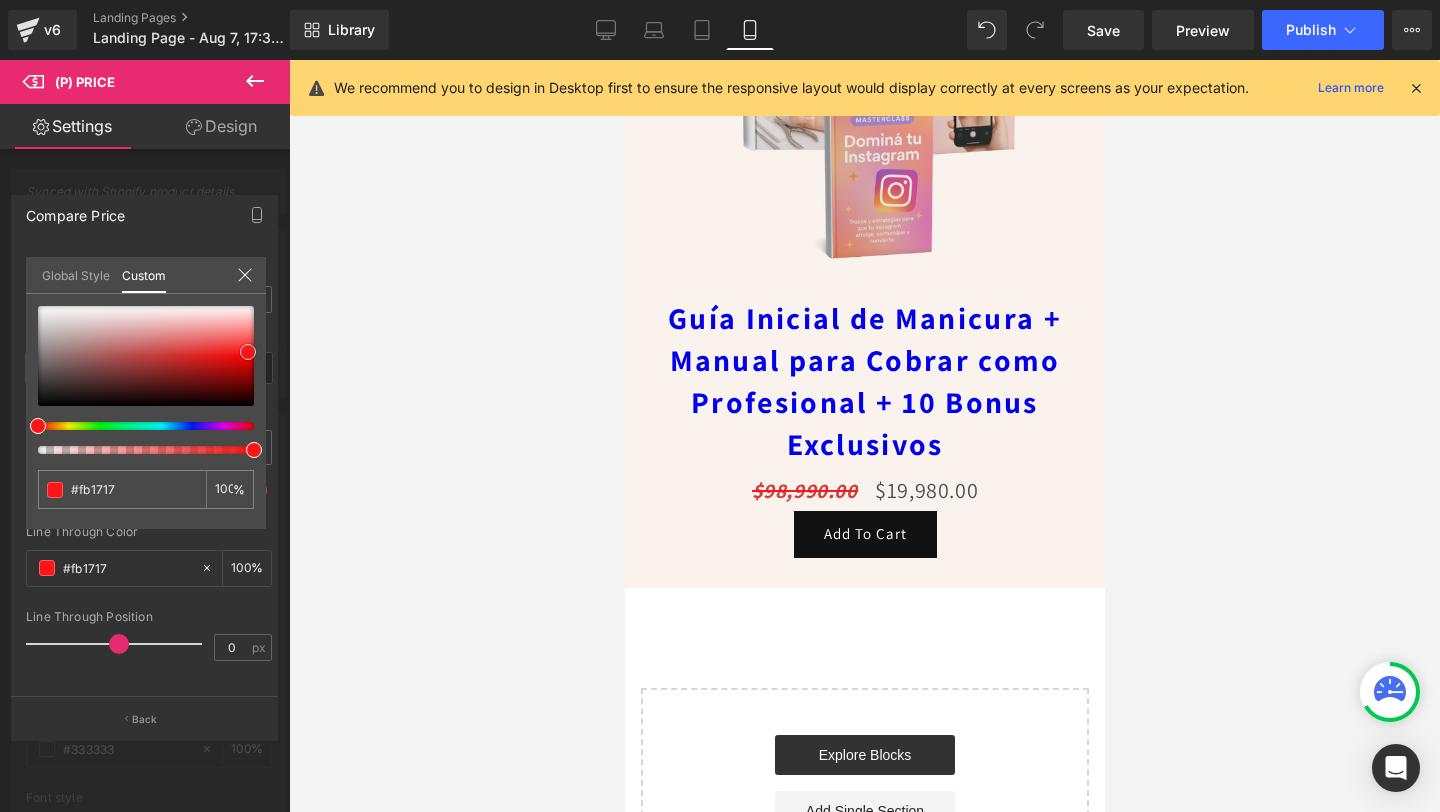 type on "#fa1919" 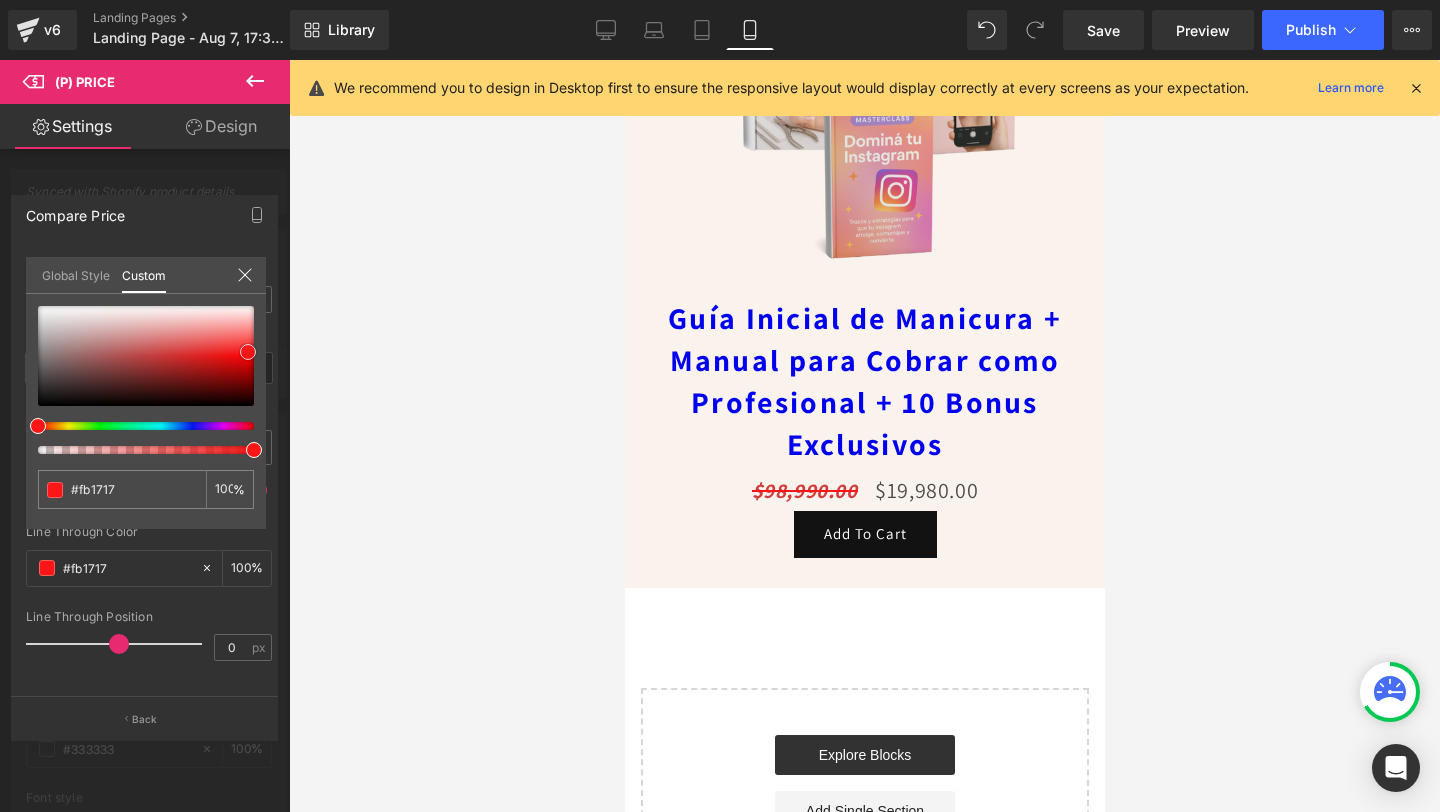 type on "#fa1919" 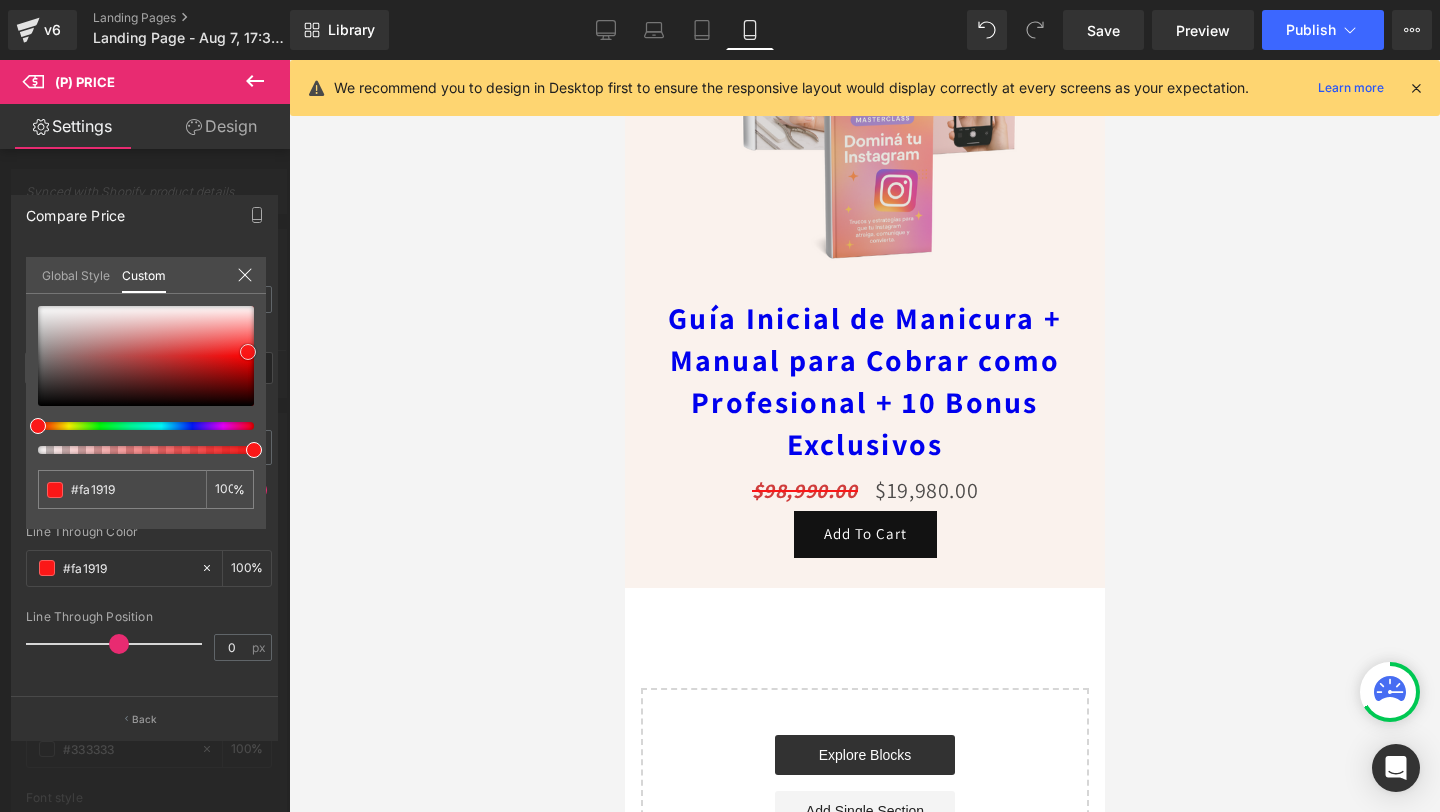 type on "#f91f1f" 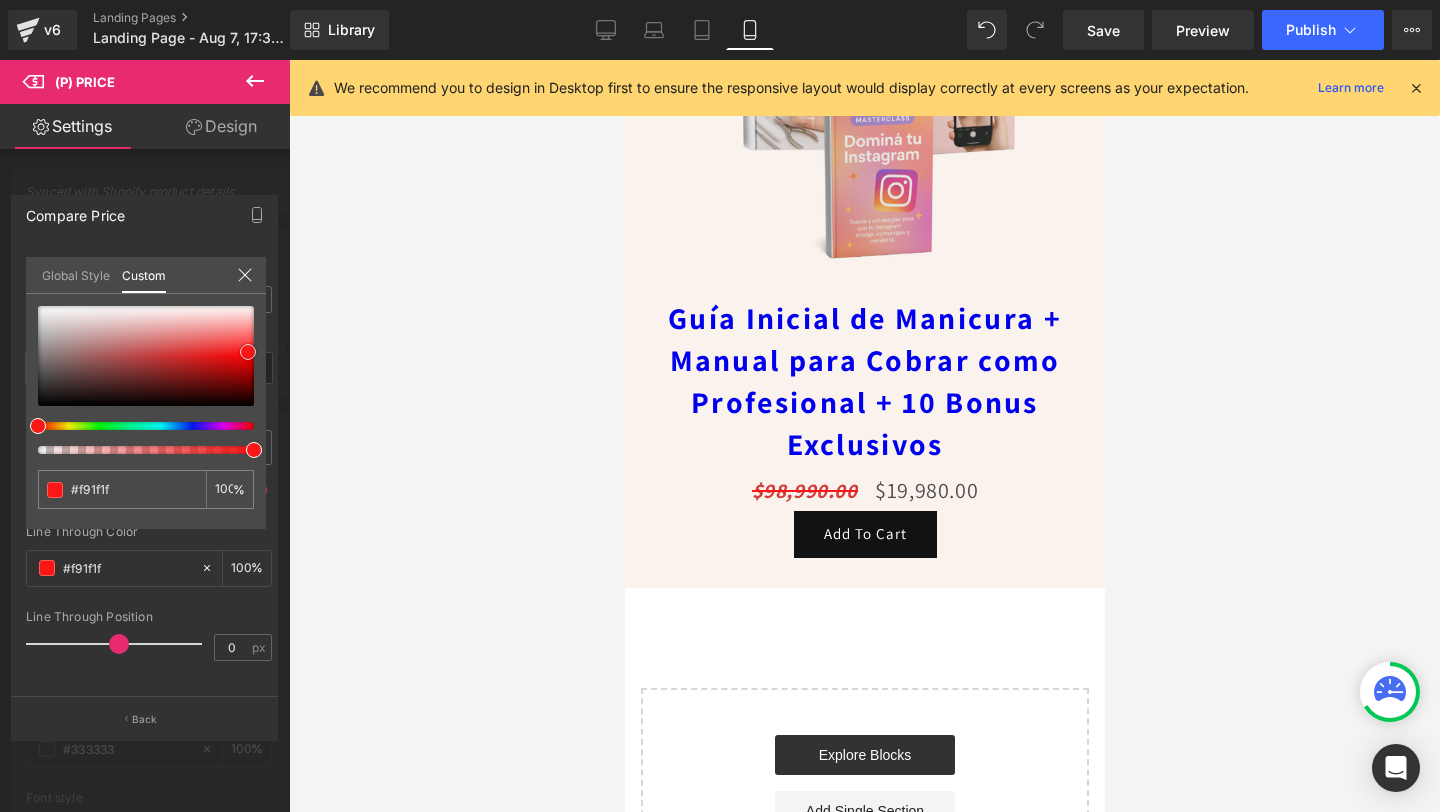 type on "#f82020" 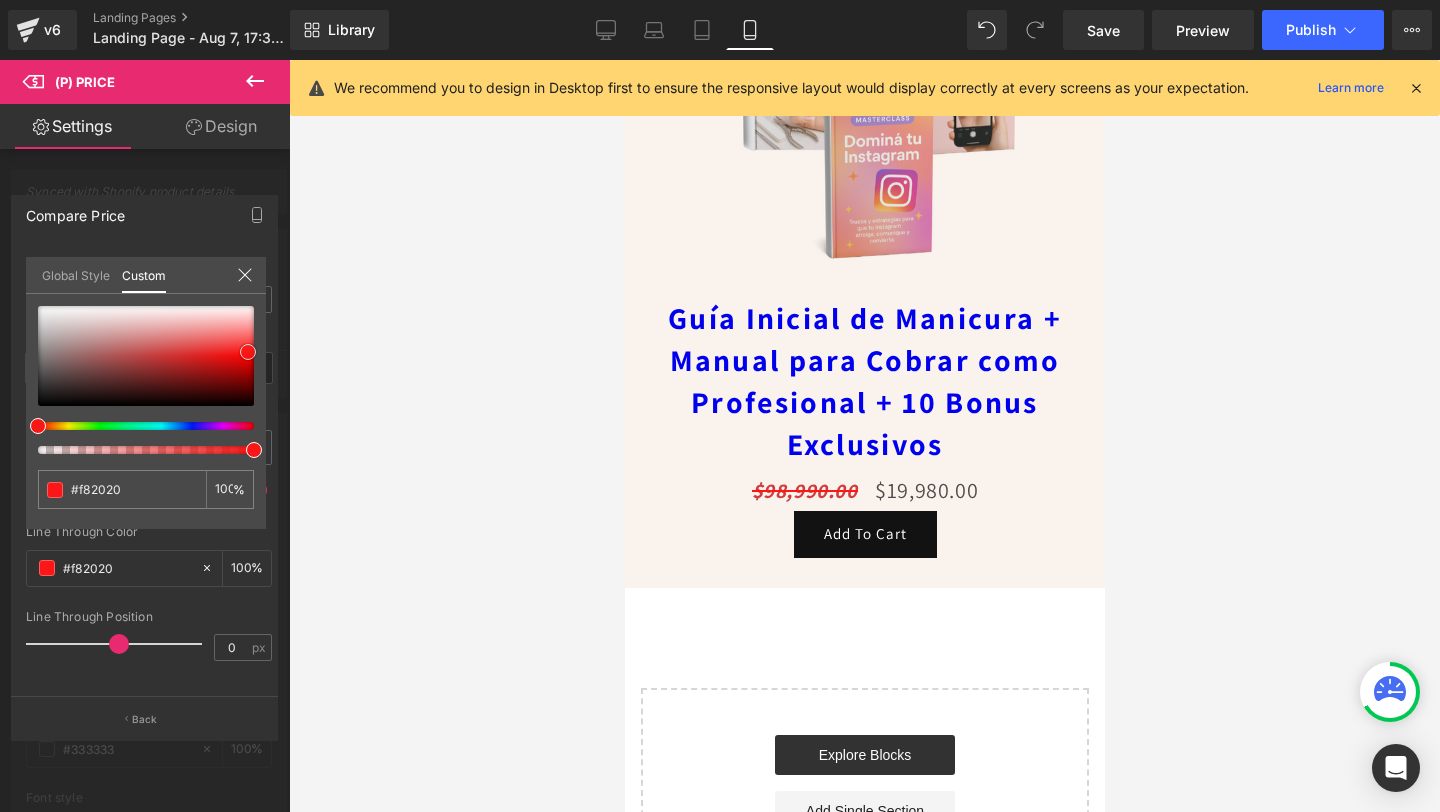 type on "#f52222" 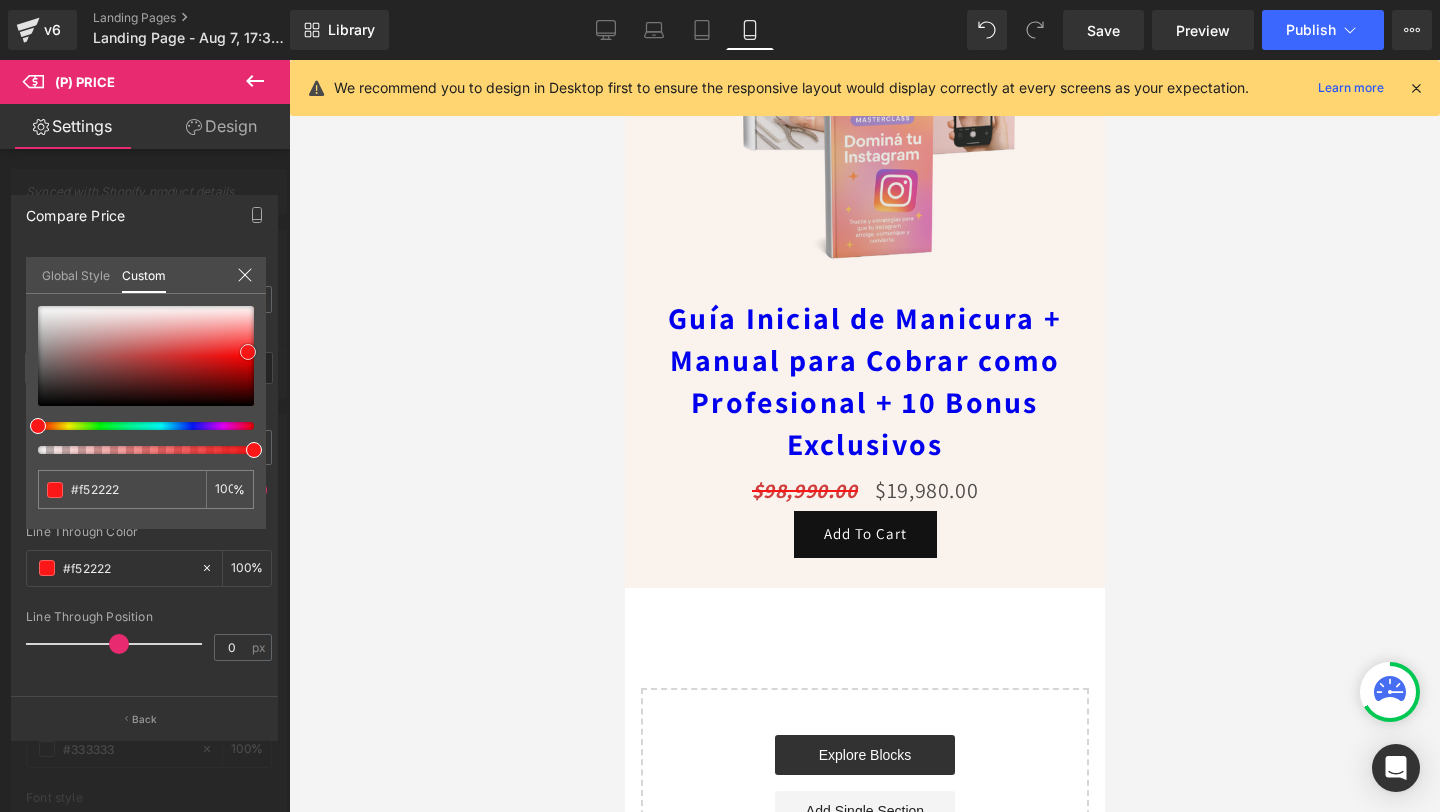 type on "#f62727" 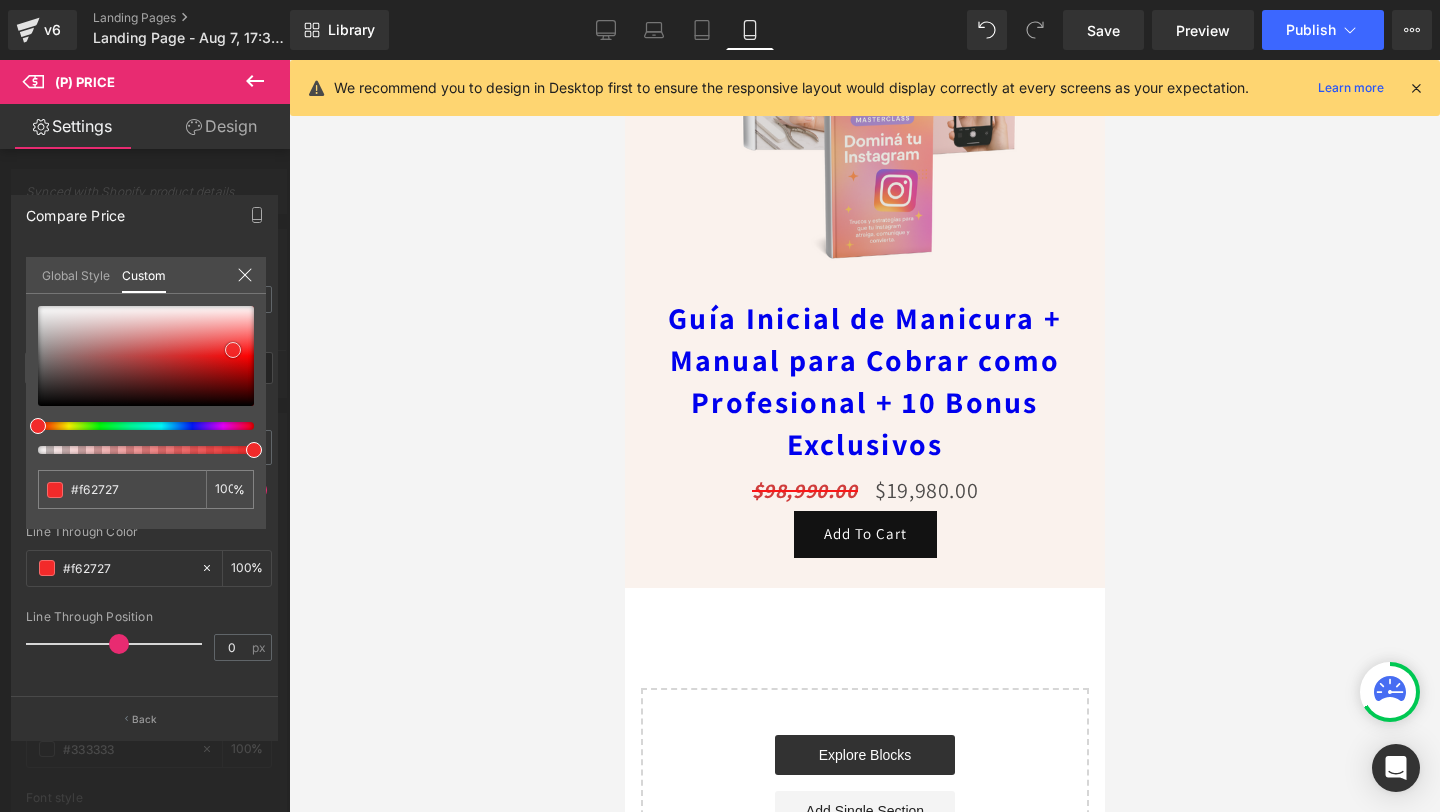 type on "#f22a2a" 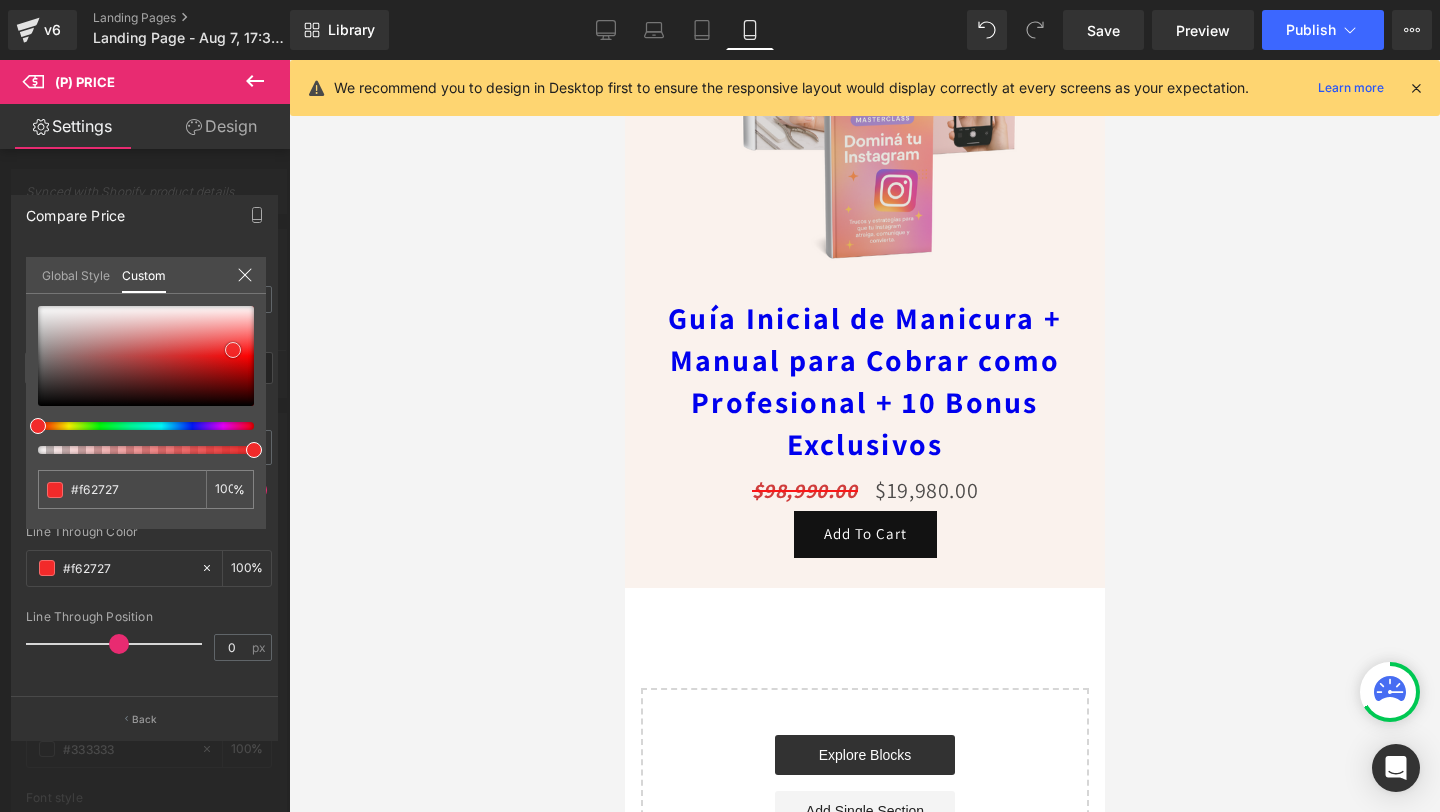 type on "#f22a2a" 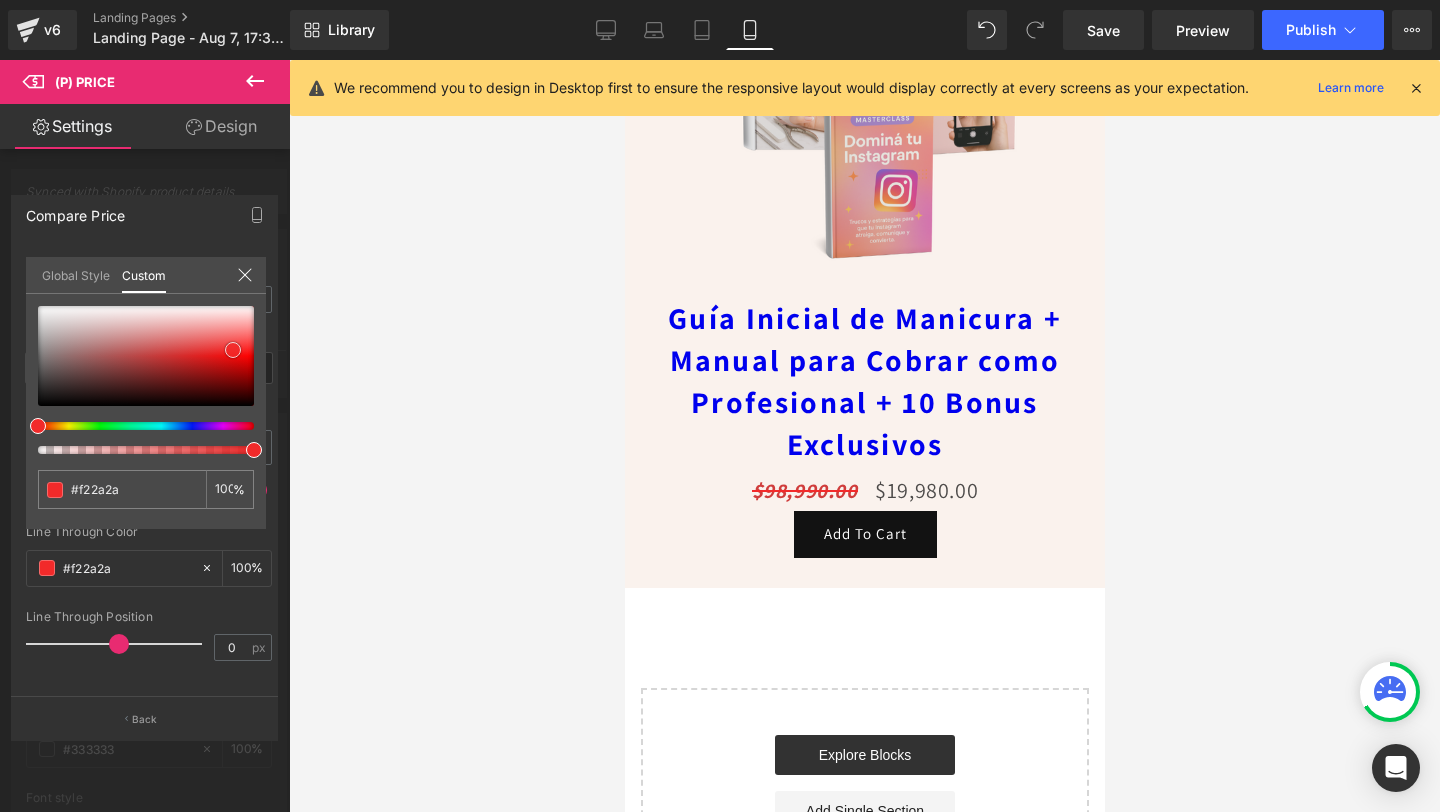type on "#f12c2c" 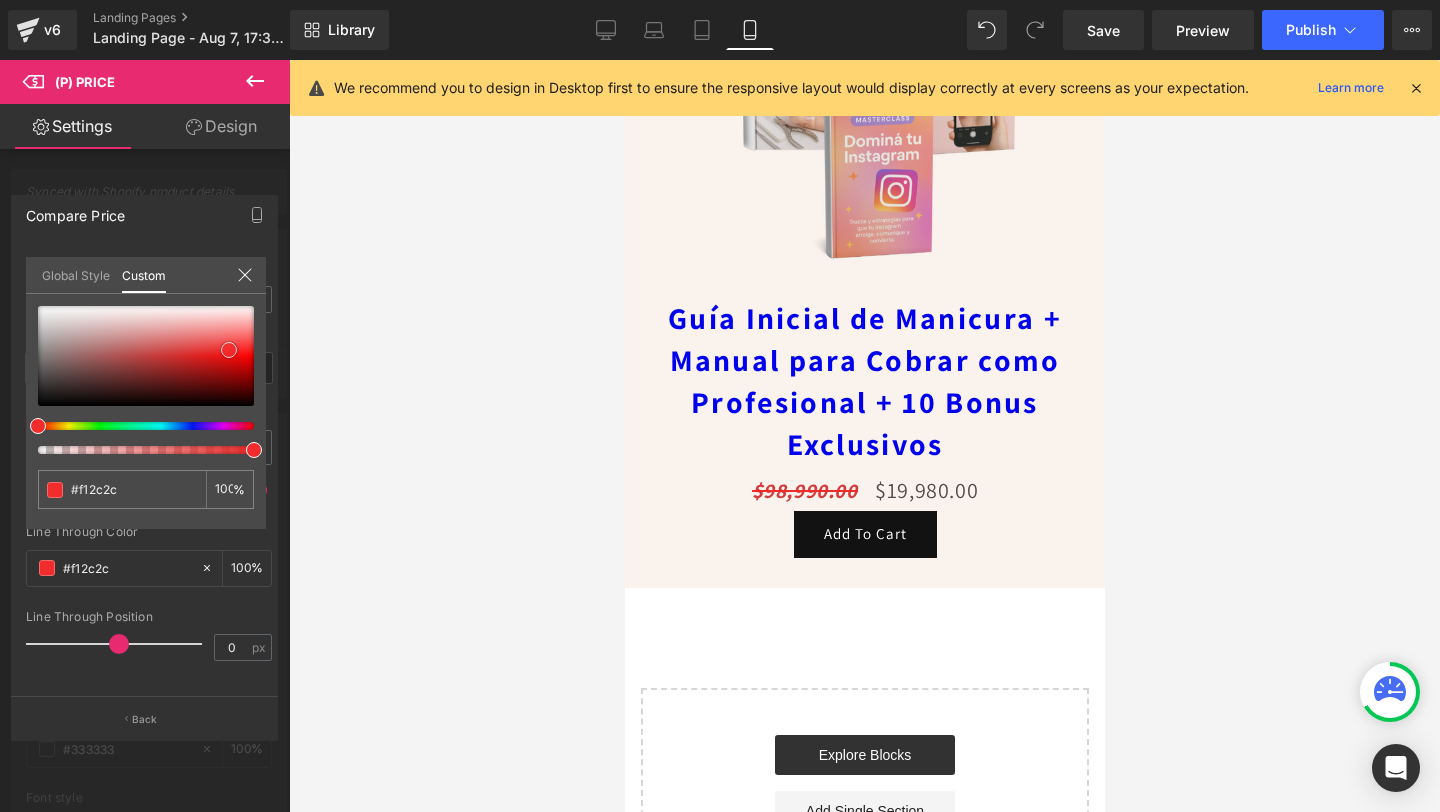 type on "#f01d1d" 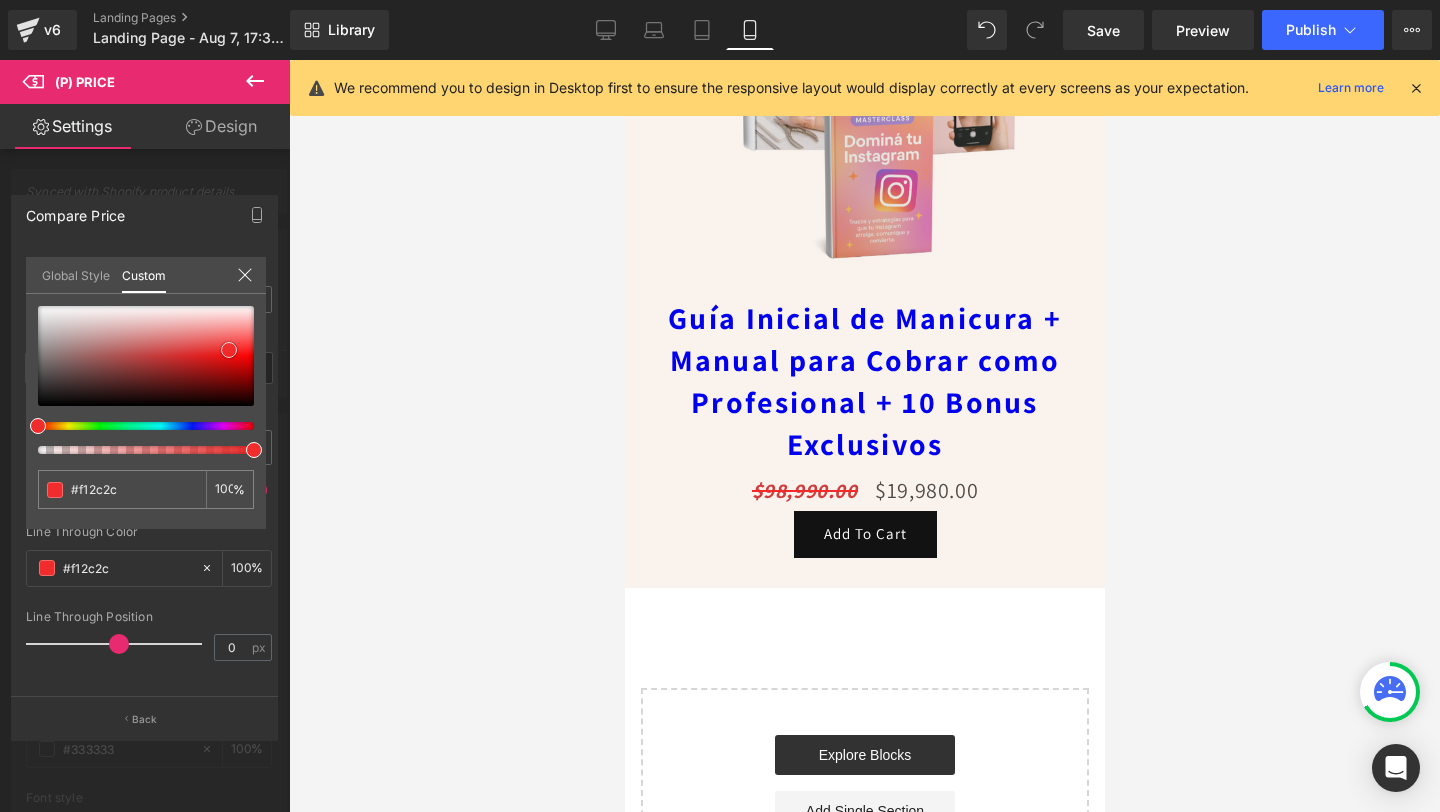 type on "#f01d1d" 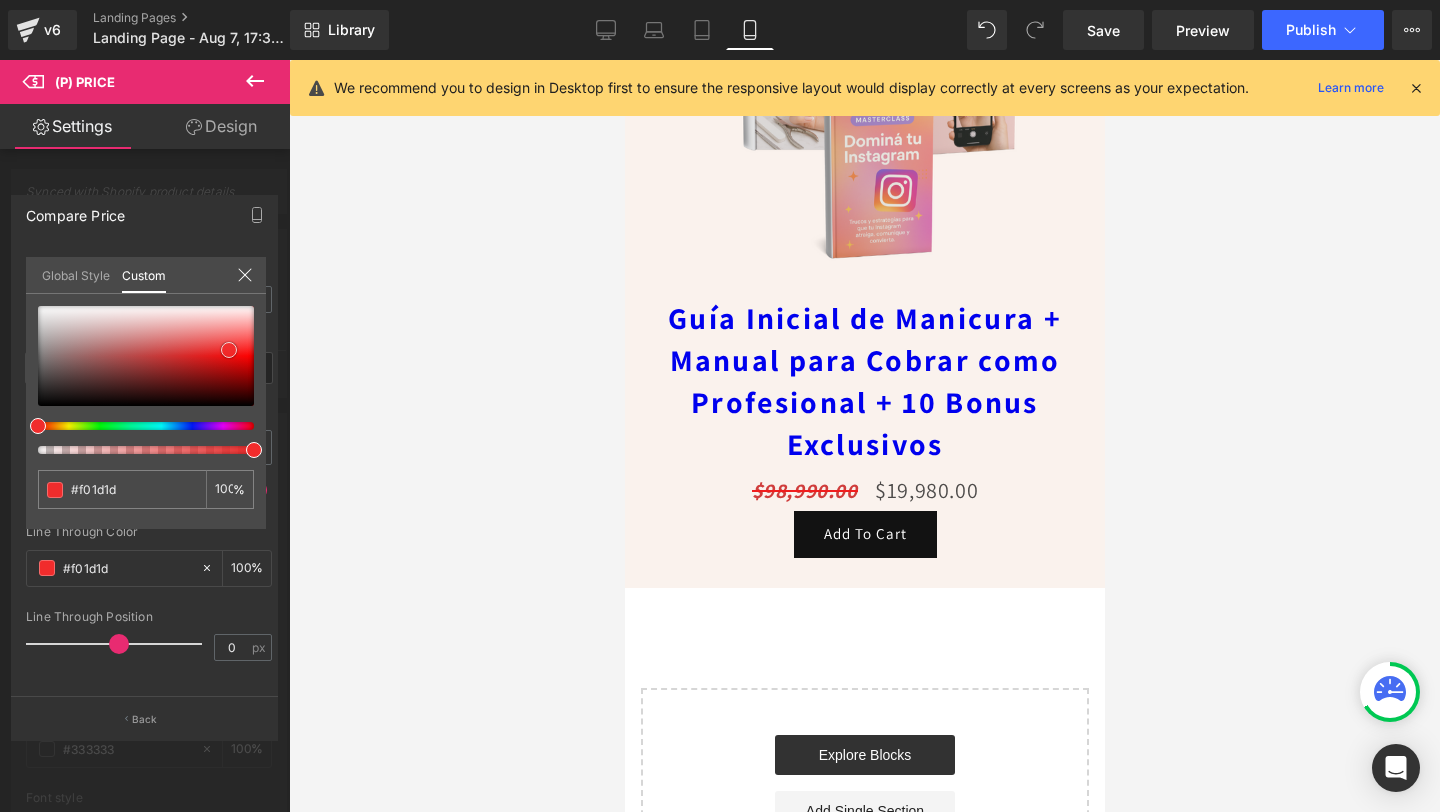 type on "#ea0e0e" 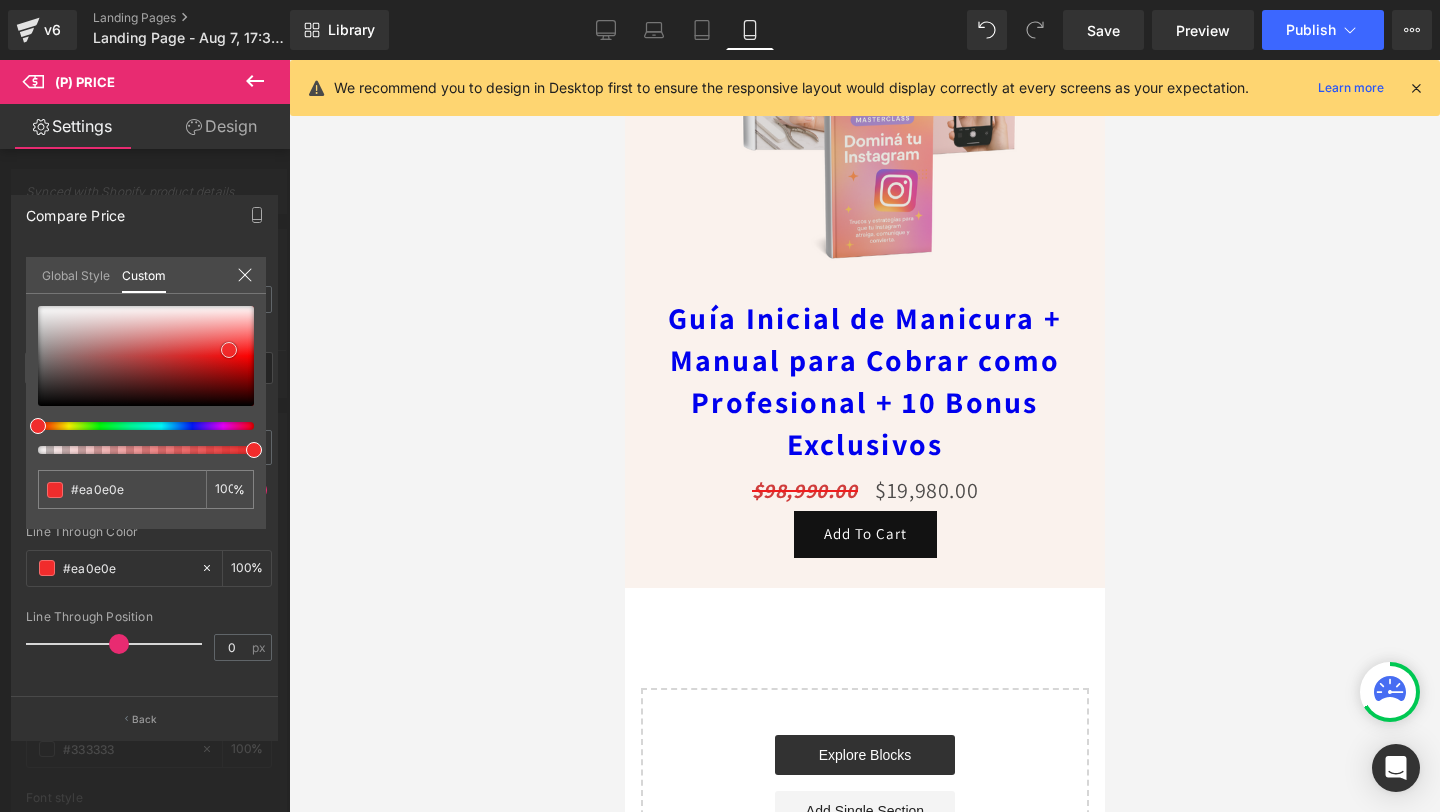type on "#dd0c0c" 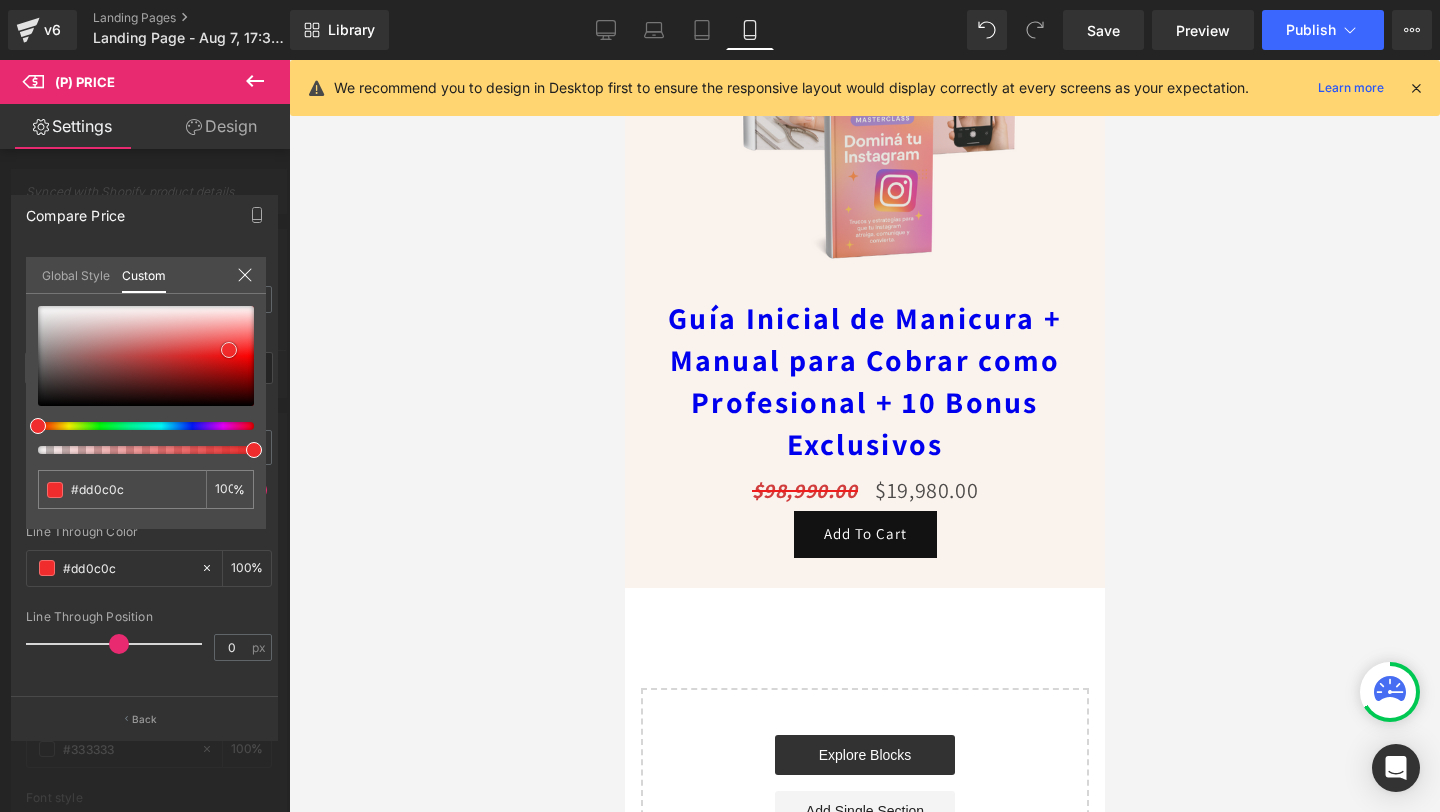 type on "#d80c0c" 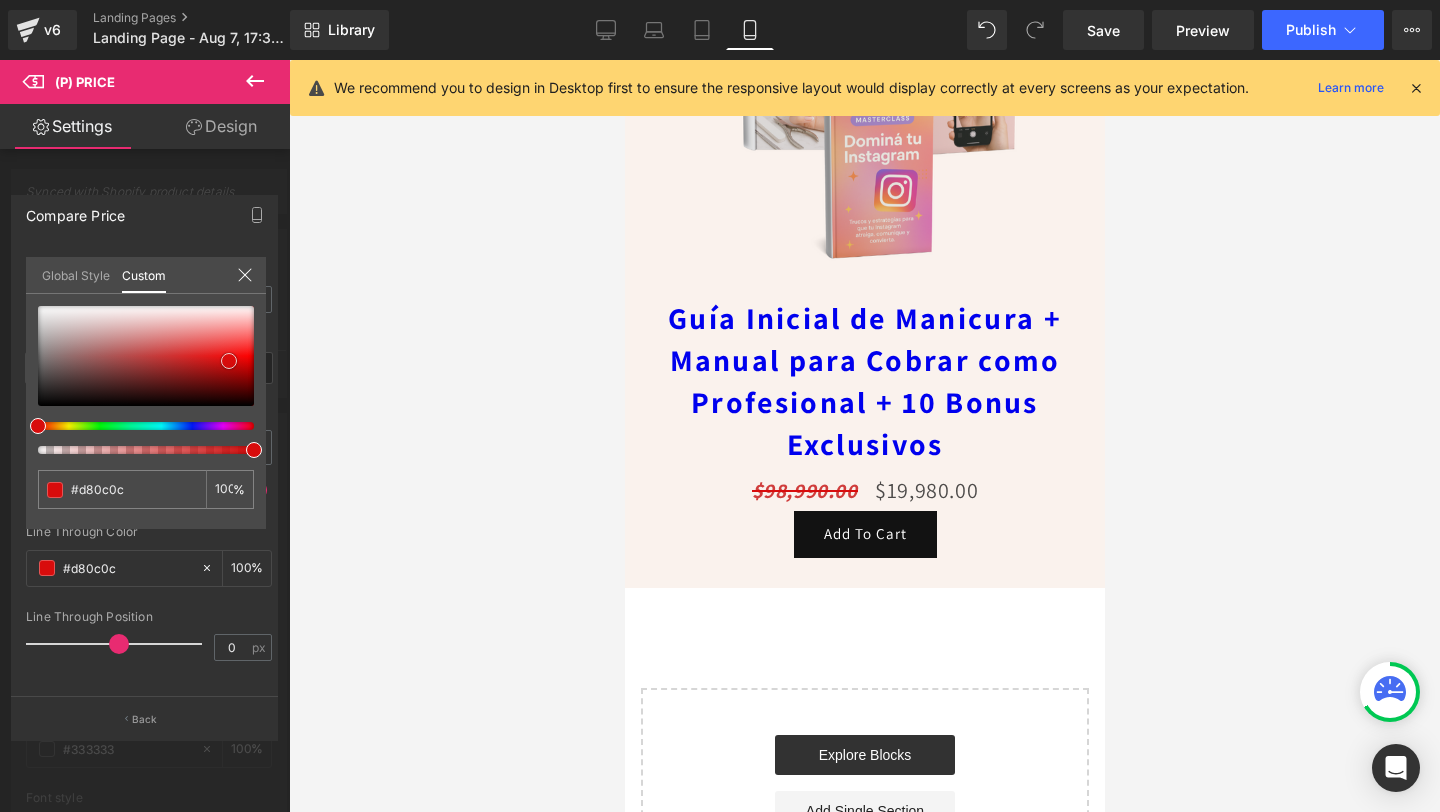 type on "#dd0c0c" 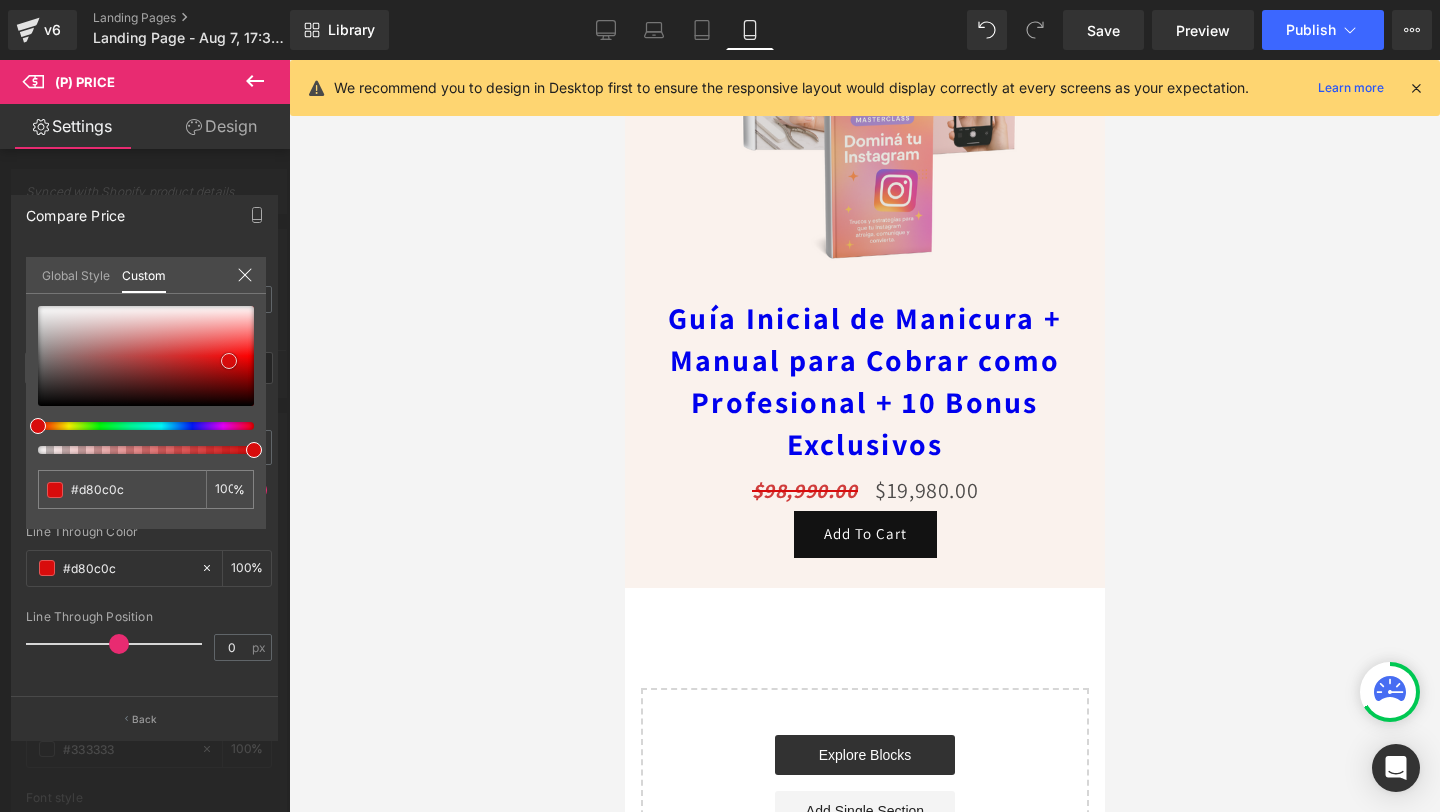 type on "#dd0c0c" 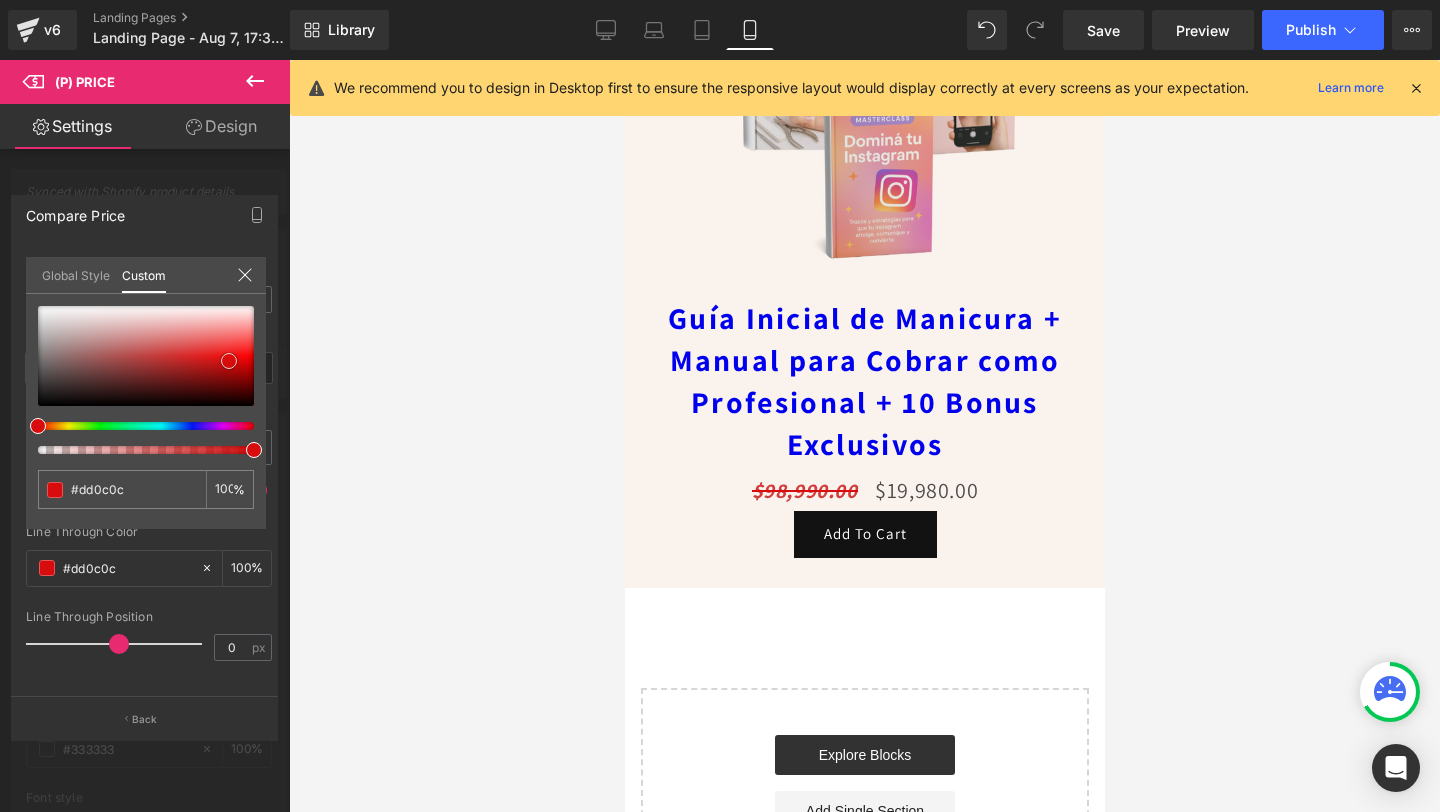 type on "#e60e0e" 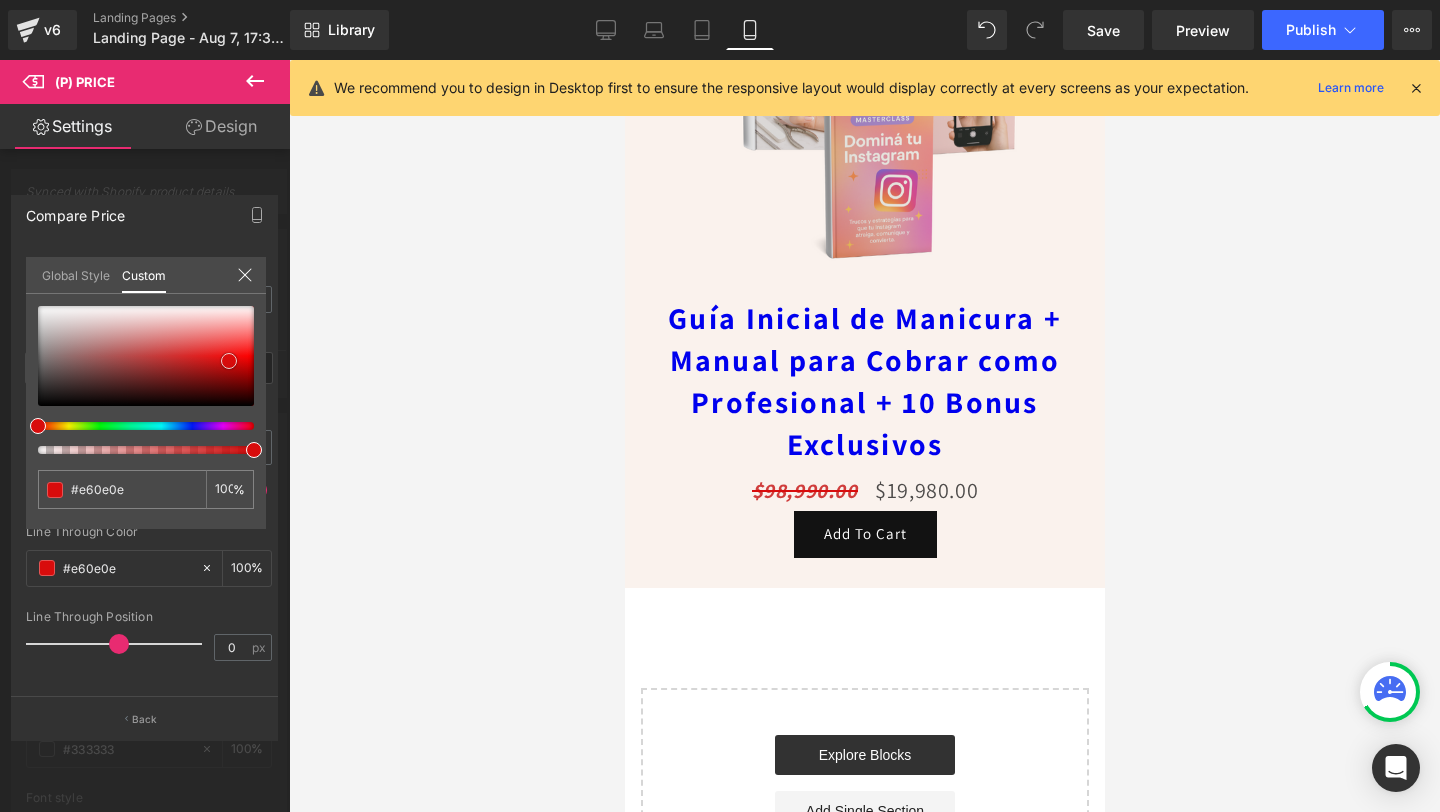 type on "#f01414" 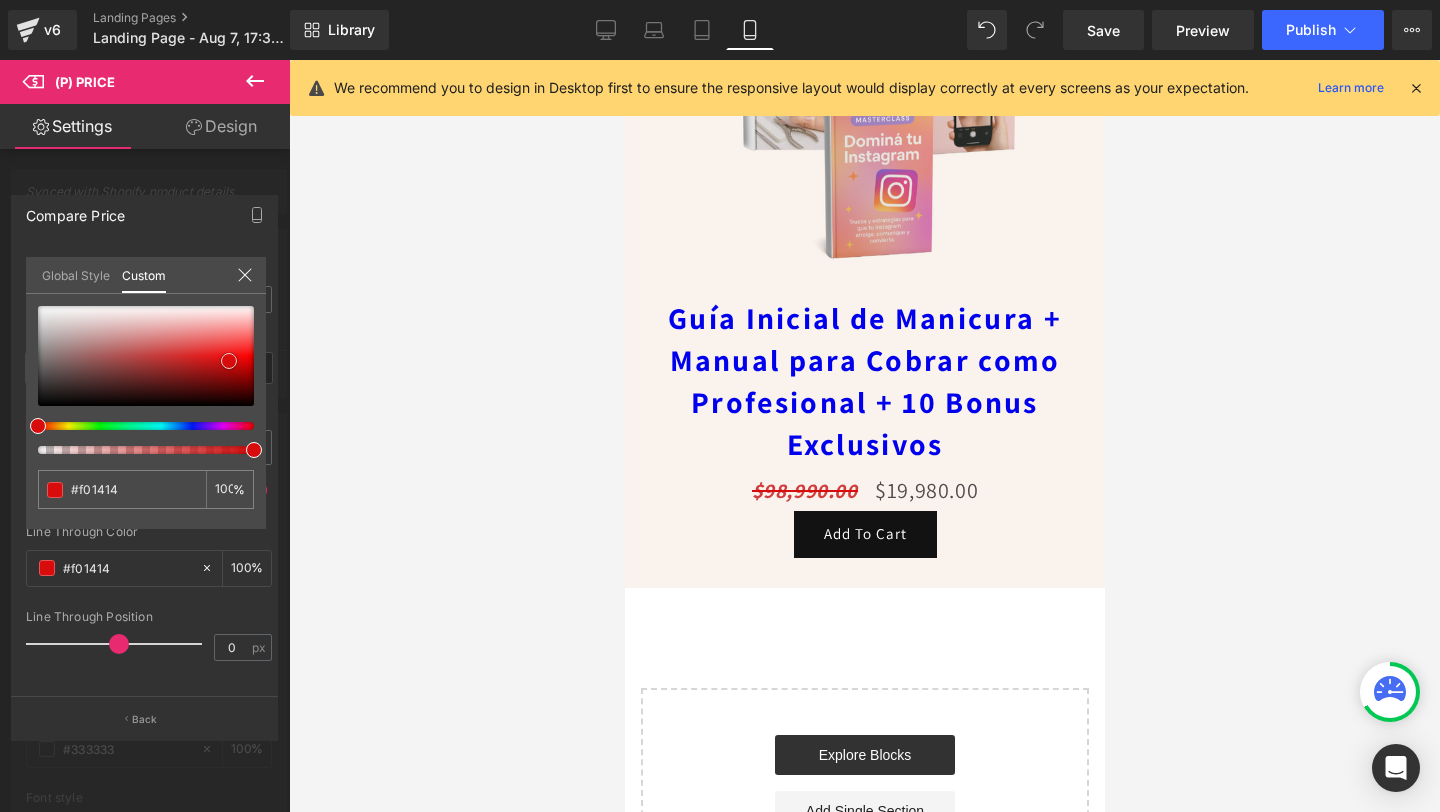 type on "#f12727" 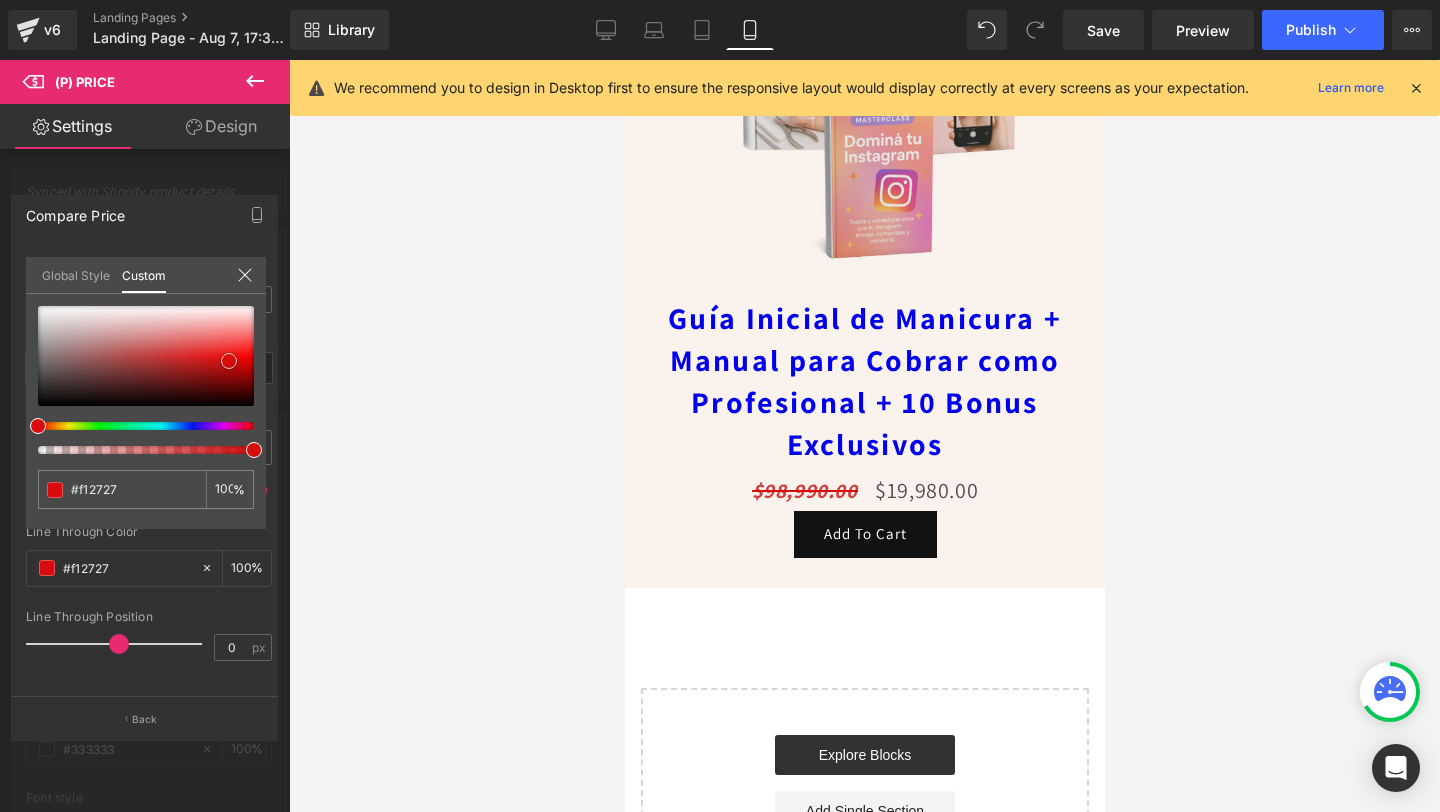 type on "#f13030" 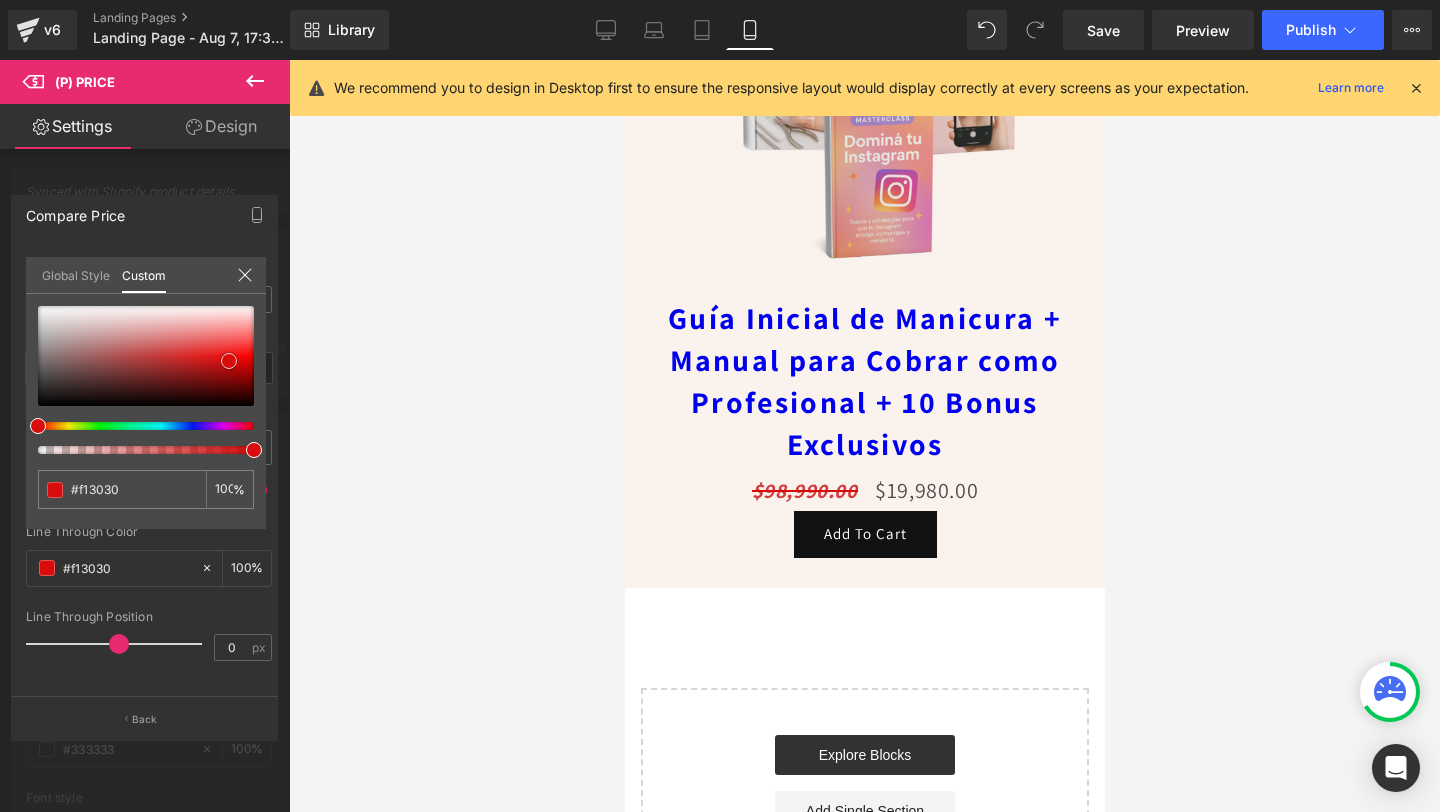 type on "#f23a3a" 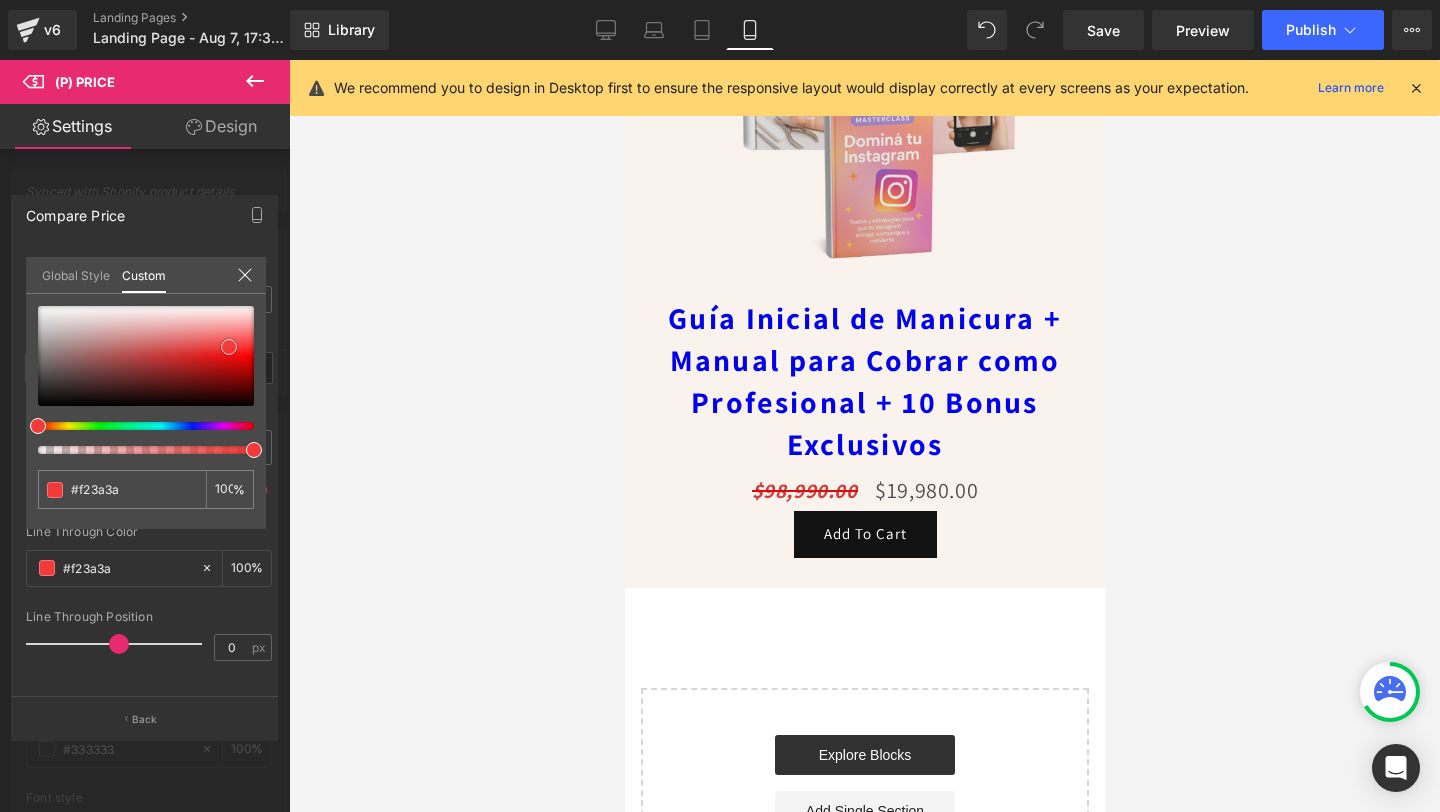 type on "#f33e3e" 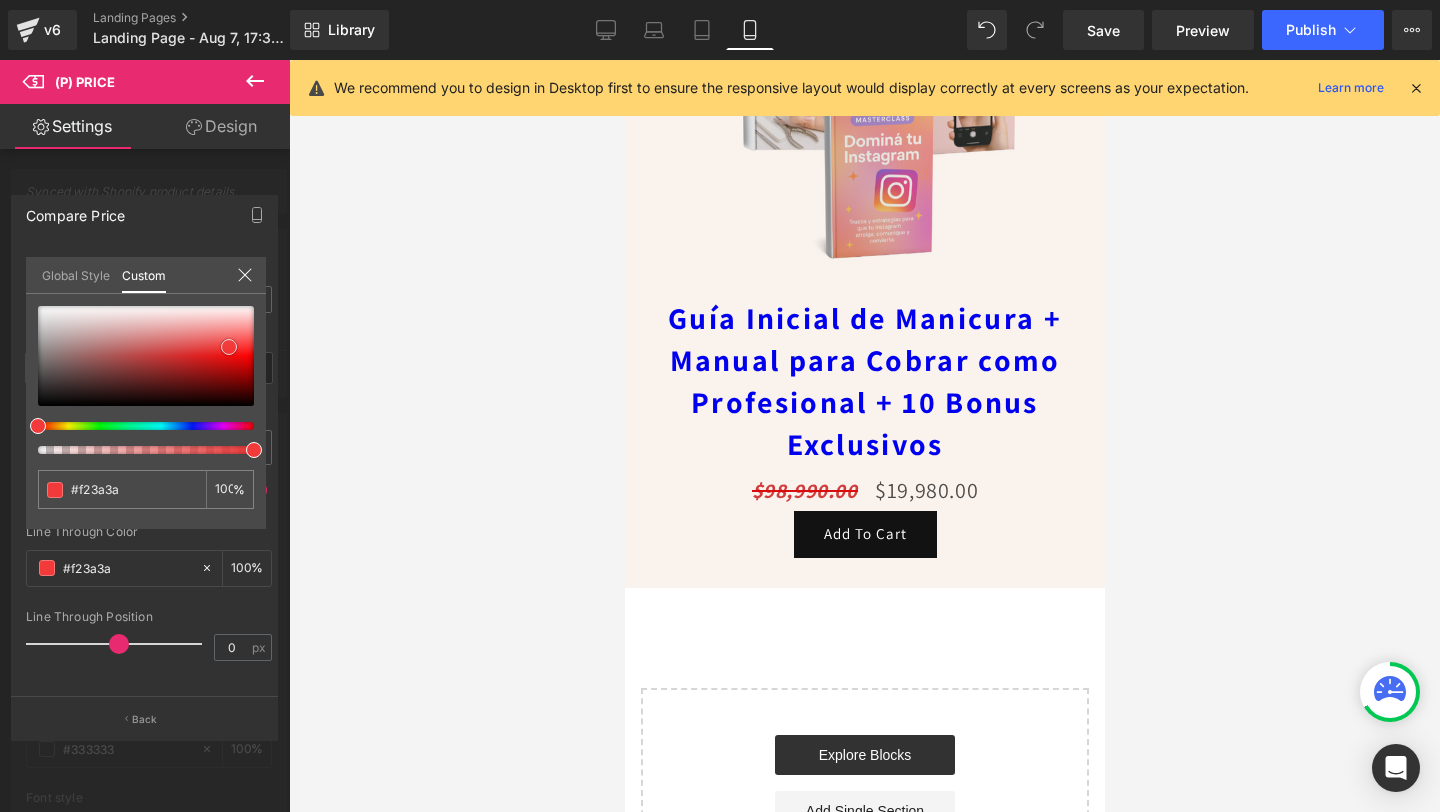 type on "#f33e3e" 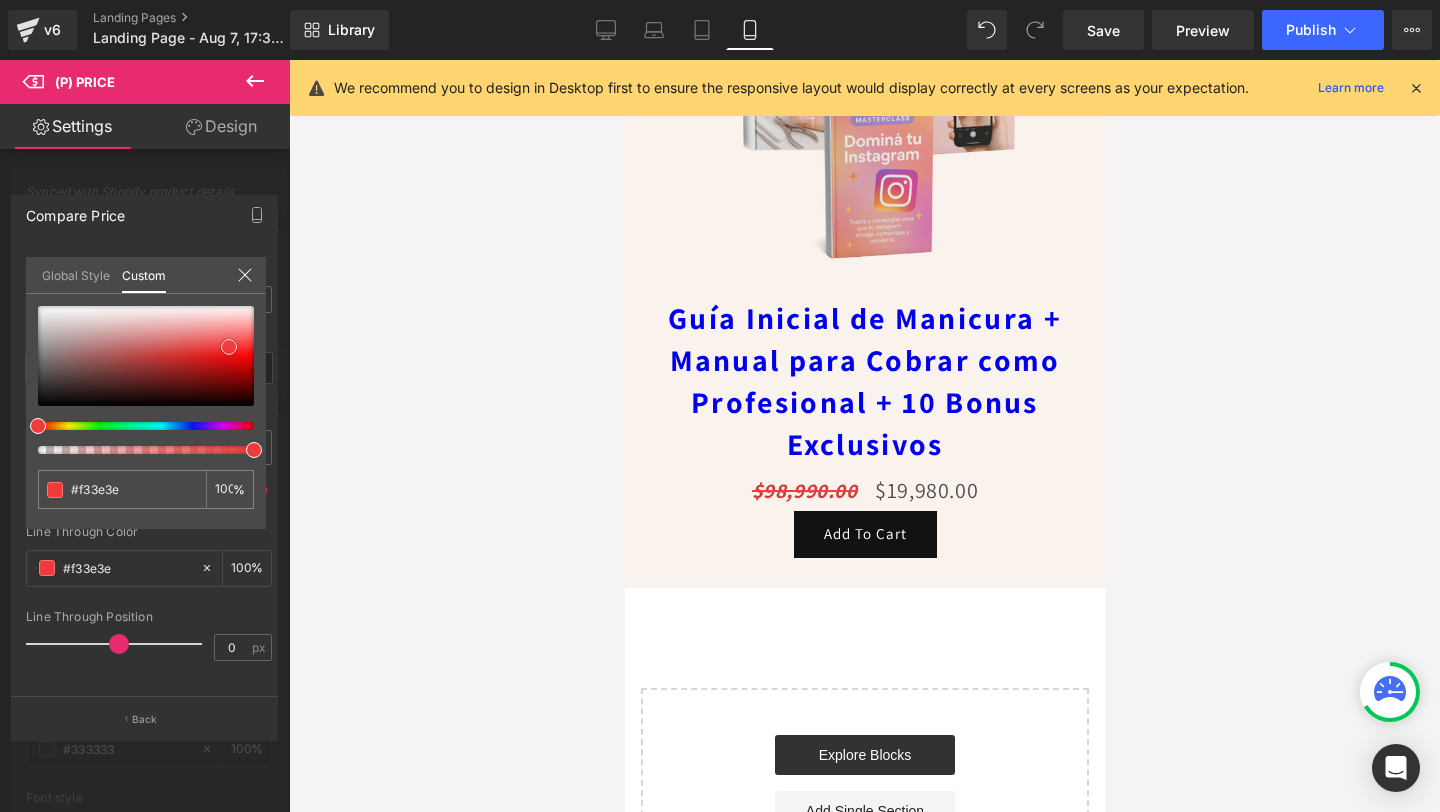 type on "#f23f3f" 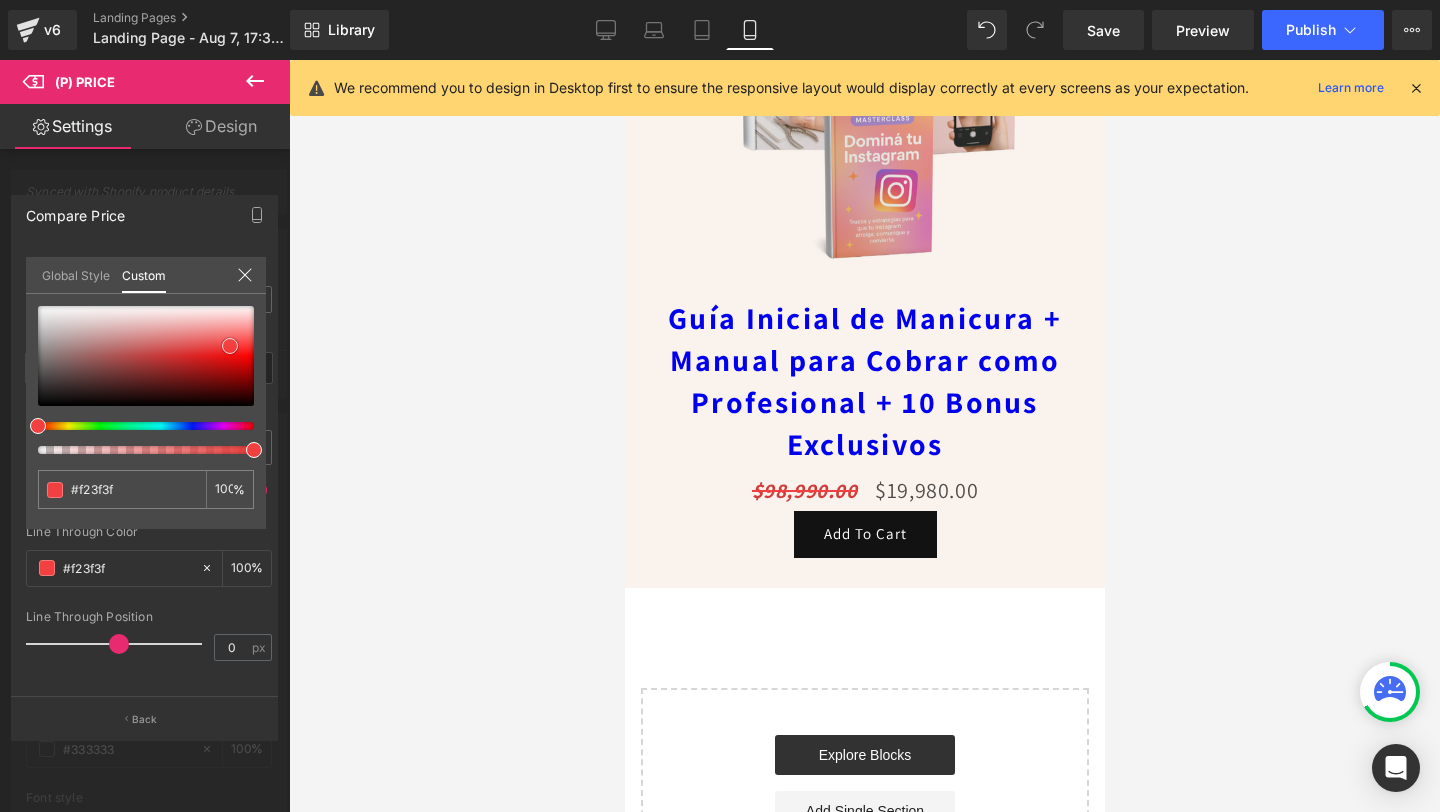 type on "#f44343" 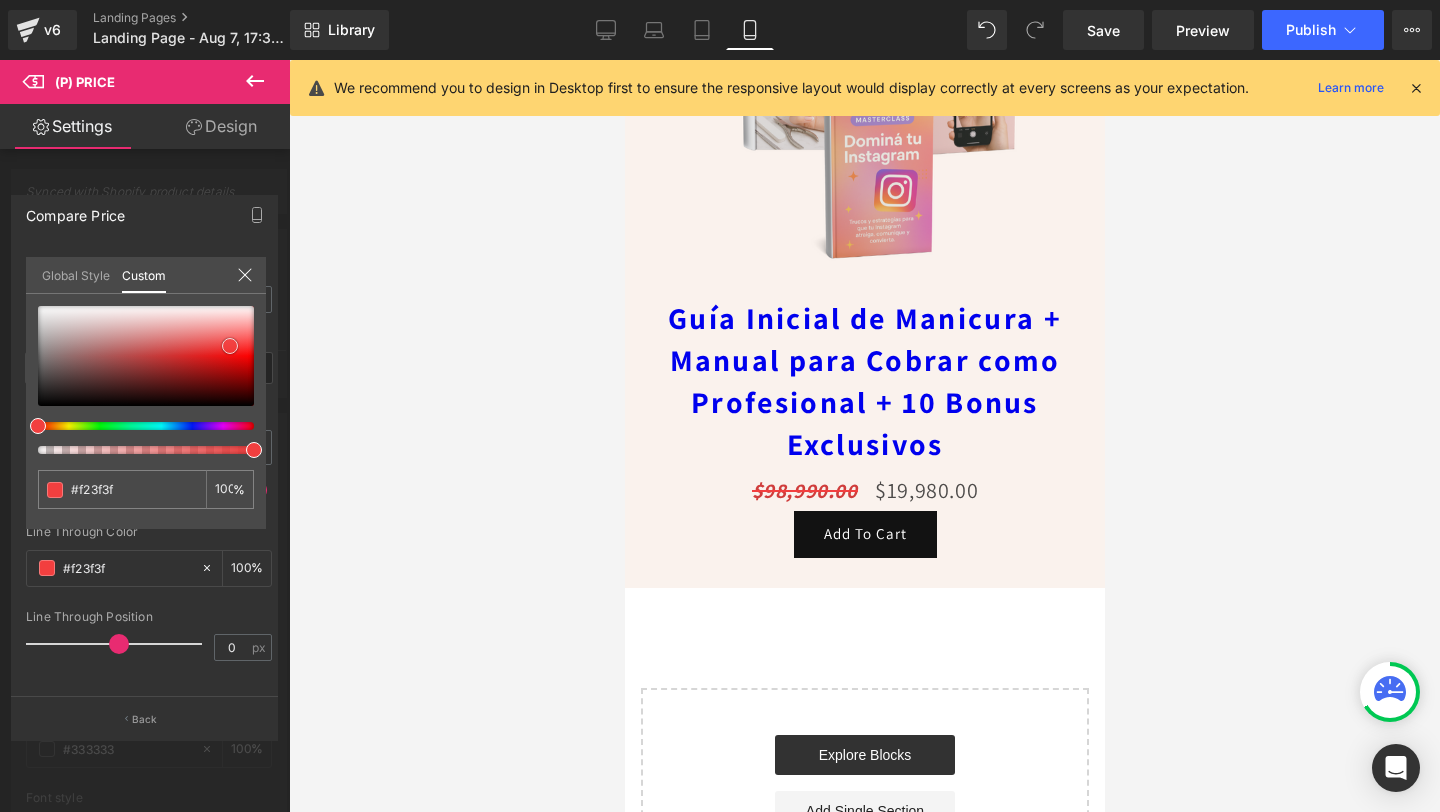 type on "#f44343" 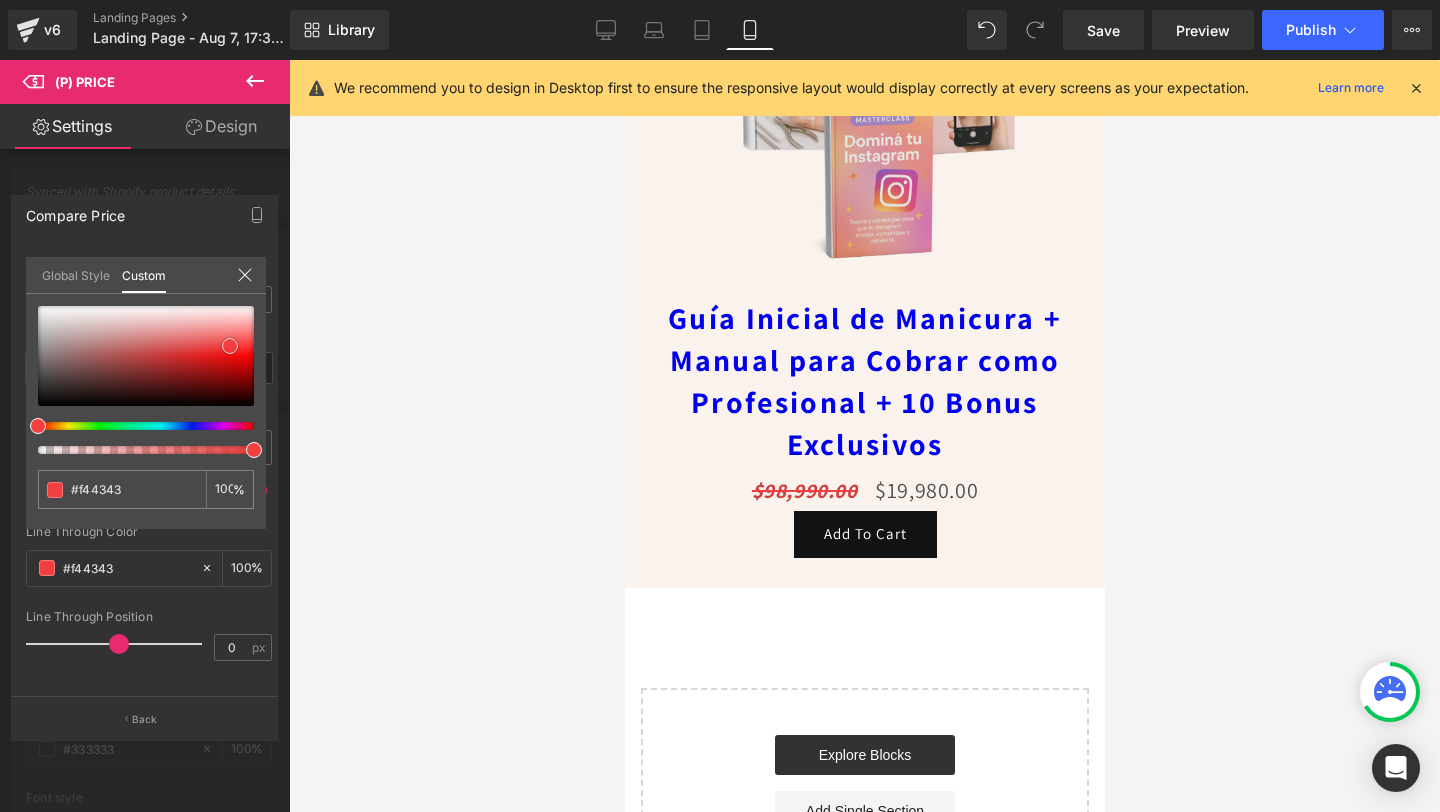 type on "#f54646" 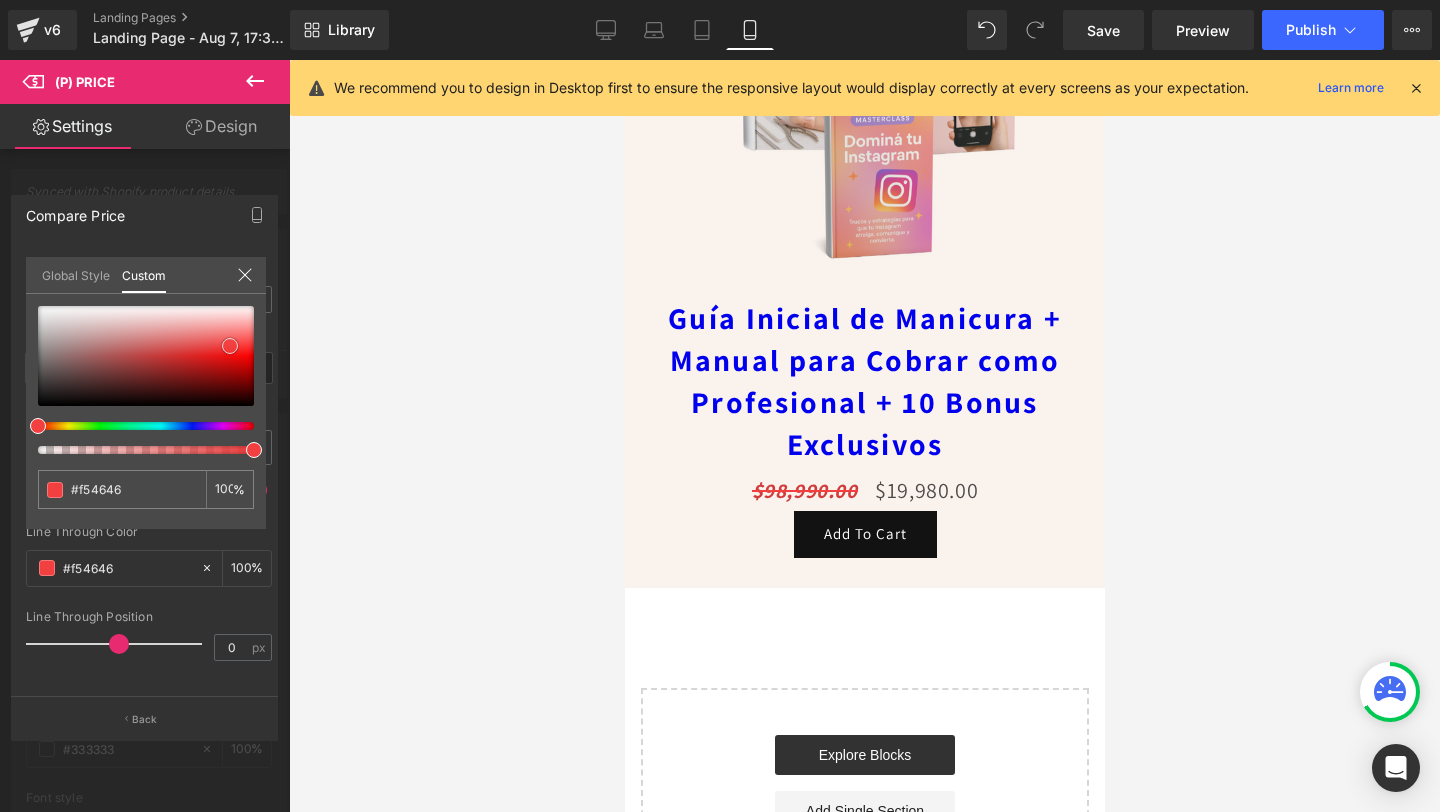type on "#f74949" 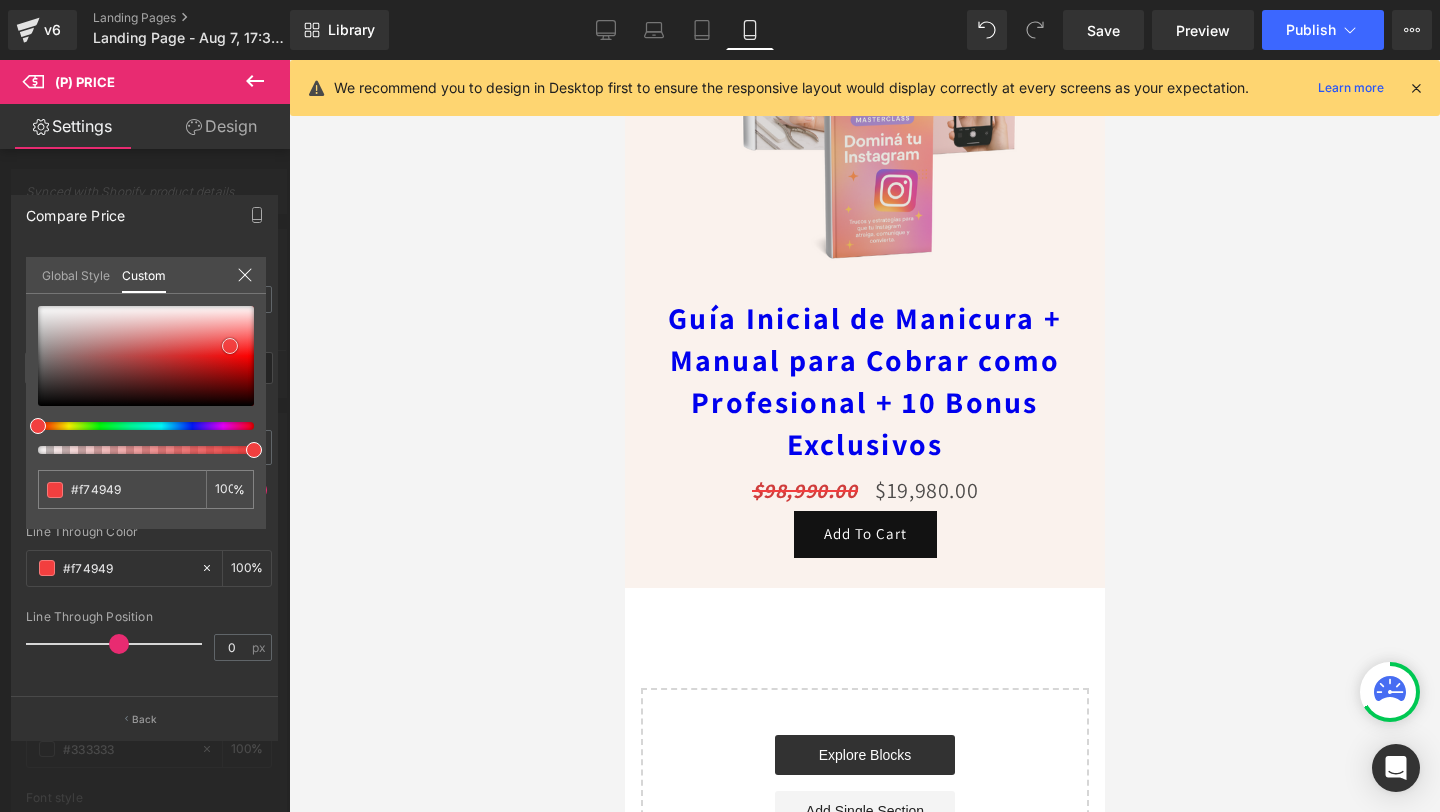 type 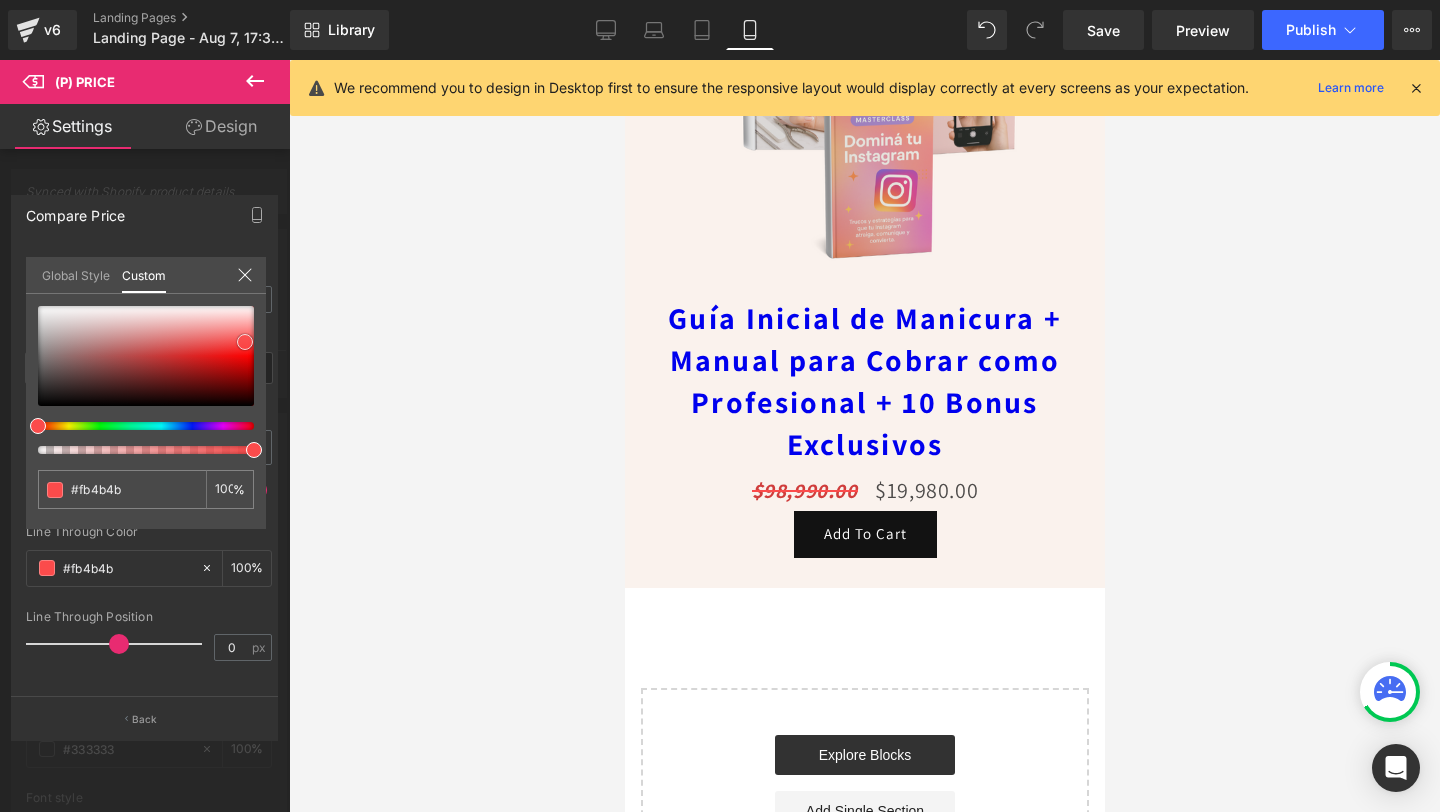 drag, startPoint x: 36, startPoint y: 388, endPoint x: 242, endPoint y: 344, distance: 210.64662 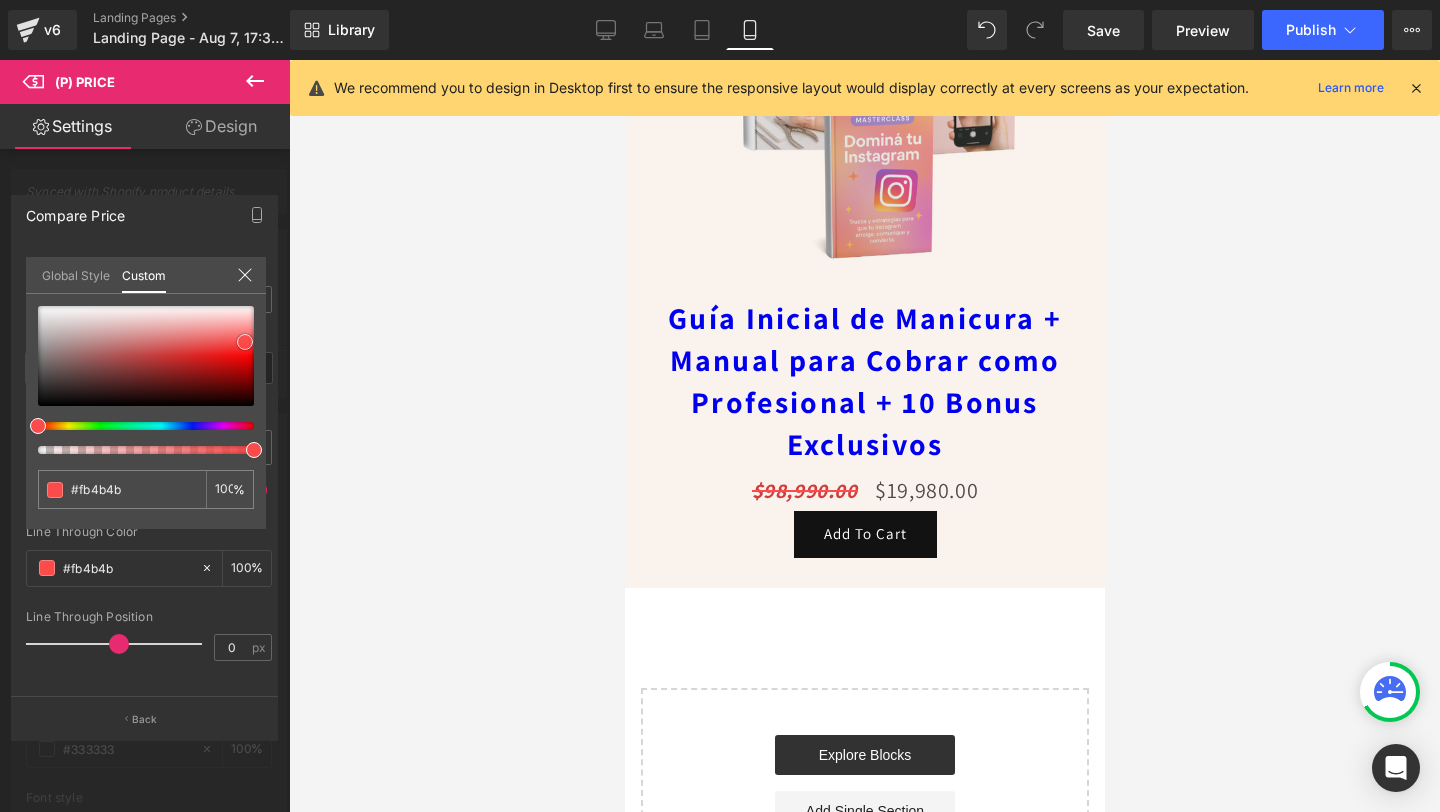 click at bounding box center (245, 342) 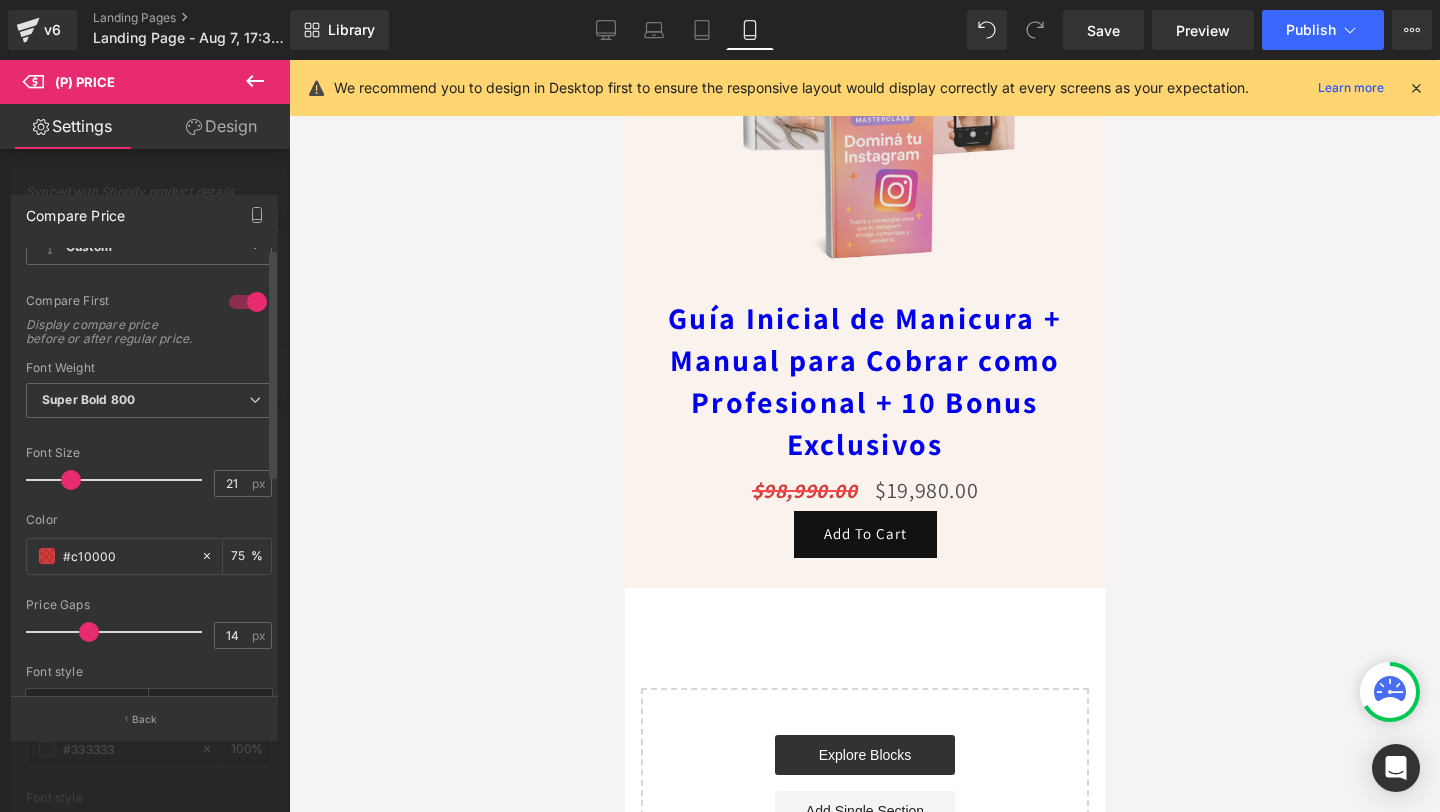 scroll, scrollTop: 0, scrollLeft: 0, axis: both 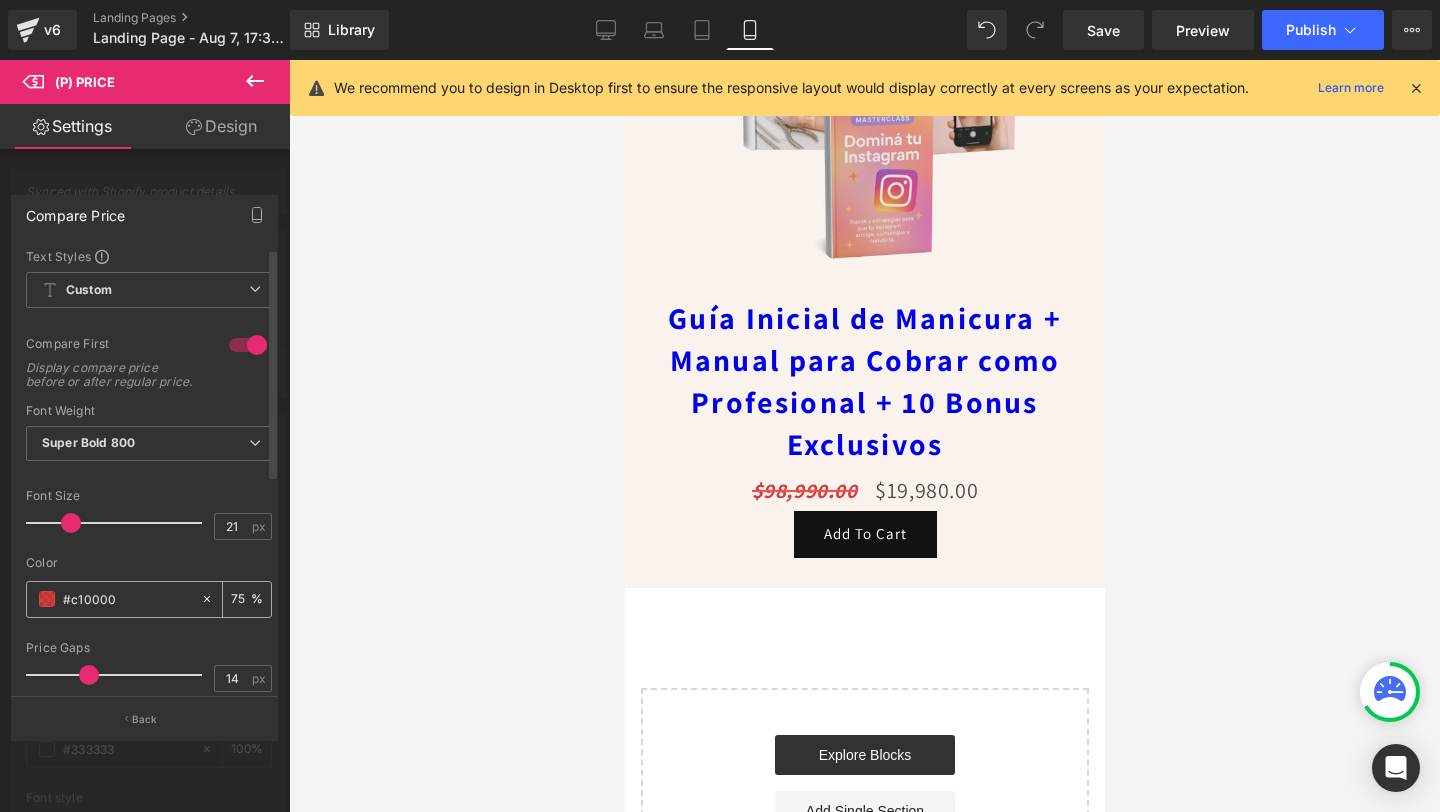 click on "75" at bounding box center [241, 599] 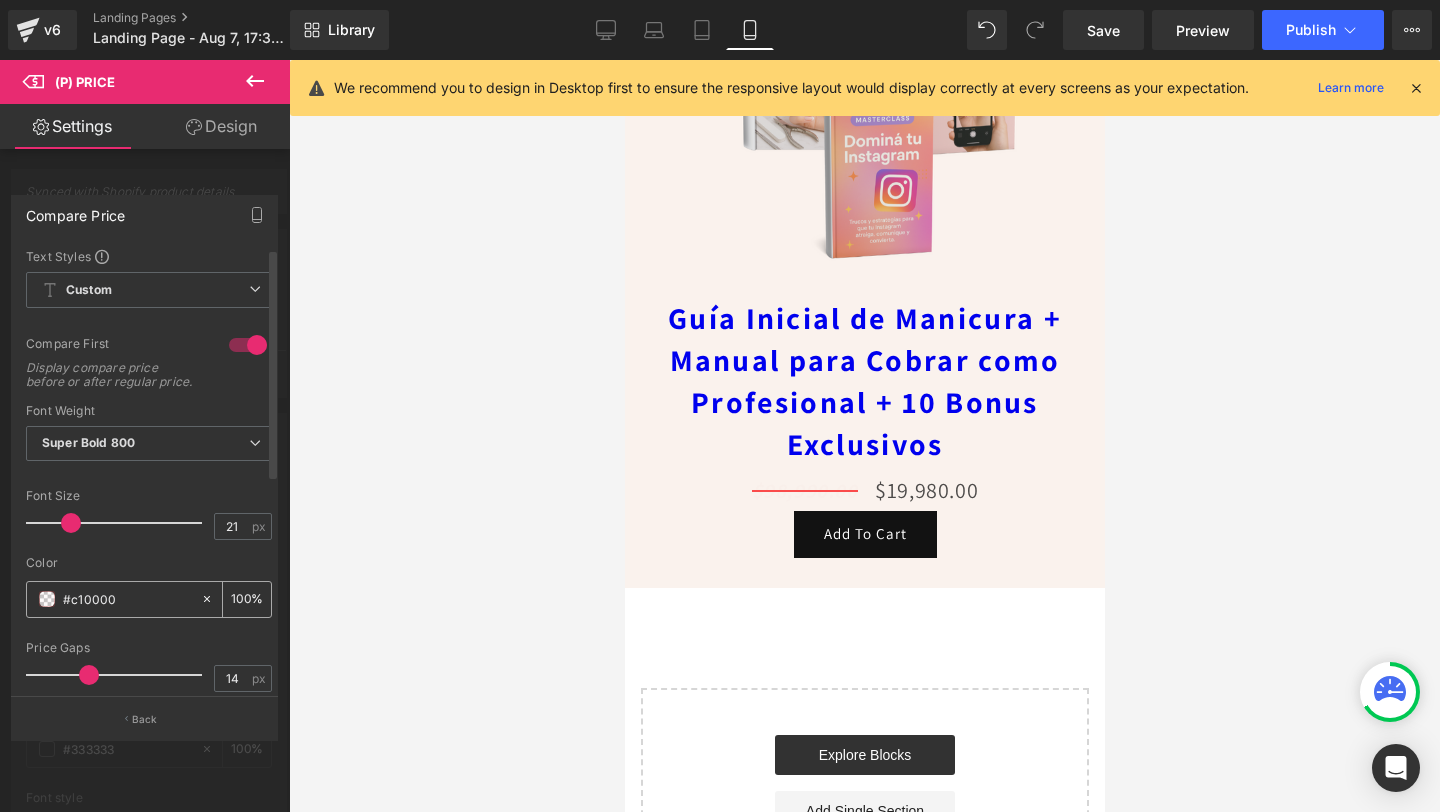 scroll, scrollTop: 0, scrollLeft: 0, axis: both 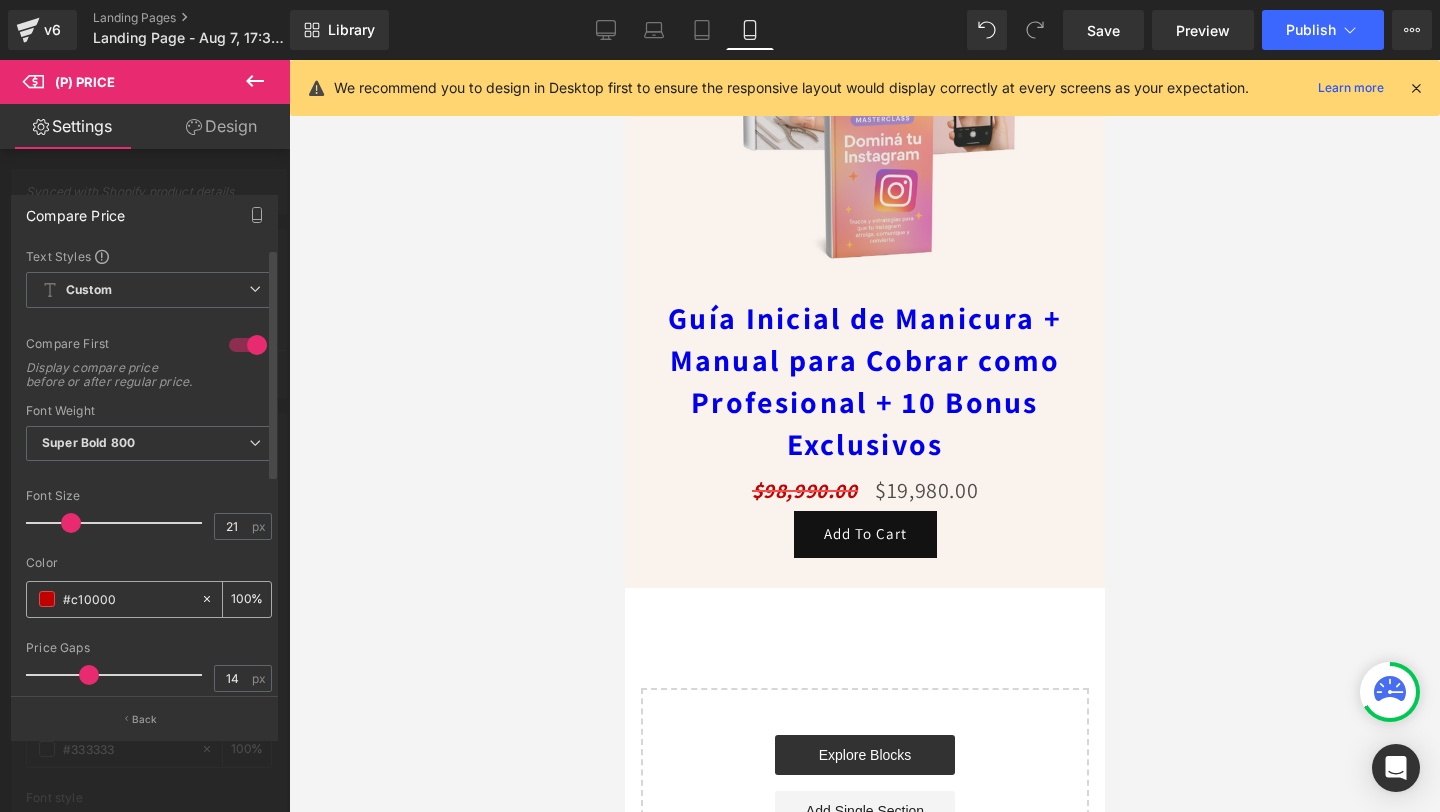 click on "#c10000" at bounding box center [127, 599] 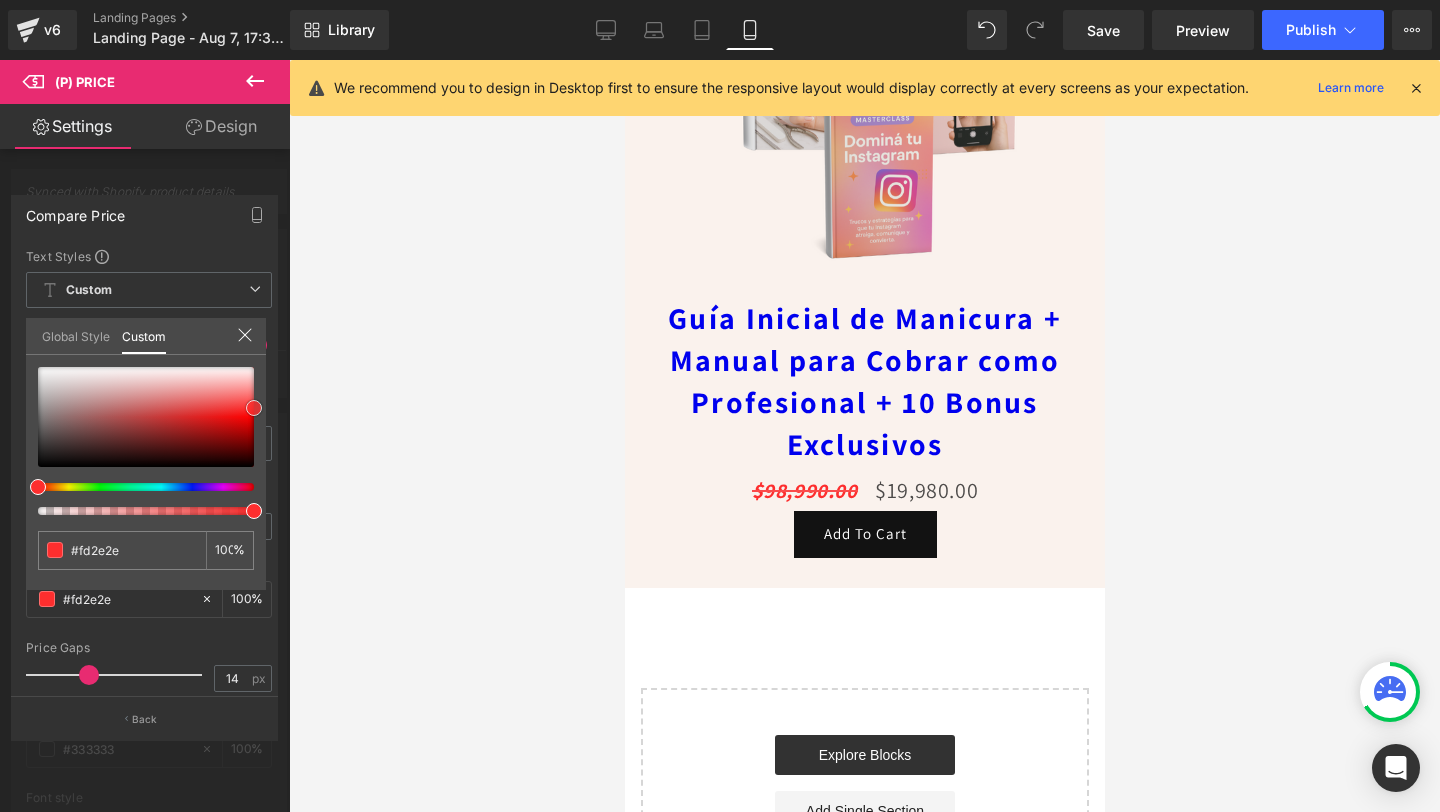 drag, startPoint x: 257, startPoint y: 433, endPoint x: 265, endPoint y: 412, distance: 22.472204 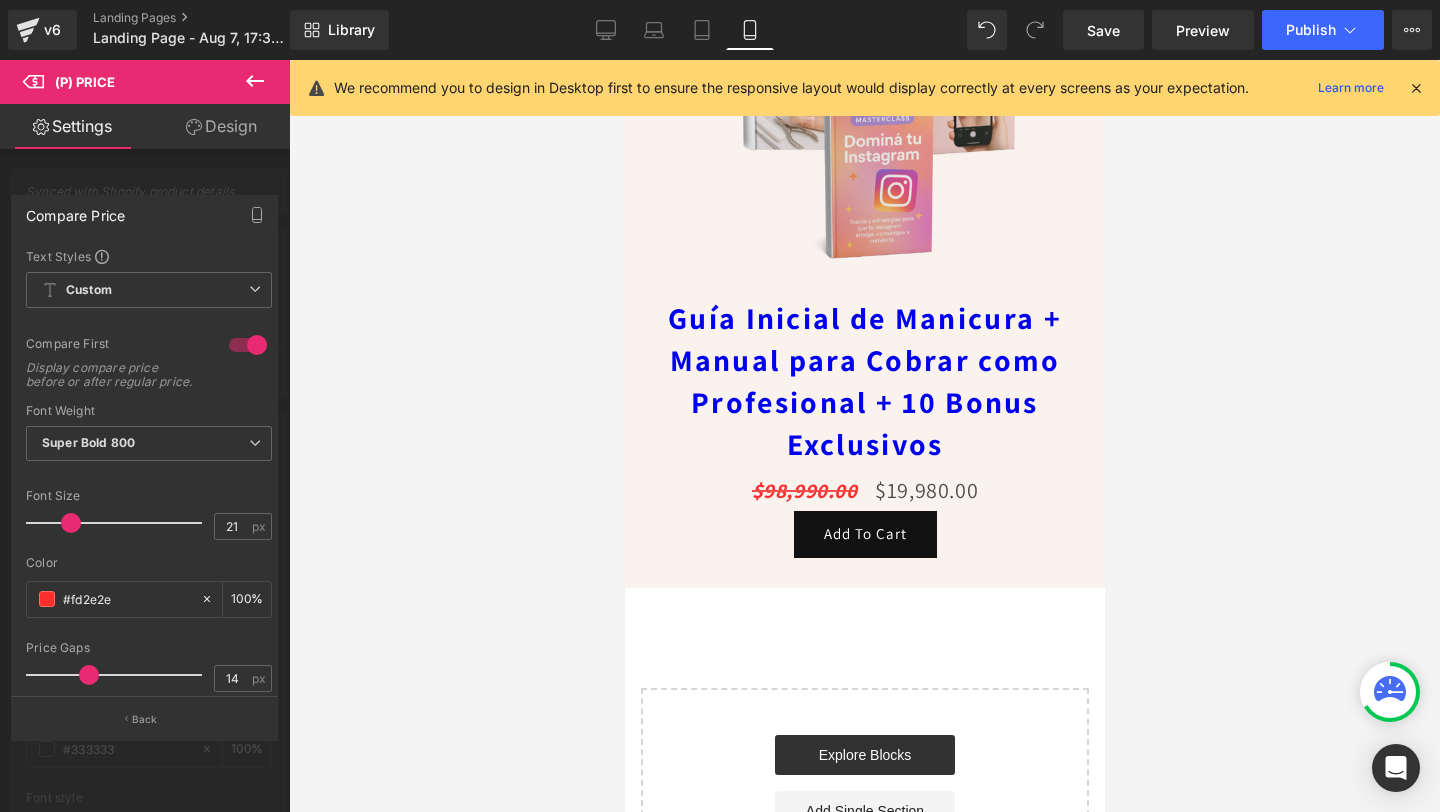 click 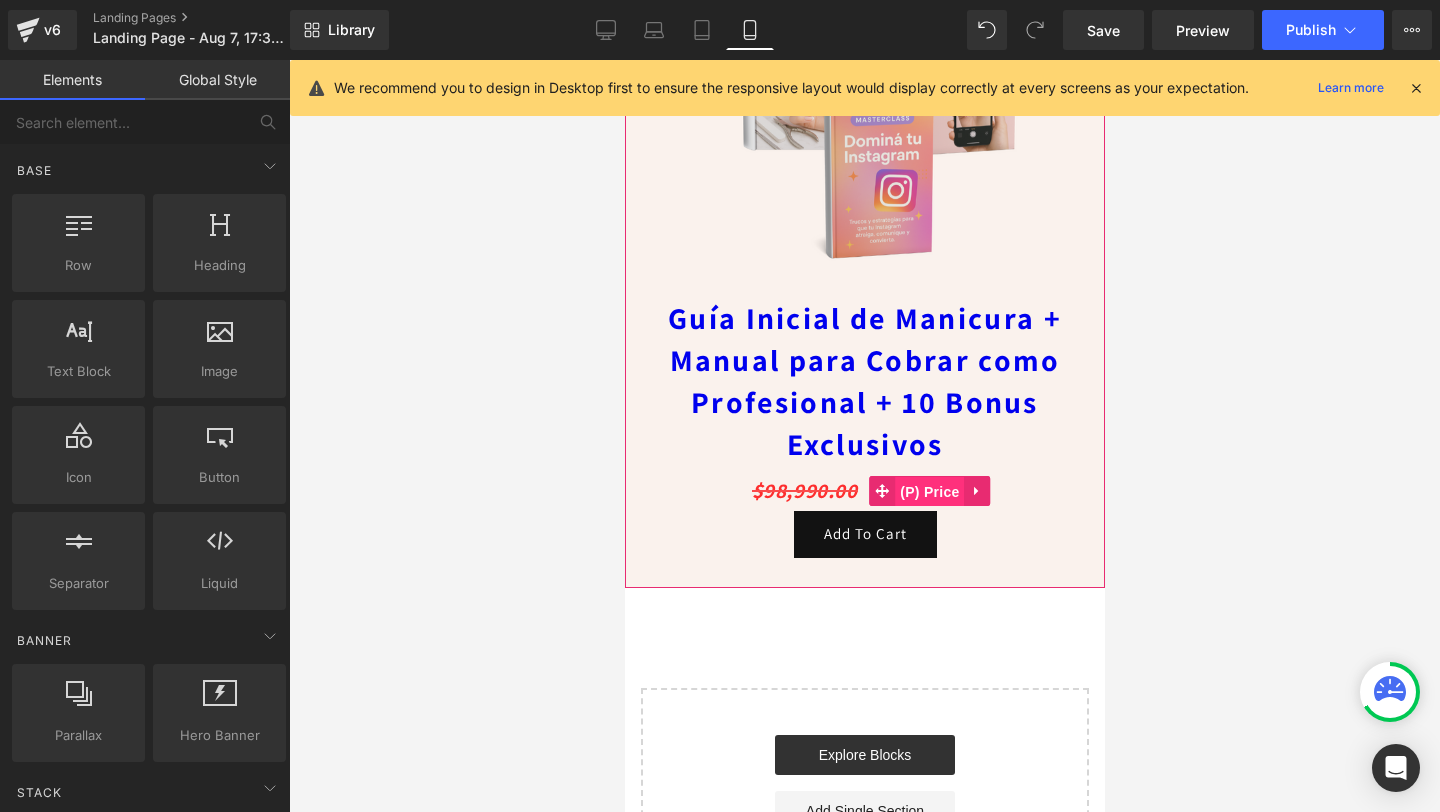 click on "(P) Price" at bounding box center [929, 492] 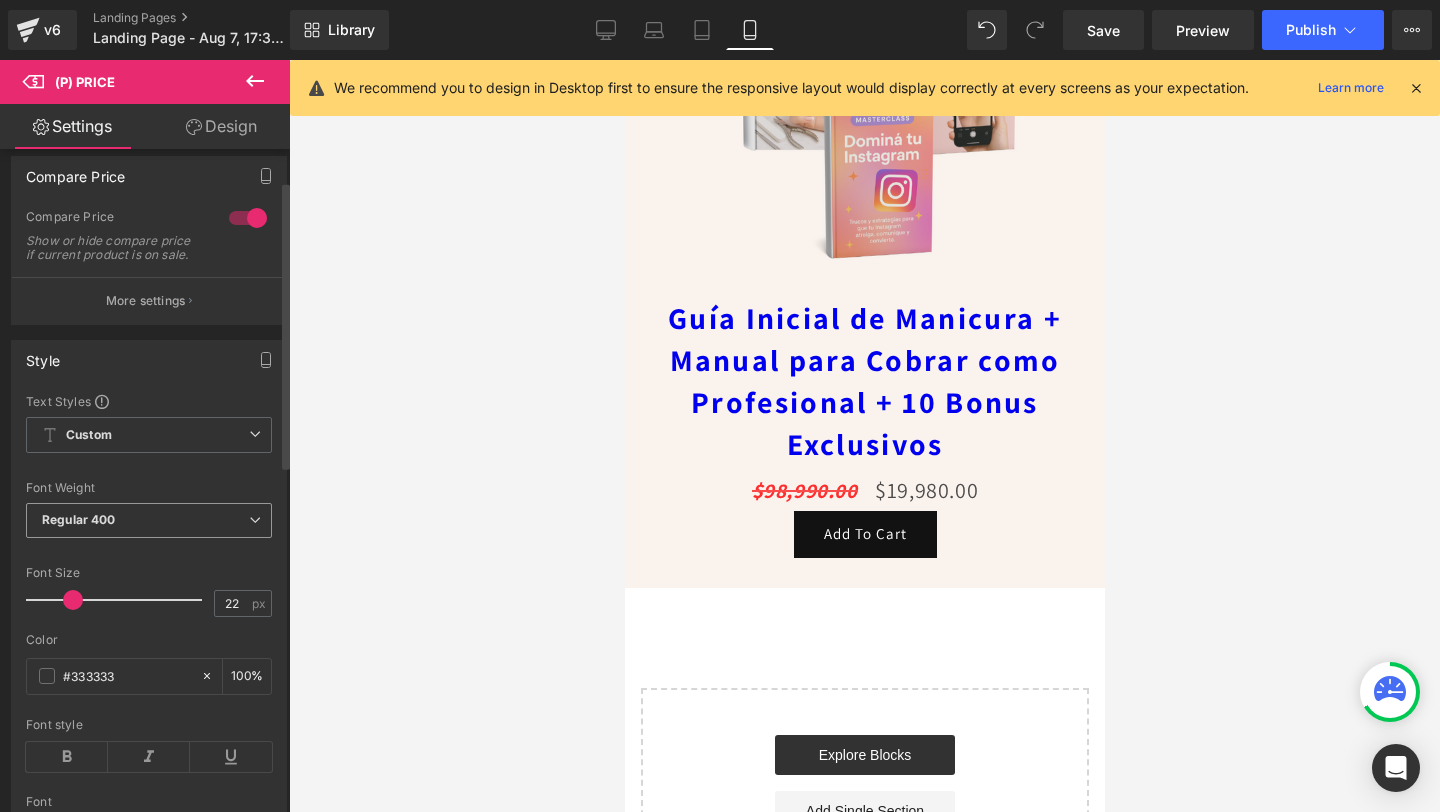 scroll, scrollTop: 0, scrollLeft: 0, axis: both 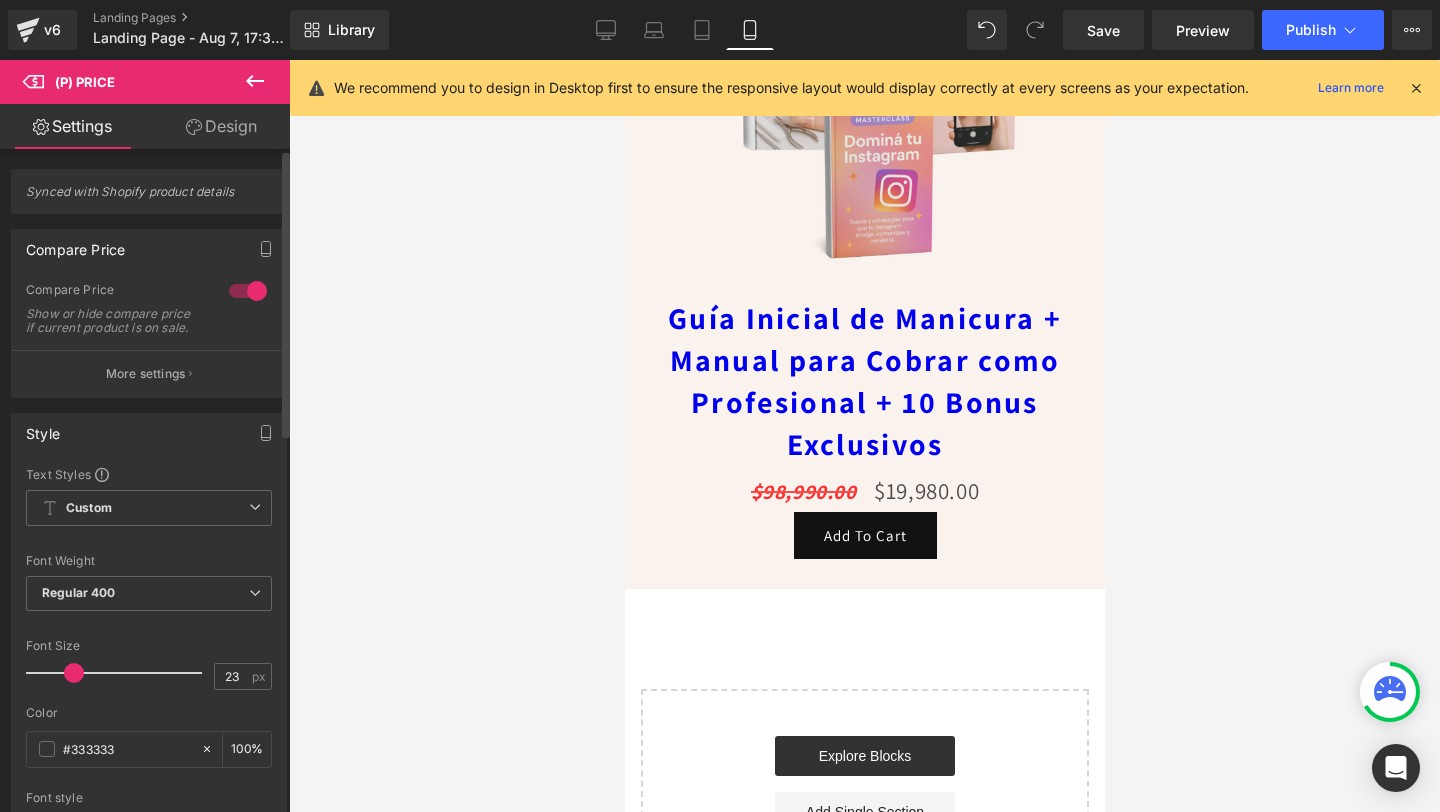 click at bounding box center (74, 673) 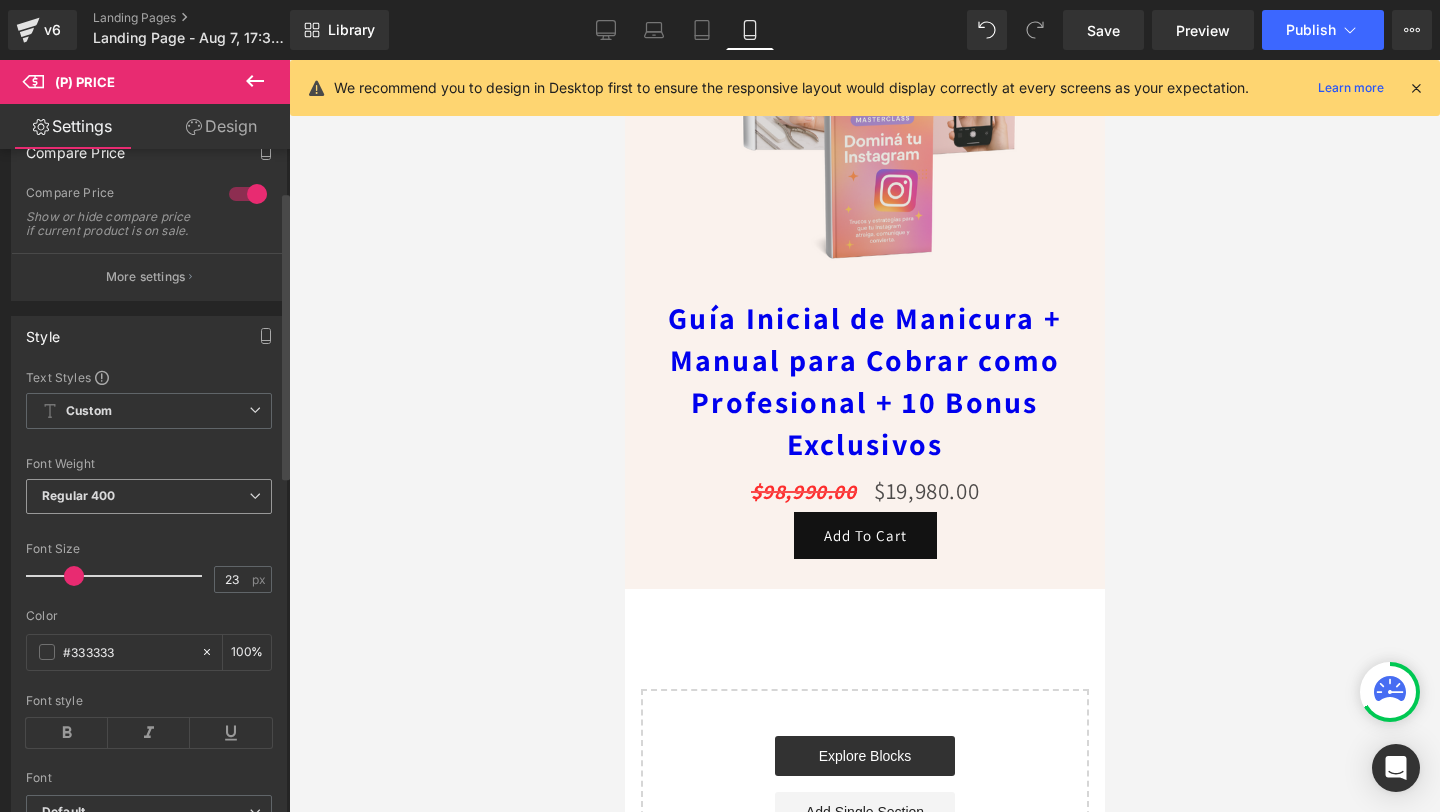 click on "Regular 400" at bounding box center (149, 496) 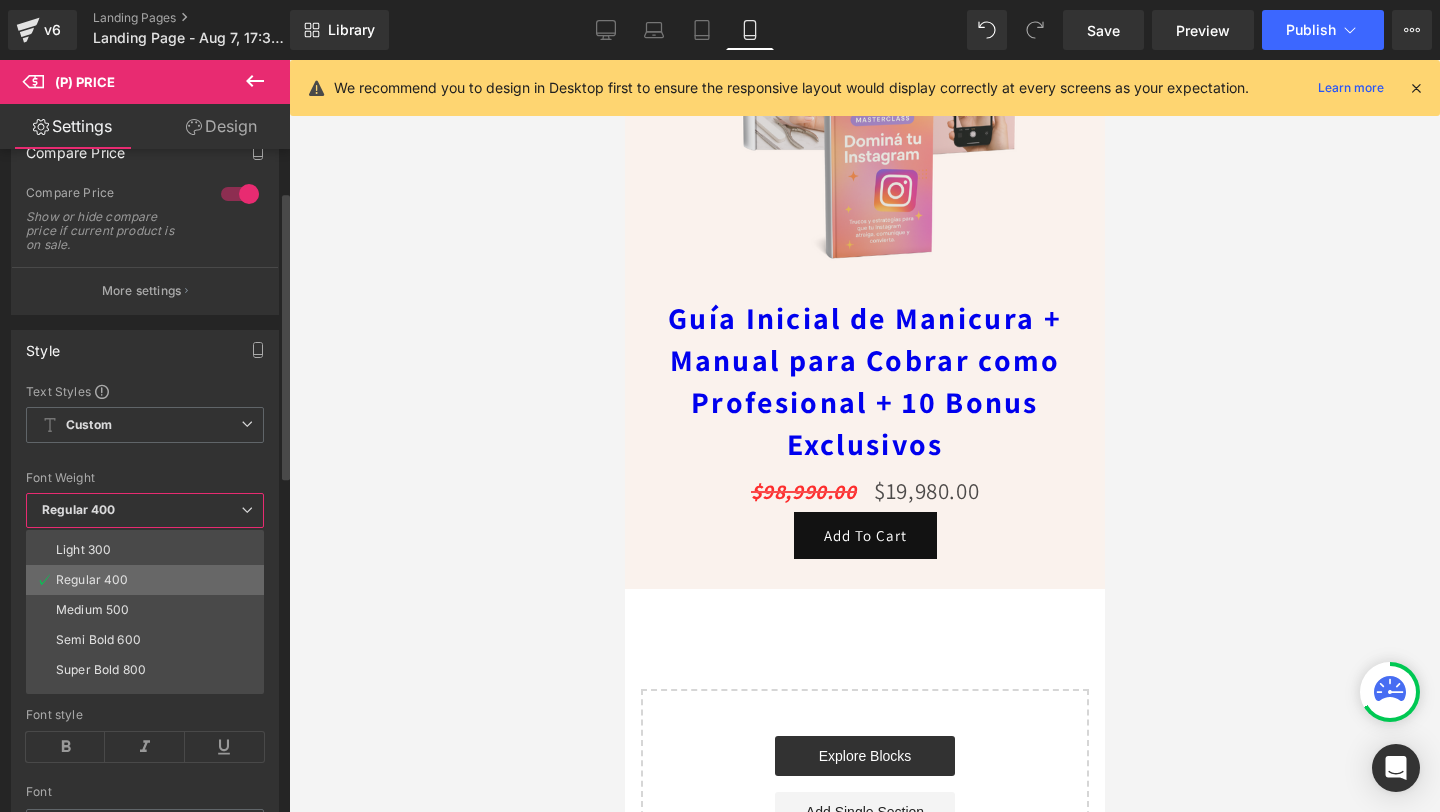 scroll, scrollTop: 63, scrollLeft: 0, axis: vertical 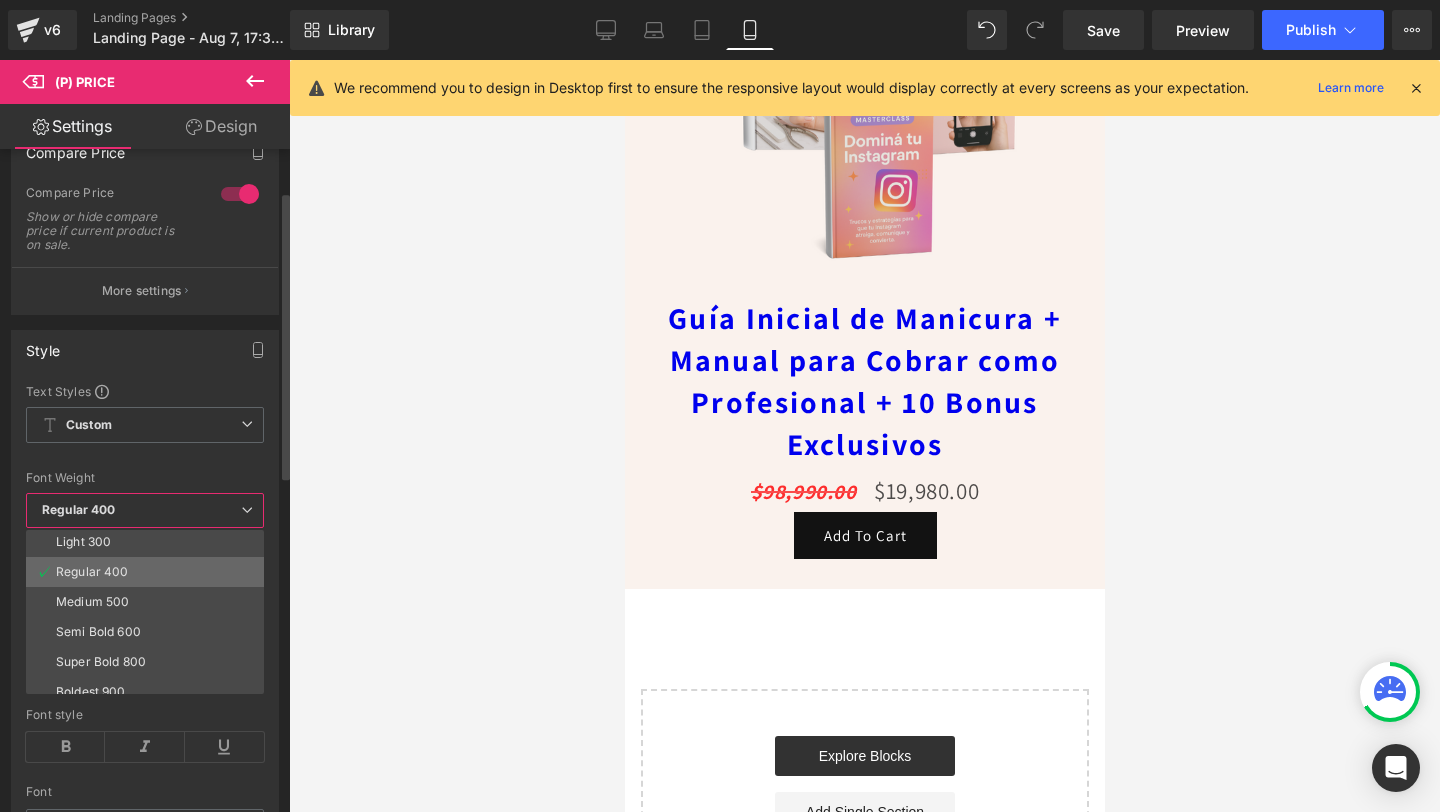 click on "Semi Bold 600" at bounding box center [98, 632] 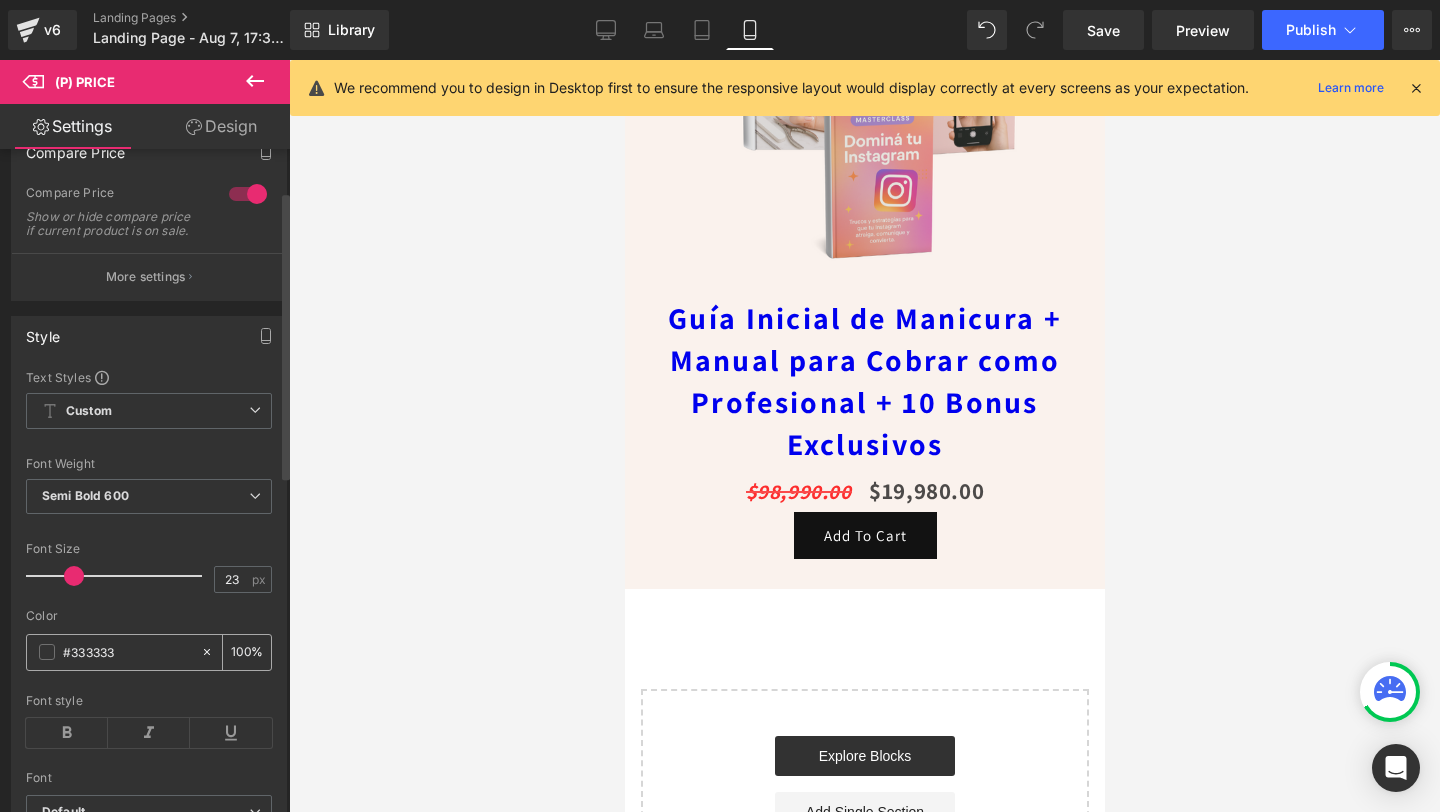 click at bounding box center [47, 652] 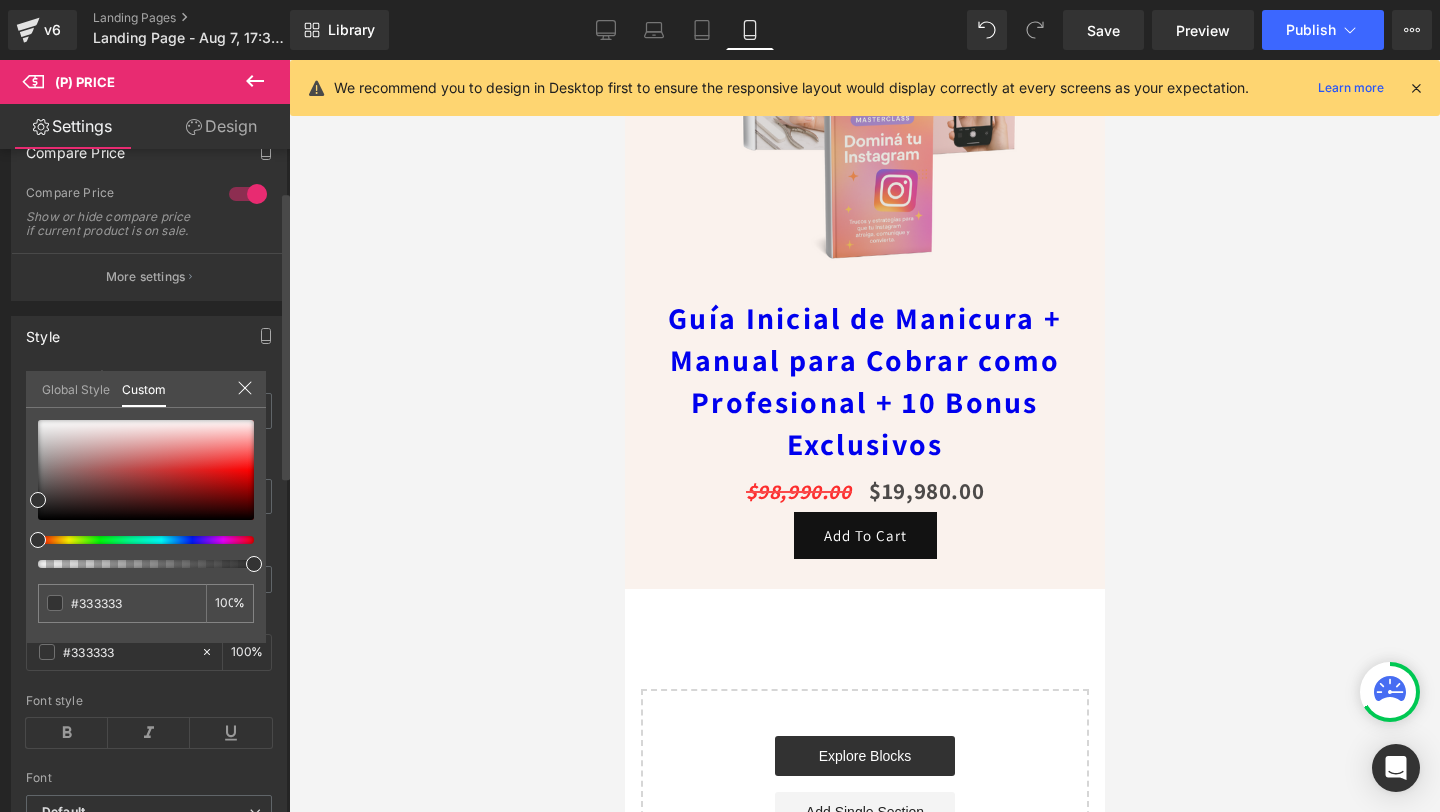 click at bounding box center (146, 494) 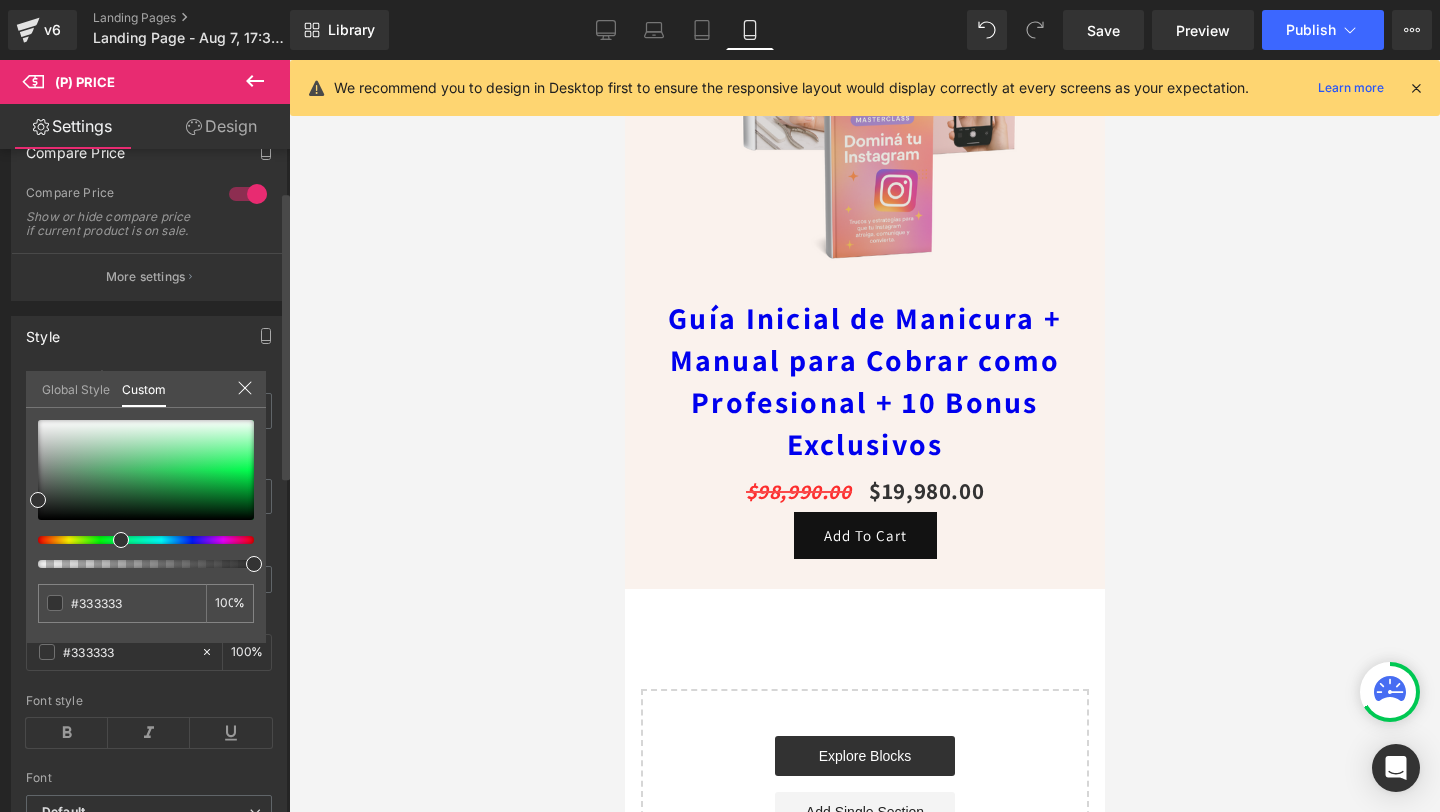 click at bounding box center [138, 540] 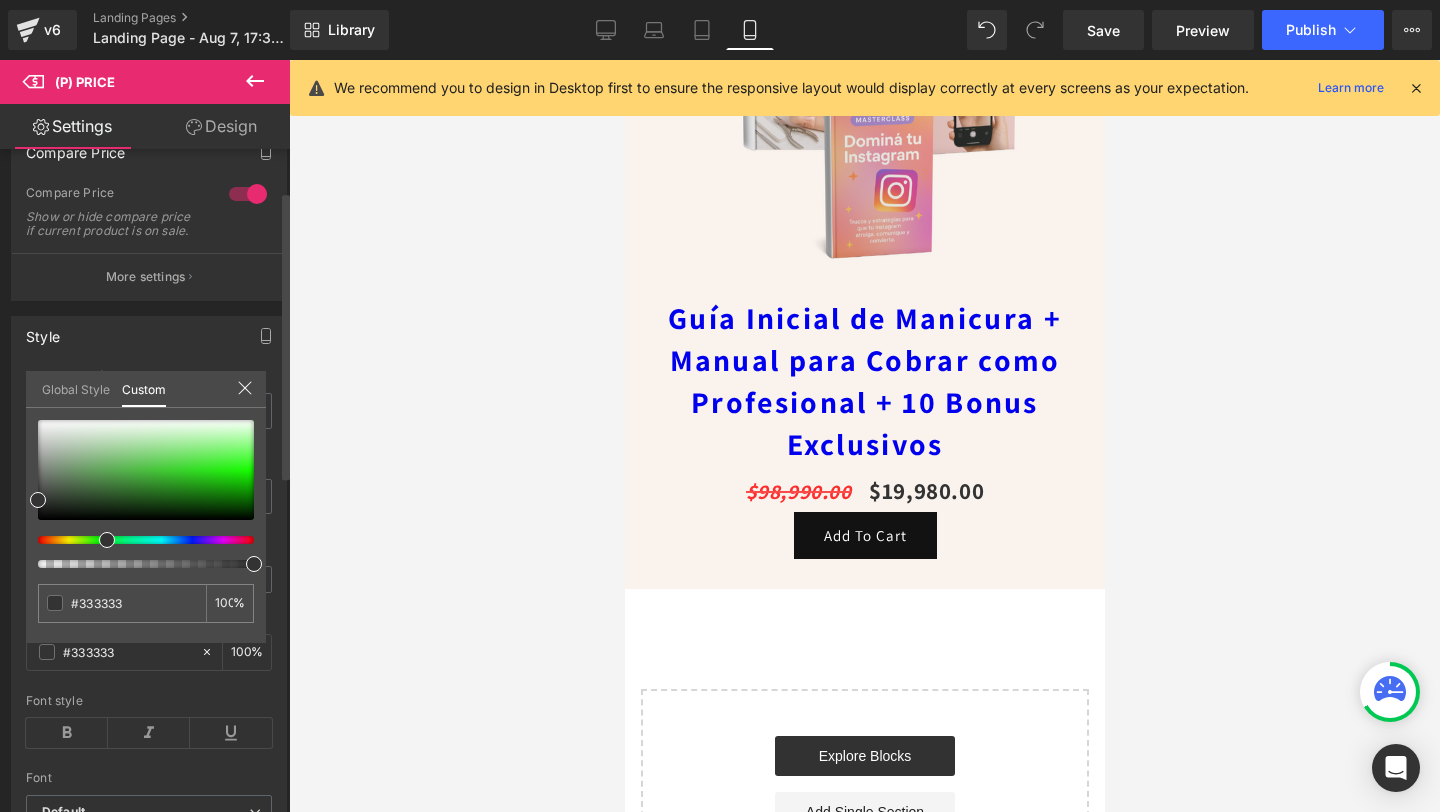 drag, startPoint x: 121, startPoint y: 541, endPoint x: 98, endPoint y: 541, distance: 23 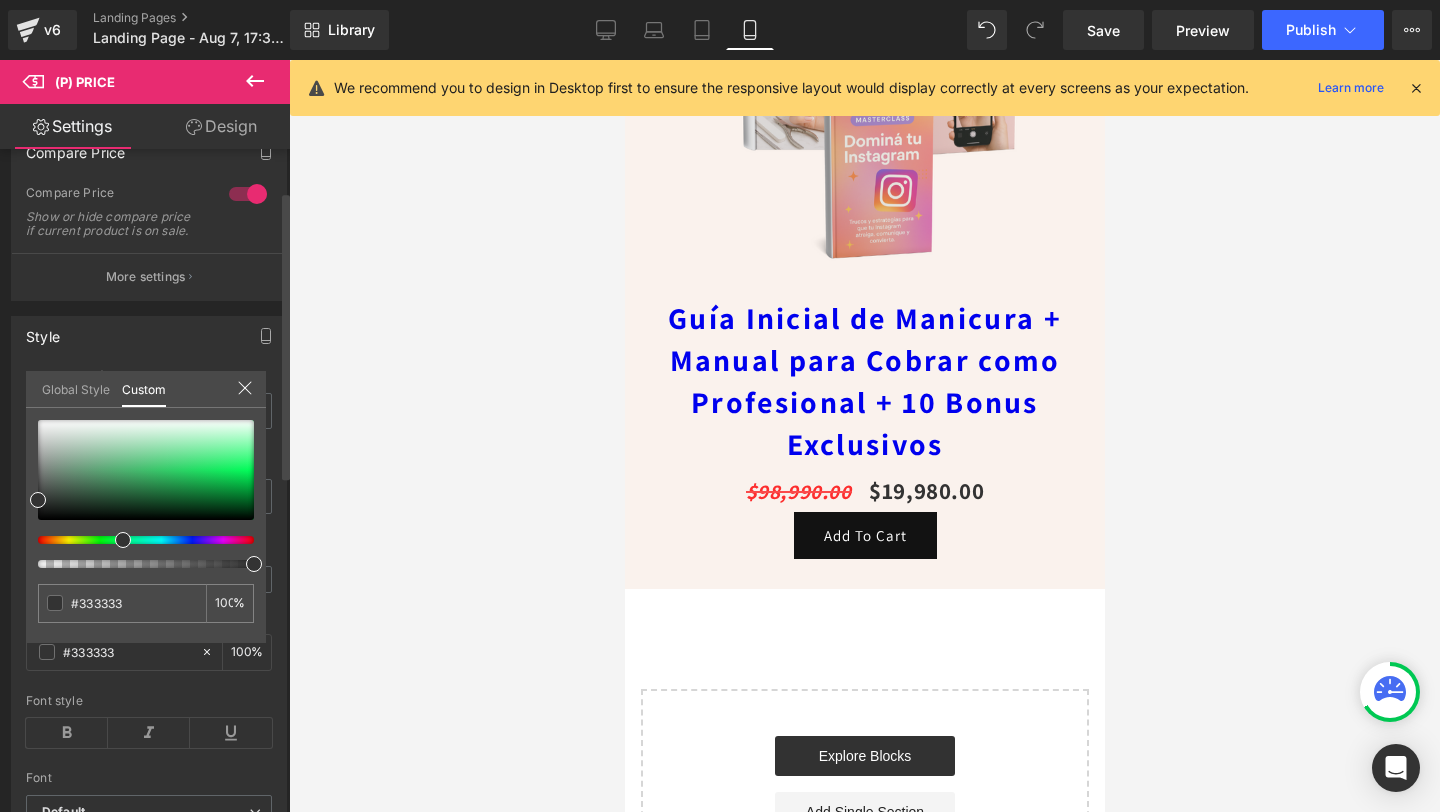 click at bounding box center [138, 540] 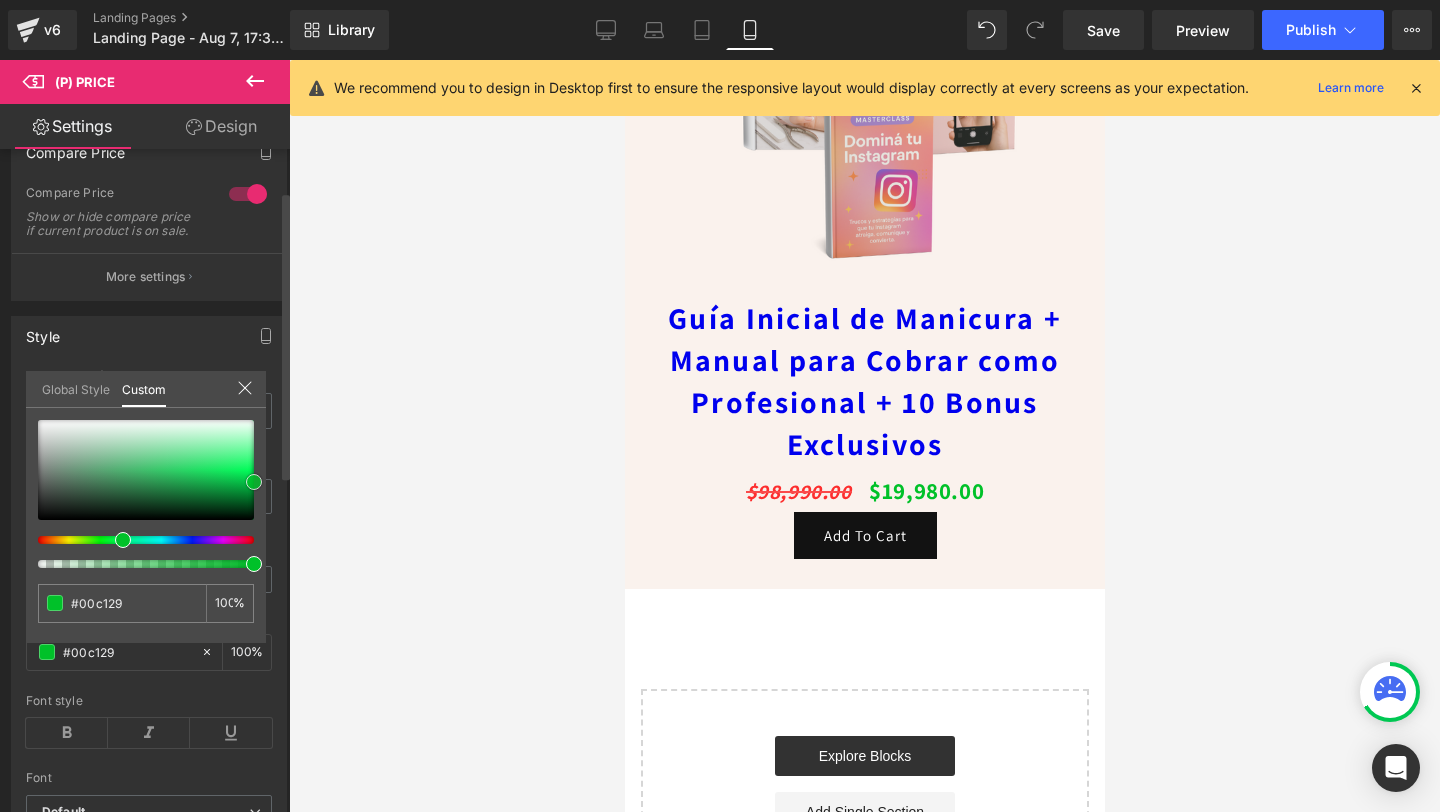 drag, startPoint x: 39, startPoint y: 499, endPoint x: 264, endPoint y: 481, distance: 225.71886 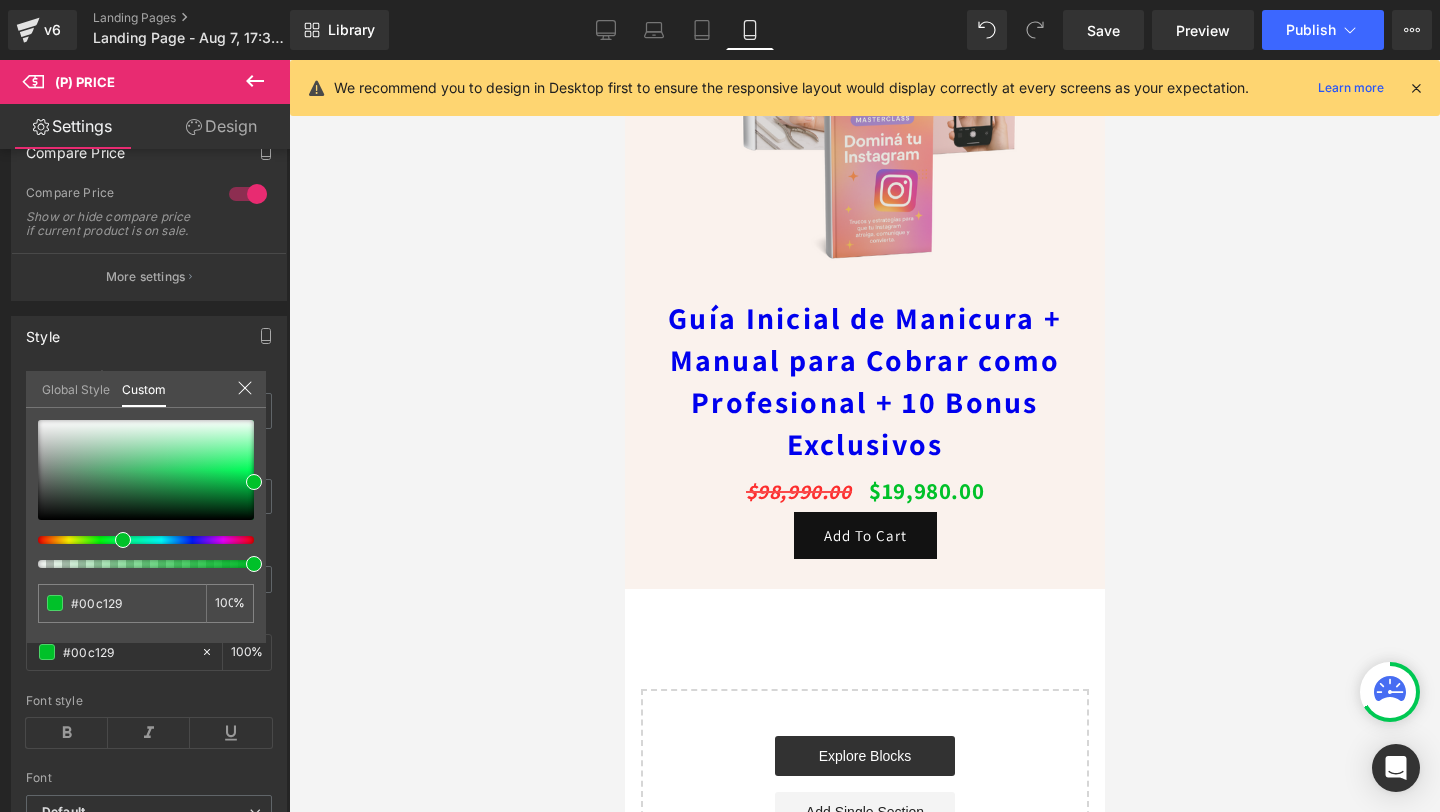 click on "Image         Row         Image         Row         Image         Row         Image         Row         Image         Row         Image         Image         Image         Row
Sale Off
(P) Image
Guía Inicial de Manicura + Manual para Cobrar como Profesional + 10 Bonus Exclusivos
(P) Title
$98,990.00
$19,980.00
(P) Price
Add To Cart
(P) Cart Button
Product
Select your layout" at bounding box center (864, -2308) 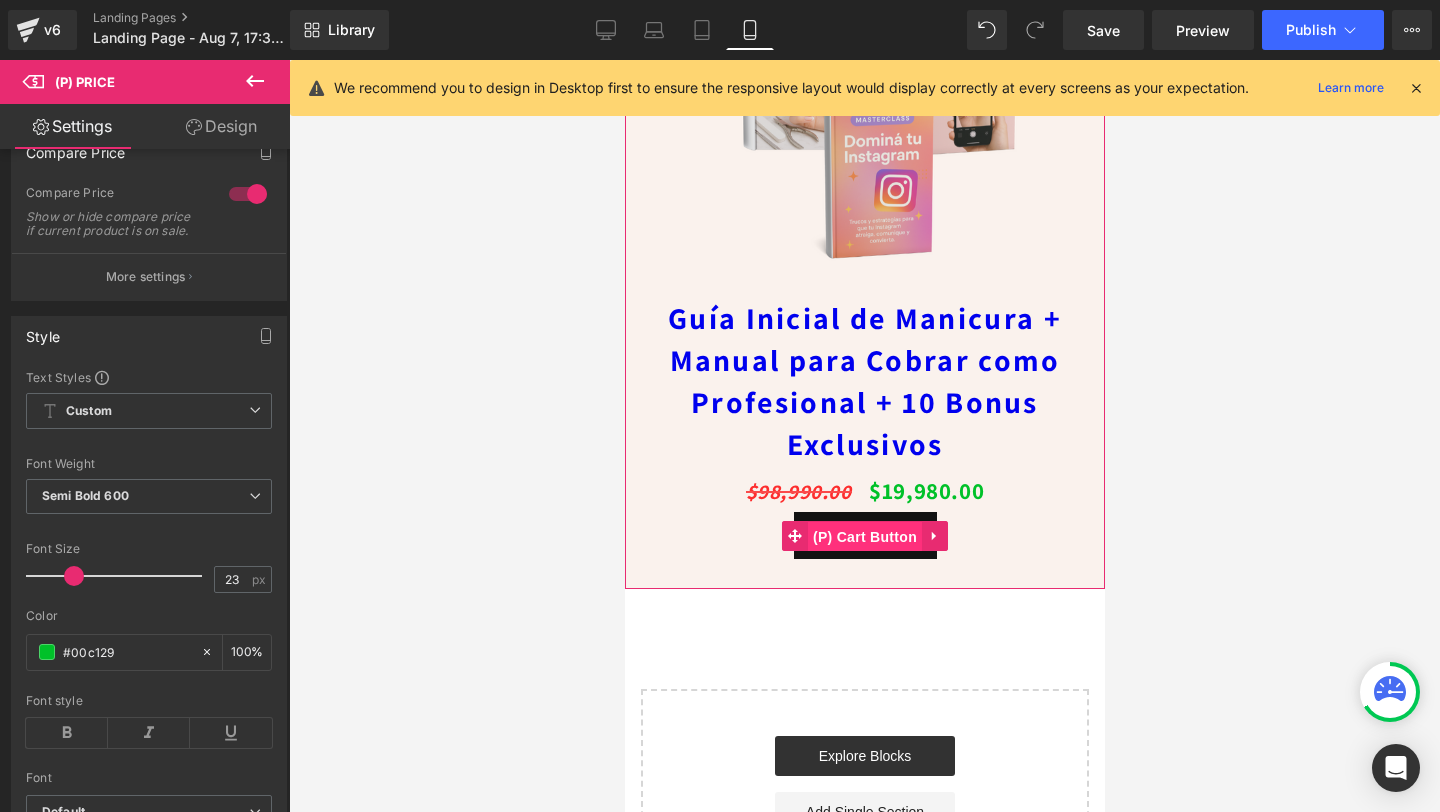 click on "(P) Cart Button" at bounding box center [864, 537] 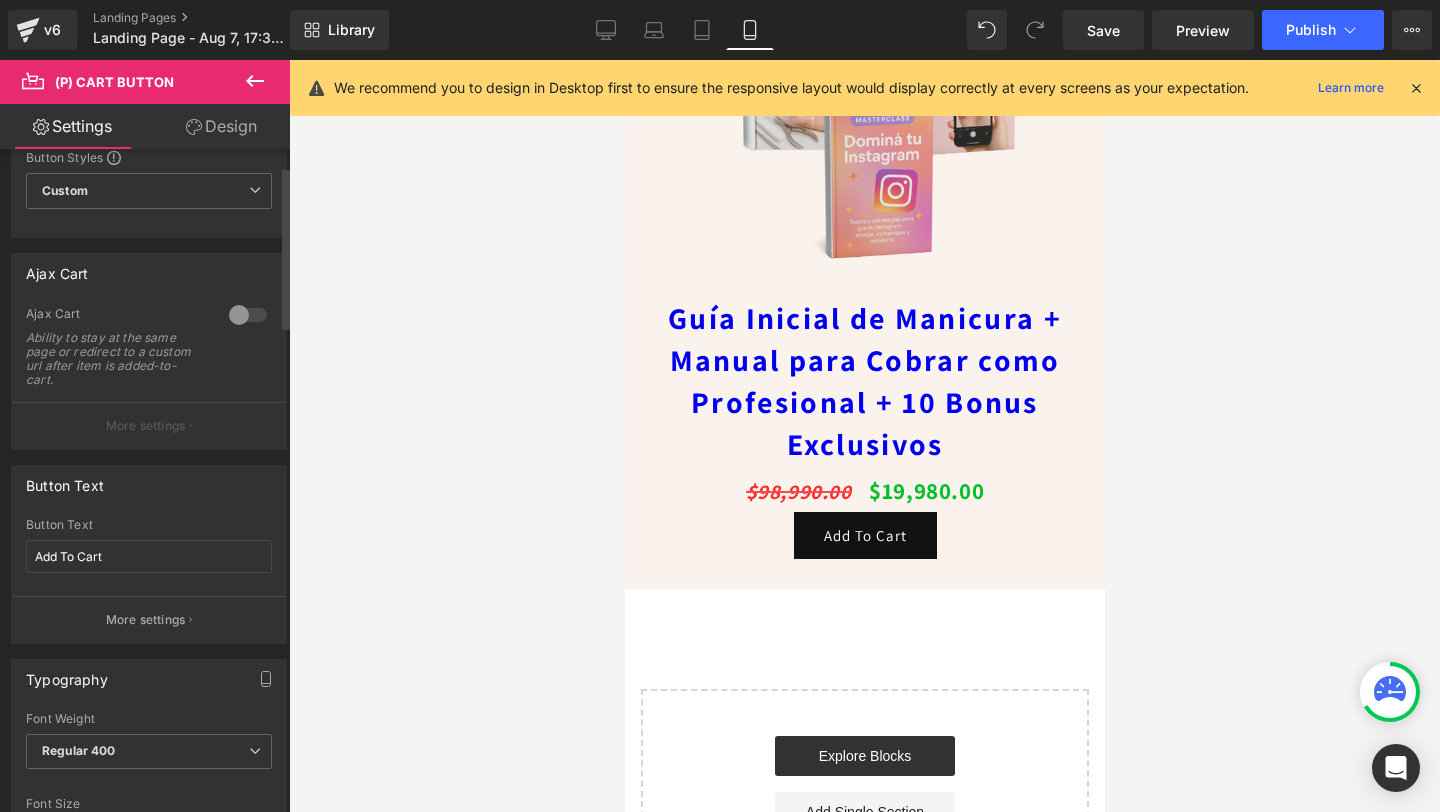 scroll, scrollTop: 84, scrollLeft: 0, axis: vertical 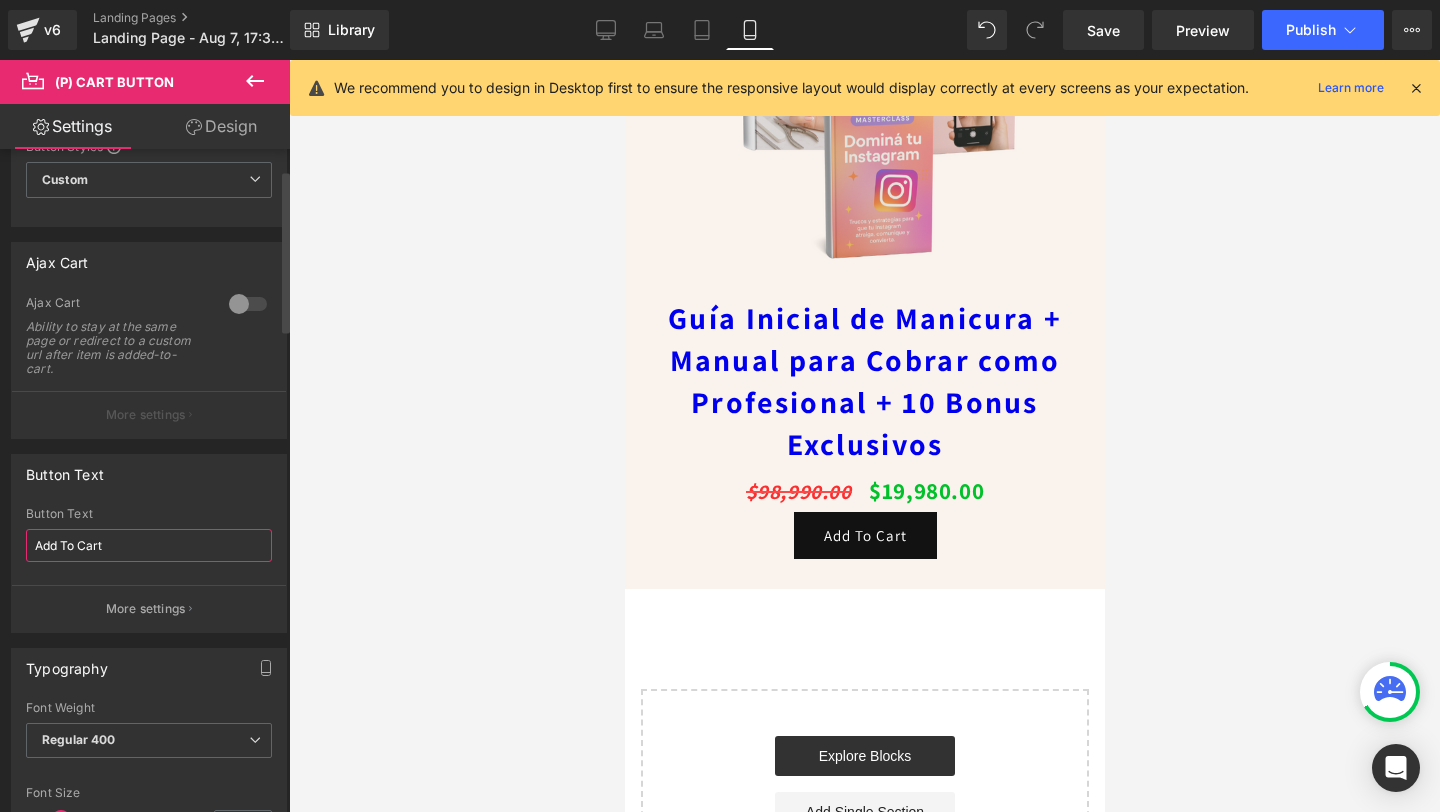 drag, startPoint x: 129, startPoint y: 550, endPoint x: 20, endPoint y: 538, distance: 109.65856 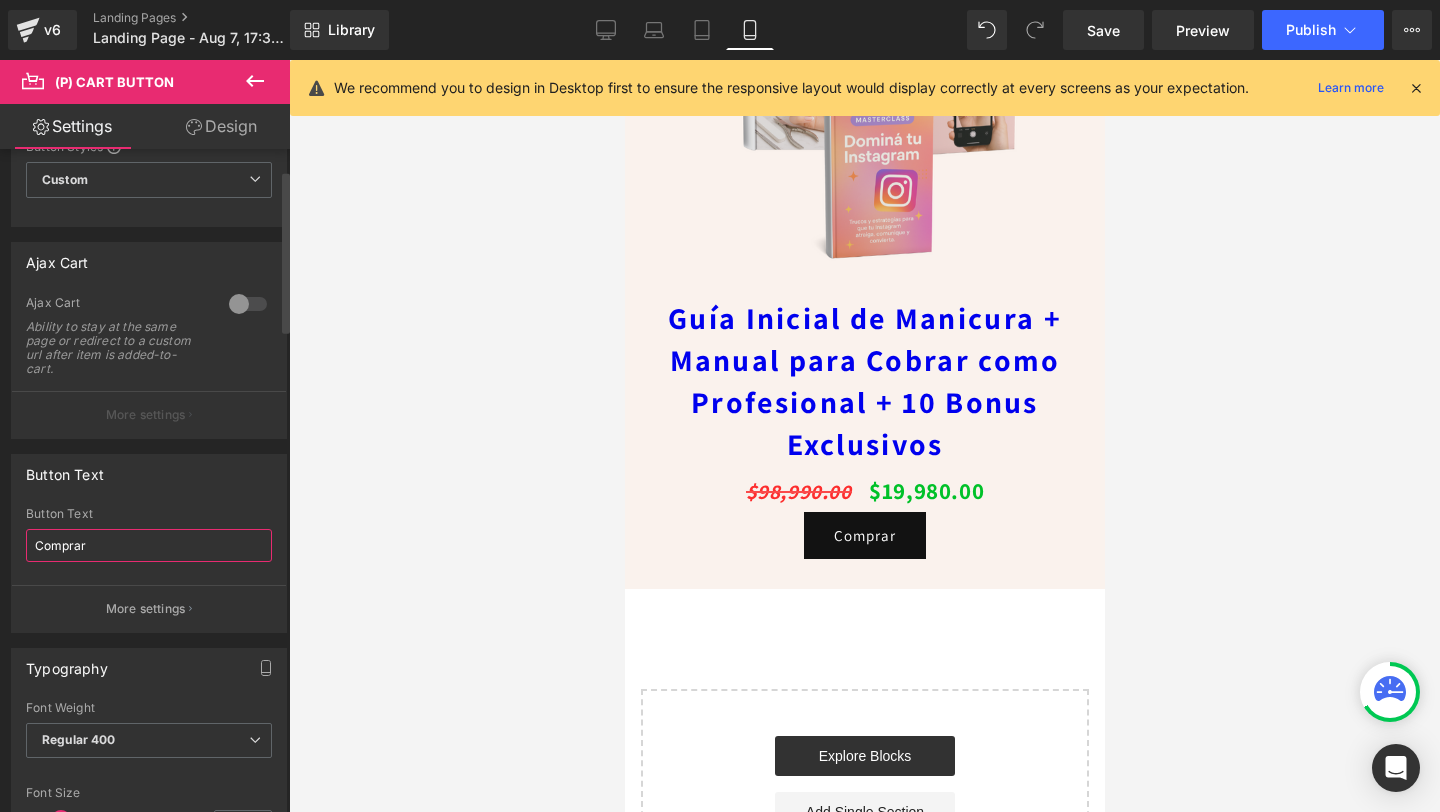 scroll, scrollTop: 194, scrollLeft: 0, axis: vertical 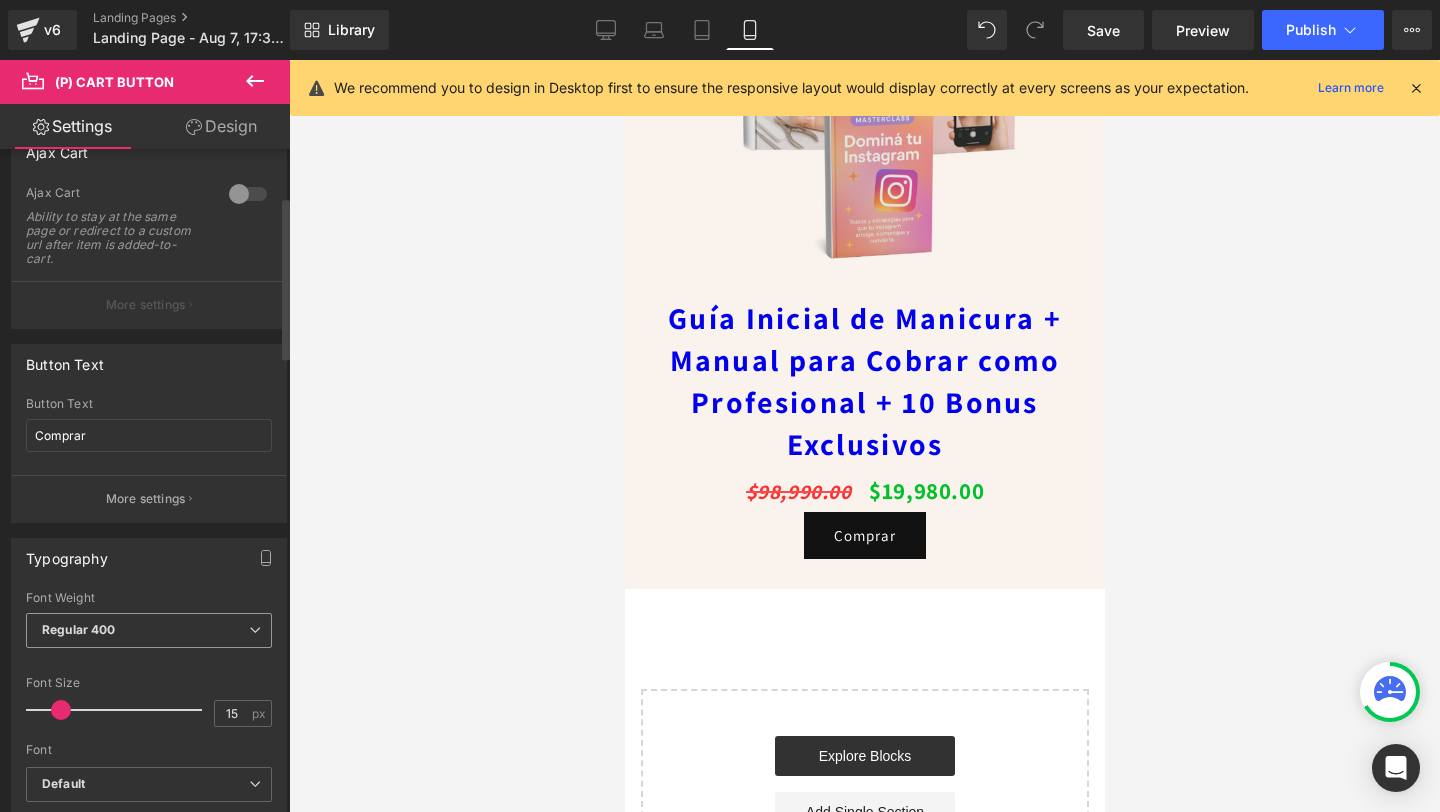 click on "Regular 400" at bounding box center (149, 630) 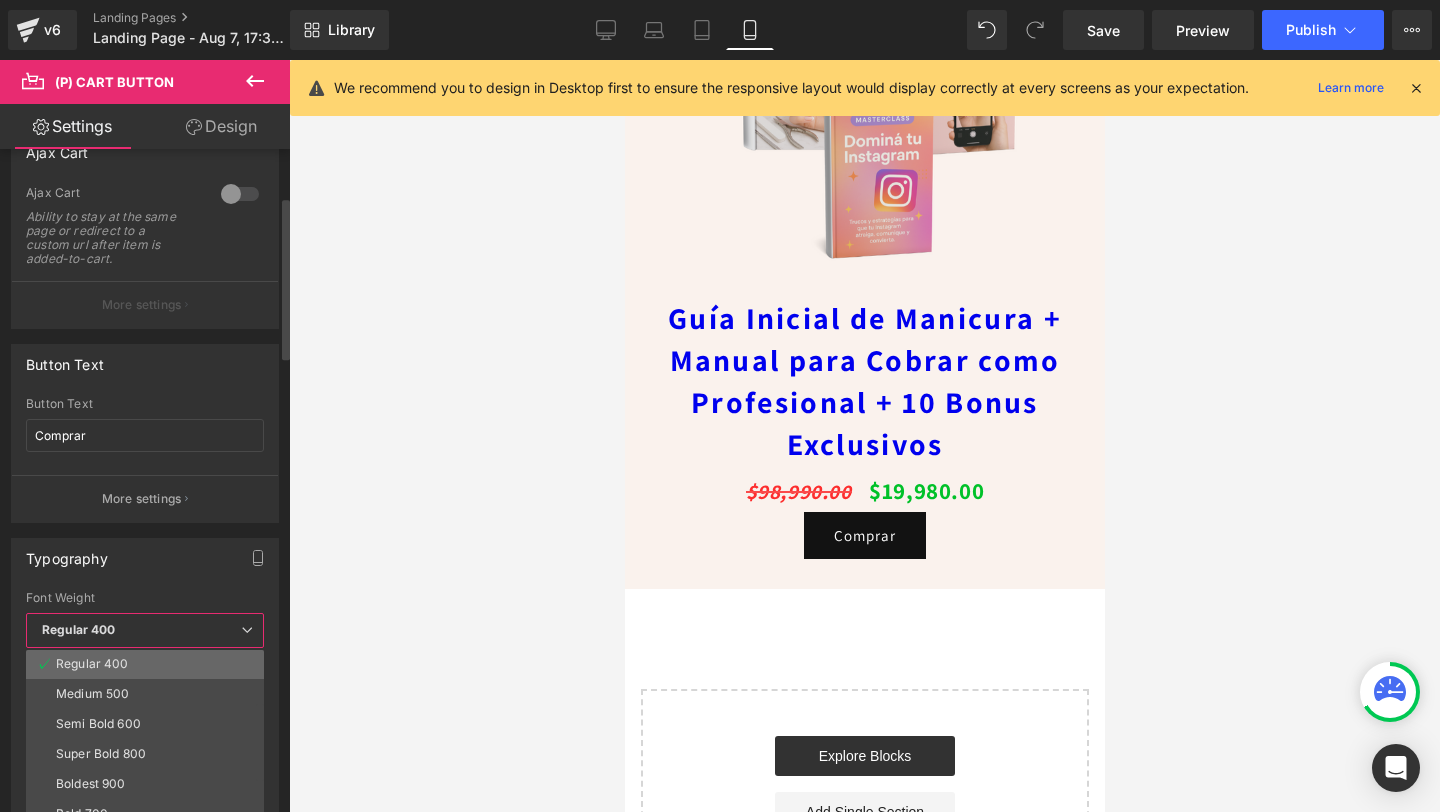 scroll, scrollTop: 106, scrollLeft: 0, axis: vertical 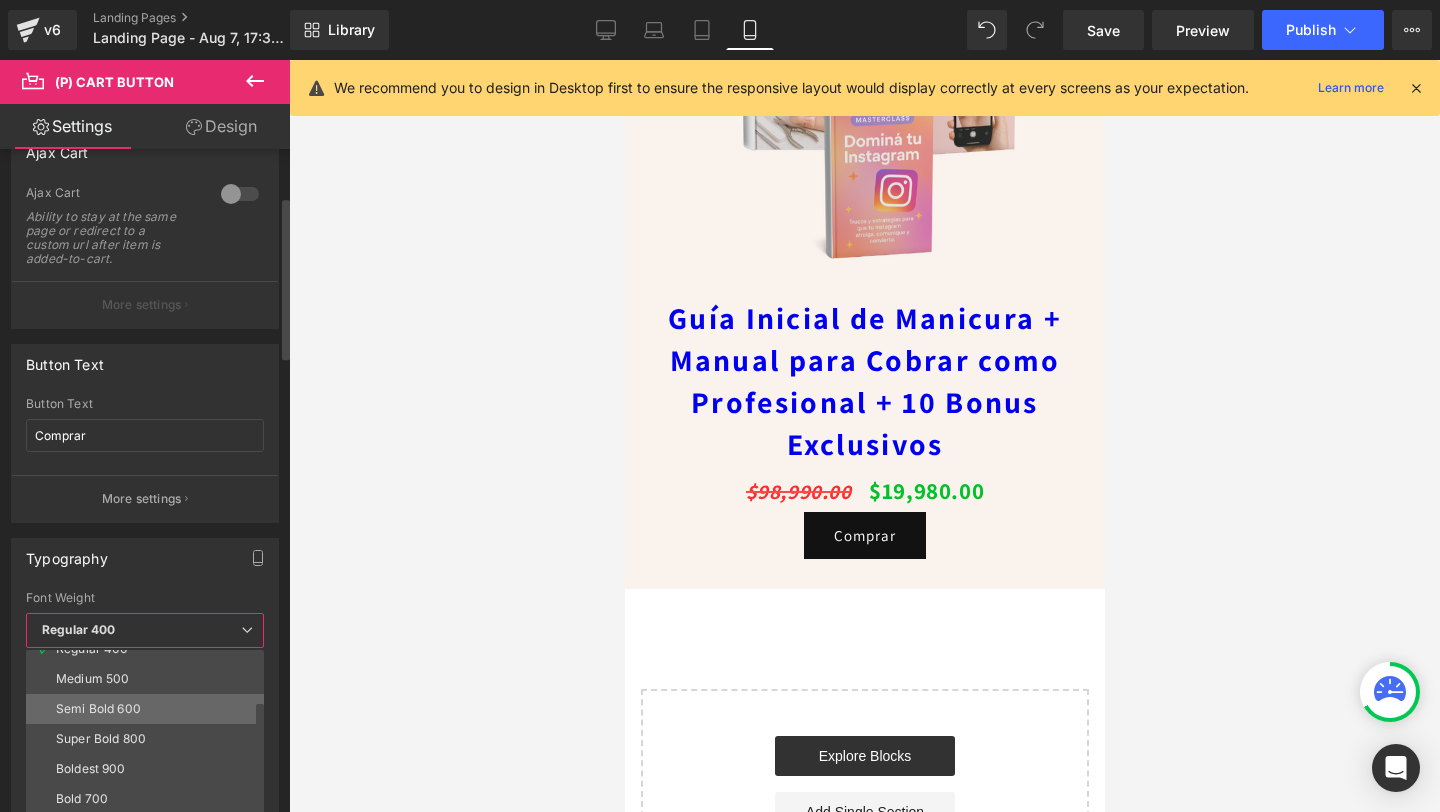 click on "Semi Bold 600" at bounding box center [149, 709] 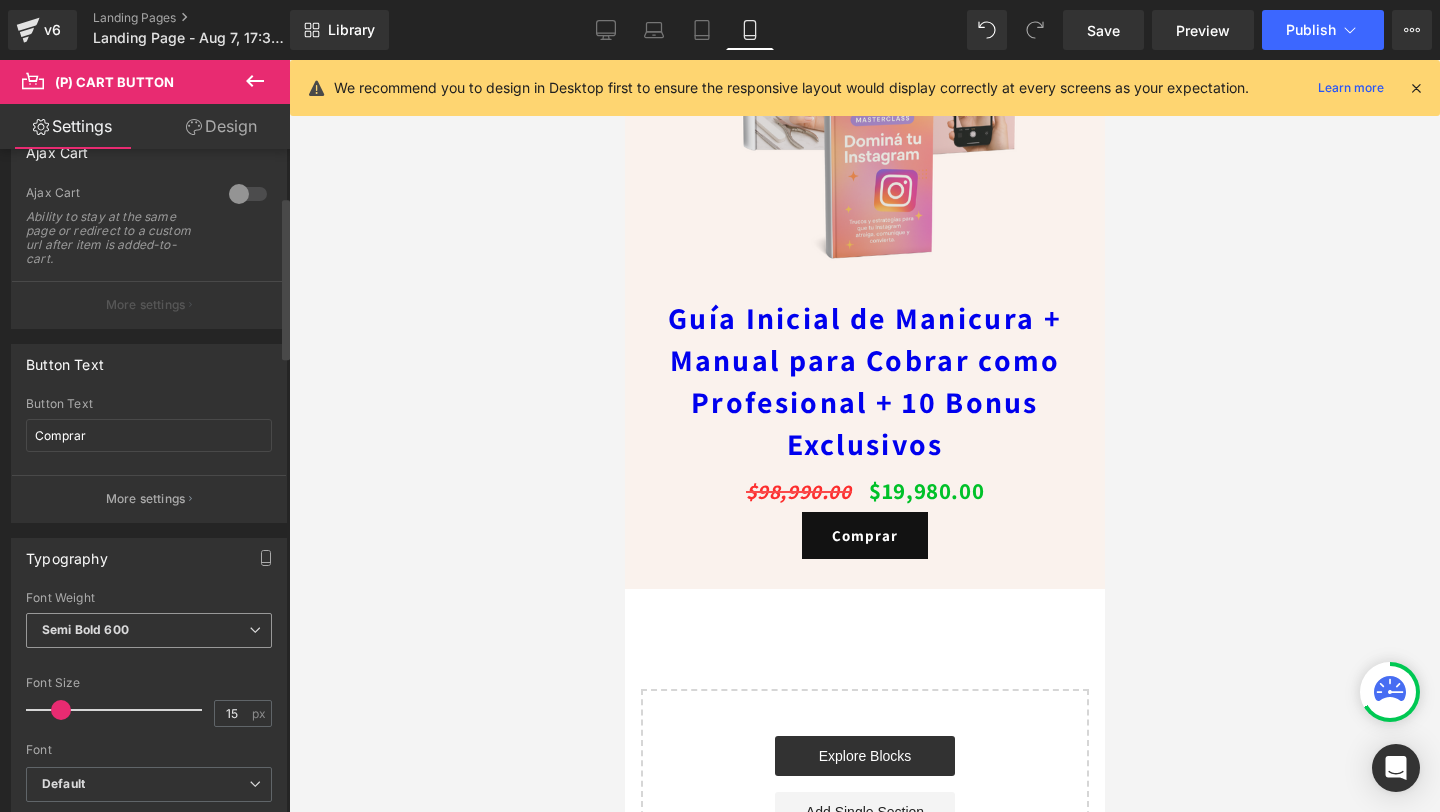 click on "Semi Bold 600" at bounding box center (149, 630) 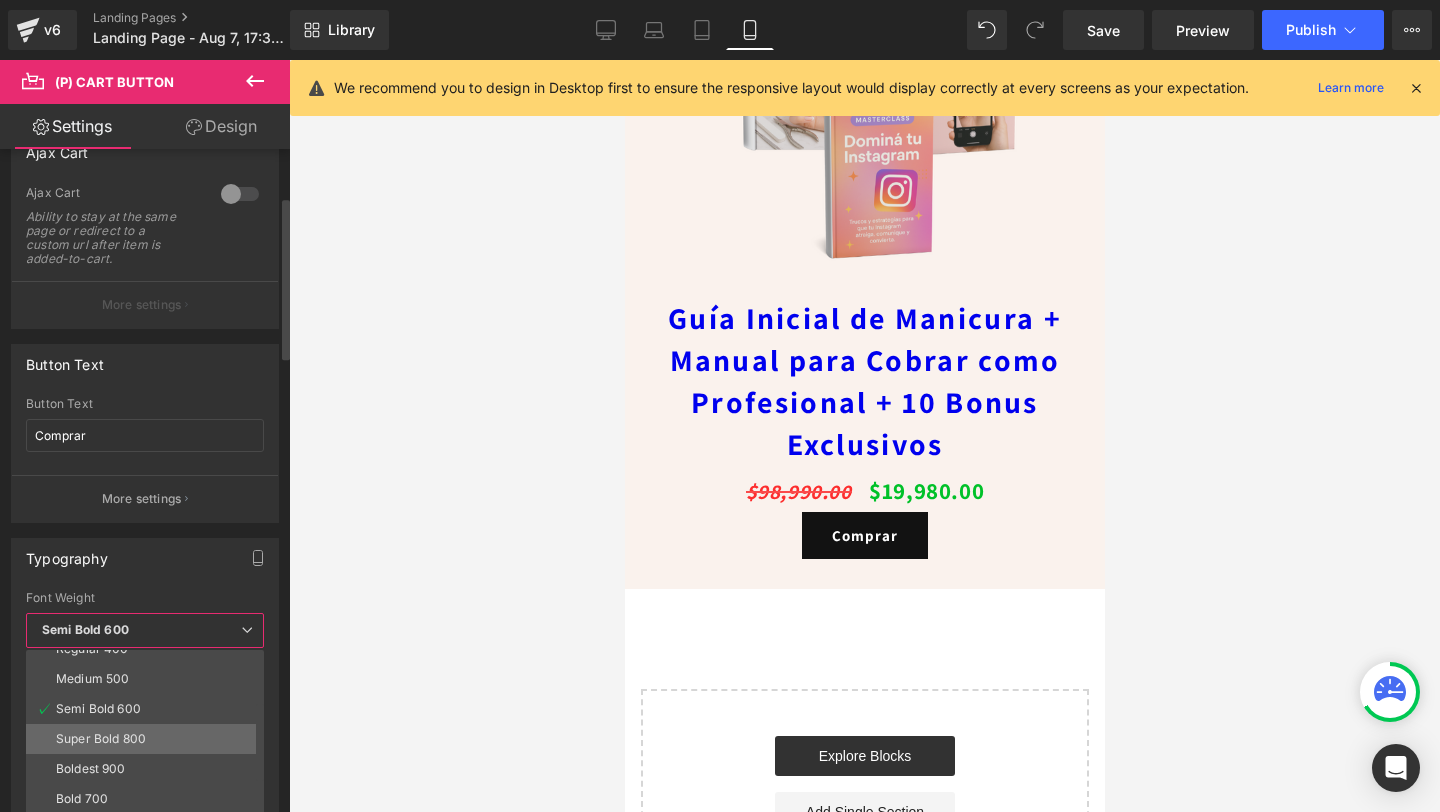 click on "Super Bold 800" at bounding box center (149, 739) 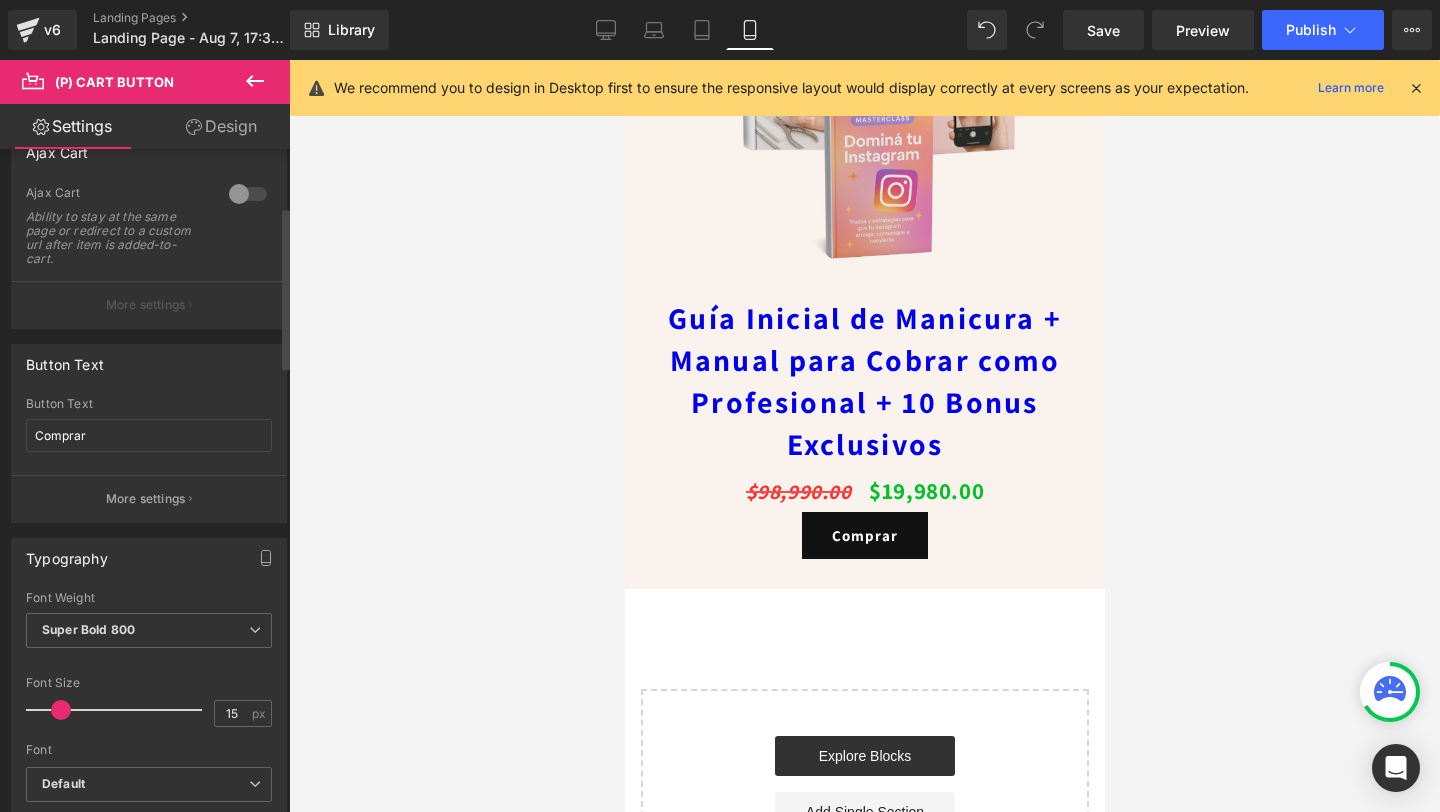scroll, scrollTop: 248, scrollLeft: 0, axis: vertical 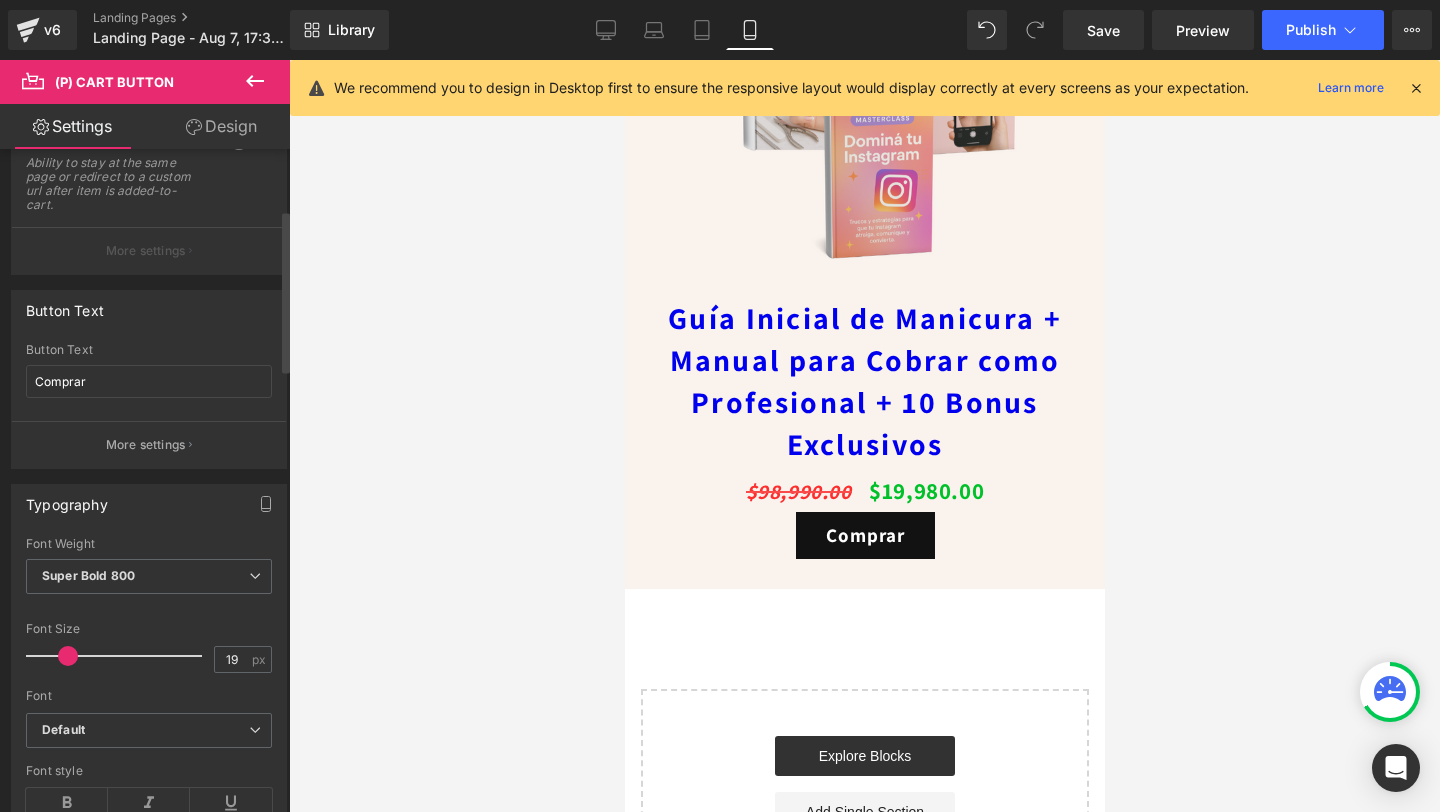 click at bounding box center (68, 656) 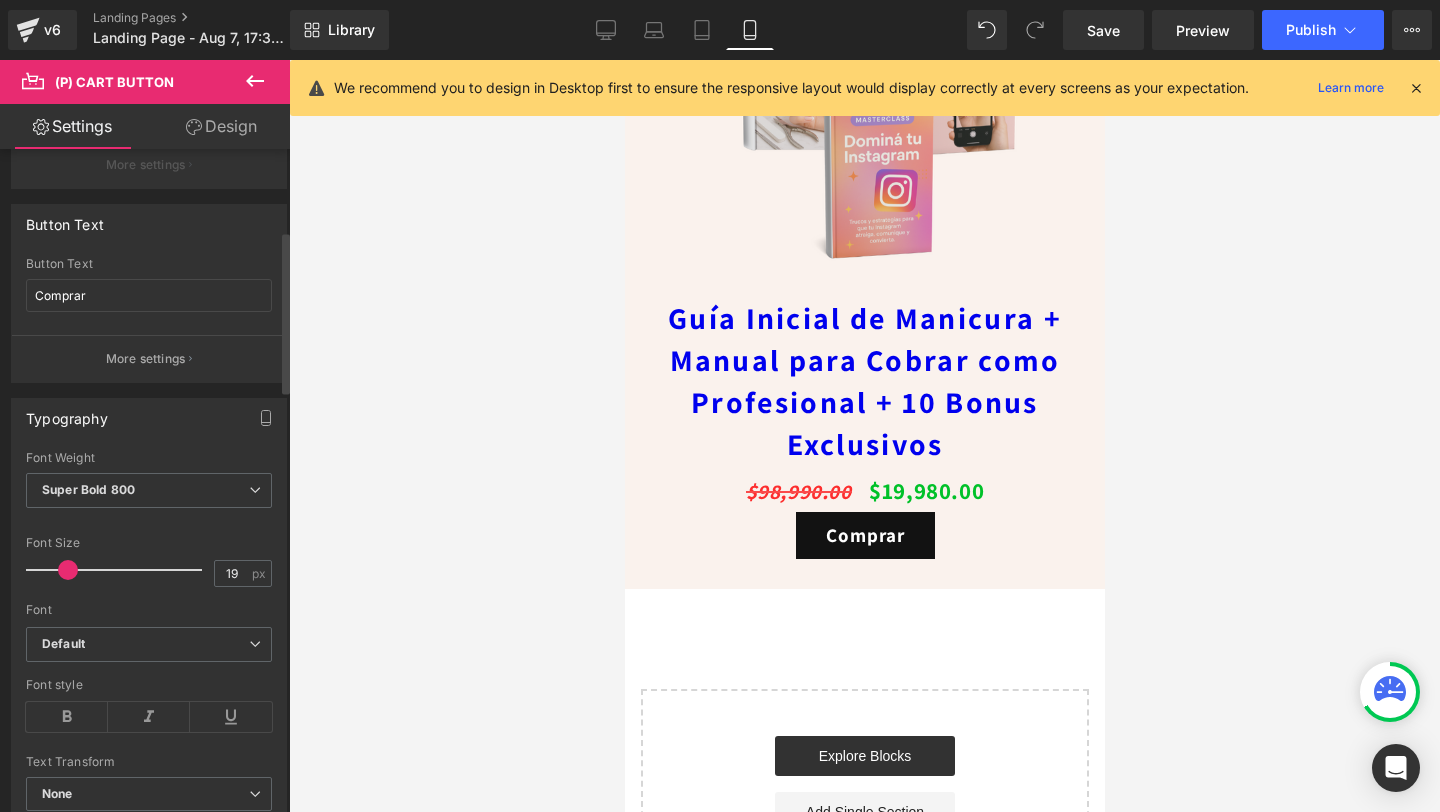 scroll, scrollTop: 349, scrollLeft: 0, axis: vertical 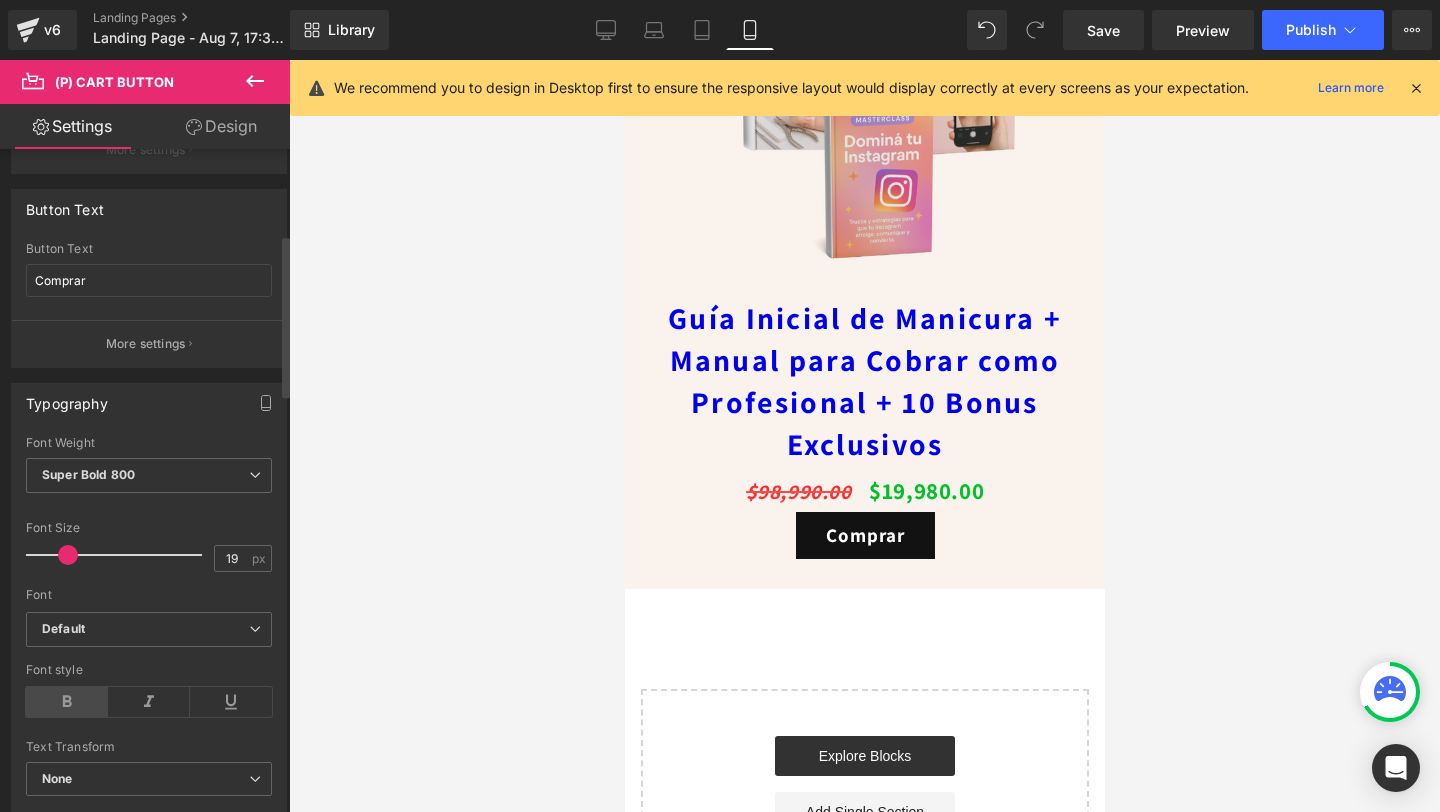 click at bounding box center (67, 702) 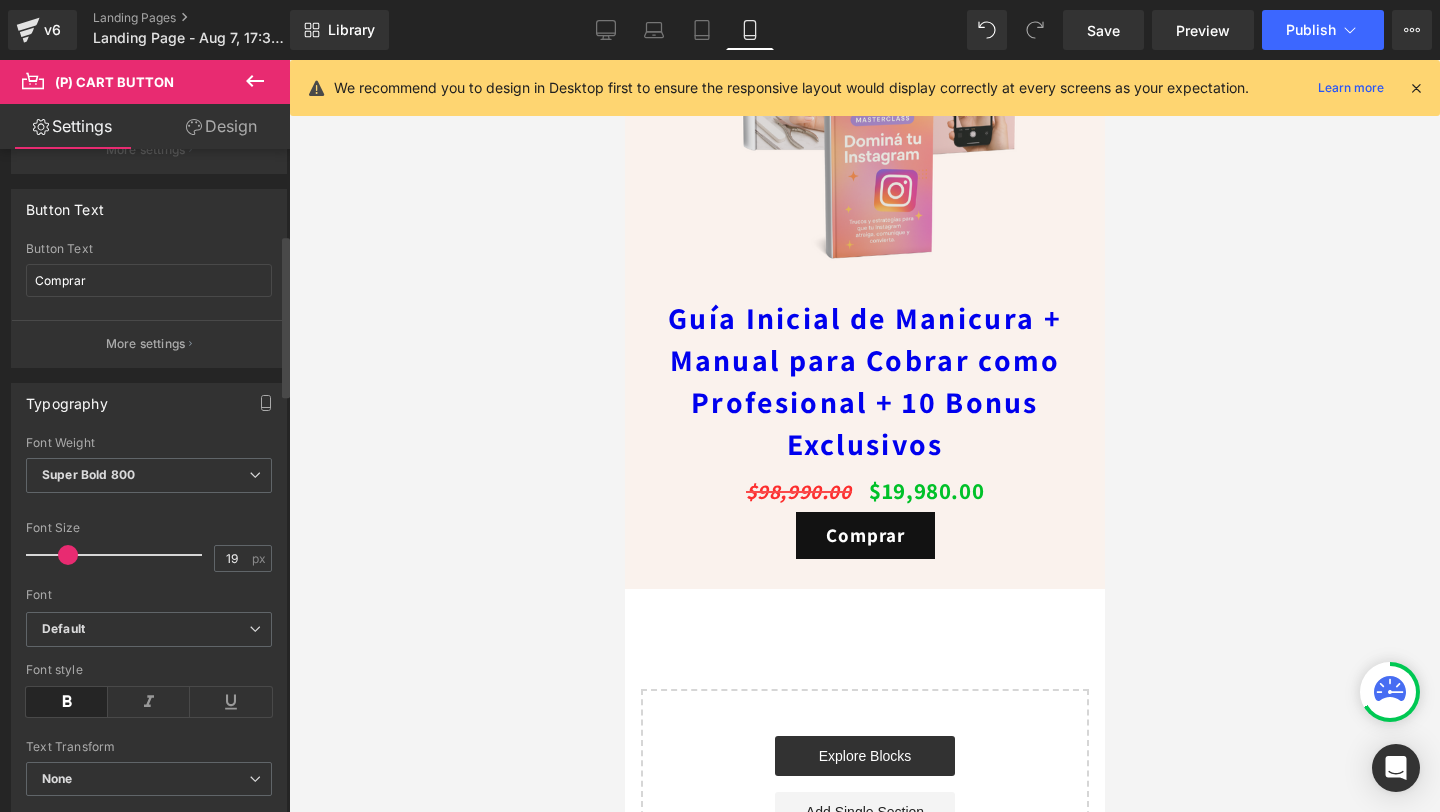 click at bounding box center [67, 702] 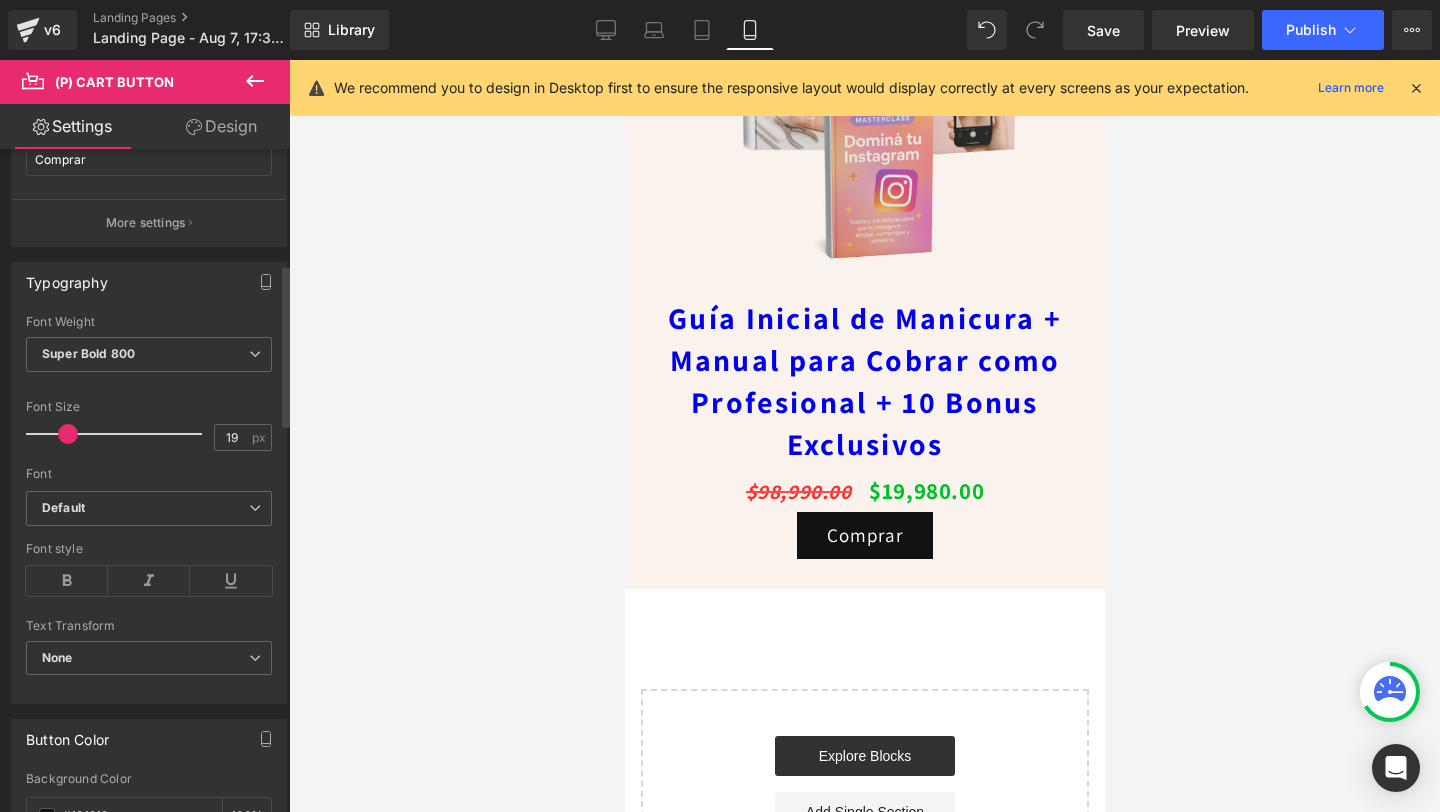 scroll, scrollTop: 473, scrollLeft: 0, axis: vertical 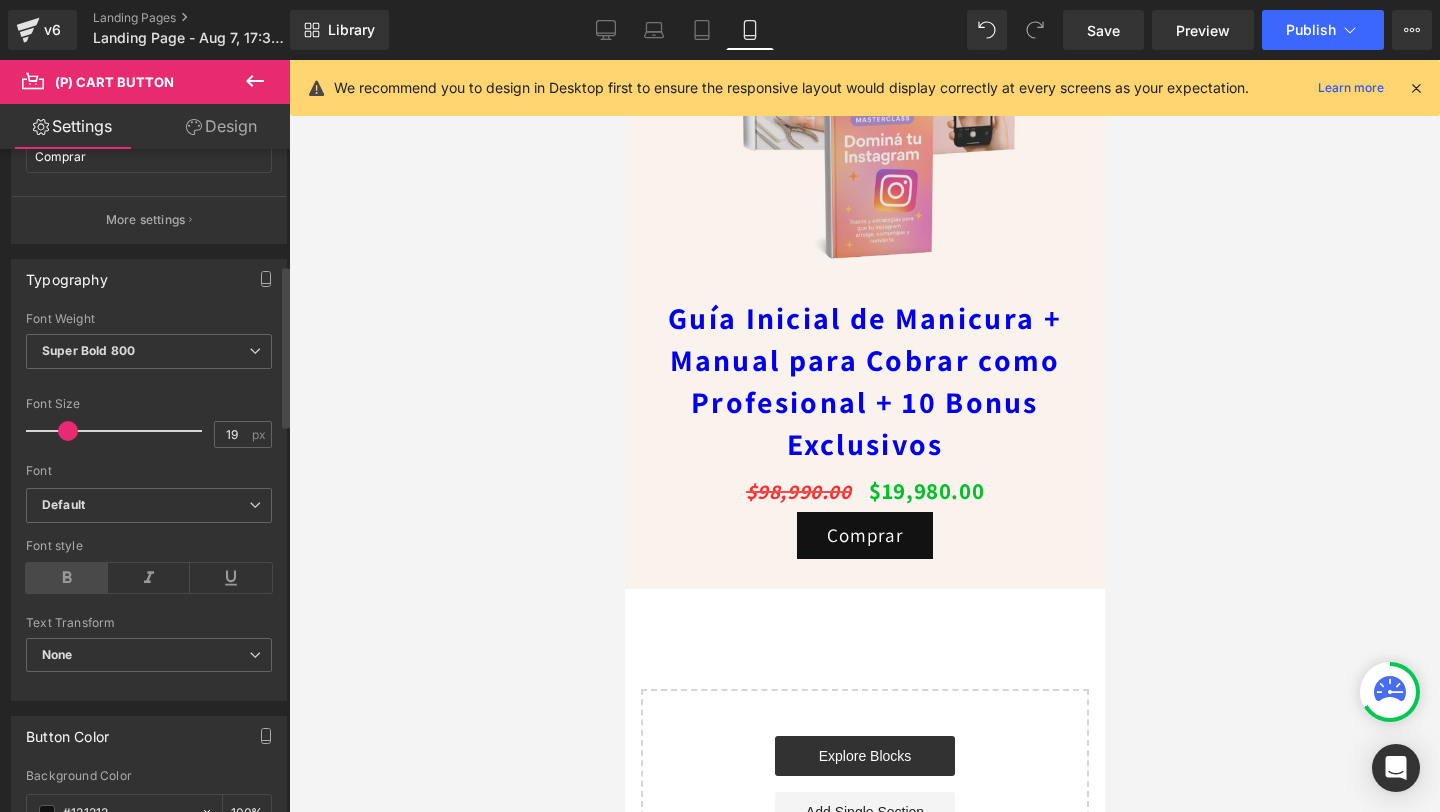 click at bounding box center (67, 578) 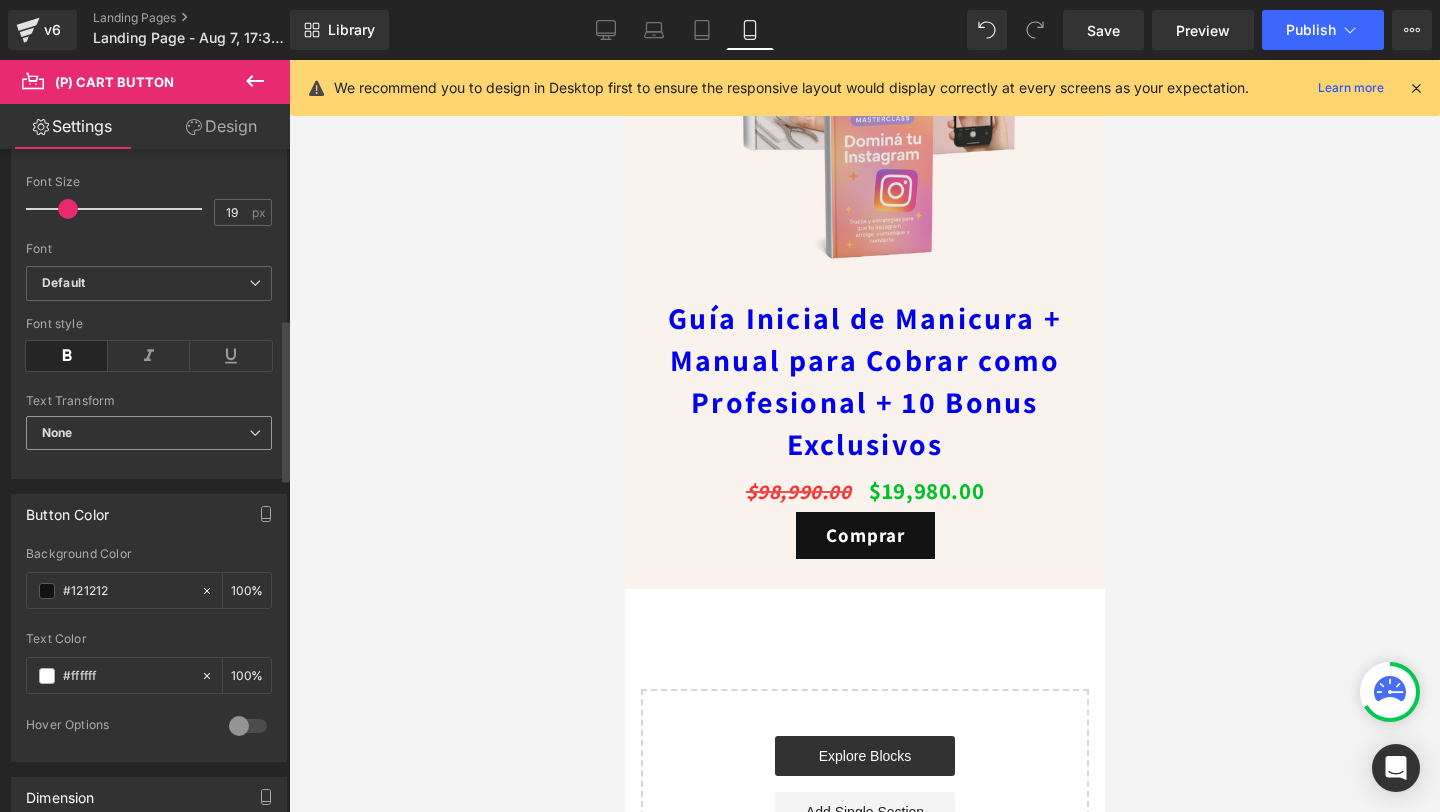 scroll, scrollTop: 717, scrollLeft: 0, axis: vertical 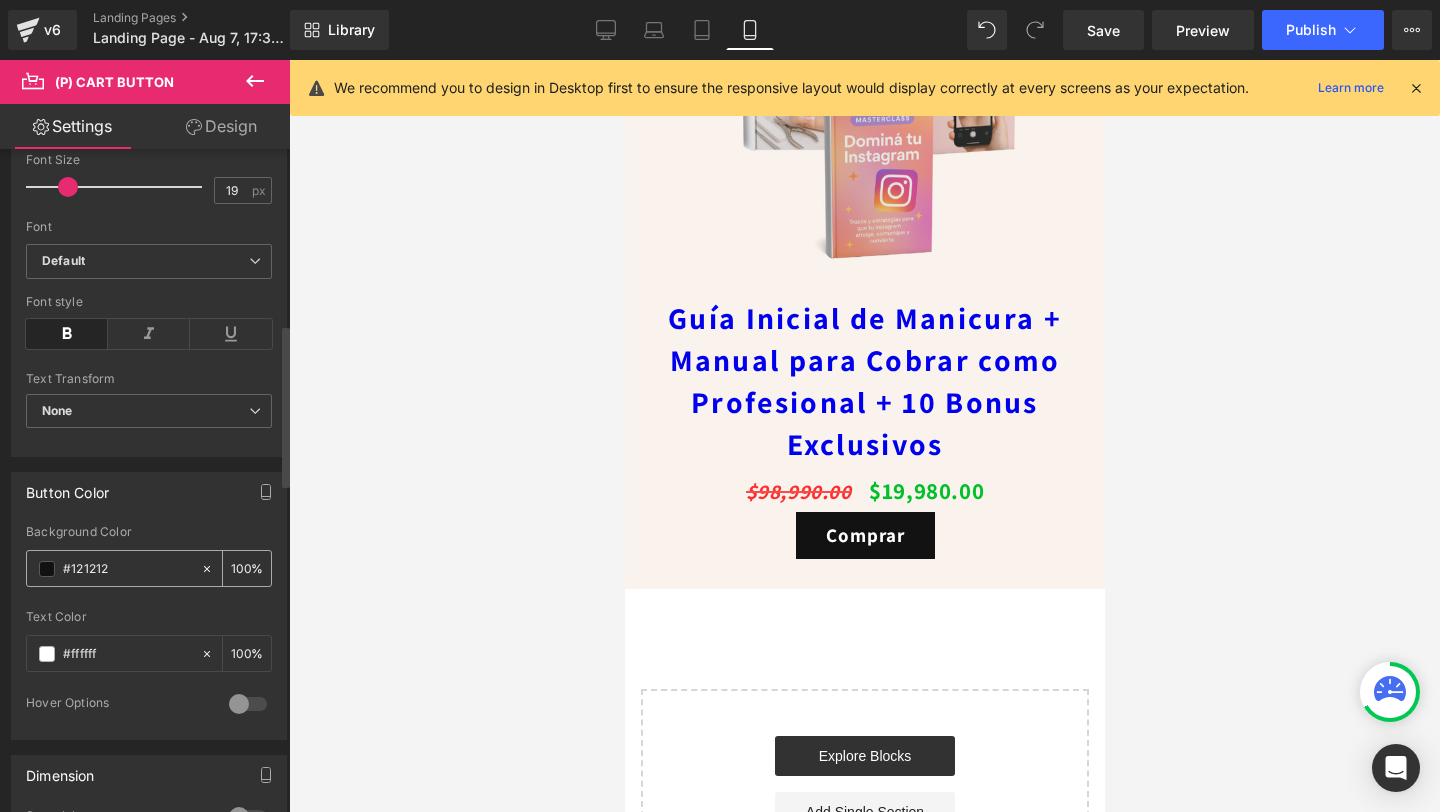 click at bounding box center [47, 569] 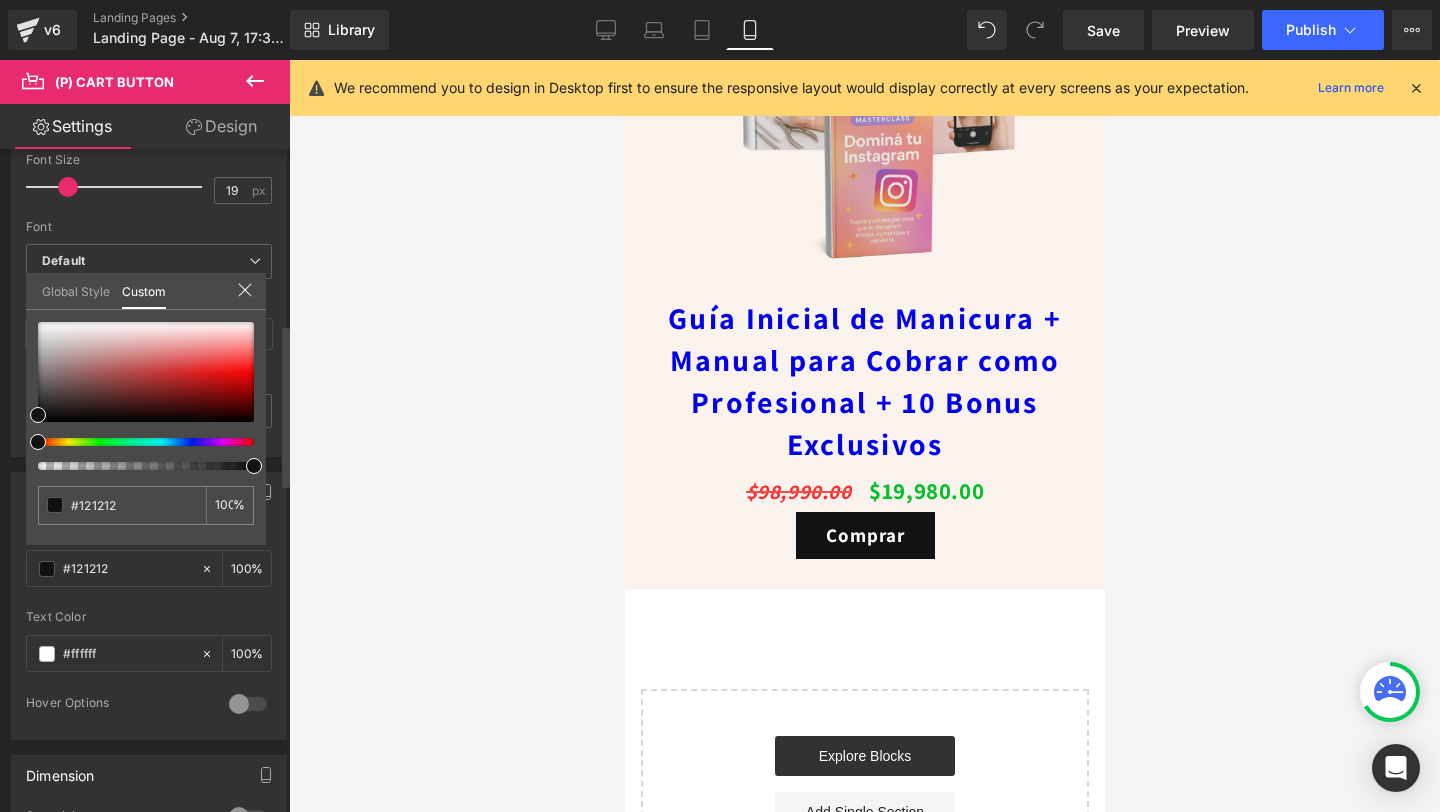 click at bounding box center (146, 396) 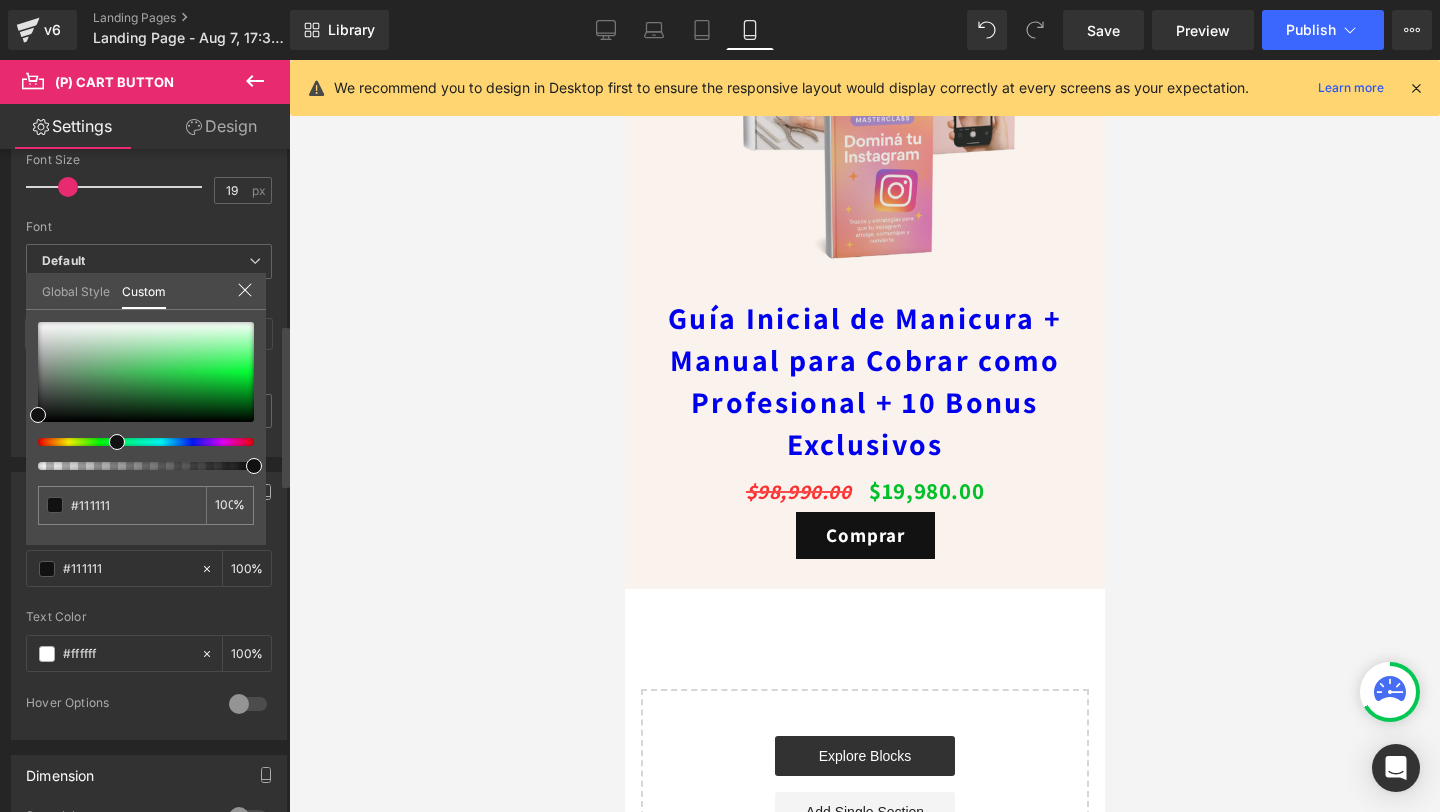 click at bounding box center [138, 442] 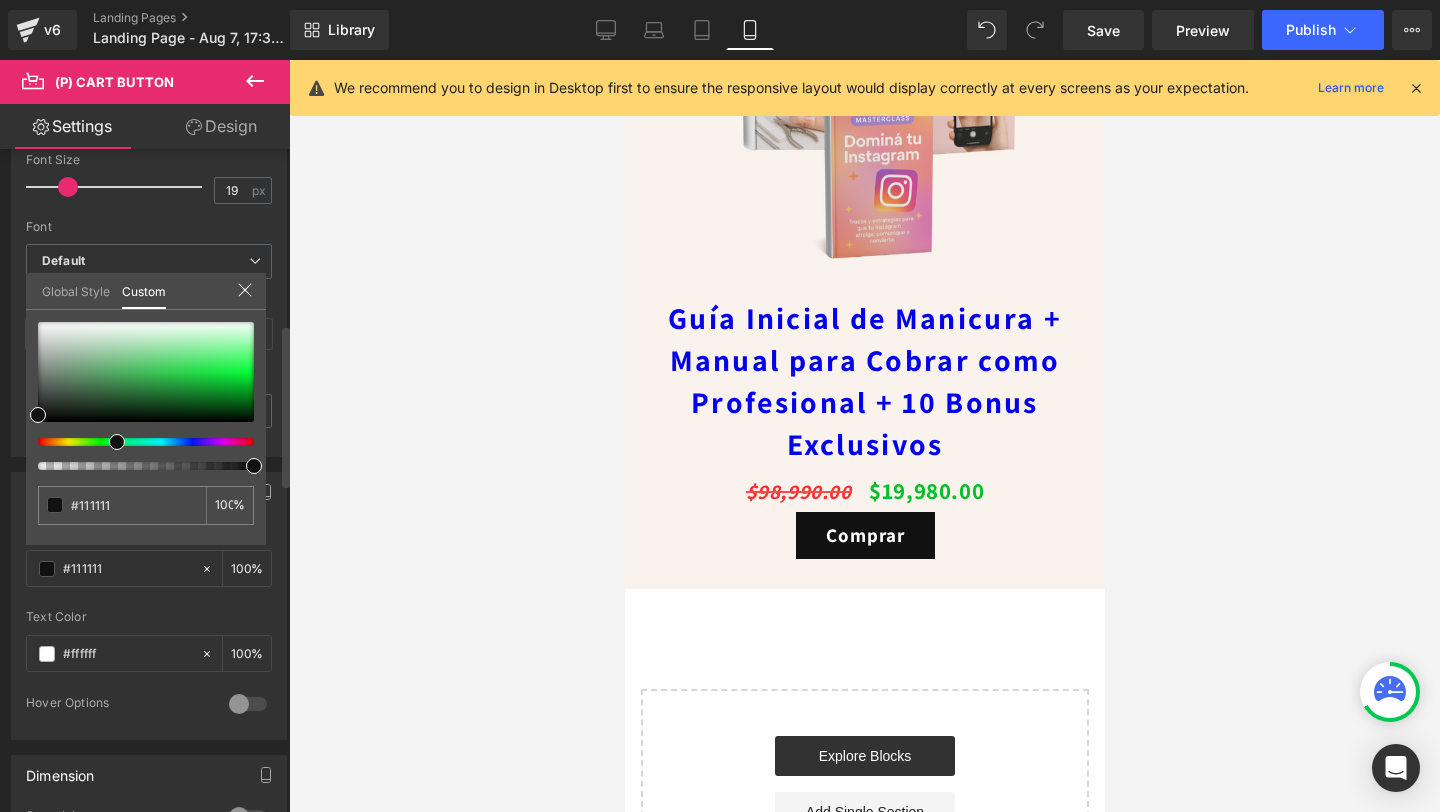 click at bounding box center (117, 442) 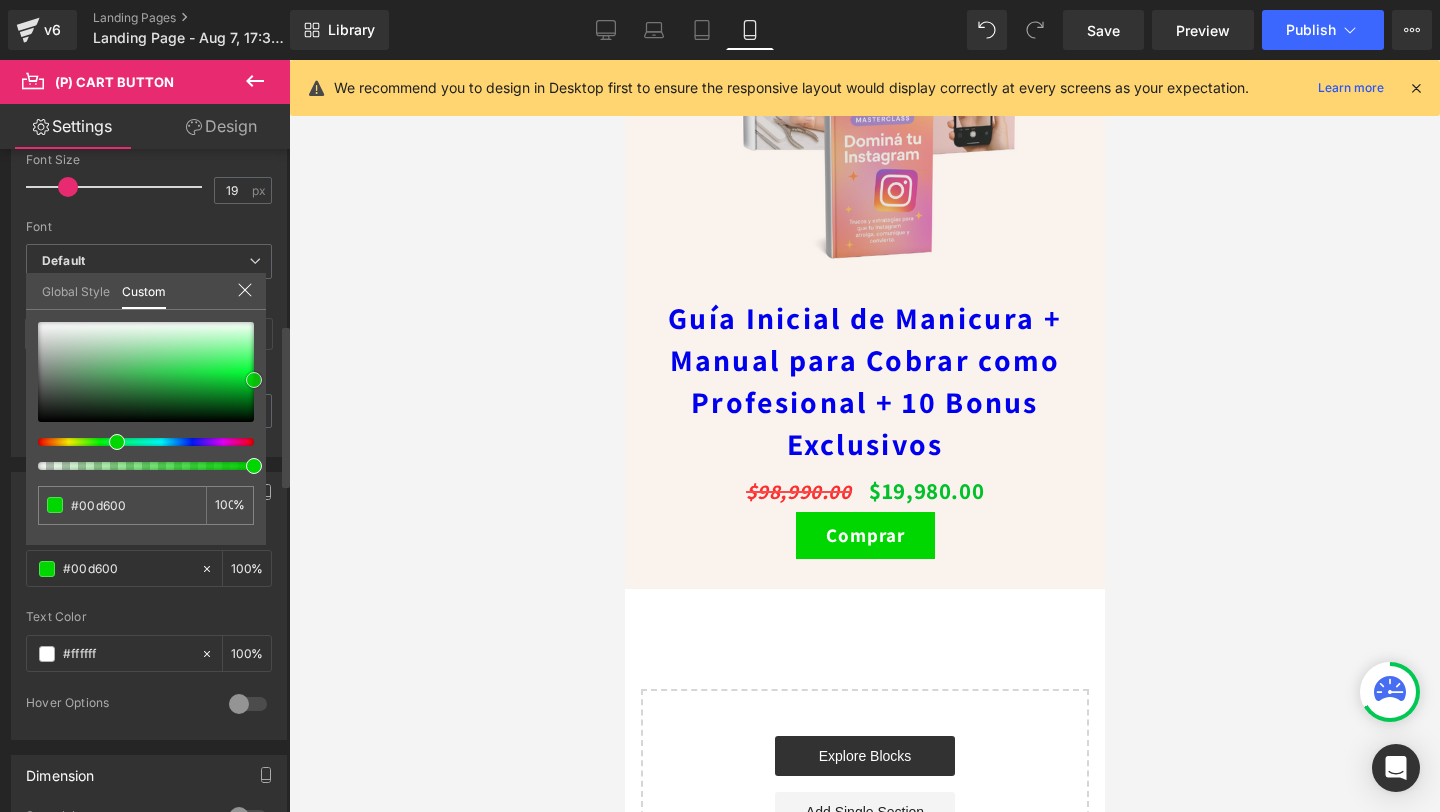 drag, startPoint x: 39, startPoint y: 410, endPoint x: 281, endPoint y: 375, distance: 244.5179 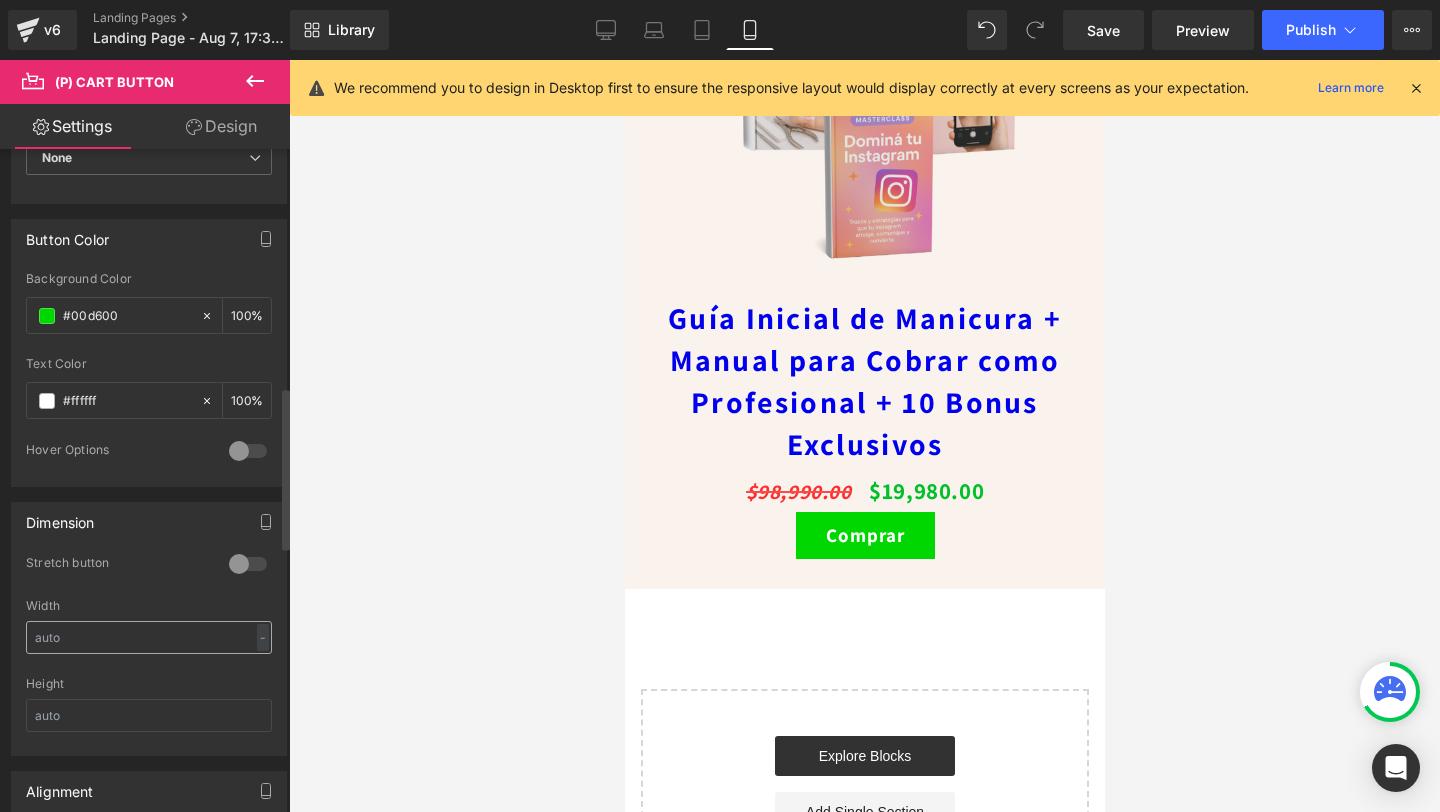 scroll, scrollTop: 1052, scrollLeft: 0, axis: vertical 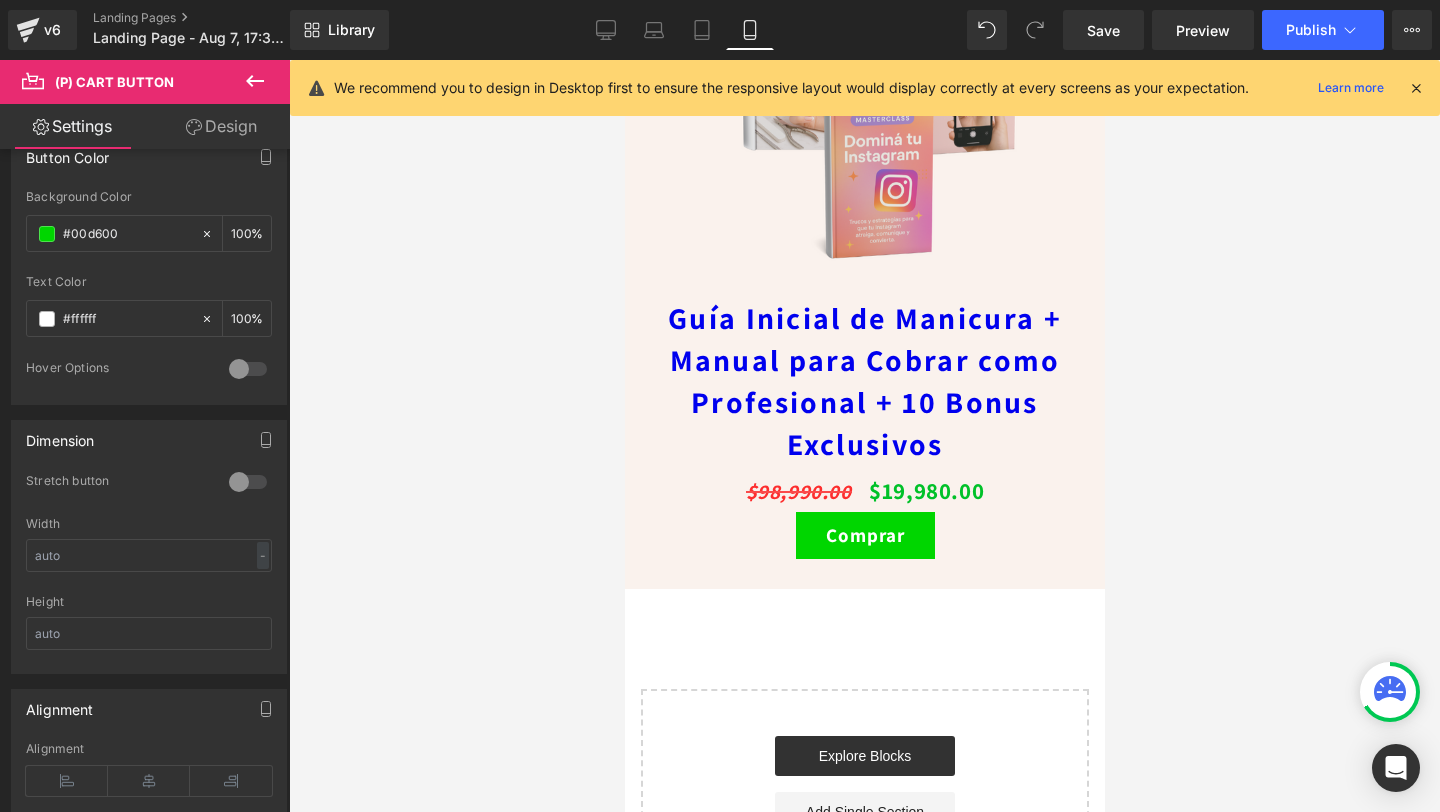 click on "Design" at bounding box center [221, 126] 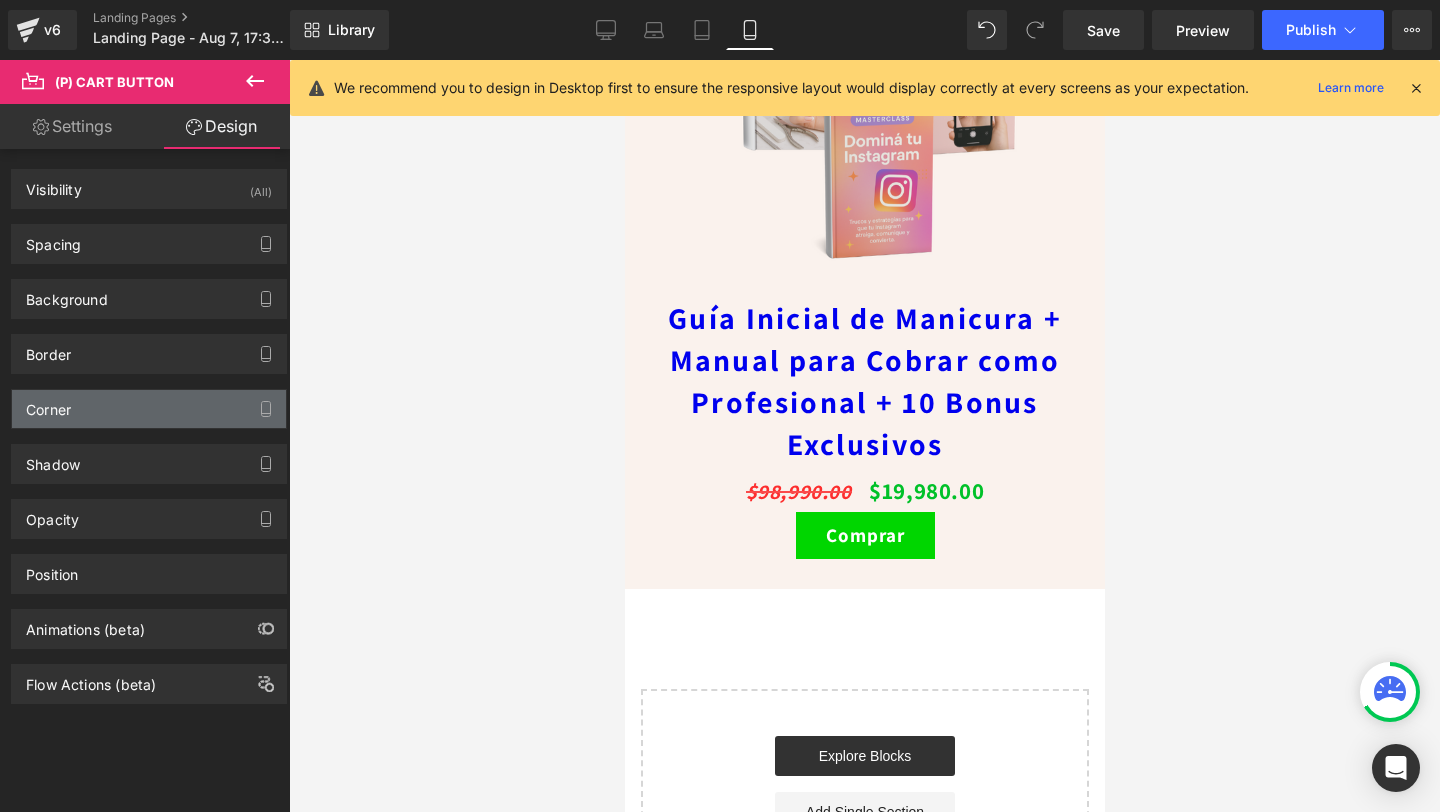 click on "Corner" at bounding box center [149, 409] 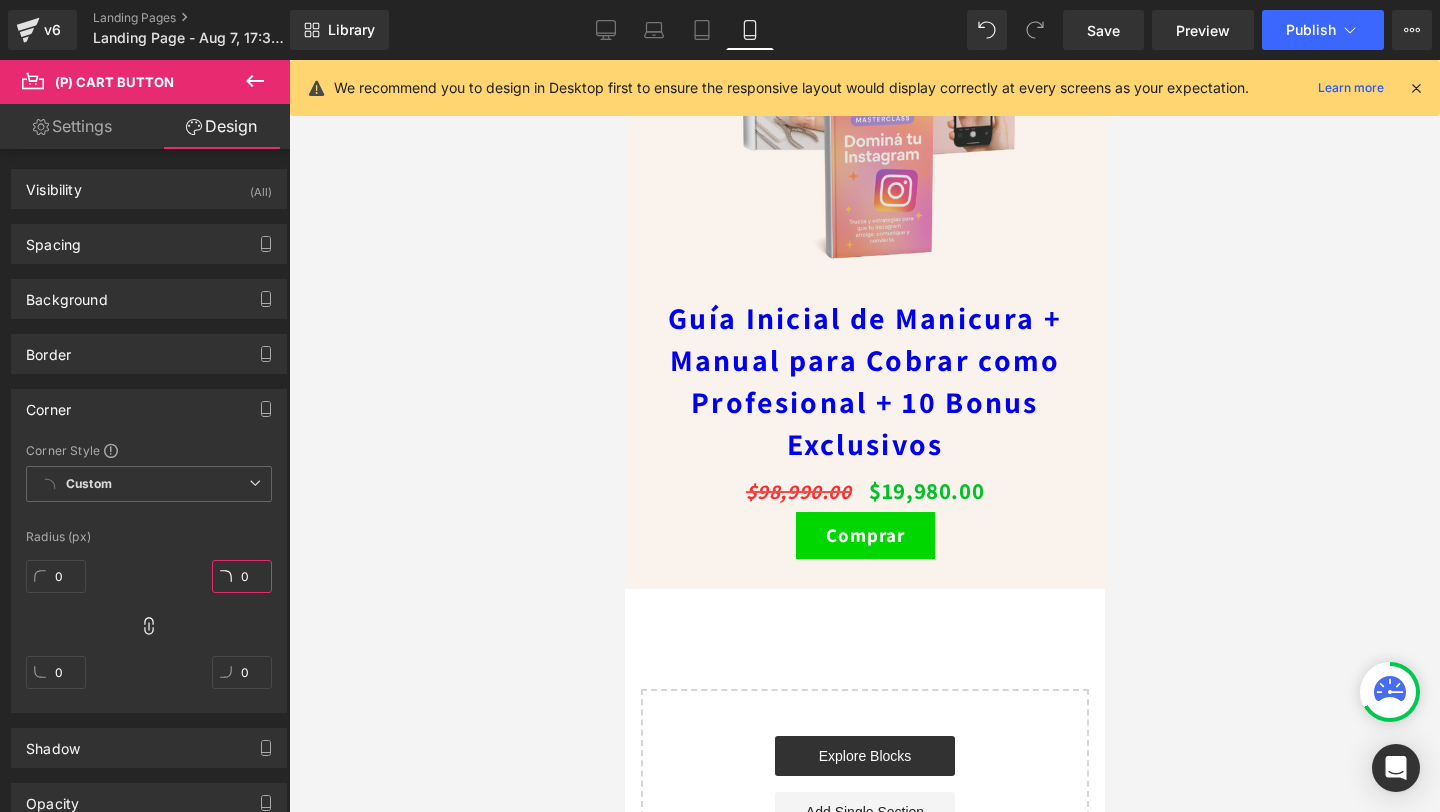 click on "0" at bounding box center [242, 576] 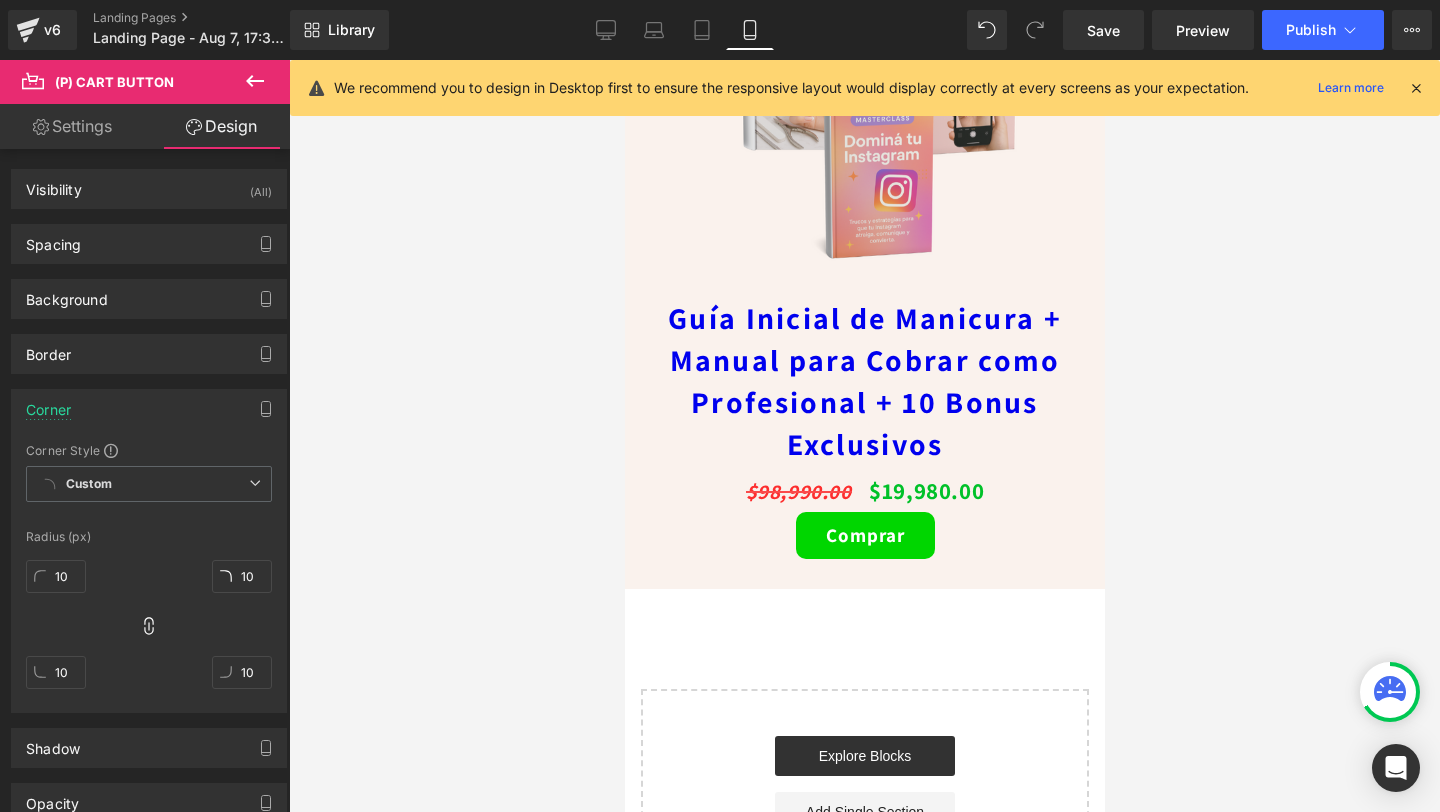 click 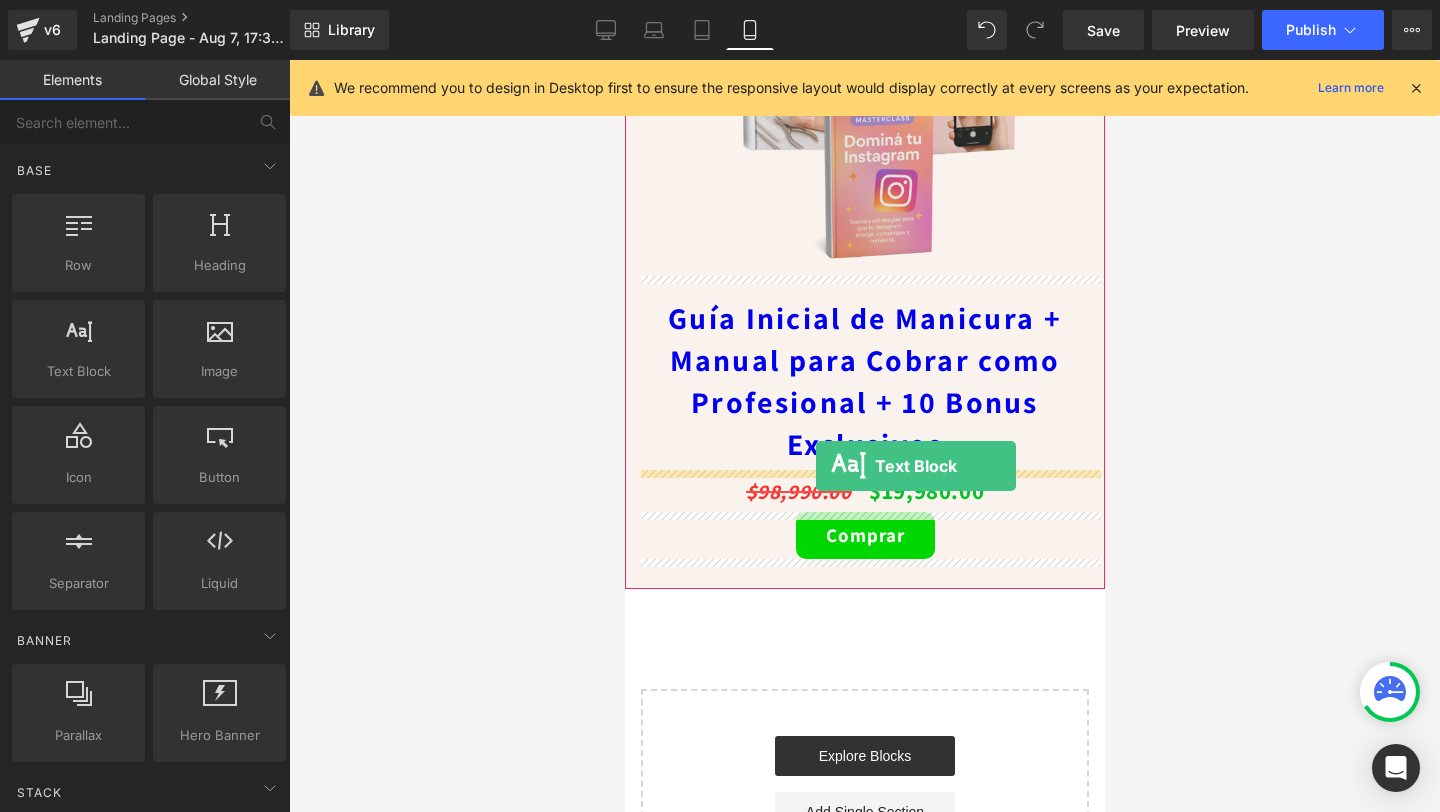 drag, startPoint x: 691, startPoint y: 399, endPoint x: 815, endPoint y: 466, distance: 140.94325 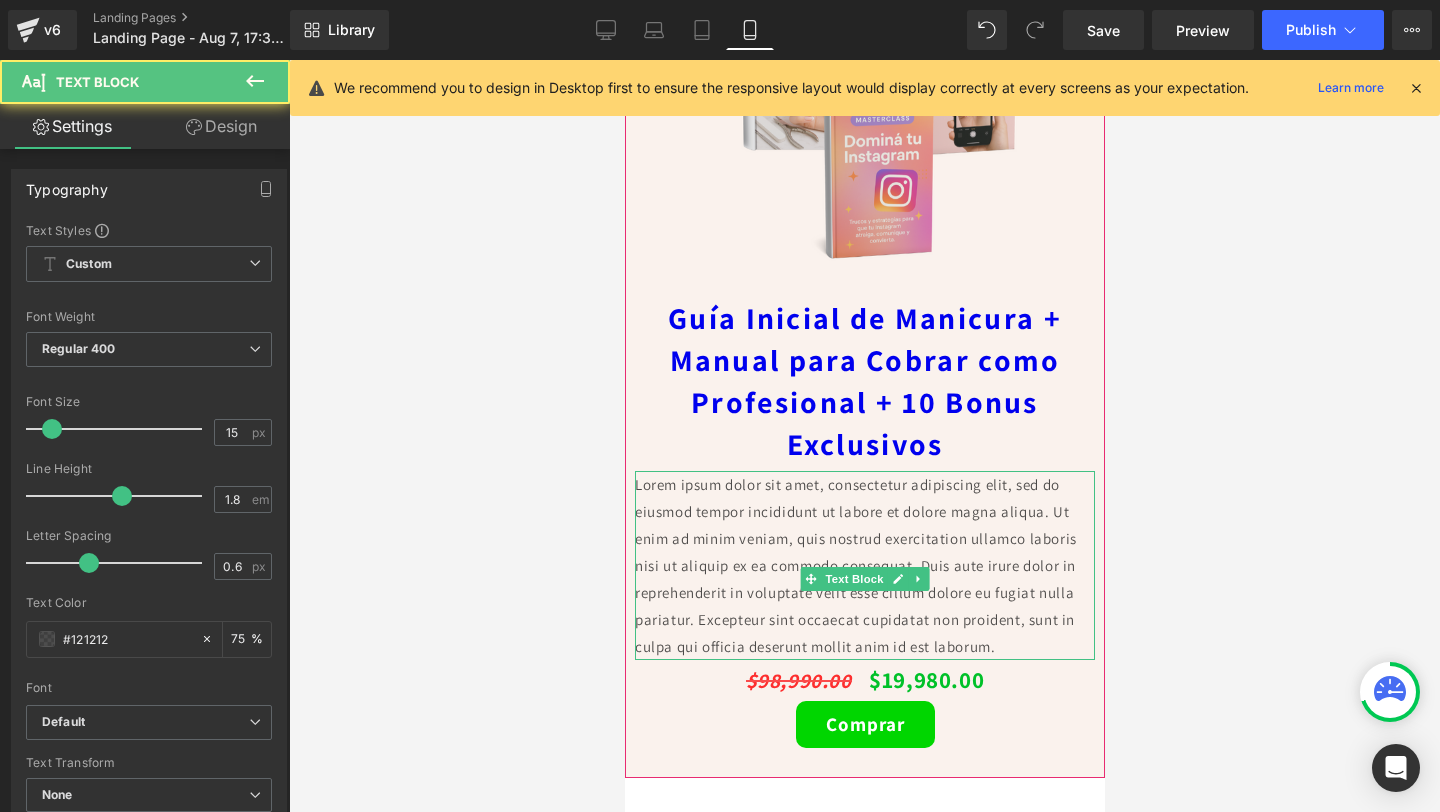 click on "Lorem ipsum dolor sit amet, consectetur adipiscing elit, sed do eiusmod tempor incididunt ut labore et dolore magna aliqua. Ut enim ad minim veniam, quis nostrud exercitation ullamco laboris nisi ut aliquip ex ea commodo consequat. Duis aute irure dolor in reprehenderit in voluptate velit esse cillum dolore eu fugiat nulla pariatur. Excepteur sint occaecat cupidatat non proident, sunt in culpa qui officia deserunt mollit anim id est laborum." at bounding box center [864, 565] 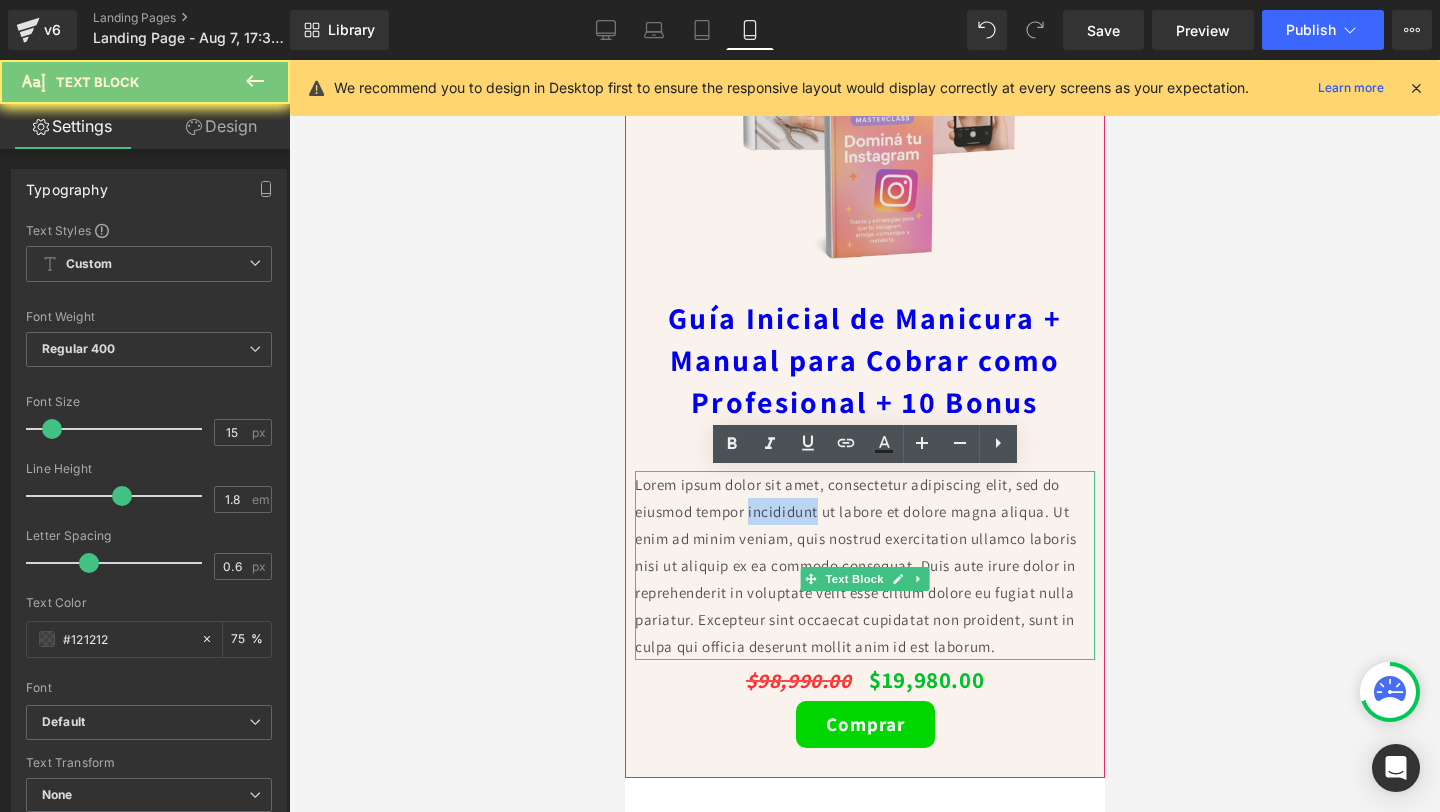 click on "Lorem ipsum dolor sit amet, consectetur adipiscing elit, sed do eiusmod tempor incididunt ut labore et dolore magna aliqua. Ut enim ad minim veniam, quis nostrud exercitation ullamco laboris nisi ut aliquip ex ea commodo consequat. Duis aute irure dolor in reprehenderit in voluptate velit esse cillum dolore eu fugiat nulla pariatur. Excepteur sint occaecat cupidatat non proident, sunt in culpa qui officia deserunt mollit anim id est laborum." at bounding box center [864, 565] 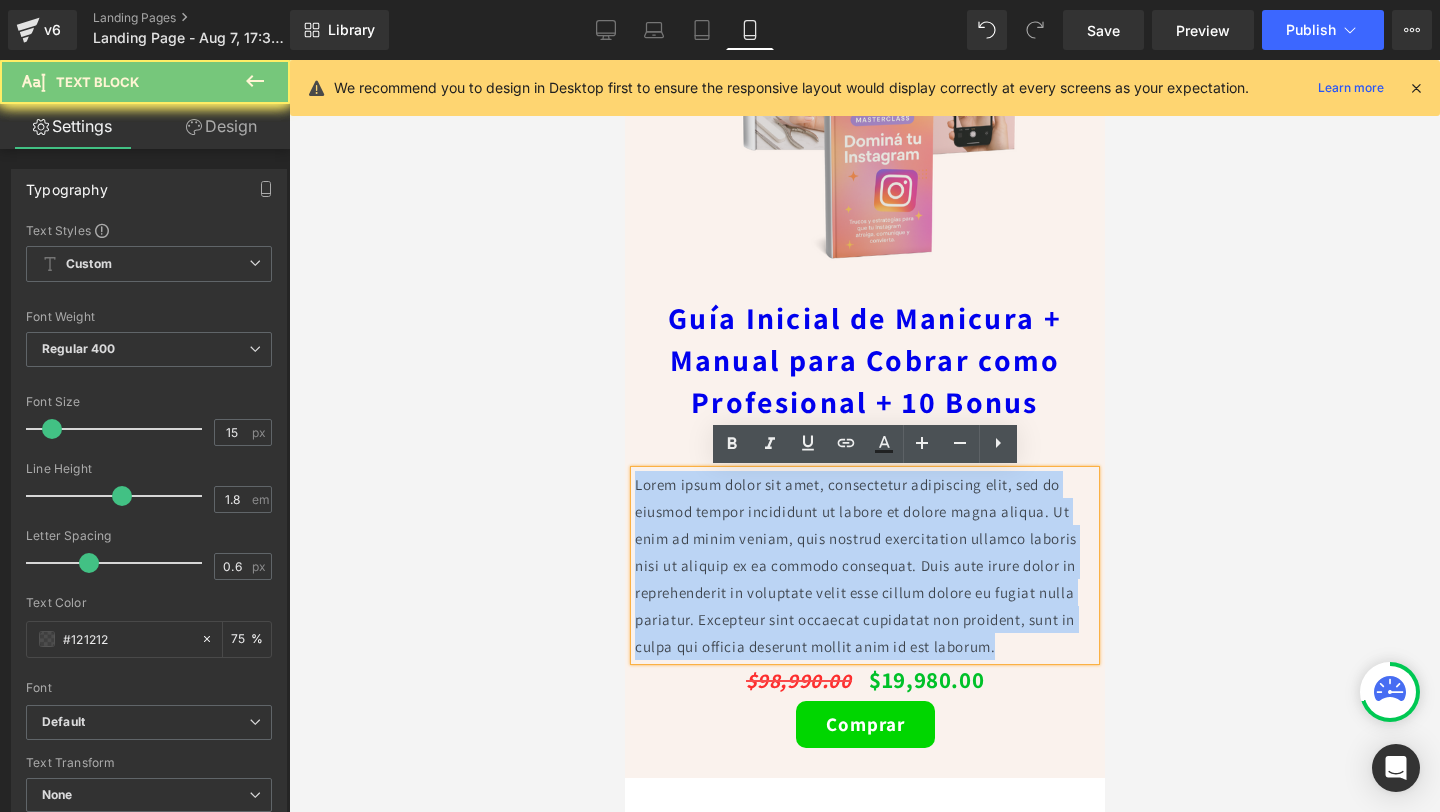 click on "Lorem ipsum dolor sit amet, consectetur adipiscing elit, sed do eiusmod tempor incididunt ut labore et dolore magna aliqua. Ut enim ad minim veniam, quis nostrud exercitation ullamco laboris nisi ut aliquip ex ea commodo consequat. Duis aute irure dolor in reprehenderit in voluptate velit esse cillum dolore eu fugiat nulla pariatur. Excepteur sint occaecat cupidatat non proident, sunt in culpa qui officia deserunt mollit anim id est laborum." at bounding box center [864, 565] 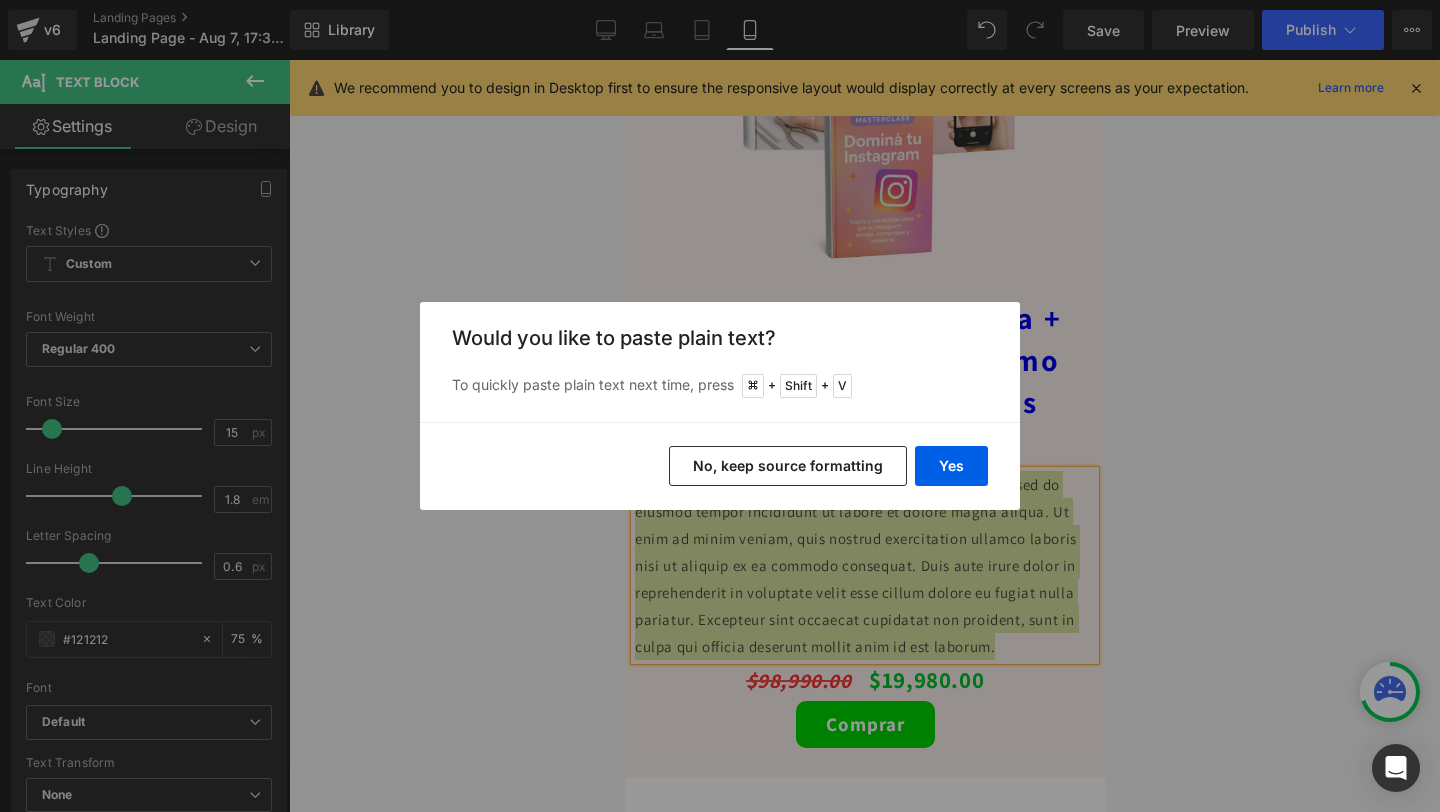 click on "No, keep source formatting" at bounding box center (788, 466) 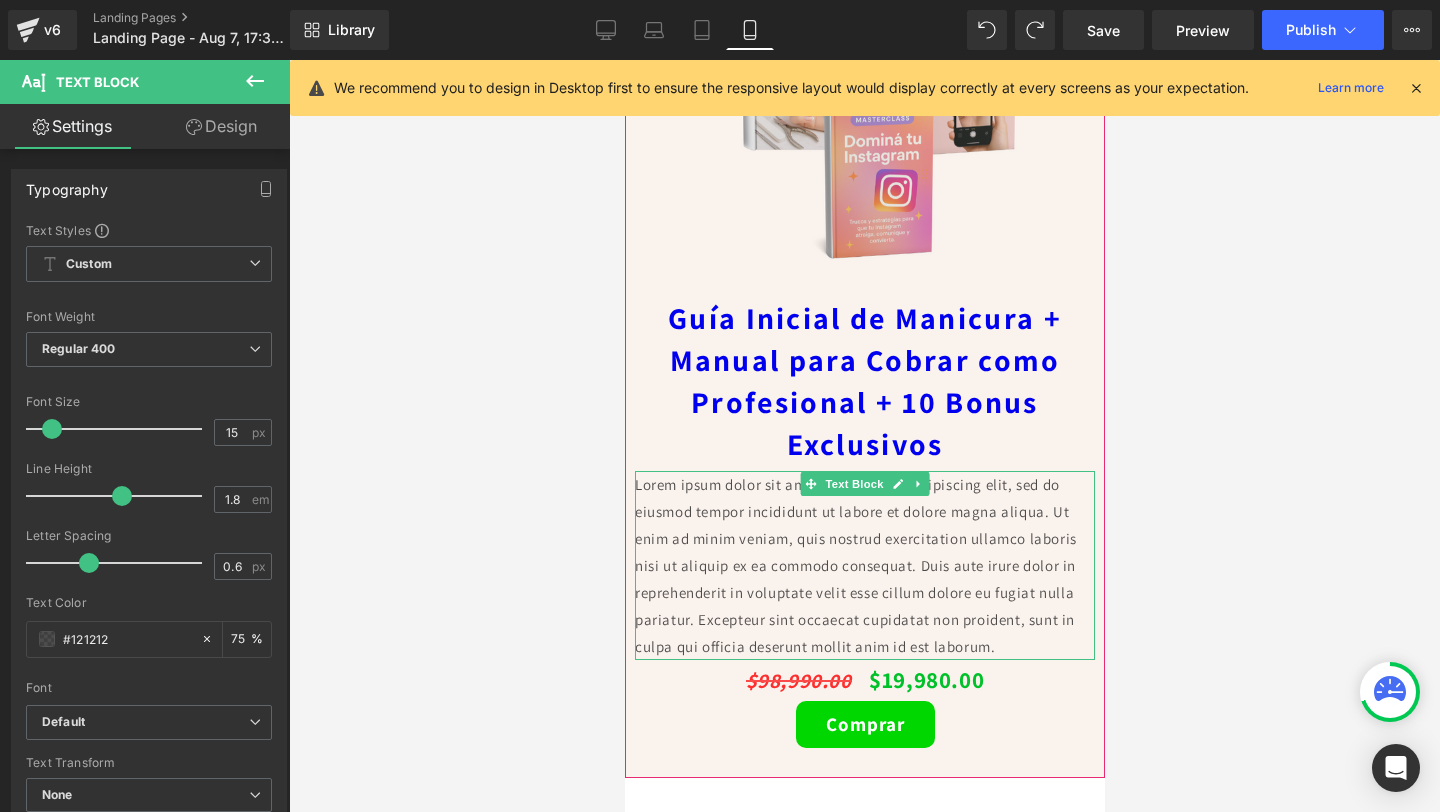 click on "Lorem ipsum dolor sit amet, consectetur adipiscing elit, sed do eiusmod tempor incididunt ut labore et dolore magna aliqua. Ut enim ad minim veniam, quis nostrud exercitation ullamco laboris nisi ut aliquip ex ea commodo consequat. Duis aute irure dolor in reprehenderit in voluptate velit esse cillum dolore eu fugiat nulla pariatur. Excepteur sint occaecat cupidatat non proident, sunt in culpa qui officia deserunt mollit anim id est laborum." at bounding box center (864, 565) 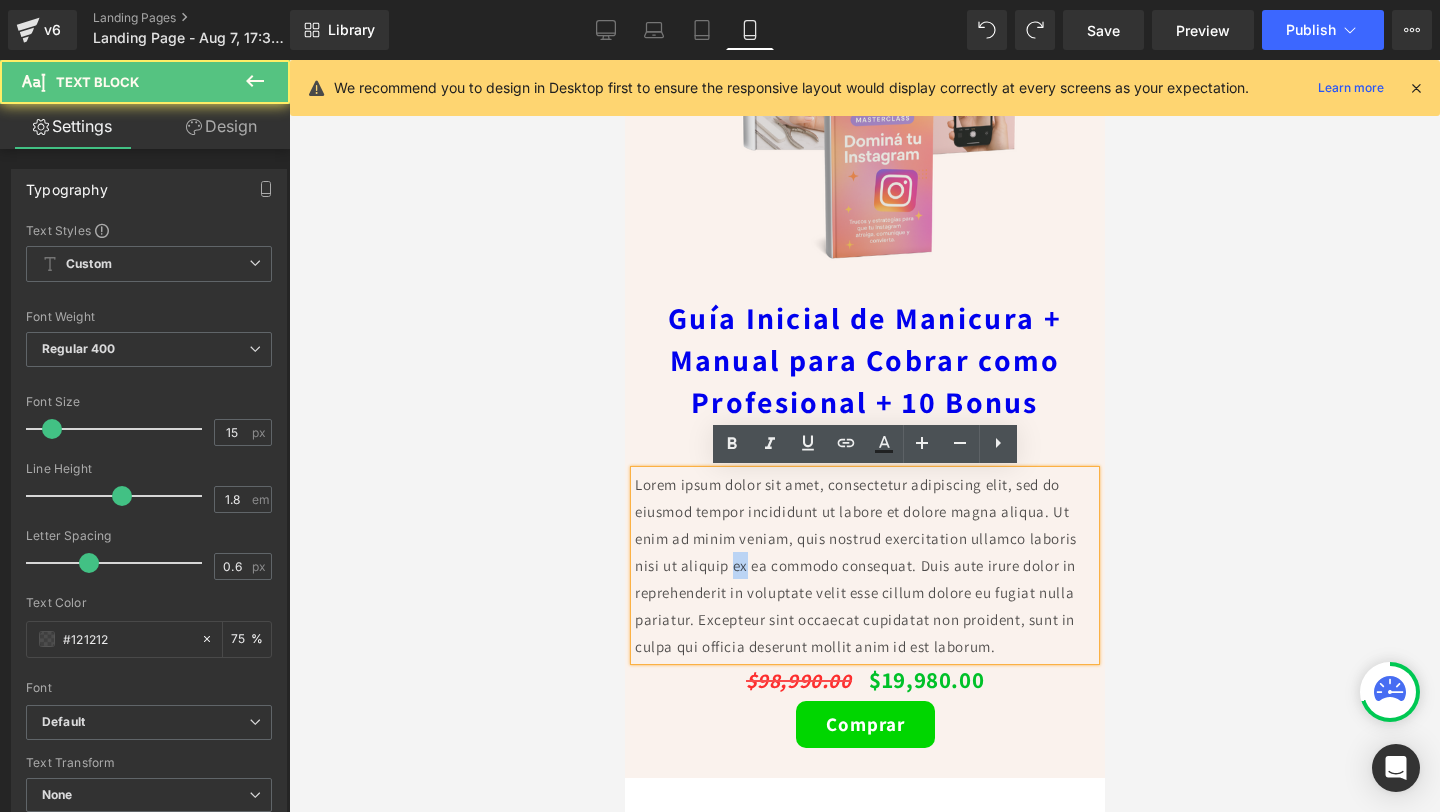click on "Lorem ipsum dolor sit amet, consectetur adipiscing elit, sed do eiusmod tempor incididunt ut labore et dolore magna aliqua. Ut enim ad minim veniam, quis nostrud exercitation ullamco laboris nisi ut aliquip ex ea commodo consequat. Duis aute irure dolor in reprehenderit in voluptate velit esse cillum dolore eu fugiat nulla pariatur. Excepteur sint occaecat cupidatat non proident, sunt in culpa qui officia deserunt mollit anim id est laborum." at bounding box center [864, 565] 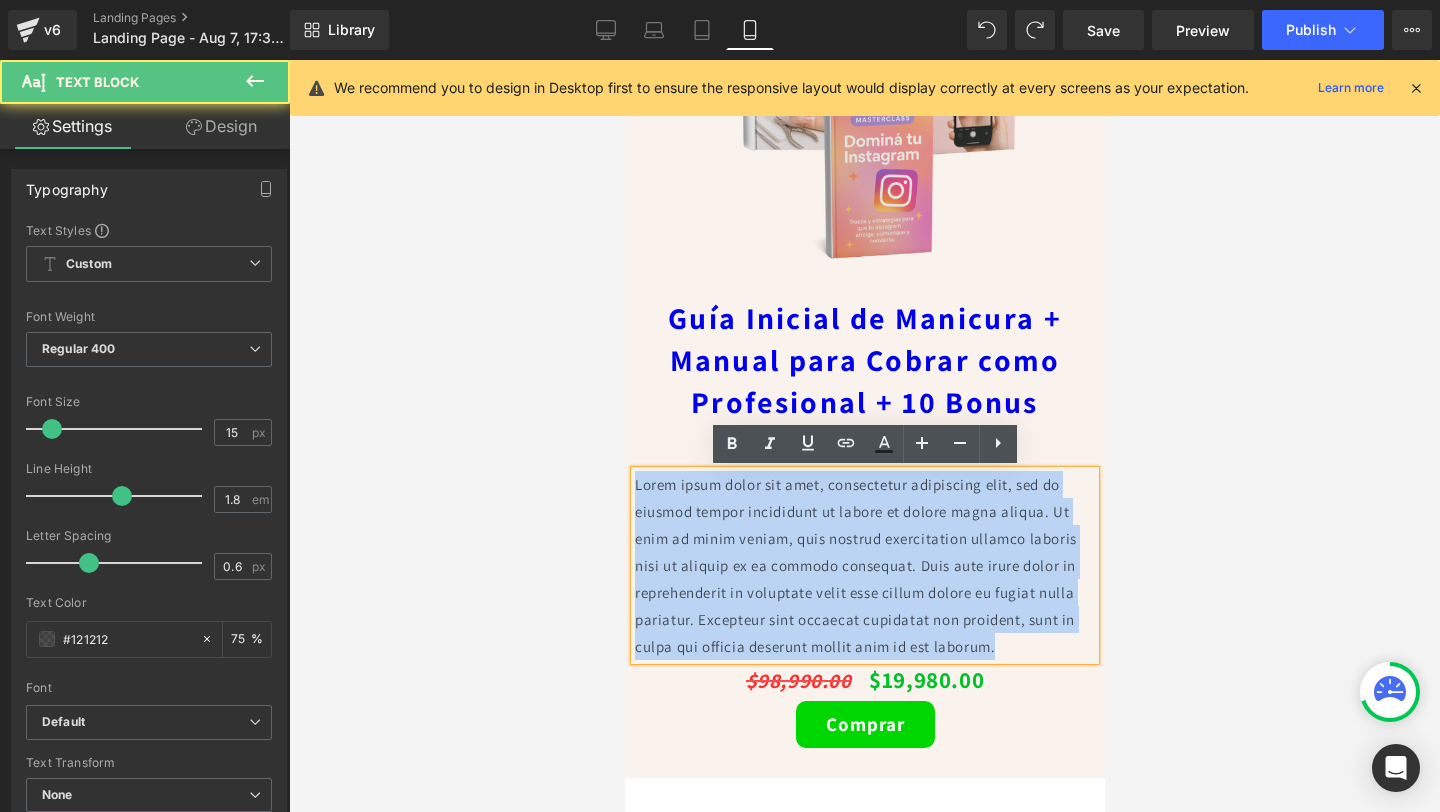 click on "Lorem ipsum dolor sit amet, consectetur adipiscing elit, sed do eiusmod tempor incididunt ut labore et dolore magna aliqua. Ut enim ad minim veniam, quis nostrud exercitation ullamco laboris nisi ut aliquip ex ea commodo consequat. Duis aute irure dolor in reprehenderit in voluptate velit esse cillum dolore eu fugiat nulla pariatur. Excepteur sint occaecat cupidatat non proident, sunt in culpa qui officia deserunt mollit anim id est laborum." at bounding box center (864, 565) 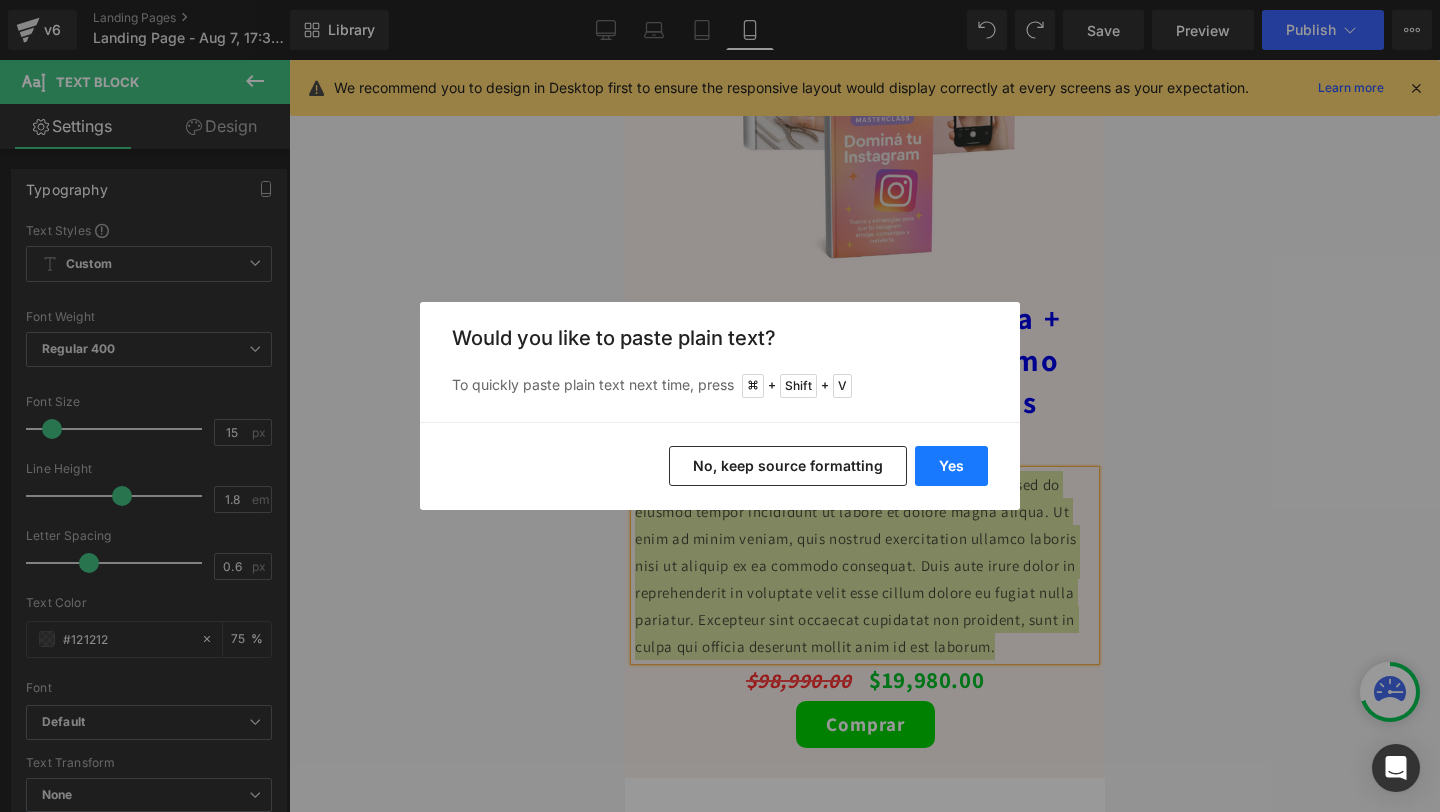 click on "Yes" at bounding box center [951, 466] 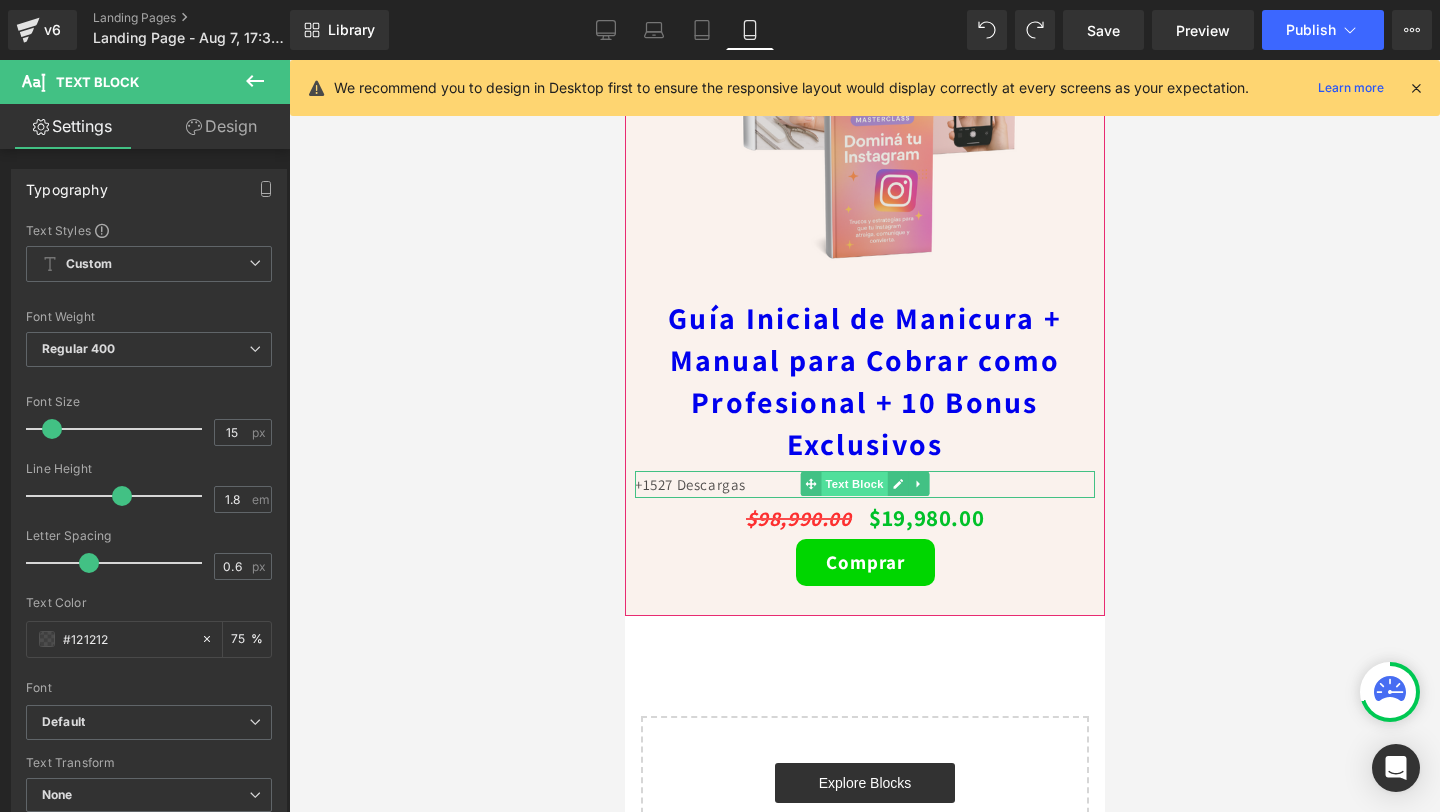 click on "Text Block" at bounding box center [853, 484] 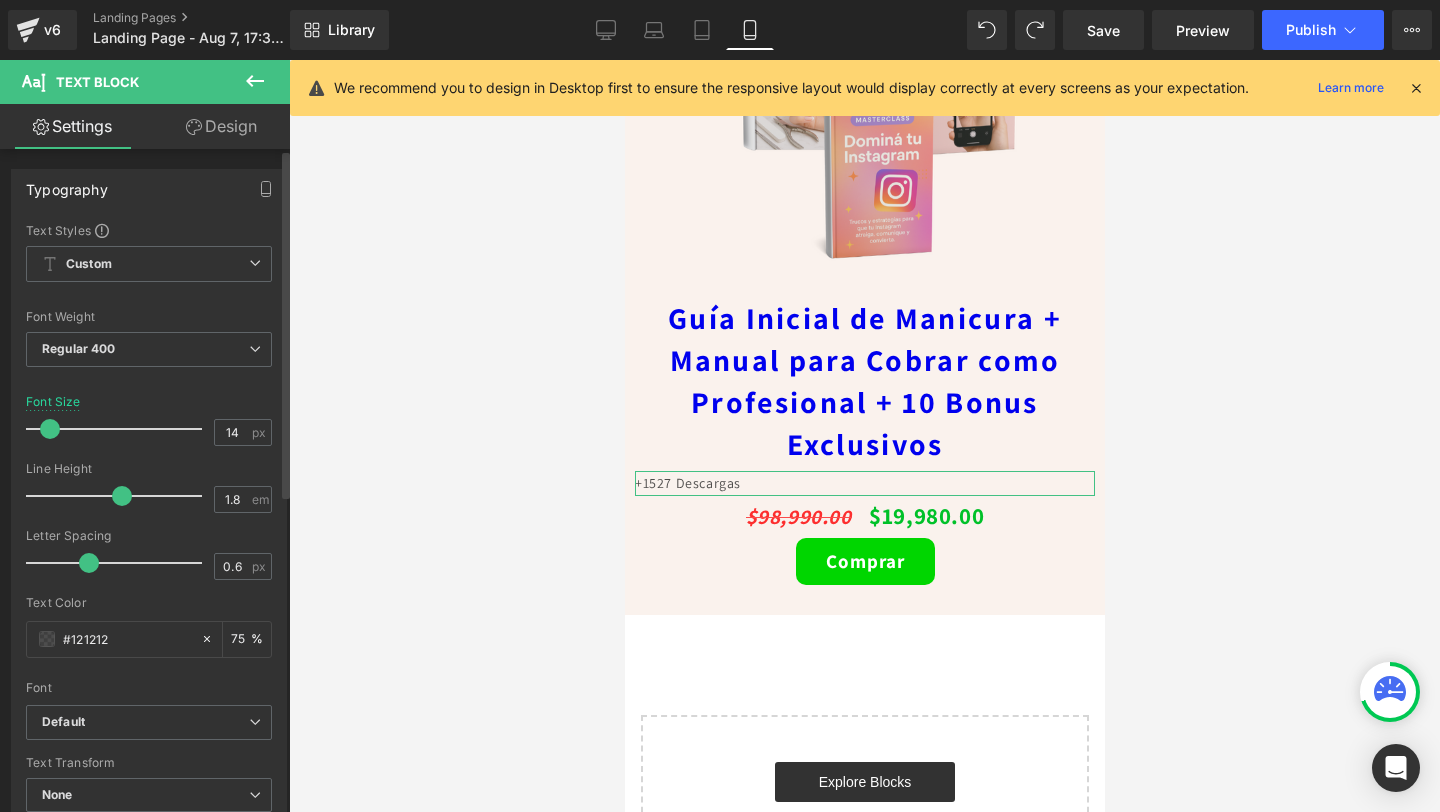 click at bounding box center (50, 429) 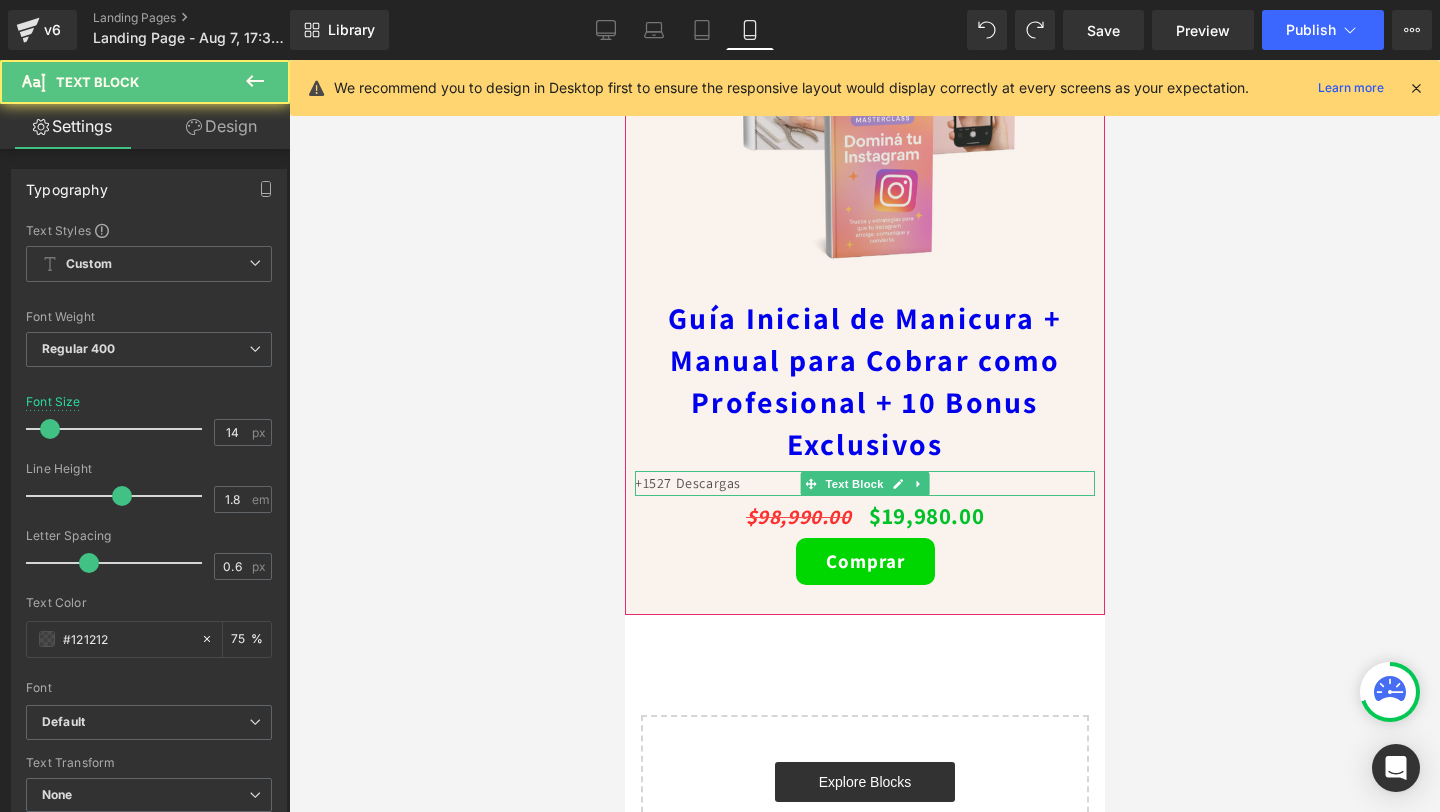 click on "+1527 Descargas" at bounding box center (864, 483) 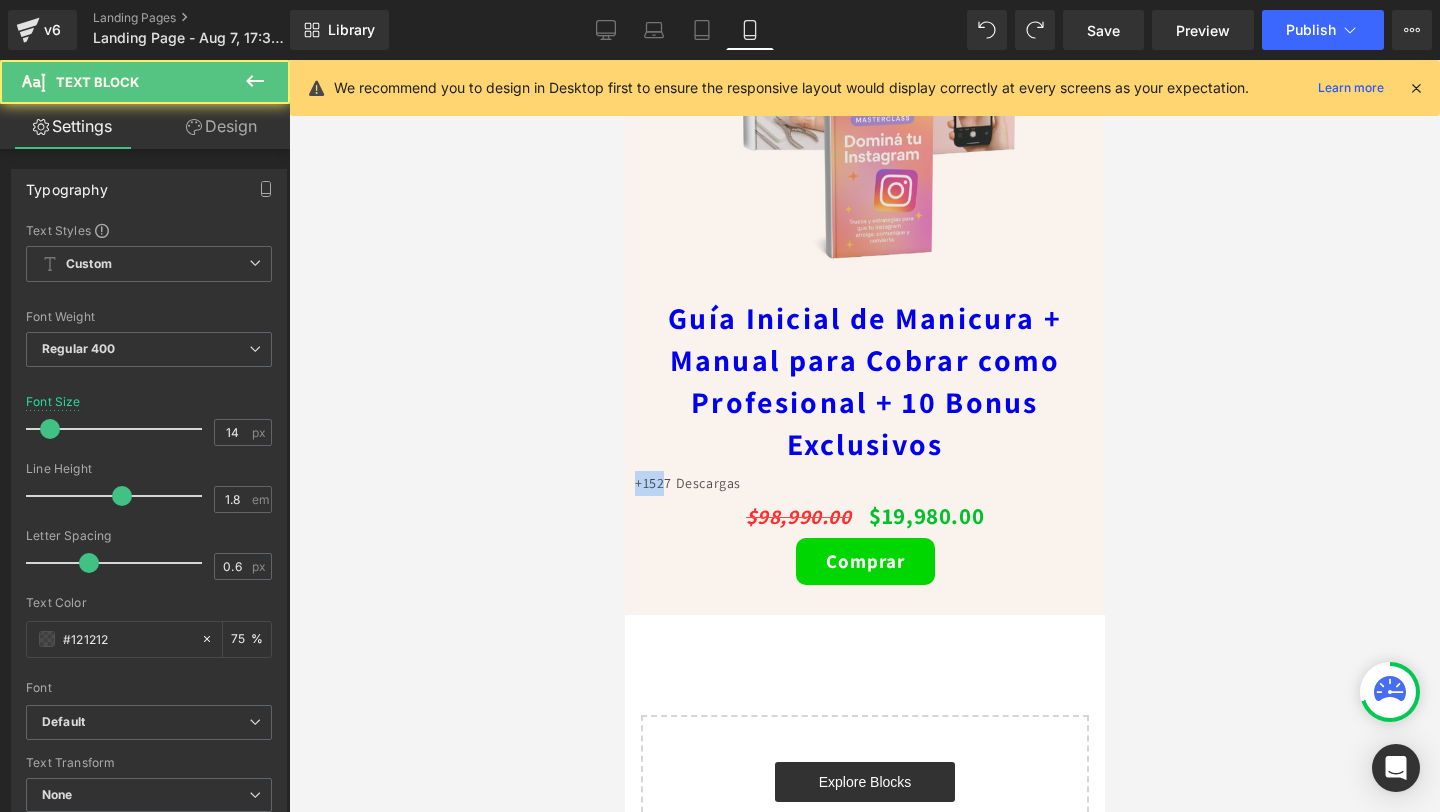 drag, startPoint x: 653, startPoint y: 485, endPoint x: 617, endPoint y: 485, distance: 36 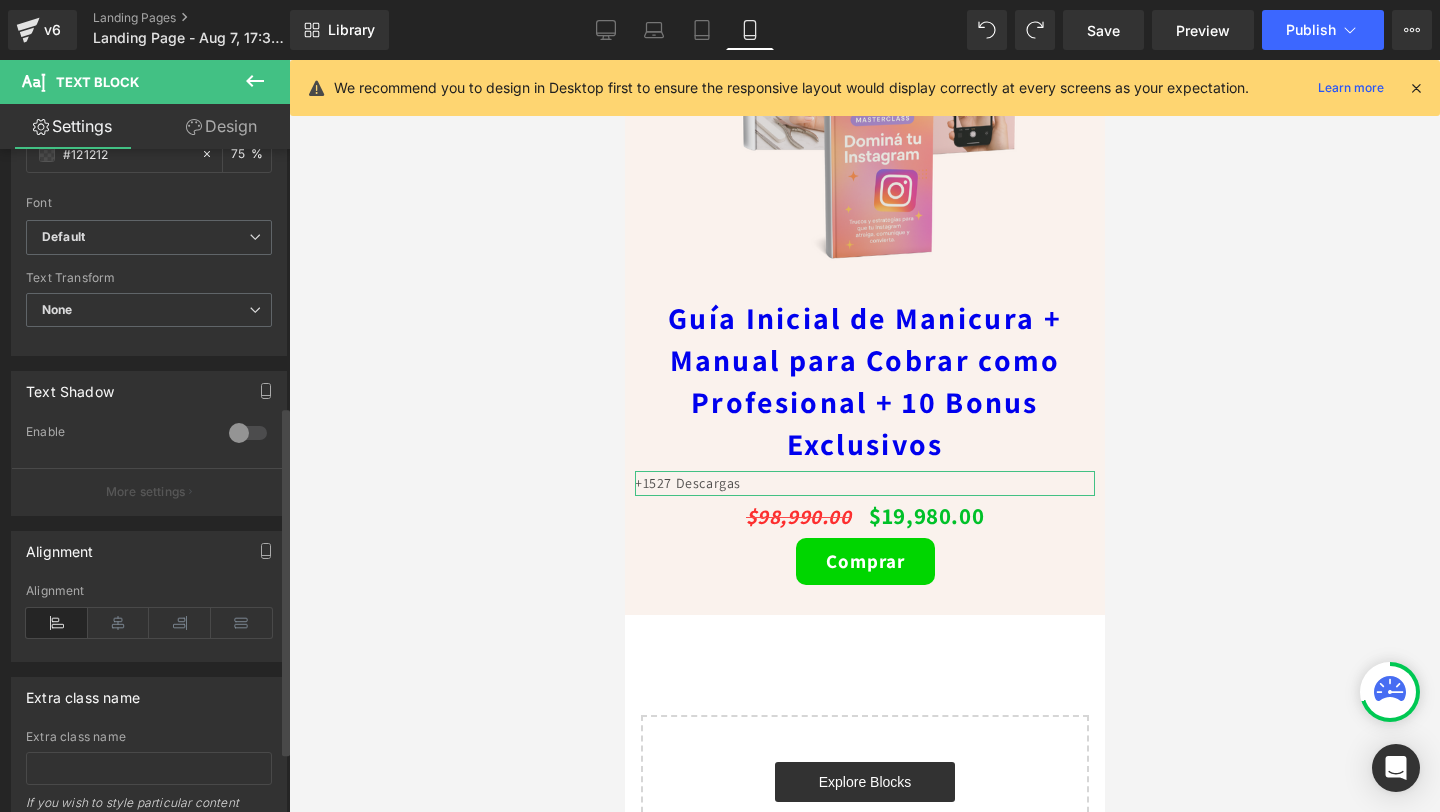 scroll, scrollTop: 487, scrollLeft: 0, axis: vertical 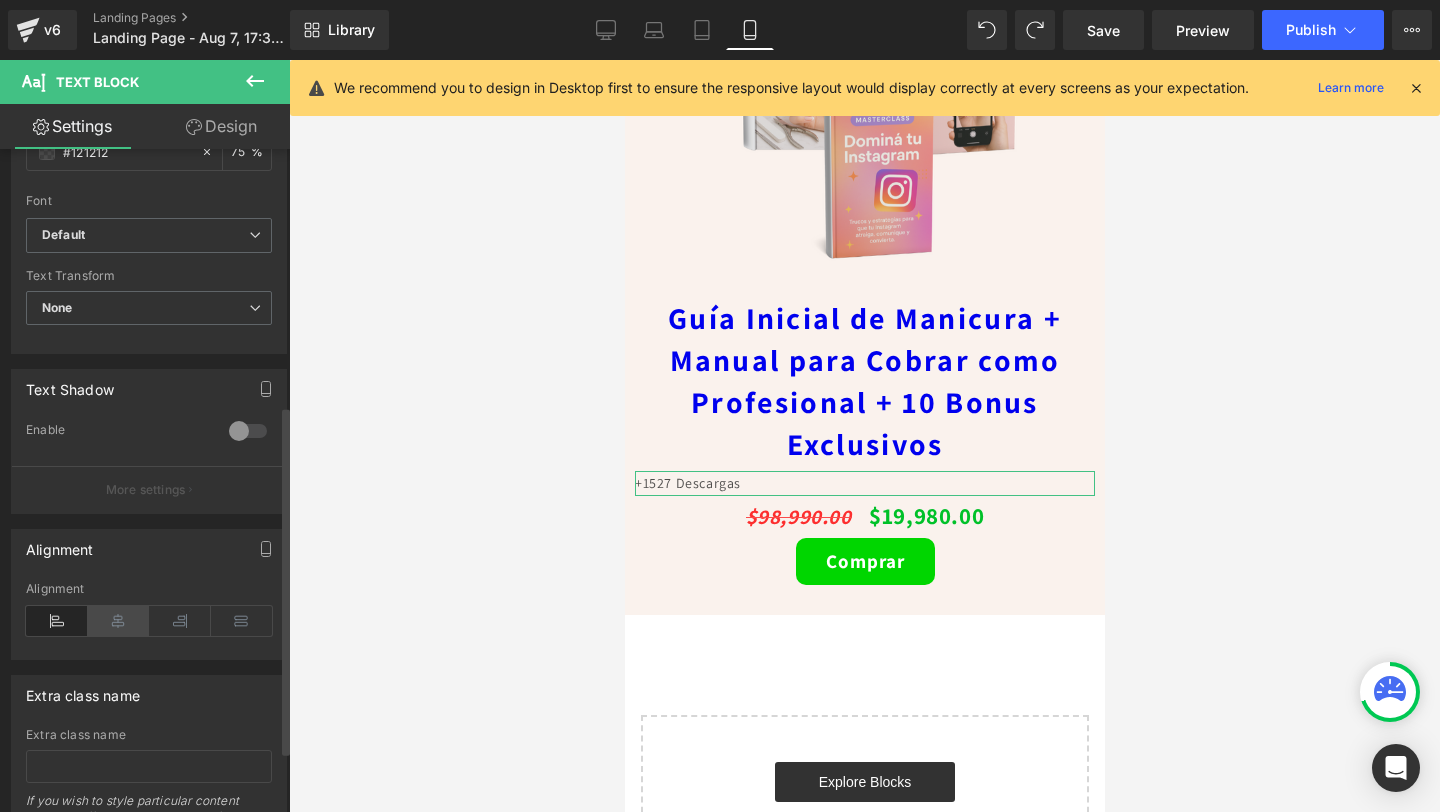 click at bounding box center [119, 621] 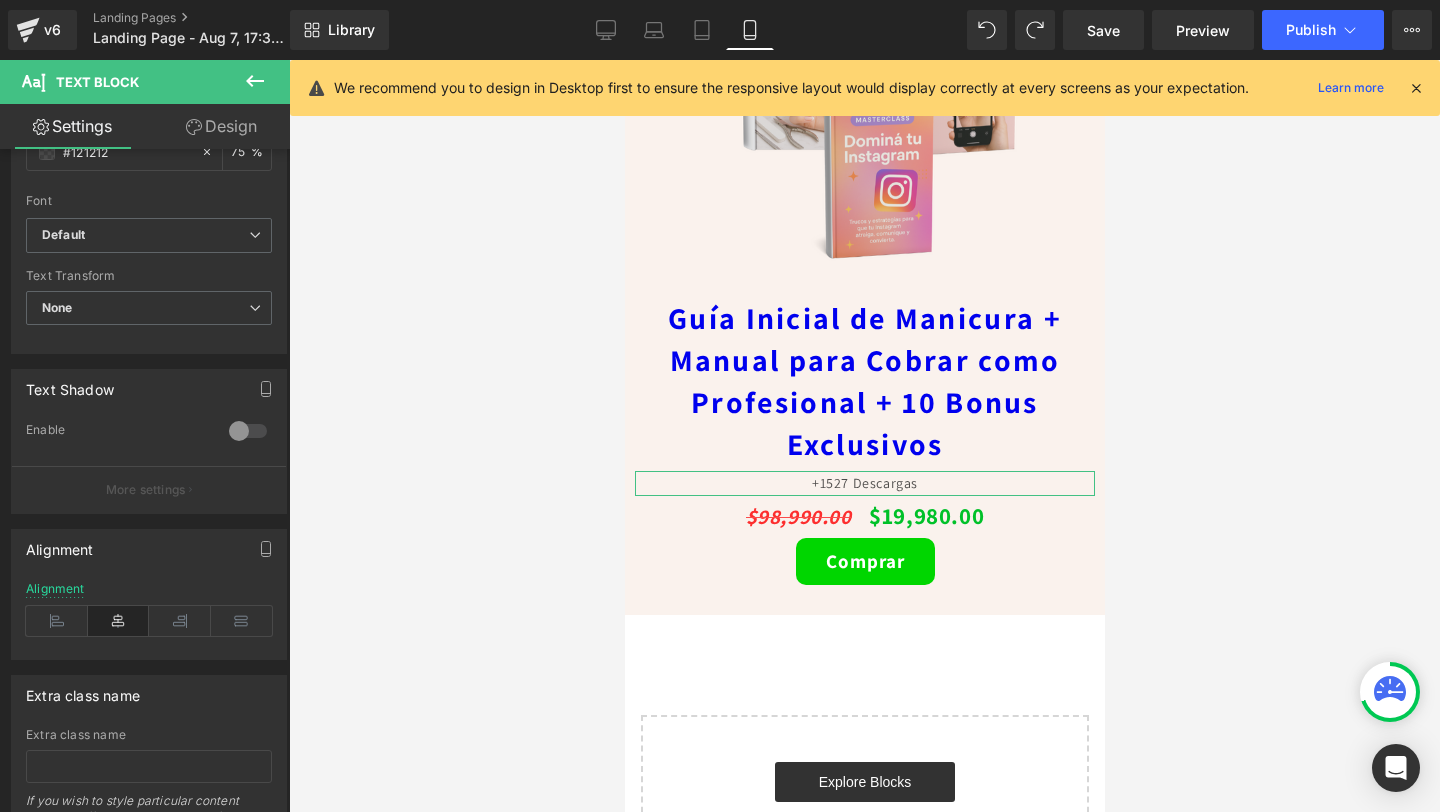 click 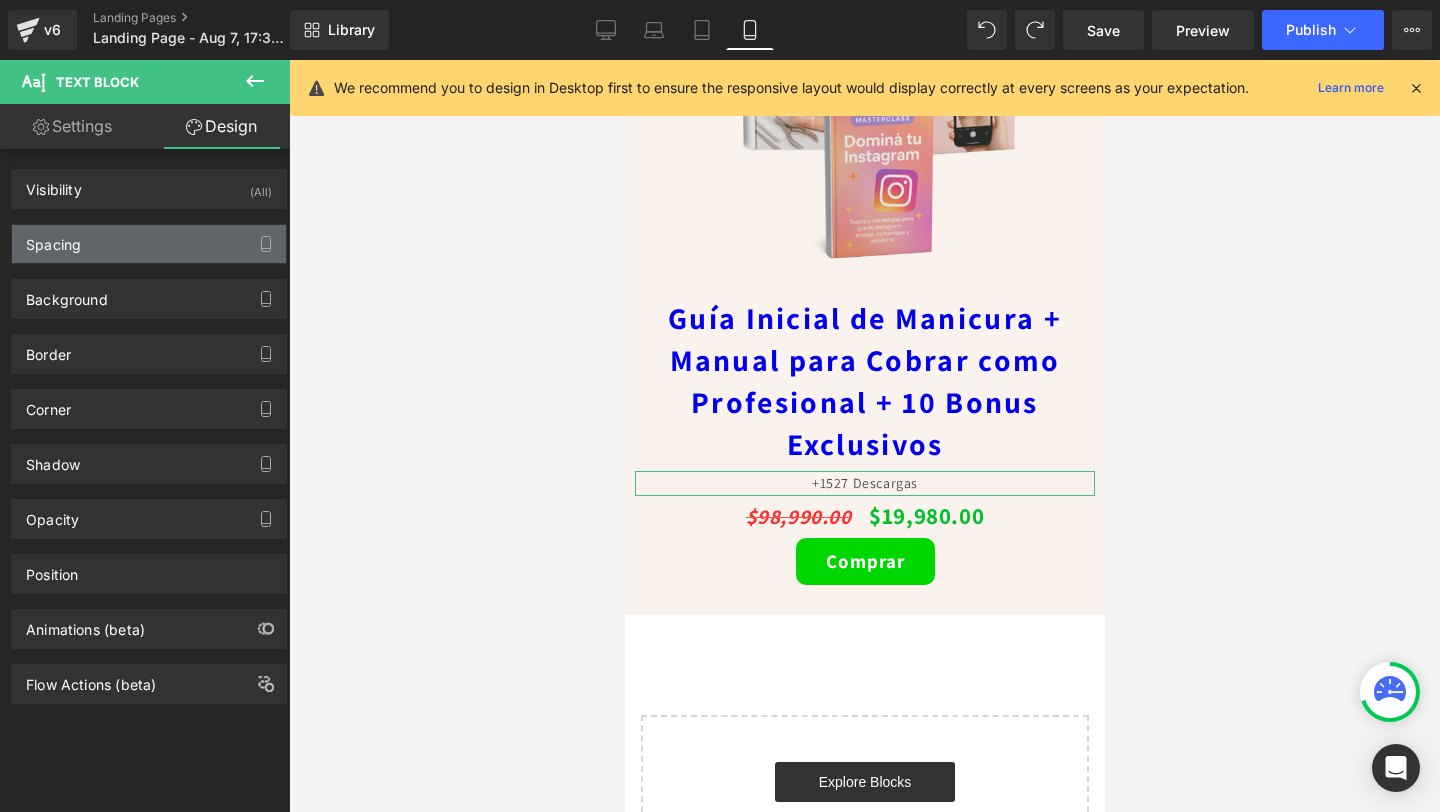 click on "Spacing" at bounding box center [149, 244] 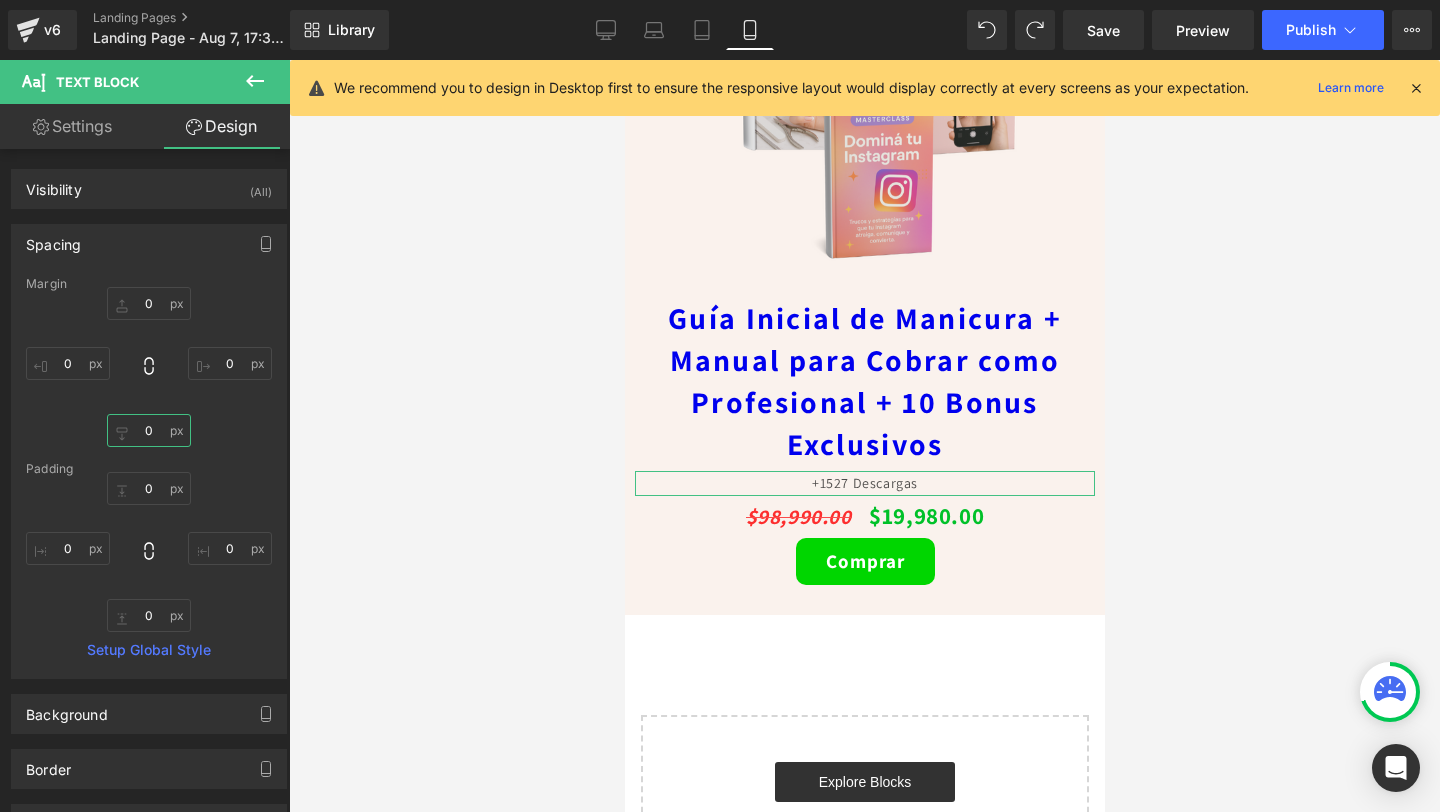 click on "0" at bounding box center (149, 430) 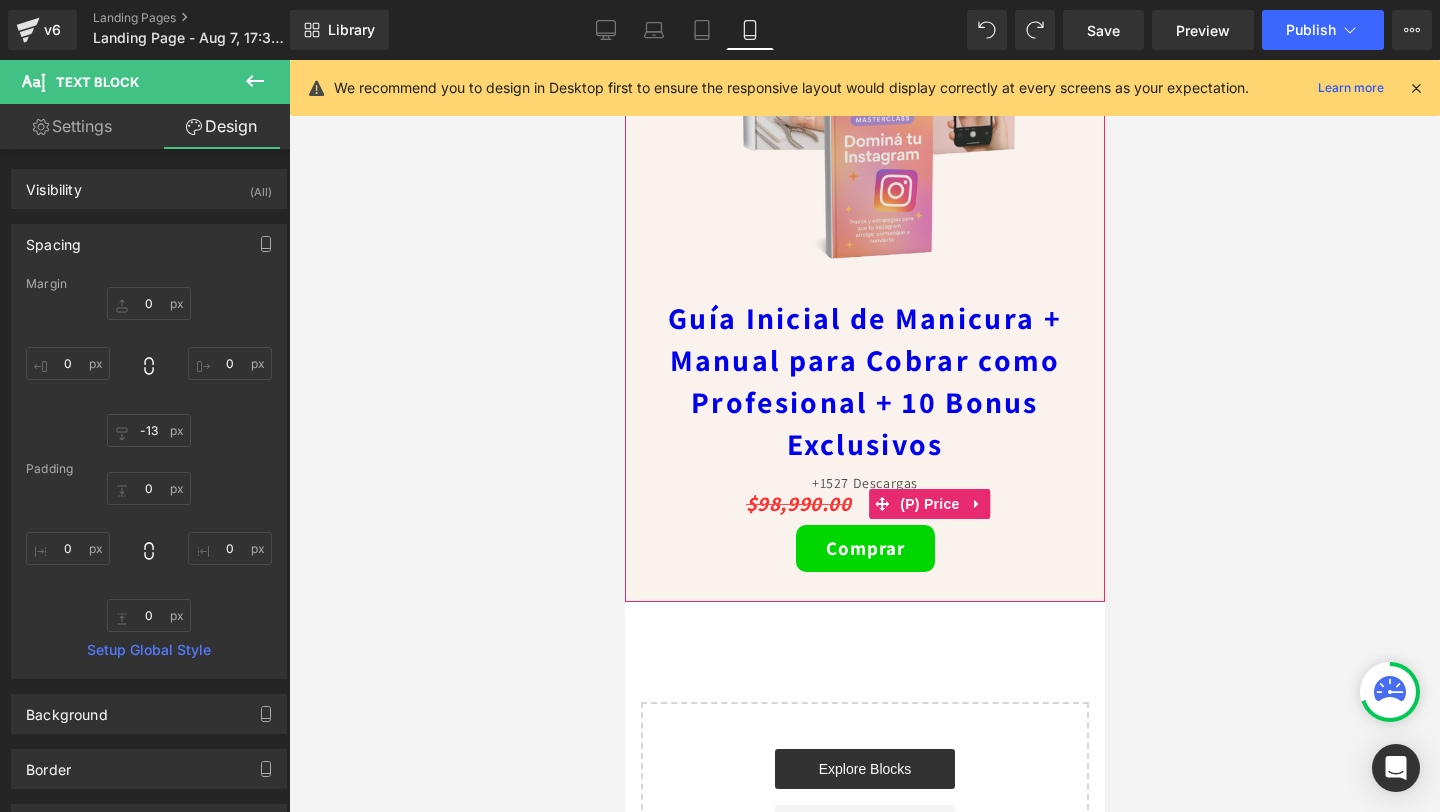 click on "$98,990.00" at bounding box center (798, 503) 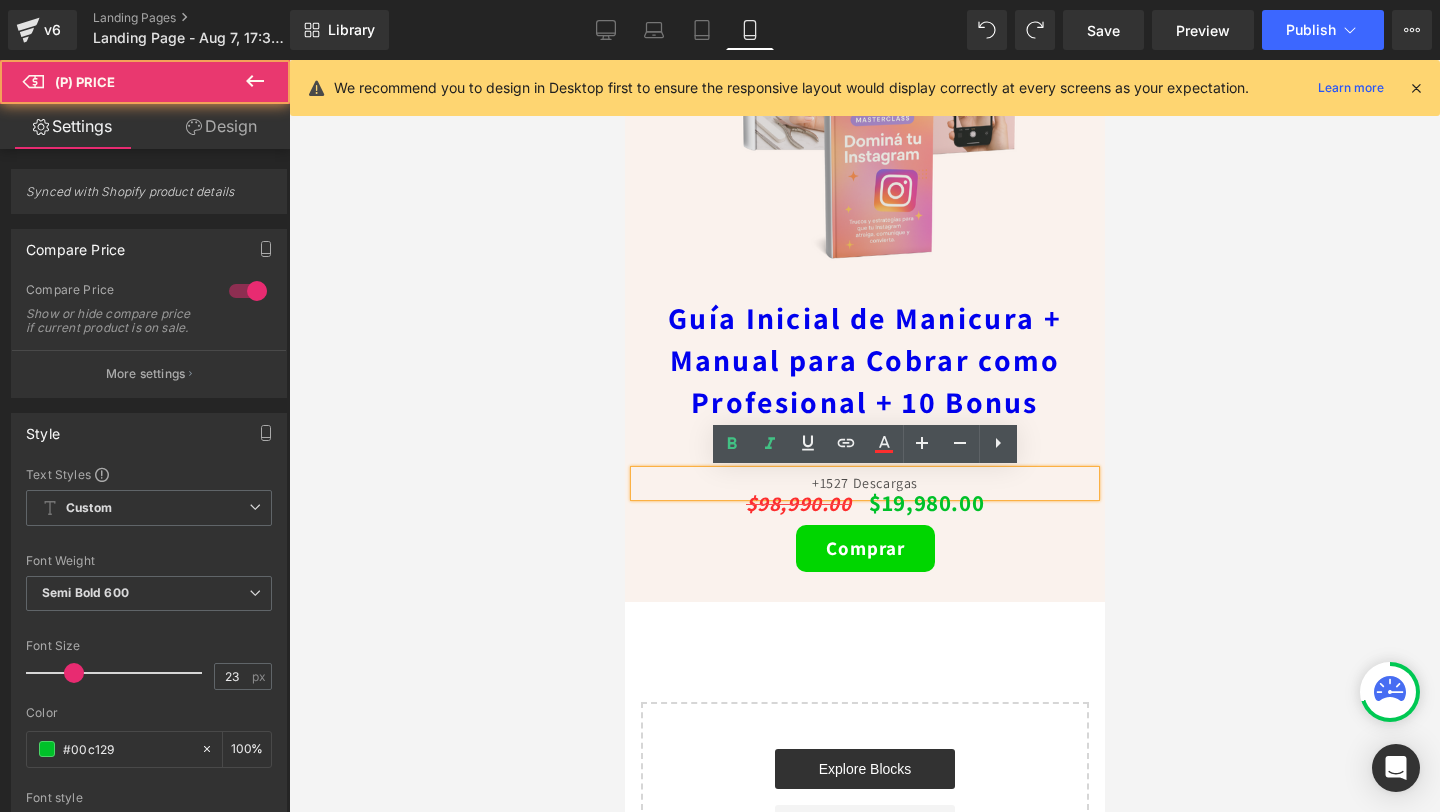 click on "+1527 Descargas" at bounding box center (864, 483) 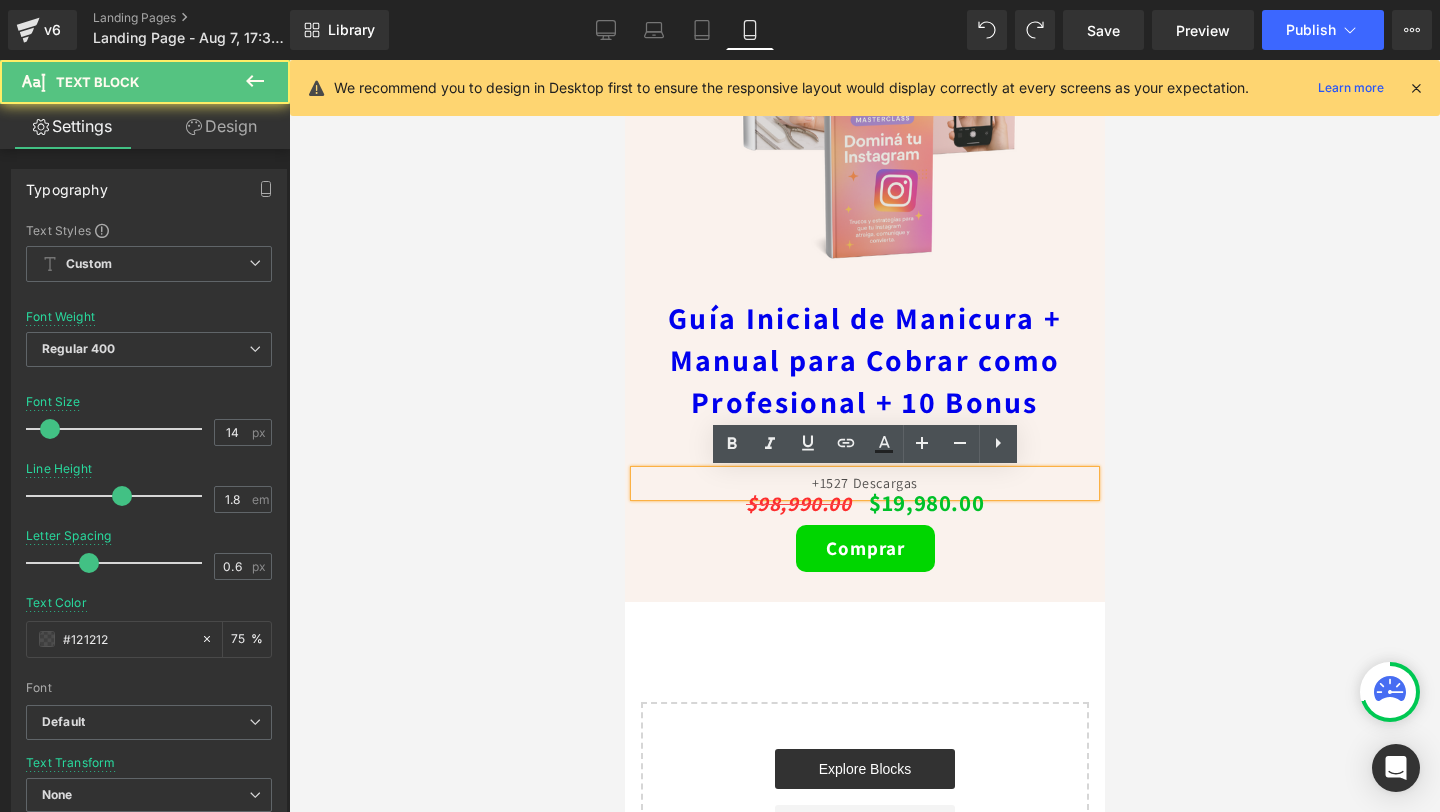 click on "+1527 Descargas" at bounding box center (864, 483) 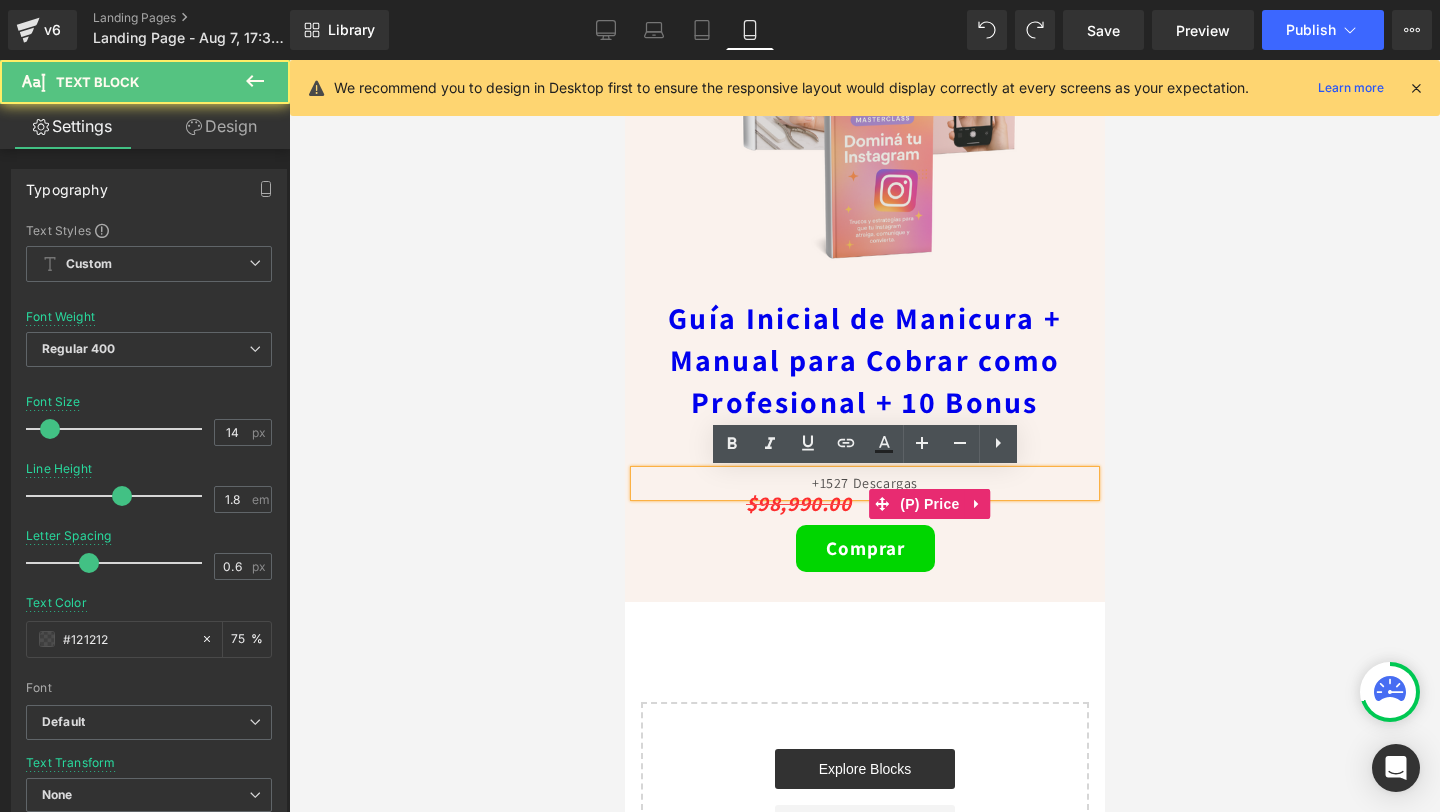 click on "Comprar" at bounding box center [864, 548] 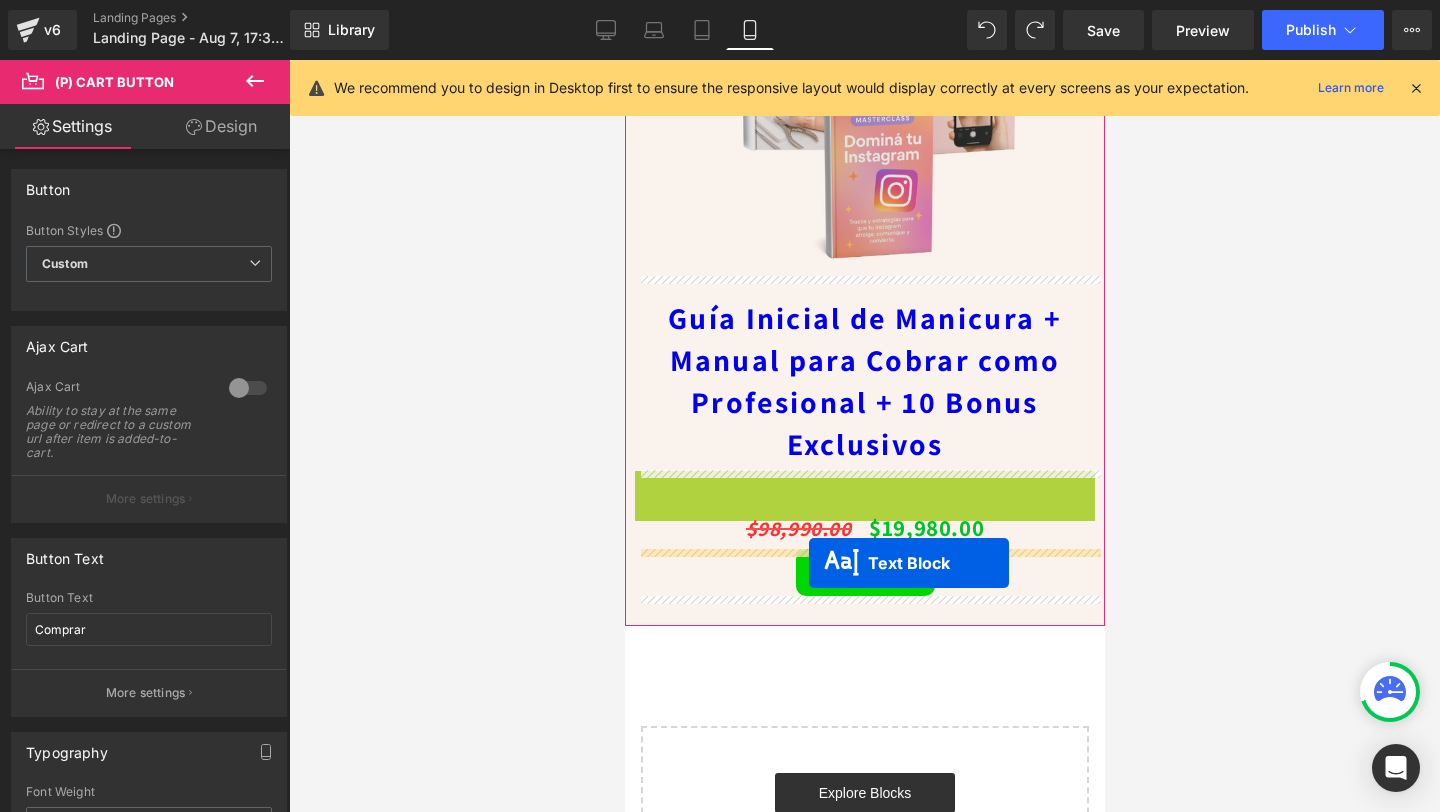 drag, startPoint x: 812, startPoint y: 478, endPoint x: 808, endPoint y: 563, distance: 85.09406 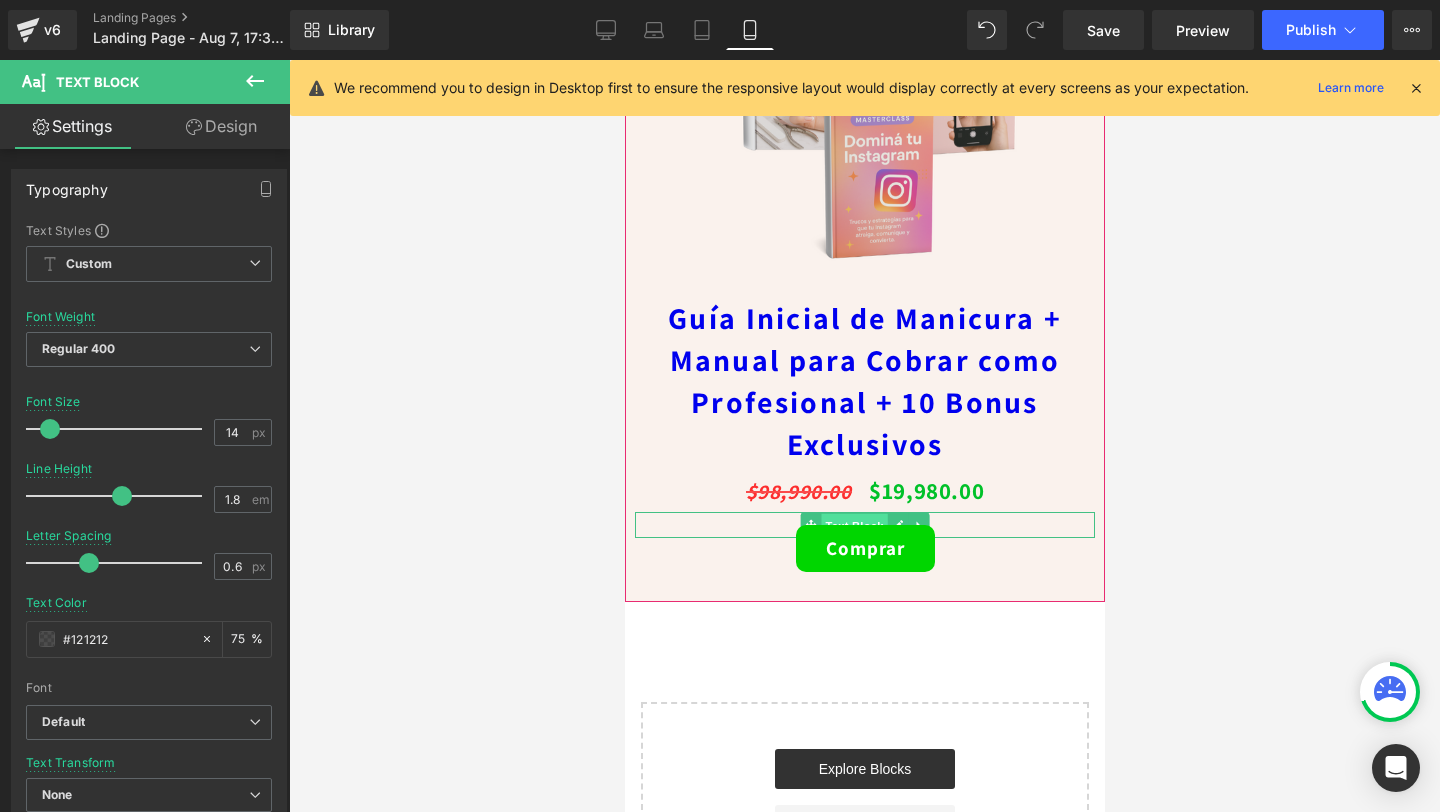 click on "Text Block" at bounding box center [853, 526] 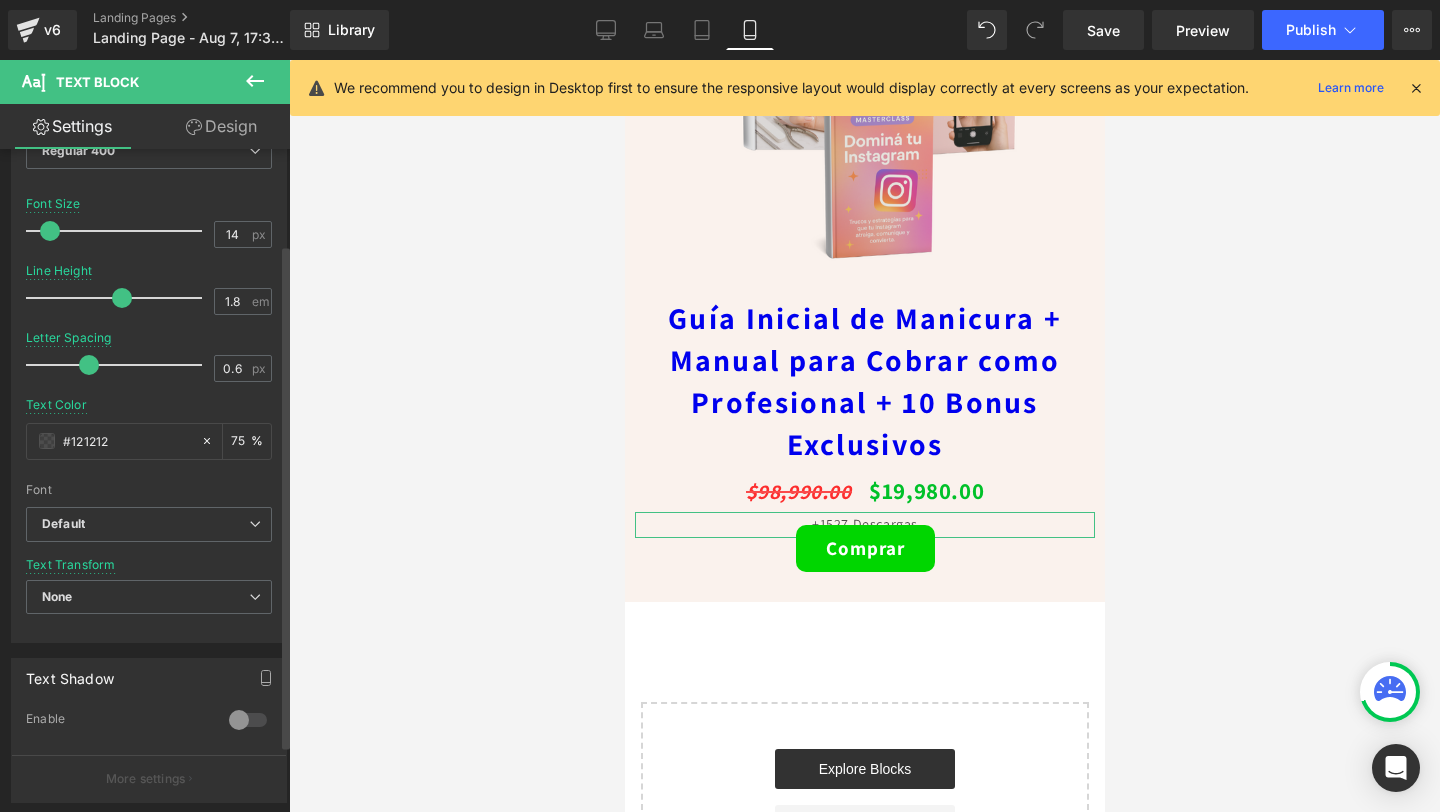 scroll, scrollTop: 14, scrollLeft: 0, axis: vertical 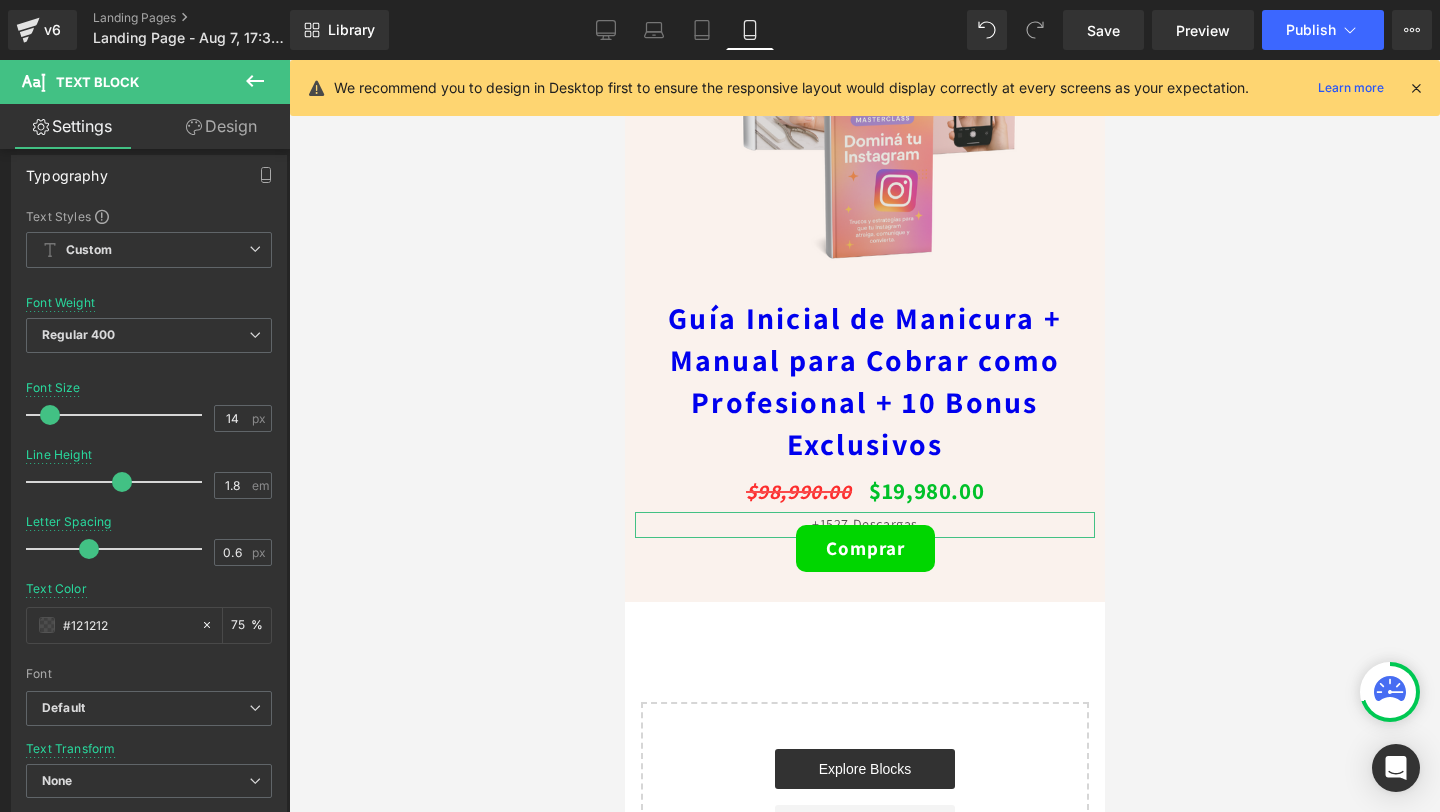 click on "Design" at bounding box center (221, 126) 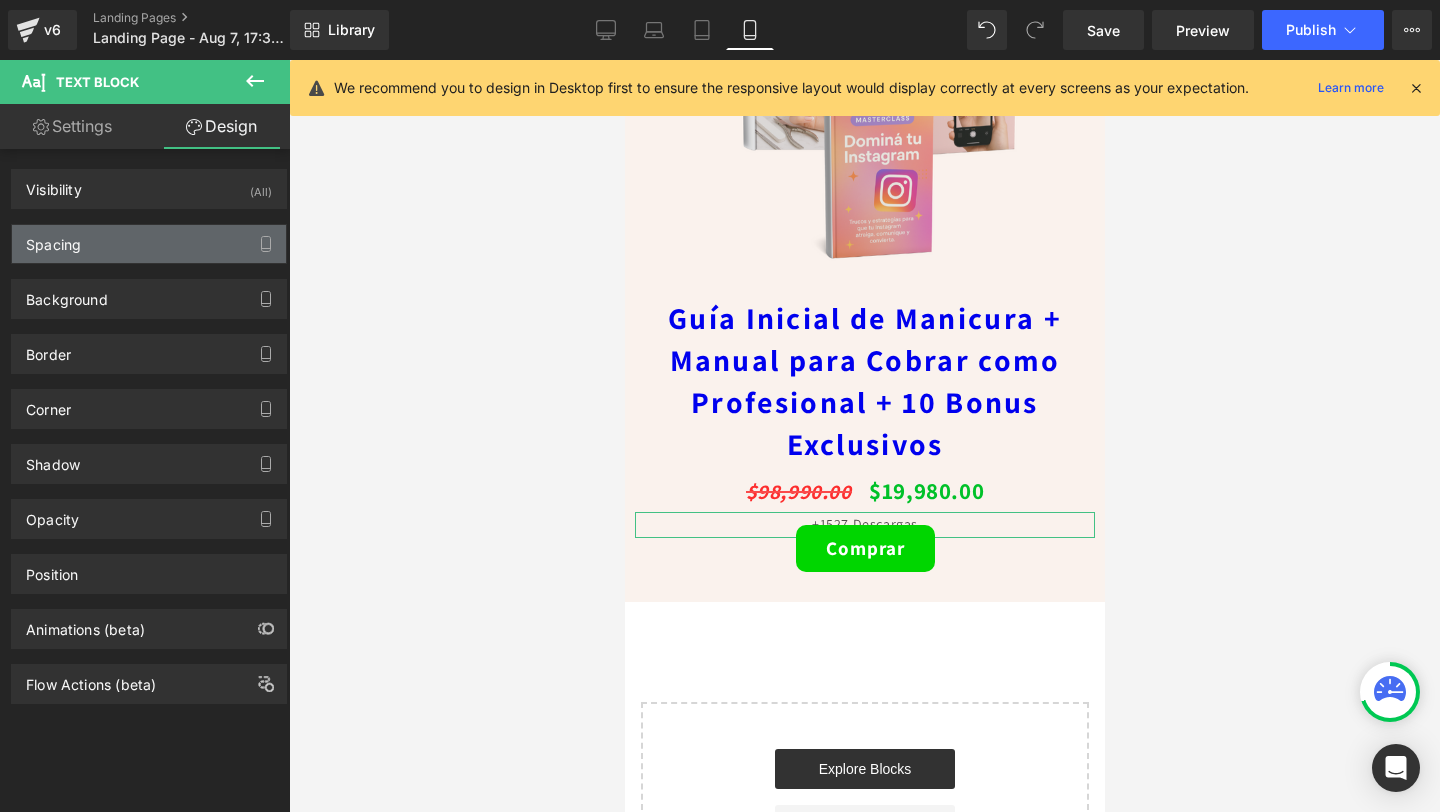 click on "Spacing" at bounding box center [149, 244] 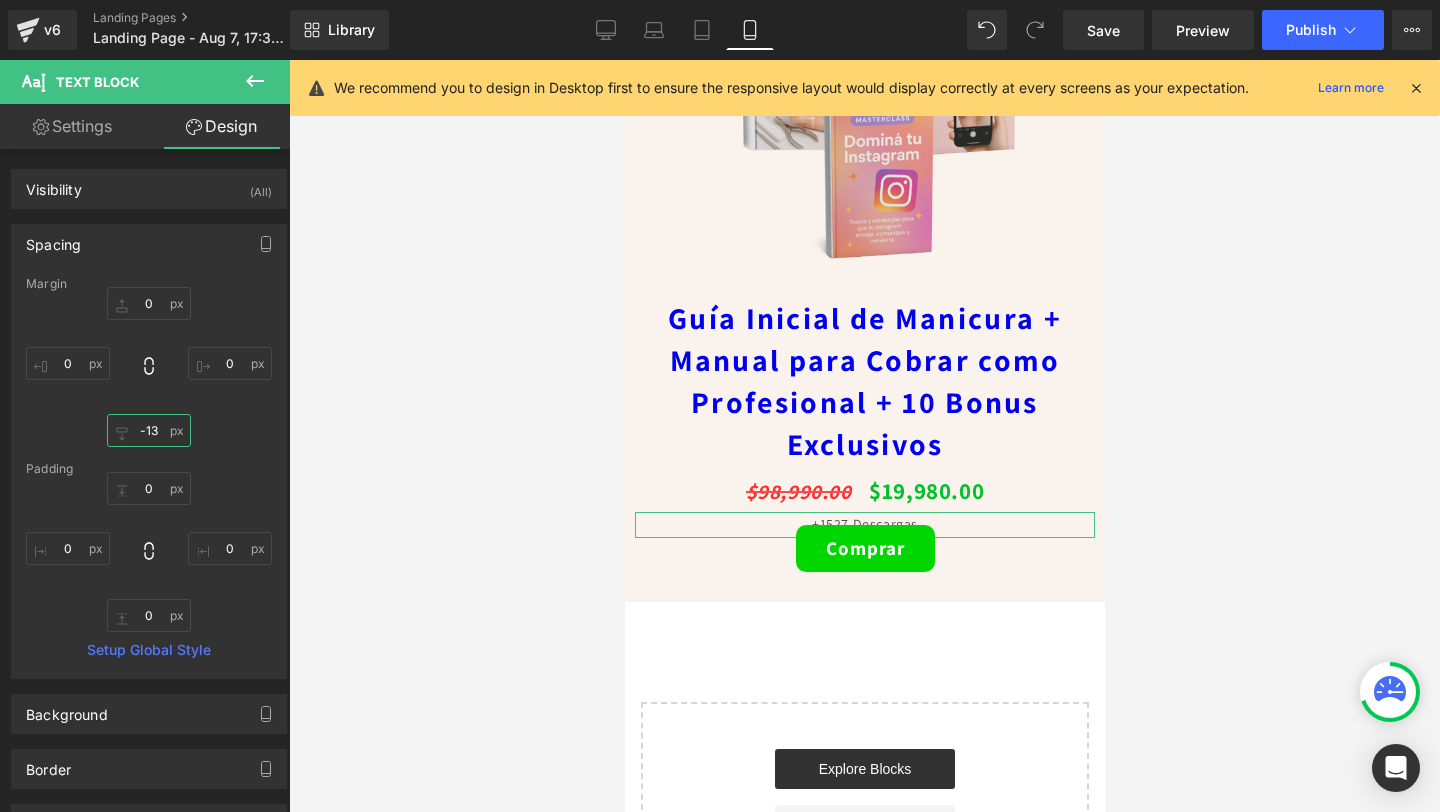 click on "-13" at bounding box center [149, 430] 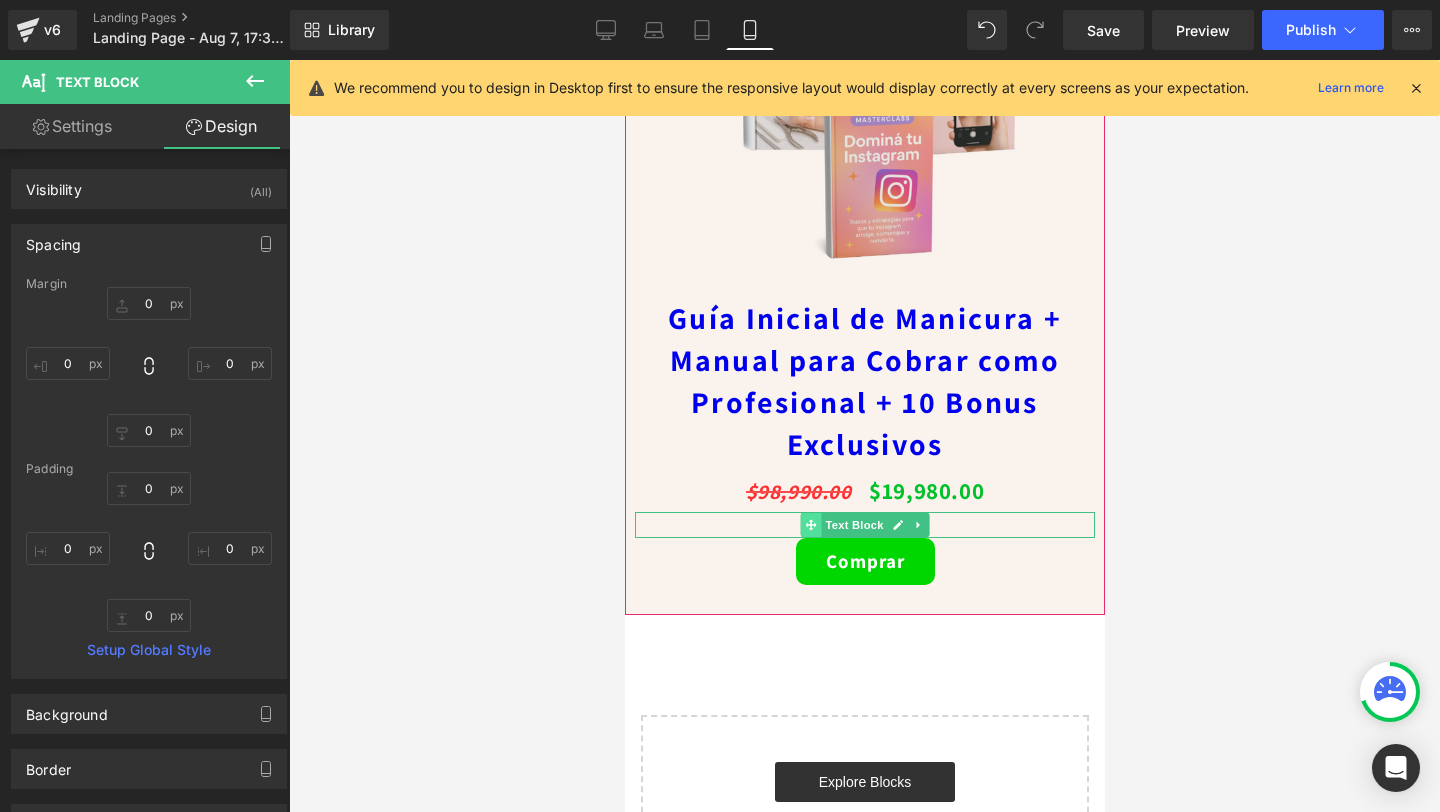 click 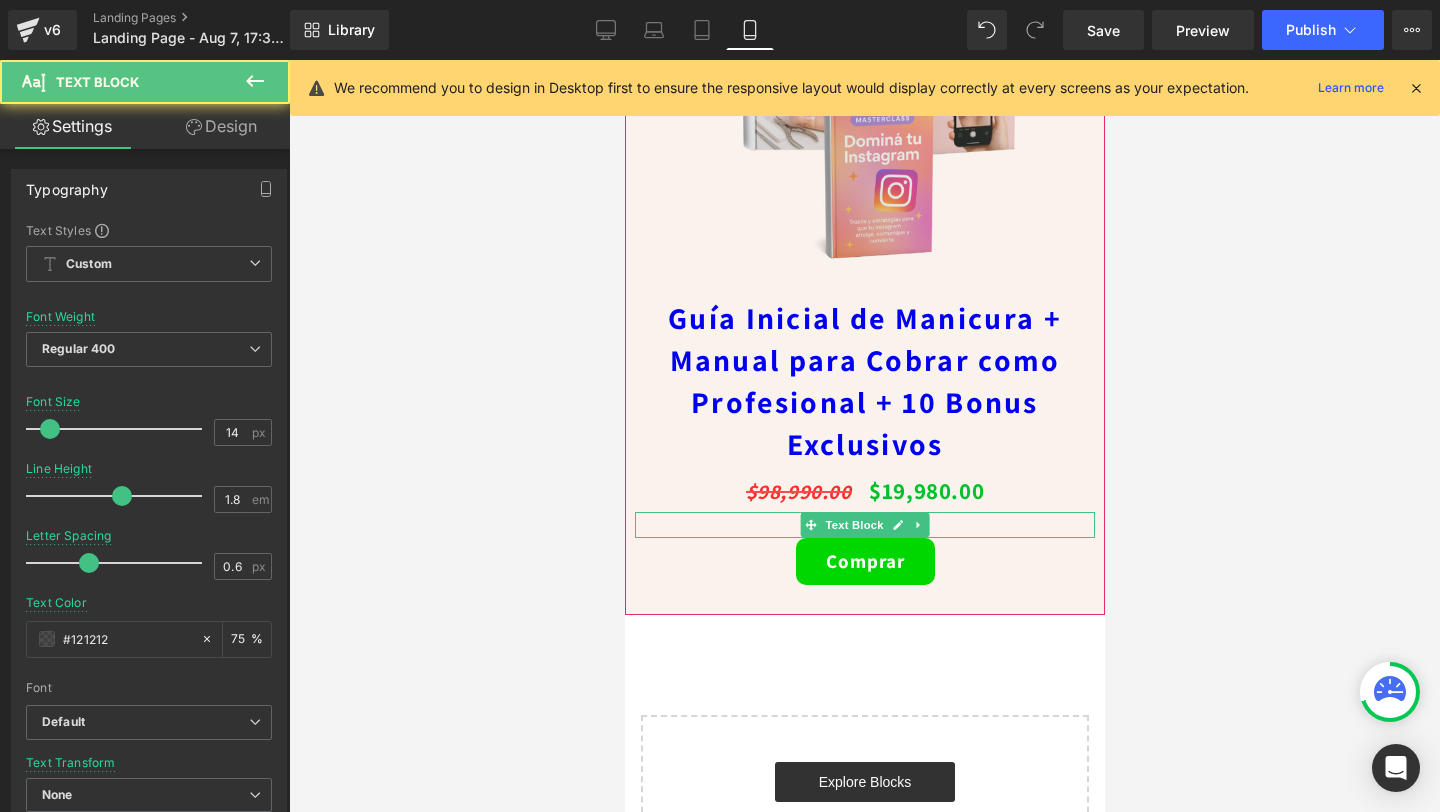 click on "+1527 Descargas" at bounding box center (864, 524) 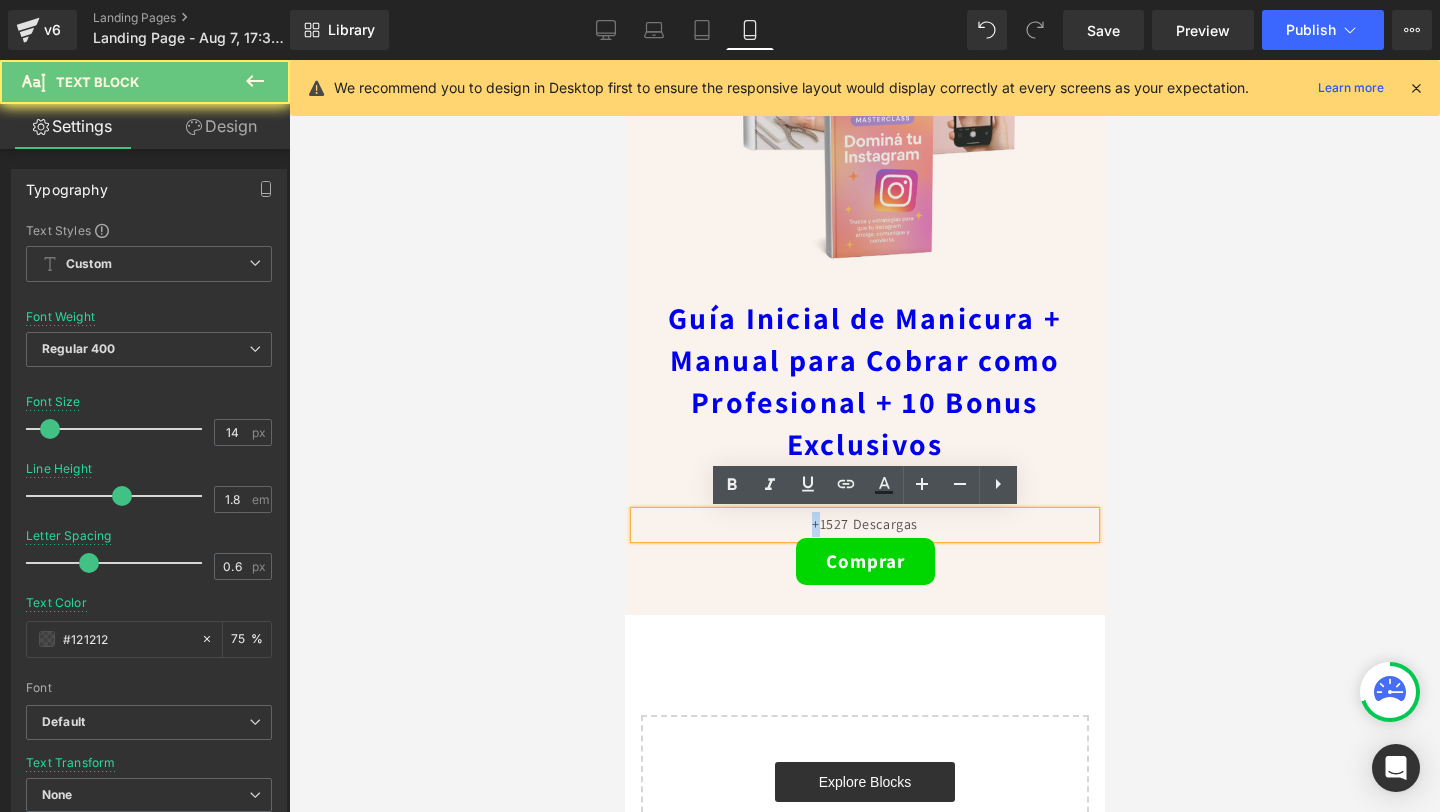 click on "+1527 Descargas" at bounding box center [864, 524] 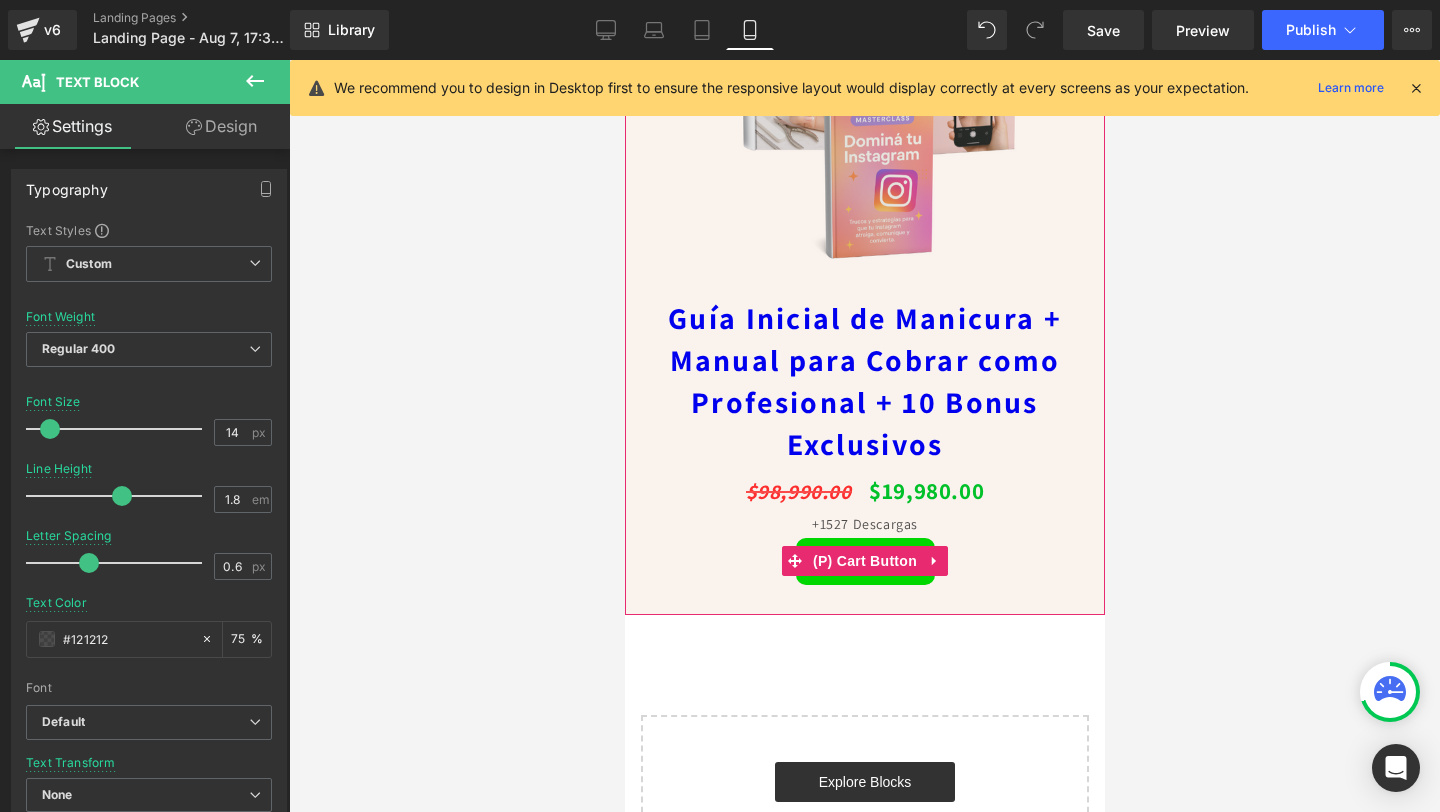 click on "Comprar" at bounding box center [864, 561] 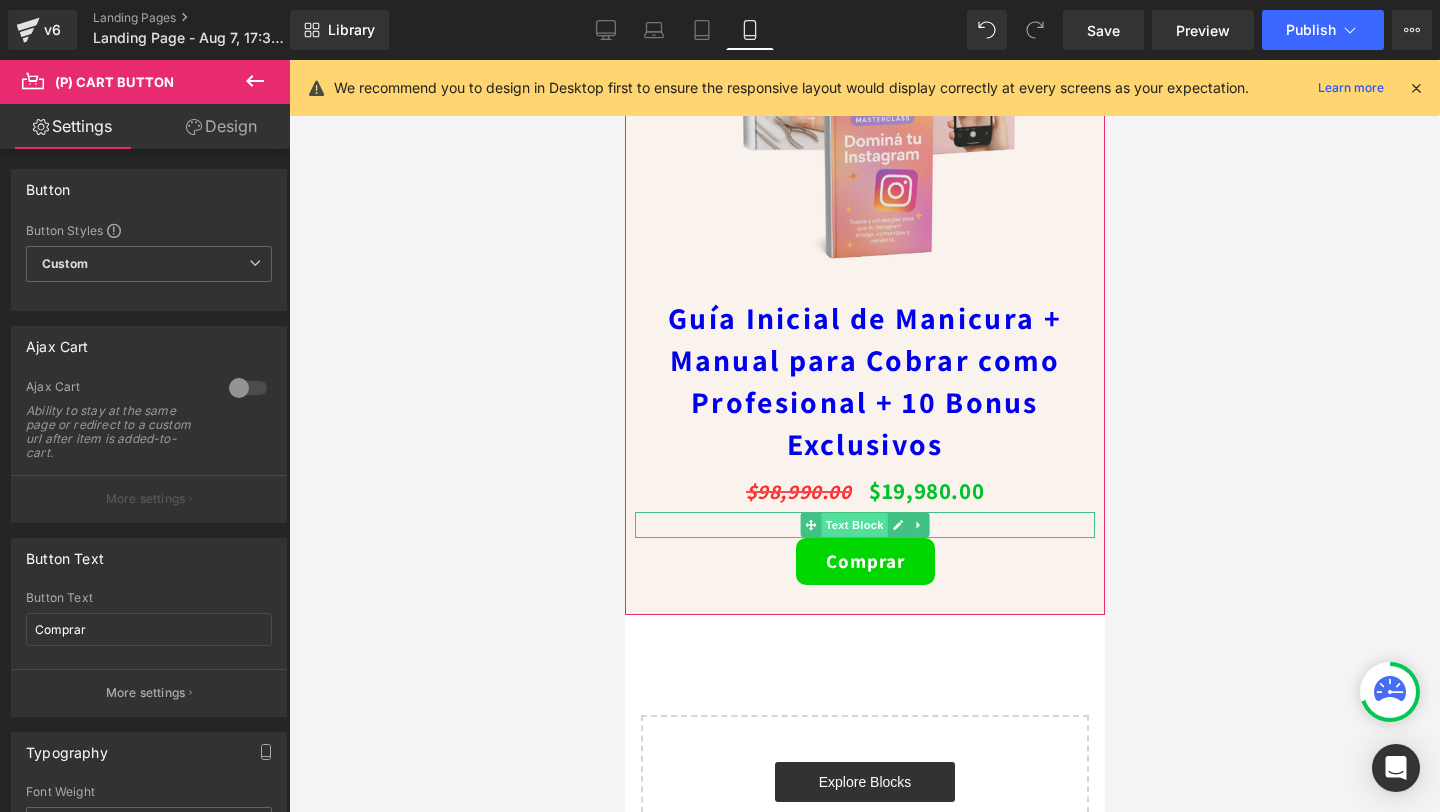 click on "Text Block" at bounding box center [853, 525] 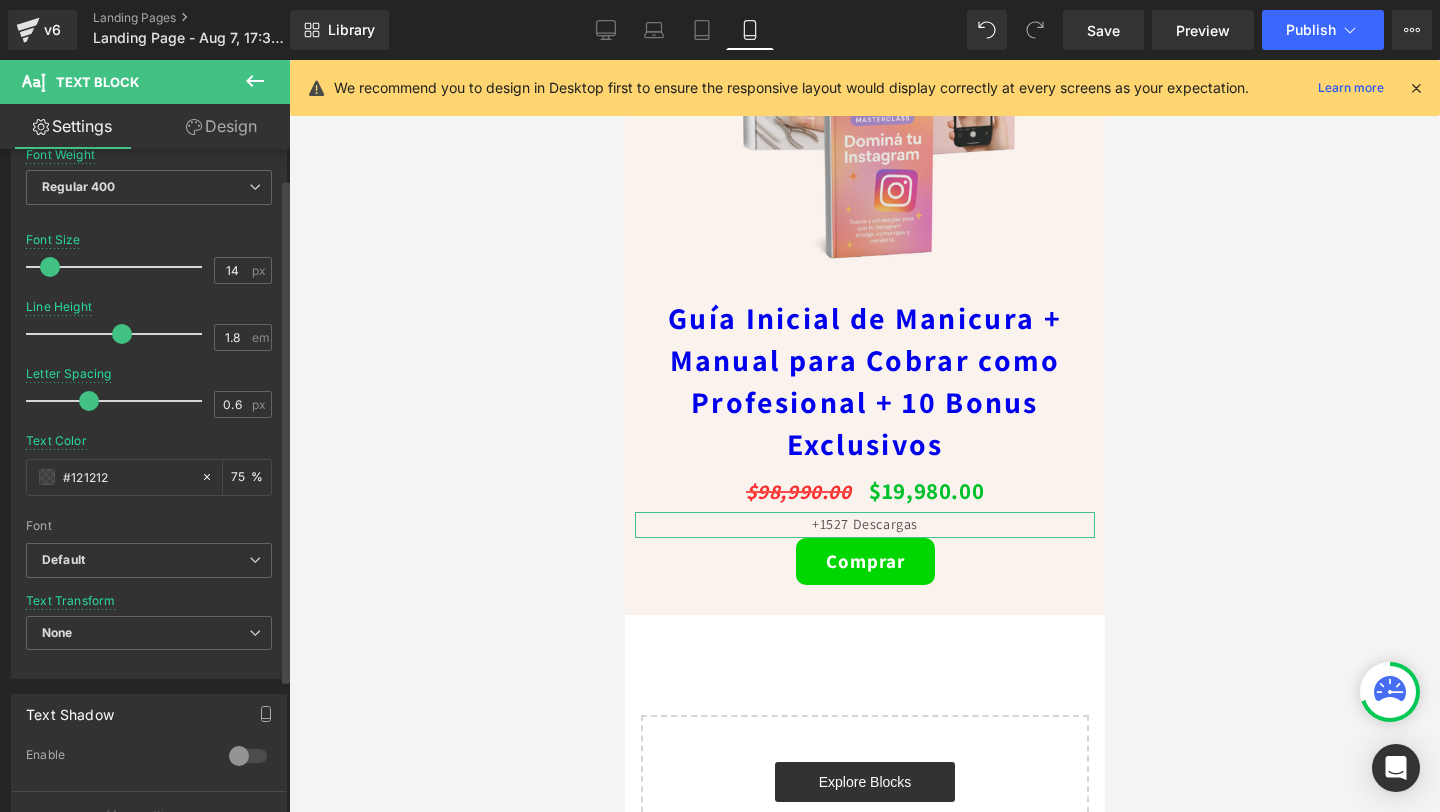 scroll, scrollTop: 0, scrollLeft: 0, axis: both 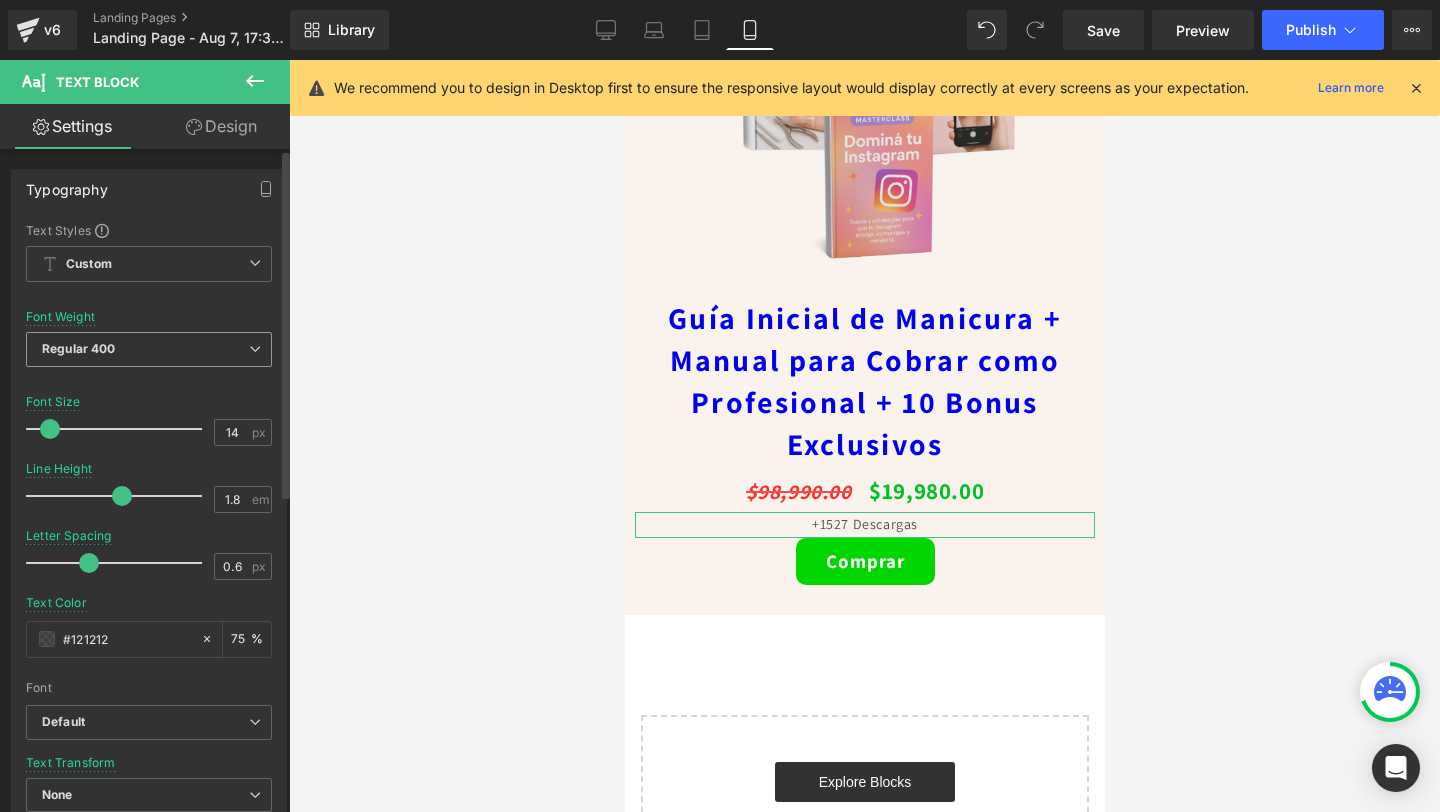 click on "Regular 400" at bounding box center (149, 349) 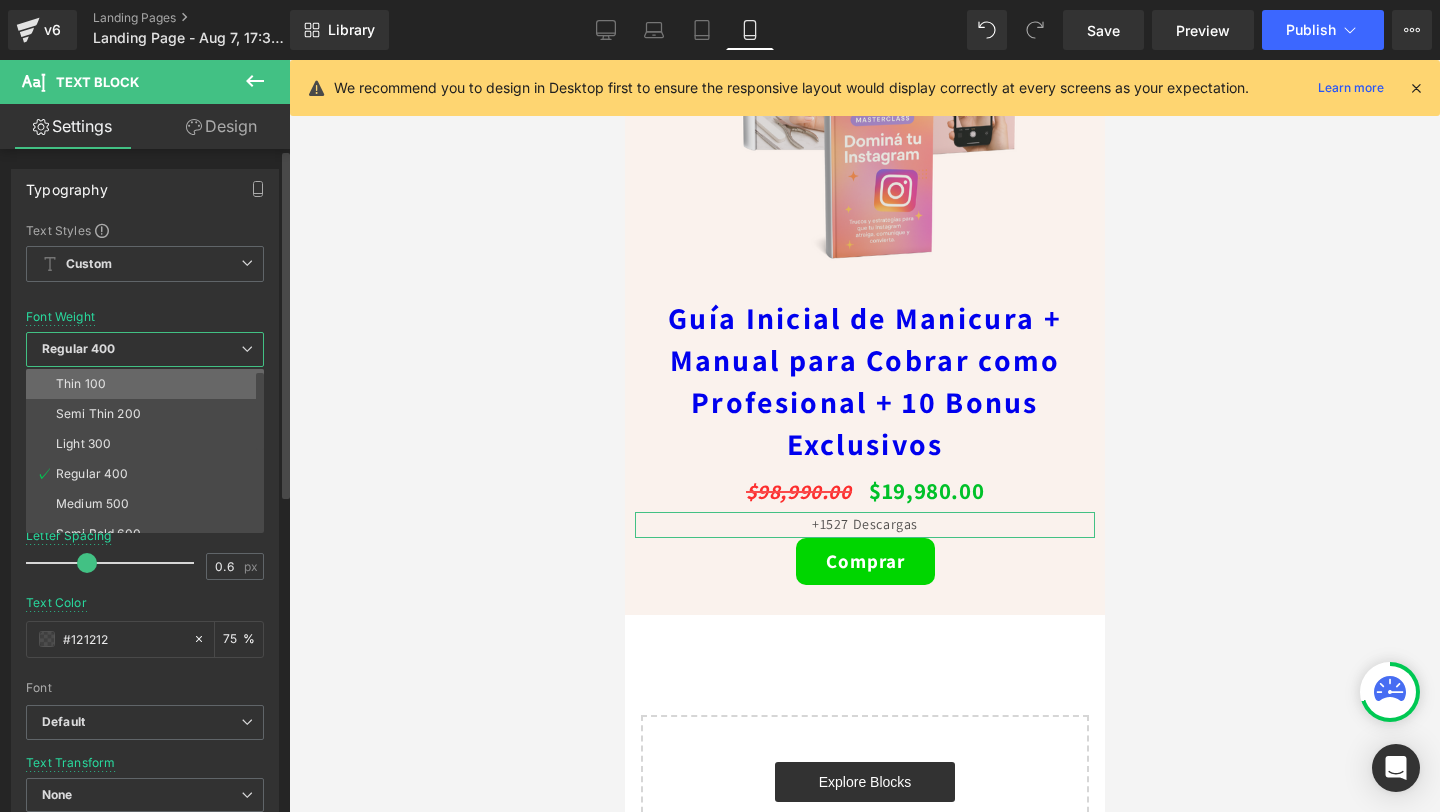 click on "Thin 100" at bounding box center [149, 384] 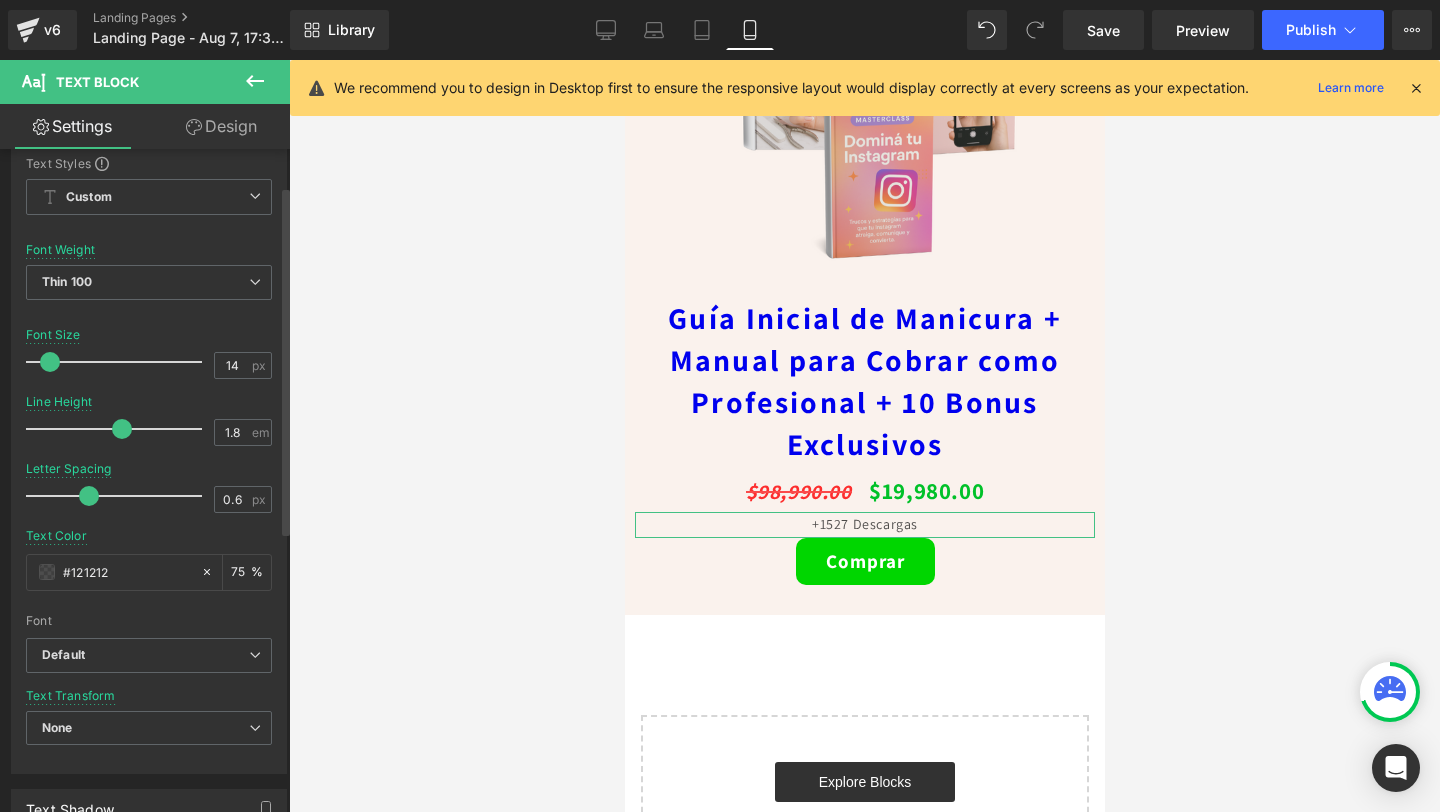 scroll, scrollTop: 119, scrollLeft: 0, axis: vertical 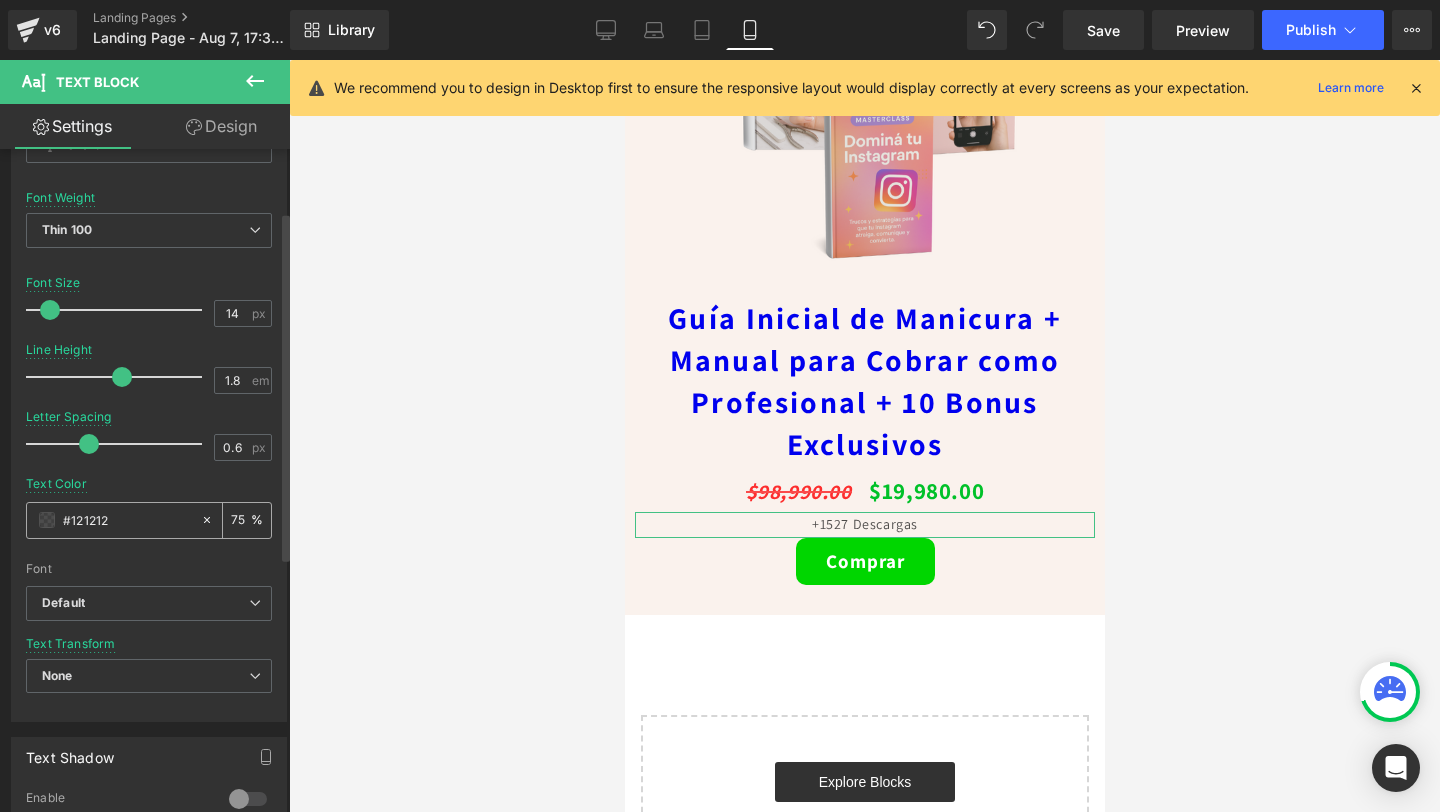 click on "75" at bounding box center (241, 520) 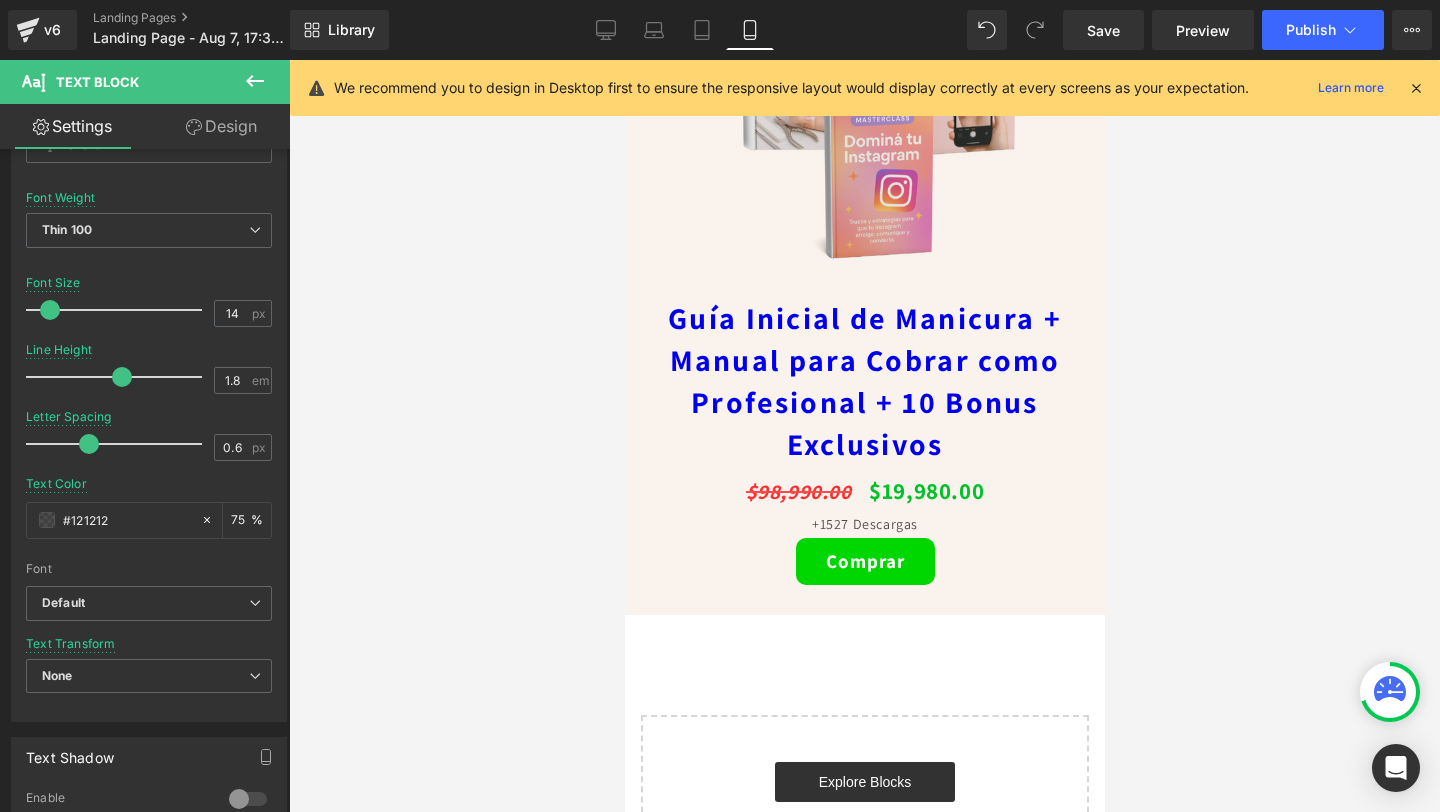 click at bounding box center (864, 436) 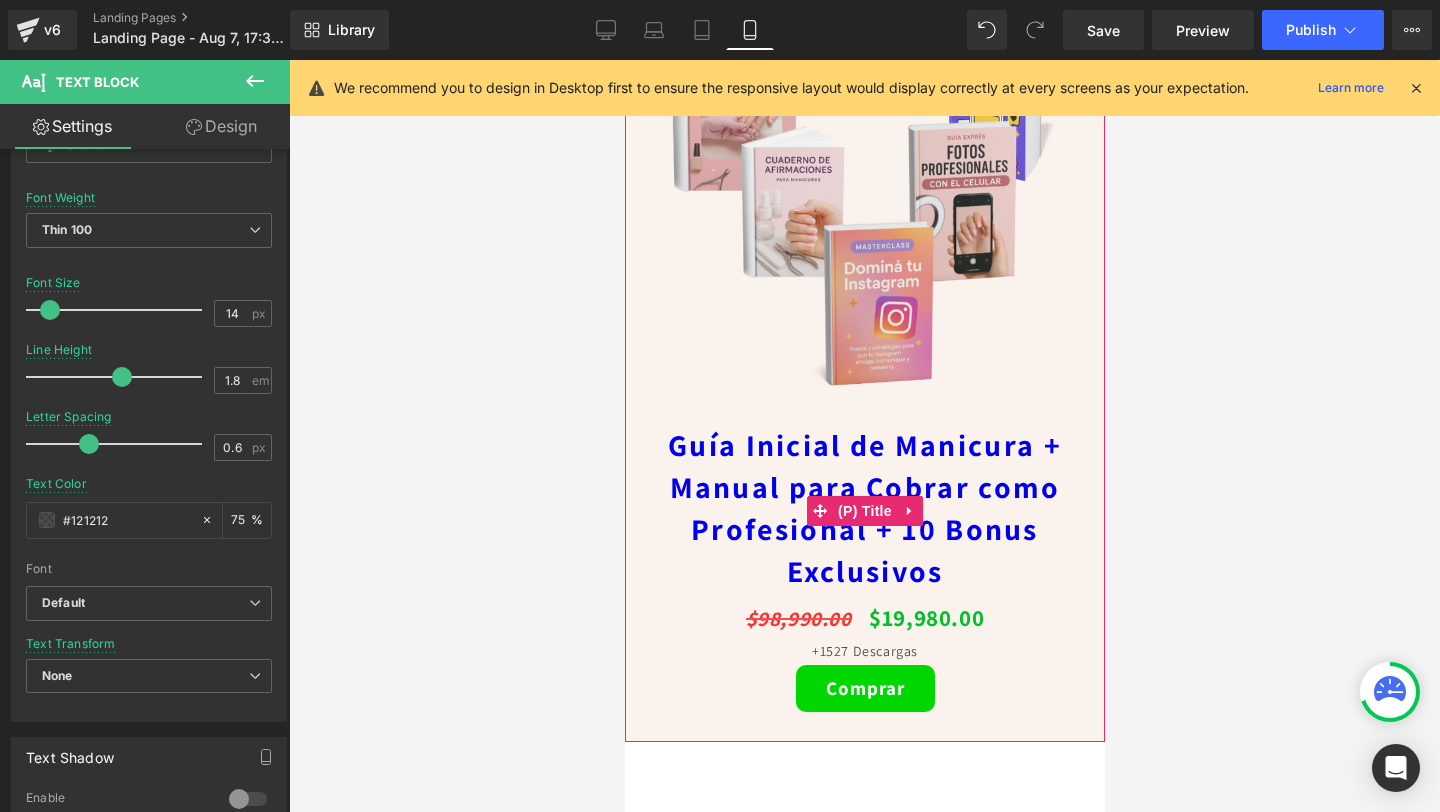 scroll, scrollTop: 5652, scrollLeft: 0, axis: vertical 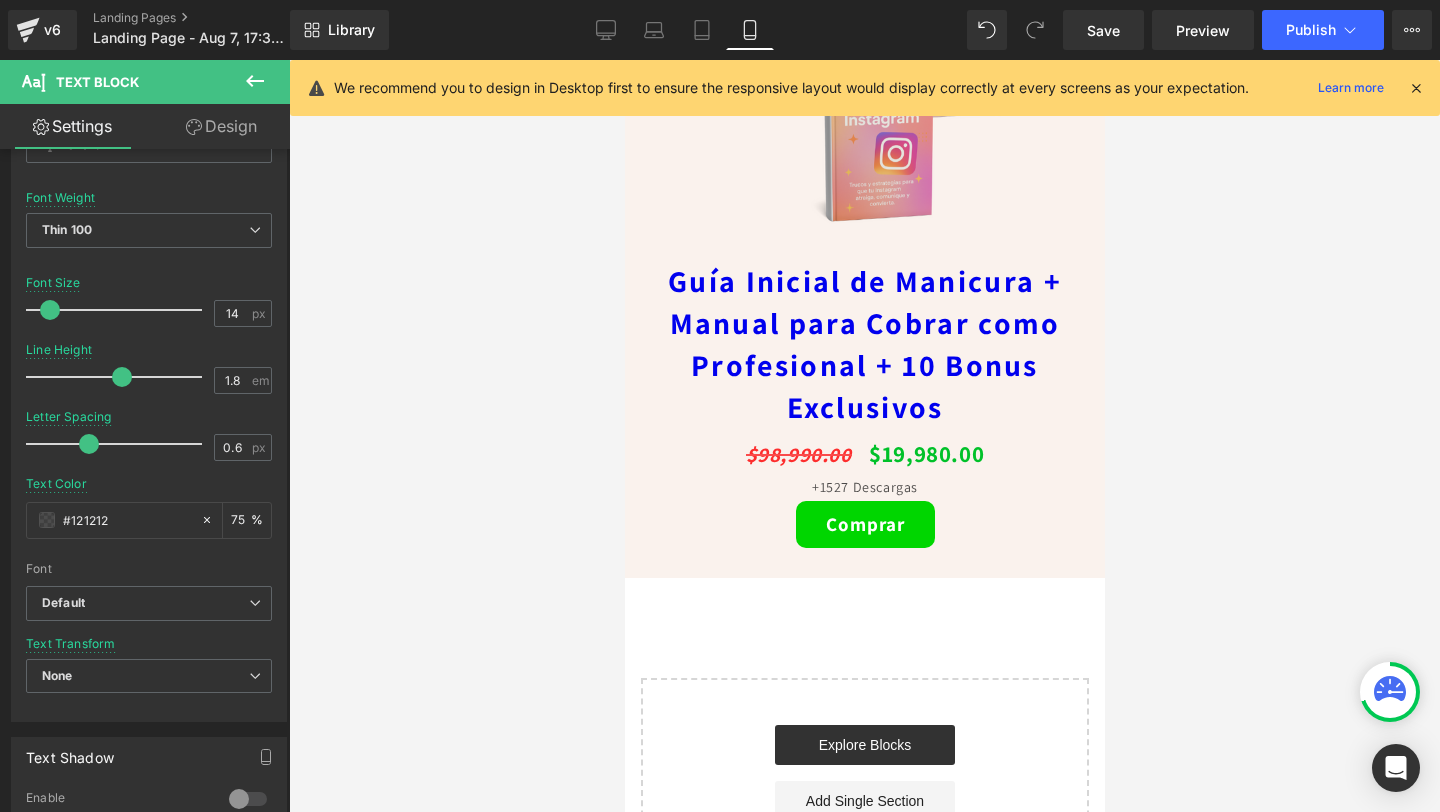 click 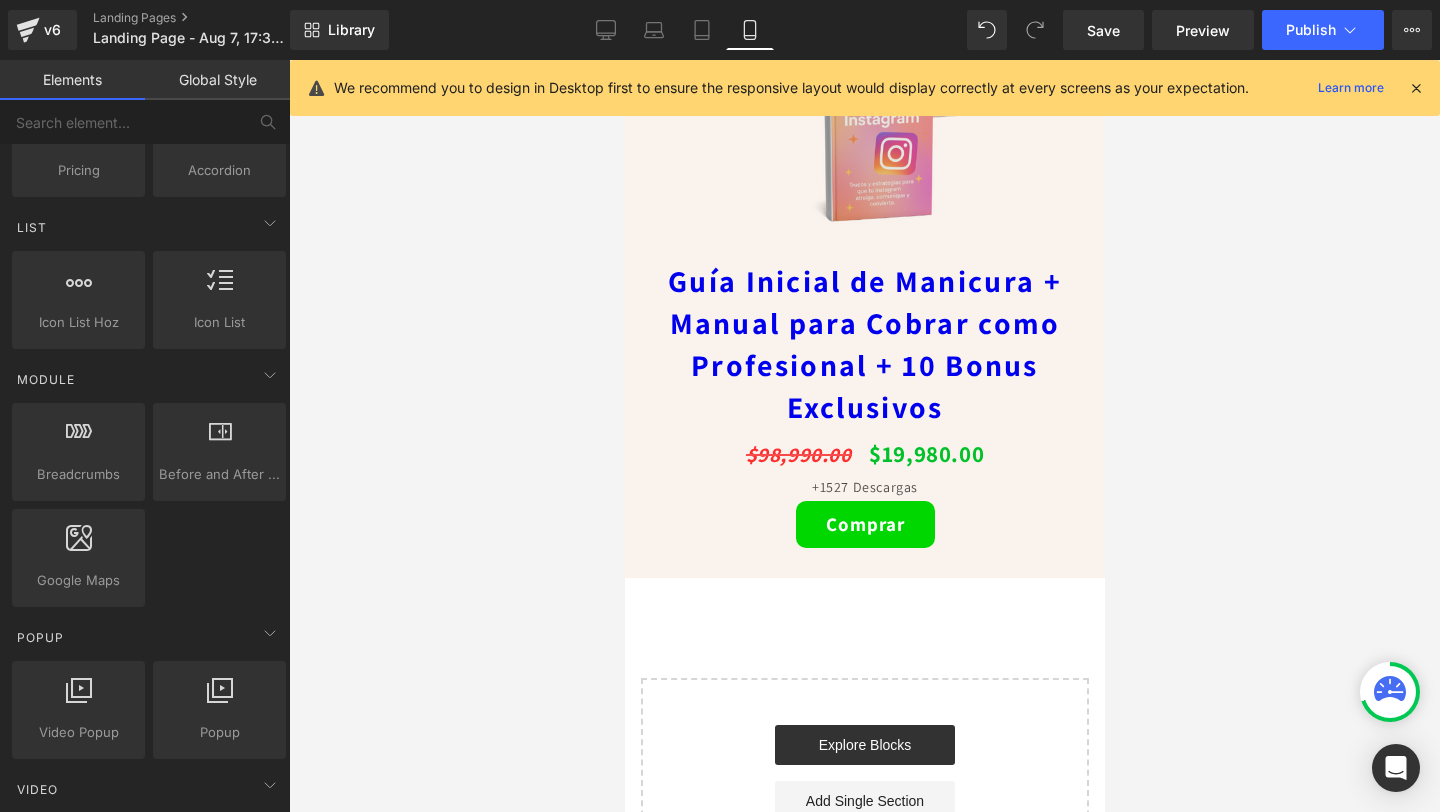 scroll, scrollTop: 828, scrollLeft: 0, axis: vertical 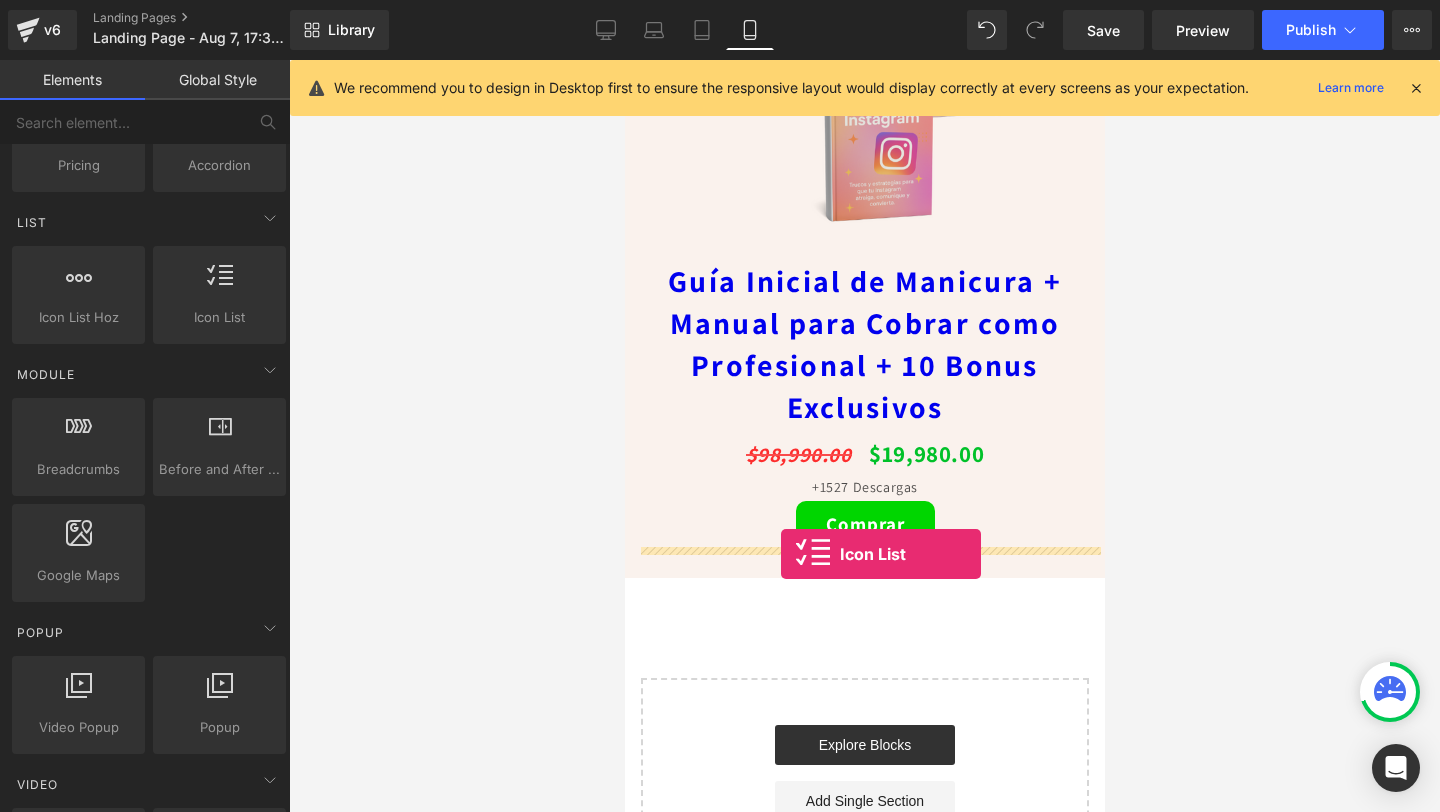 drag, startPoint x: 844, startPoint y: 348, endPoint x: 780, endPoint y: 555, distance: 216.66795 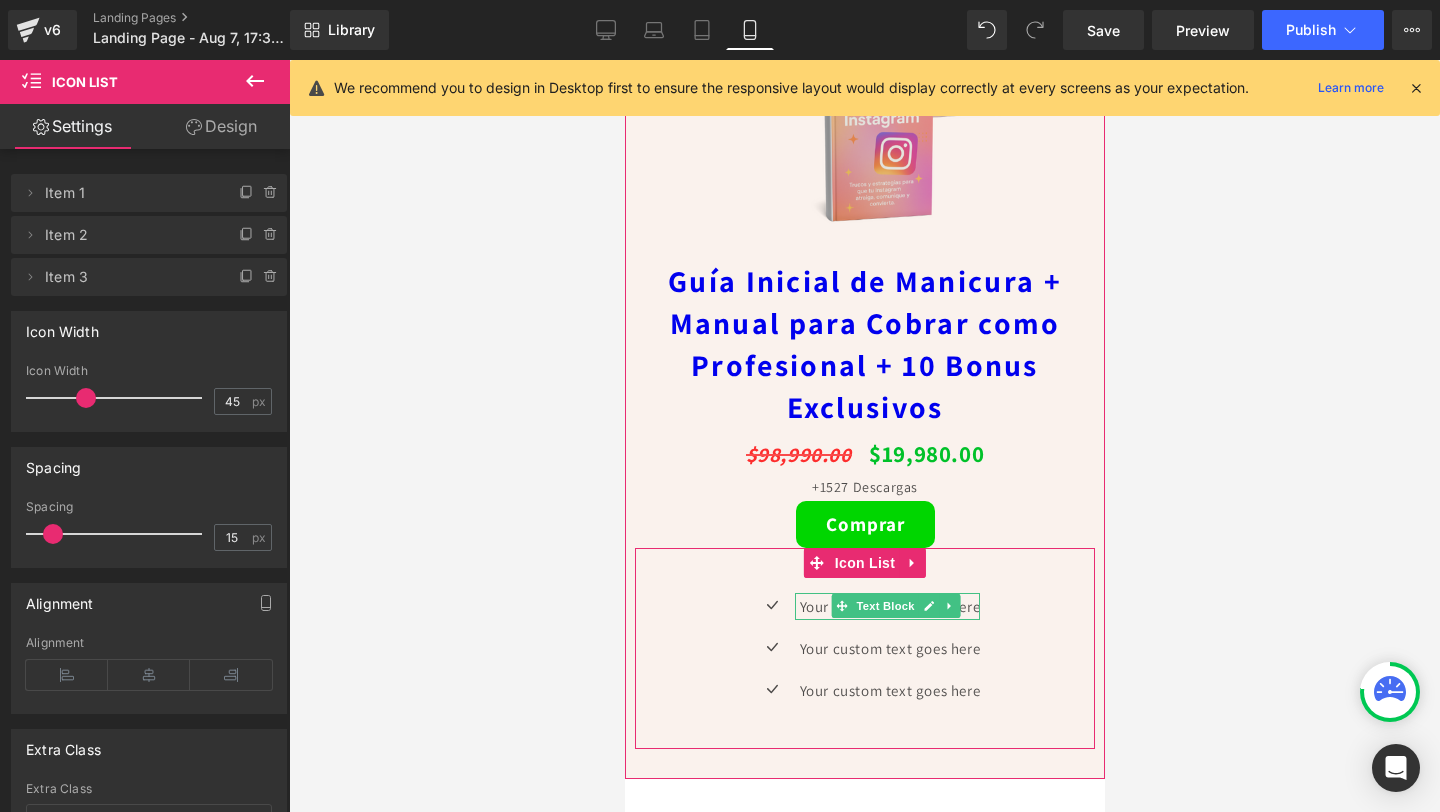 click on "Your custom text goes here" at bounding box center (889, 606) 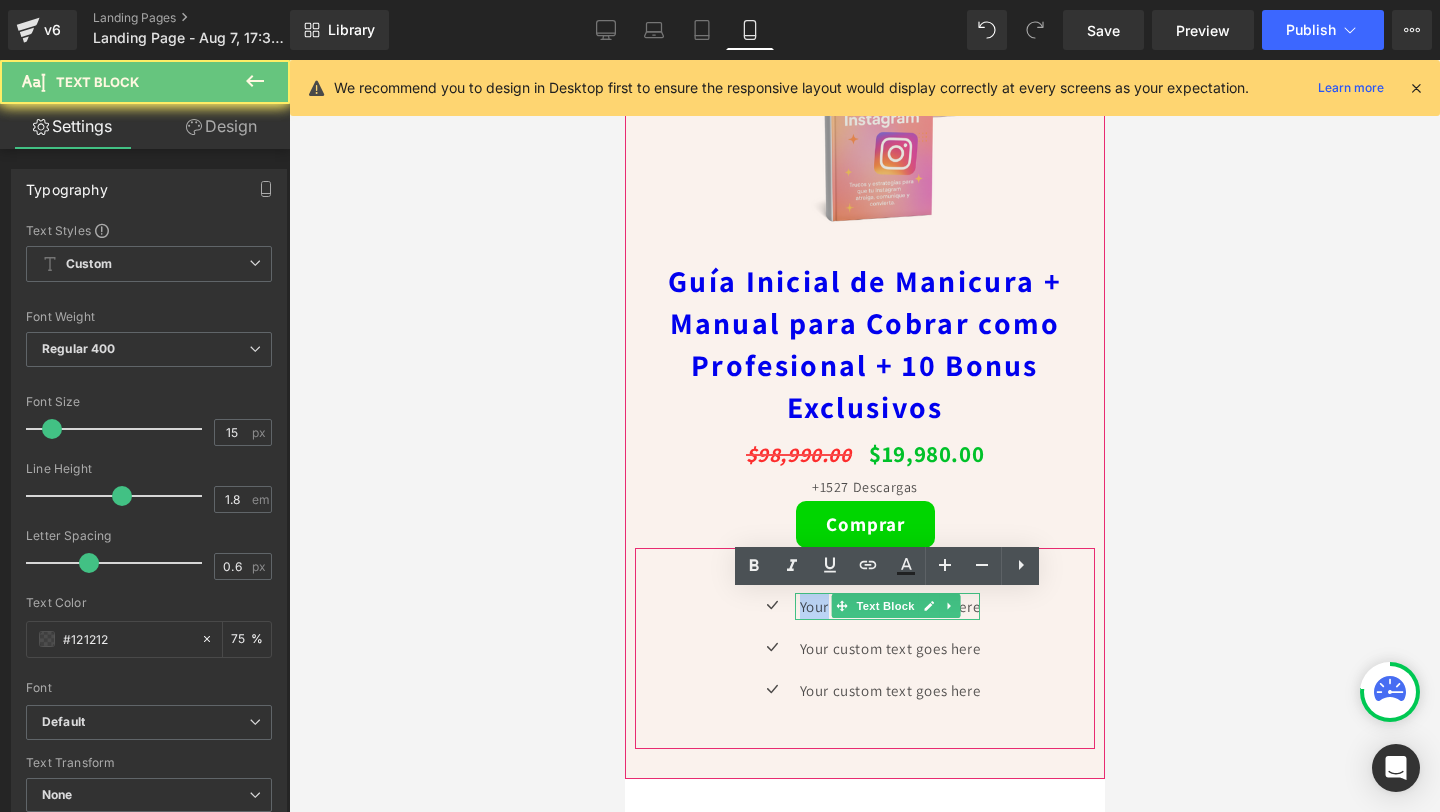 click on "Your custom text goes here" at bounding box center (889, 606) 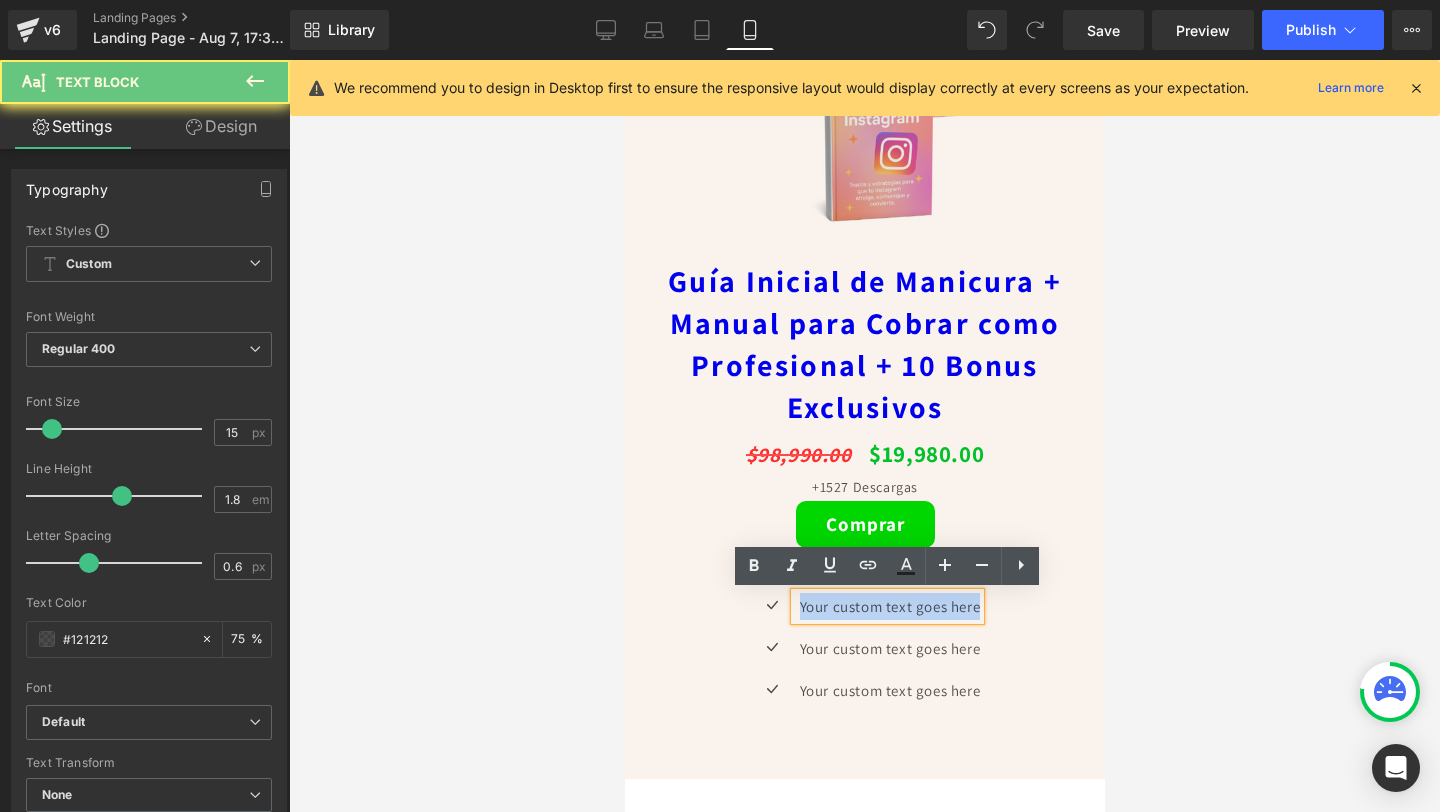 click on "Your custom text goes here" at bounding box center (889, 606) 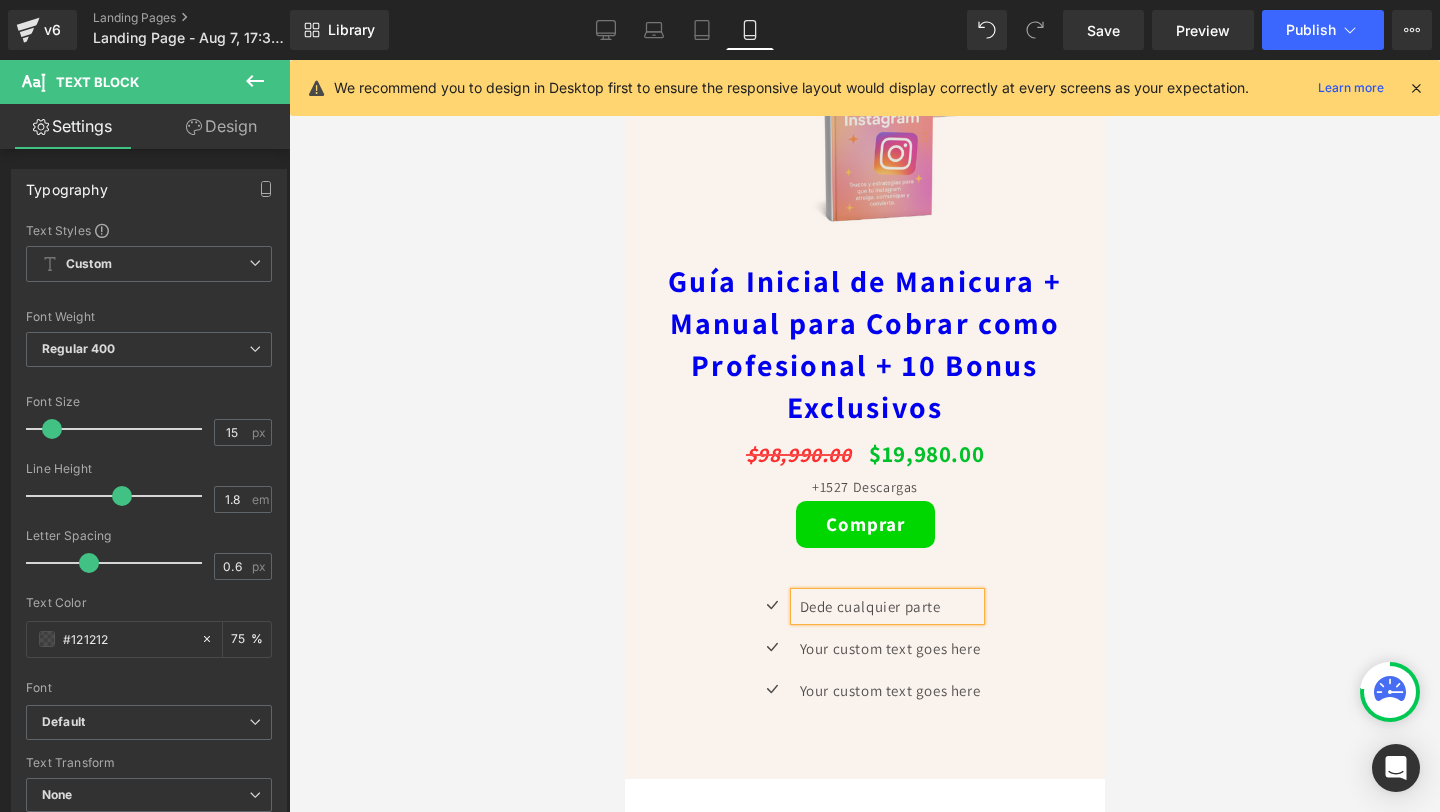 click on "Dede cualquier parte" at bounding box center (889, 606) 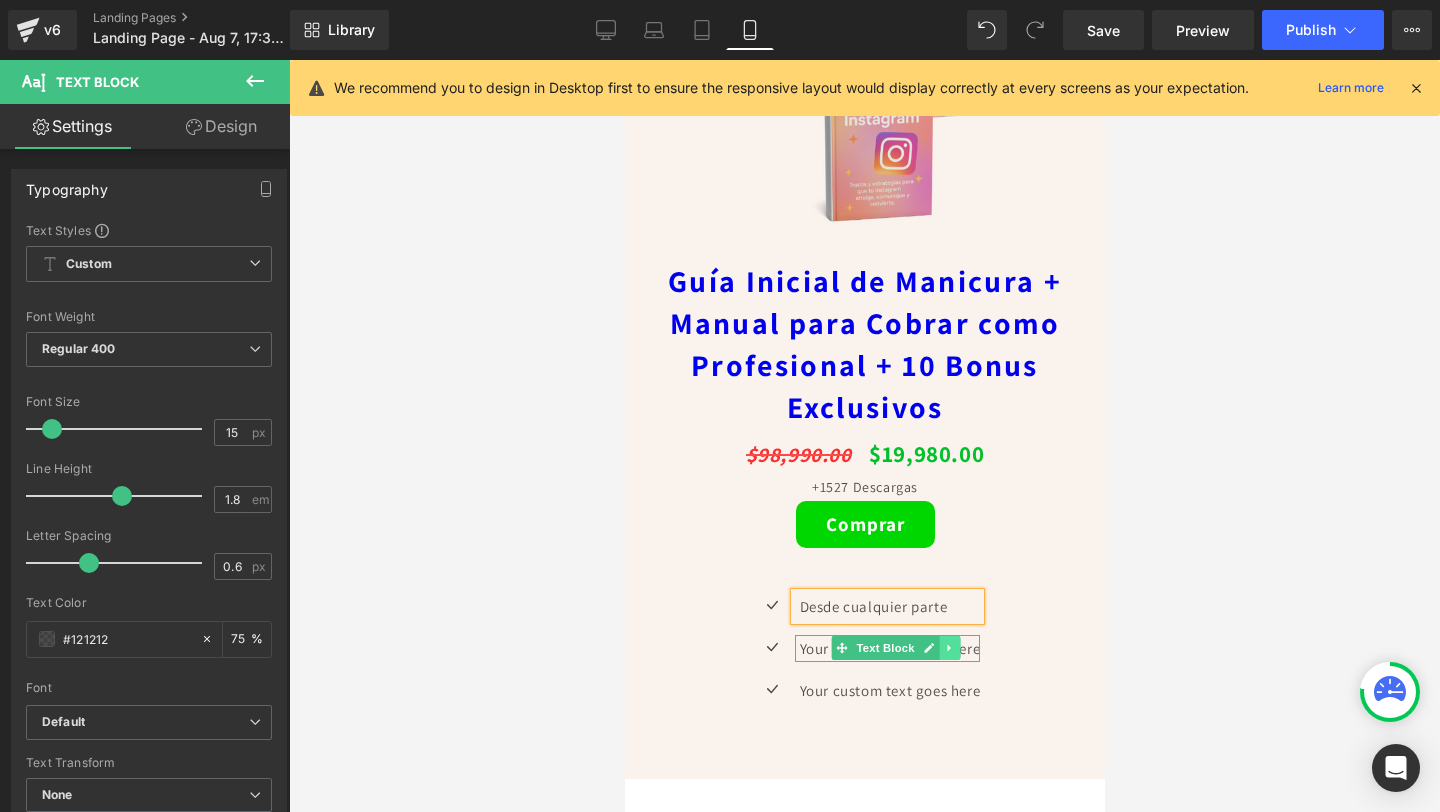 click at bounding box center (949, 648) 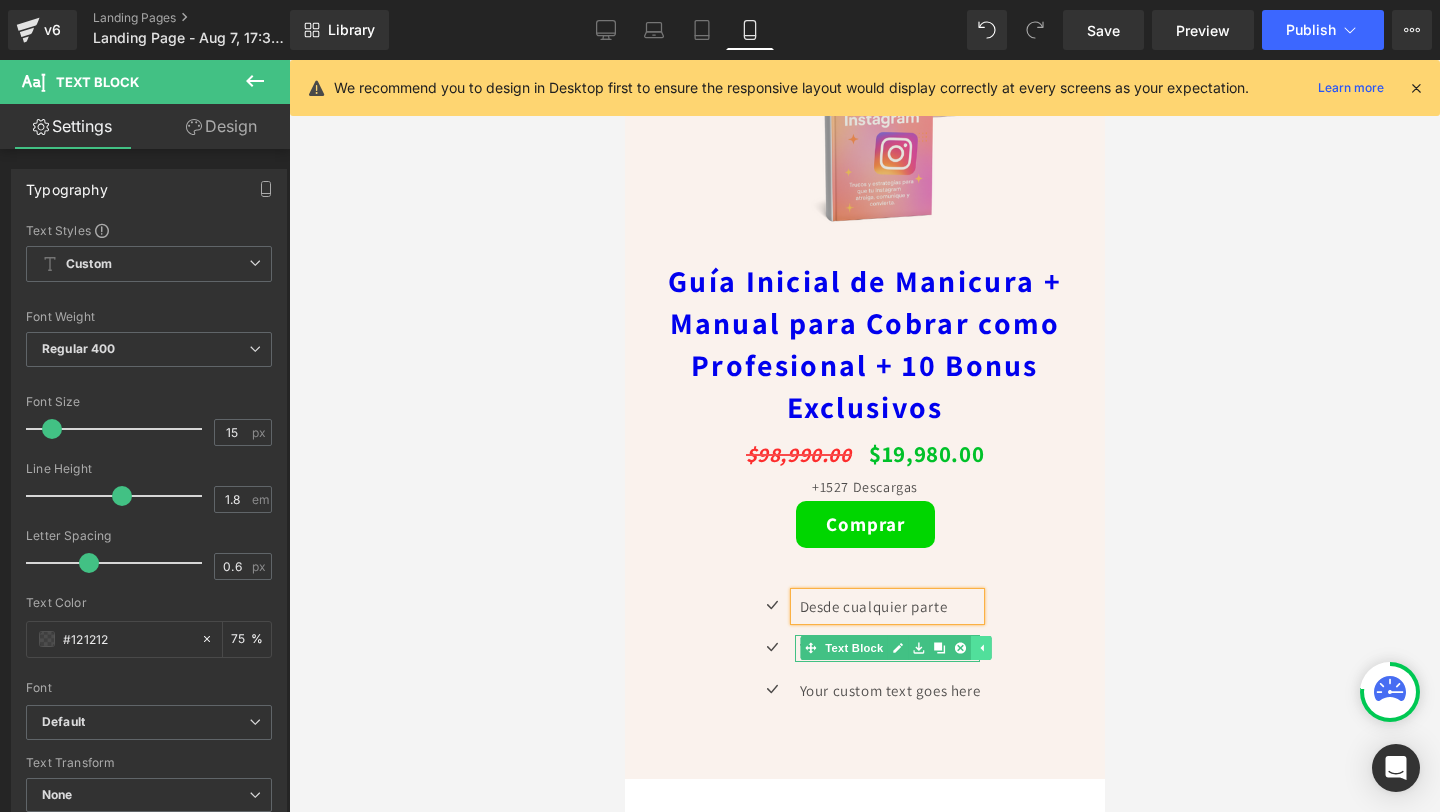 click at bounding box center [959, 648] 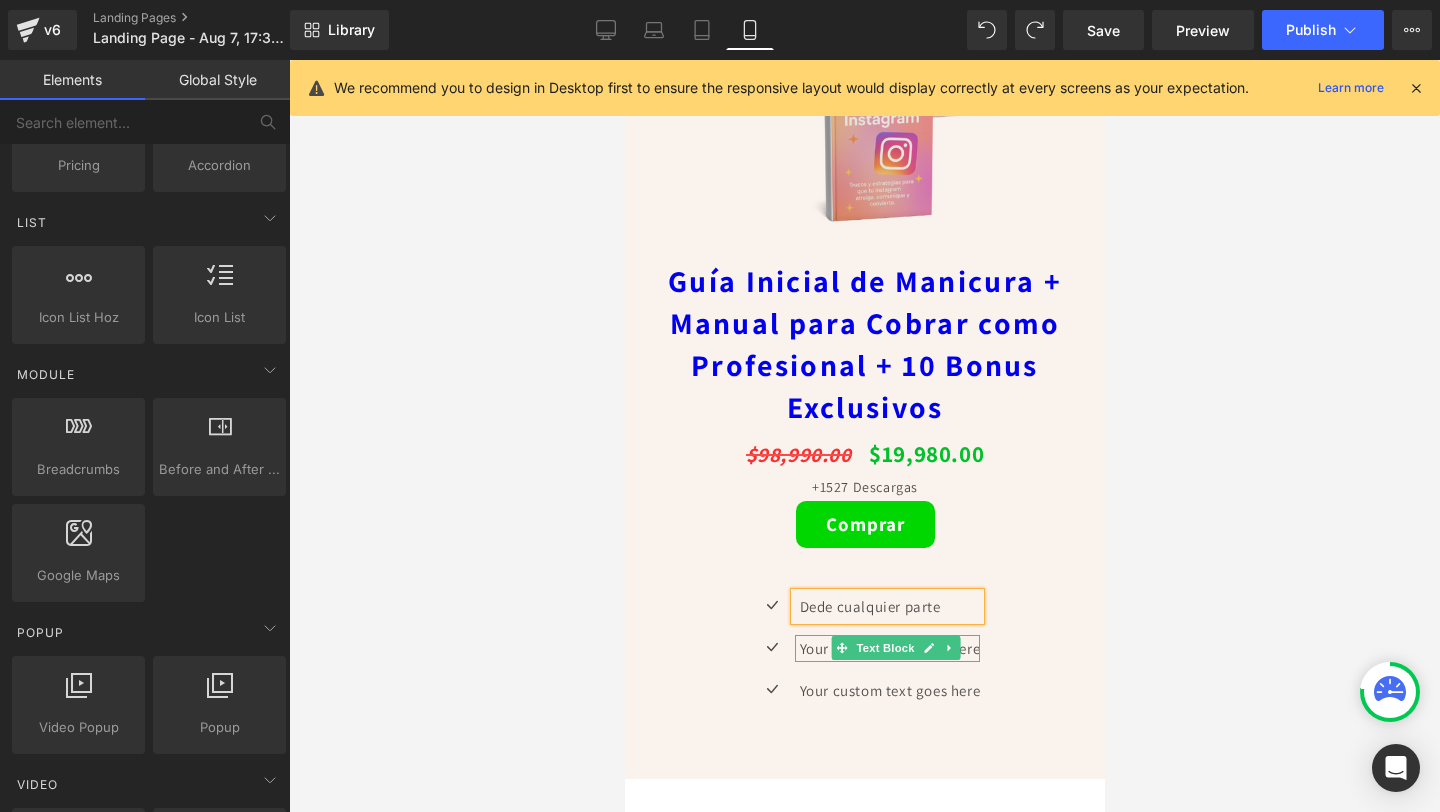 click on "Your custom text goes here" at bounding box center (889, 648) 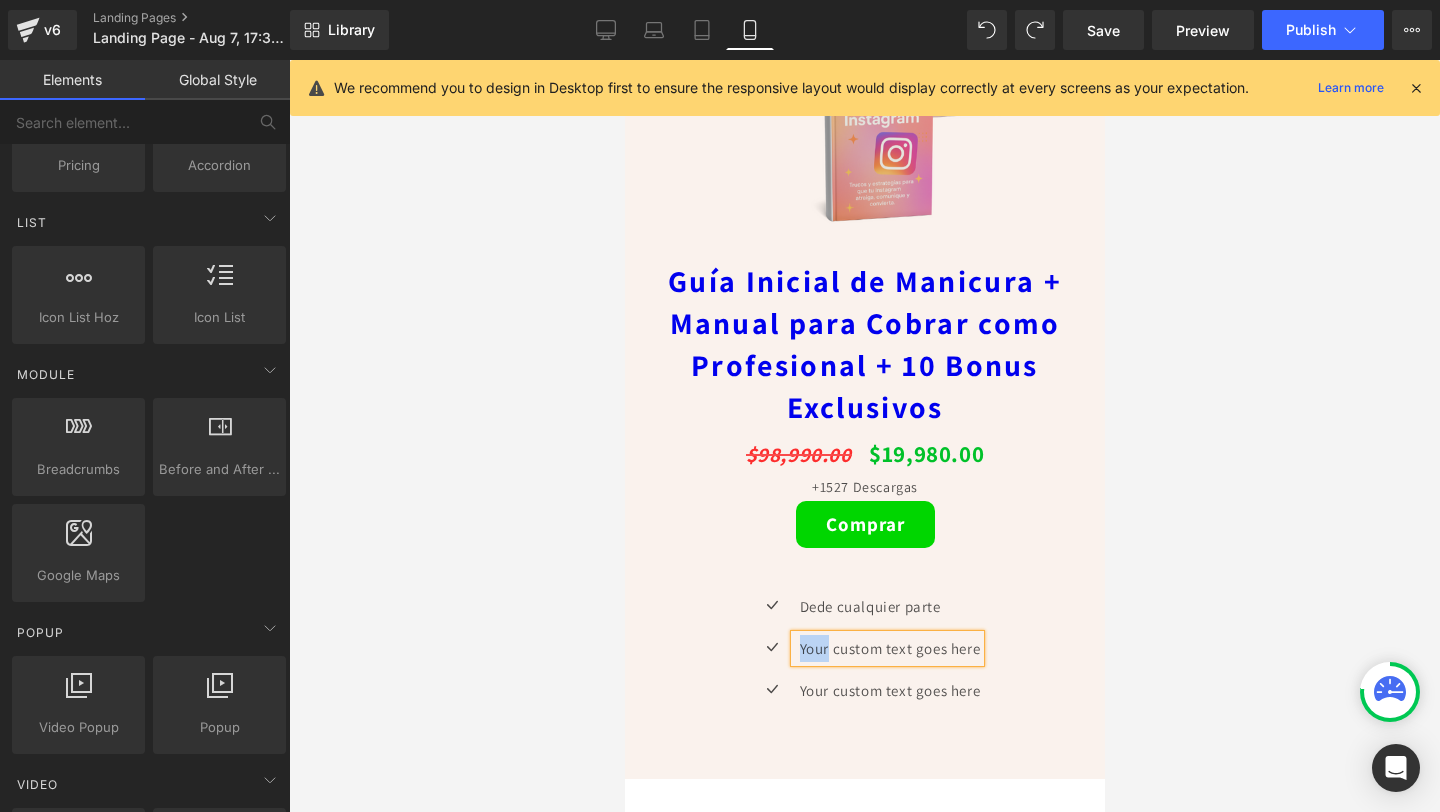 click on "Your custom text goes here" at bounding box center [889, 648] 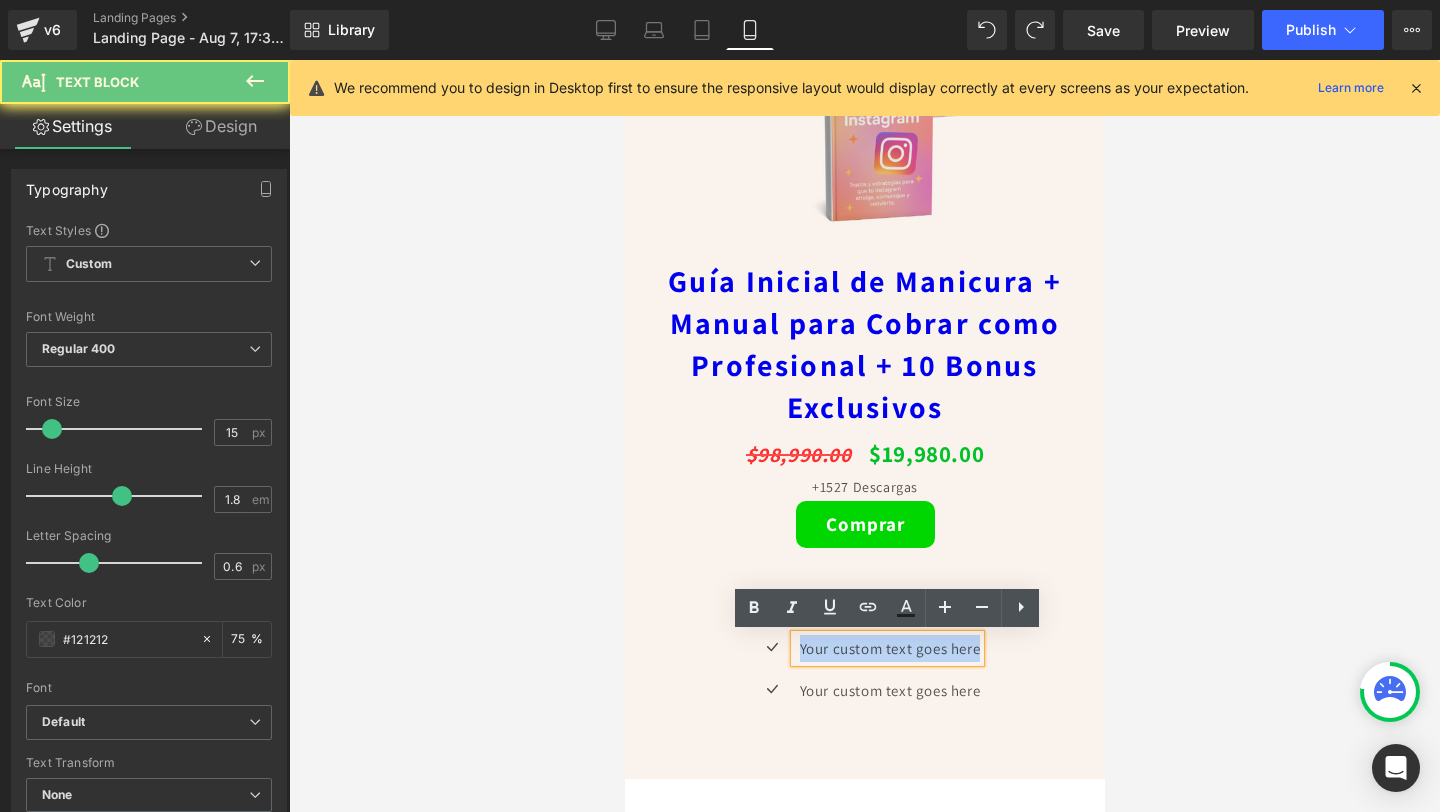 click on "Your custom text goes here" at bounding box center (889, 648) 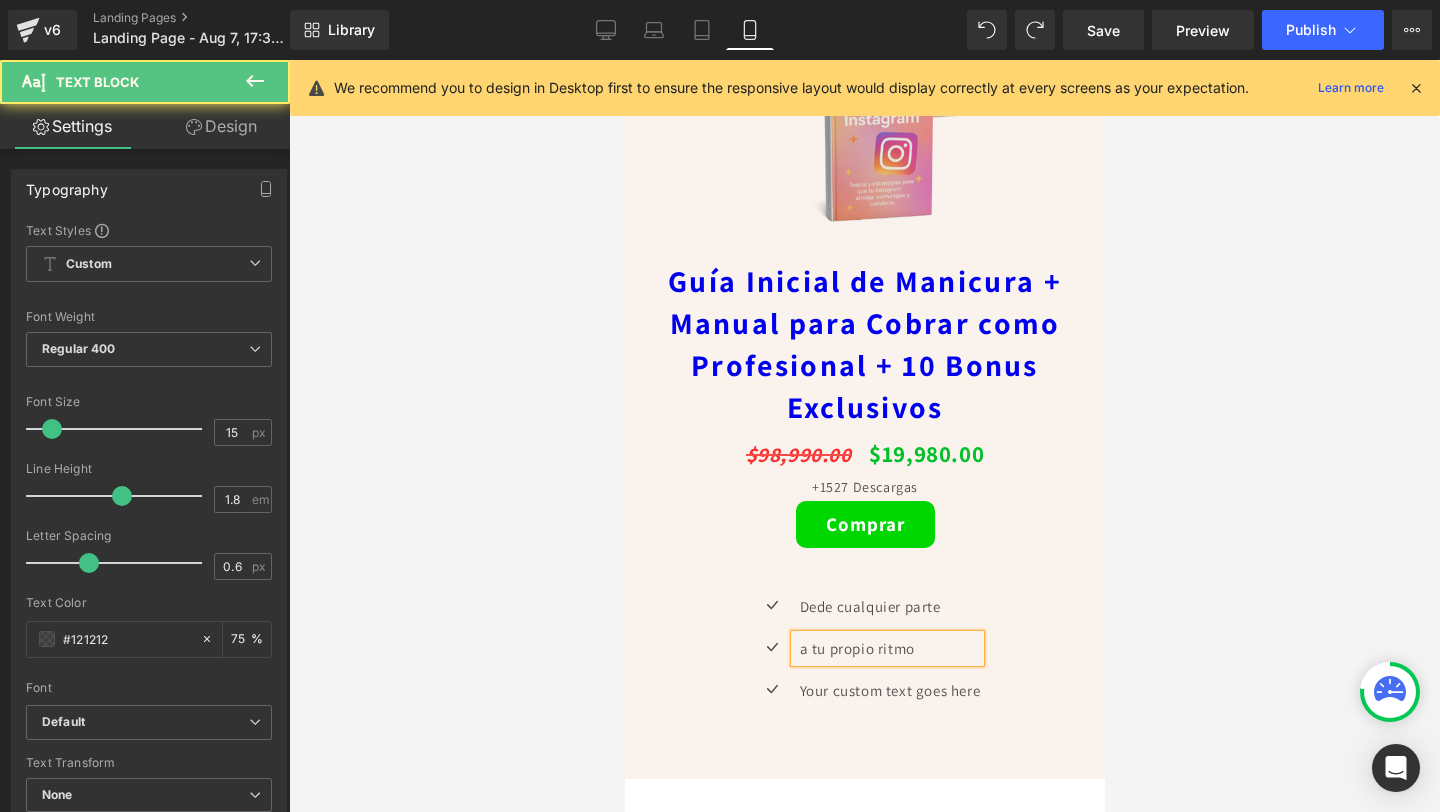 click on "a tu propio ritmo" at bounding box center [889, 648] 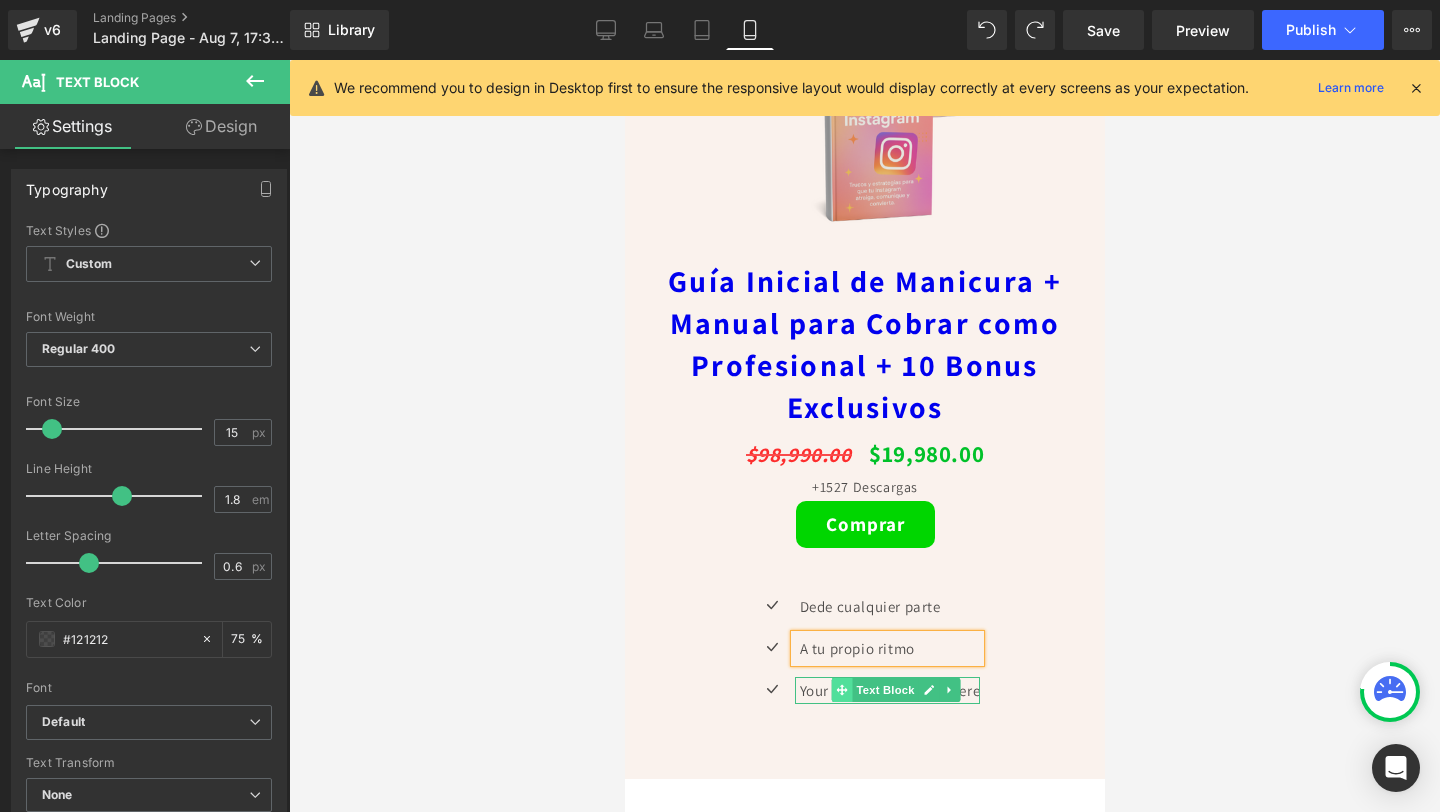 click 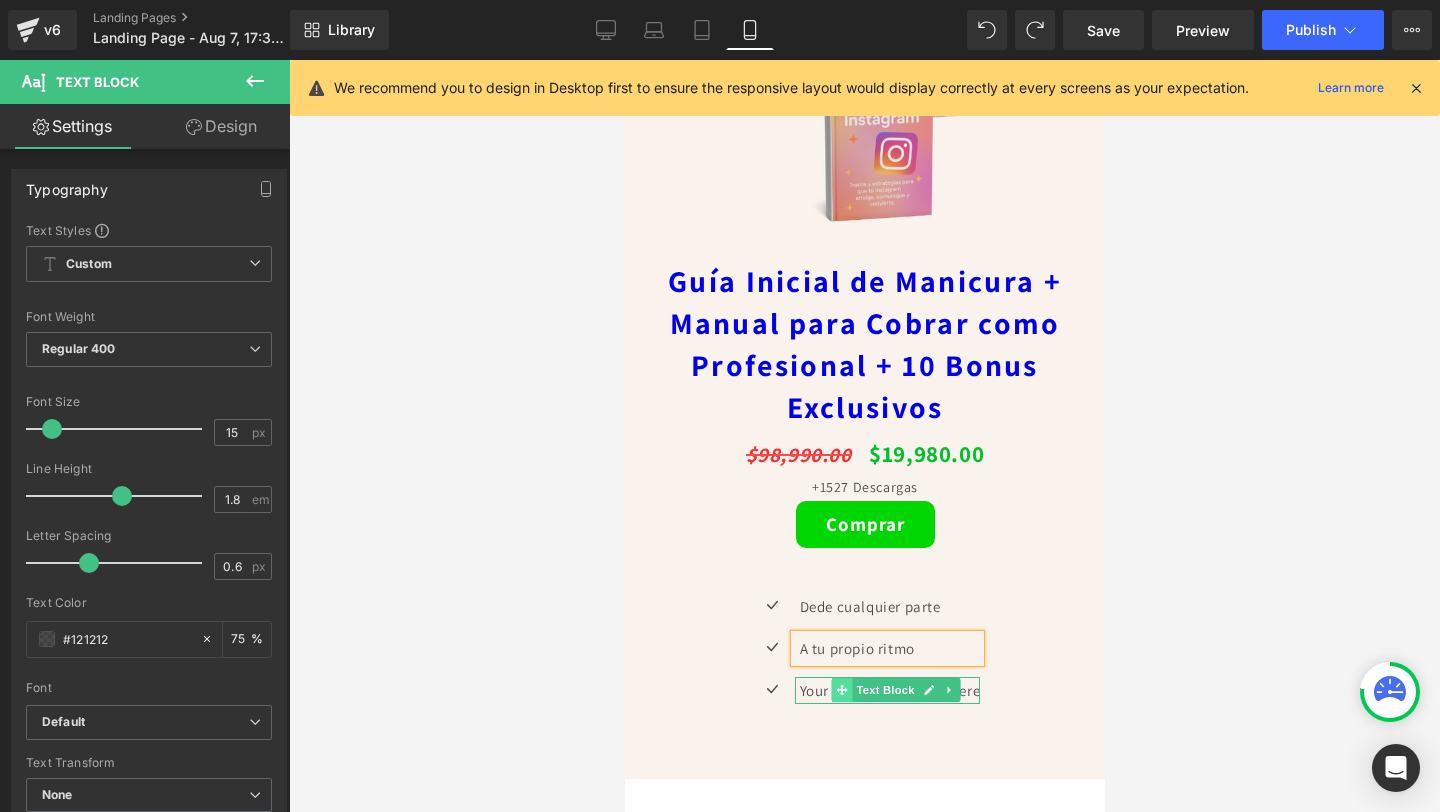 click 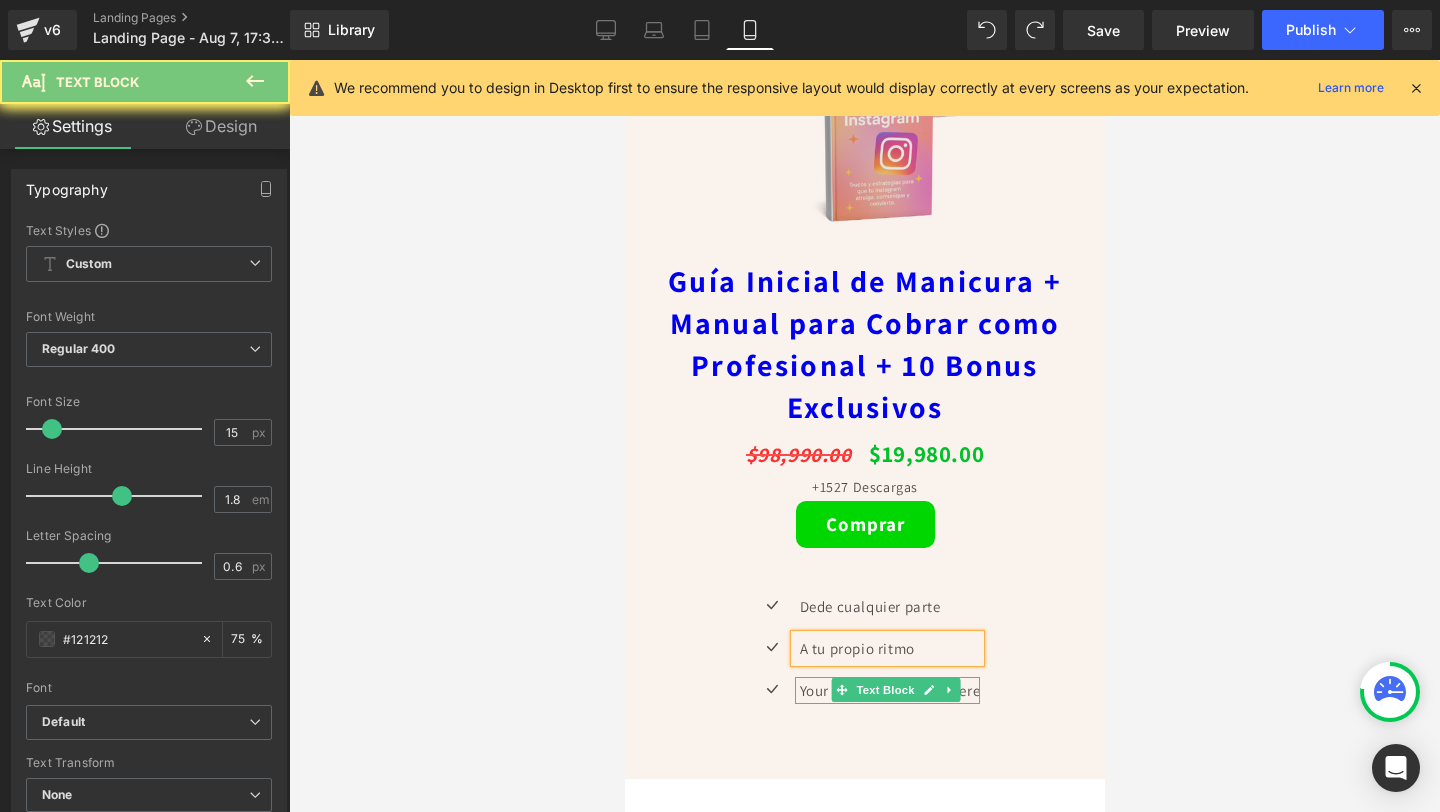 click on "Your custom text goes here" at bounding box center [889, 690] 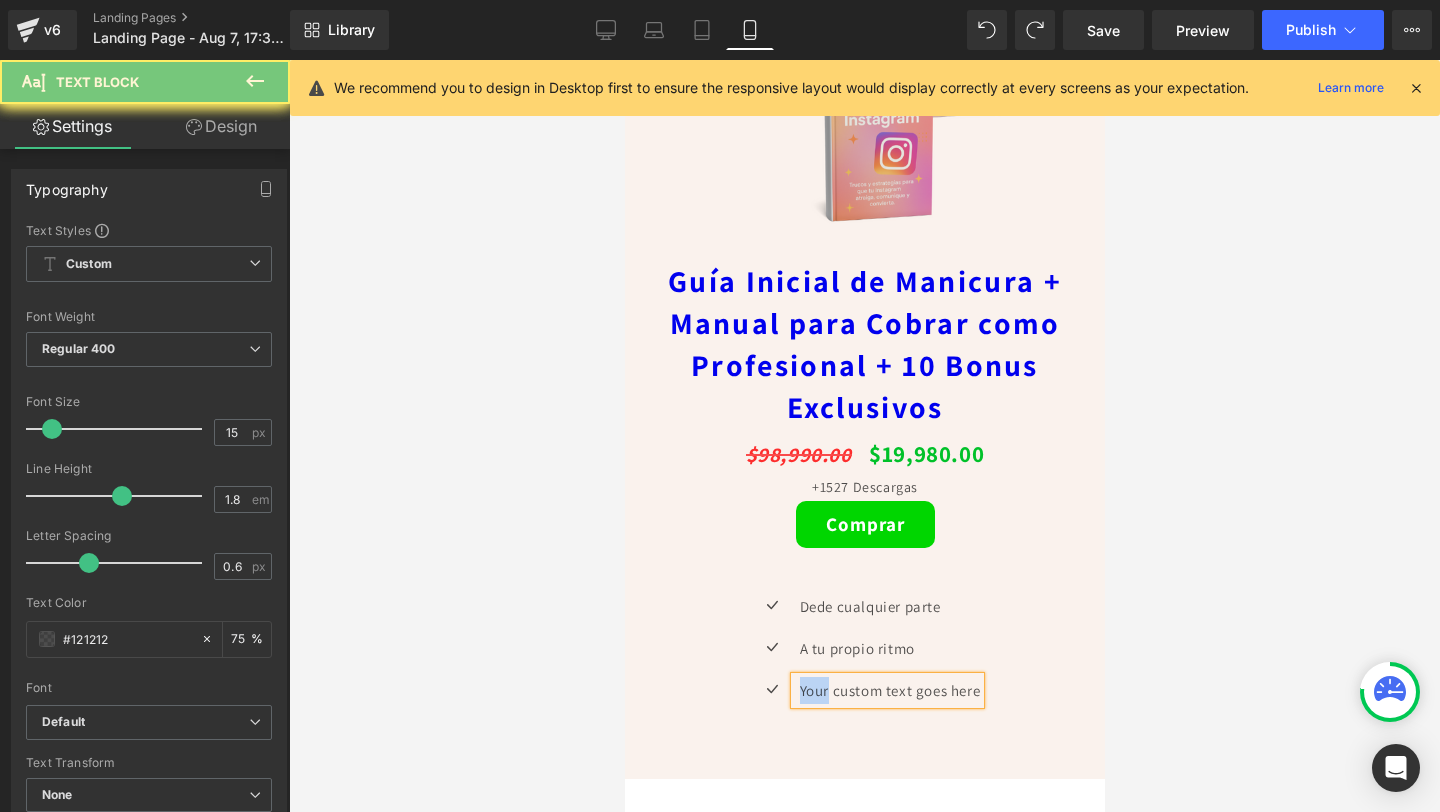 click on "Your custom text goes here" at bounding box center (889, 690) 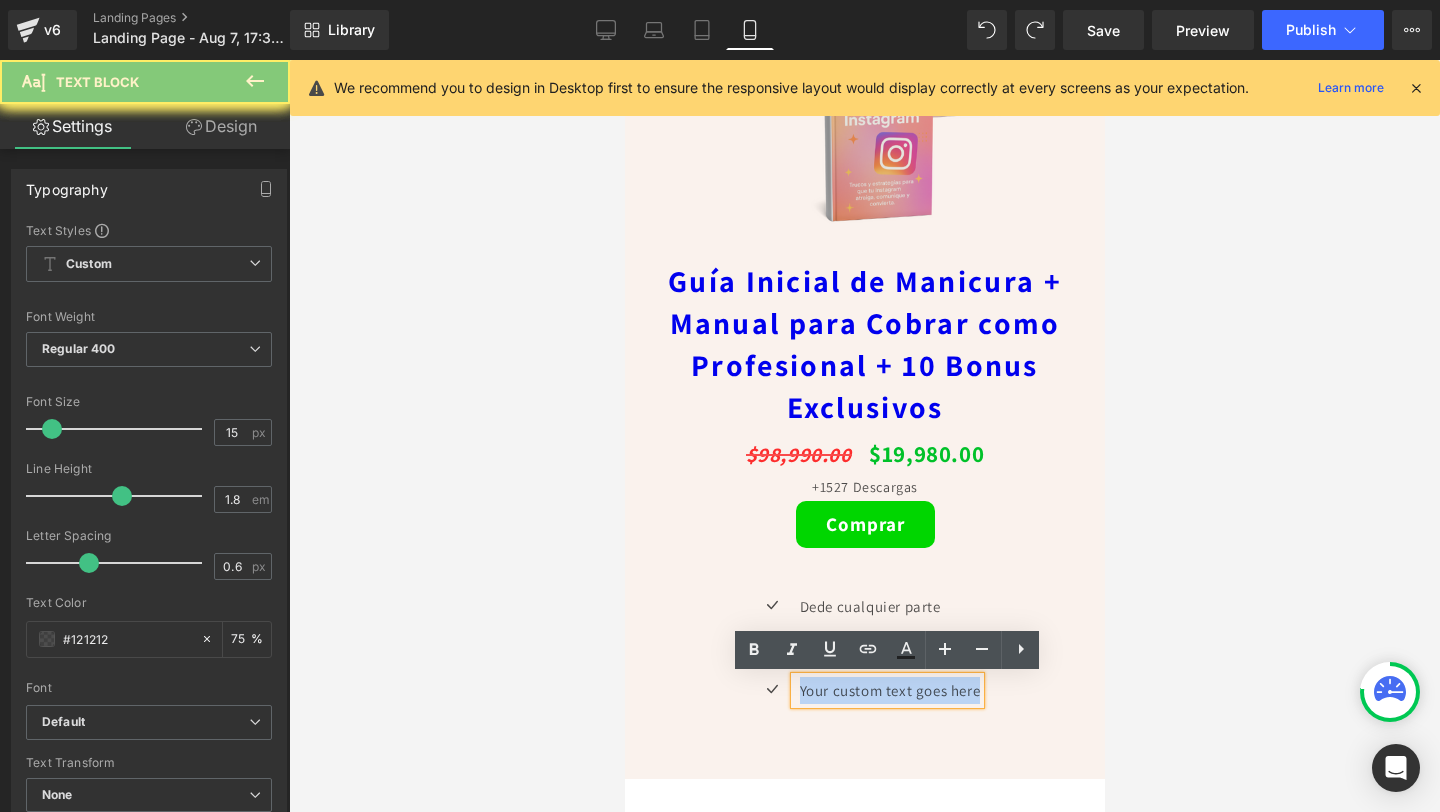 click on "Your custom text goes here" at bounding box center (889, 690) 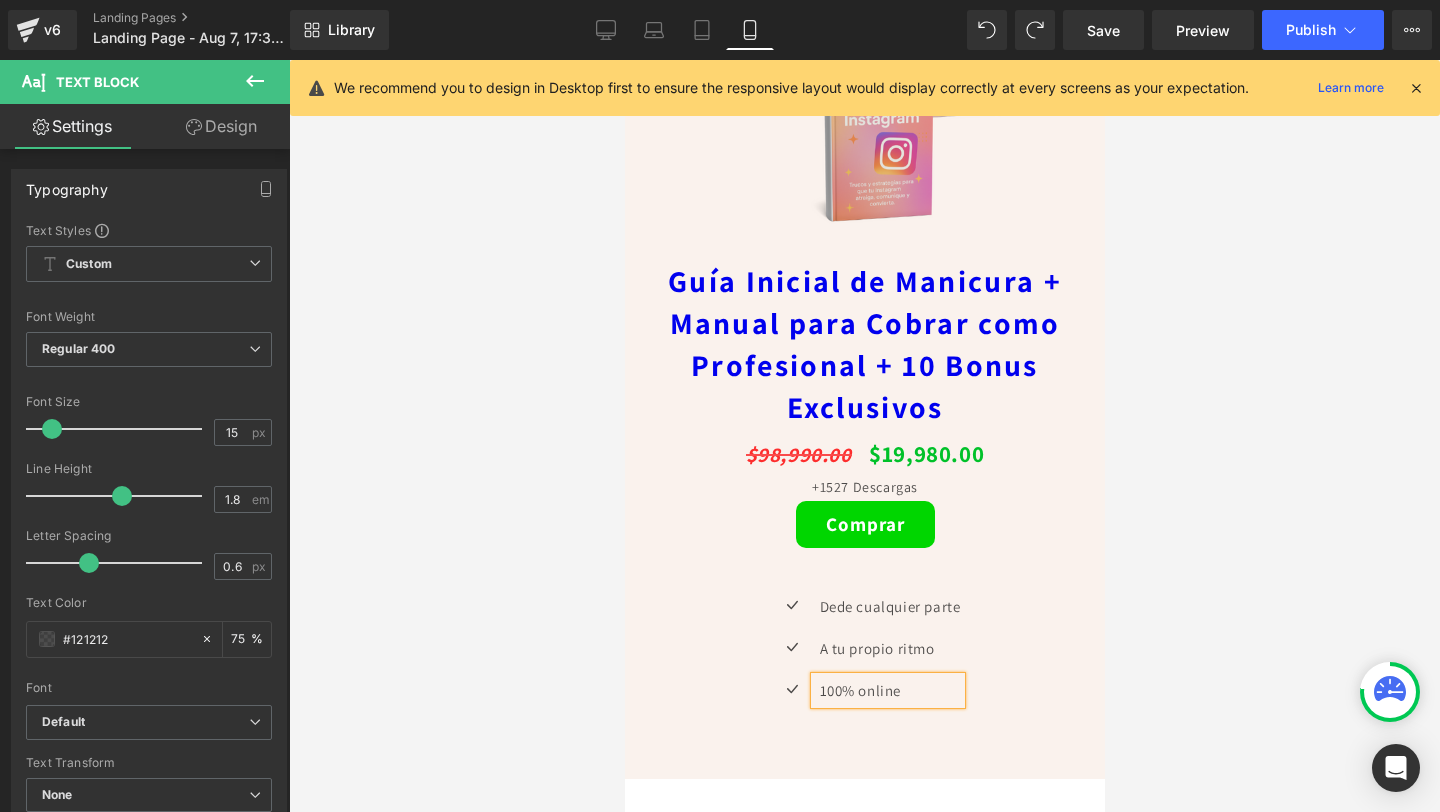 click at bounding box center [864, 436] 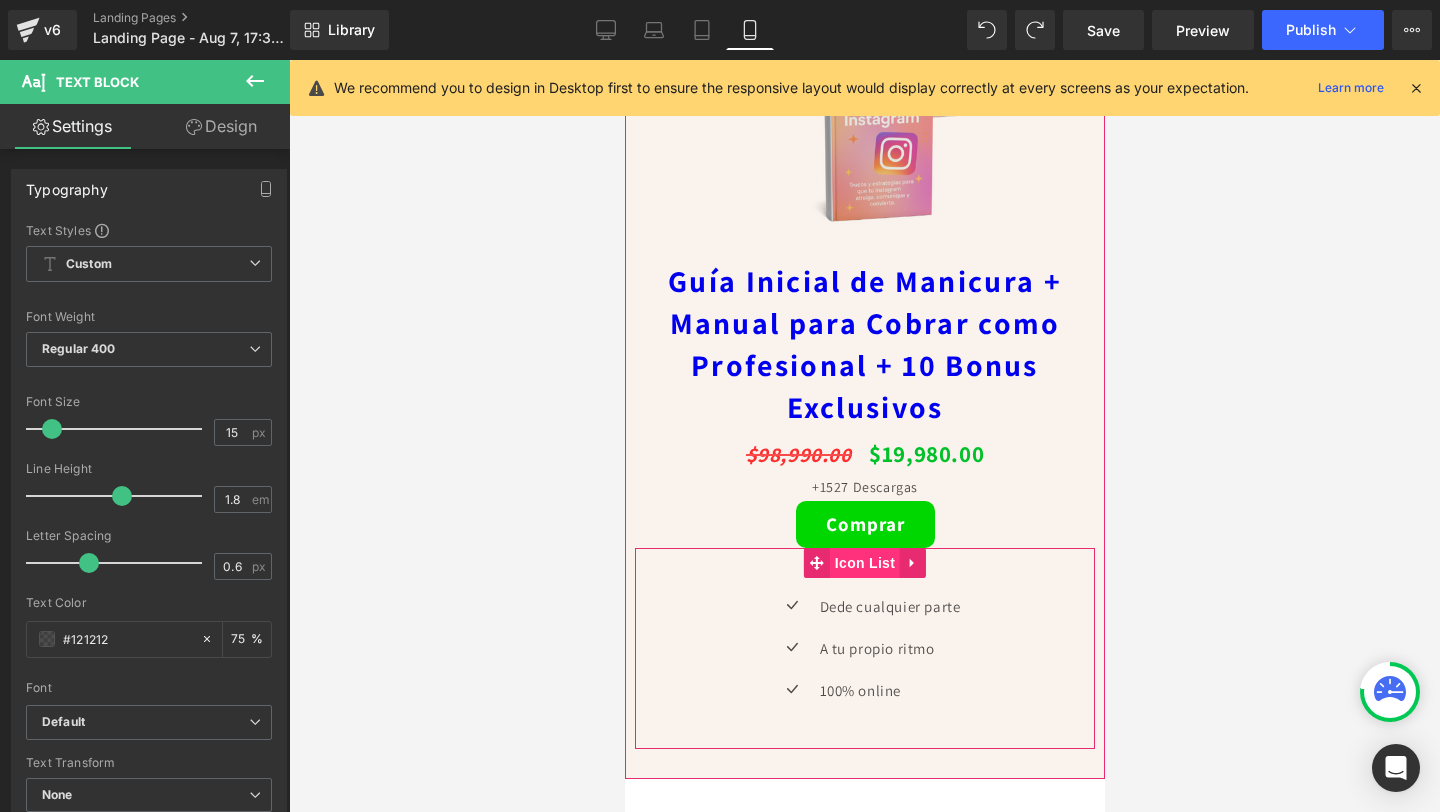 click on "Icon List" at bounding box center [864, 563] 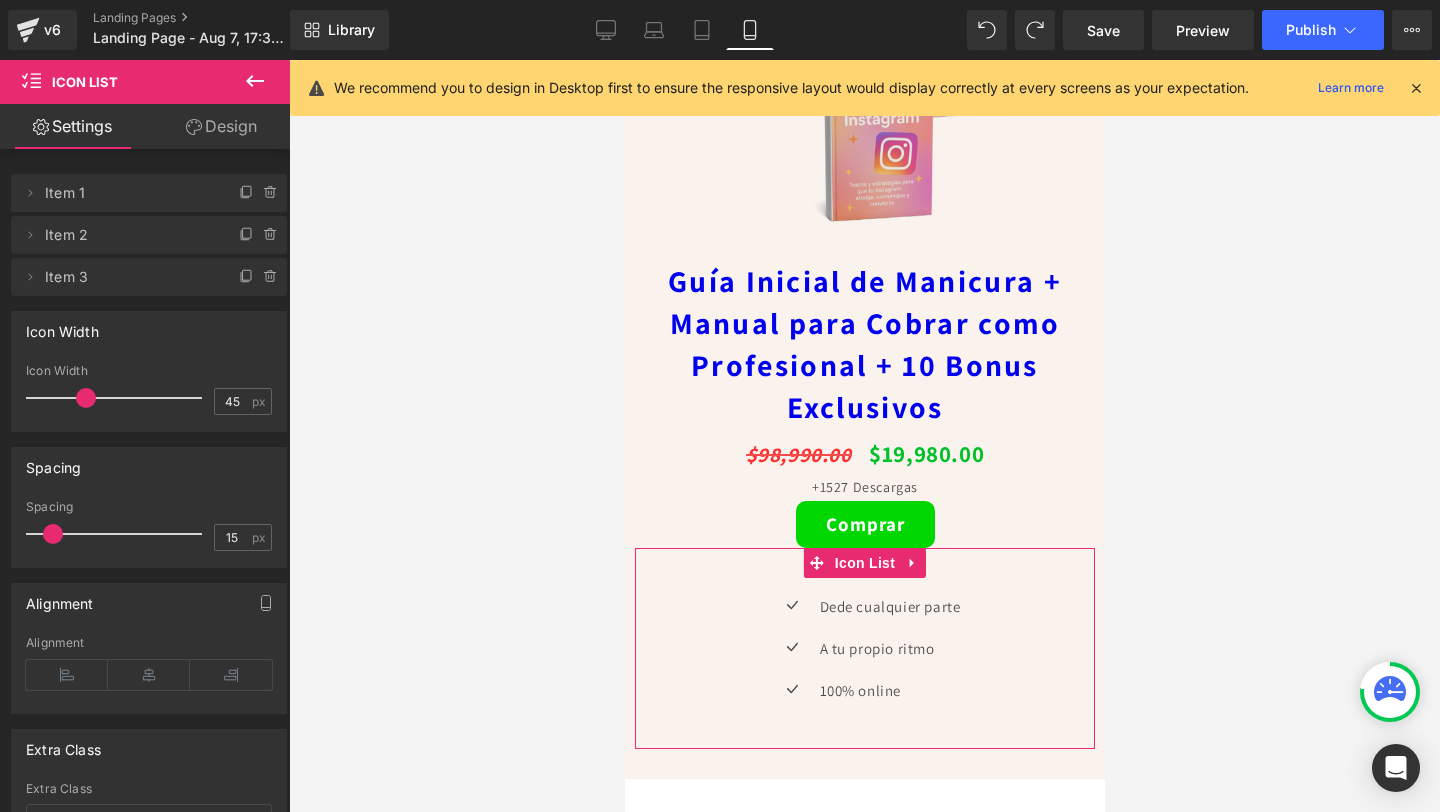 click on "Design" at bounding box center [221, 126] 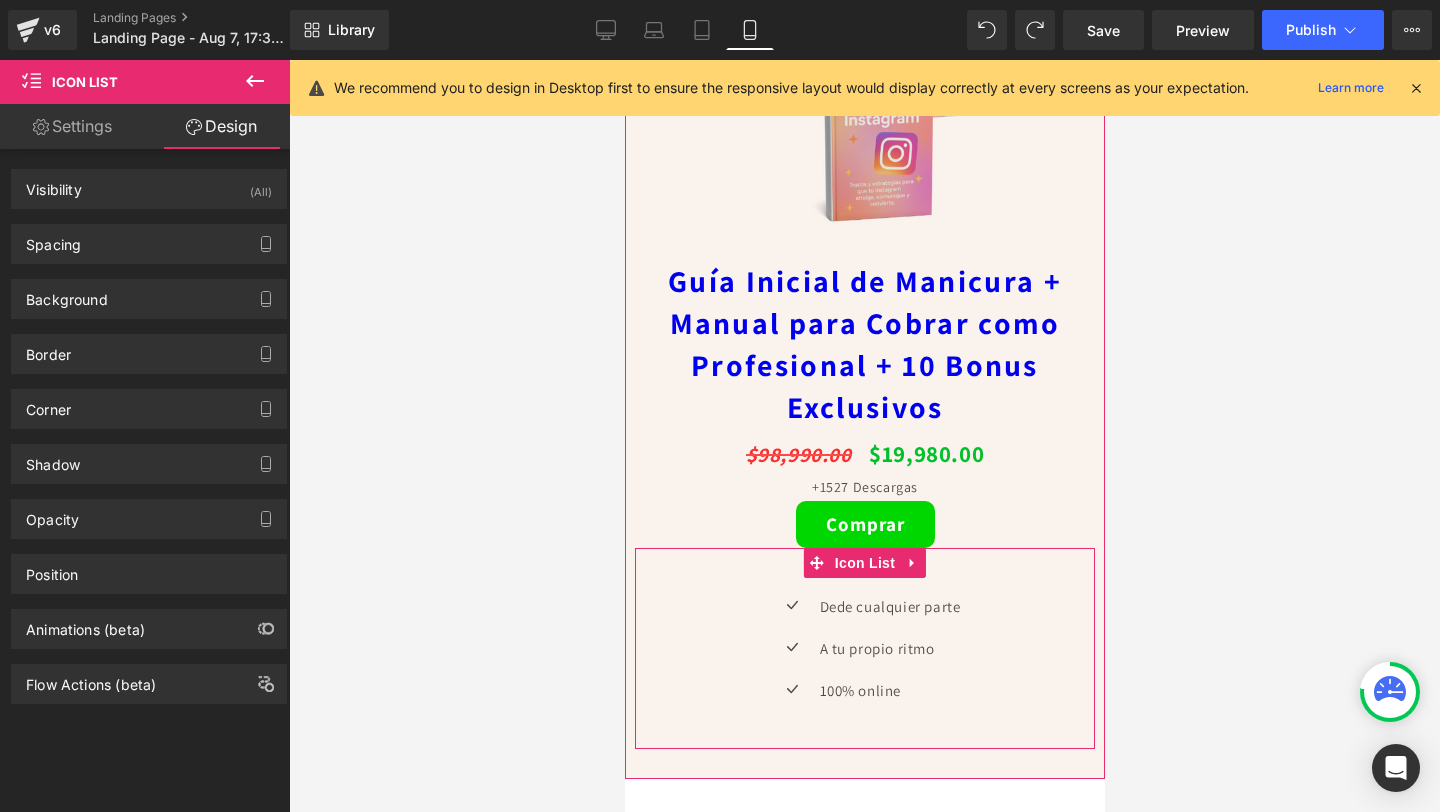 click on "Icon
Dede cualquier parte
Text Block
Icon
A tu propio ritmo Text Block
Icon
100% online
Text Block
Icon List" at bounding box center [864, 648] 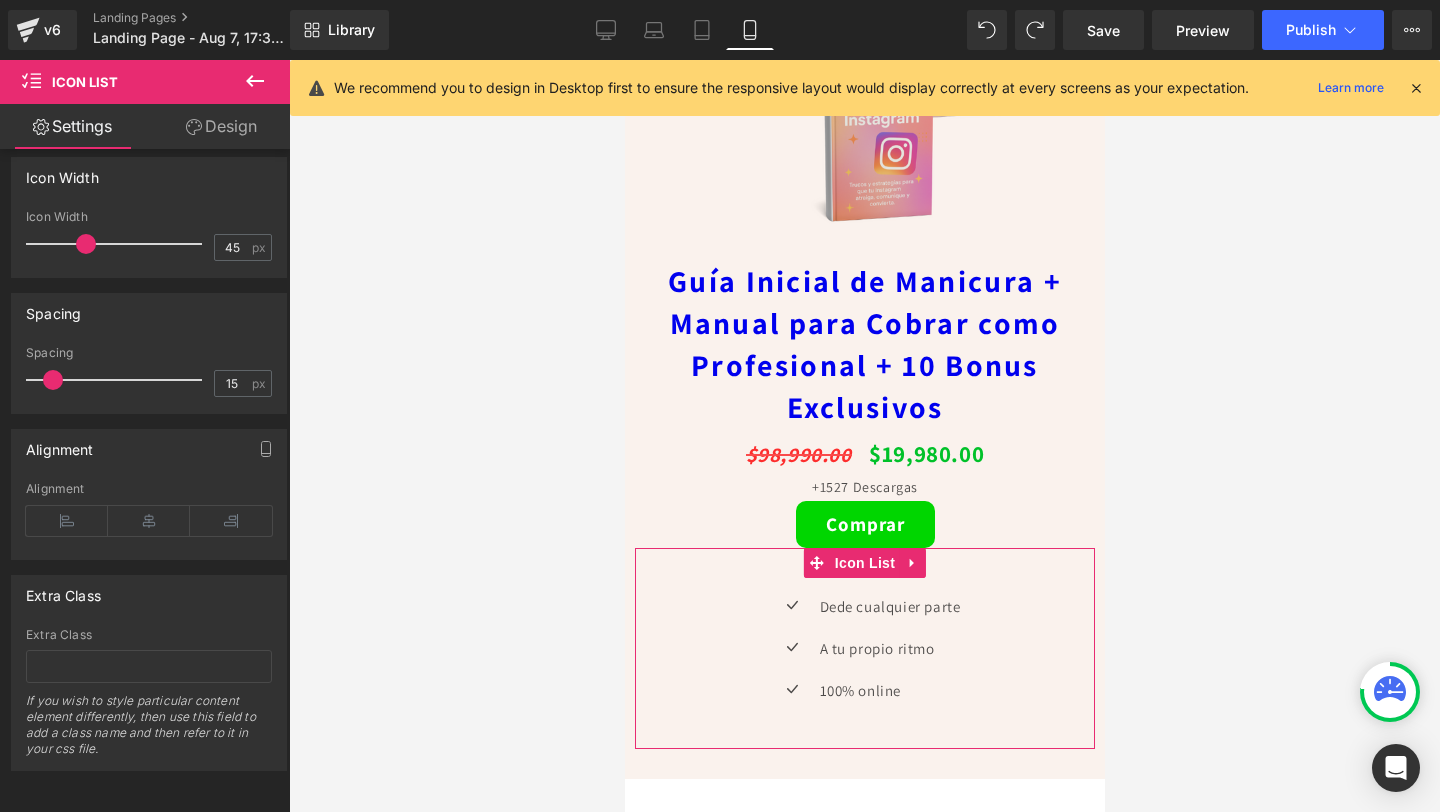 scroll, scrollTop: 169, scrollLeft: 0, axis: vertical 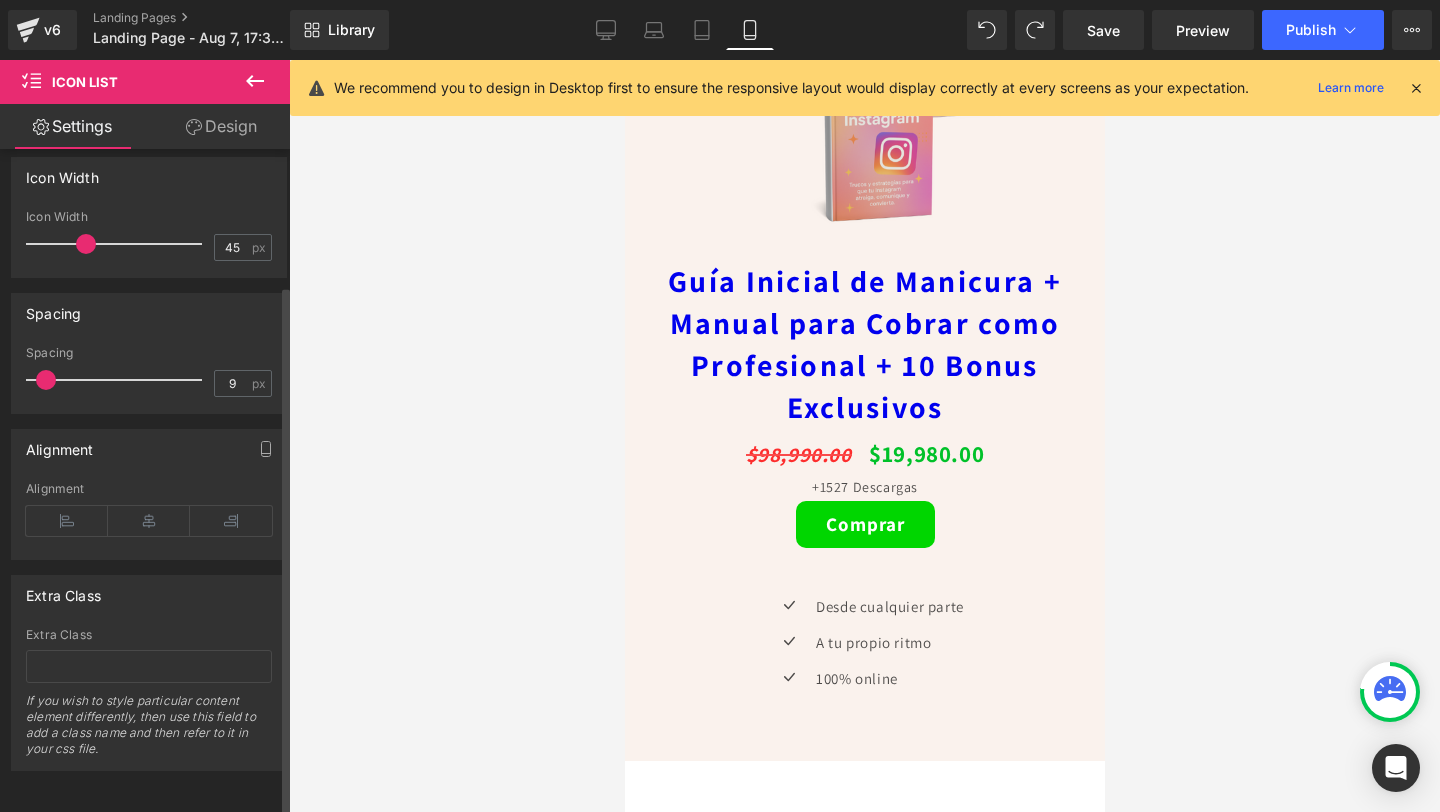 click at bounding box center [46, 380] 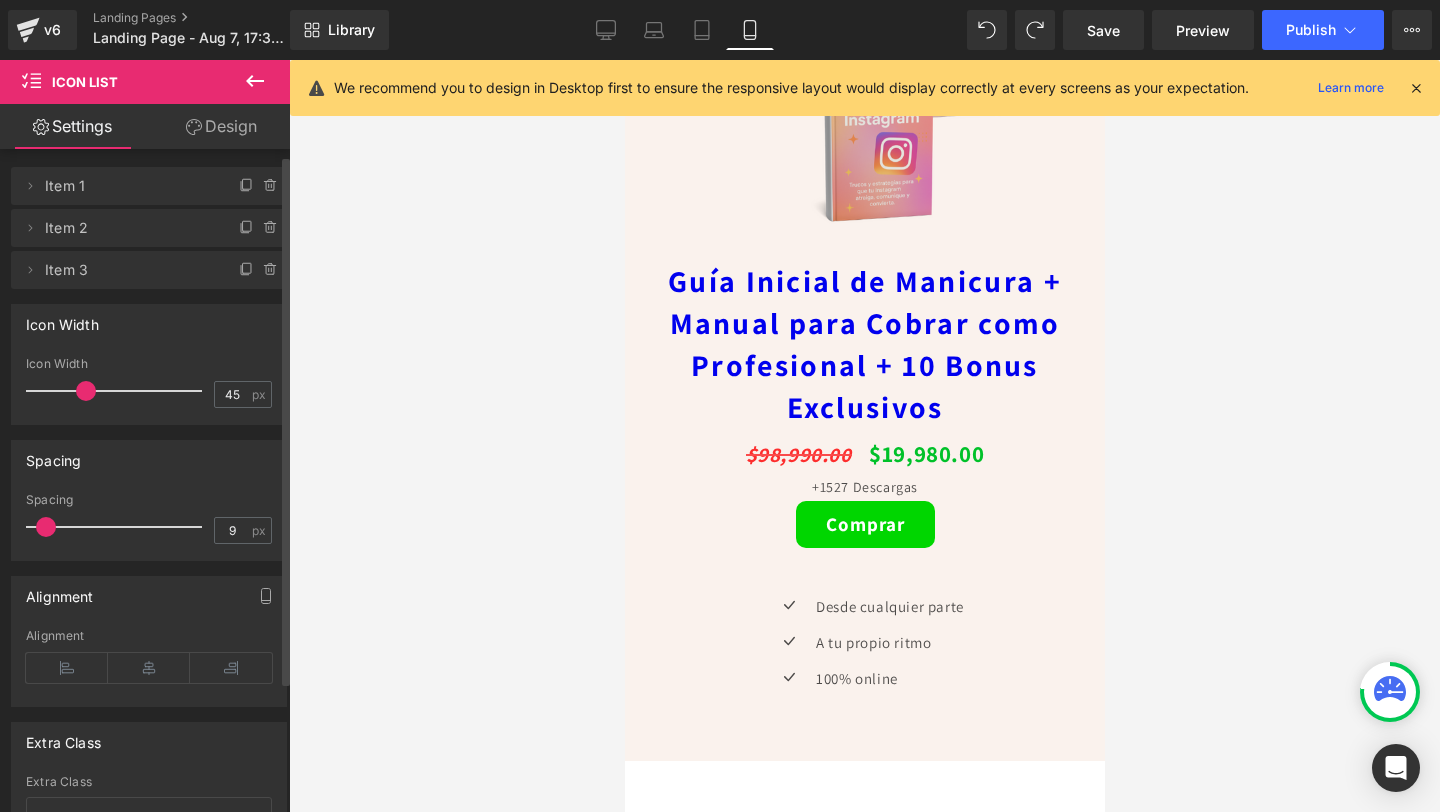 scroll, scrollTop: 0, scrollLeft: 0, axis: both 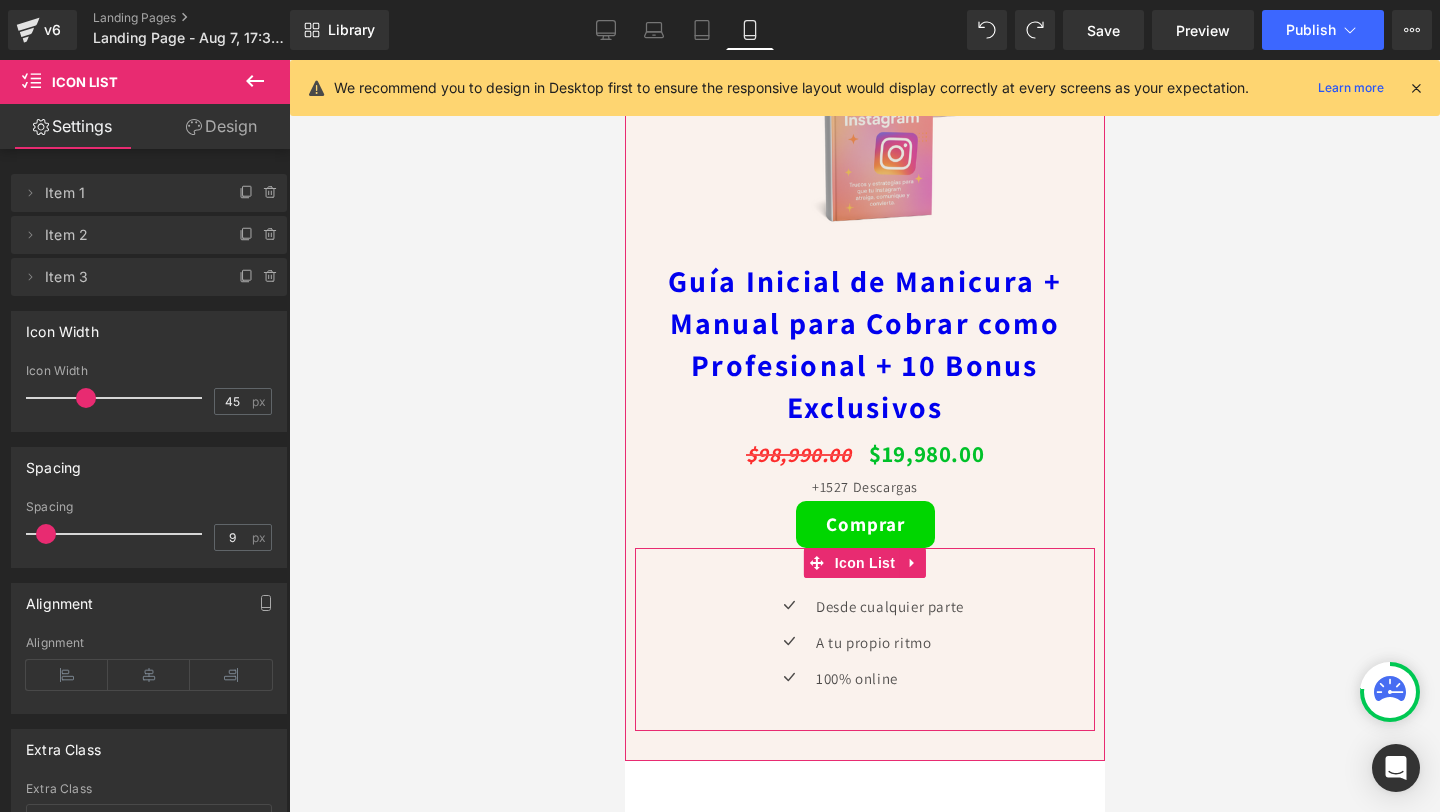 click on "Icon
Desde cualquier parte
Text Block
Icon
A tu propio ritmo Text Block
Icon
100% online
Text Block
Icon List" at bounding box center (864, 639) 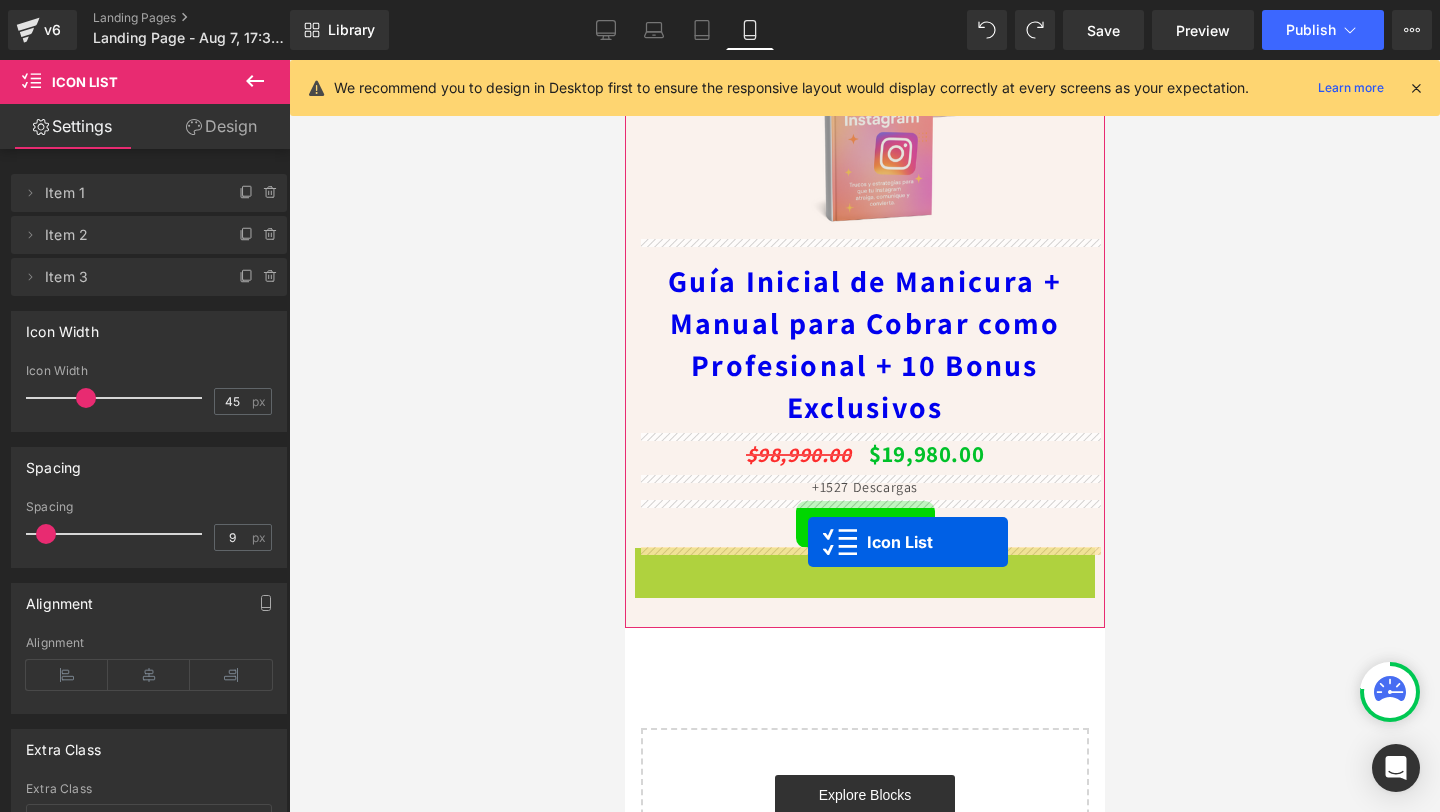 drag, startPoint x: 807, startPoint y: 560, endPoint x: 807, endPoint y: 542, distance: 18 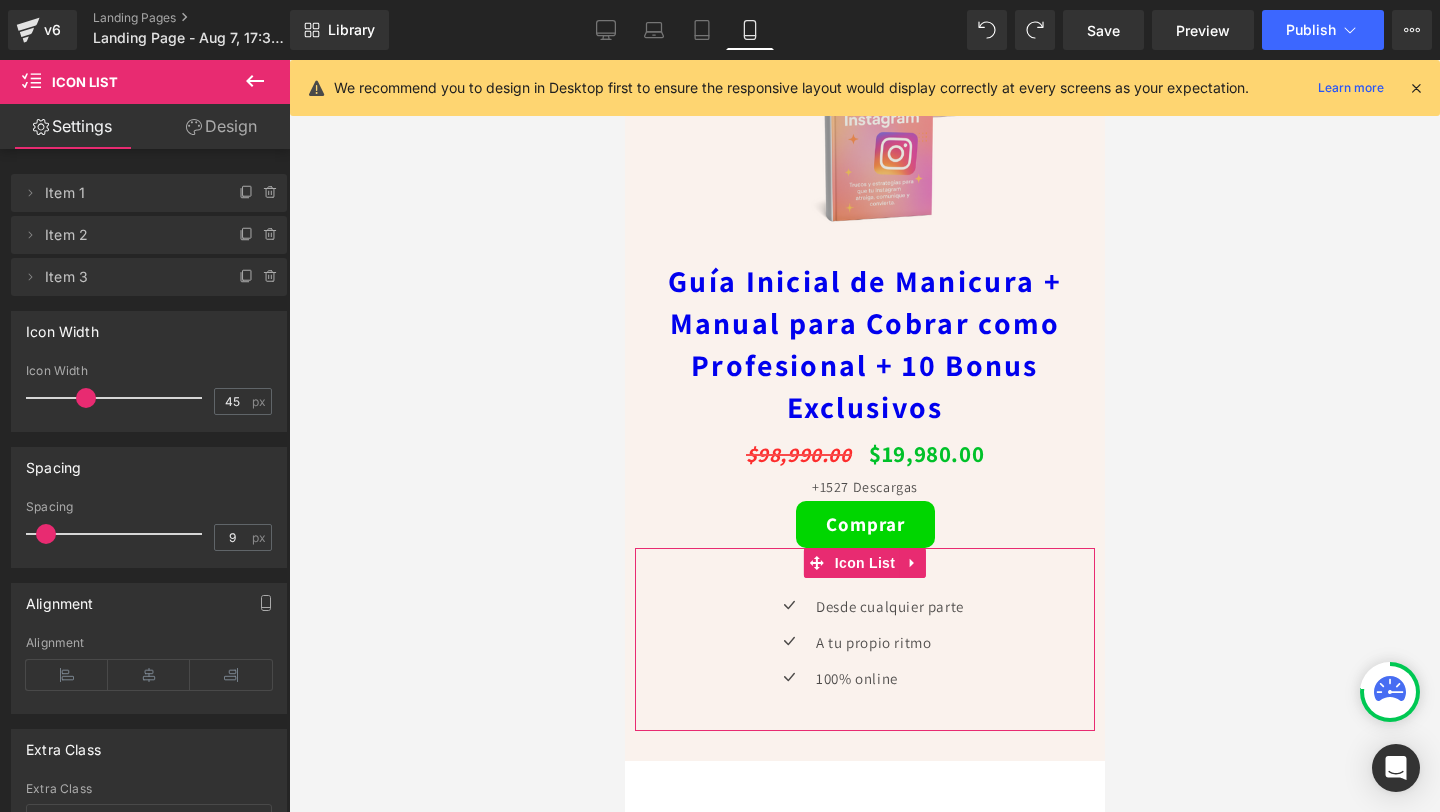 click on "Design" at bounding box center (221, 126) 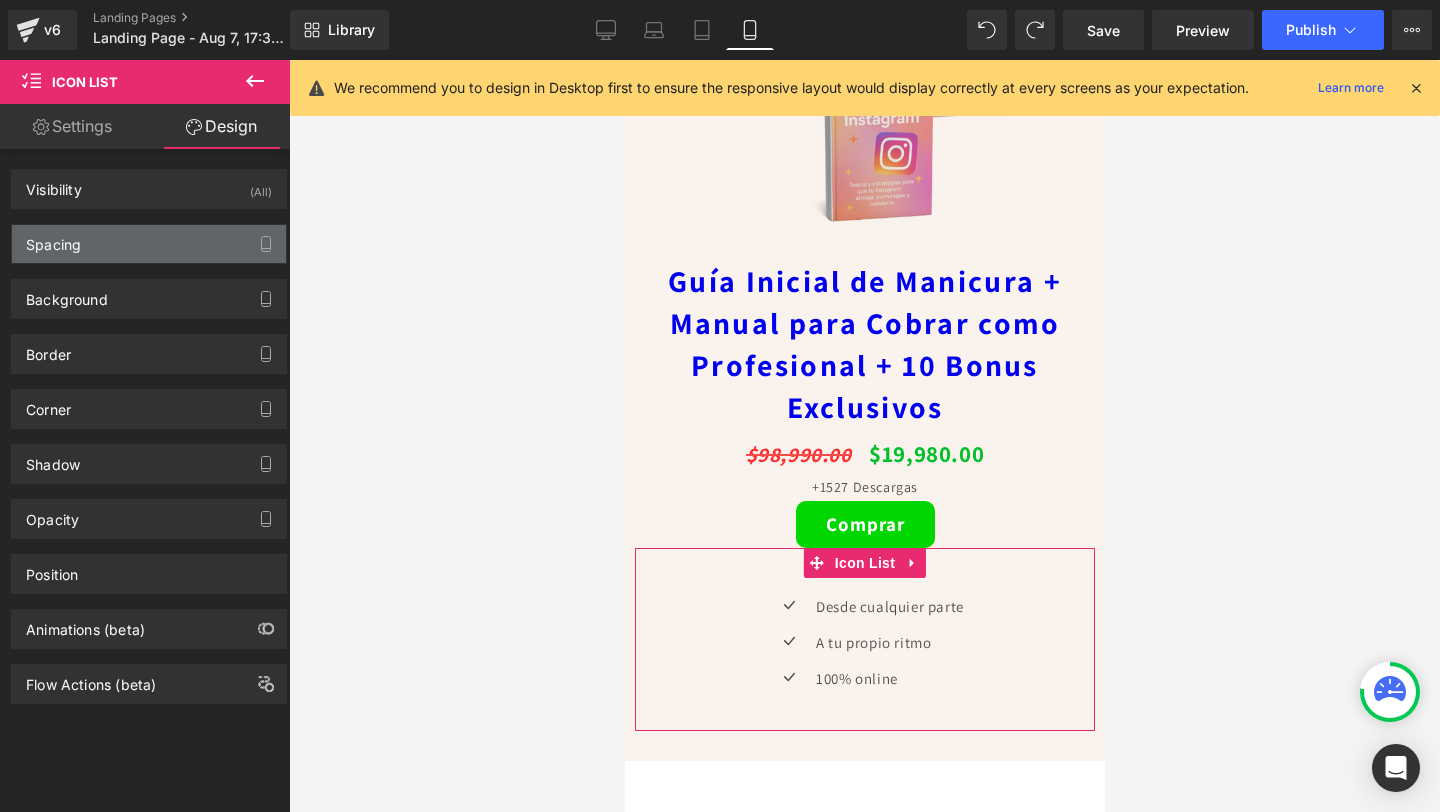 click on "Spacing" at bounding box center (149, 244) 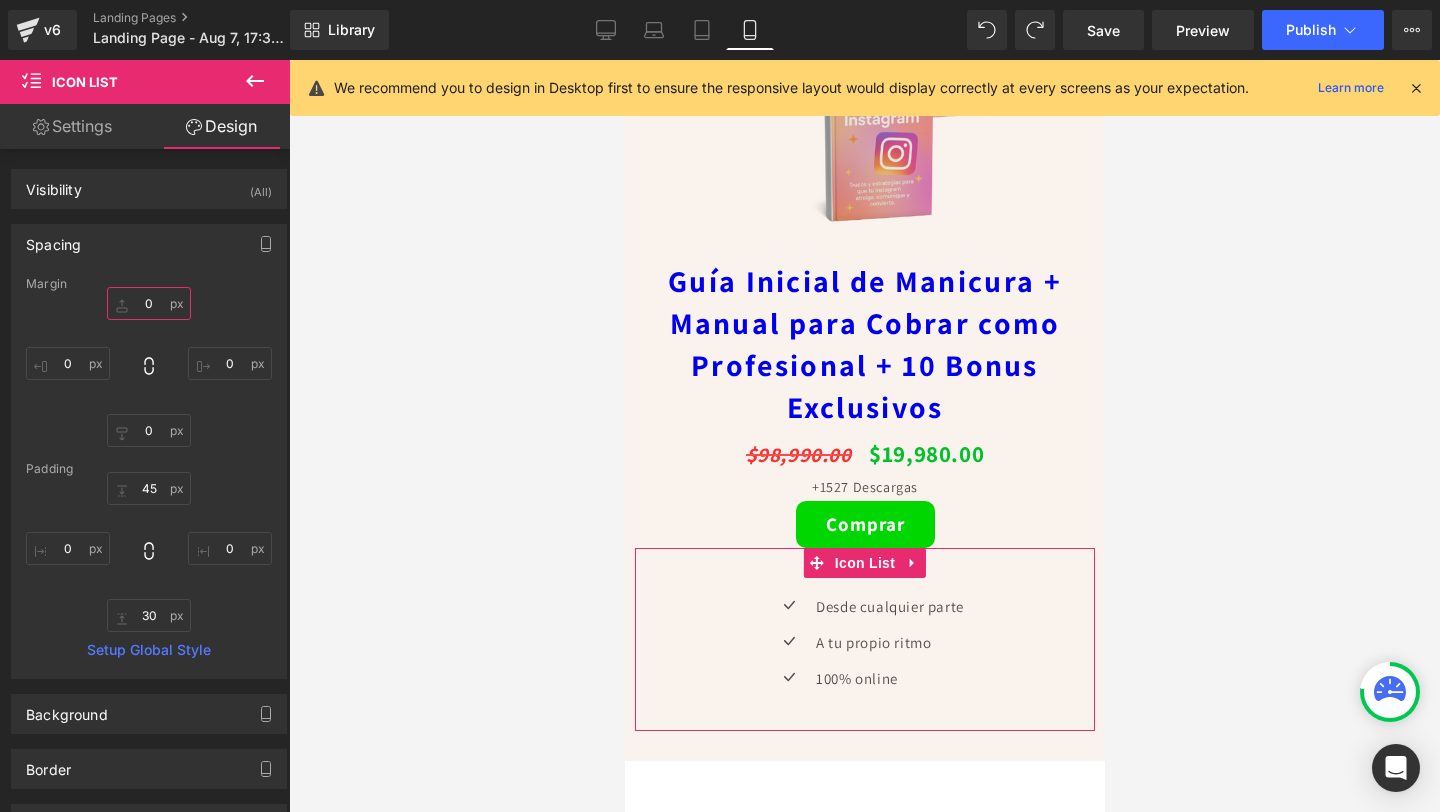 click on "0" at bounding box center [149, 303] 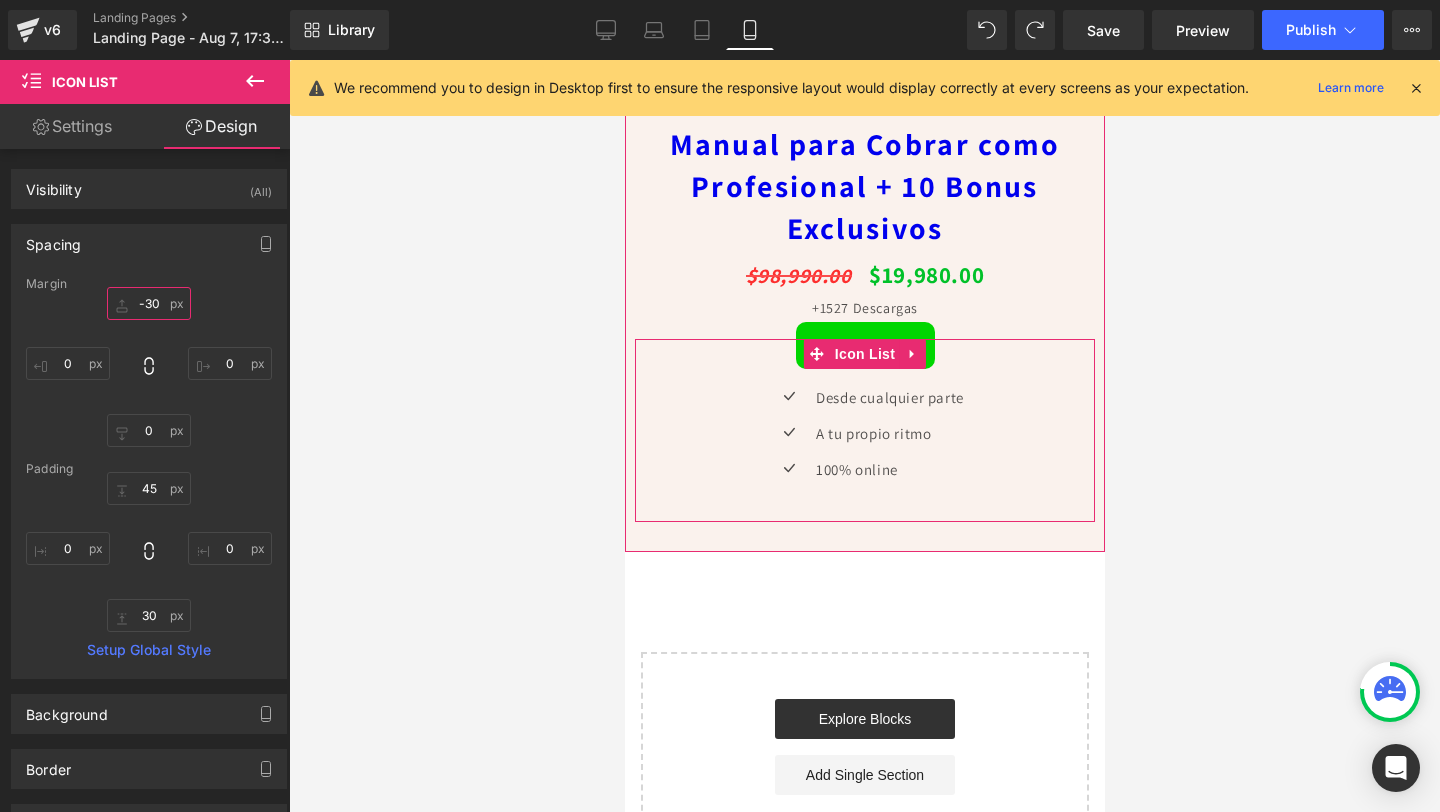 scroll, scrollTop: 5855, scrollLeft: 0, axis: vertical 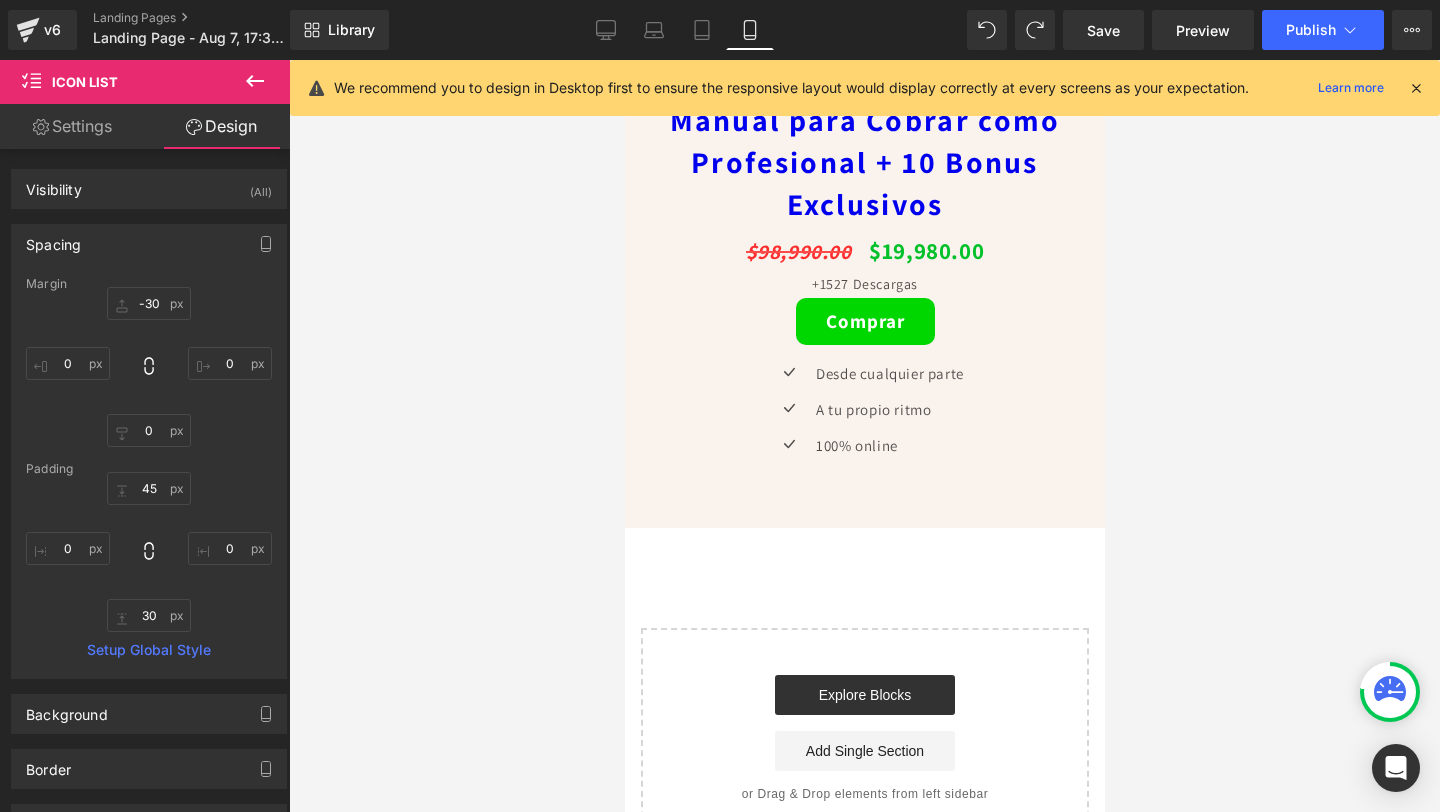 click 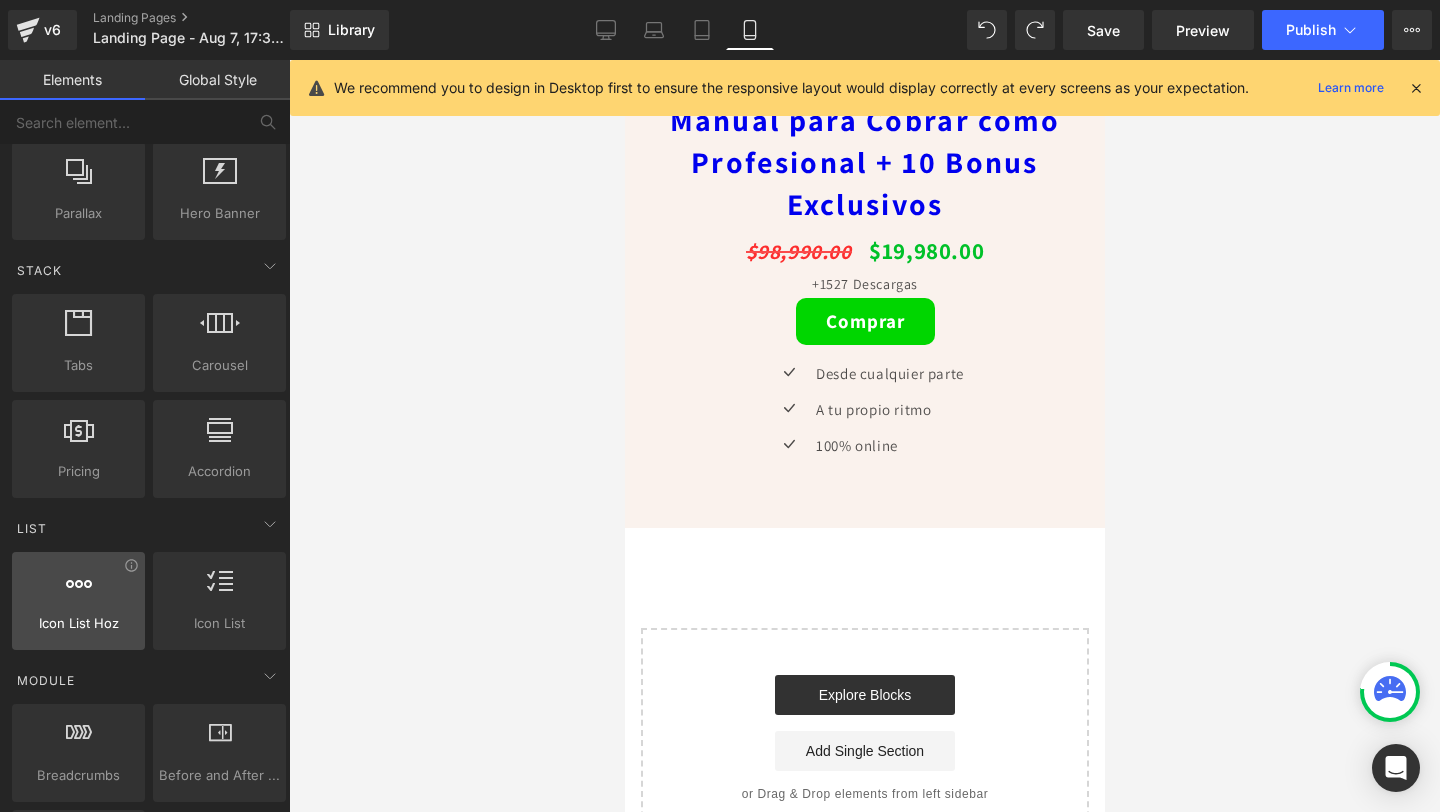 scroll, scrollTop: 0, scrollLeft: 0, axis: both 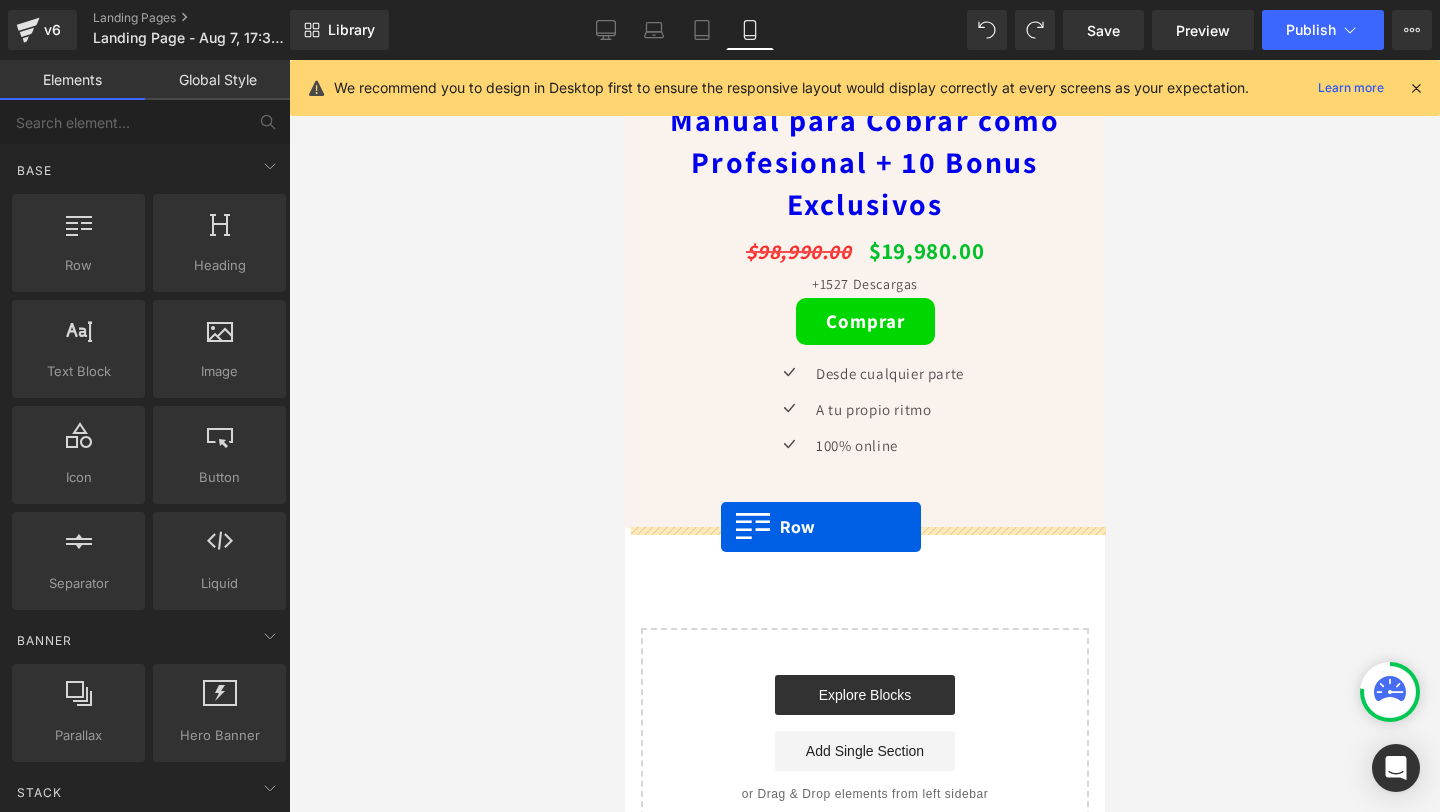 drag, startPoint x: 689, startPoint y: 281, endPoint x: 720, endPoint y: 527, distance: 247.94556 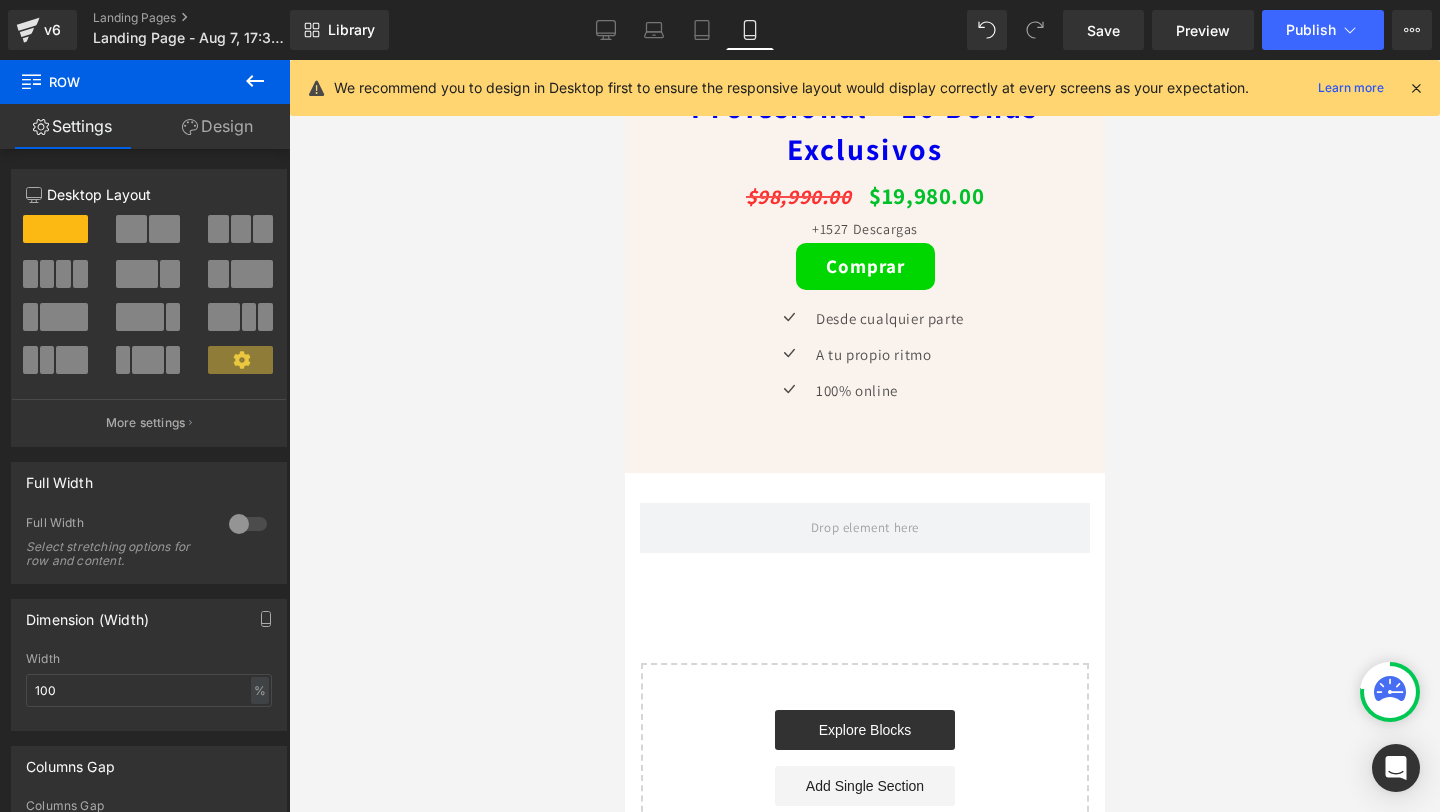 scroll, scrollTop: 6010, scrollLeft: 0, axis: vertical 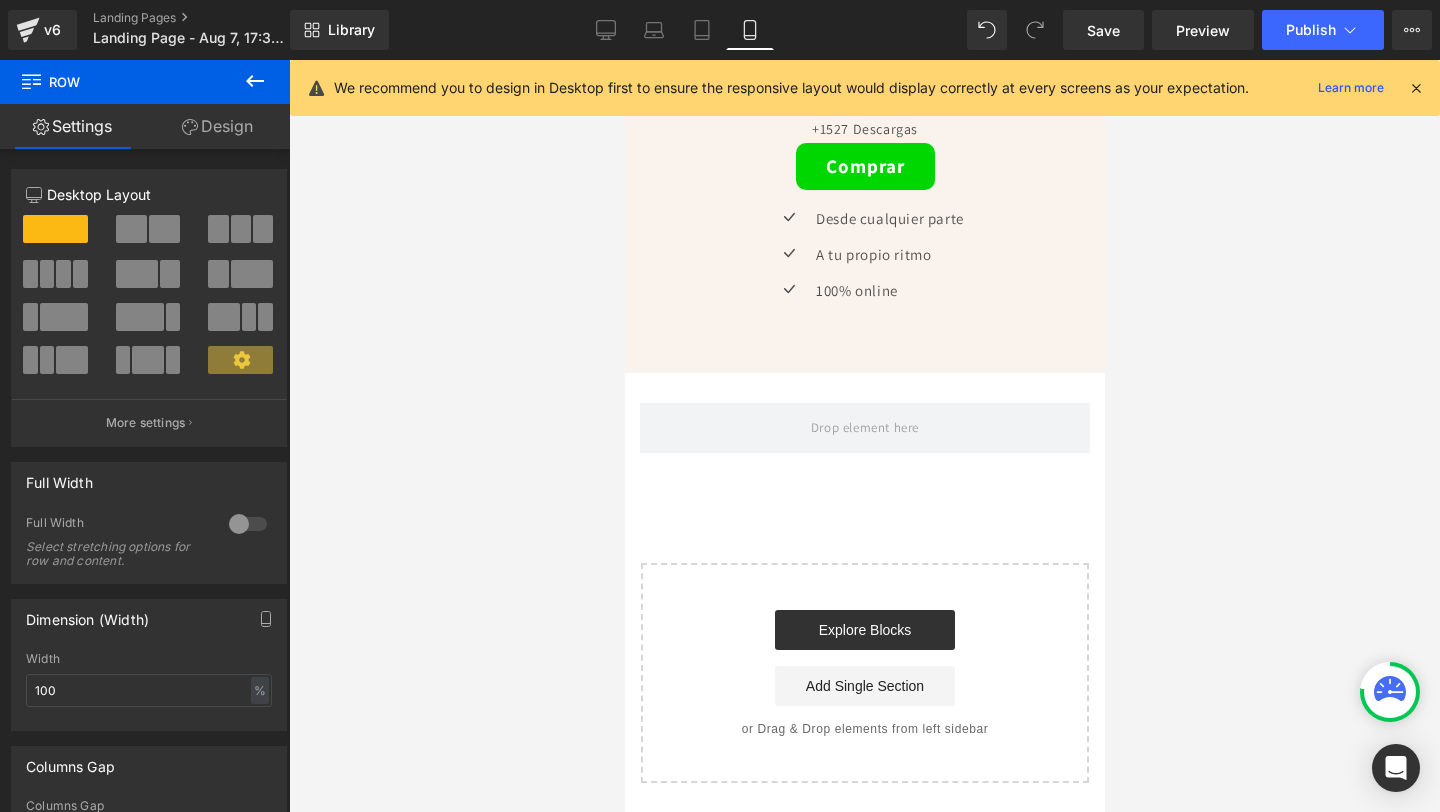 click 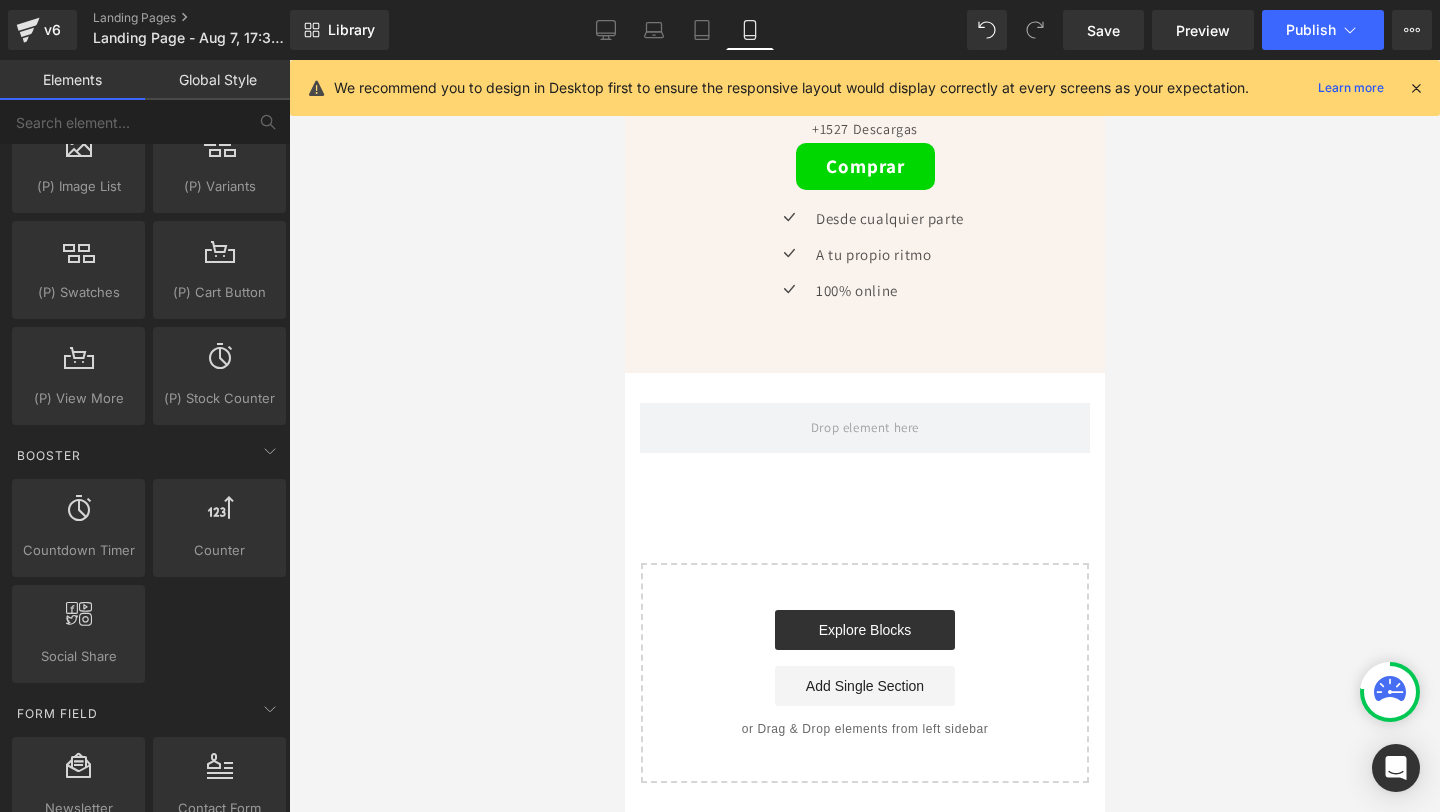 scroll, scrollTop: 2373, scrollLeft: 0, axis: vertical 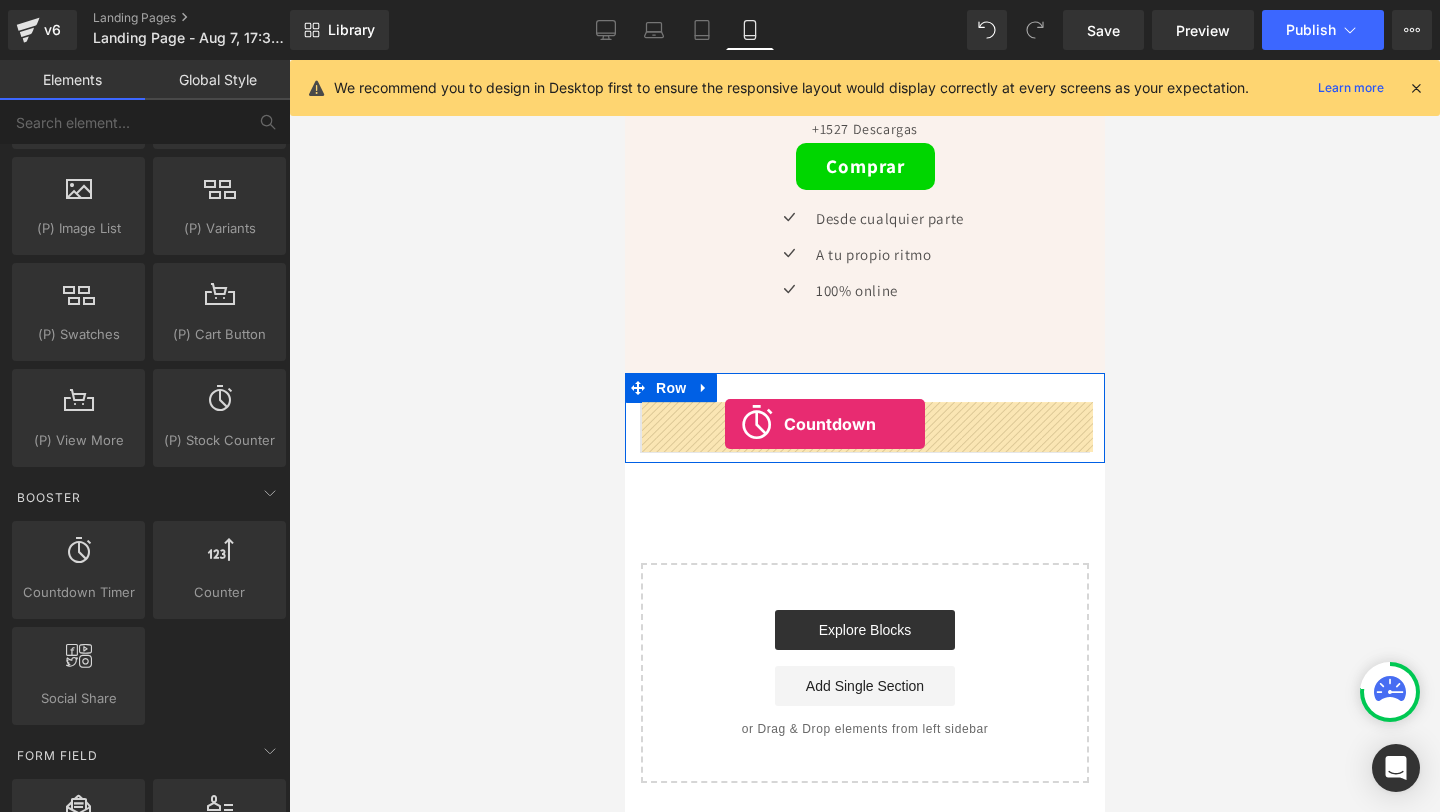 drag, startPoint x: 713, startPoint y: 635, endPoint x: 724, endPoint y: 424, distance: 211.28653 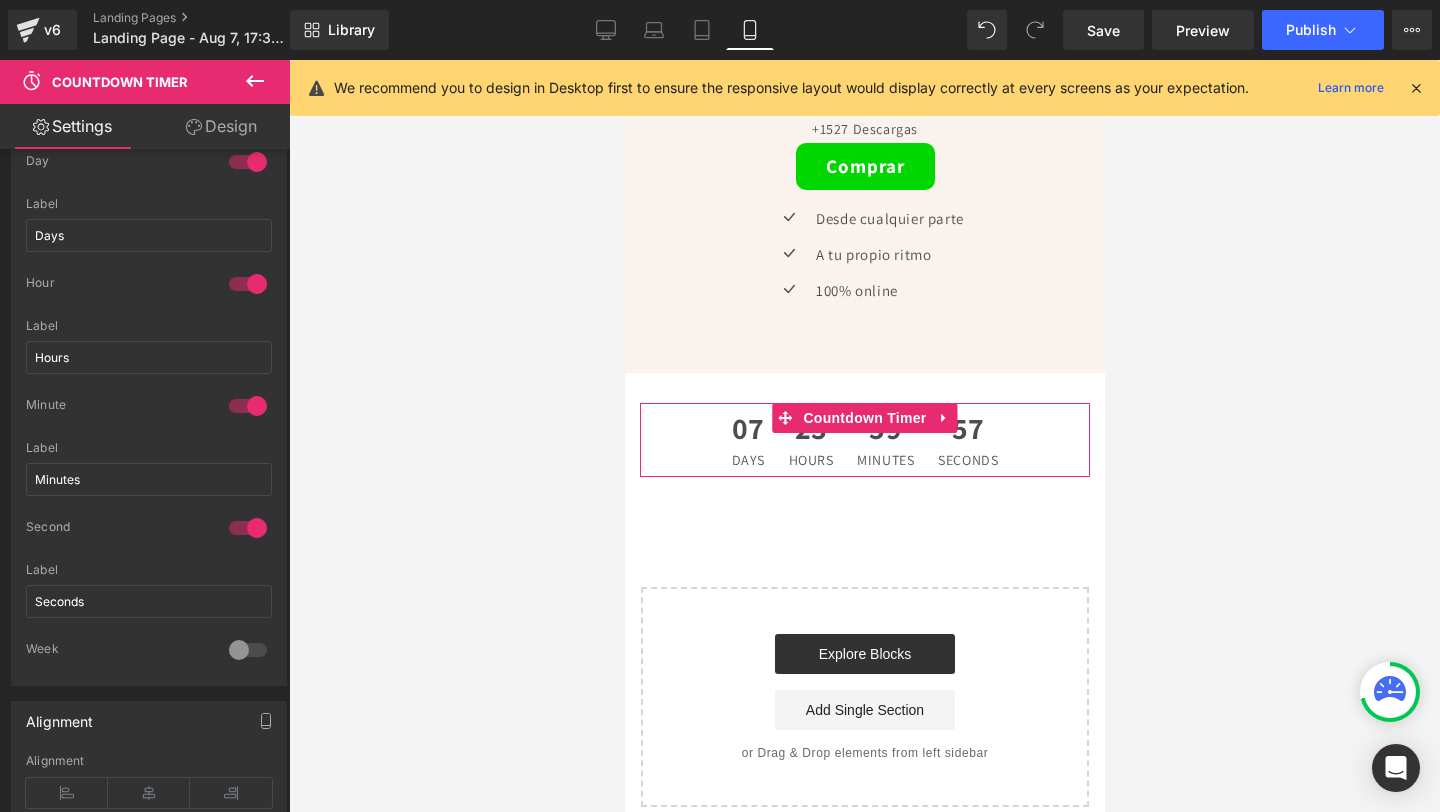 scroll, scrollTop: 1384, scrollLeft: 0, axis: vertical 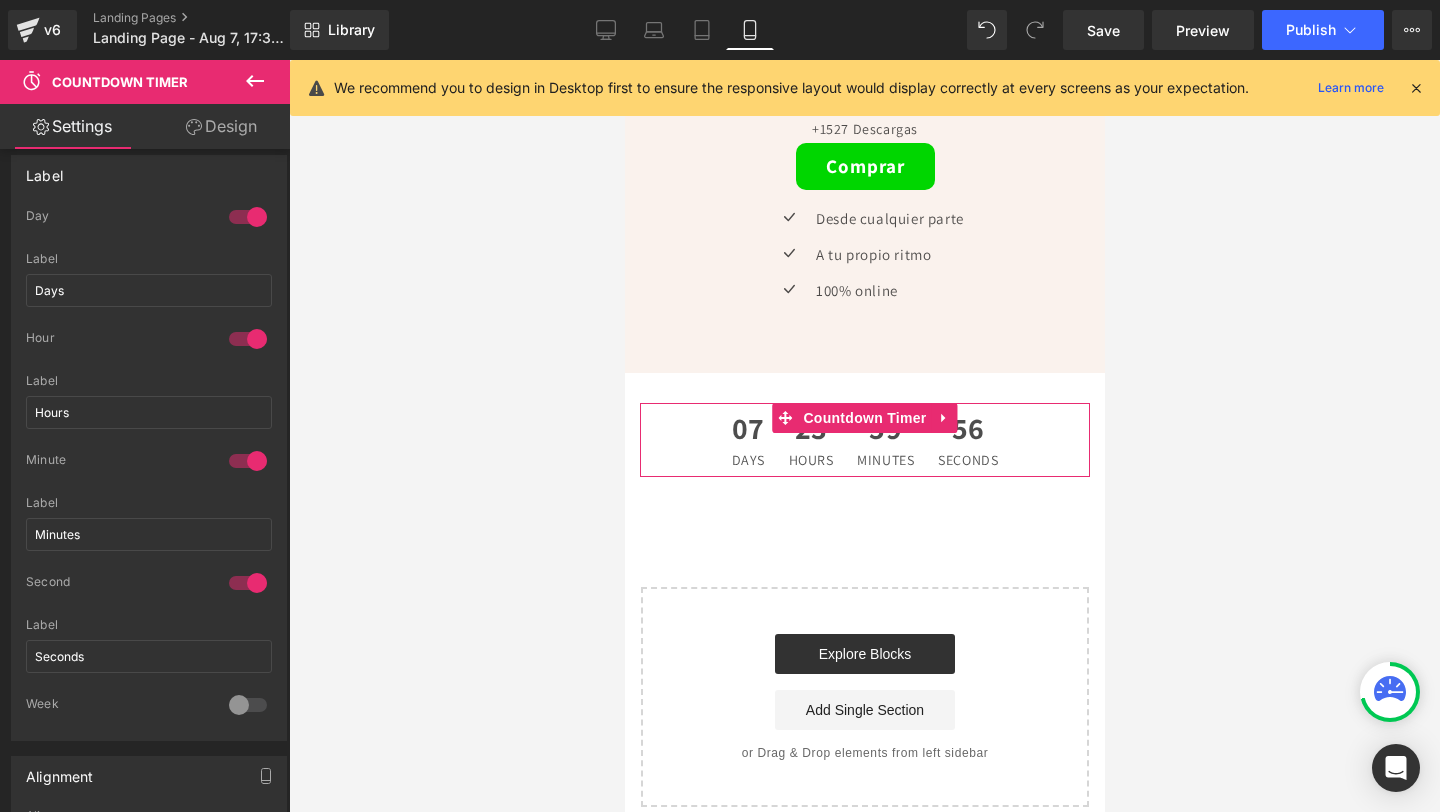 click at bounding box center (248, 339) 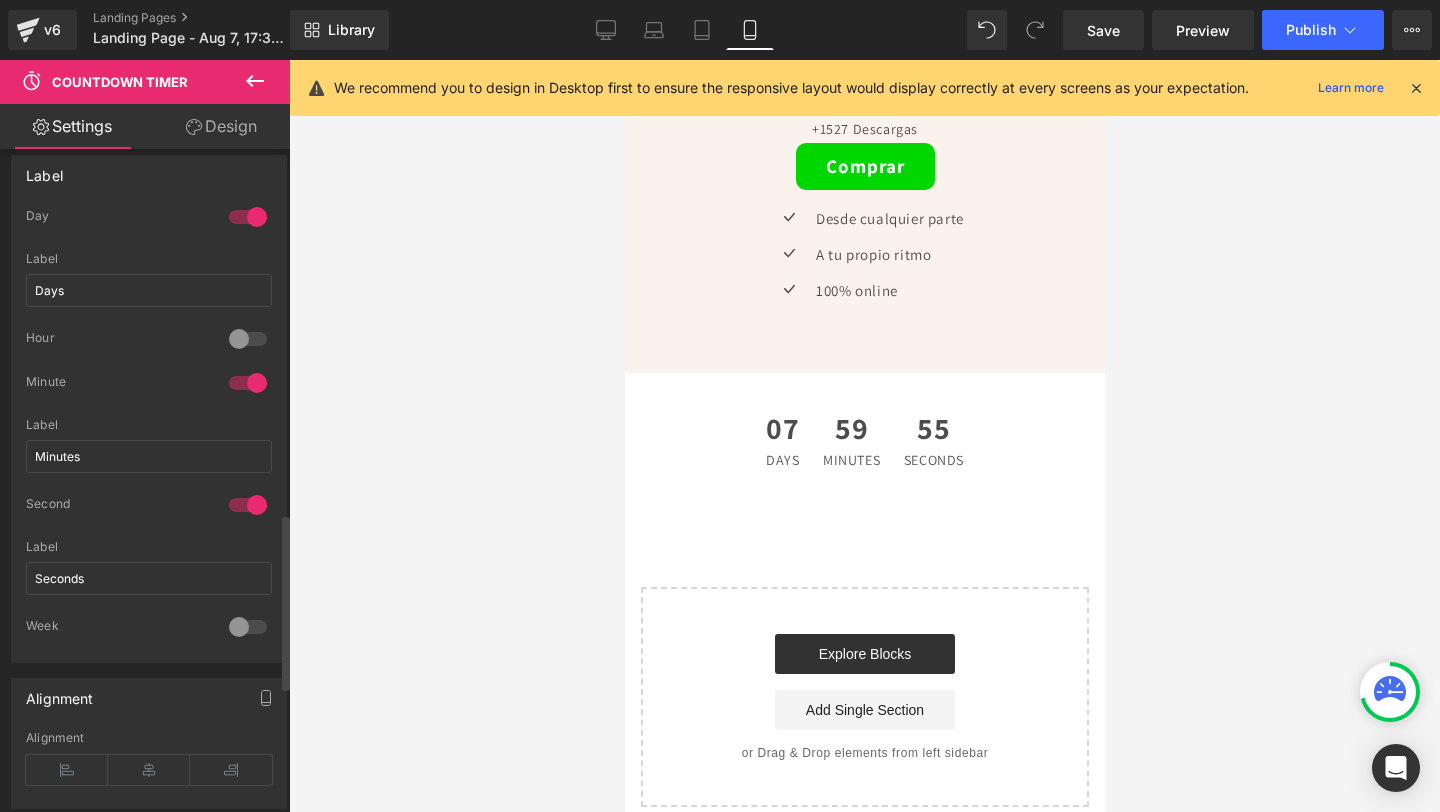 click at bounding box center (248, 217) 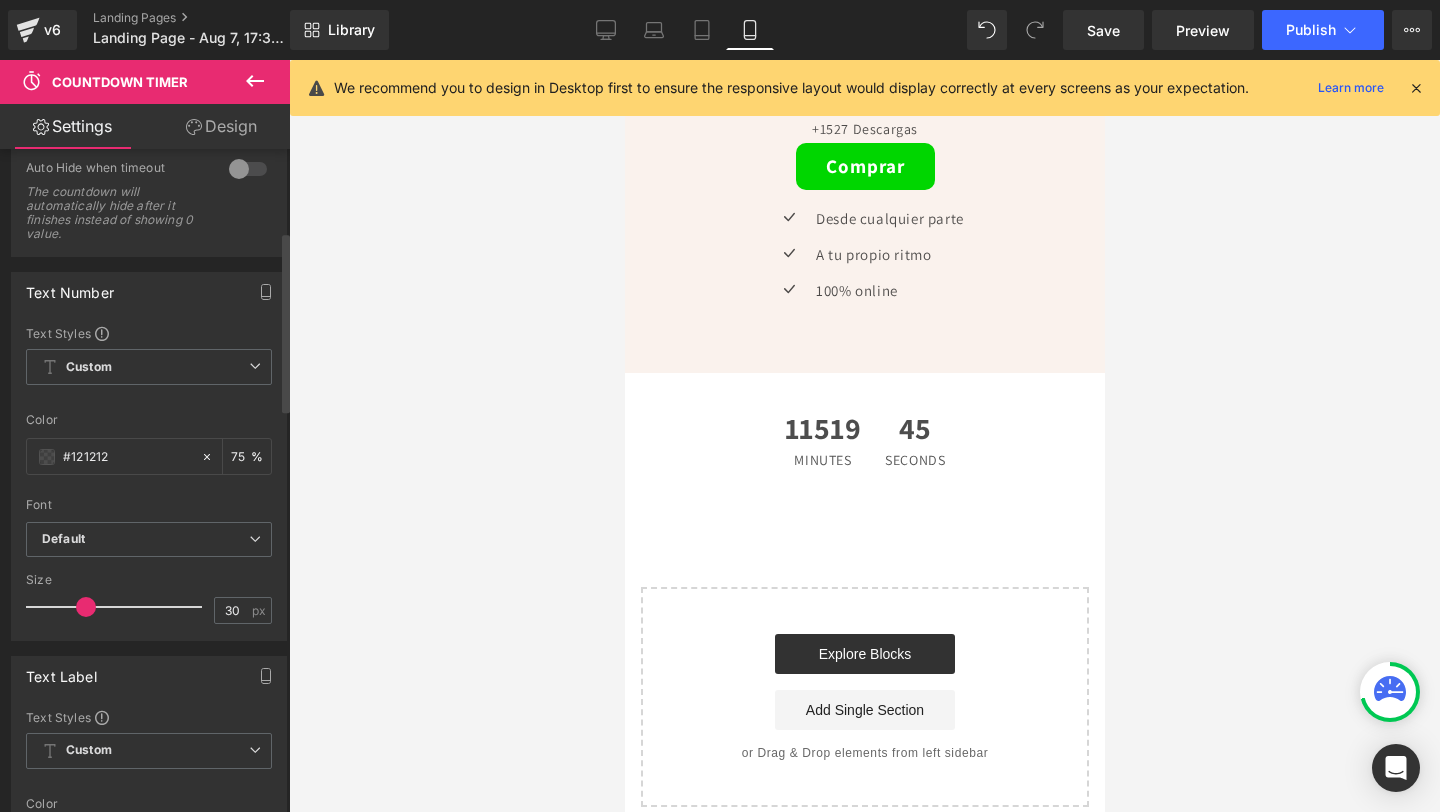 scroll, scrollTop: 0, scrollLeft: 0, axis: both 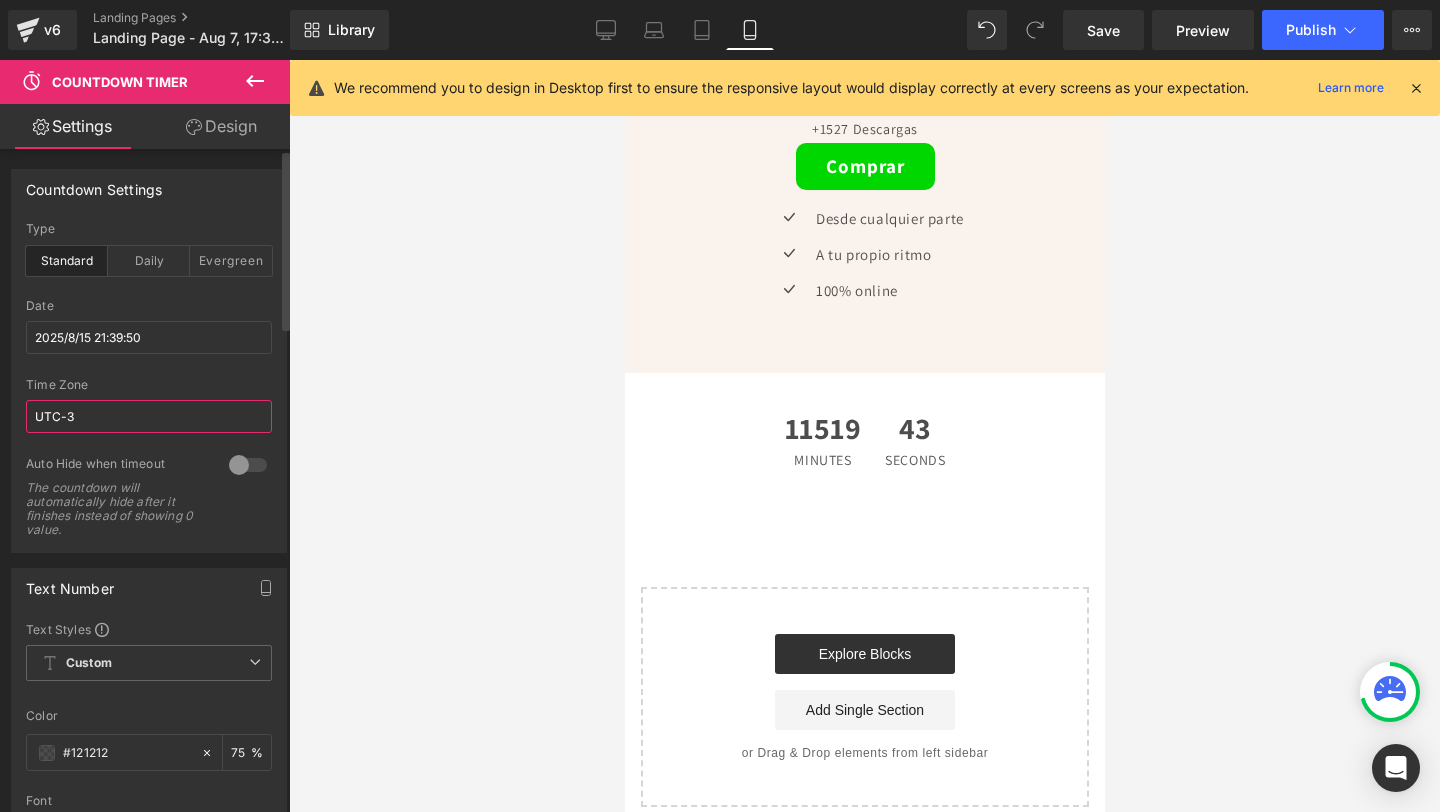 click on "UTC-3" at bounding box center [149, 416] 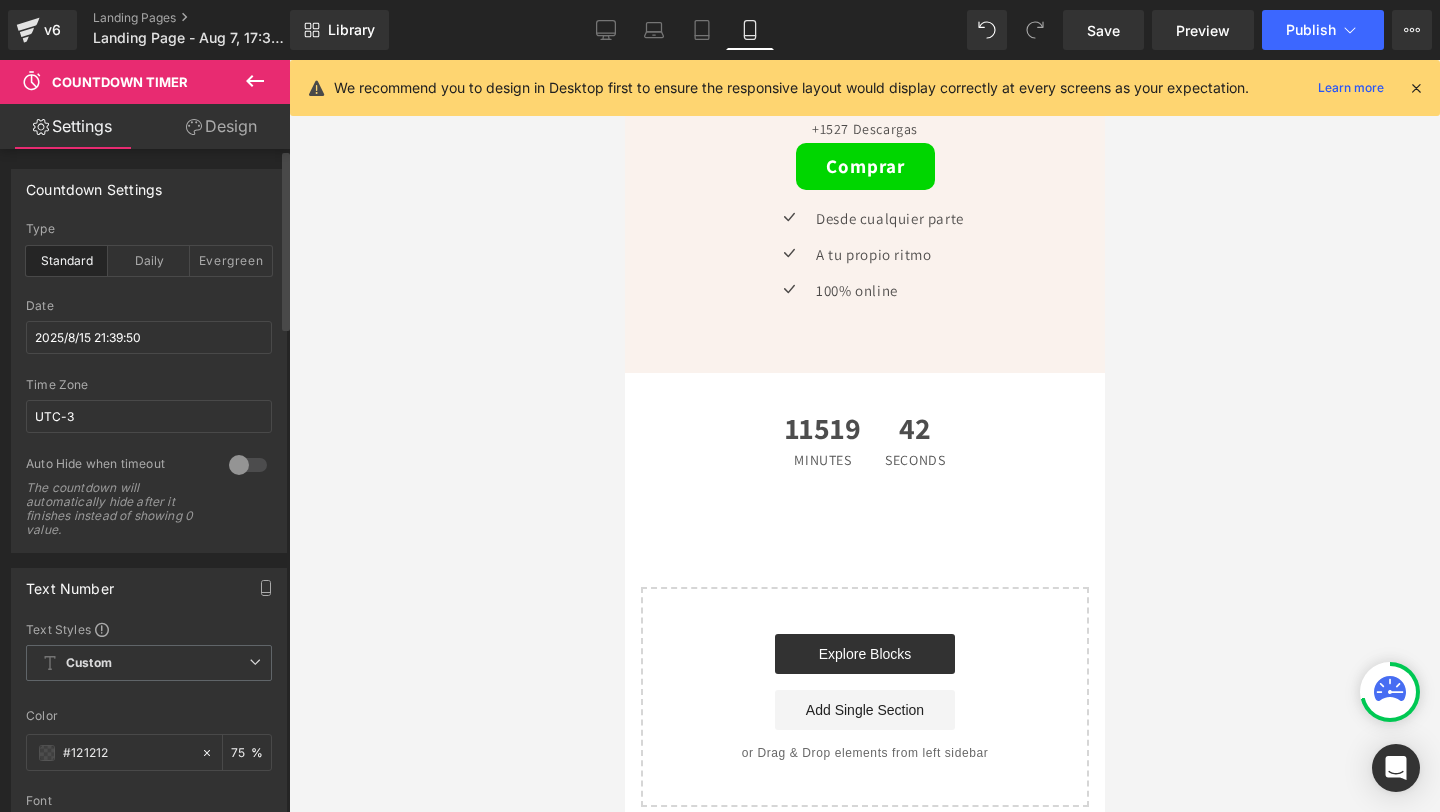 click at bounding box center (248, 465) 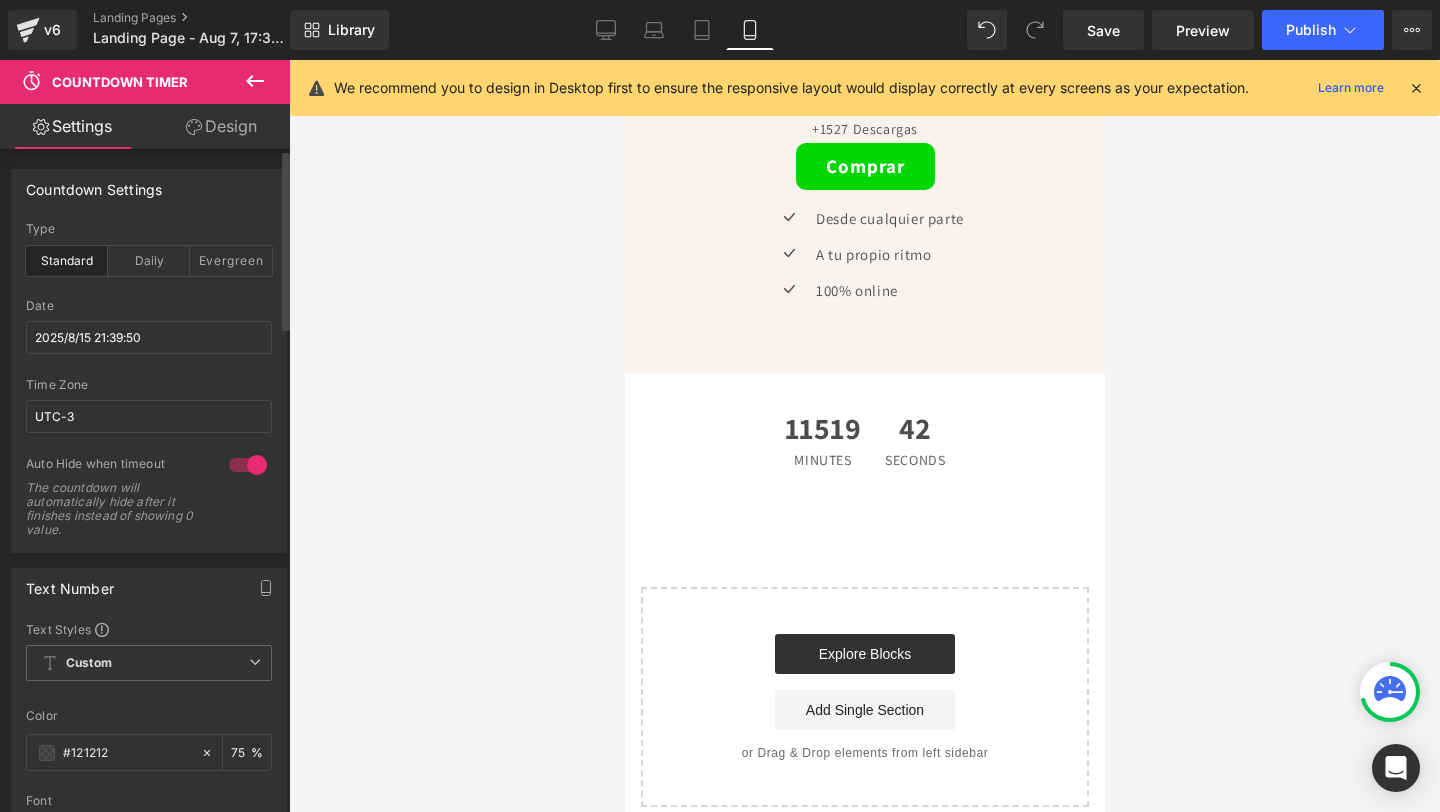 click at bounding box center [248, 465] 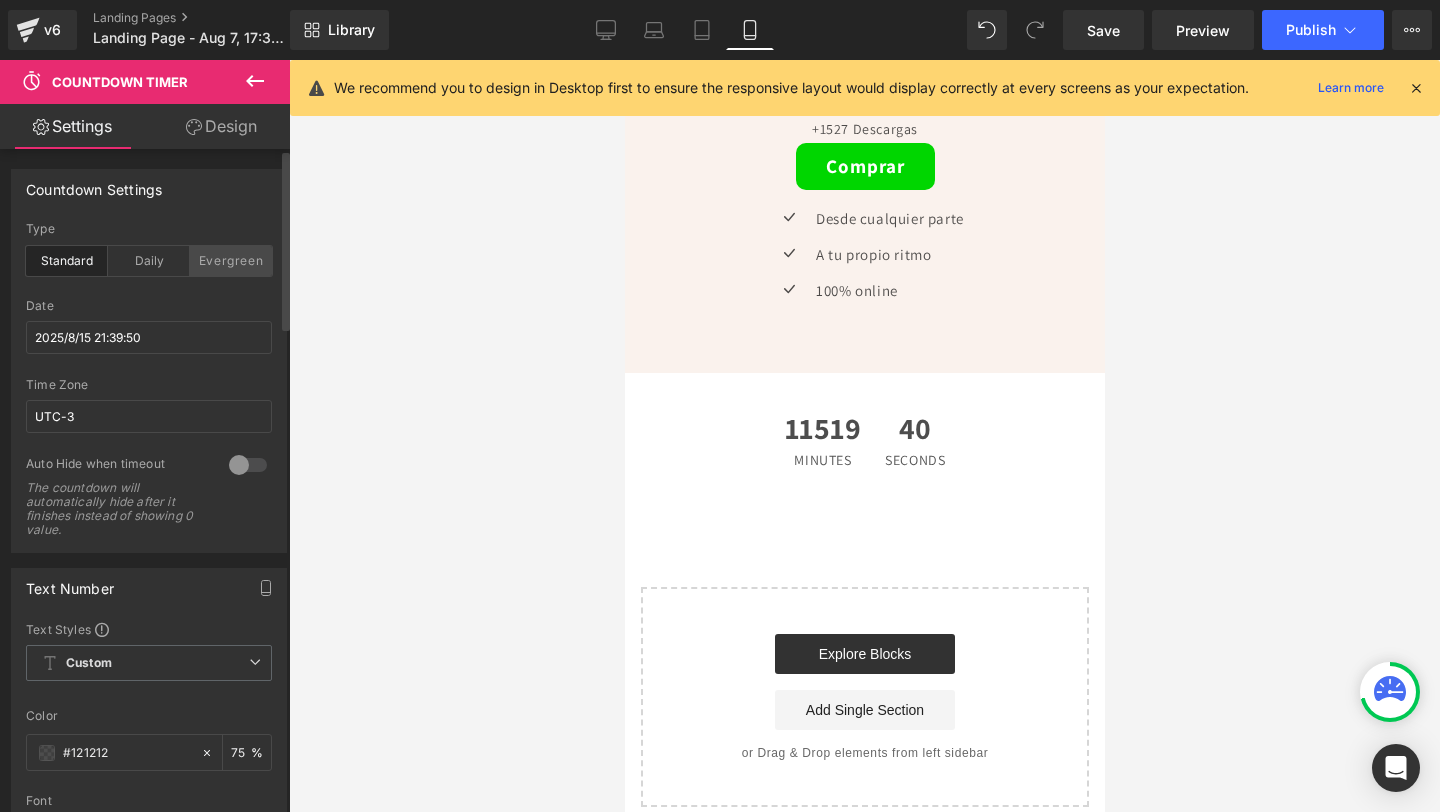 click on "Evergreen" at bounding box center (231, 261) 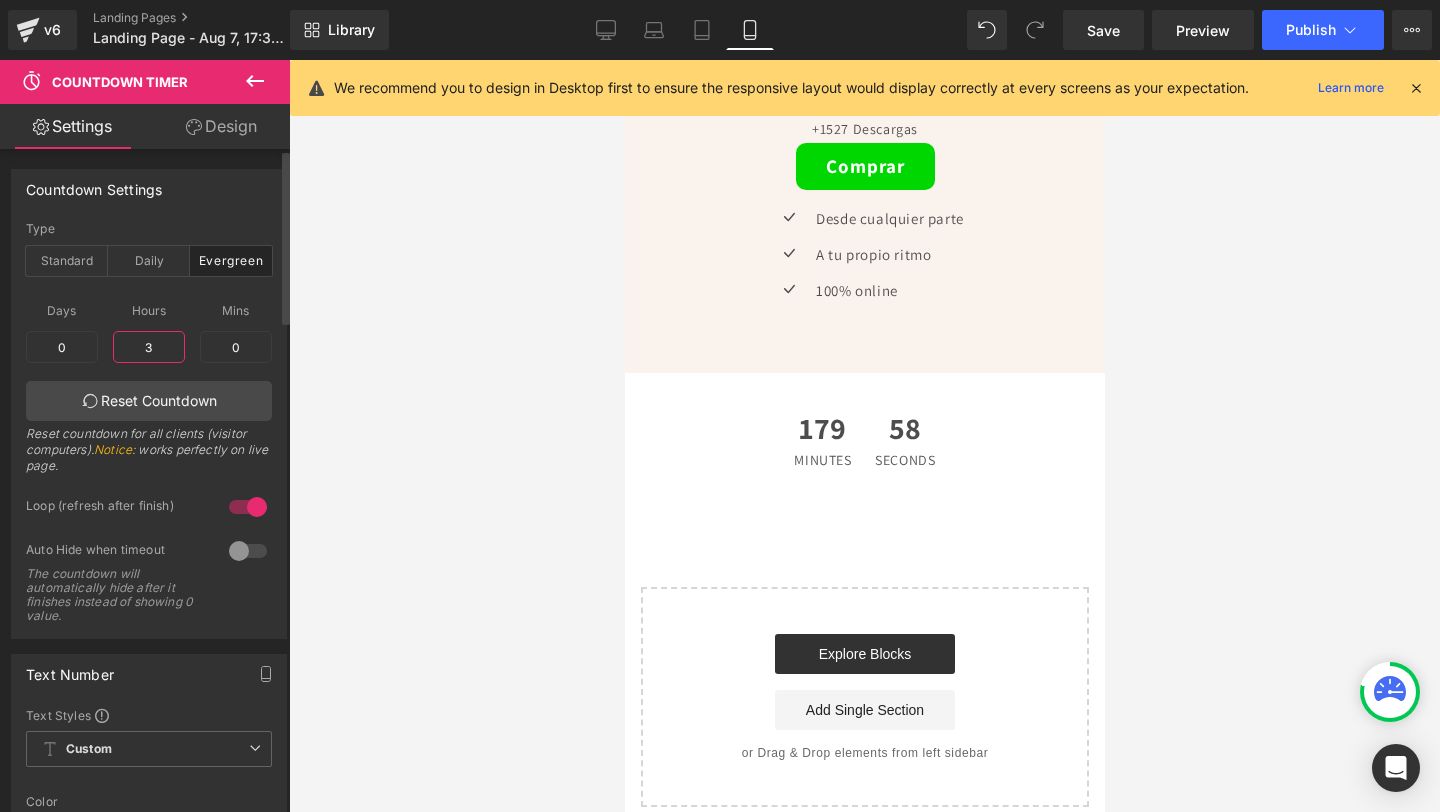 click on "3" at bounding box center (149, 347) 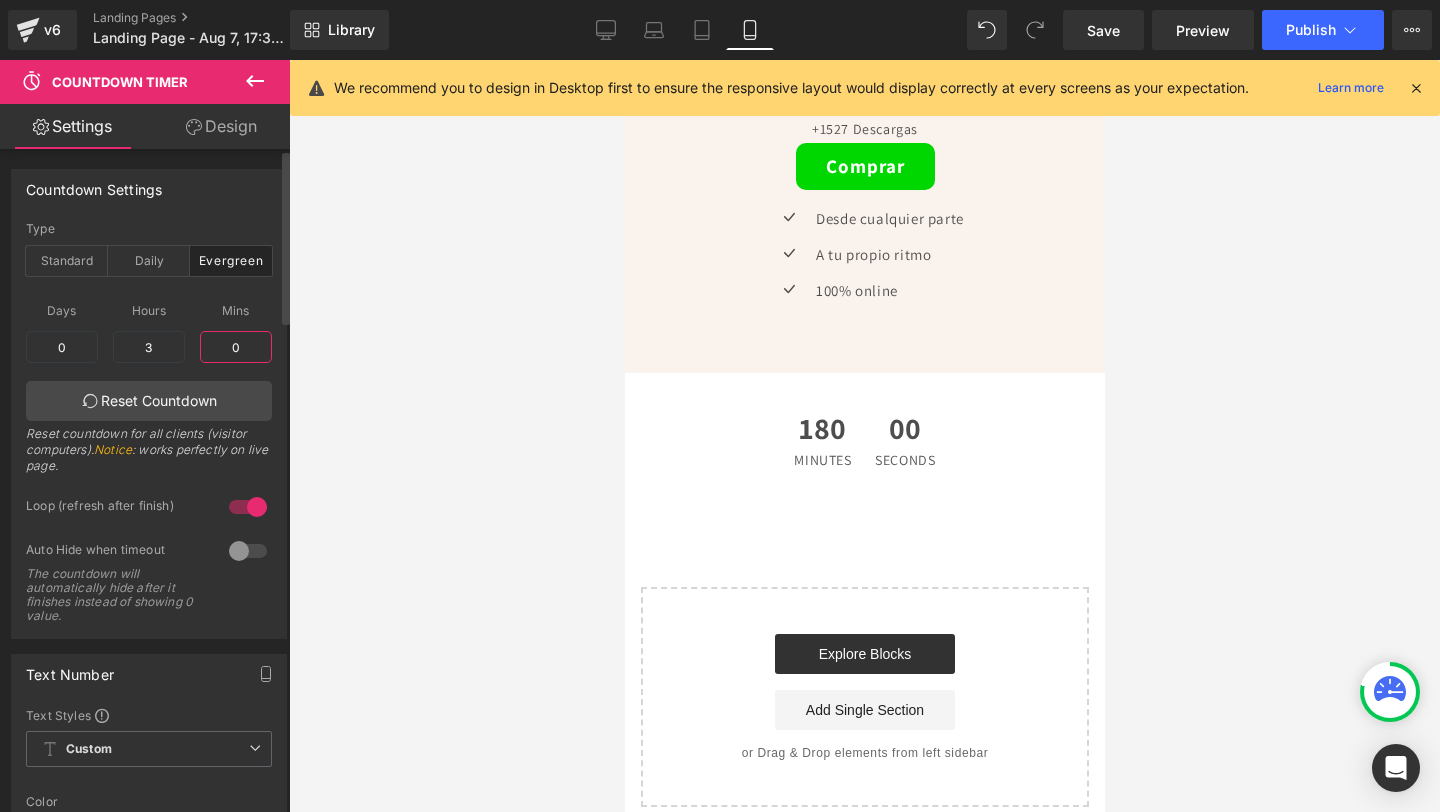 click on "0" at bounding box center [236, 347] 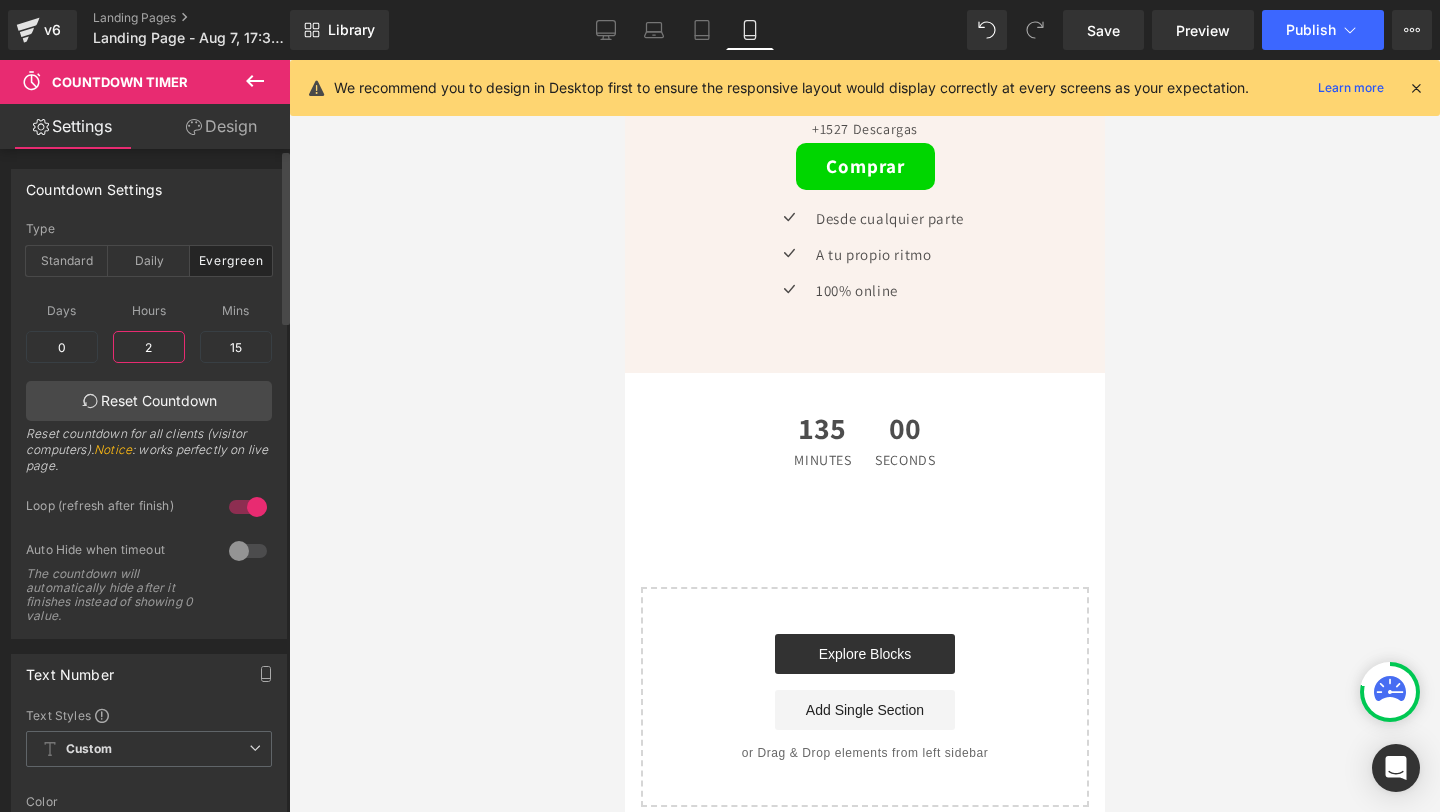 click on "2" at bounding box center (149, 347) 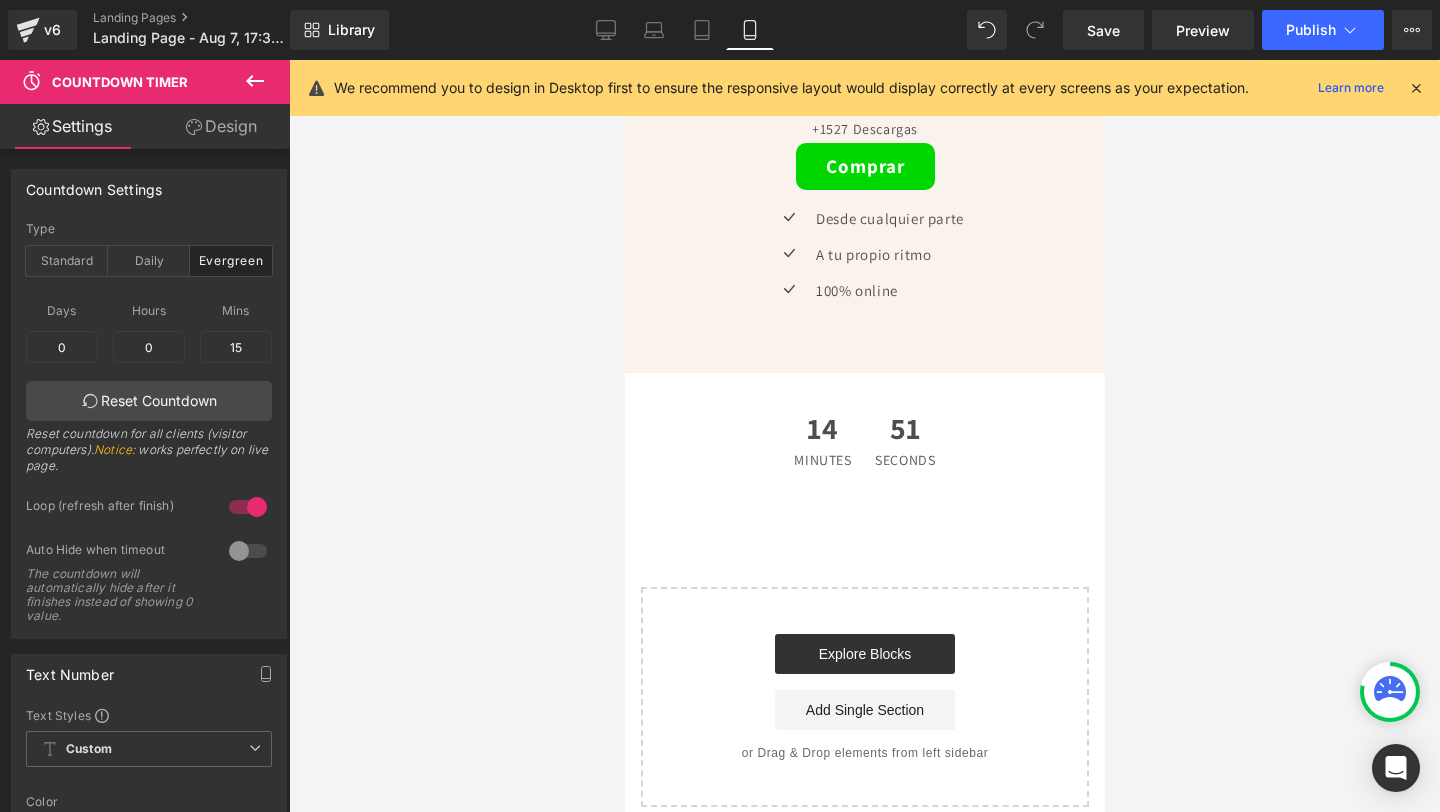 click on "Image         Row         Image         Row         Image         Row         Image         Row         Image         Row         Image         Image         Image         Row
Sale Off
(P) Image
Guía Inicial de Manicura + Manual para Cobrar como Profesional + 10 Bonus Exclusivos
(P) Title
$98,990.00
$19,980.00
(P) Price
+1527 Descargas
Text Block
Comprar
(P) Cart Button
Icon" at bounding box center [864, -2572] 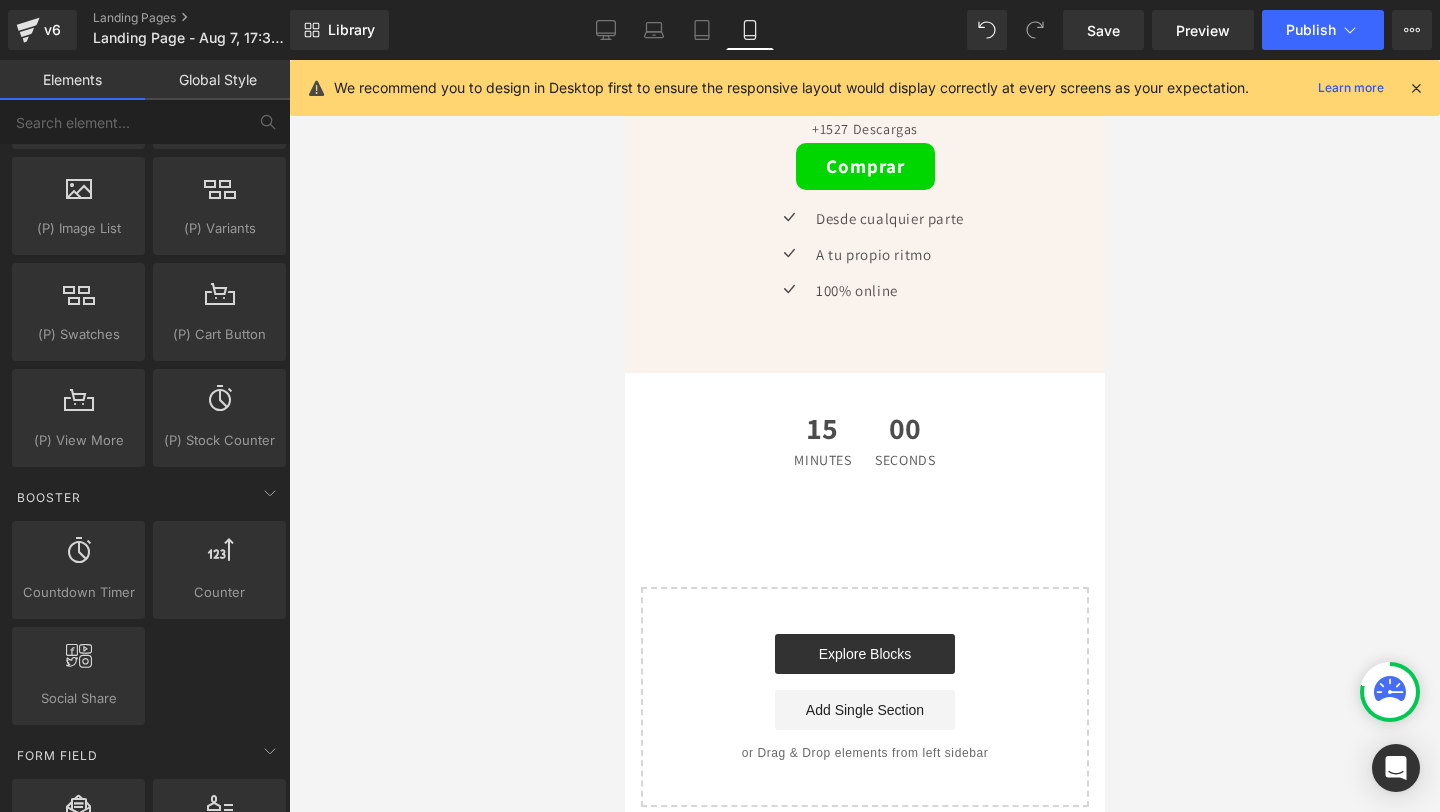 click on "Image         Row         Image         Row         Image         Row         Image         Row         Image         Row         Image         Image         Image         Row
Sale Off
(P) Image
Guía Inicial de Manicura + Manual para Cobrar como Profesional + 10 Bonus Exclusivos
(P) Title
$98,990.00
$19,980.00
(P) Price
+1527 Descargas
Text Block
Comprar
(P) Cart Button
Icon" at bounding box center [864, -2572] 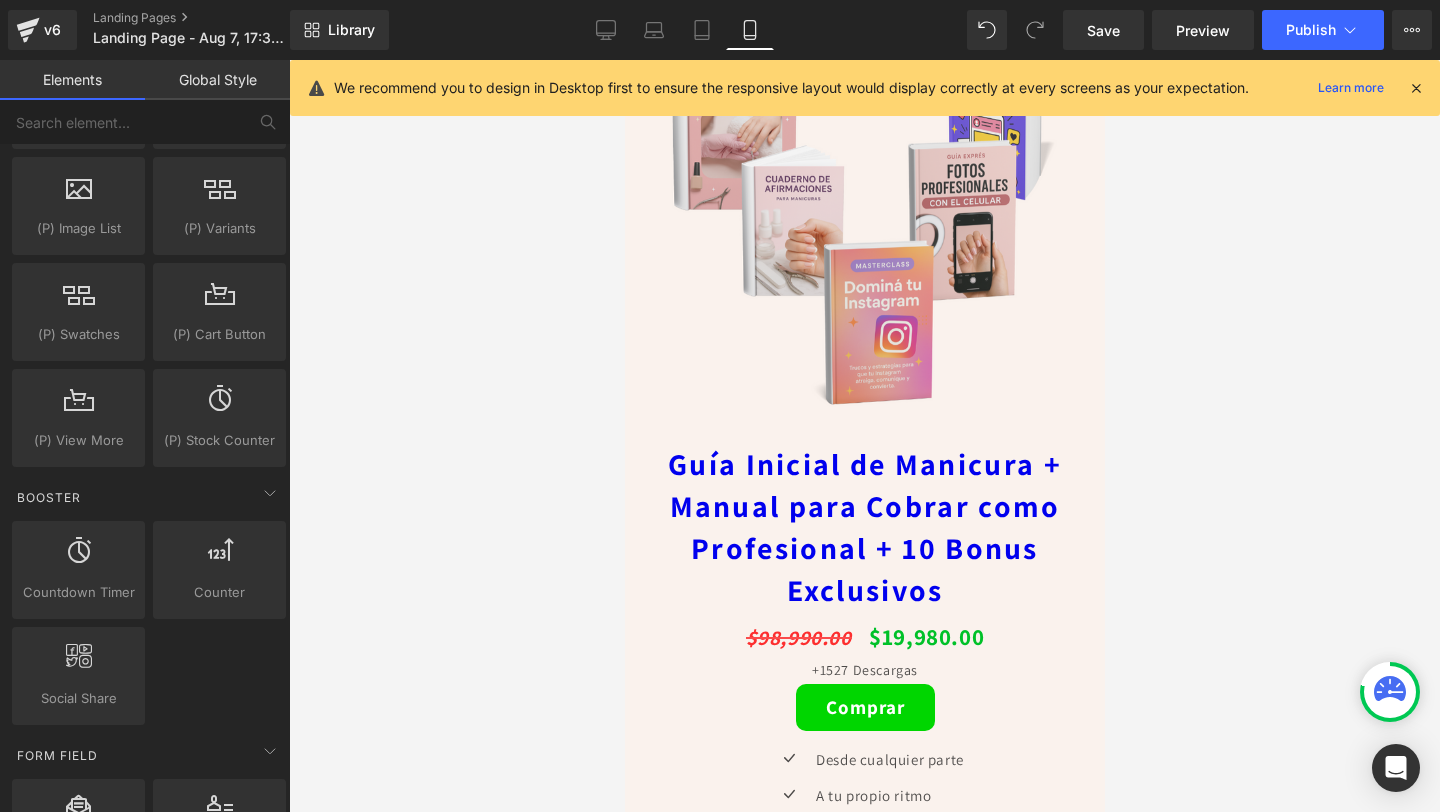 scroll, scrollTop: 5925, scrollLeft: 0, axis: vertical 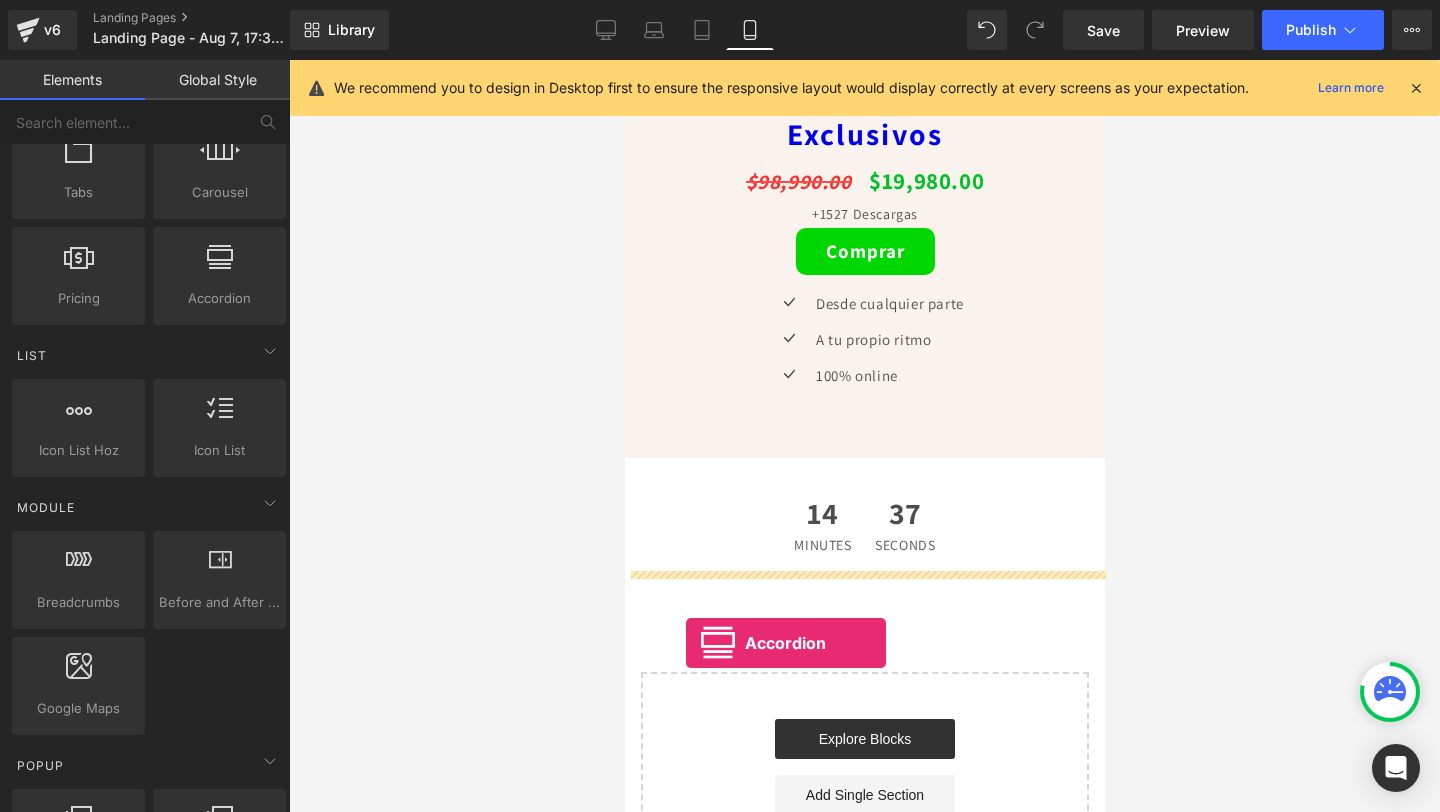 drag, startPoint x: 826, startPoint y: 333, endPoint x: 685, endPoint y: 642, distance: 339.6498 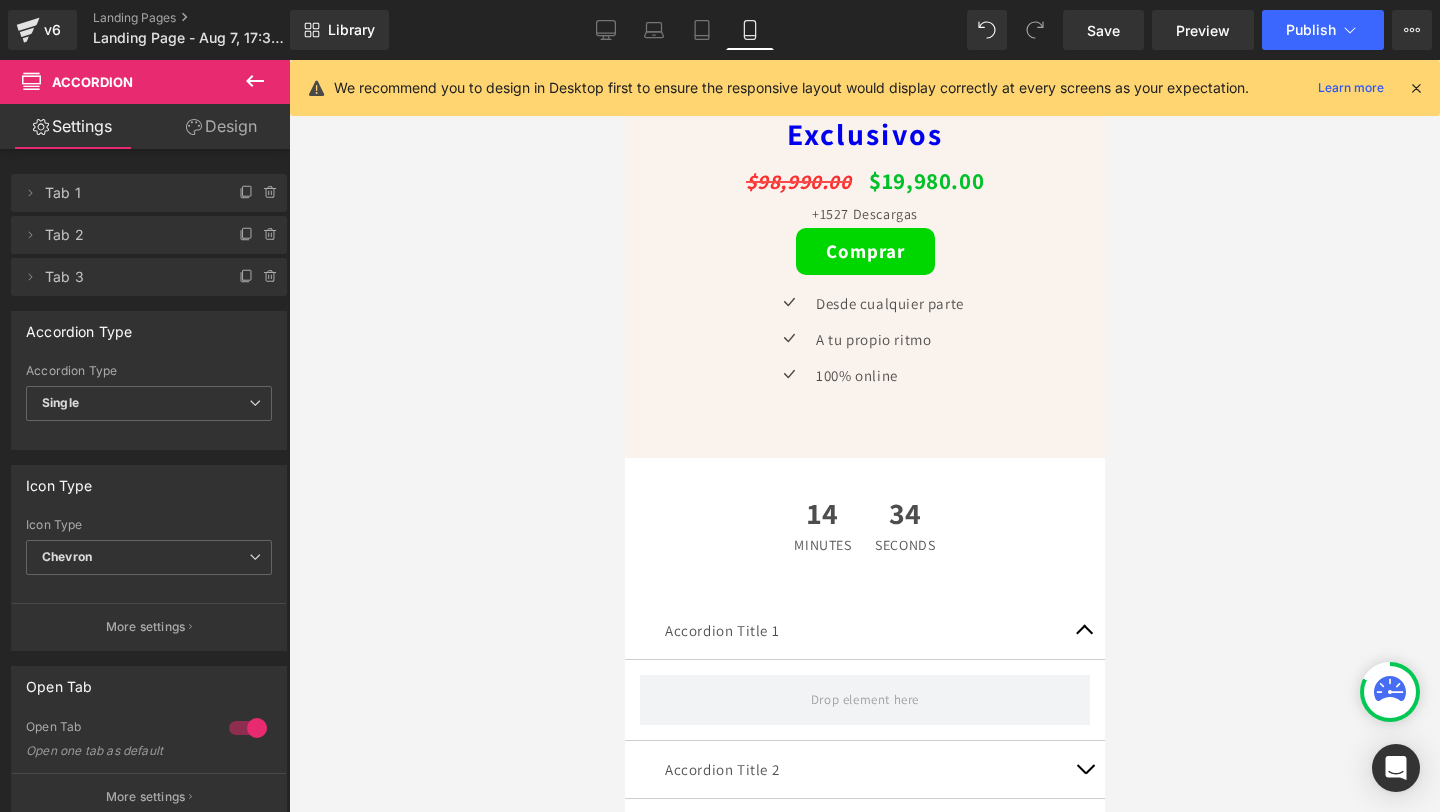 click 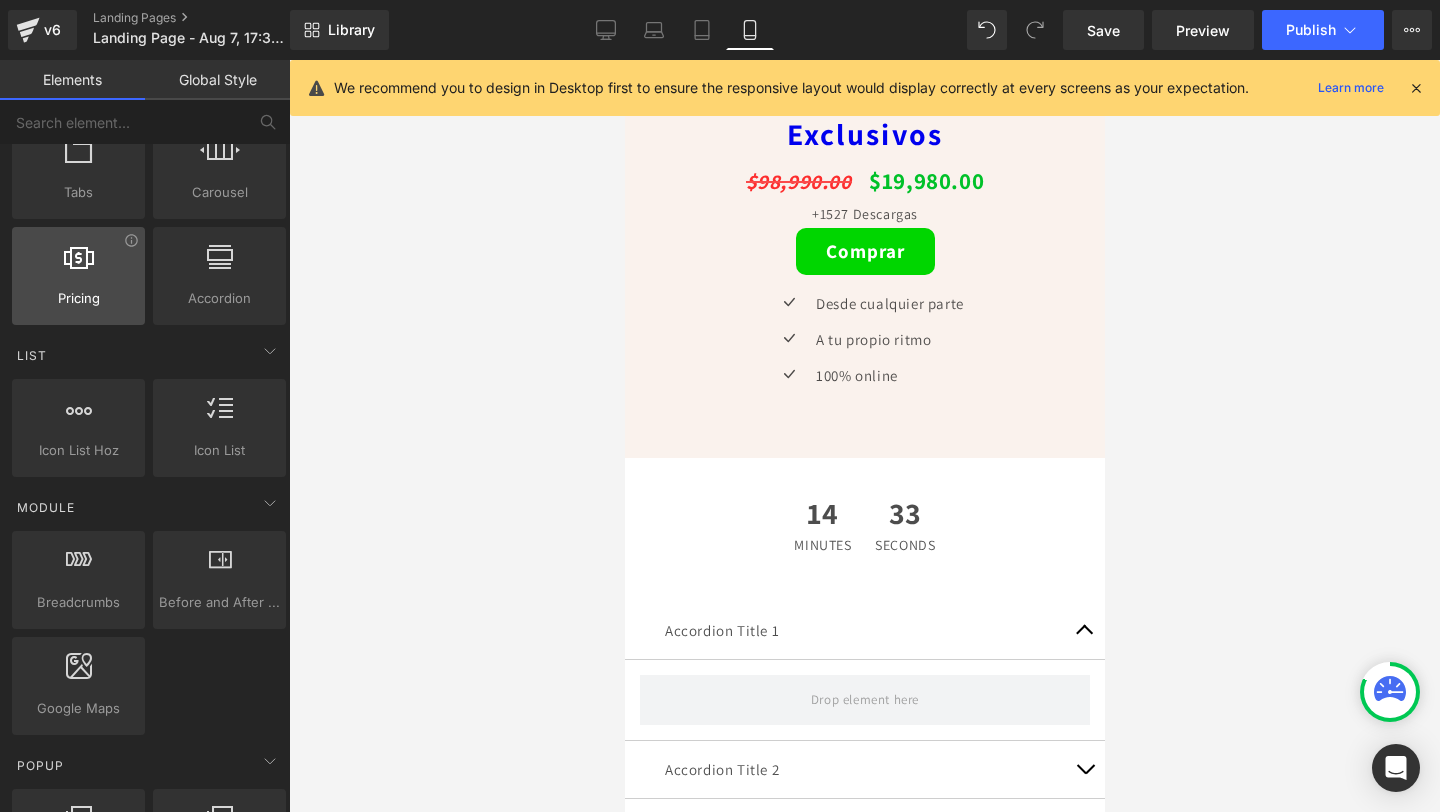 scroll, scrollTop: 0, scrollLeft: 0, axis: both 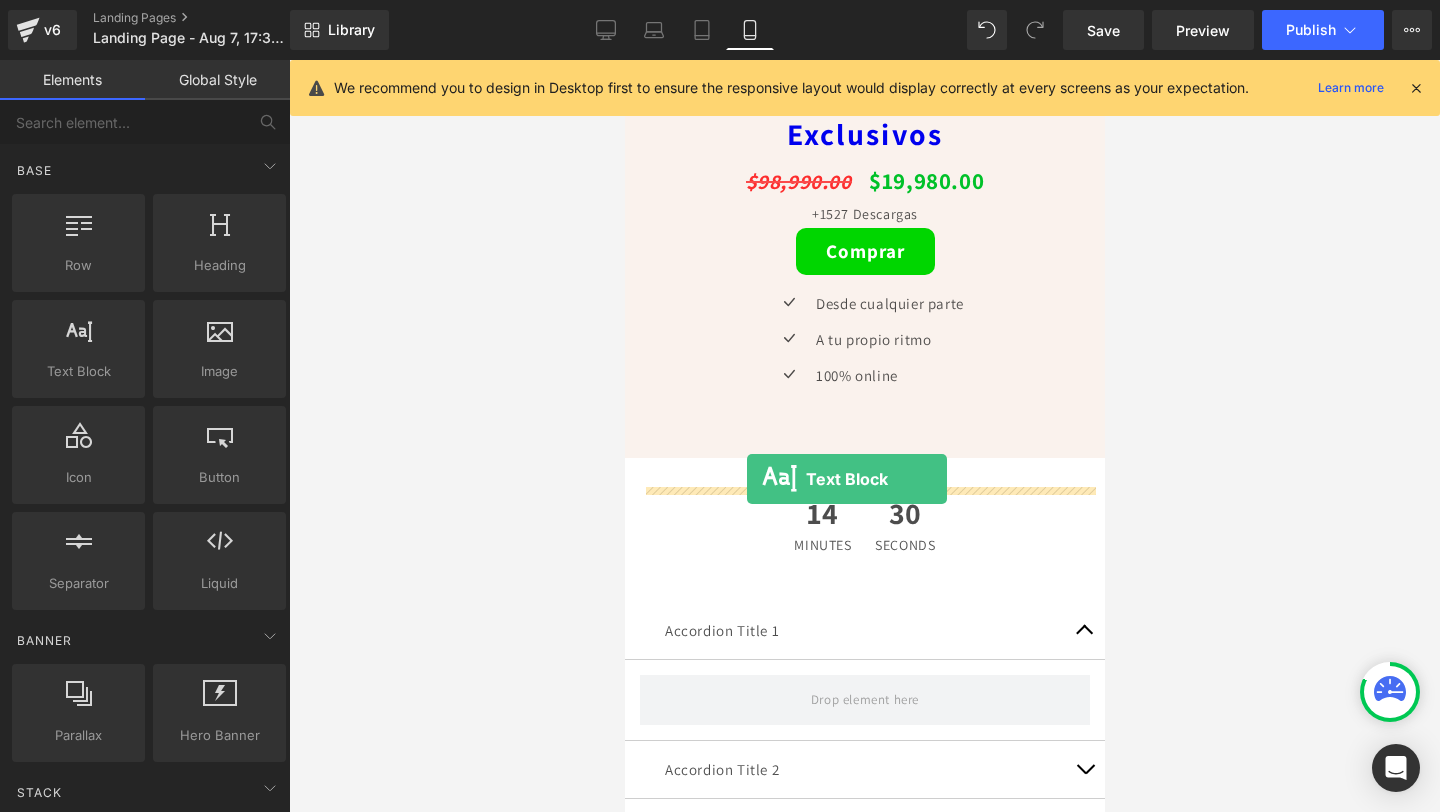 drag, startPoint x: 723, startPoint y: 424, endPoint x: 746, endPoint y: 478, distance: 58.694122 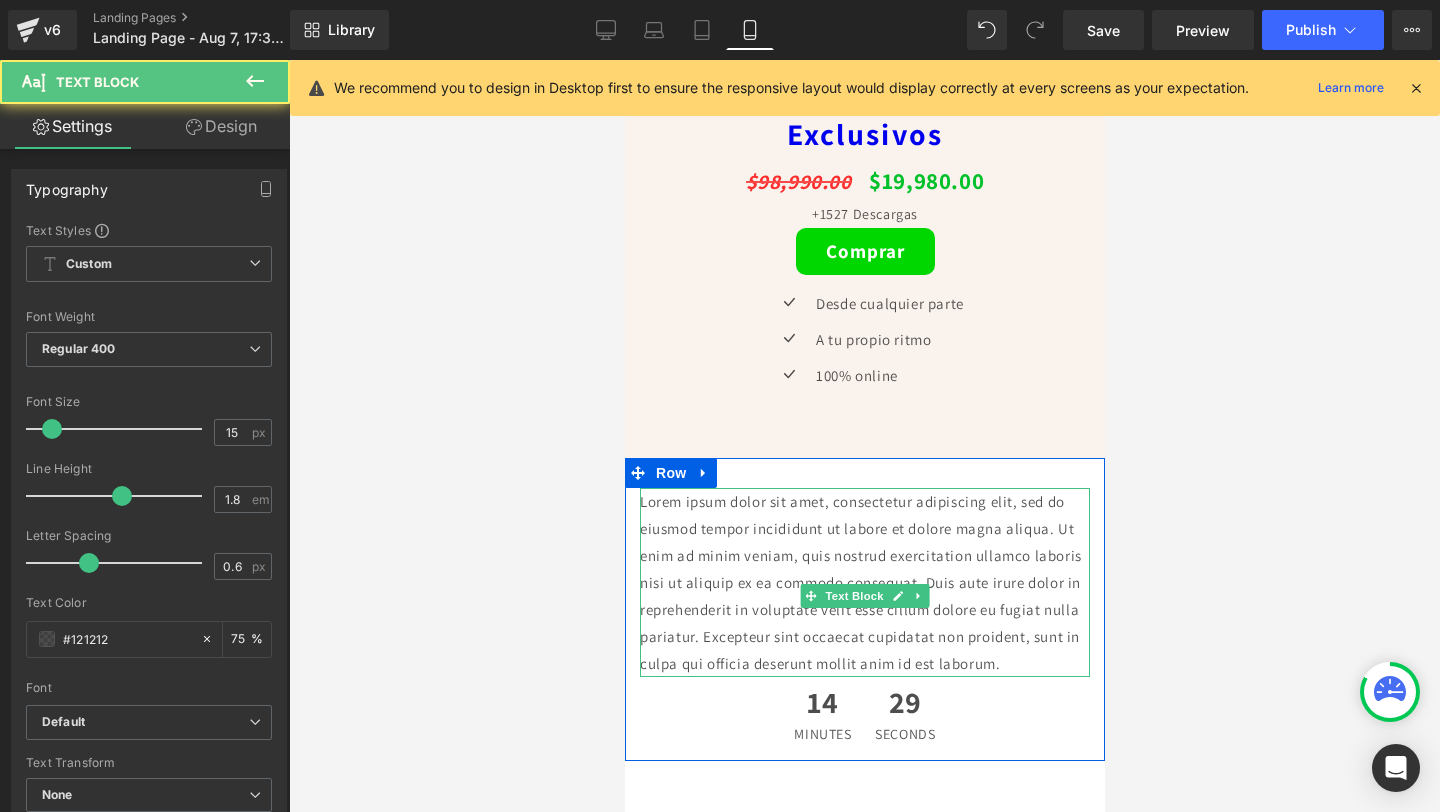 click on "Lorem ipsum dolor sit amet, consectetur adipiscing elit, sed do eiusmod tempor incididunt ut labore et dolore magna aliqua. Ut enim ad minim veniam, quis nostrud exercitation ullamco laboris nisi ut aliquip ex ea commodo consequat. Duis aute irure dolor in reprehenderit in voluptate velit esse cillum dolore eu fugiat nulla pariatur. Excepteur sint occaecat cupidatat non proident, sunt in culpa qui officia deserunt mollit anim id est laborum." at bounding box center (864, 582) 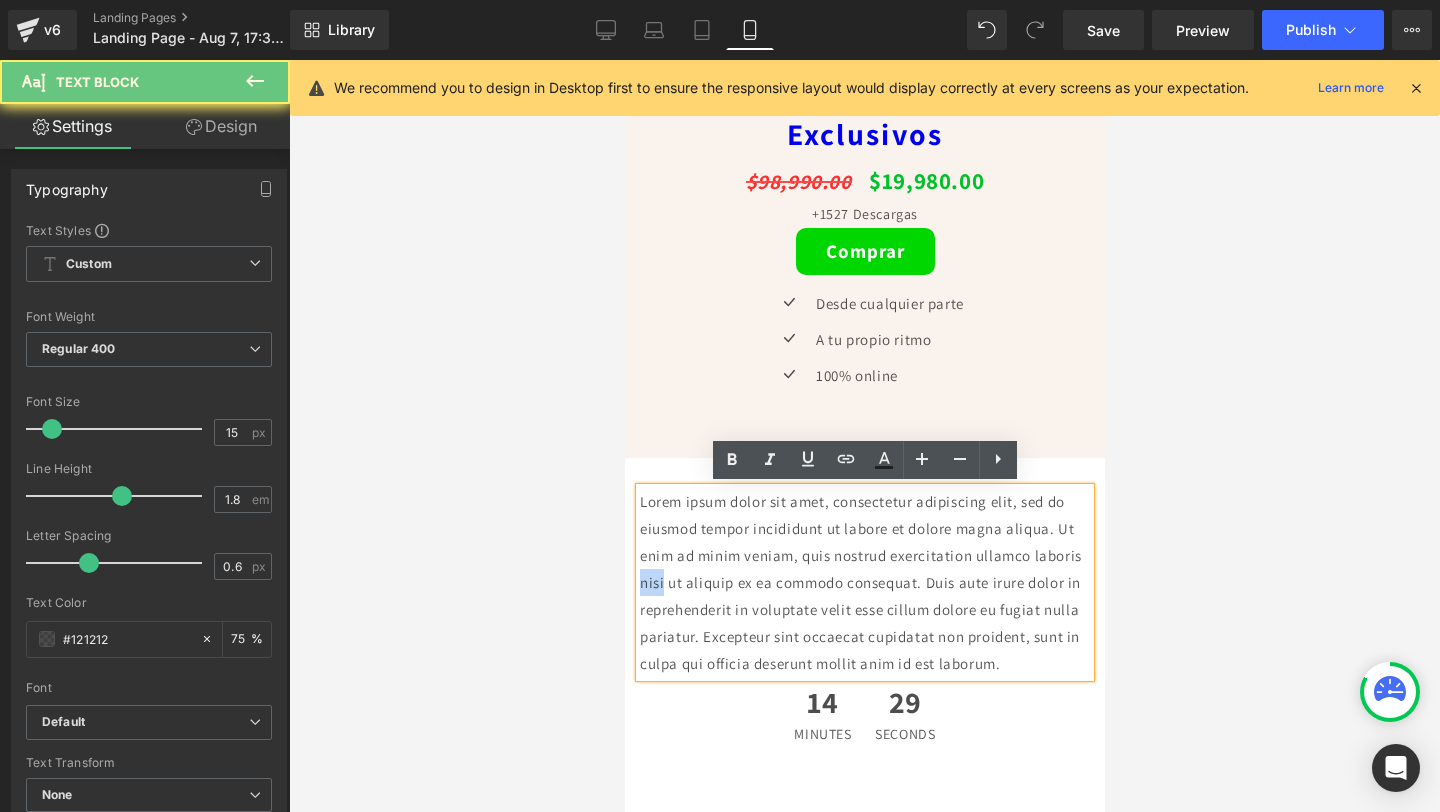 click on "Lorem ipsum dolor sit amet, consectetur adipiscing elit, sed do eiusmod tempor incididunt ut labore et dolore magna aliqua. Ut enim ad minim veniam, quis nostrud exercitation ullamco laboris nisi ut aliquip ex ea commodo consequat. Duis aute irure dolor in reprehenderit in voluptate velit esse cillum dolore eu fugiat nulla pariatur. Excepteur sint occaecat cupidatat non proident, sunt in culpa qui officia deserunt mollit anim id est laborum." at bounding box center (864, 582) 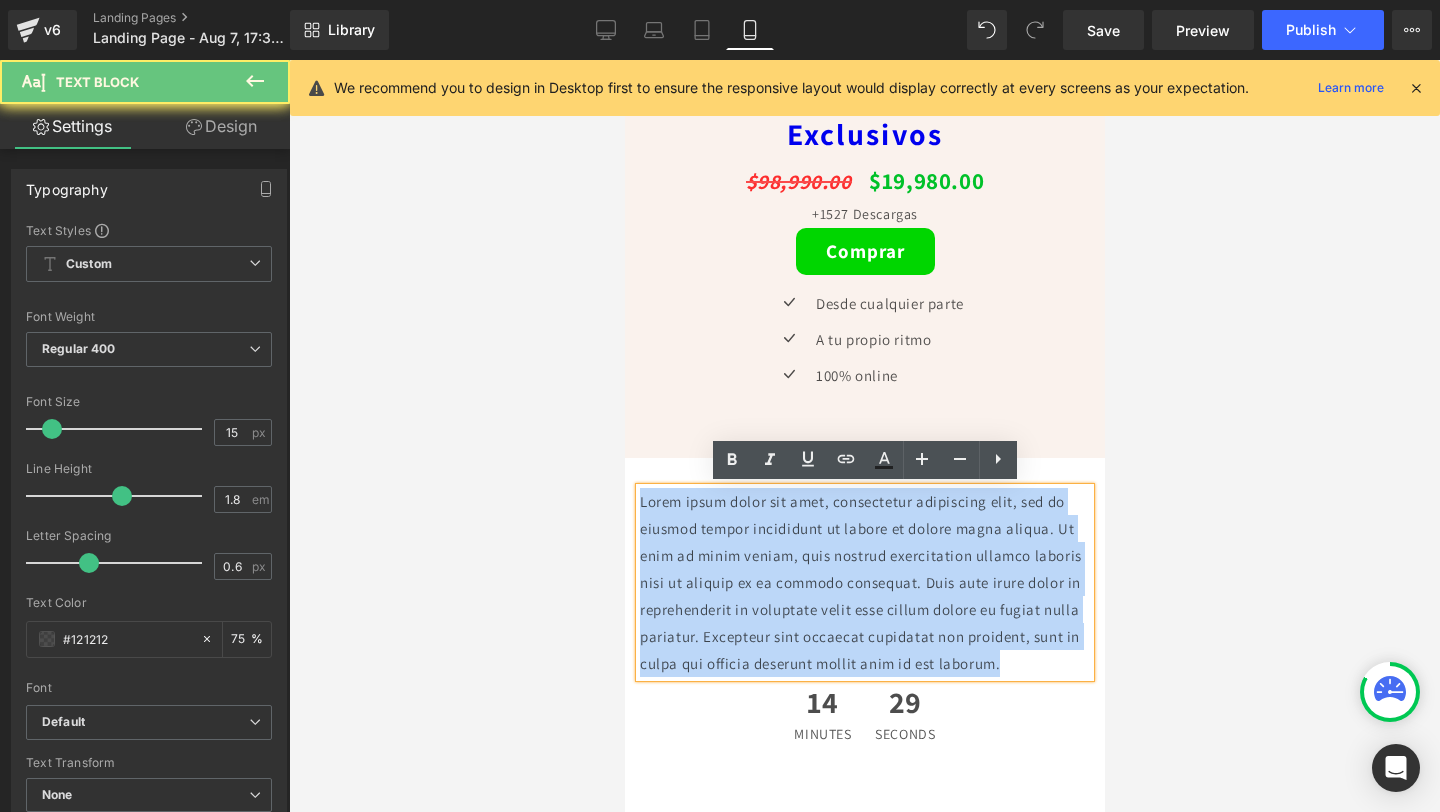 click on "Lorem ipsum dolor sit amet, consectetur adipiscing elit, sed do eiusmod tempor incididunt ut labore et dolore magna aliqua. Ut enim ad minim veniam, quis nostrud exercitation ullamco laboris nisi ut aliquip ex ea commodo consequat. Duis aute irure dolor in reprehenderit in voluptate velit esse cillum dolore eu fugiat nulla pariatur. Excepteur sint occaecat cupidatat non proident, sunt in culpa qui officia deserunt mollit anim id est laborum." at bounding box center [864, 582] 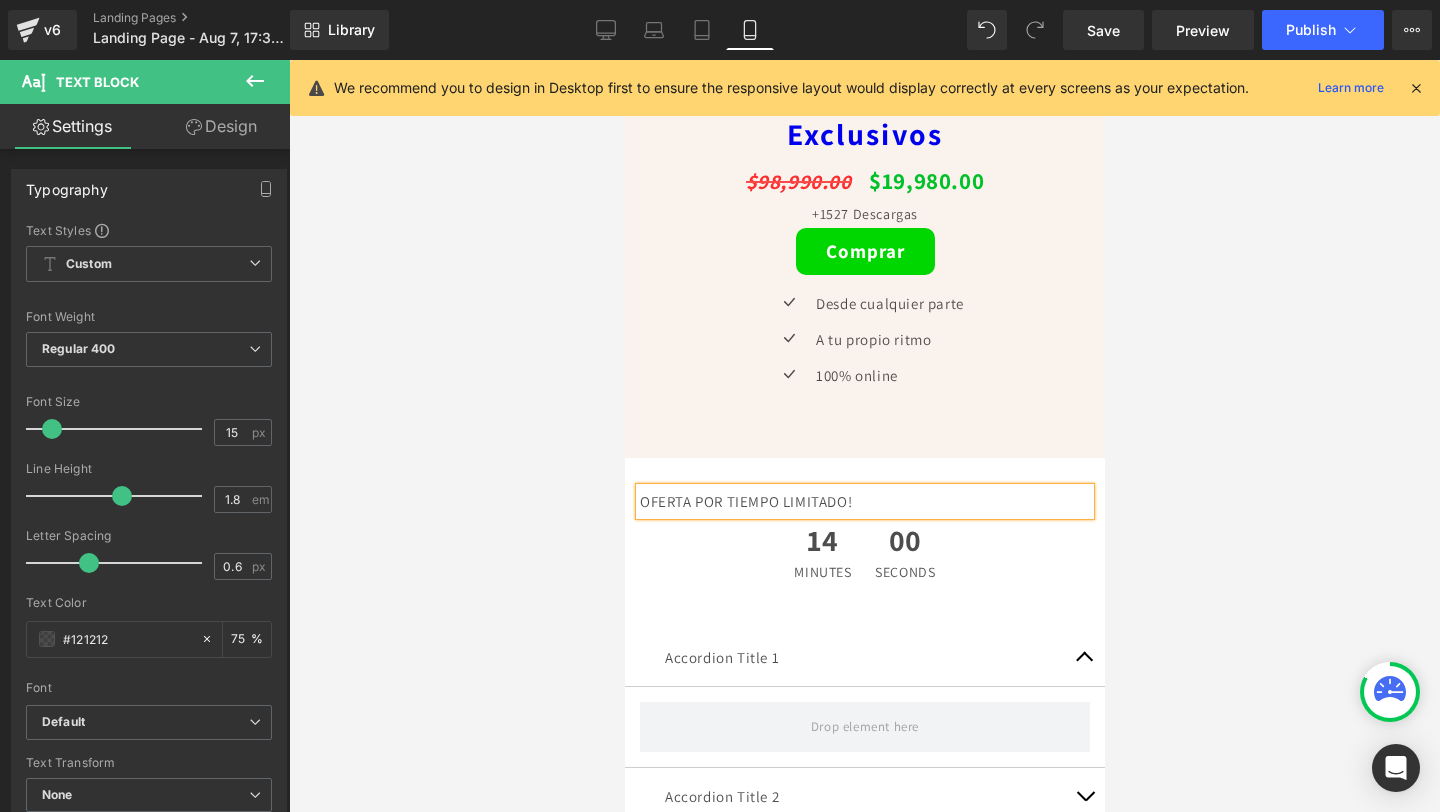 click on "OFERTA POR TIEMPO LIMITADO!" at bounding box center [864, 501] 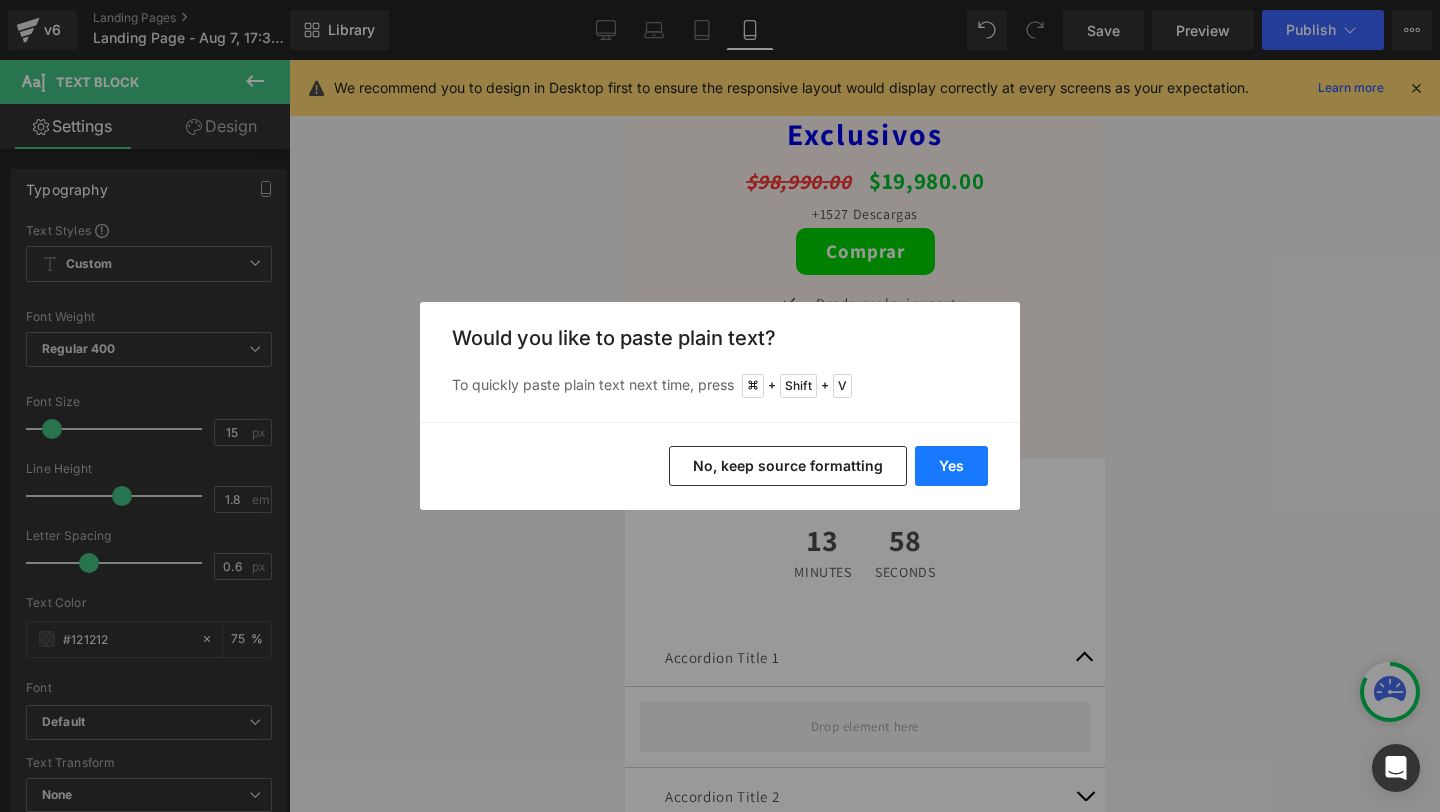 click on "Yes" at bounding box center [951, 466] 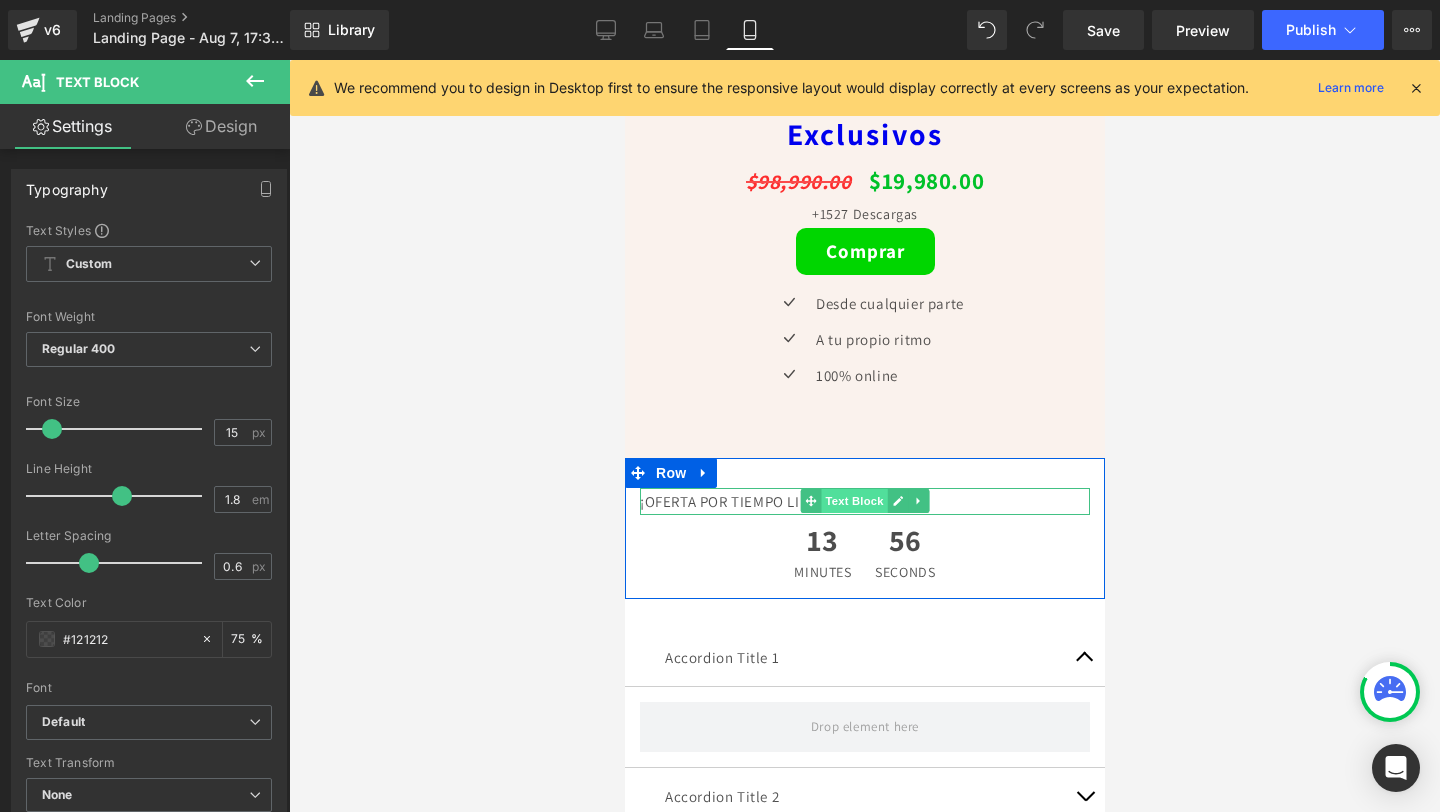 click on "Text Block" at bounding box center [853, 501] 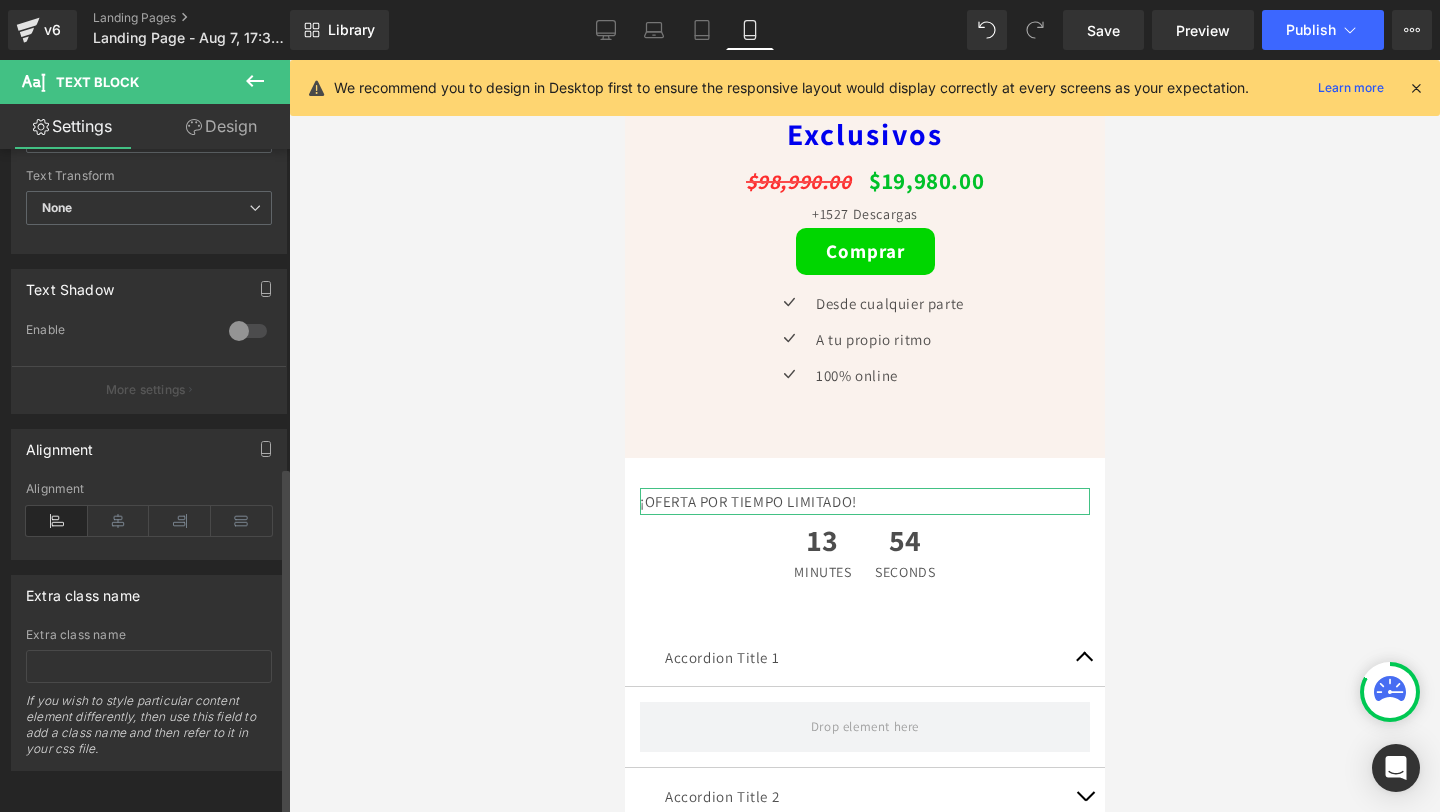 scroll, scrollTop: 597, scrollLeft: 0, axis: vertical 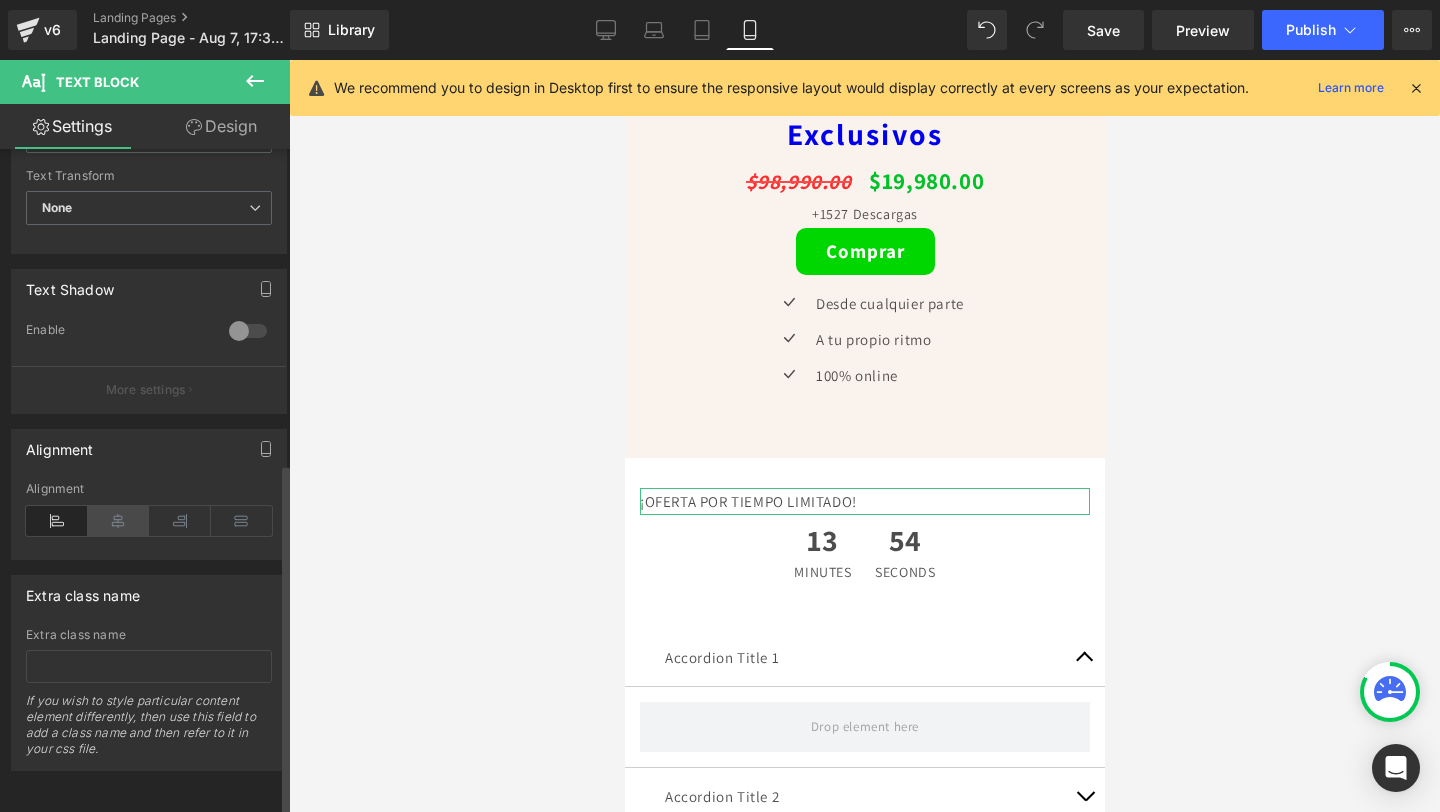 click at bounding box center (119, 521) 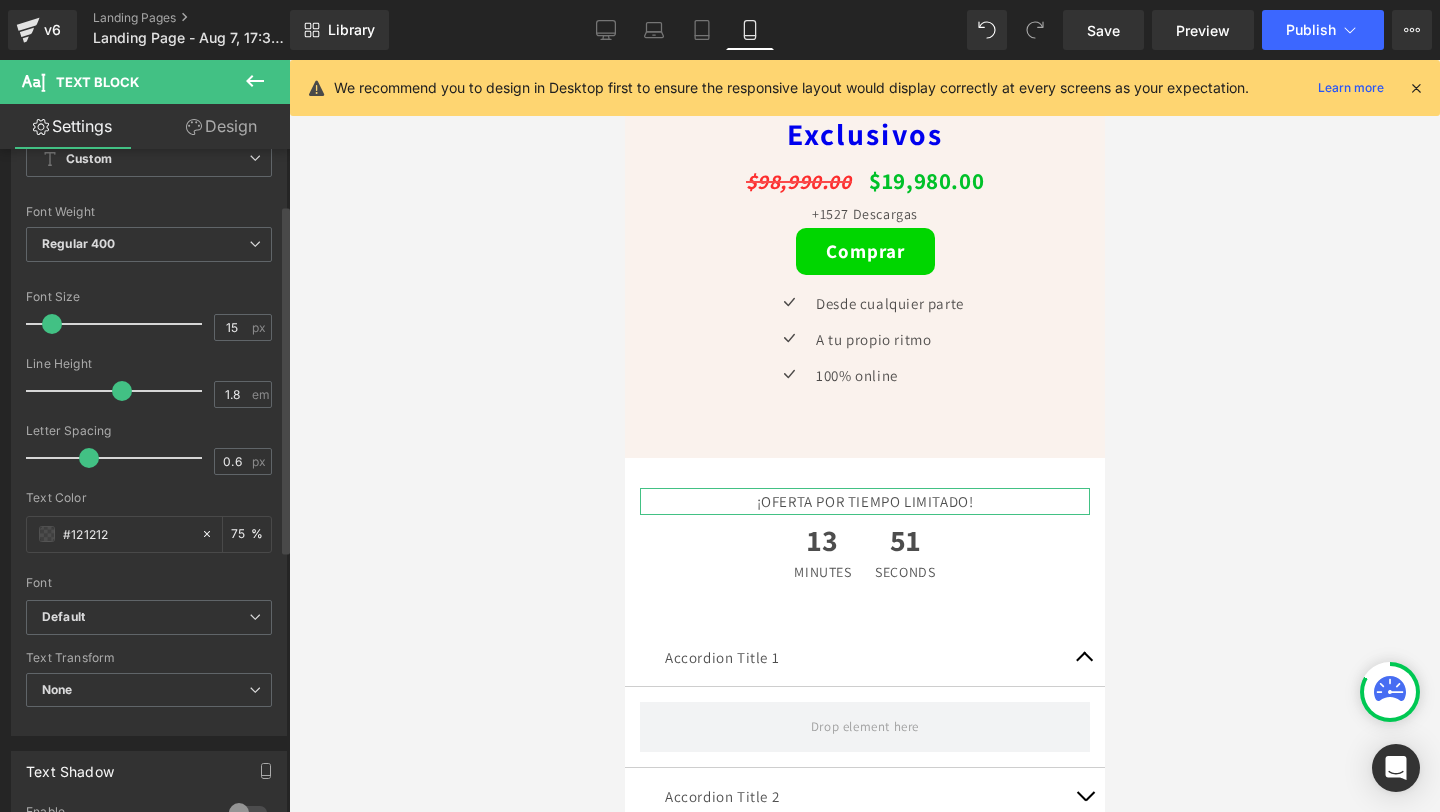 scroll, scrollTop: 0, scrollLeft: 0, axis: both 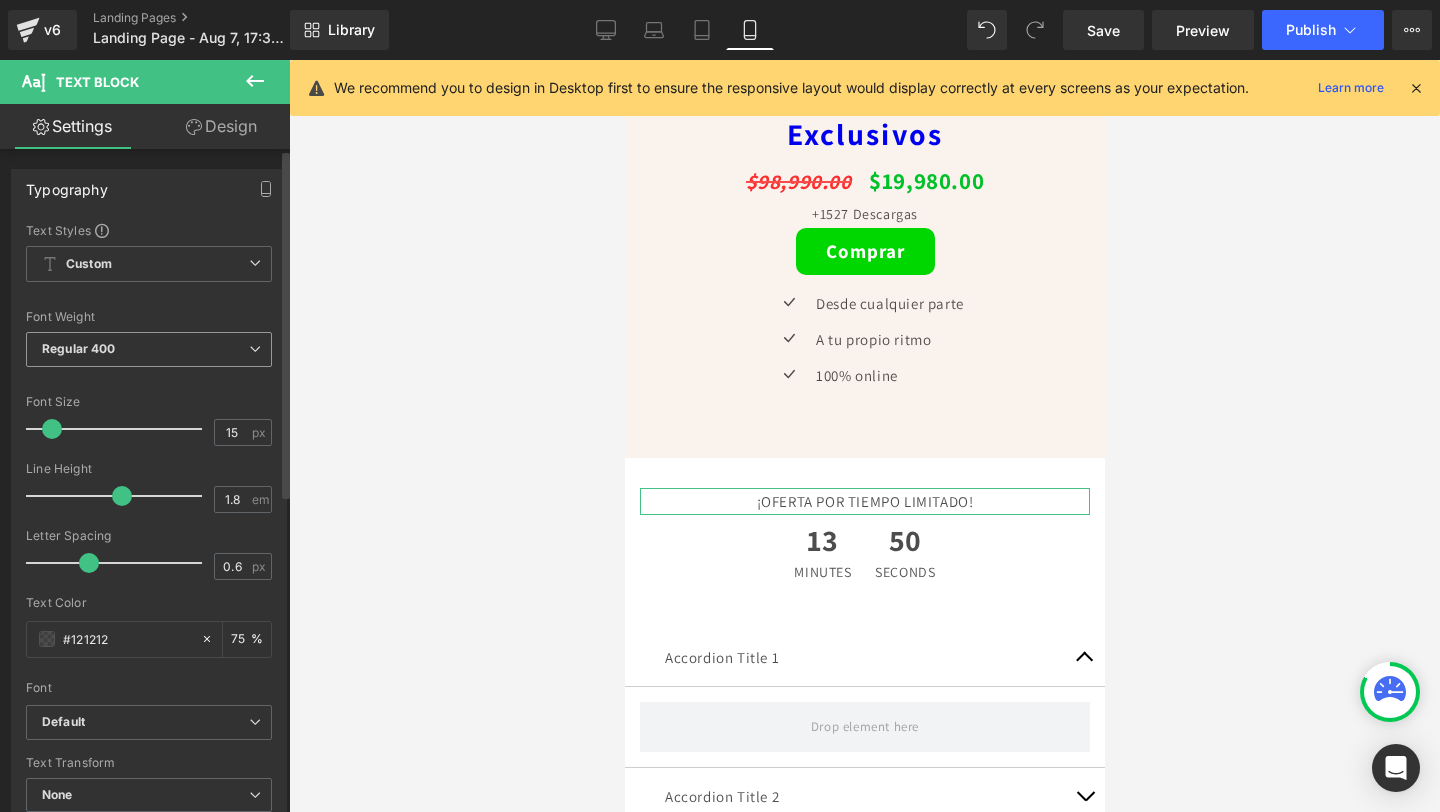 click on "Regular 400" at bounding box center [149, 349] 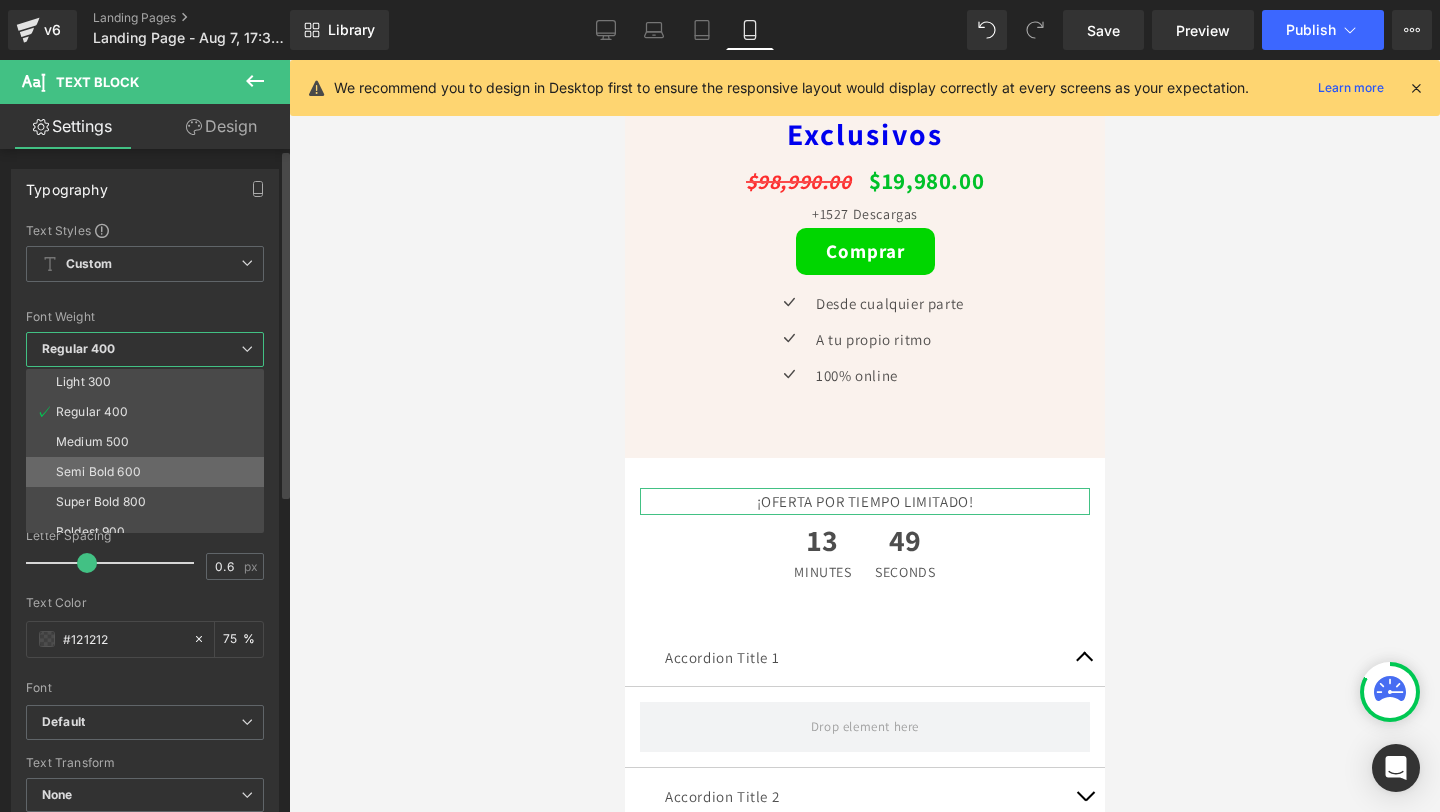 scroll, scrollTop: 63, scrollLeft: 0, axis: vertical 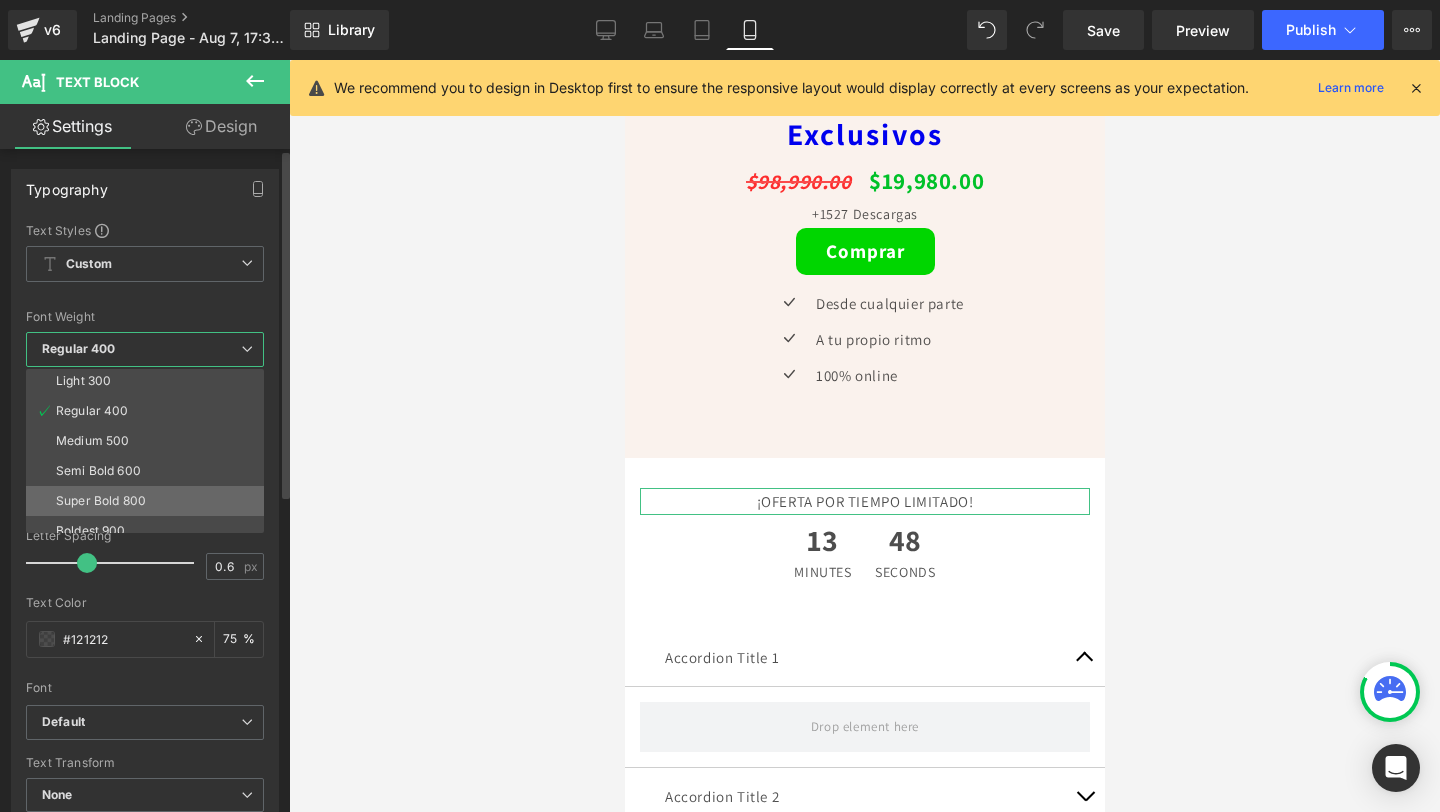 click on "Super Bold 800" at bounding box center (101, 501) 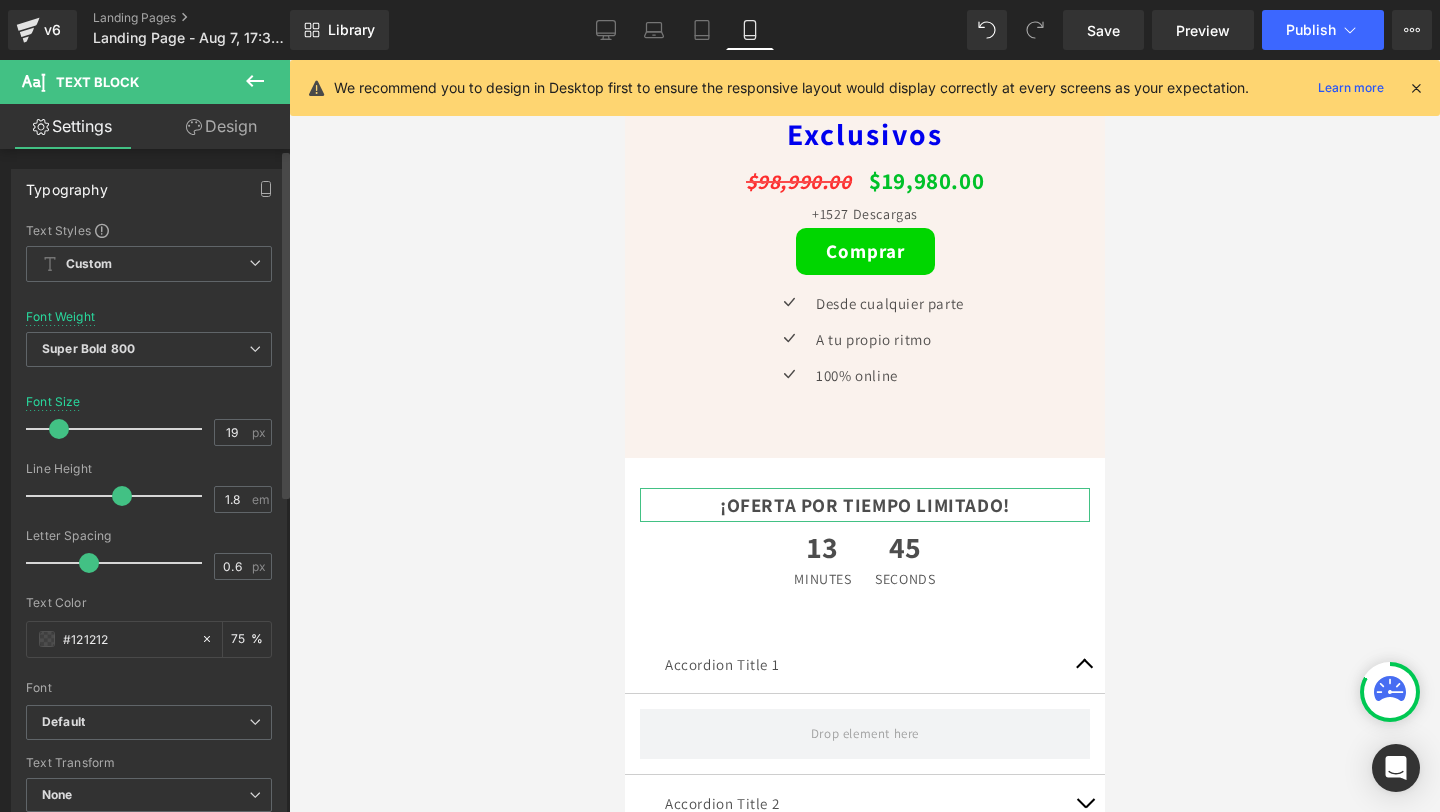 click at bounding box center (119, 429) 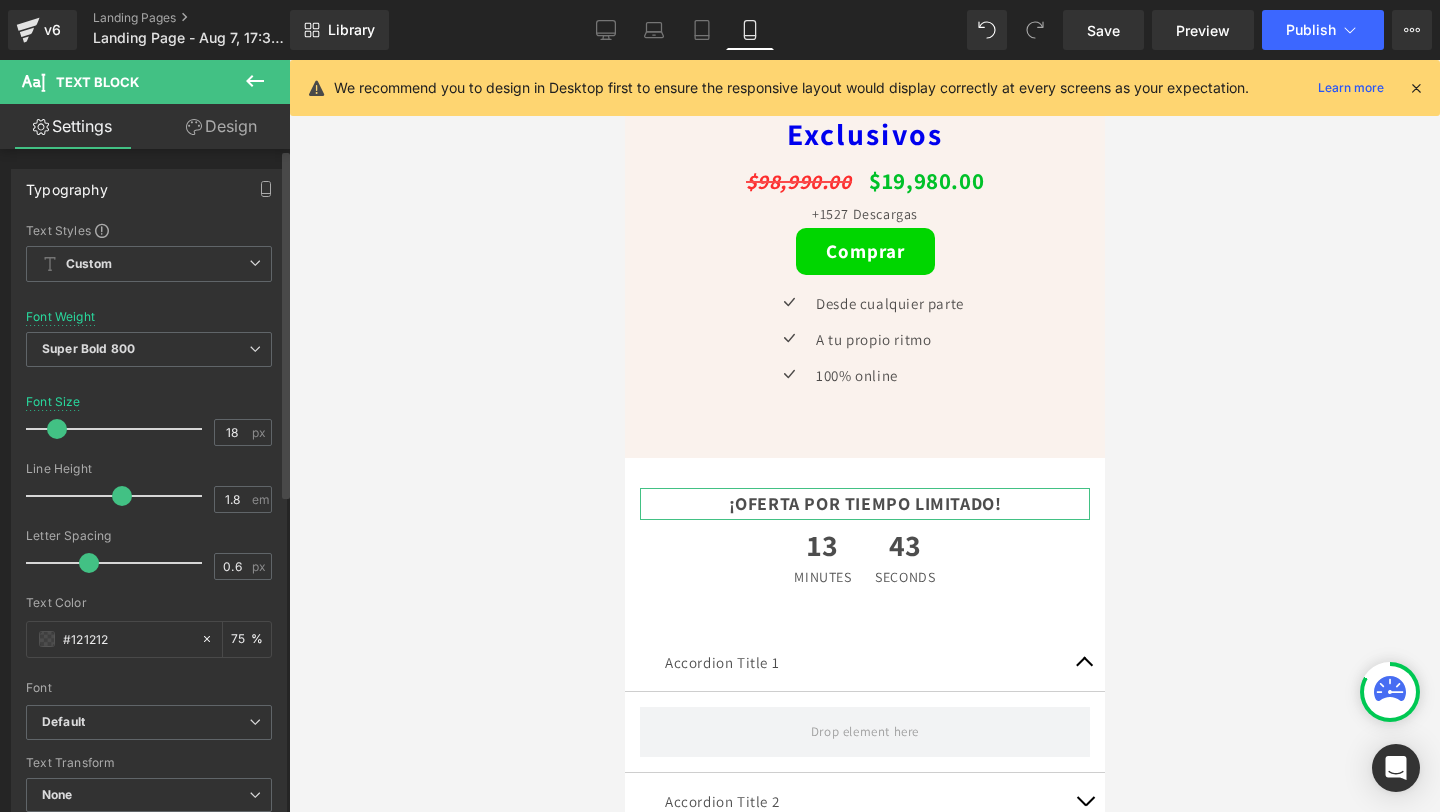click at bounding box center [57, 429] 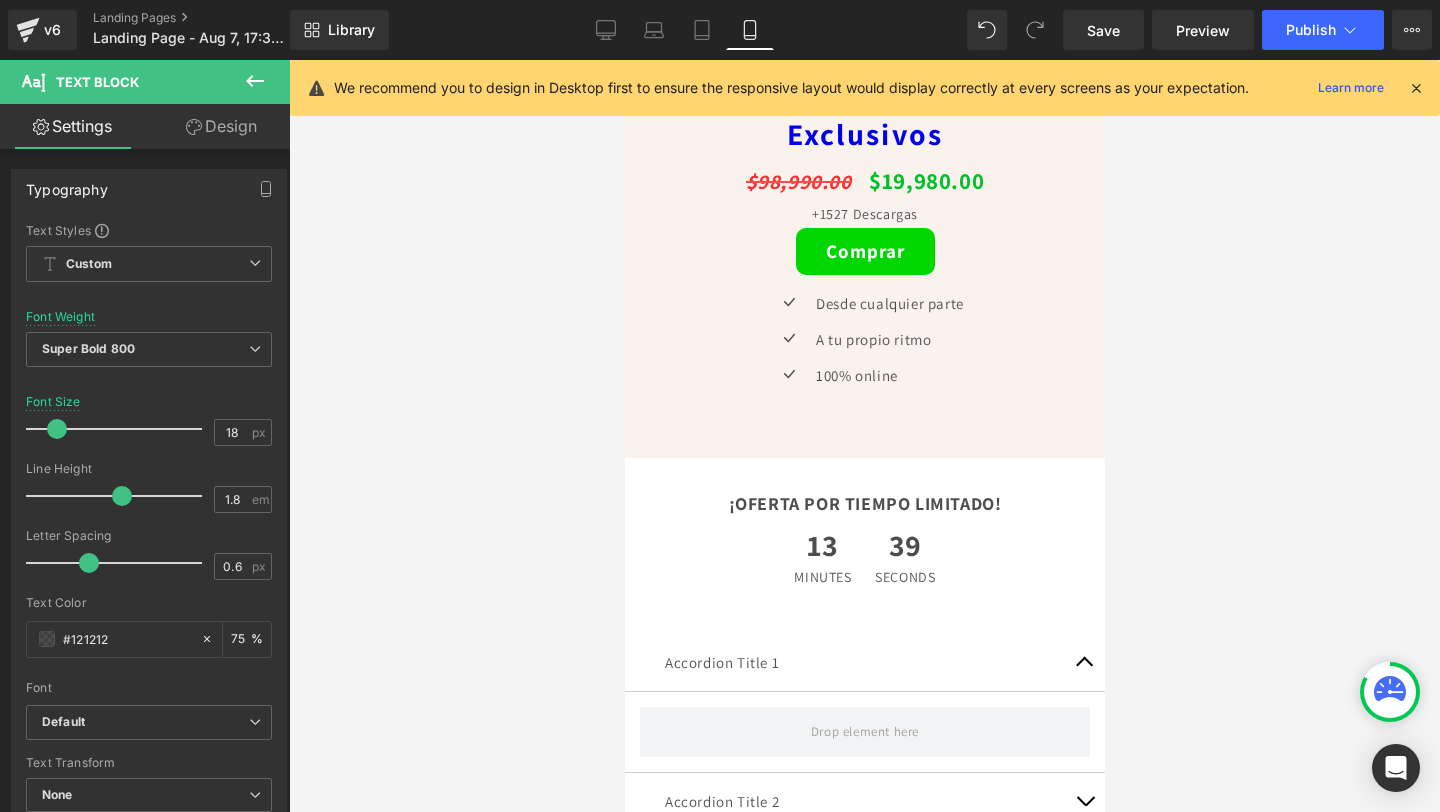 click 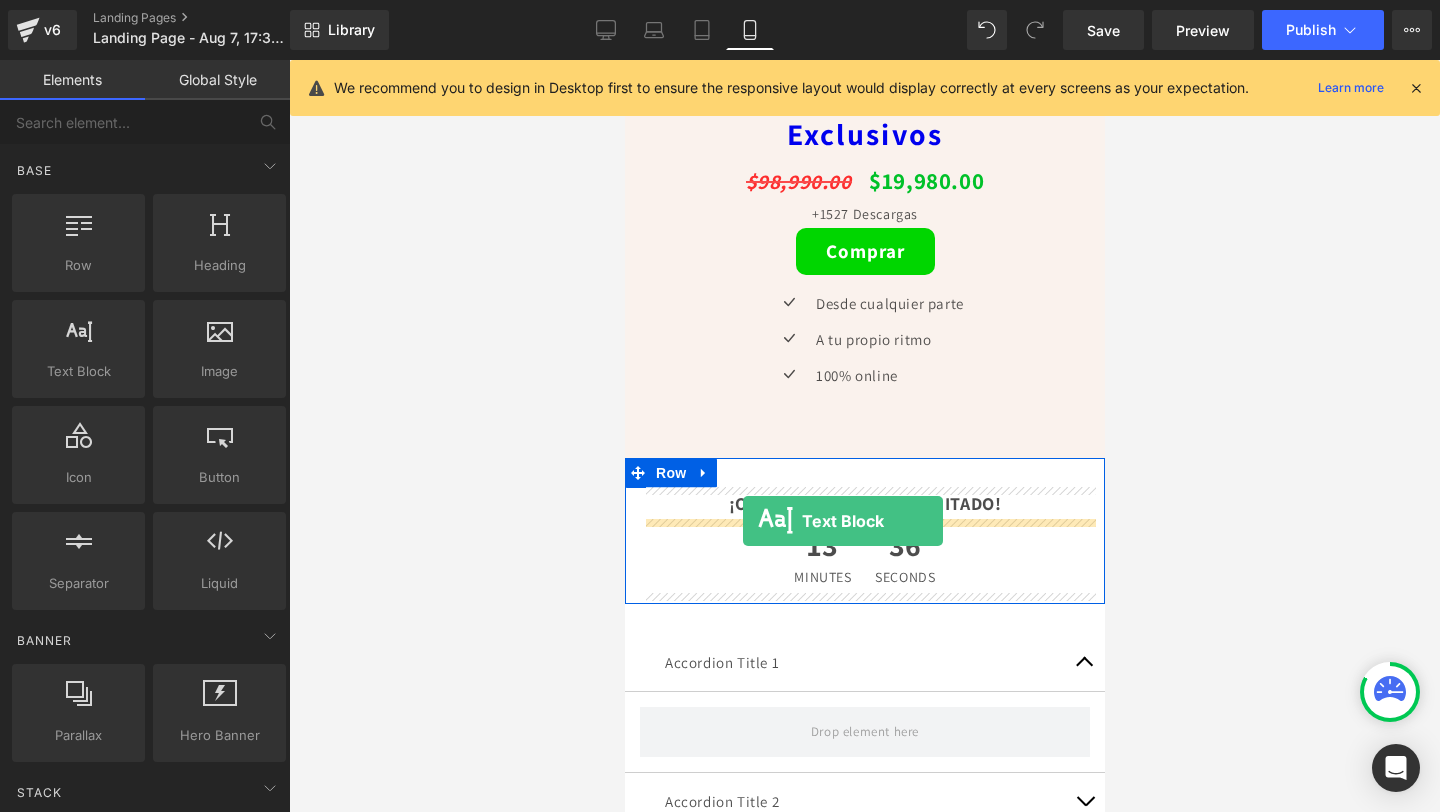 drag, startPoint x: 699, startPoint y: 404, endPoint x: 742, endPoint y: 521, distance: 124.65151 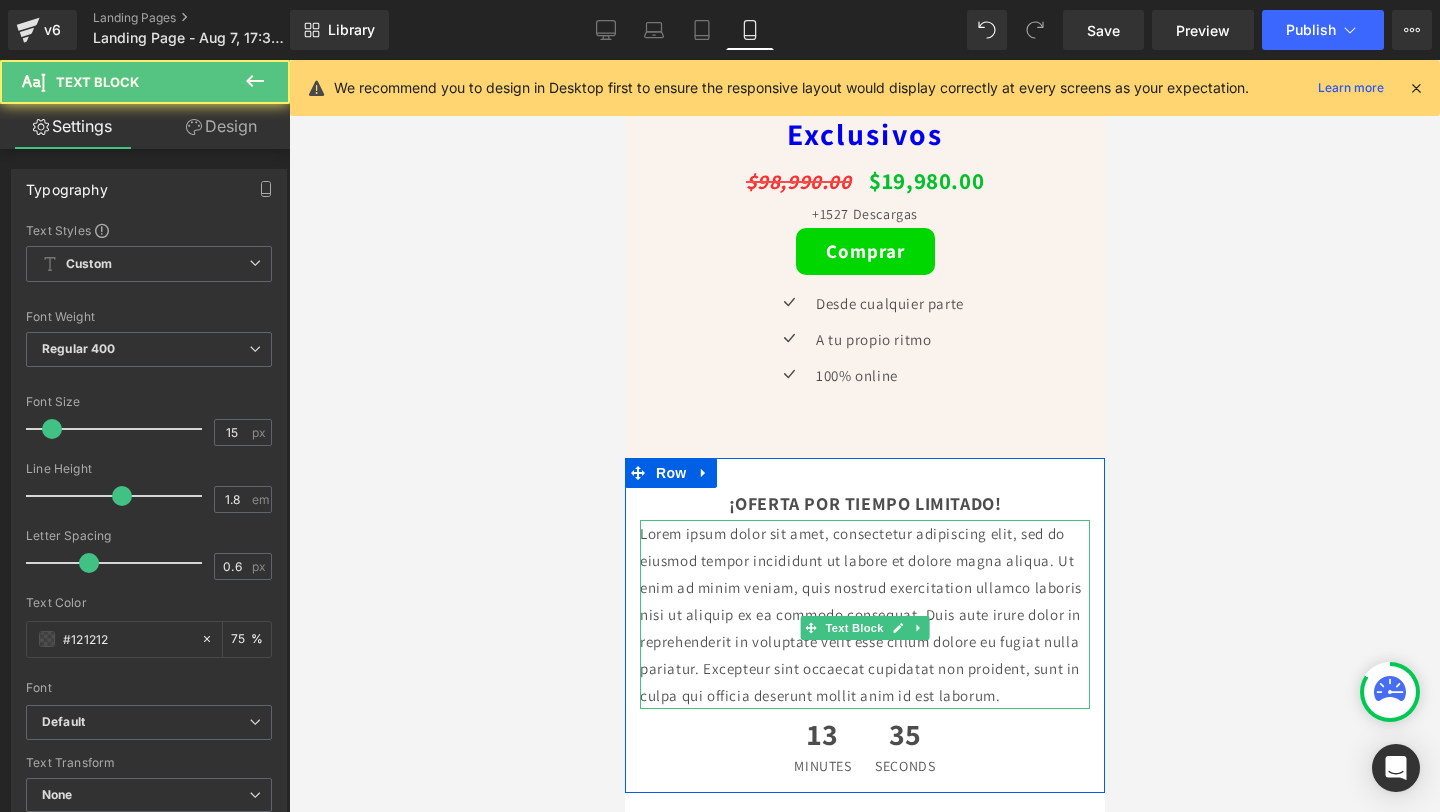 click on "Lorem ipsum dolor sit amet, consectetur adipiscing elit, sed do eiusmod tempor incididunt ut labore et dolore magna aliqua. Ut enim ad minim veniam, quis nostrud exercitation ullamco laboris nisi ut aliquip ex ea commodo consequat. Duis aute irure dolor in reprehenderit in voluptate velit esse cillum dolore eu fugiat nulla pariatur. Excepteur sint occaecat cupidatat non proident, sunt in culpa qui officia deserunt mollit anim id est laborum." at bounding box center [864, 614] 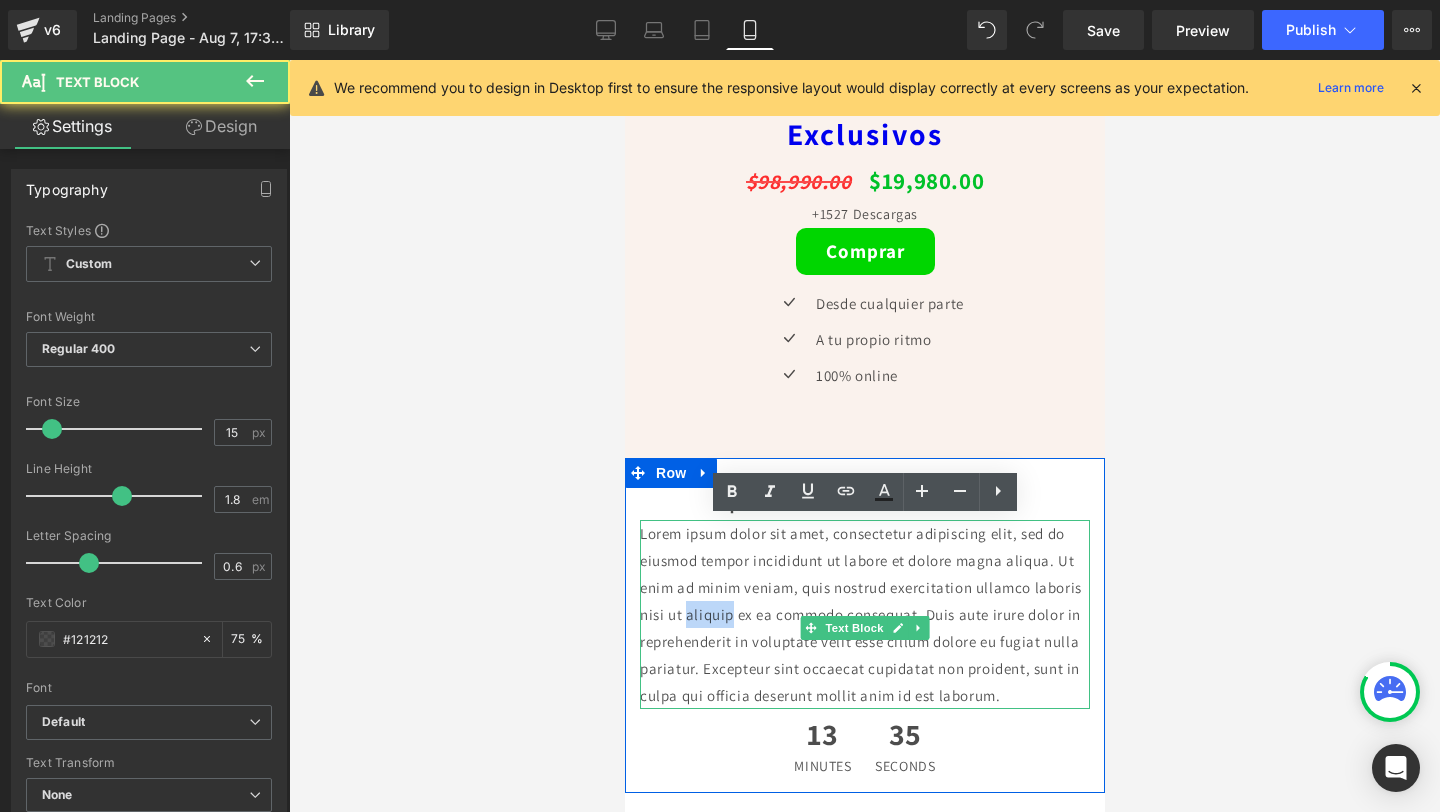 click on "Lorem ipsum dolor sit amet, consectetur adipiscing elit, sed do eiusmod tempor incididunt ut labore et dolore magna aliqua. Ut enim ad minim veniam, quis nostrud exercitation ullamco laboris nisi ut aliquip ex ea commodo consequat. Duis aute irure dolor in reprehenderit in voluptate velit esse cillum dolore eu fugiat nulla pariatur. Excepteur sint occaecat cupidatat non proident, sunt in culpa qui officia deserunt mollit anim id est laborum." at bounding box center (864, 614) 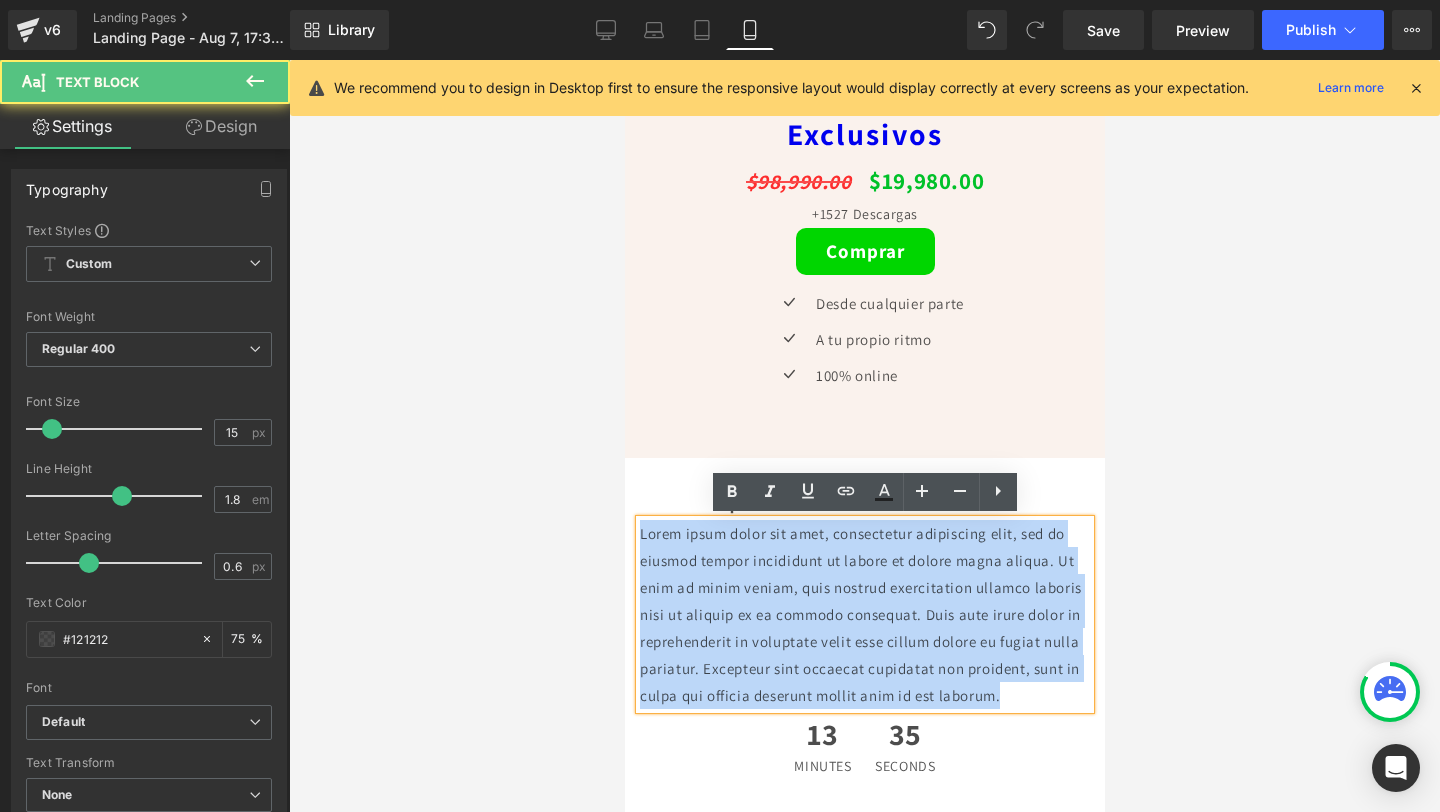 click on "Lorem ipsum dolor sit amet, consectetur adipiscing elit, sed do eiusmod tempor incididunt ut labore et dolore magna aliqua. Ut enim ad minim veniam, quis nostrud exercitation ullamco laboris nisi ut aliquip ex ea commodo consequat. Duis aute irure dolor in reprehenderit in voluptate velit esse cillum dolore eu fugiat nulla pariatur. Excepteur sint occaecat cupidatat non proident, sunt in culpa qui officia deserunt mollit anim id est laborum." at bounding box center [864, 614] 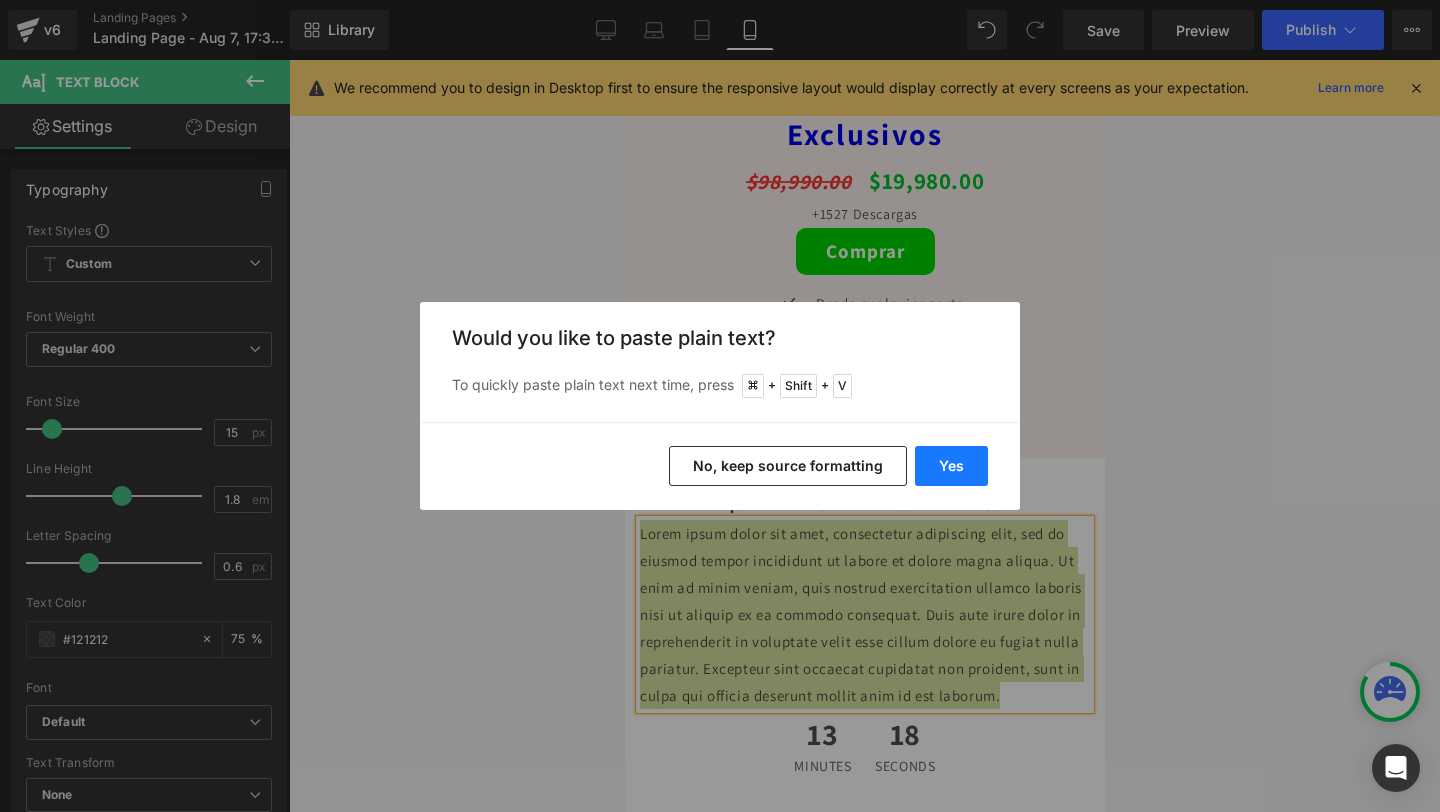 click on "Yes" at bounding box center (951, 466) 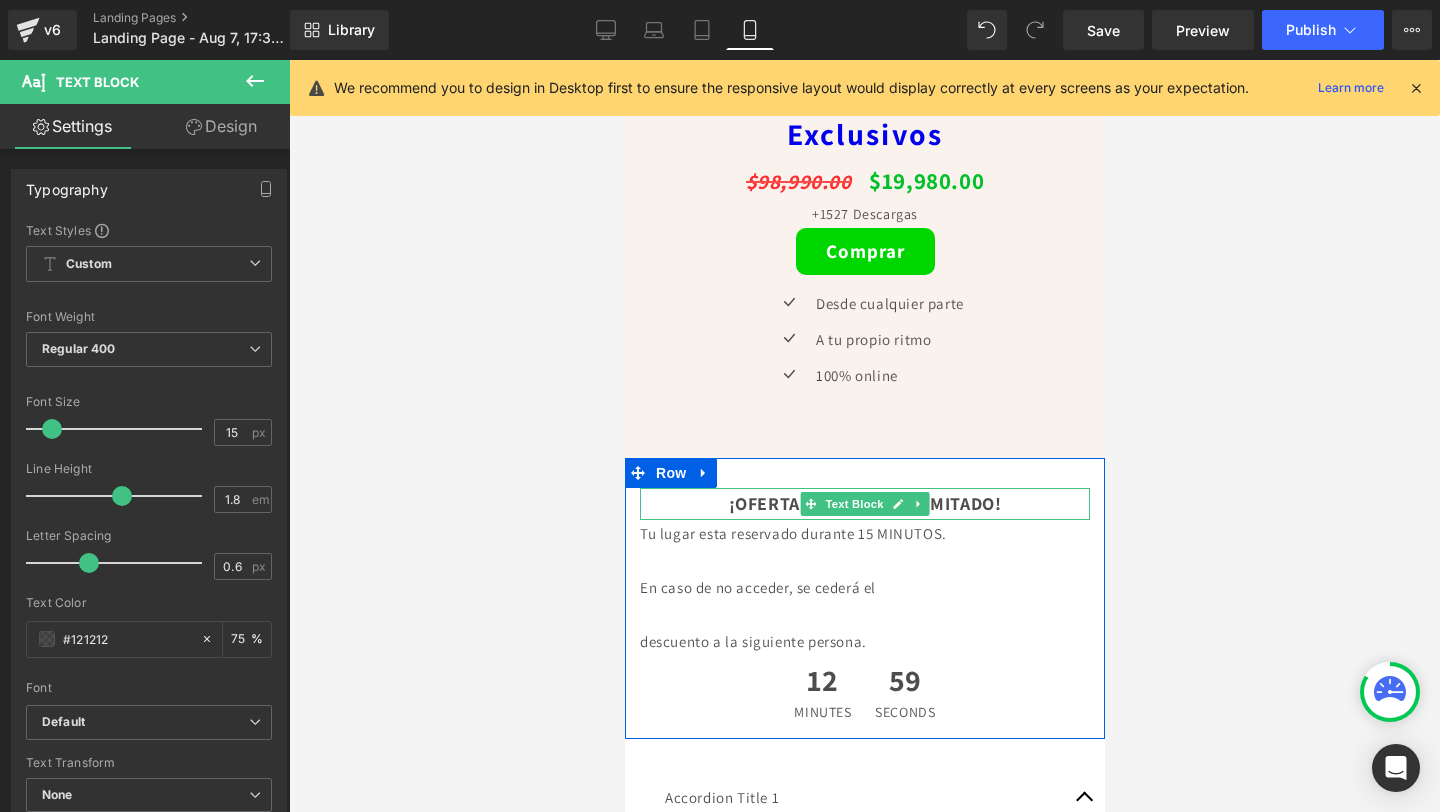 scroll, scrollTop: 6012, scrollLeft: 0, axis: vertical 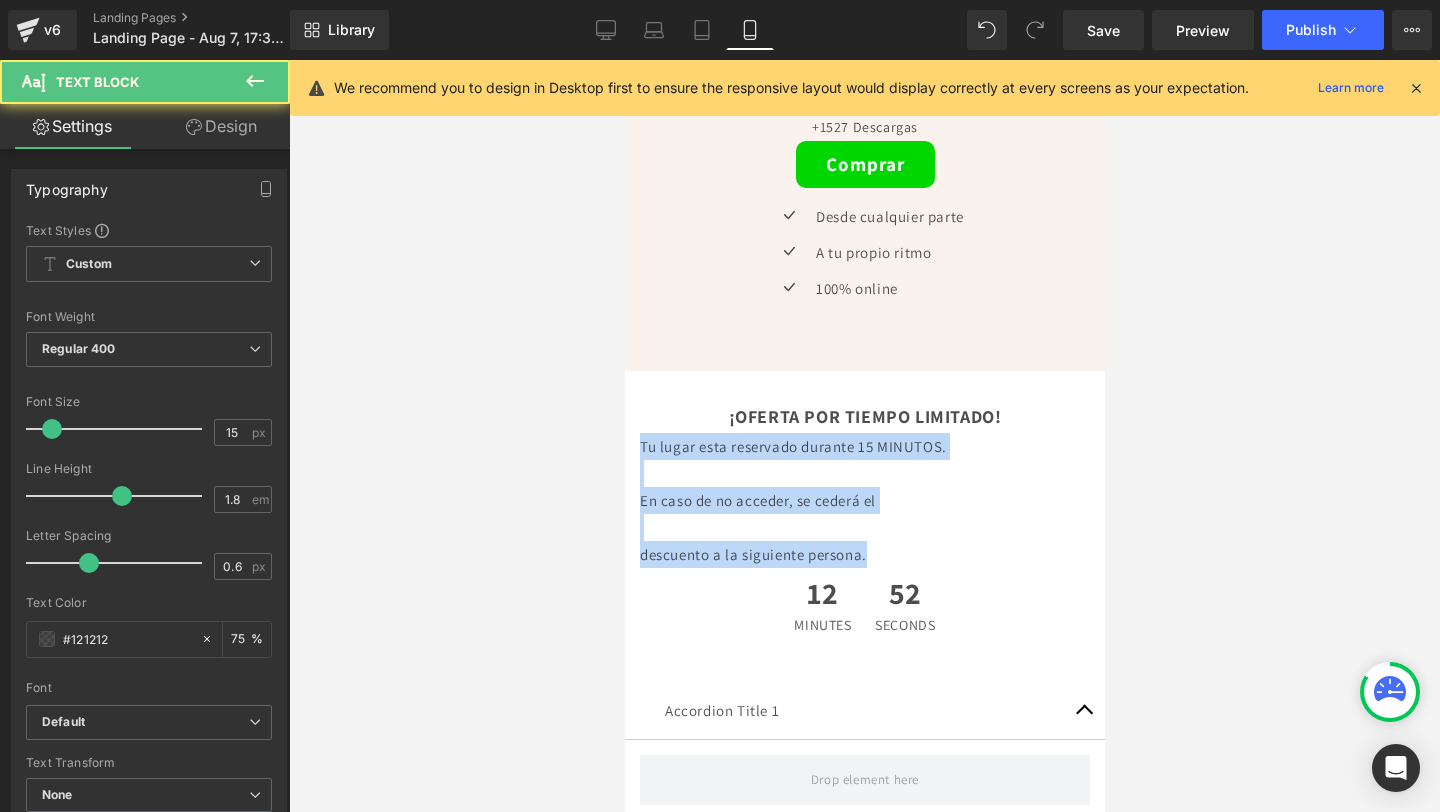 drag, startPoint x: 908, startPoint y: 559, endPoint x: 587, endPoint y: 402, distance: 357.33737 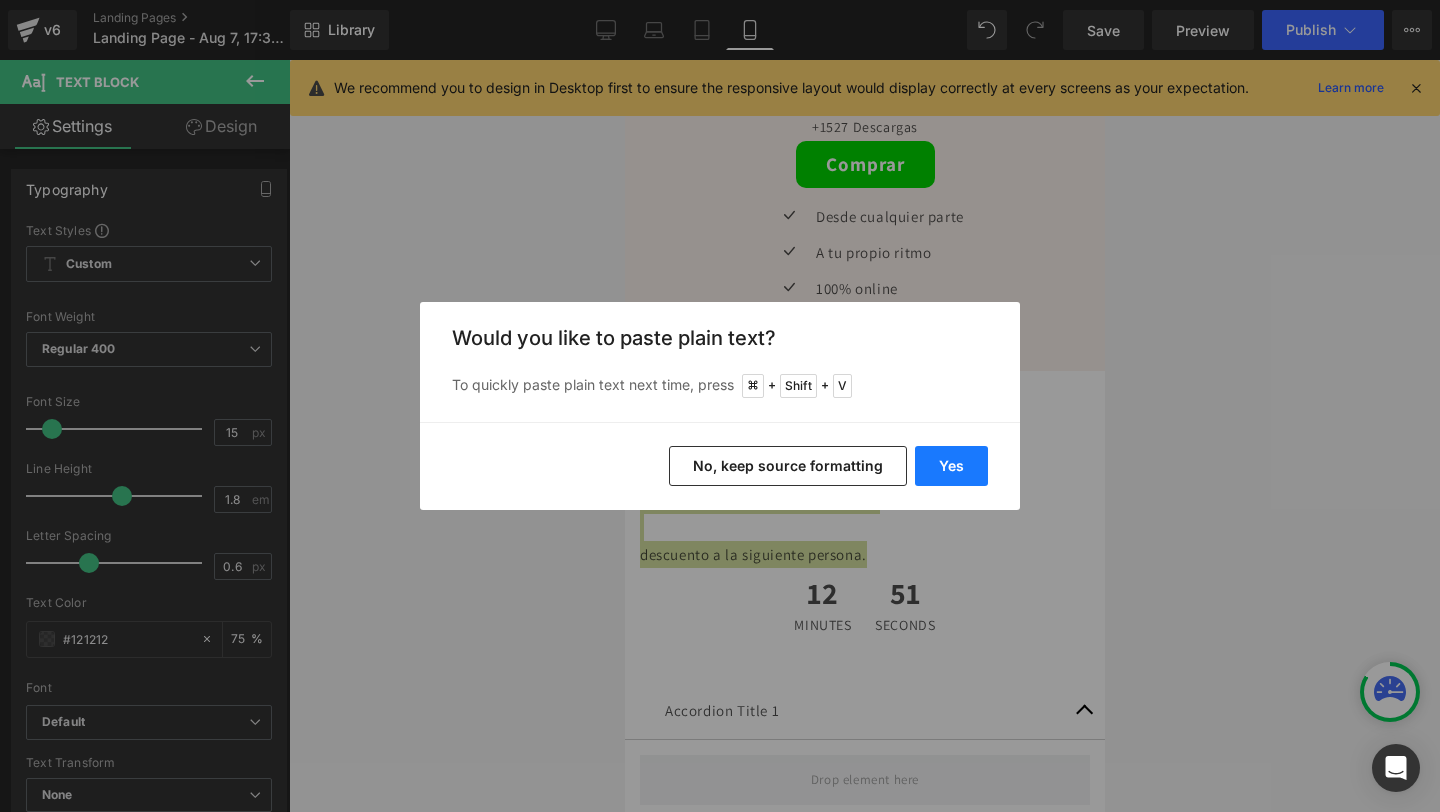 click on "Yes" at bounding box center [951, 466] 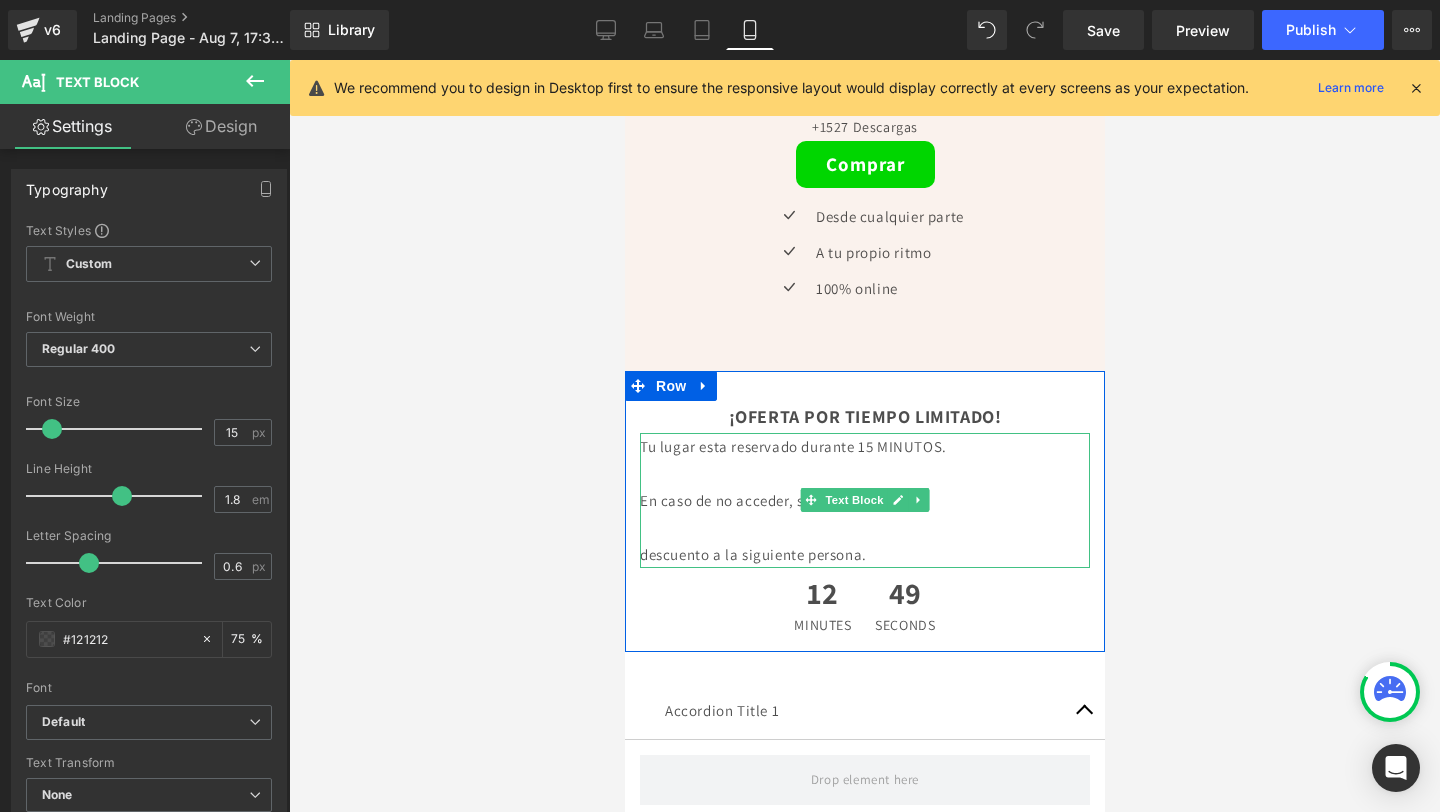 click on "descuento a la siguiente persona." at bounding box center [864, 554] 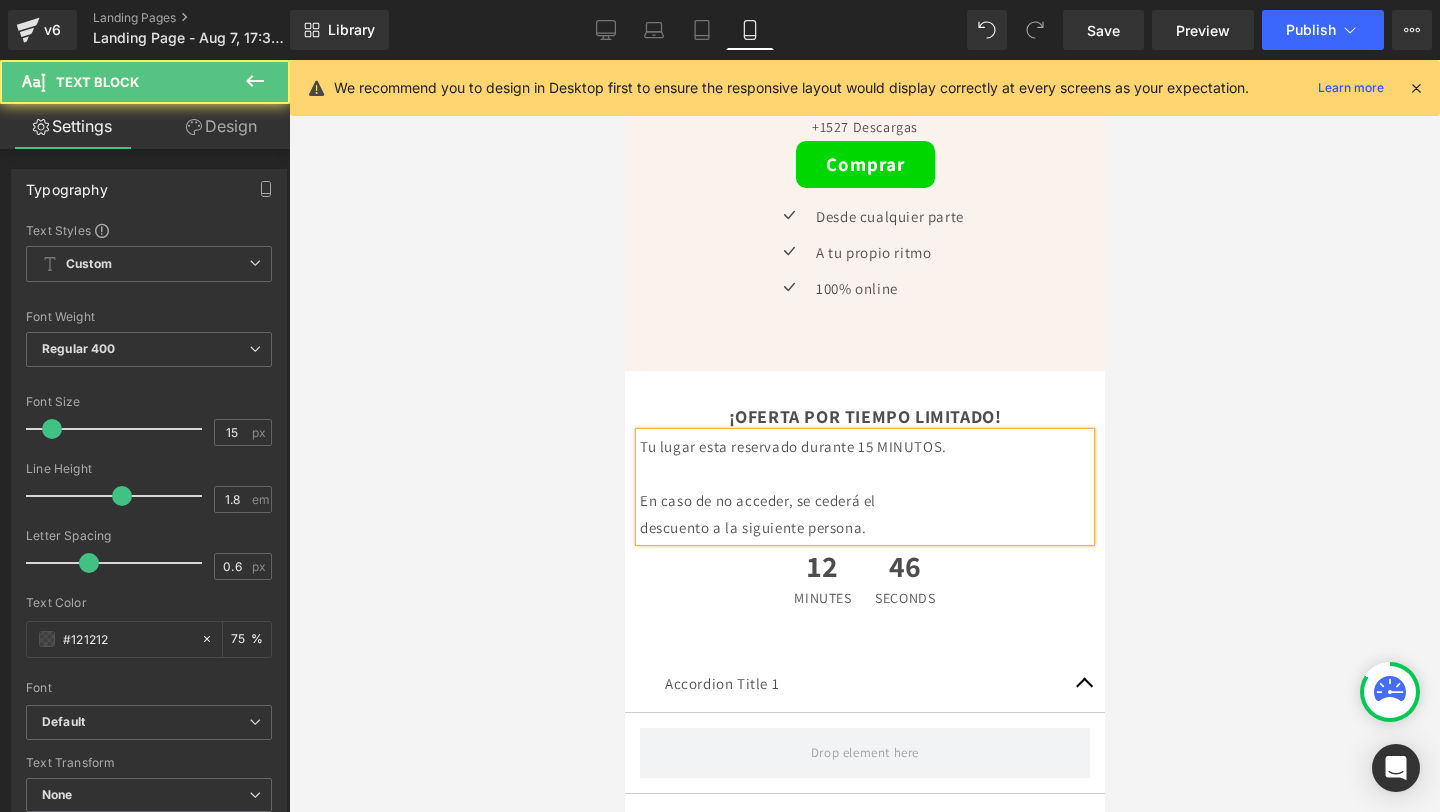 click on "En caso de no acceder, se cederá el" at bounding box center (864, 500) 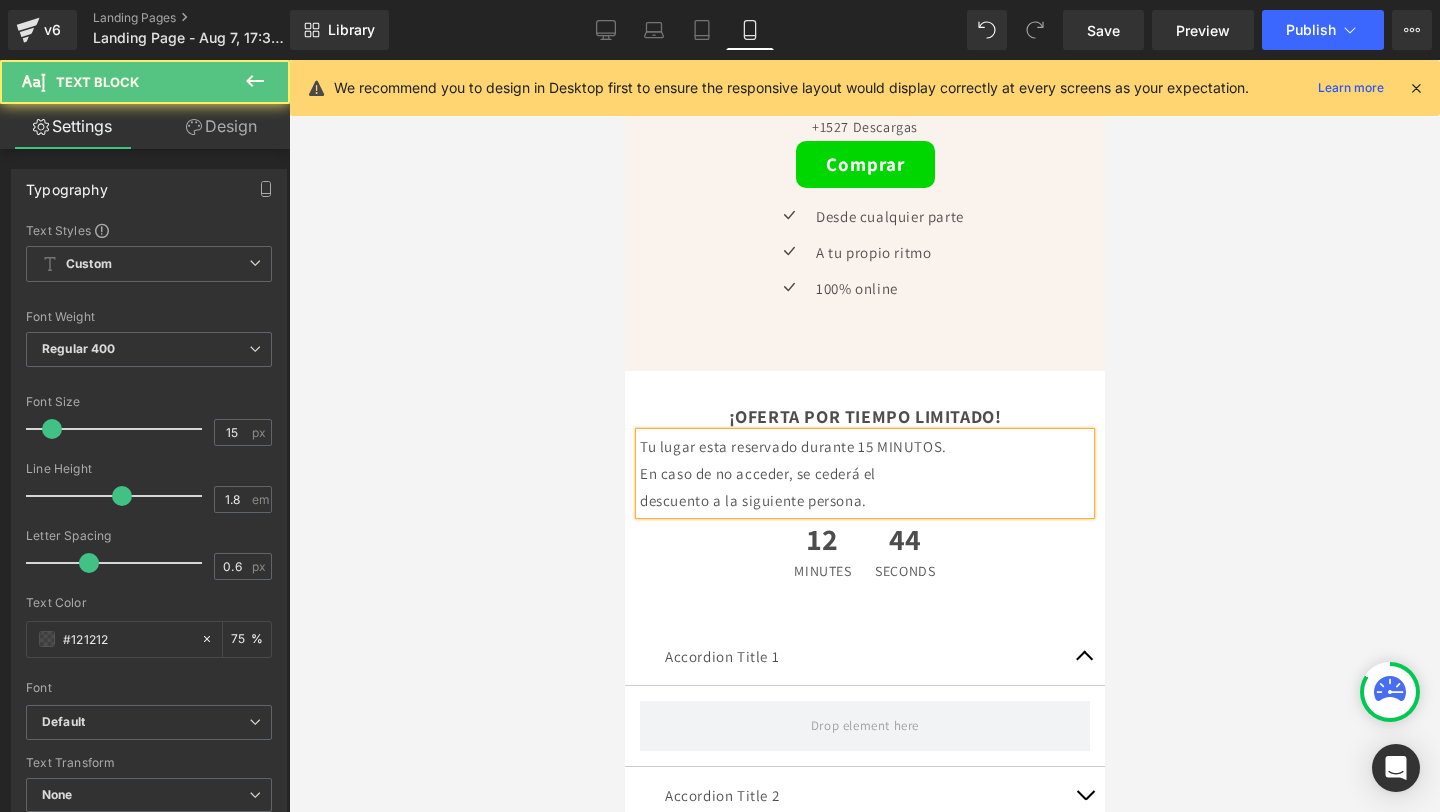 click on "descuento a la siguiente persona." at bounding box center [864, 500] 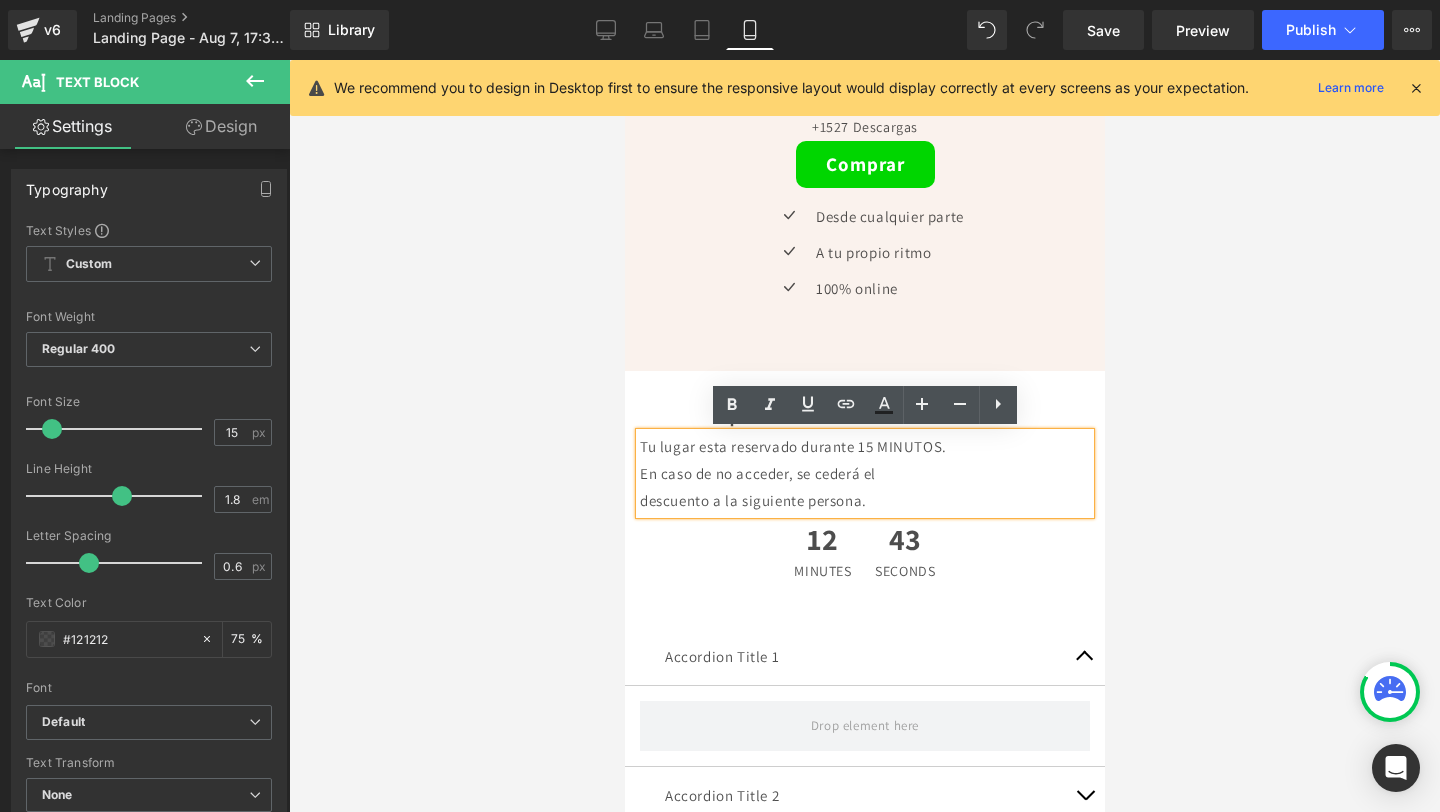 click on "descuento a la siguiente persona." at bounding box center (864, 500) 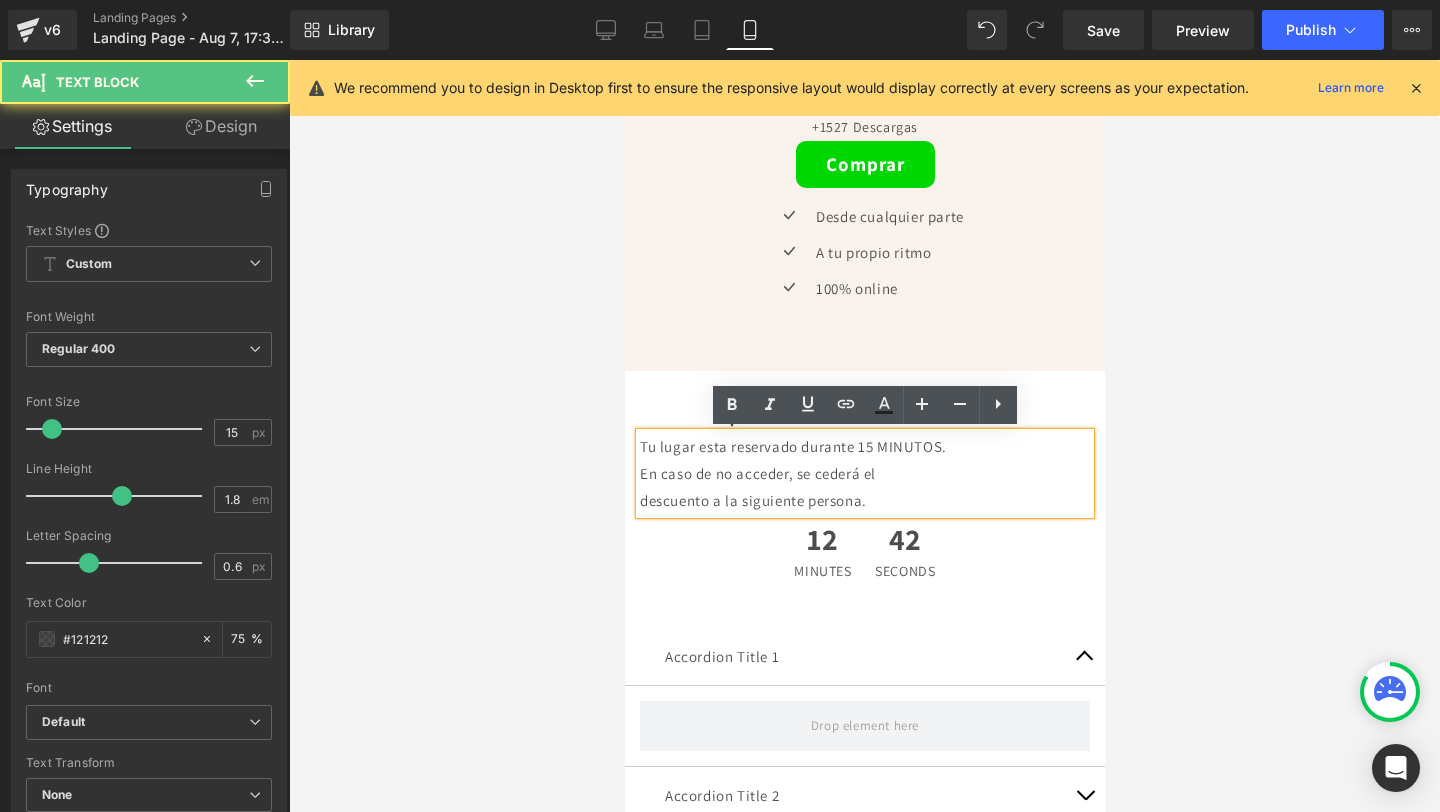 click on "descuento a la siguiente persona." at bounding box center [864, 500] 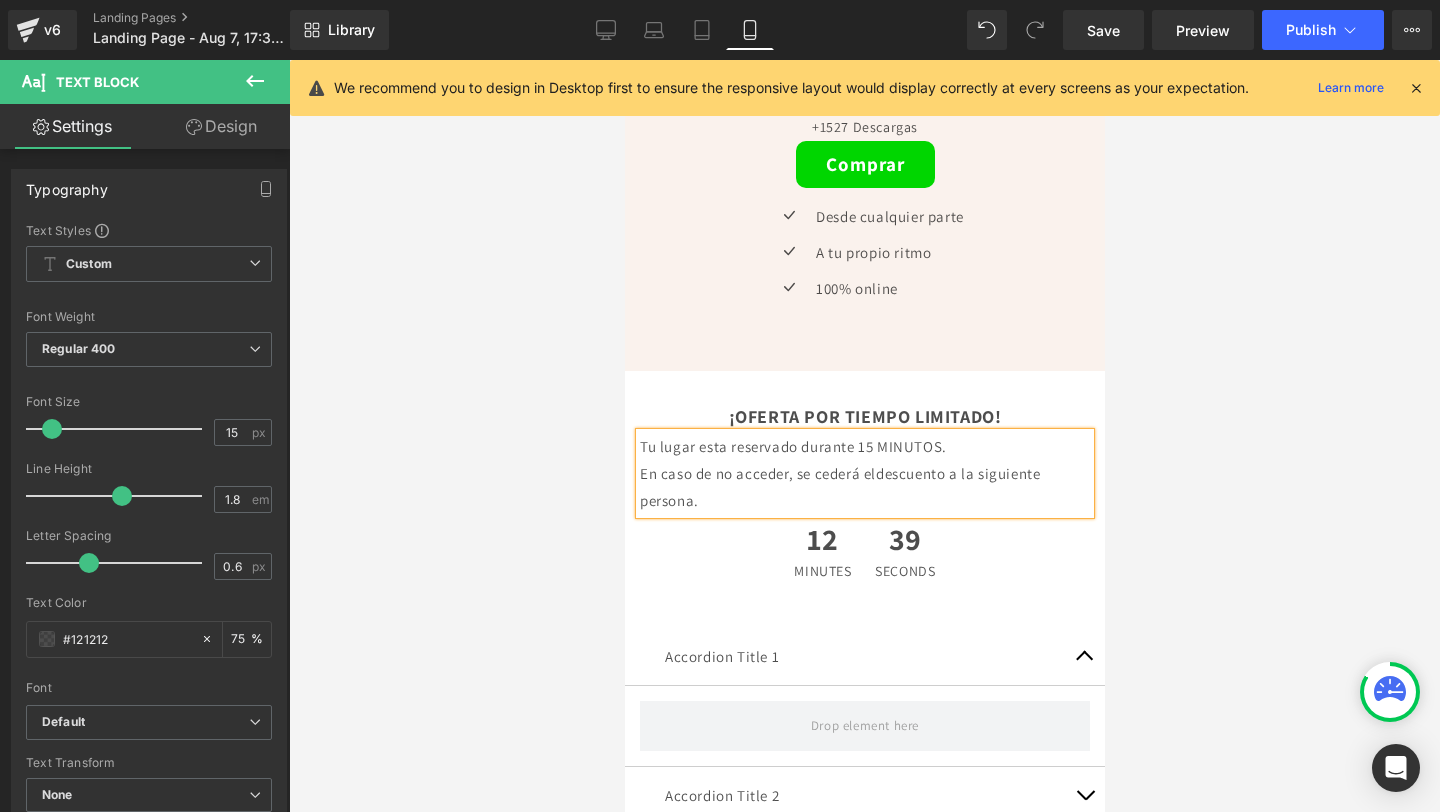 click on "Tu lugar esta reservado durante 15 MINUTOS. En caso de no acceder, se cederá el  descuento a la siguiente persona." at bounding box center (864, 473) 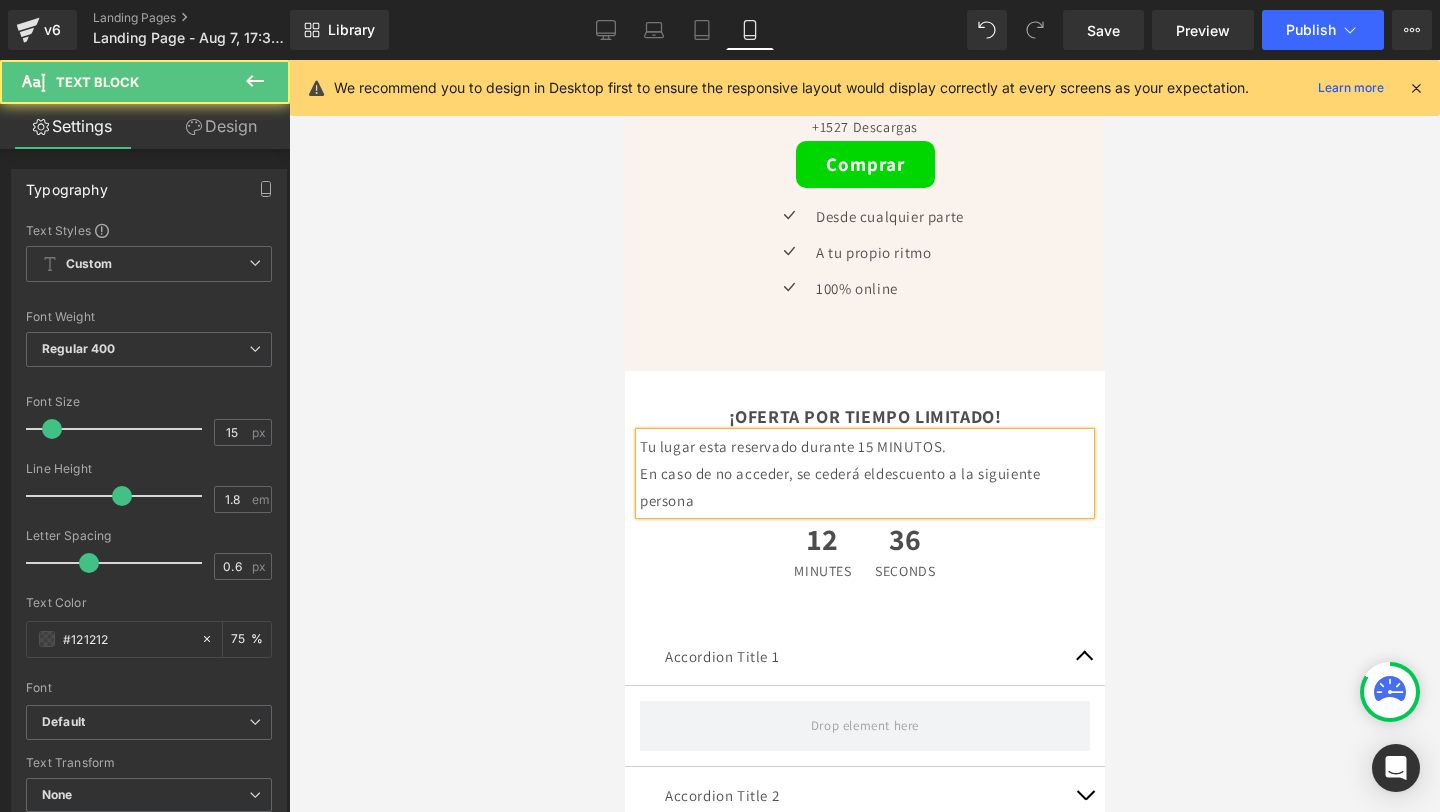 click on "Tu lugar esta reservado durante 15 MINUTOS. En caso de no acceder, se cederá el  descuento a la siguiente persona" at bounding box center [864, 473] 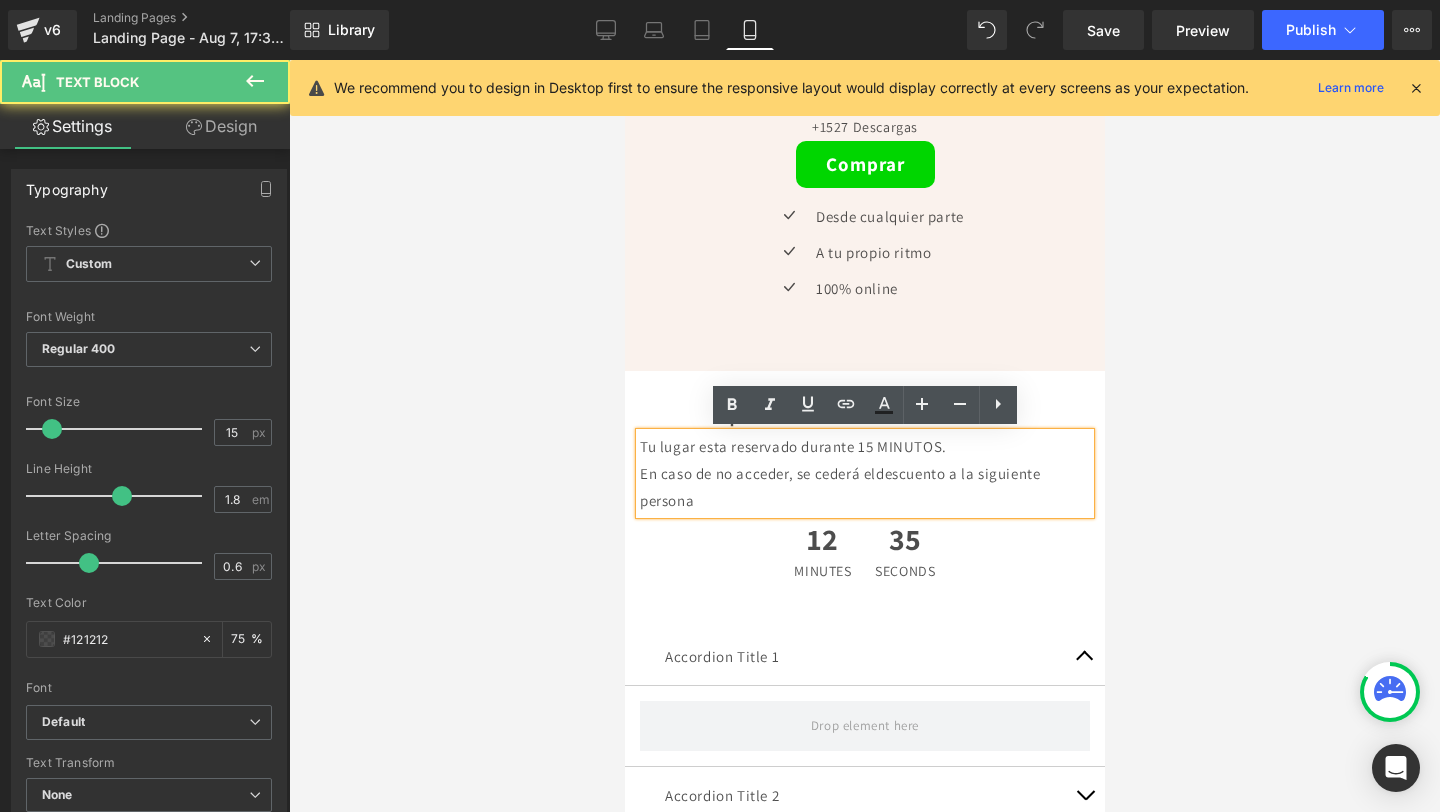 click on "En caso de no acceder, se cederá el  descuento a la siguiente persona" at bounding box center [864, 487] 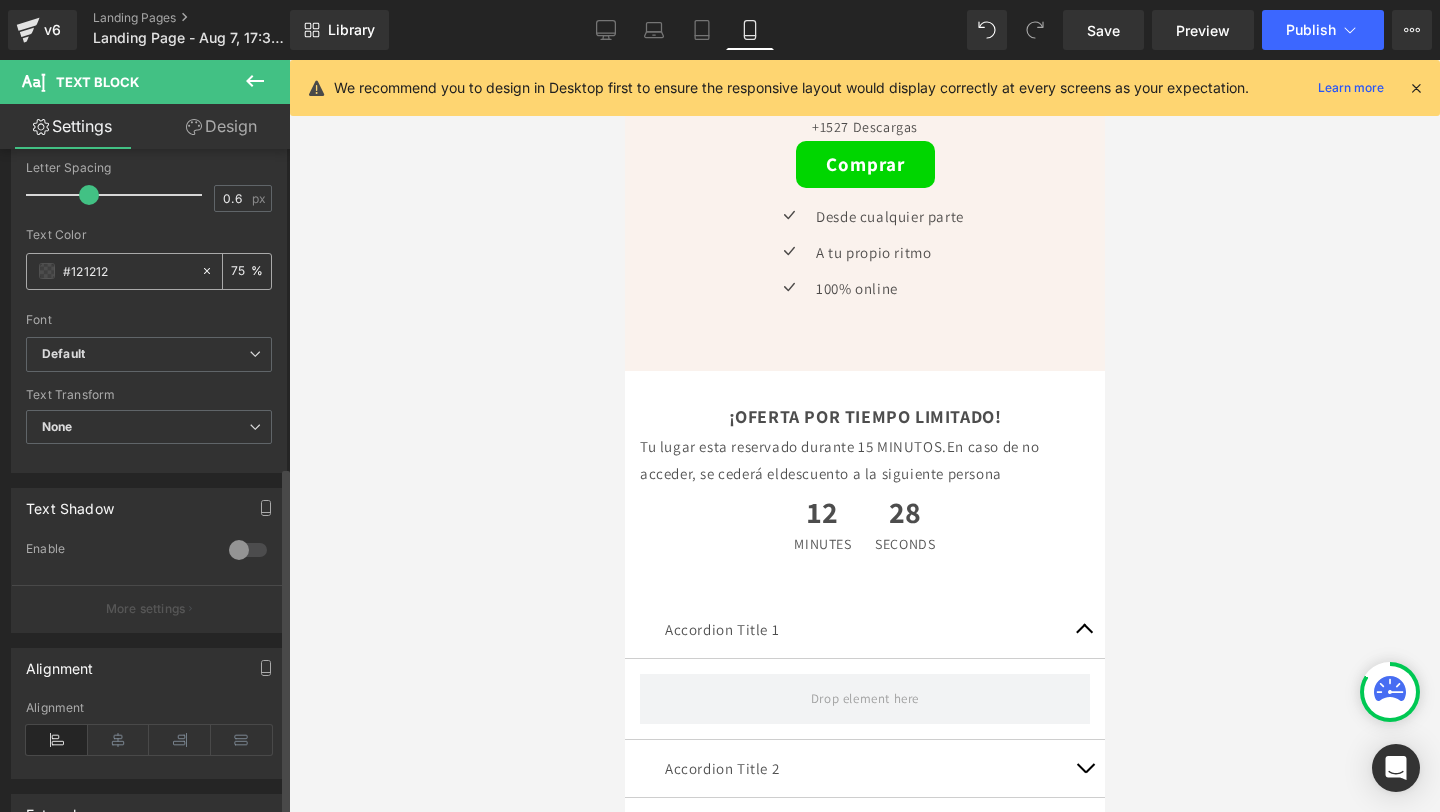 scroll, scrollTop: 603, scrollLeft: 0, axis: vertical 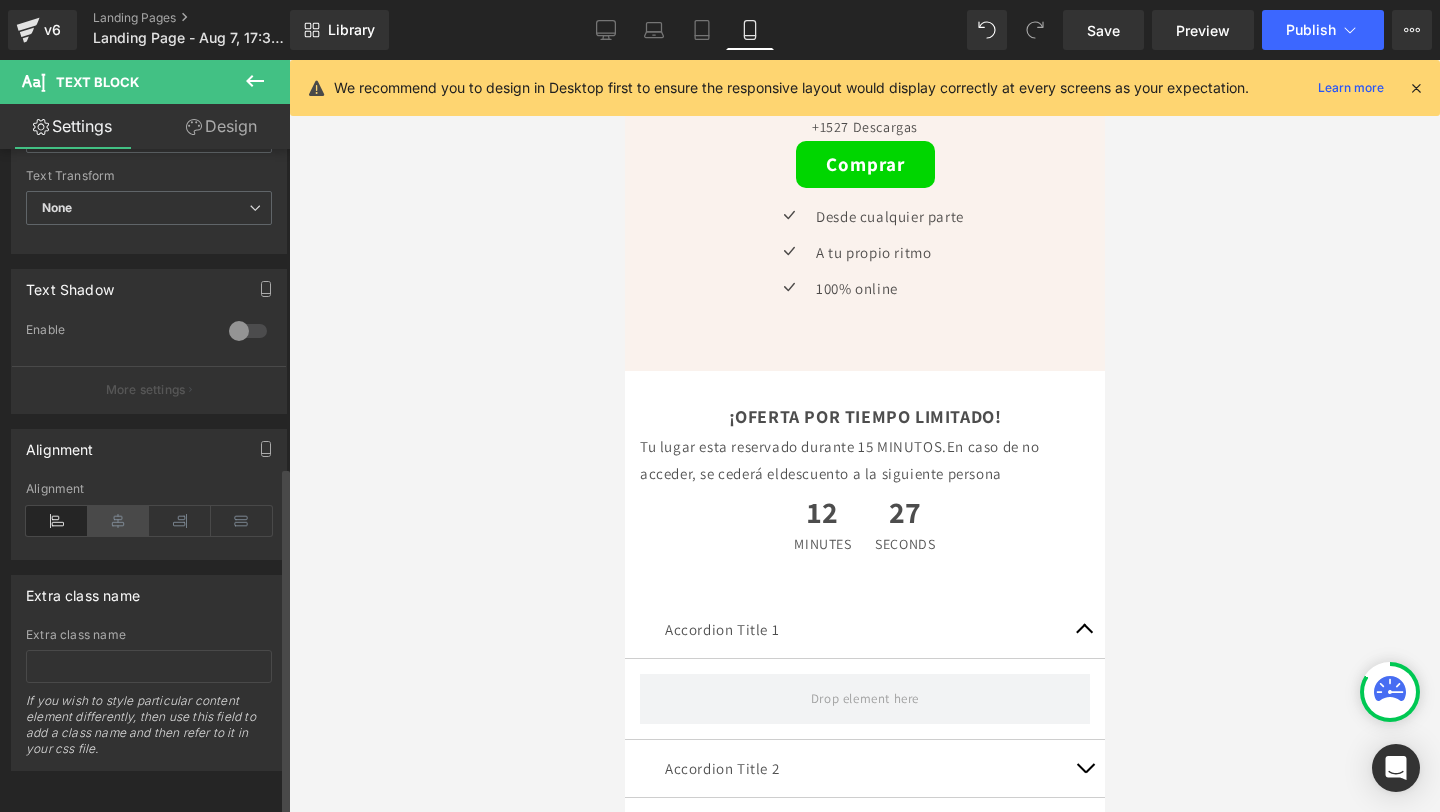 click at bounding box center [119, 521] 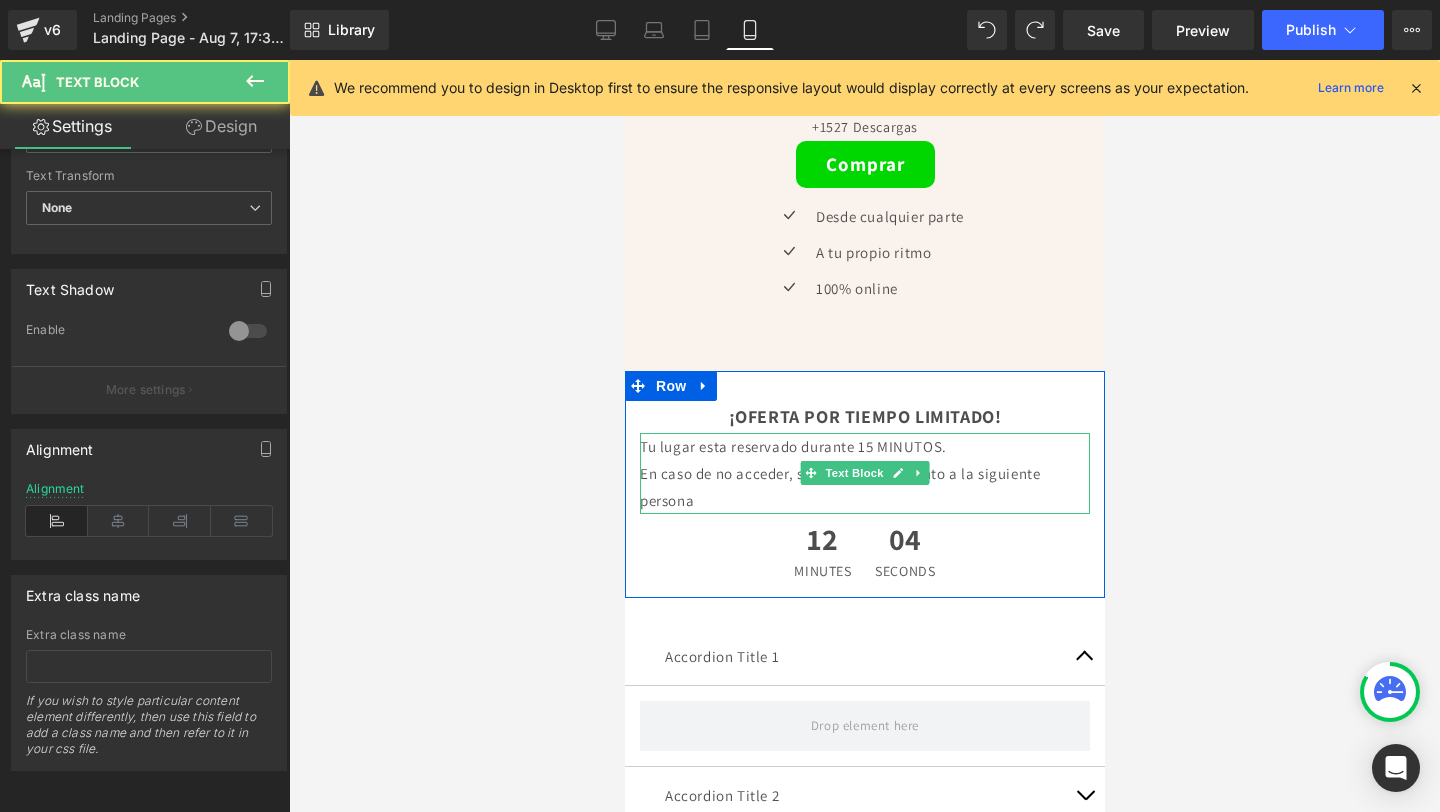 click on "descuento a la siguiente persona" at bounding box center (839, 487) 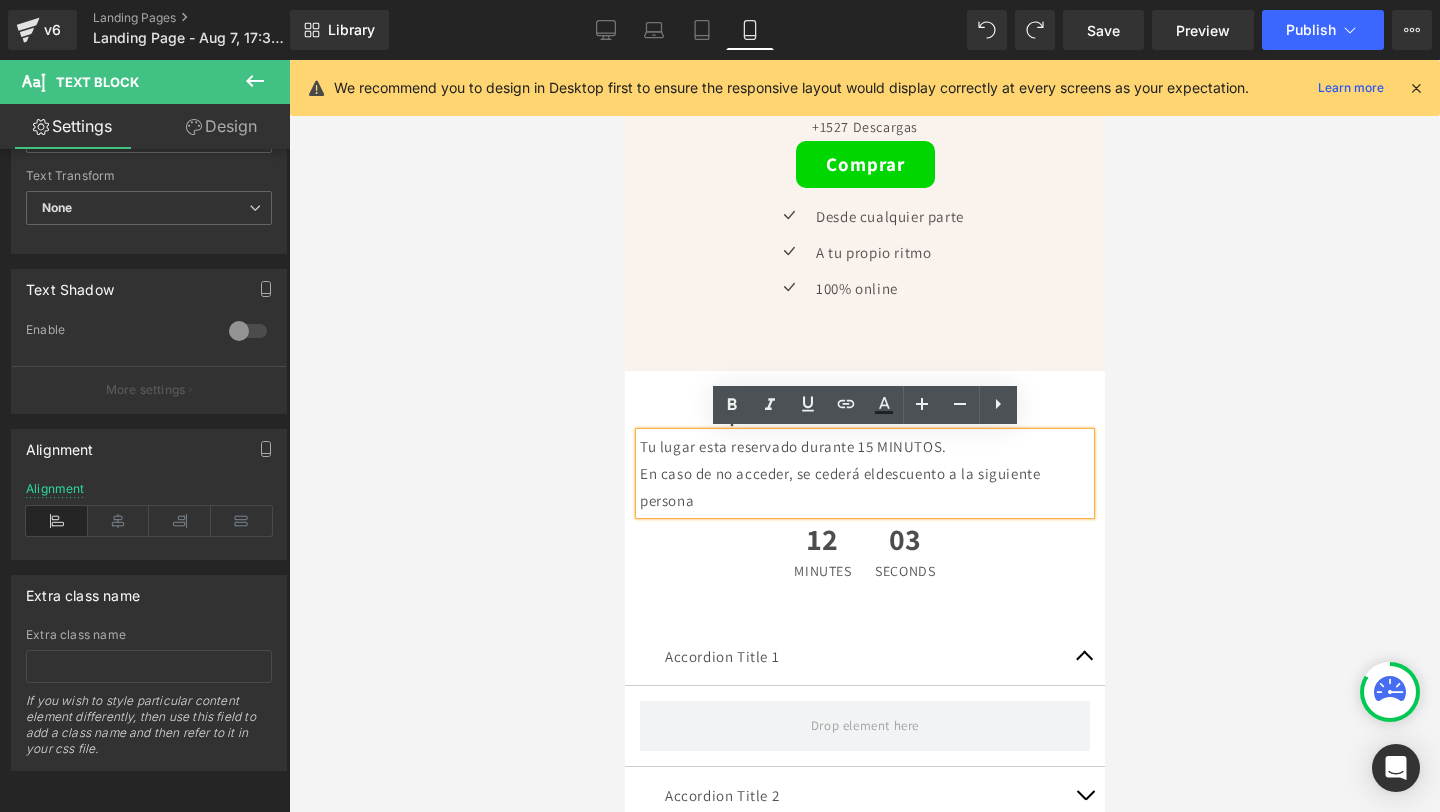 click on "descuento a la siguiente persona" at bounding box center (839, 487) 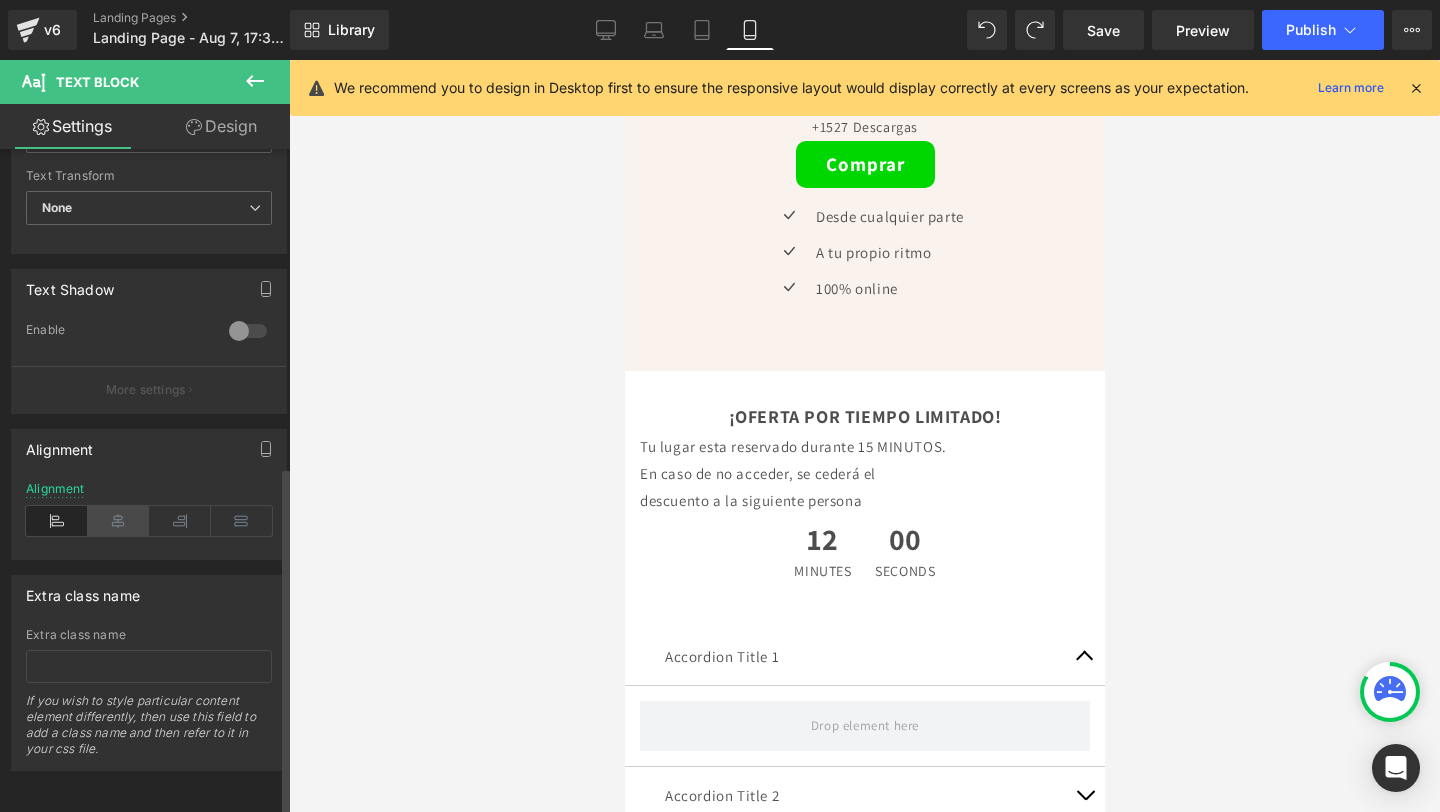 click at bounding box center (119, 521) 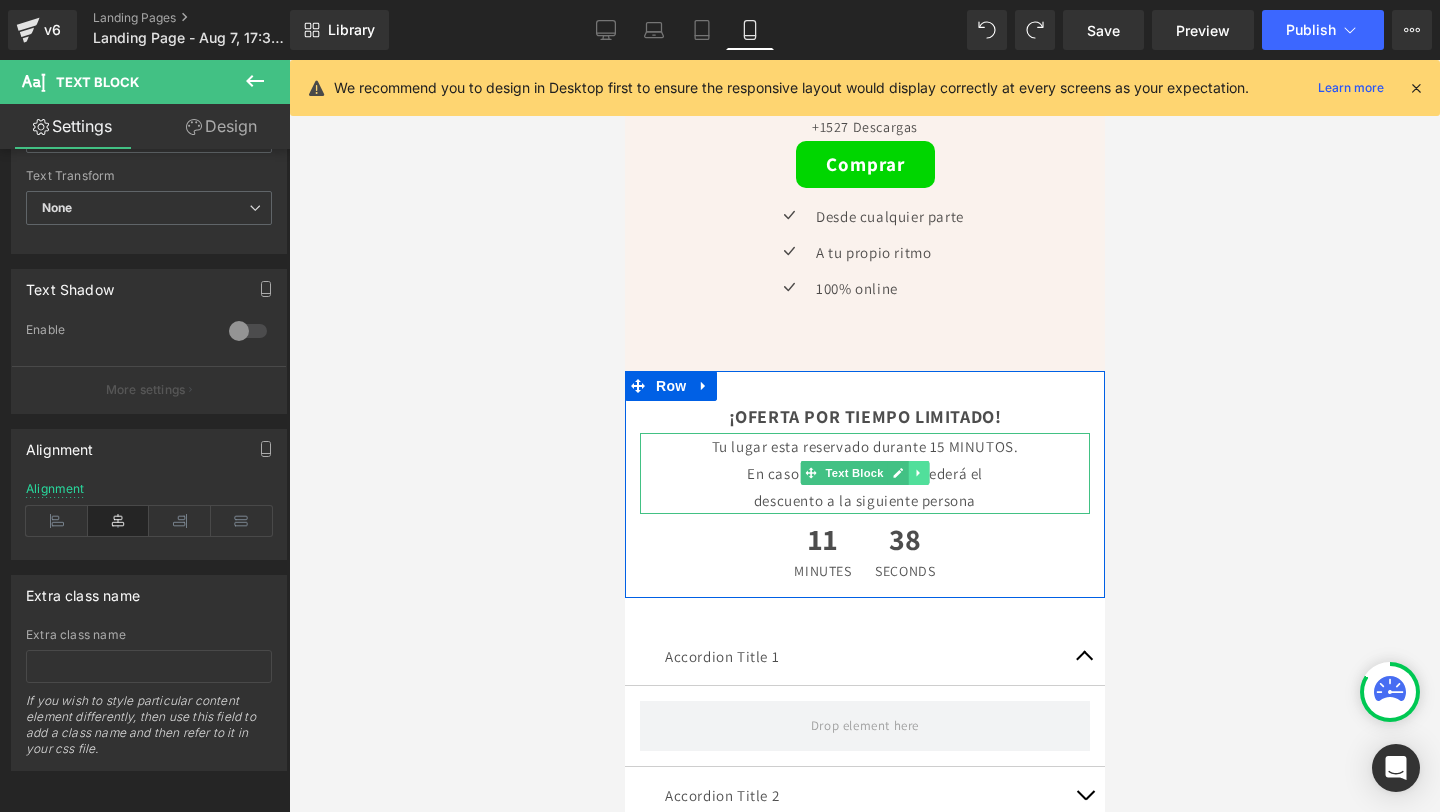 click 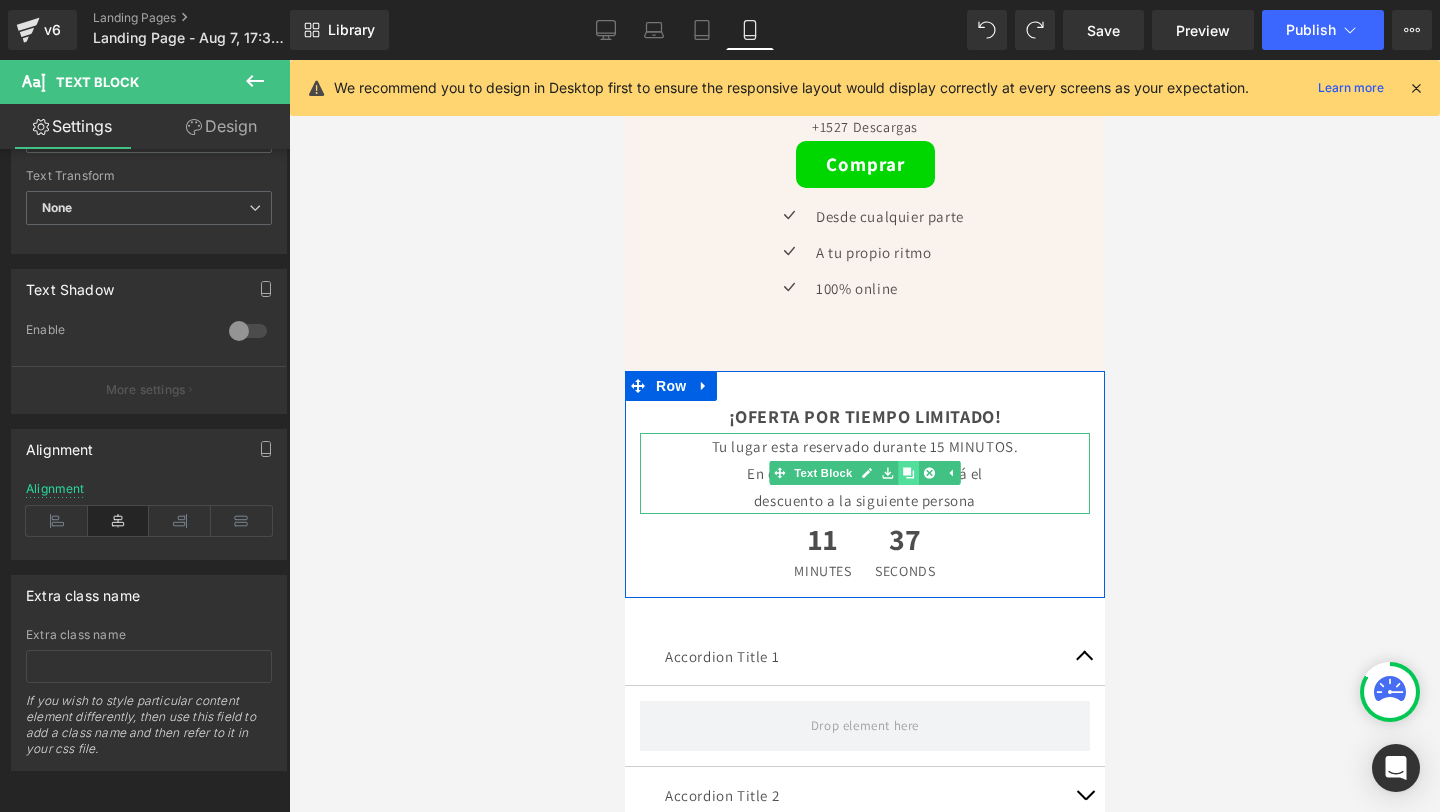 click 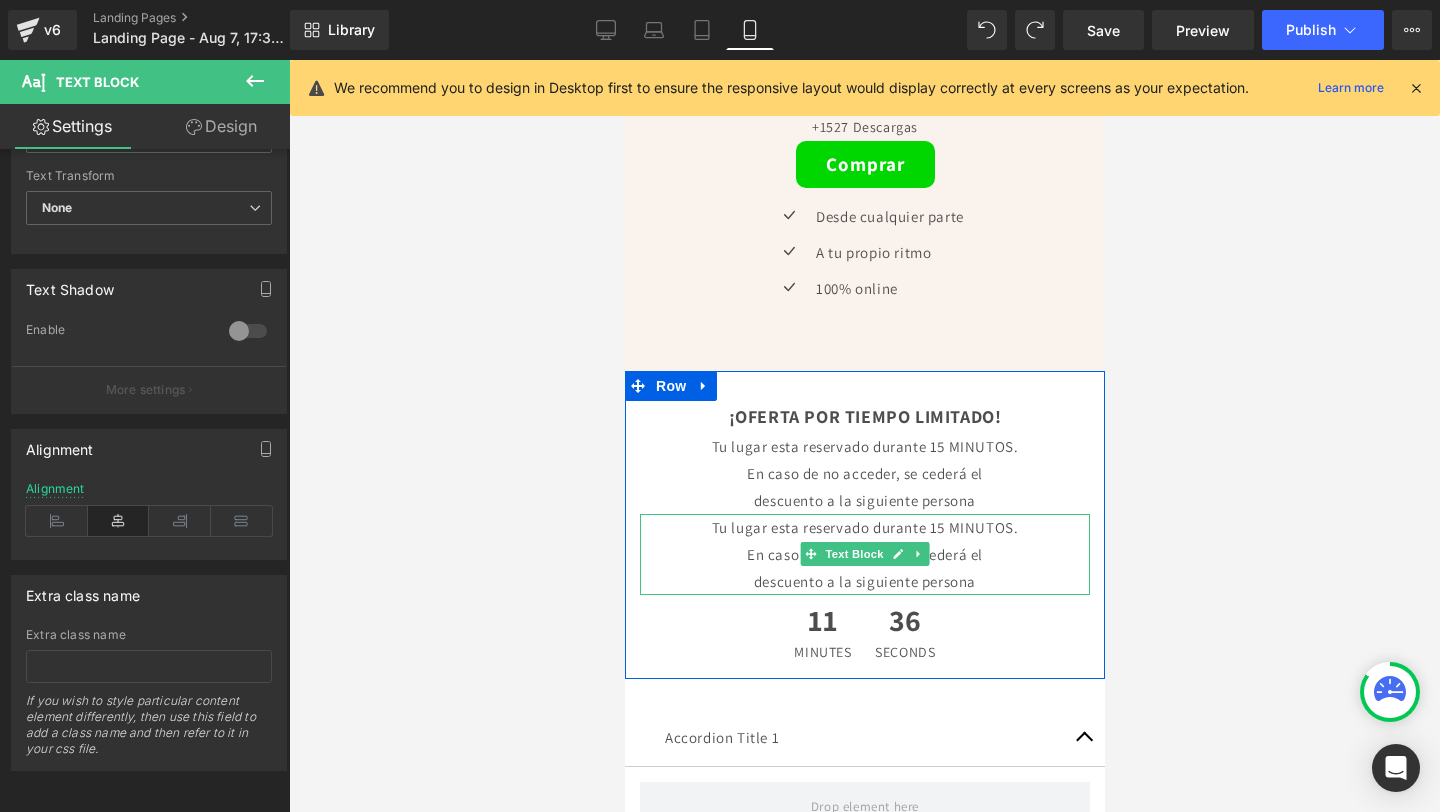 click on "Text Block" at bounding box center [853, 554] 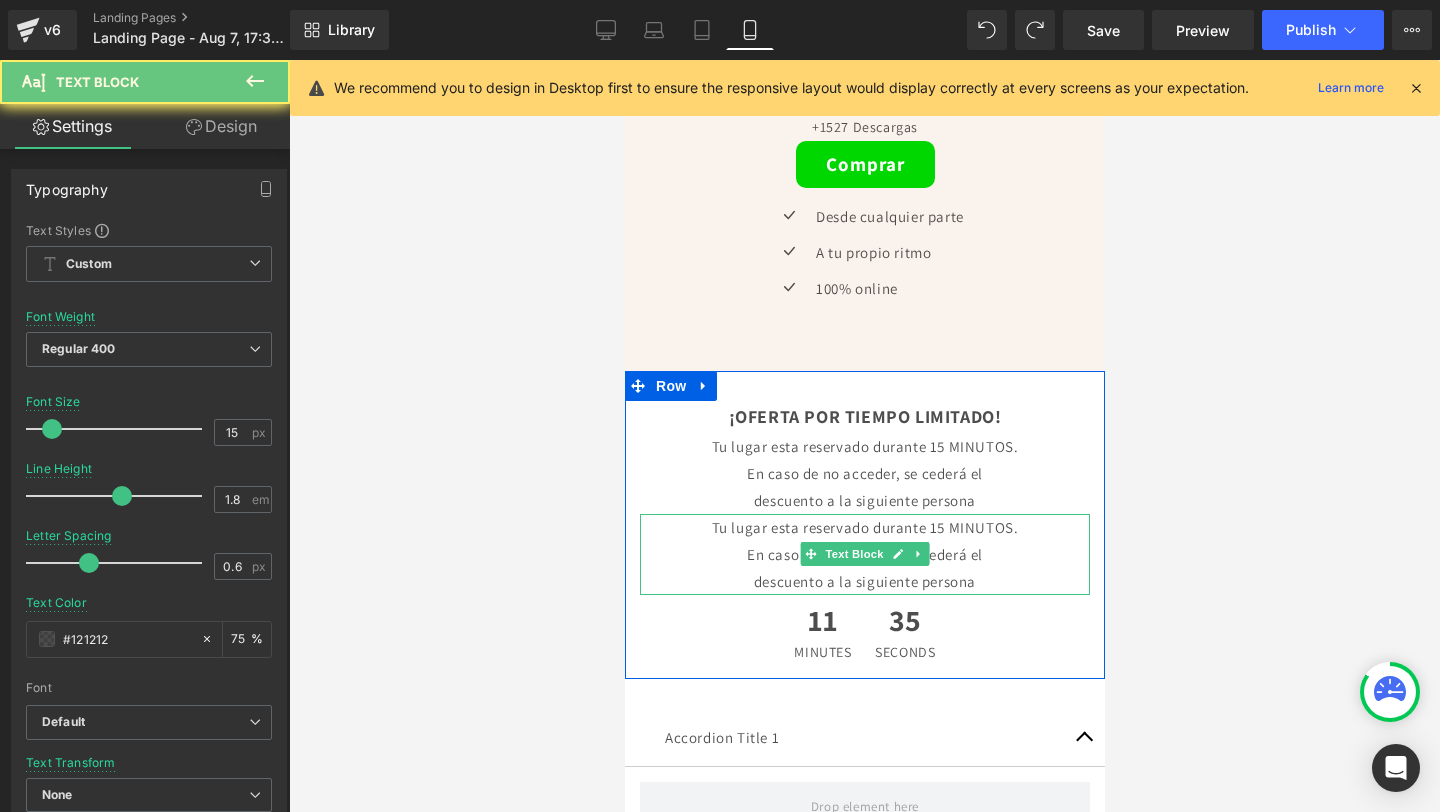 click on "En caso de no acceder, se cederá el" at bounding box center [864, 554] 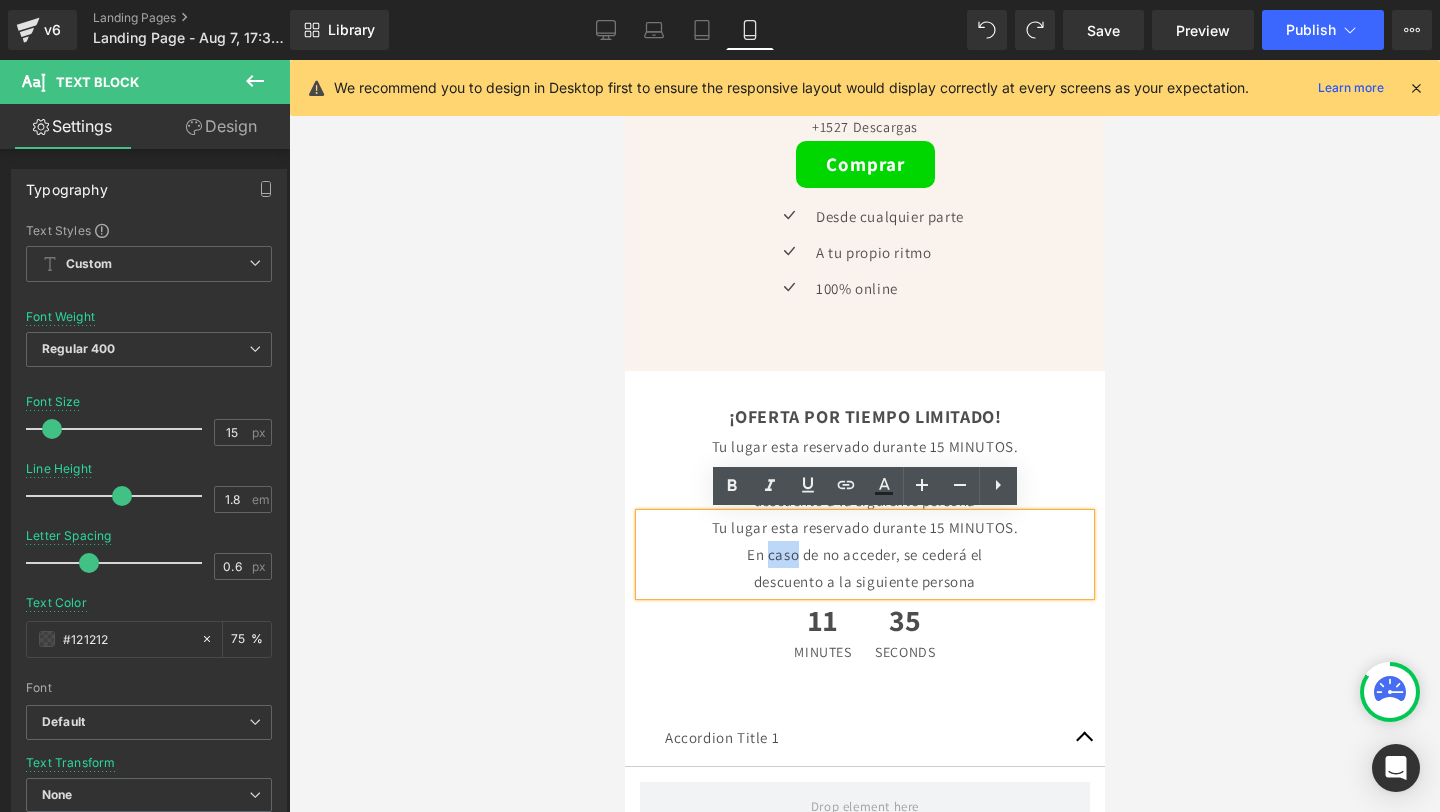 click on "En caso de no acceder, se cederá el" at bounding box center [864, 554] 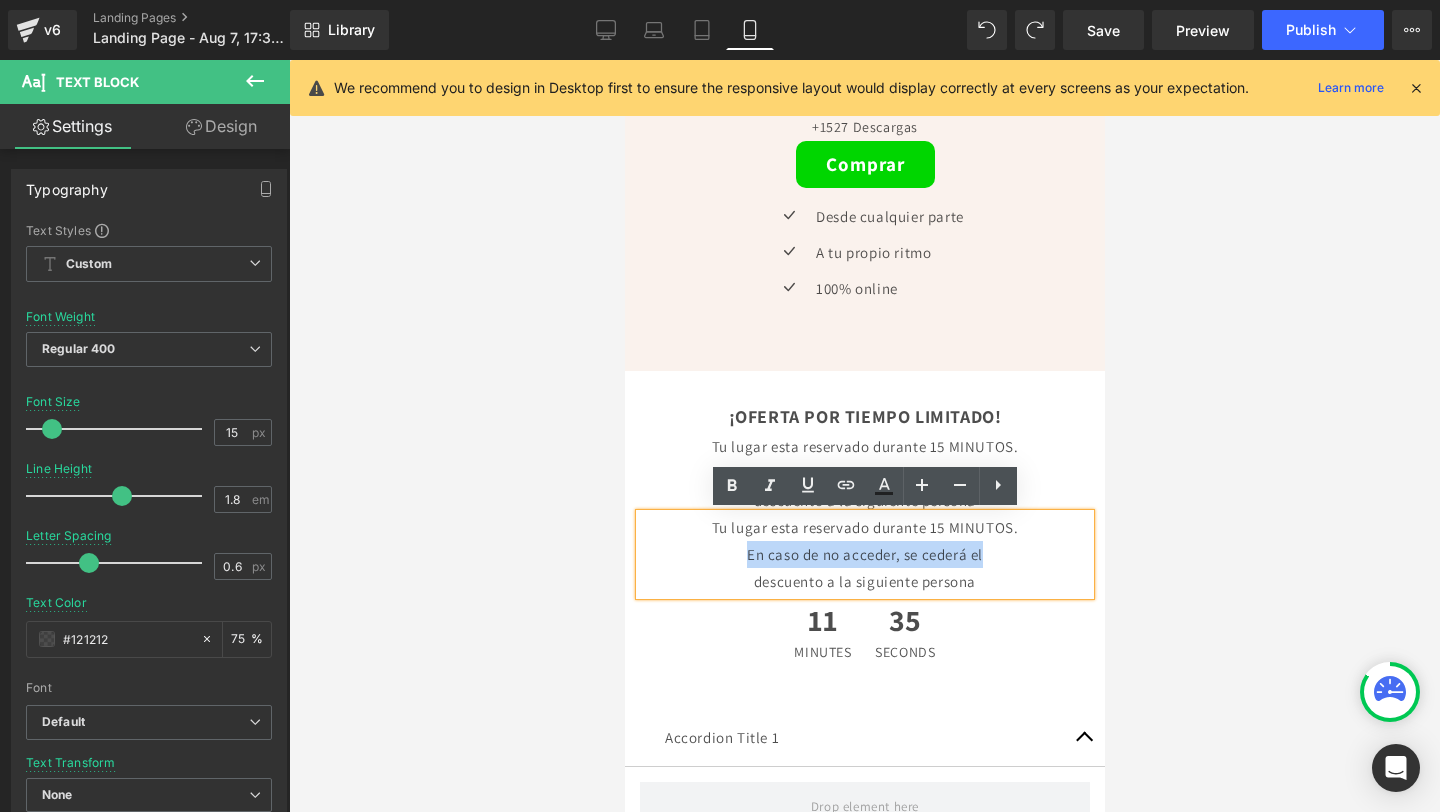 click on "En caso de no acceder, se cederá el" at bounding box center [864, 554] 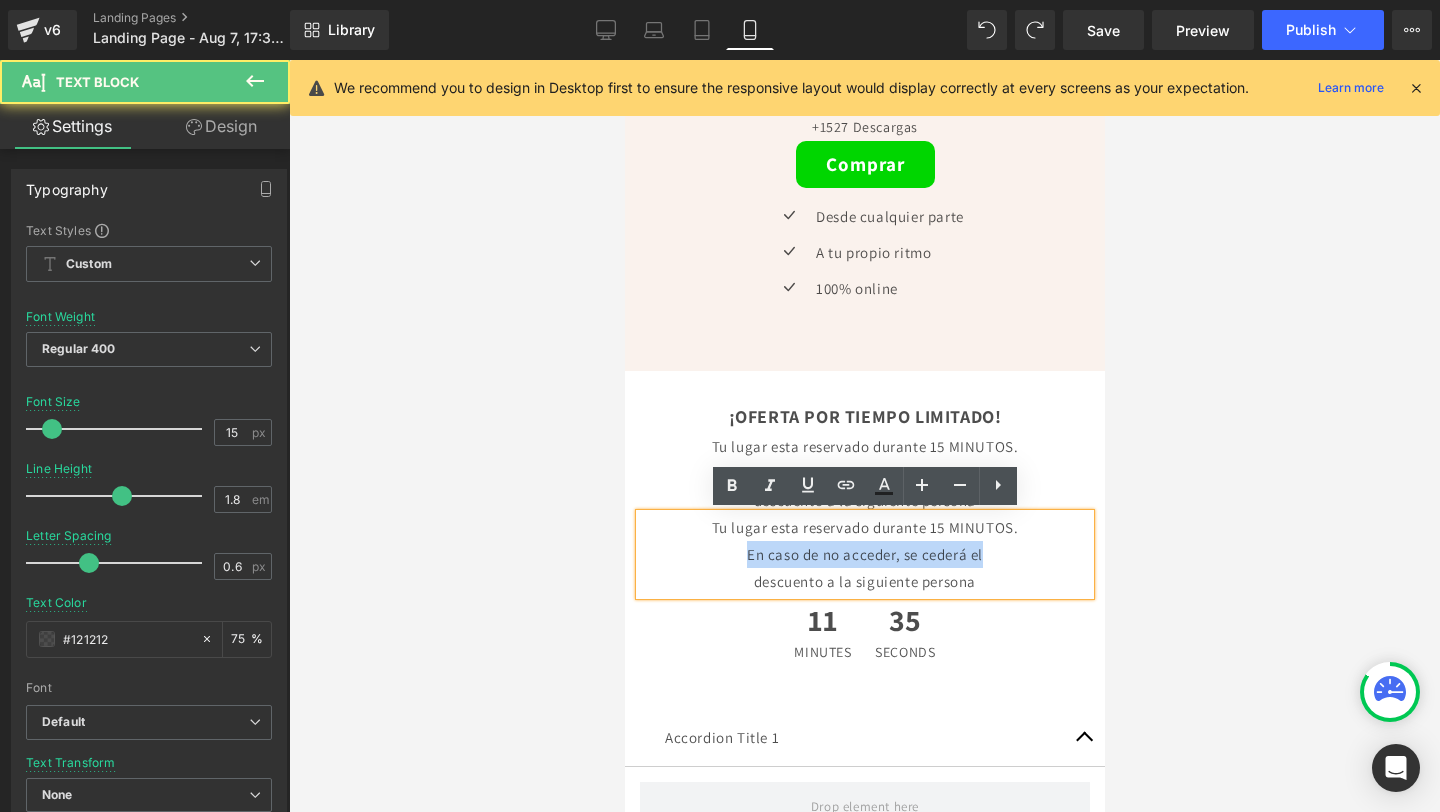 click on "En caso de no acceder, se cederá el" at bounding box center [864, 554] 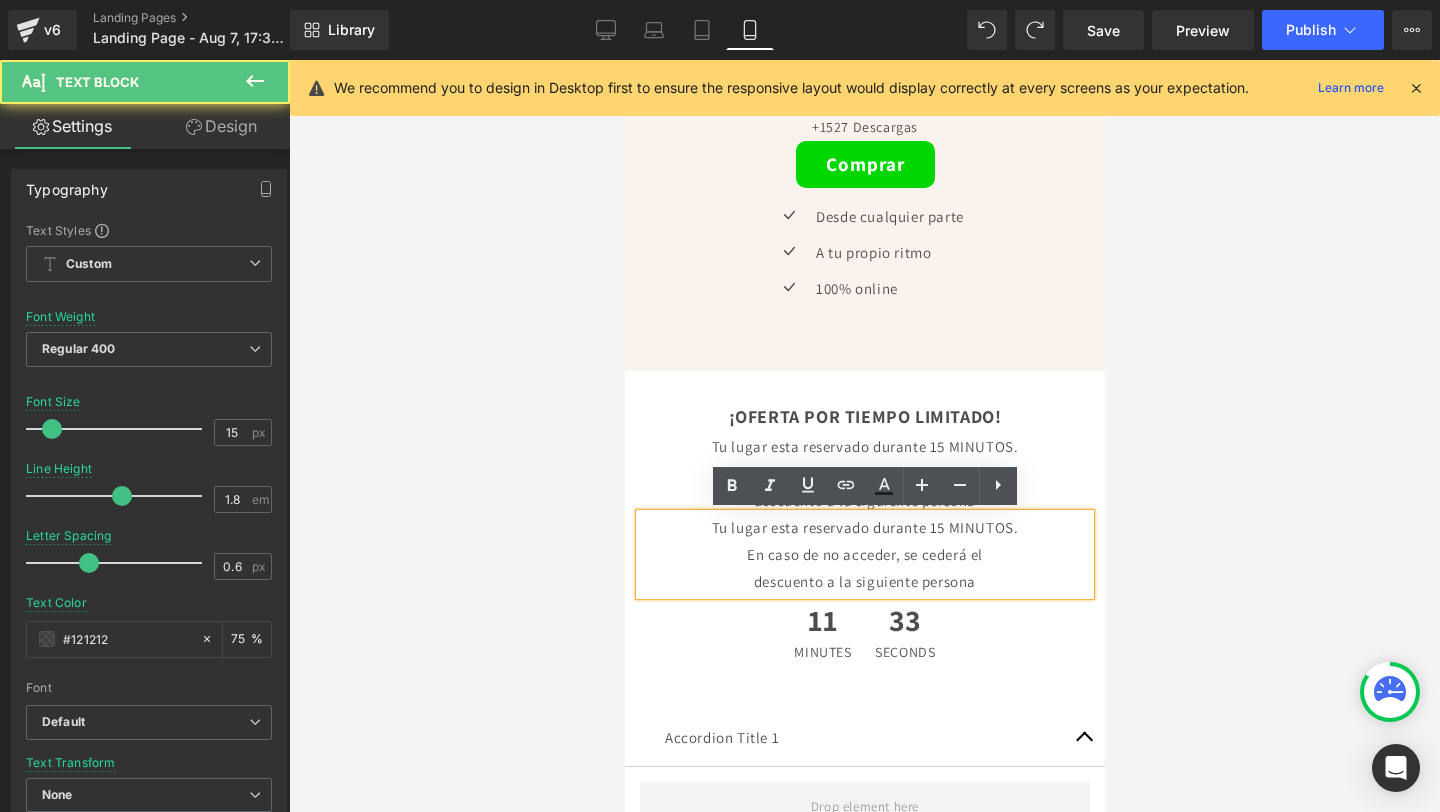 drag, startPoint x: 992, startPoint y: 582, endPoint x: 649, endPoint y: 510, distance: 350.4754 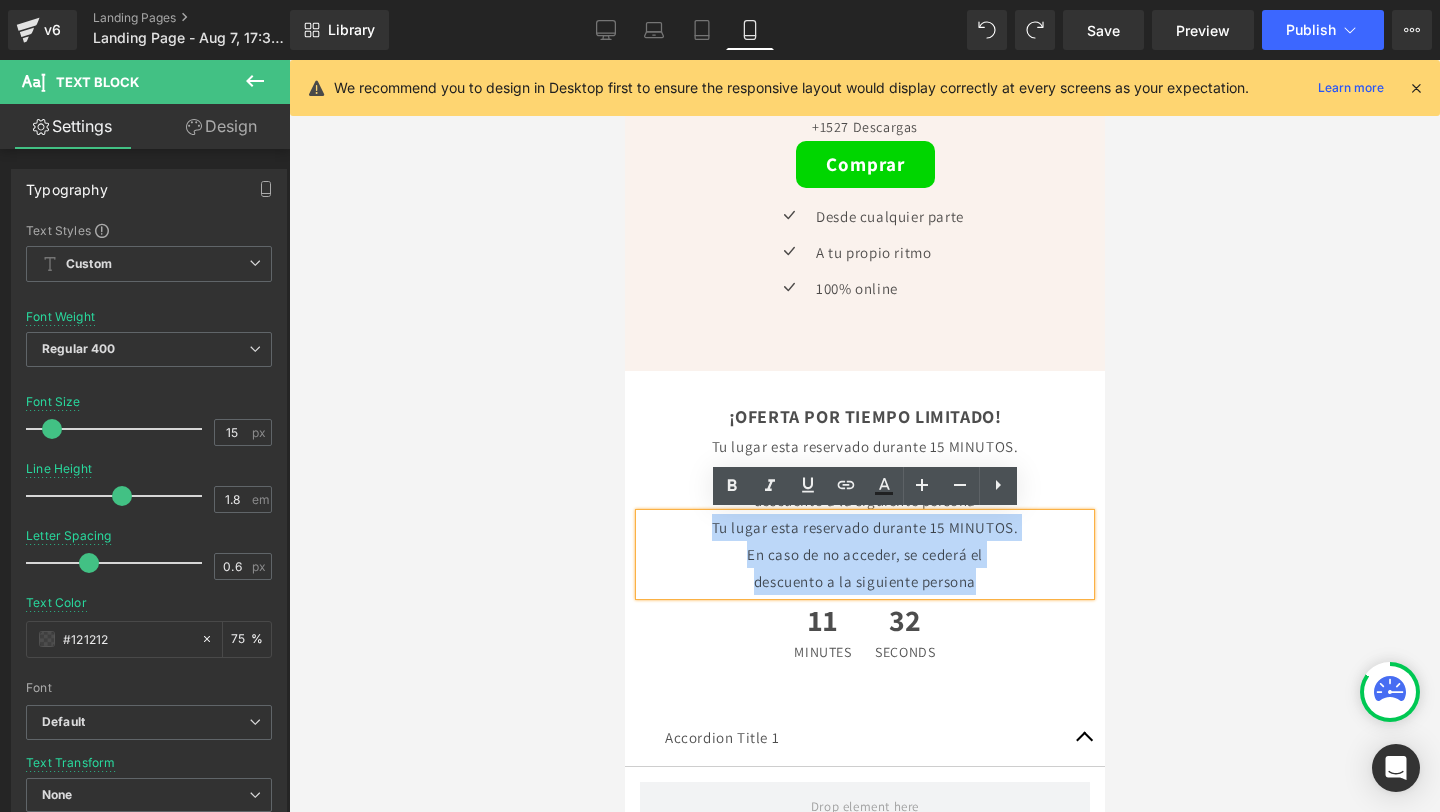 drag, startPoint x: 649, startPoint y: 510, endPoint x: 911, endPoint y: 554, distance: 265.66898 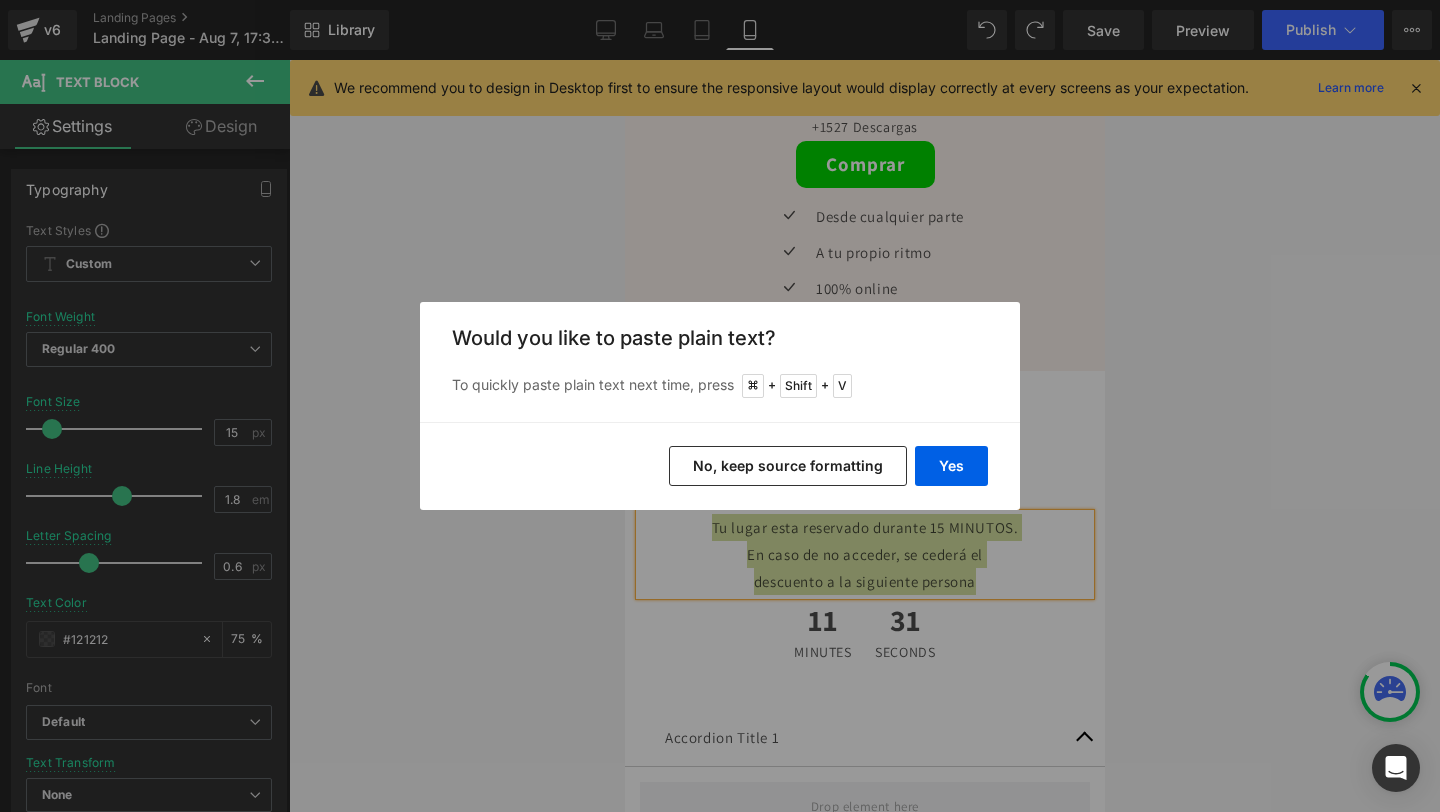 click on "No, keep source formatting" at bounding box center (788, 466) 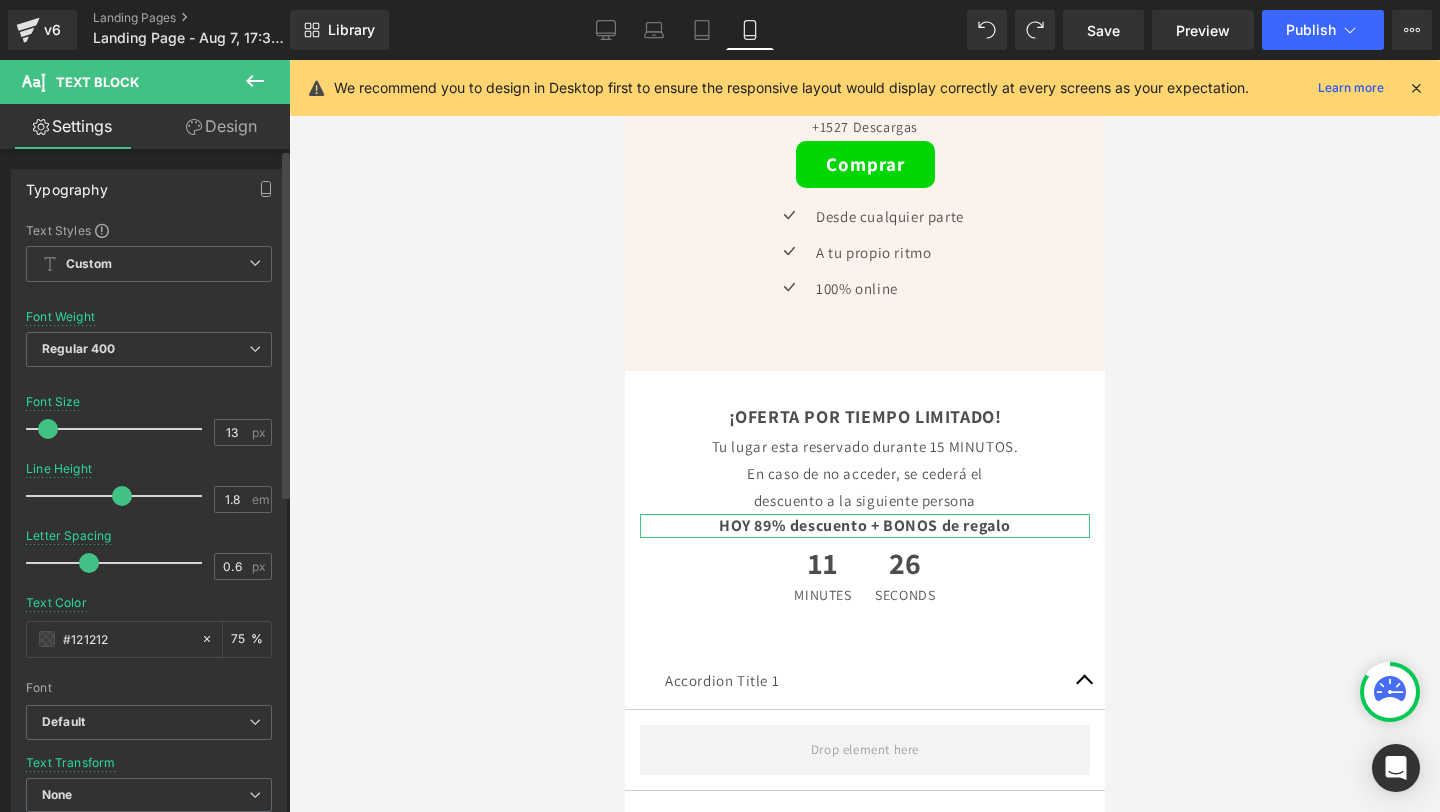 click at bounding box center (48, 429) 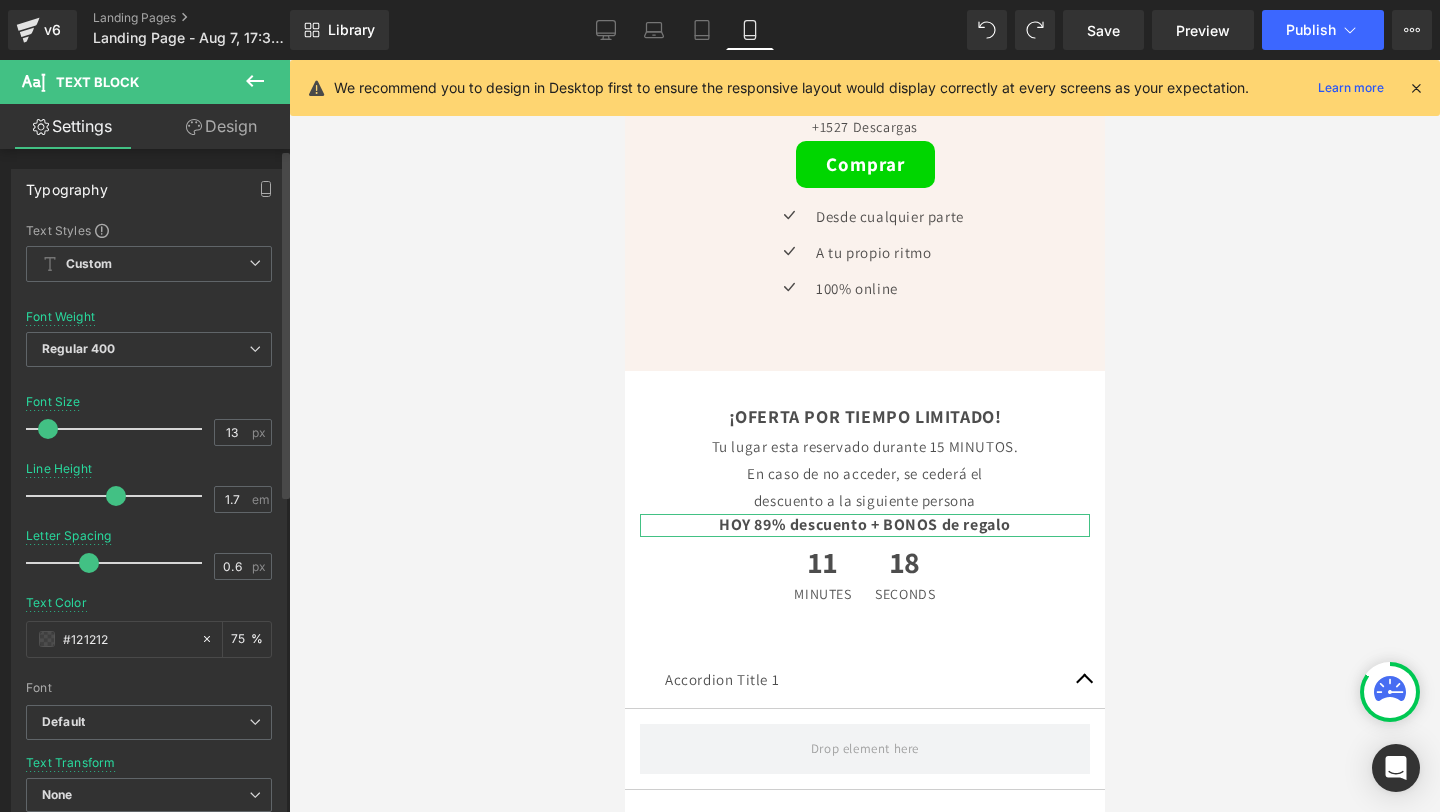 click at bounding box center (116, 496) 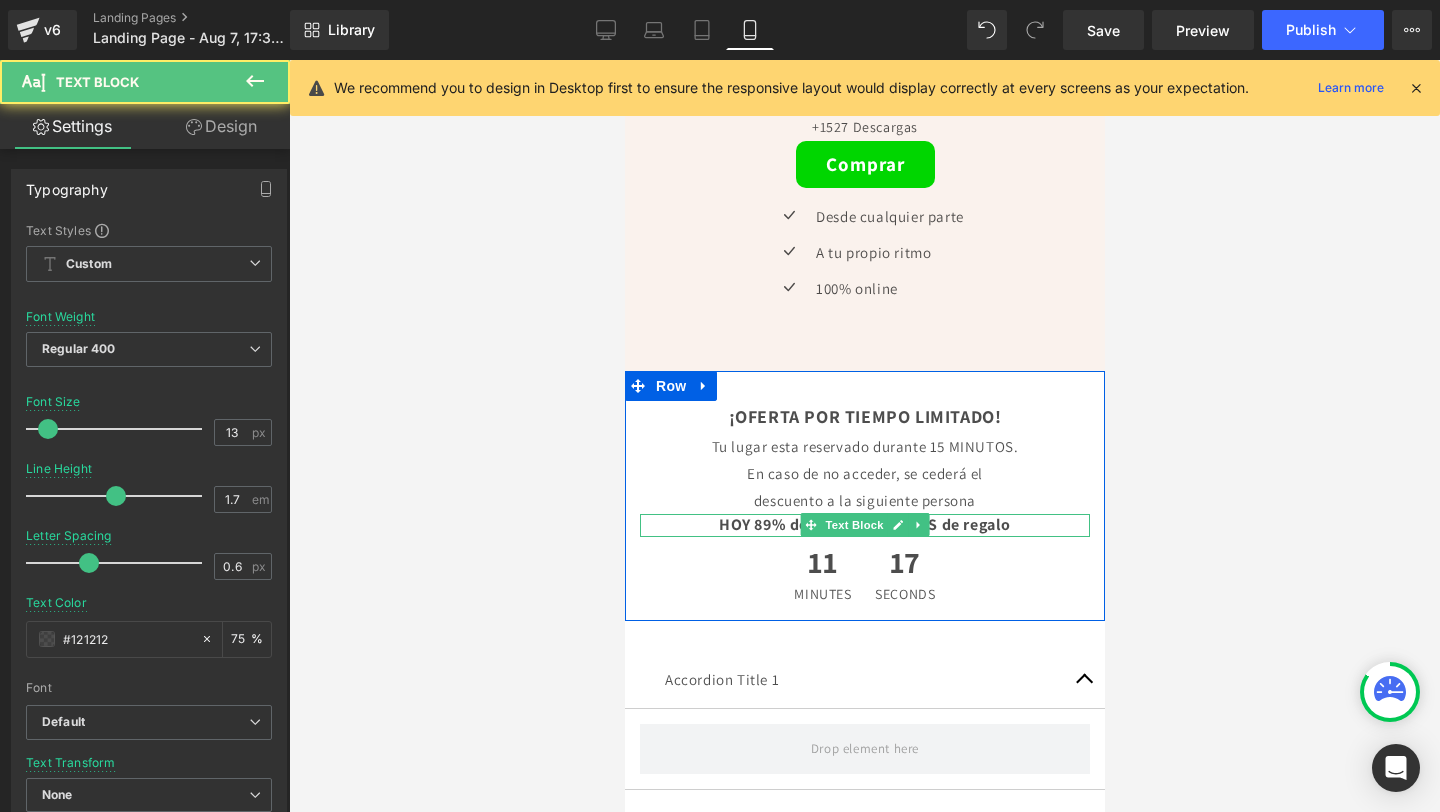 click on "HOY 89% descuento + BONOS de regalo" at bounding box center [864, 524] 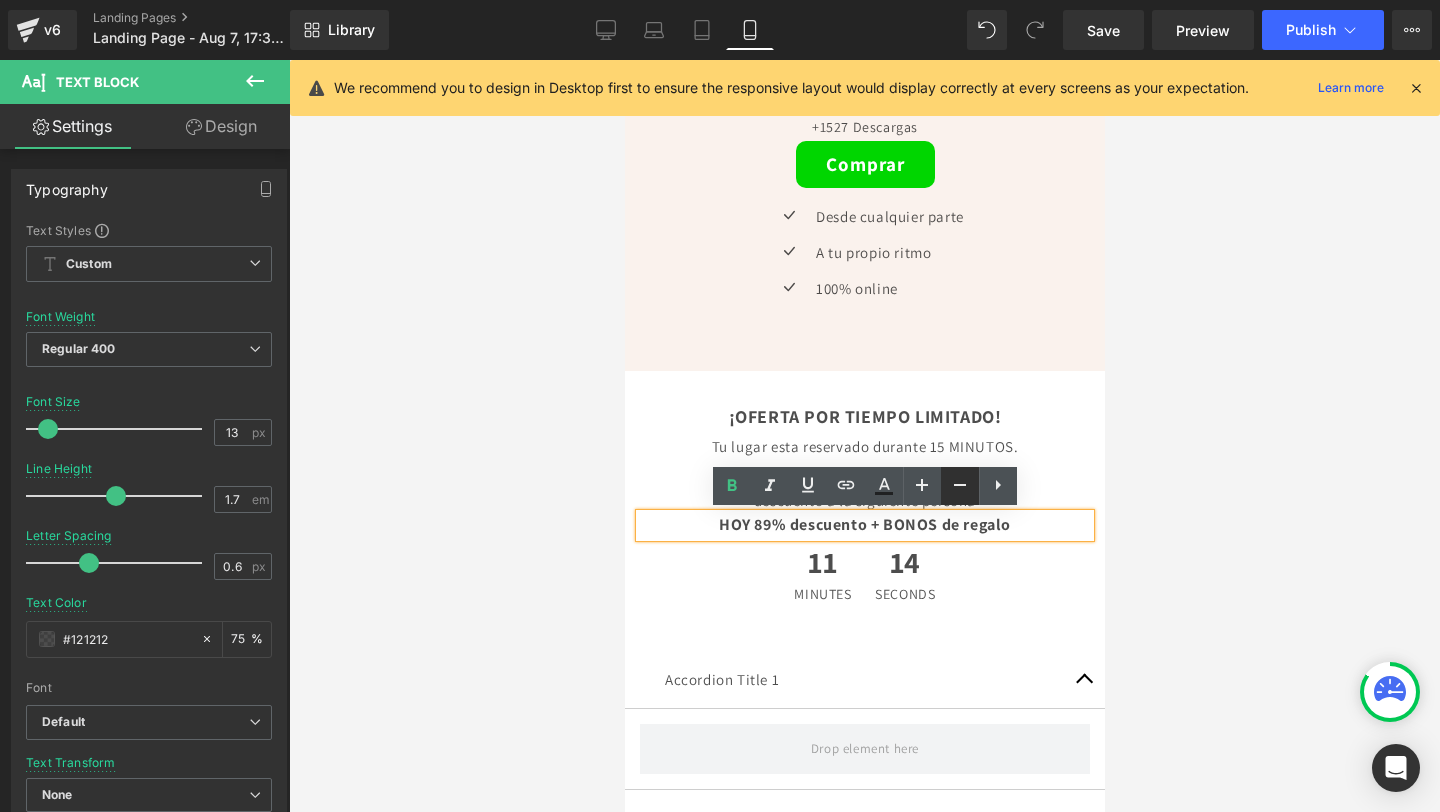 click 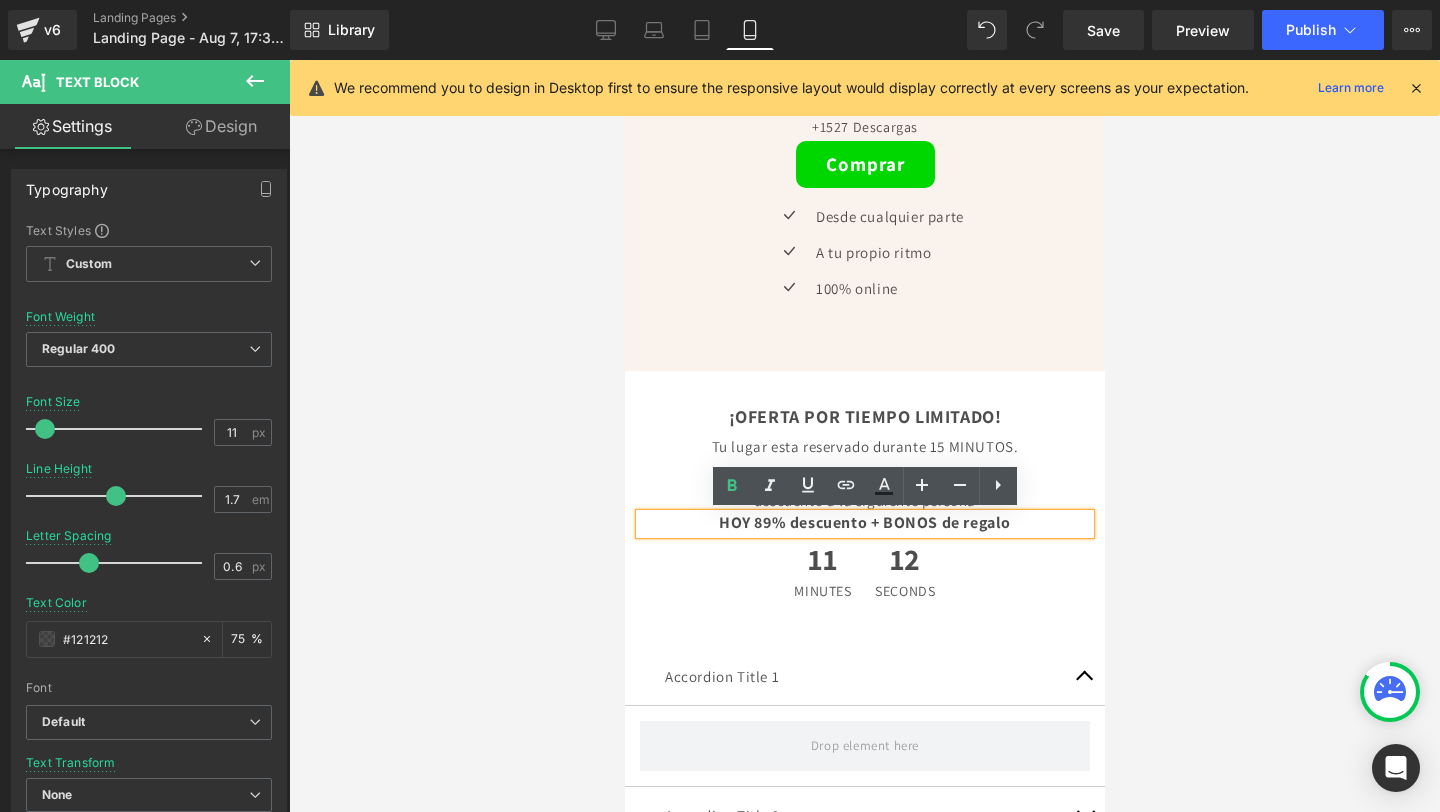 click on "HOY 89% descuento + BONOS de regalo" at bounding box center [864, 522] 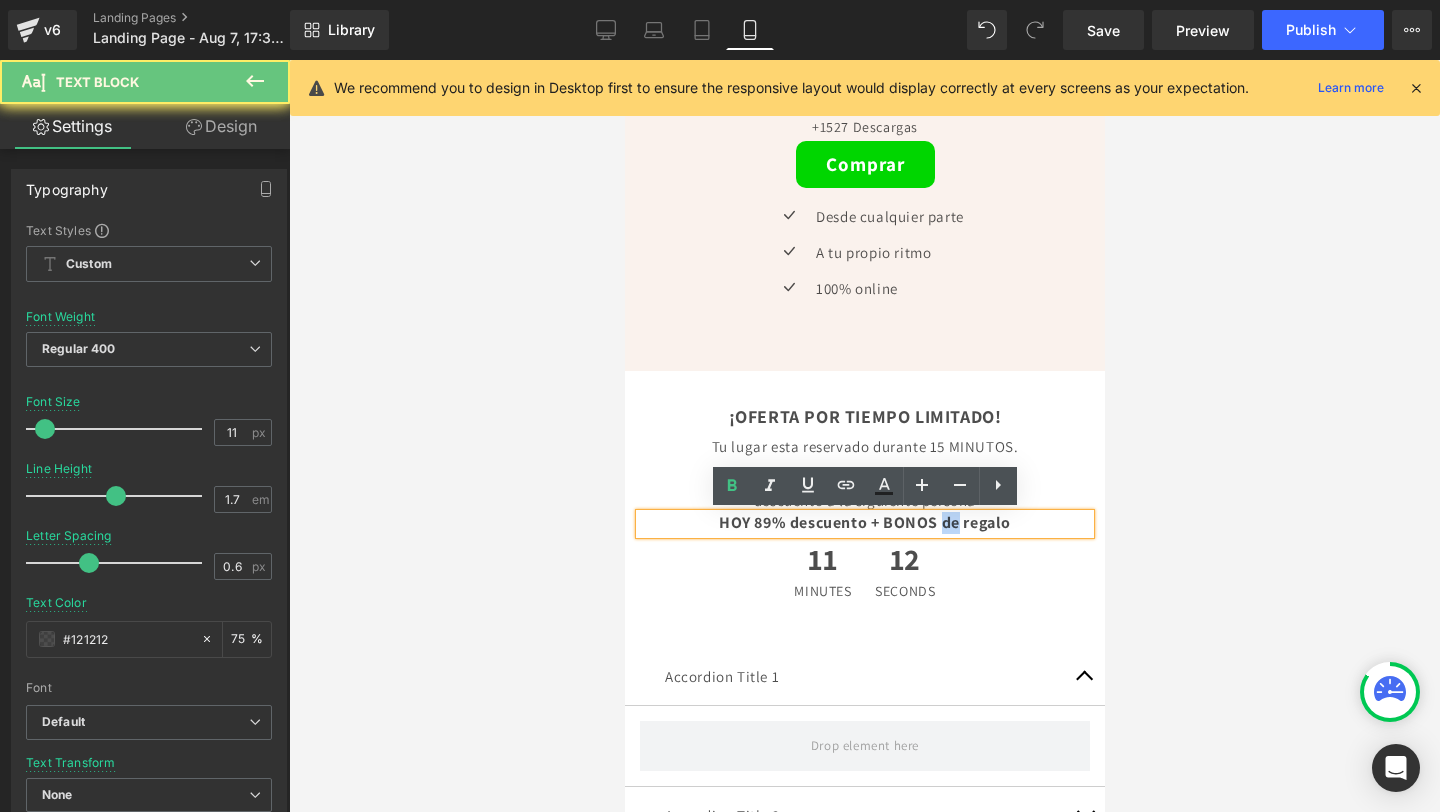 click on "HOY 89% descuento + BONOS de regalo" at bounding box center [864, 522] 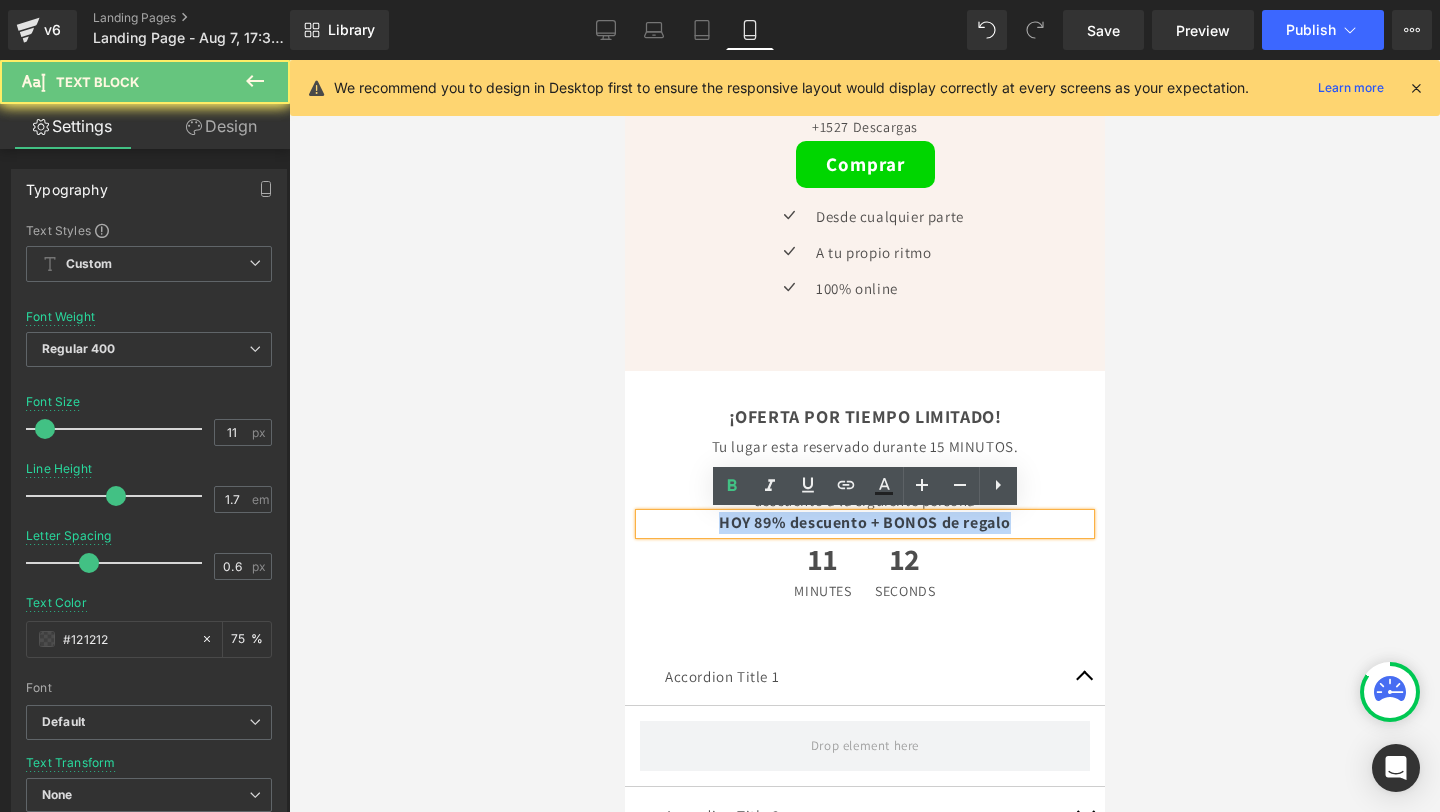 click on "HOY 89% descuento + BONOS de regalo" at bounding box center [864, 522] 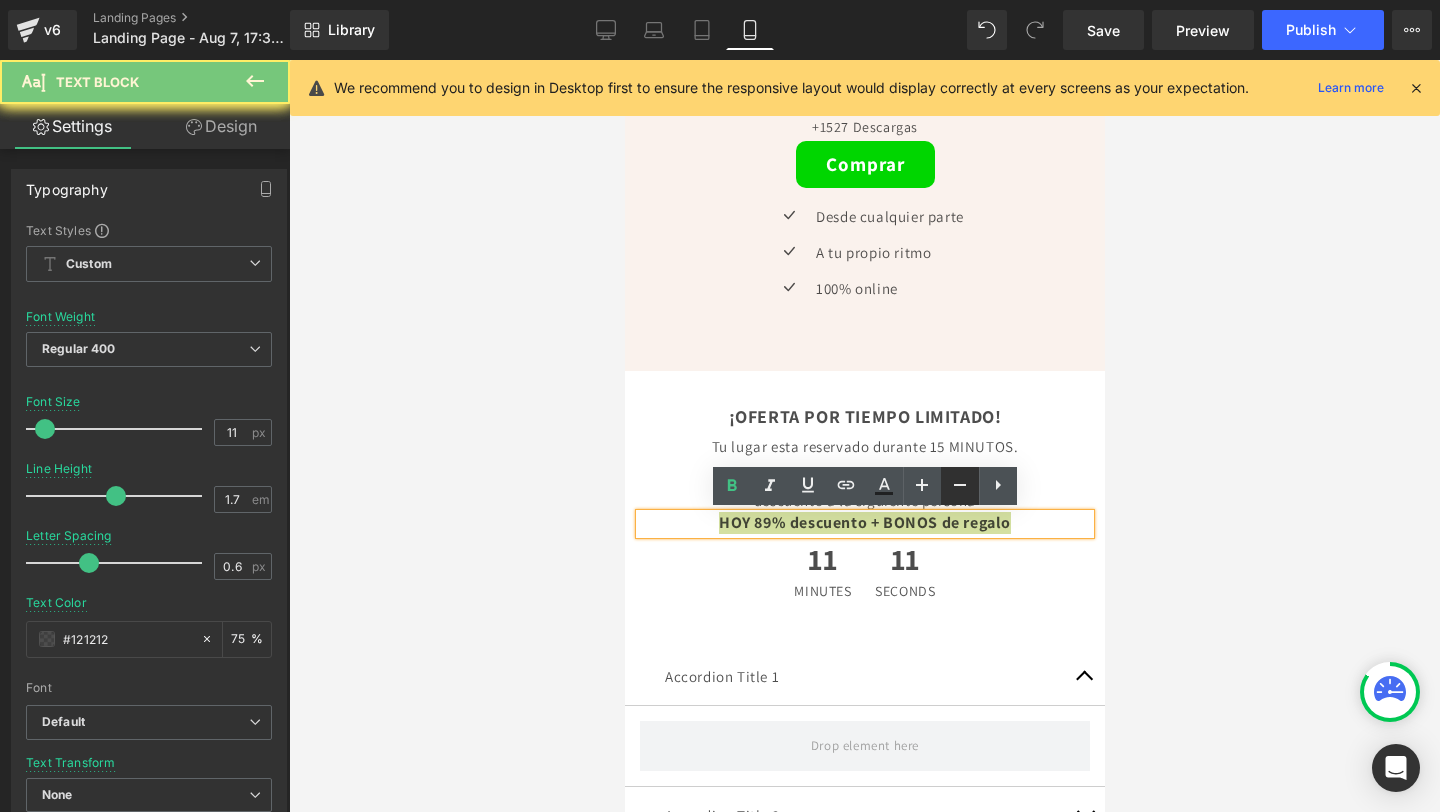click 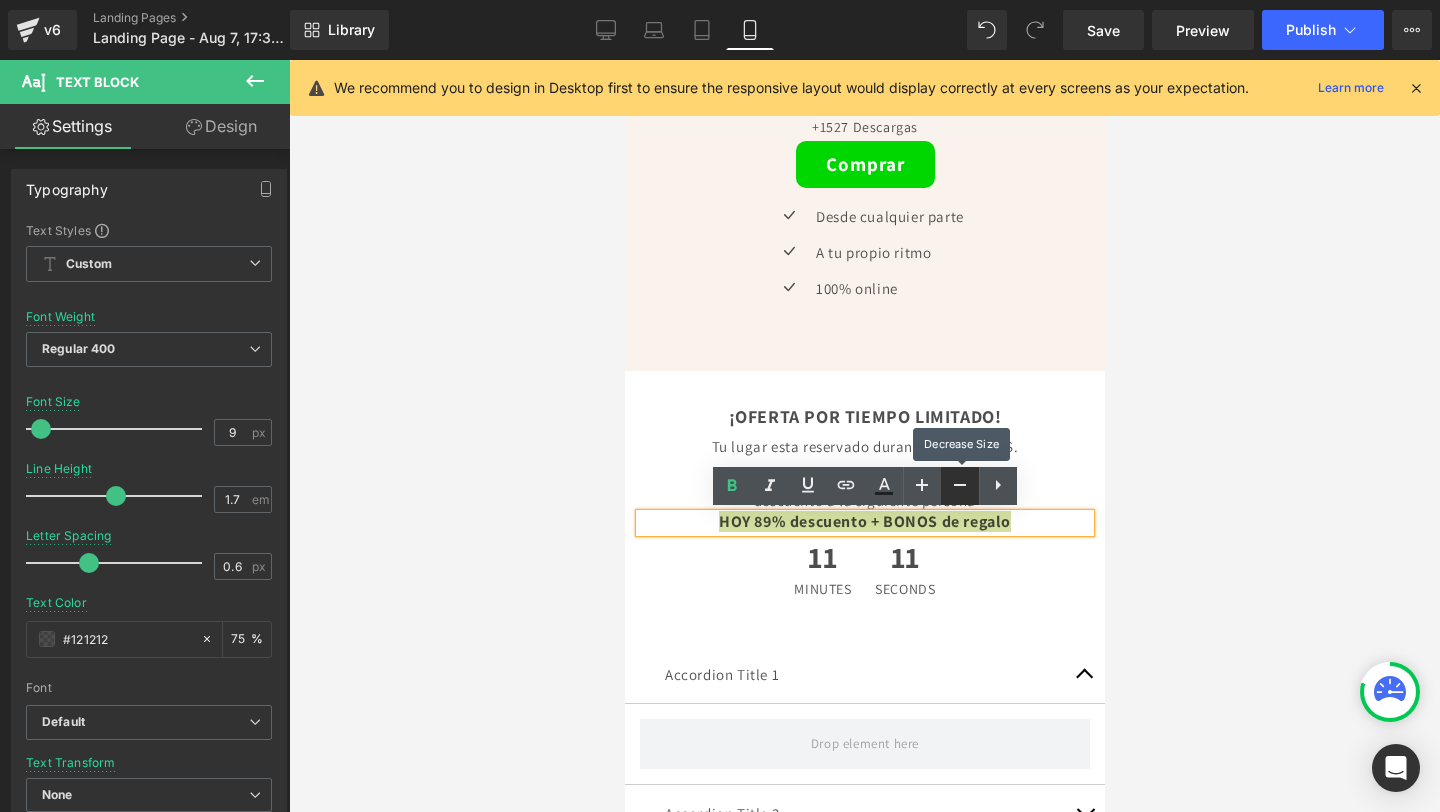 click 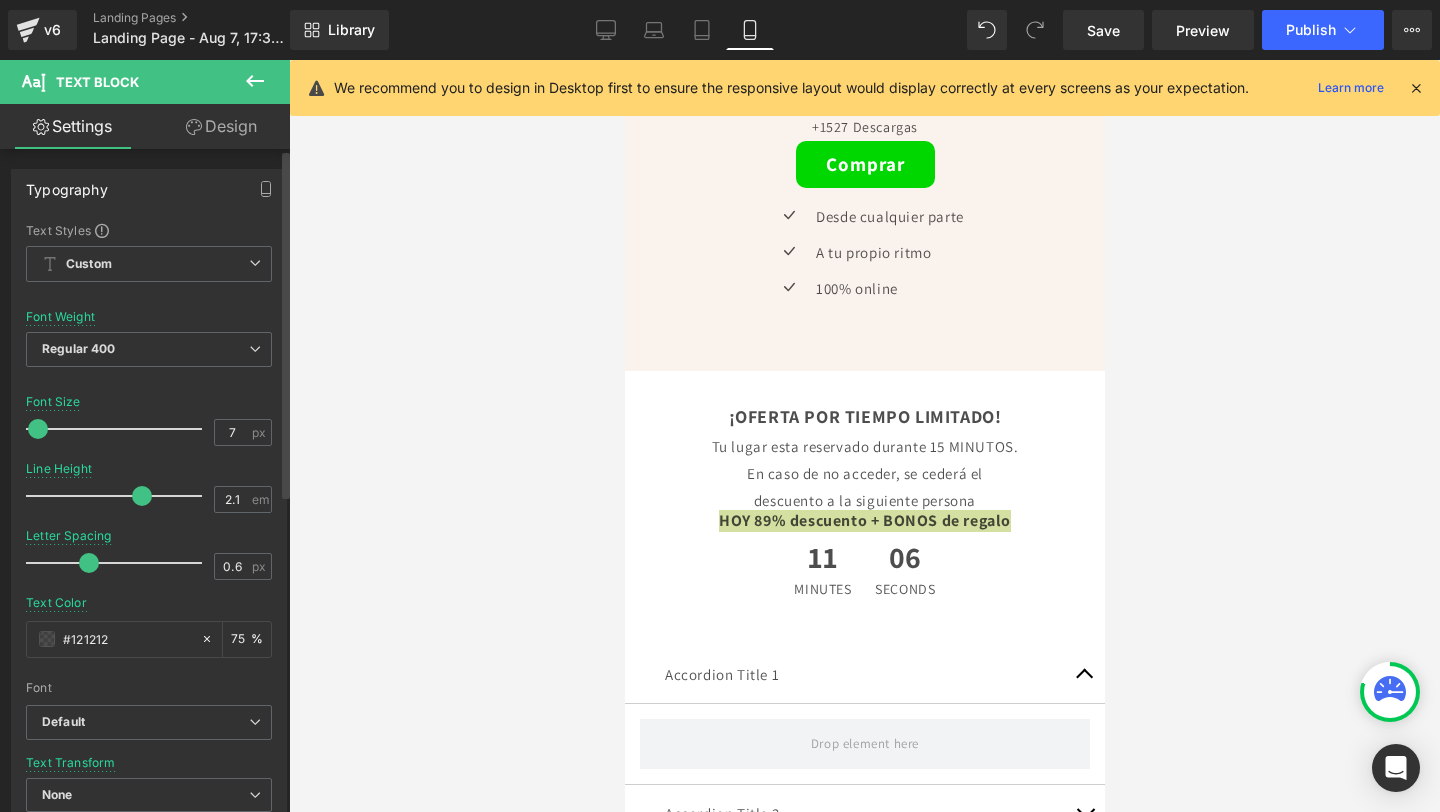 drag, startPoint x: 113, startPoint y: 502, endPoint x: 138, endPoint y: 508, distance: 25.70992 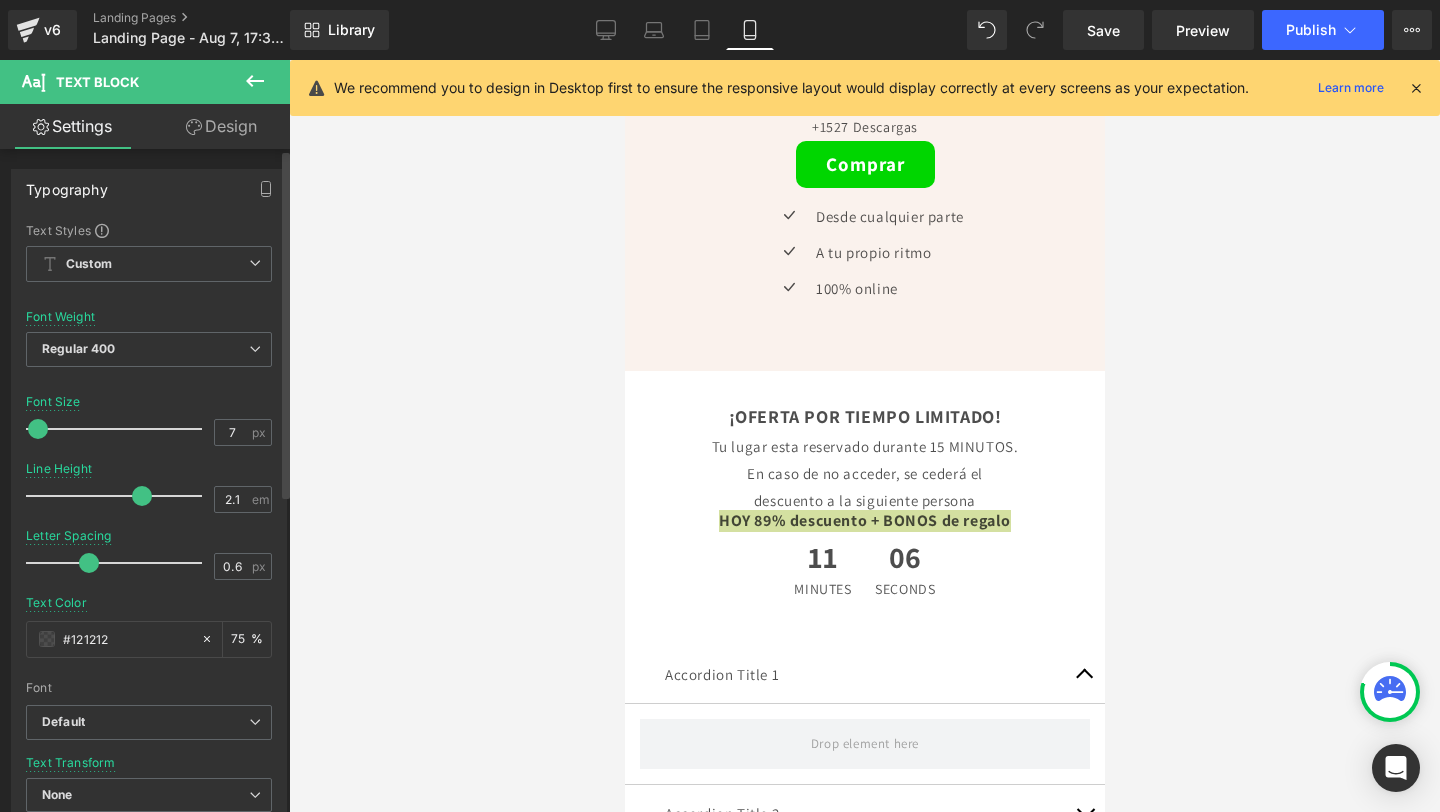 click at bounding box center [119, 496] 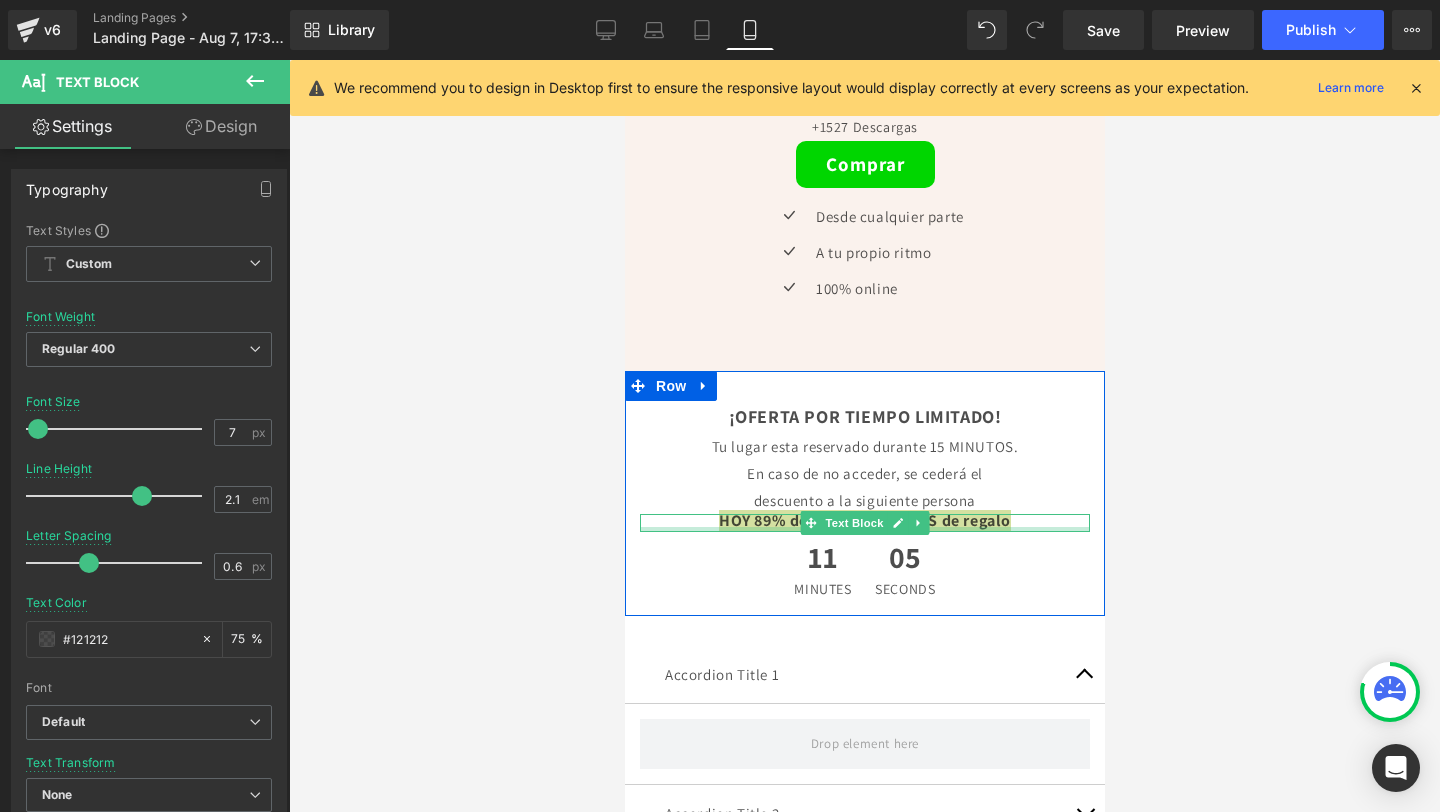 click at bounding box center [864, 529] 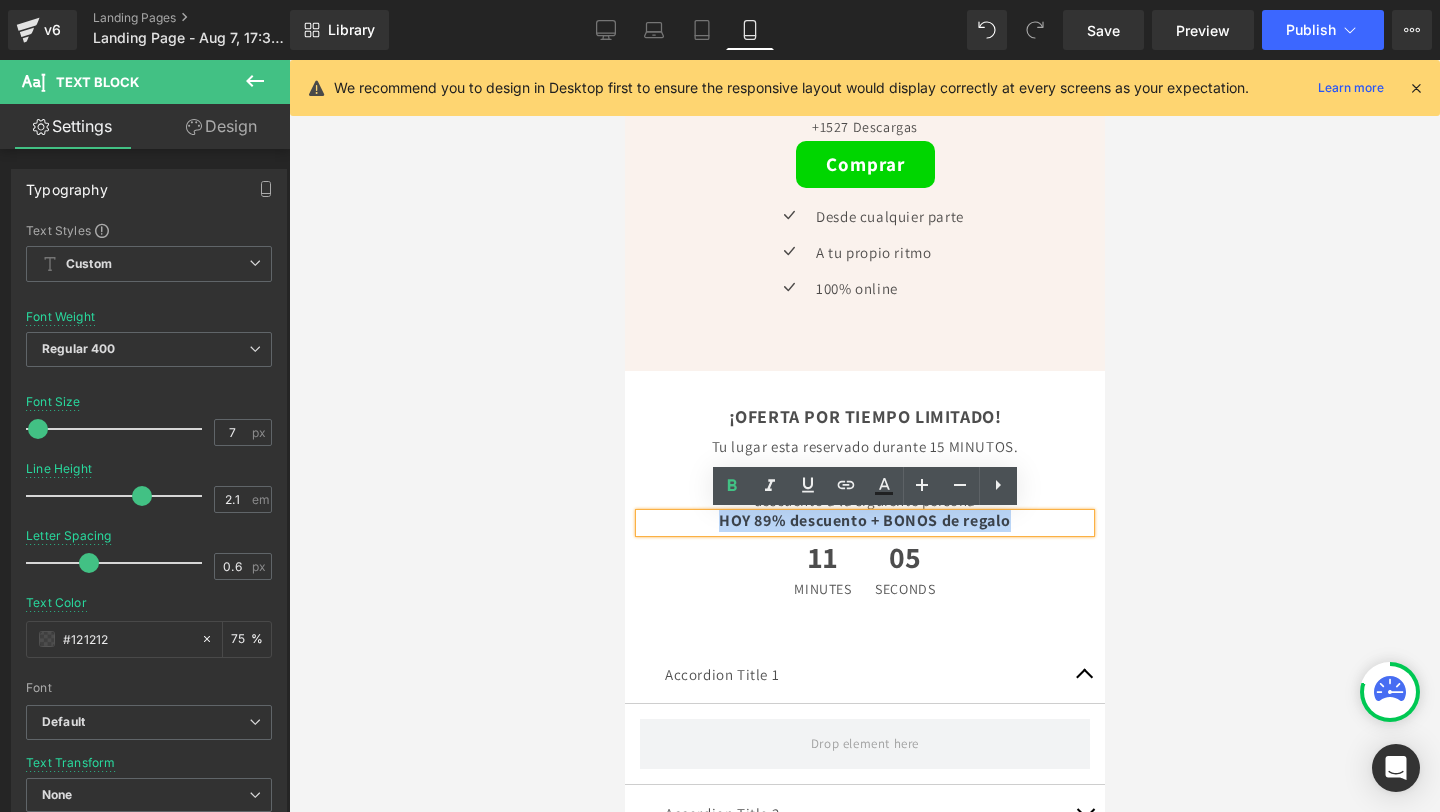 click on "HOY 89% descuento + BONOS de regalo" at bounding box center (864, 520) 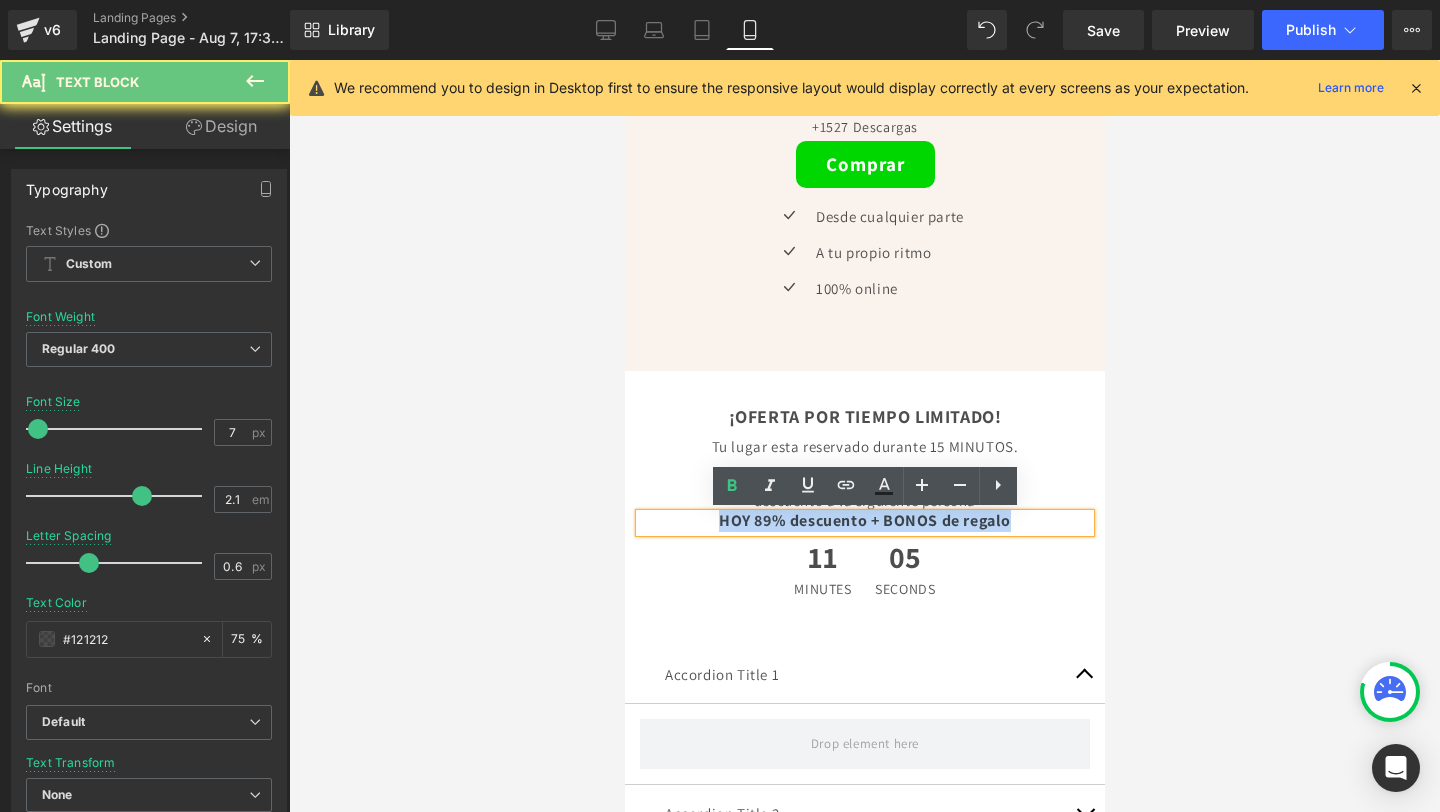 click on "HOY 89% descuento + BONOS de regalo" at bounding box center (864, 520) 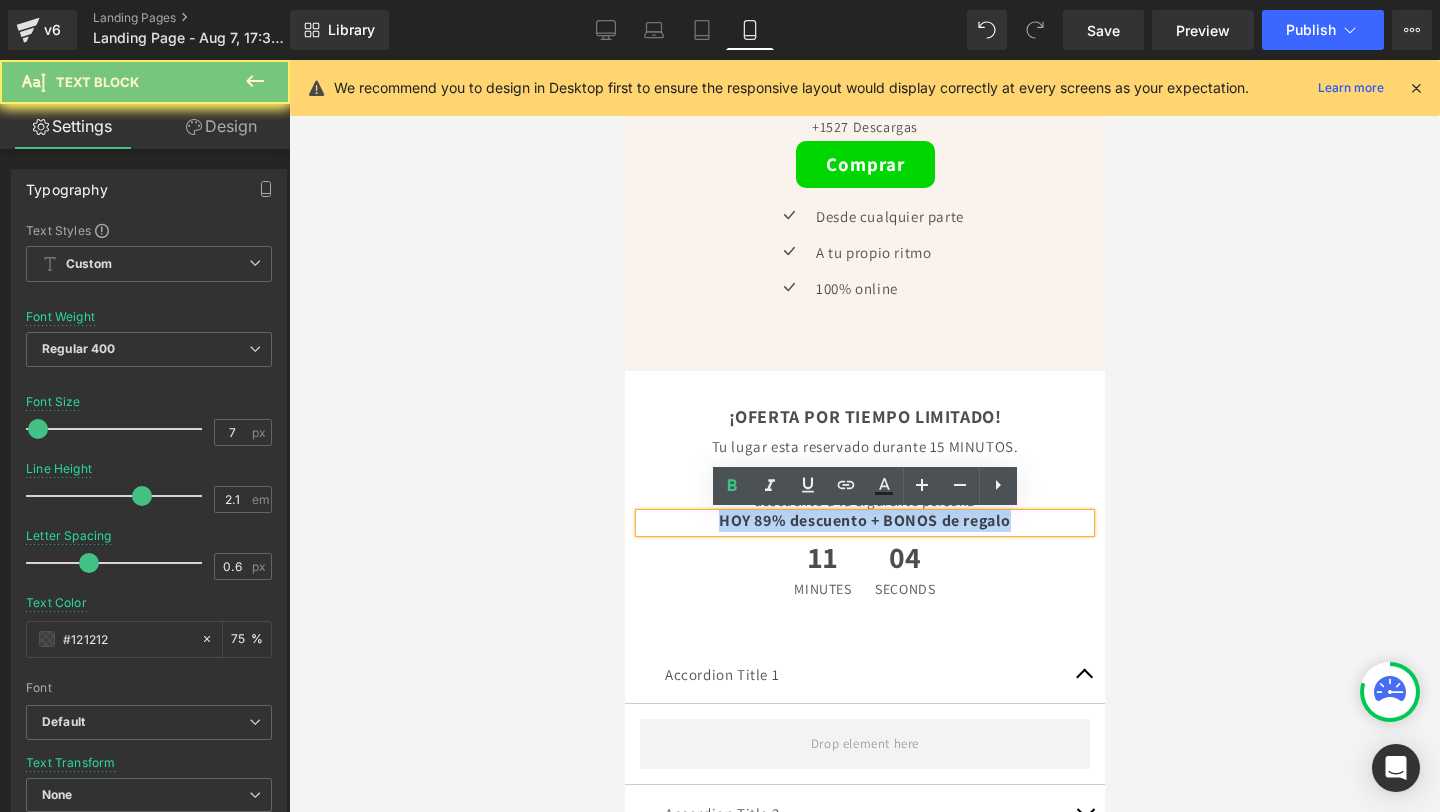 click on "HOY 89% descuento + BONOS de regalo" at bounding box center (864, 520) 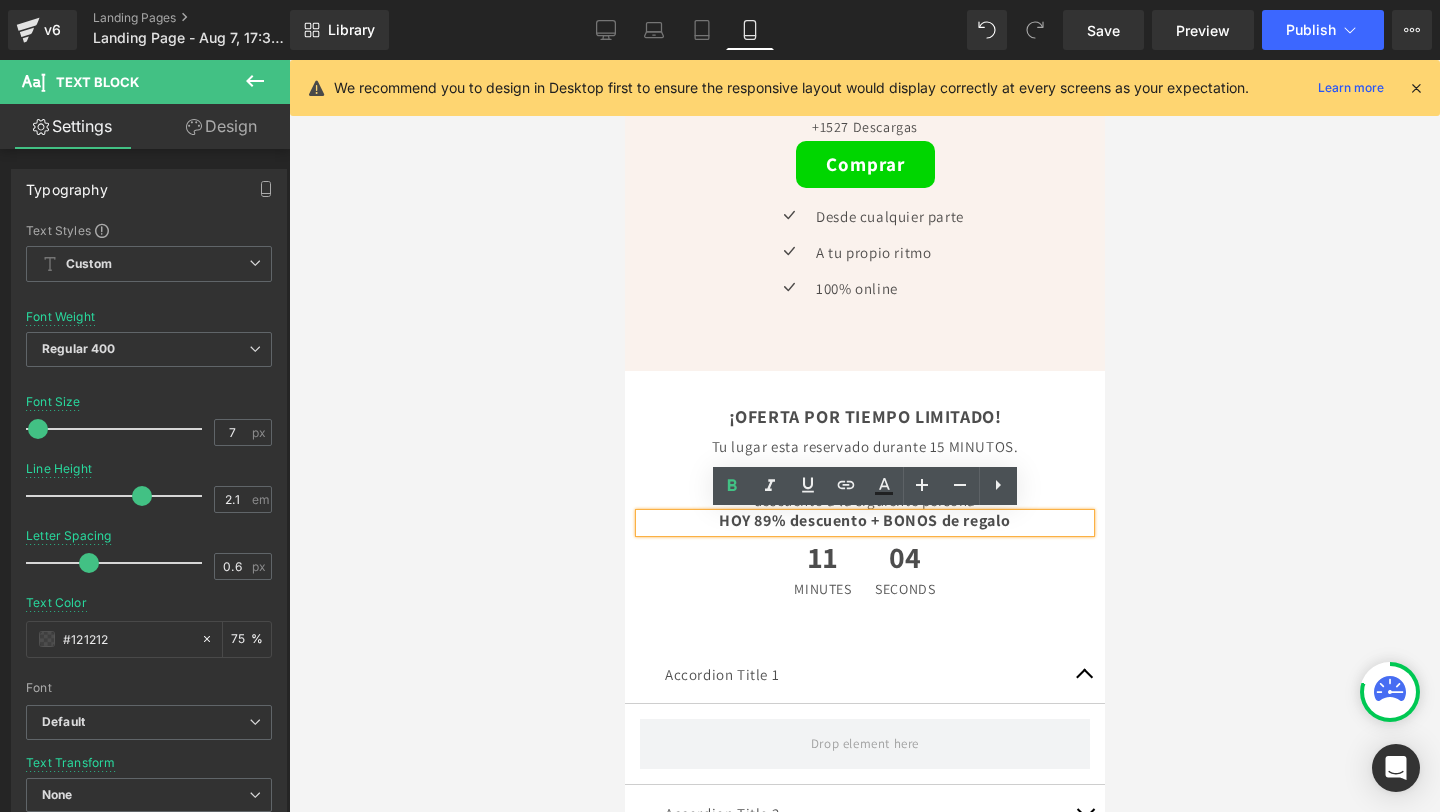 click on "HOY 89% descuento + BONOS de regalo" at bounding box center (864, 520) 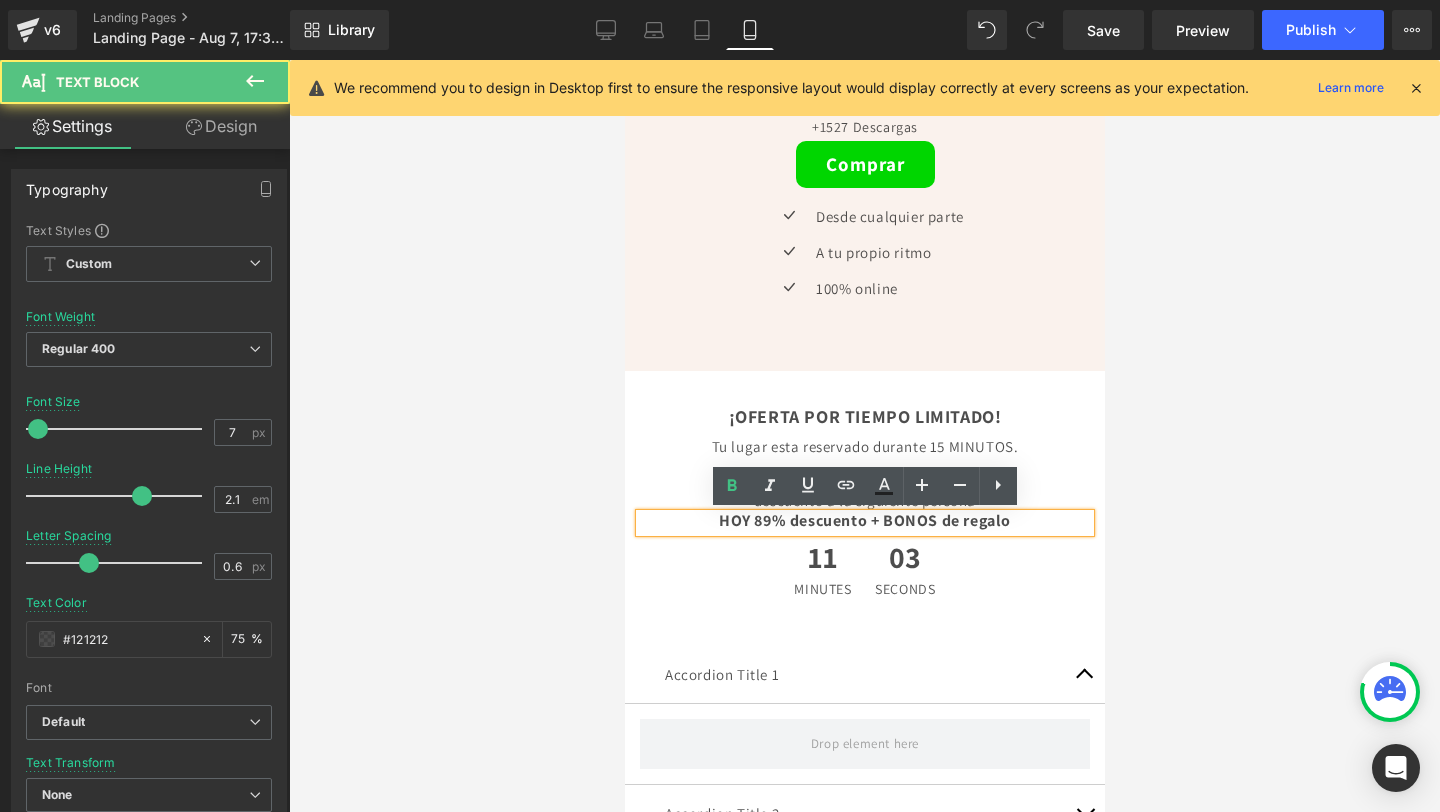 click on "HOY 89% descuento + BONOS de regalo" at bounding box center (864, 520) 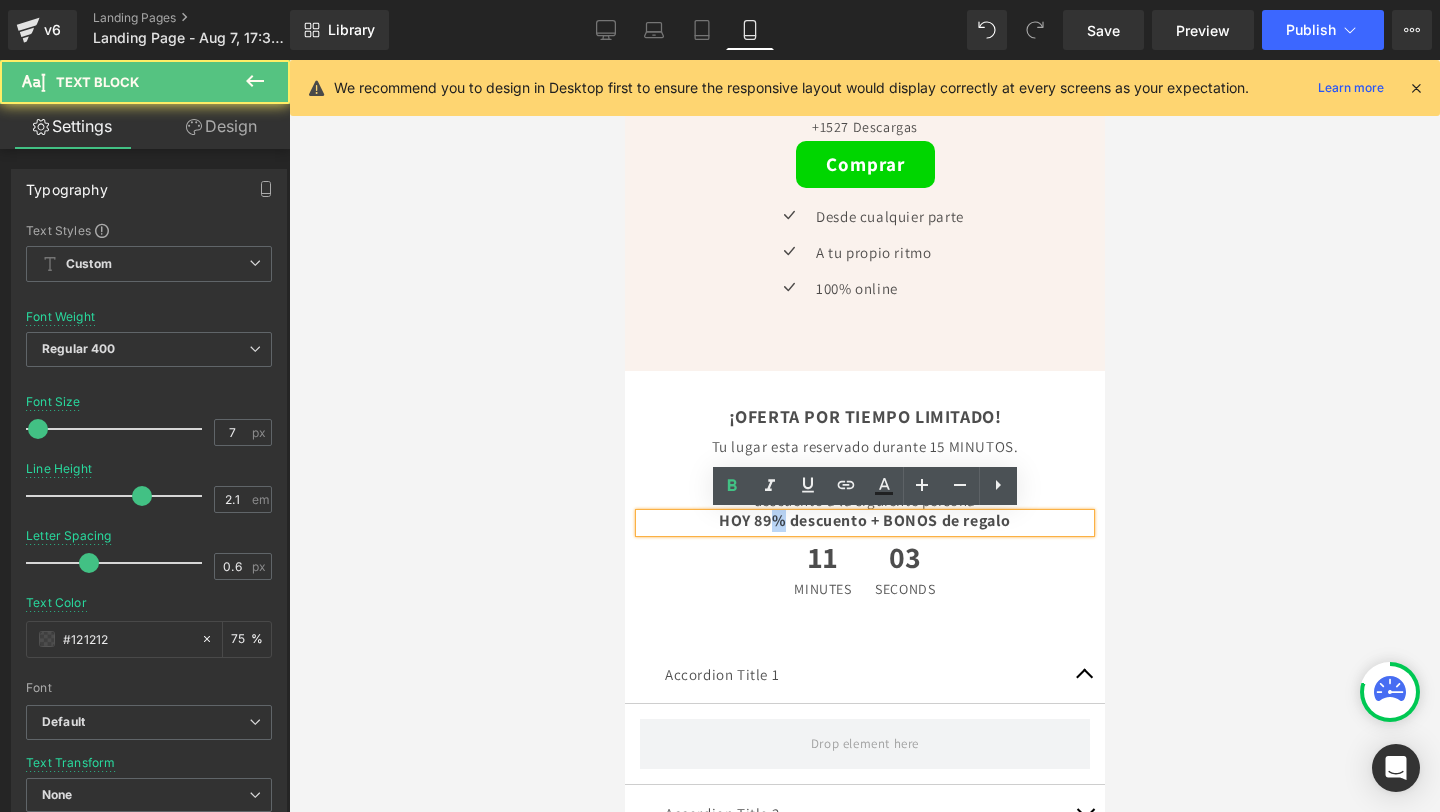click on "HOY 89% descuento + BONOS de regalo" at bounding box center (864, 520) 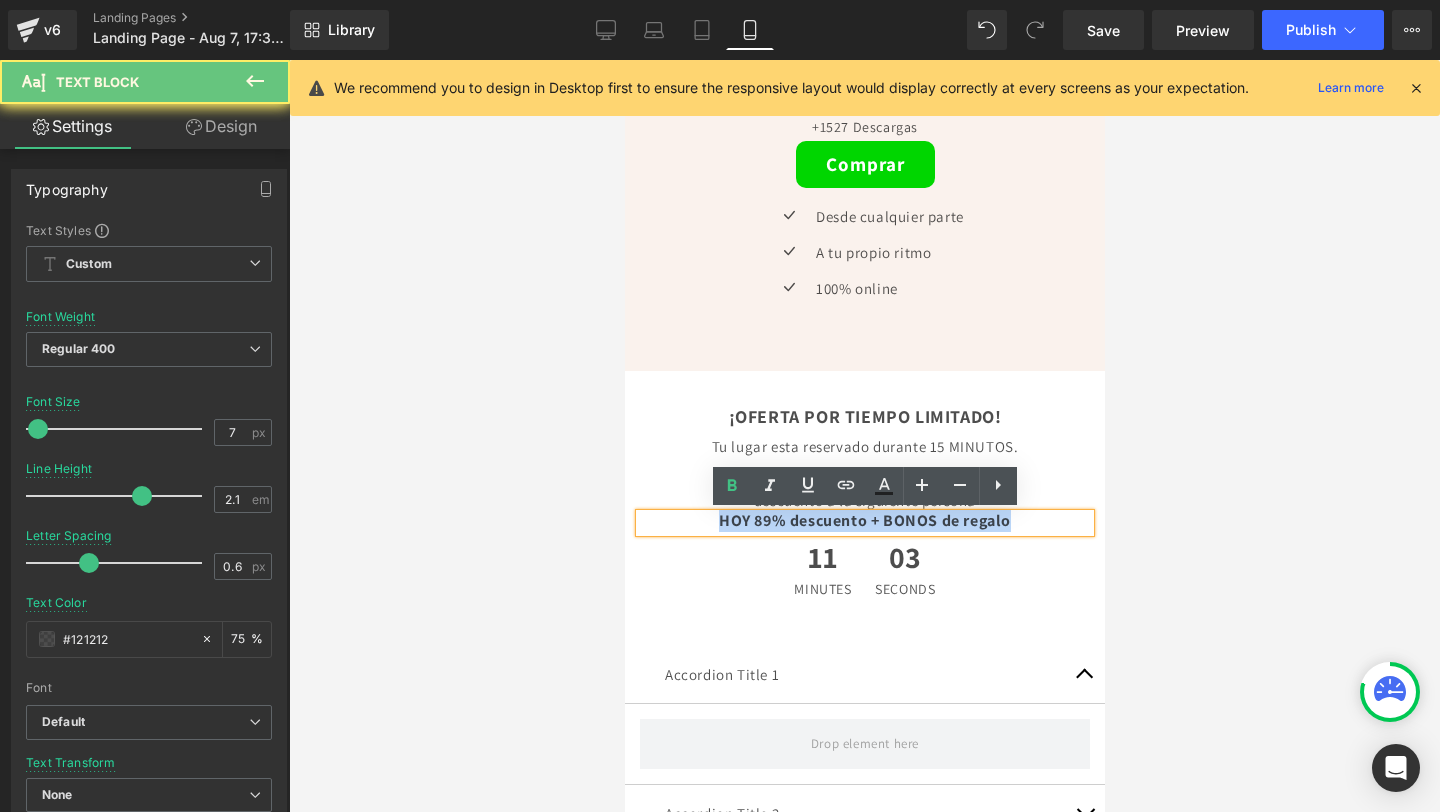 click on "HOY 89% descuento + BONOS de regalo" at bounding box center [864, 520] 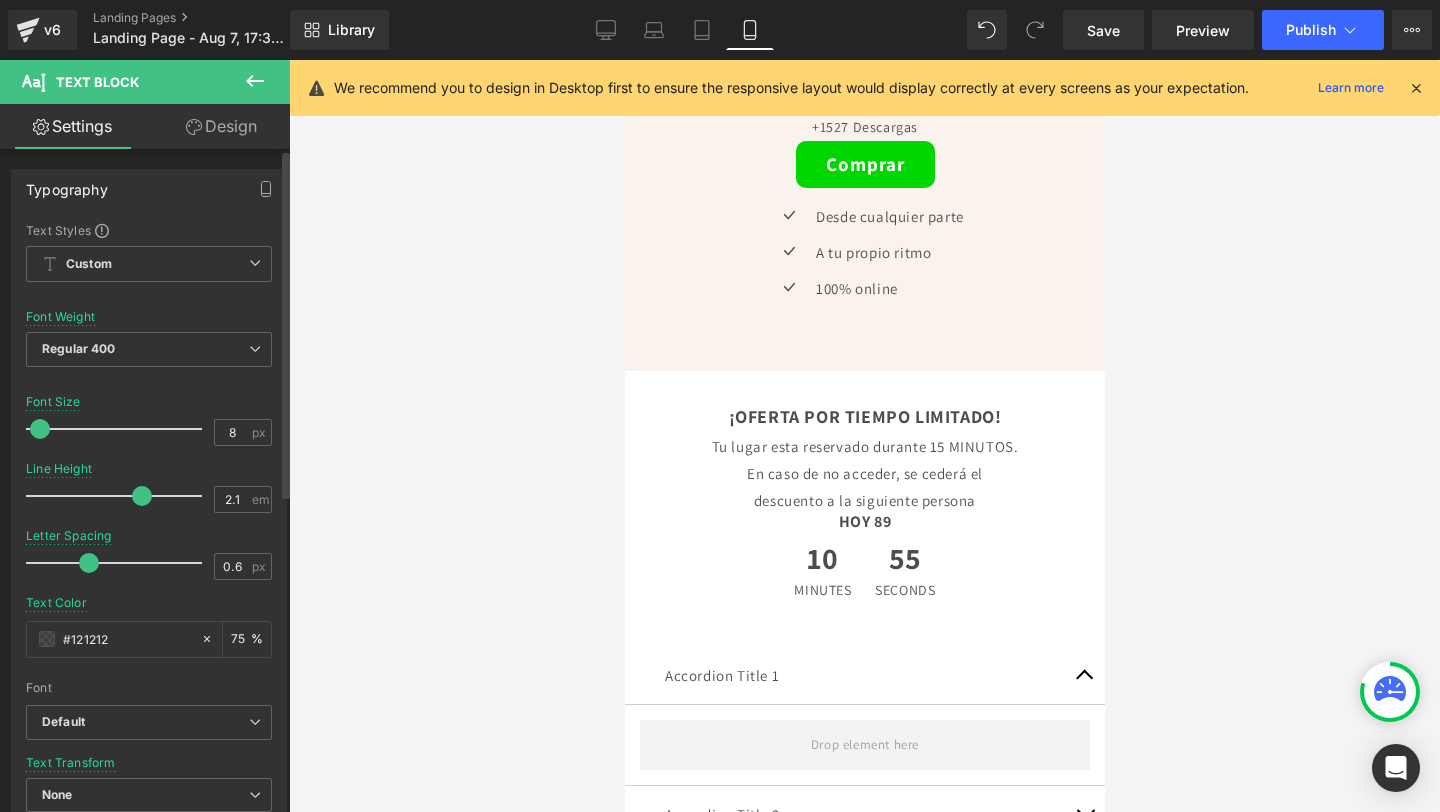 click at bounding box center [40, 429] 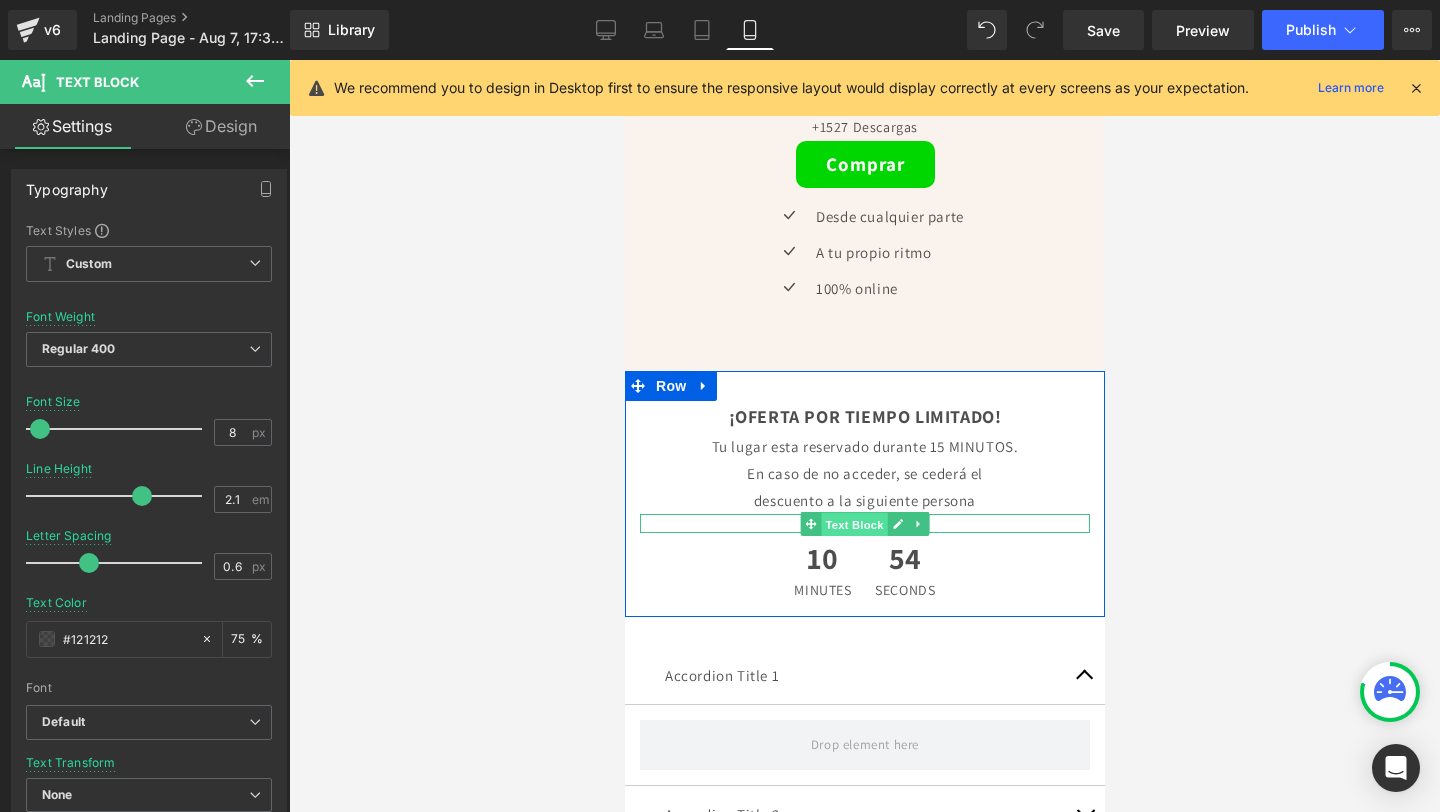 click on "Text Block" at bounding box center [853, 525] 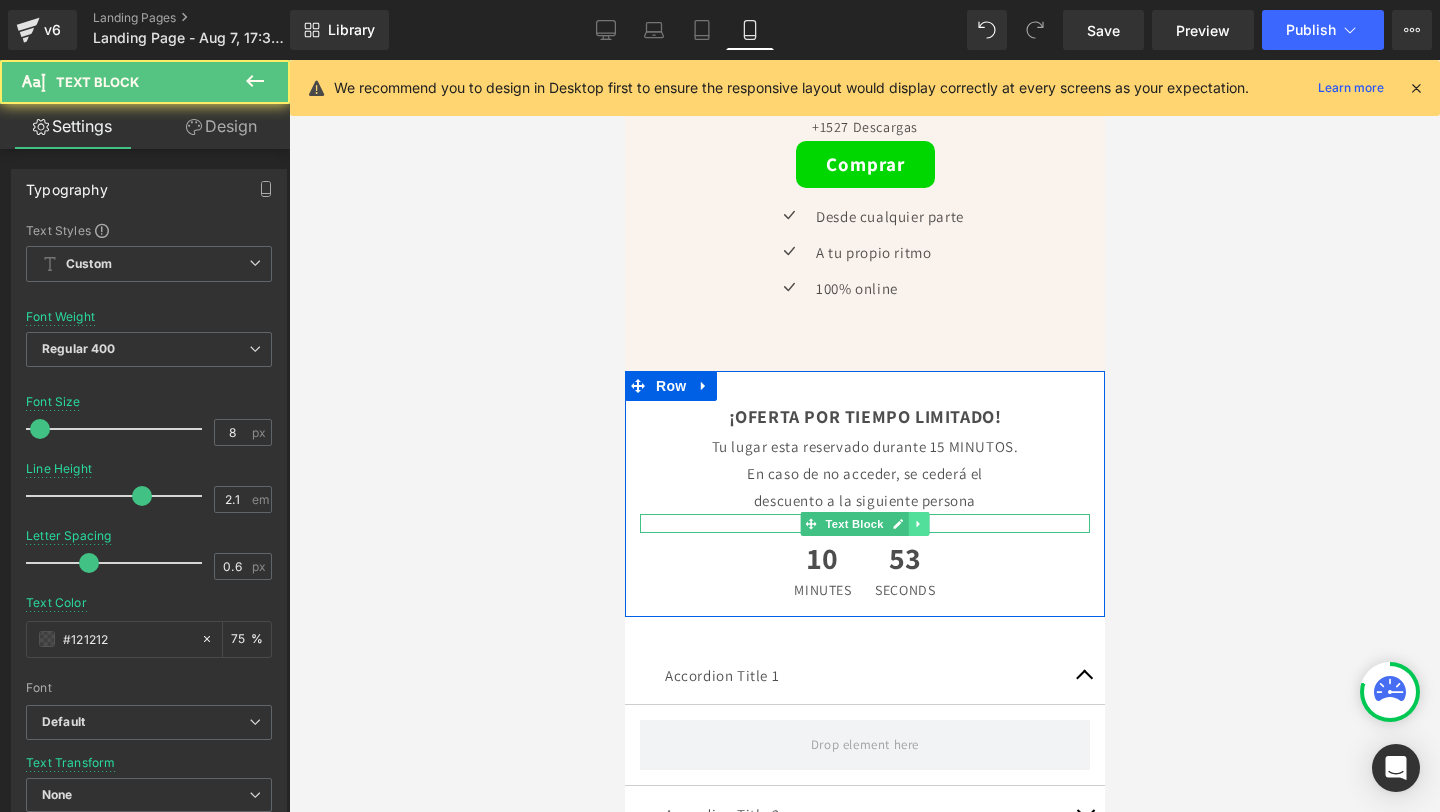click 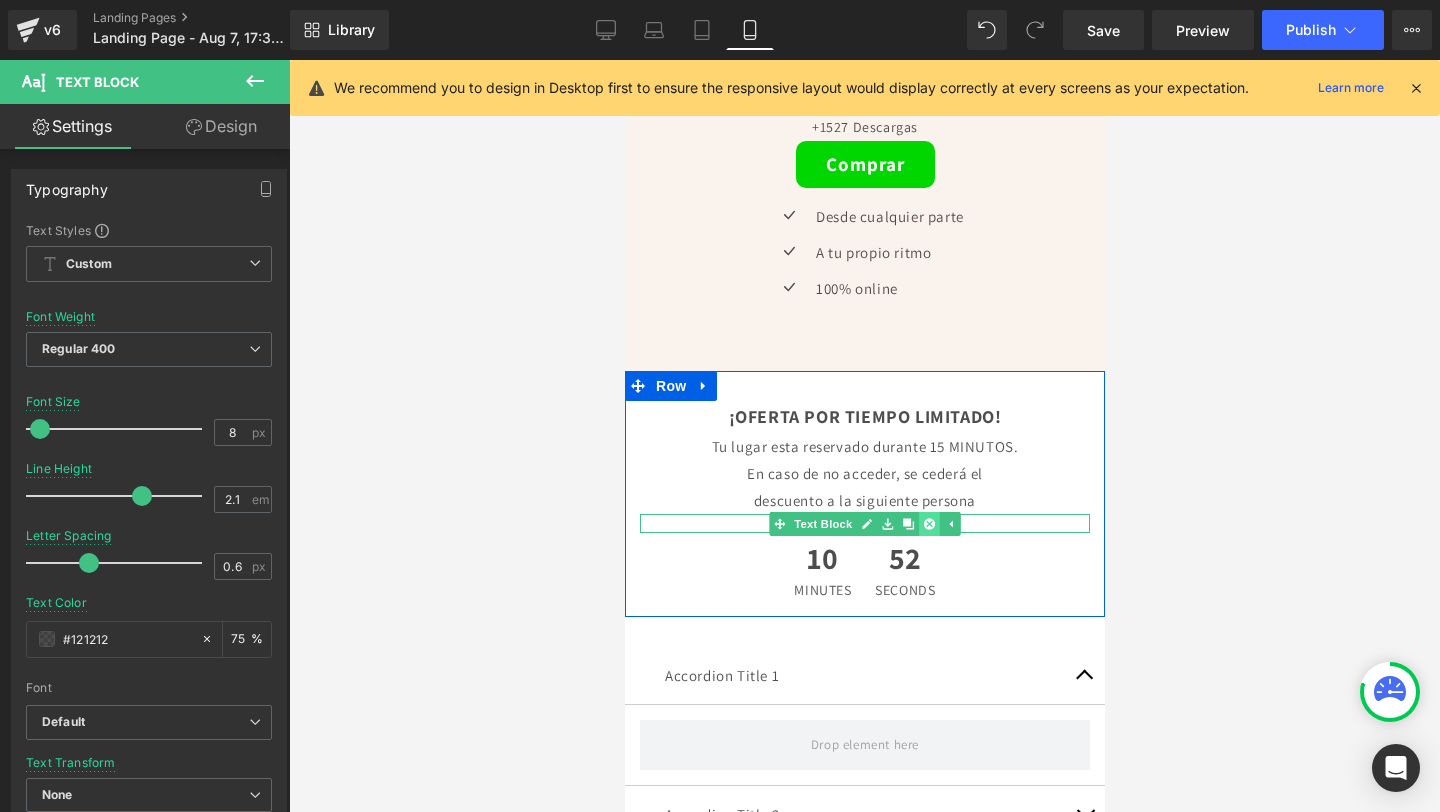 click 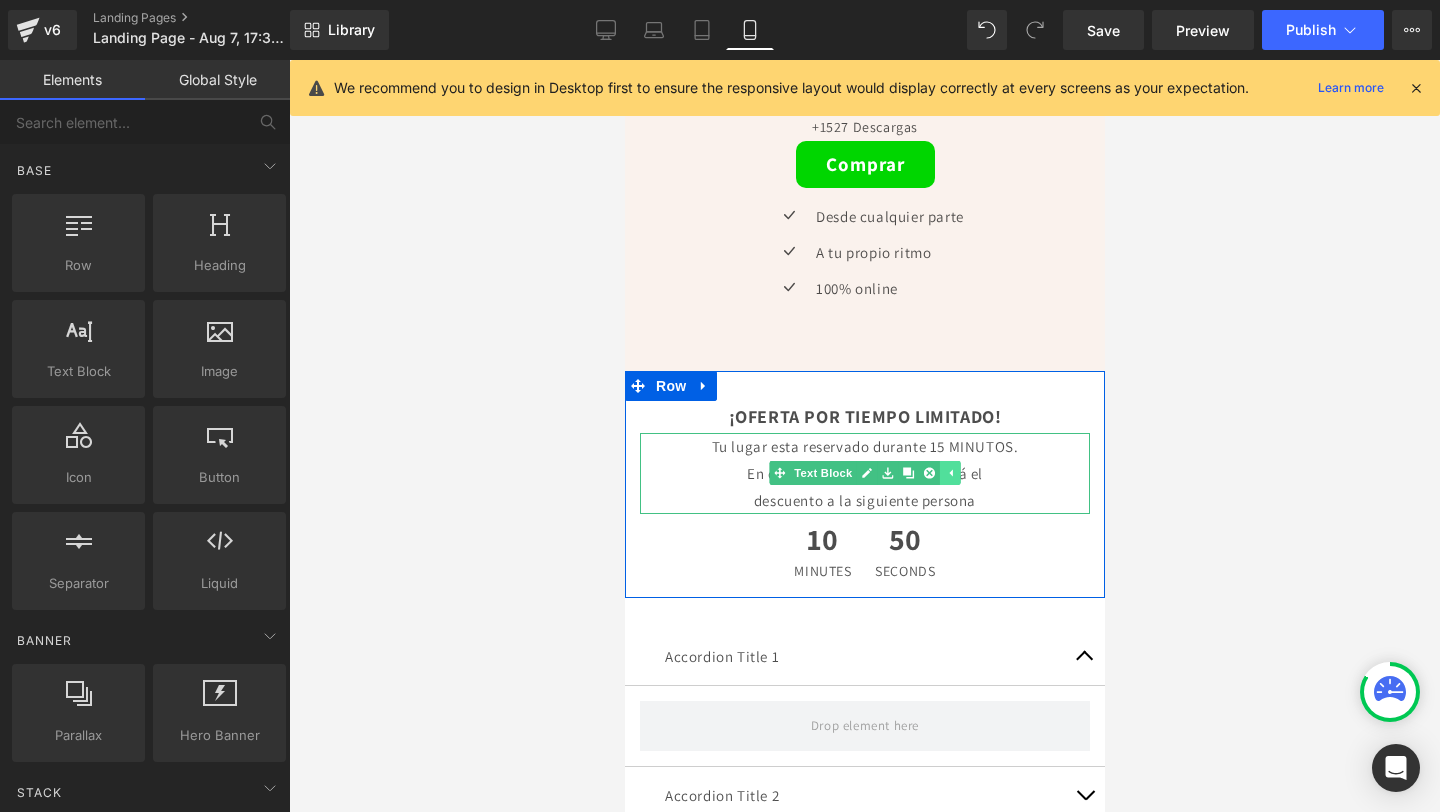 click at bounding box center [949, 473] 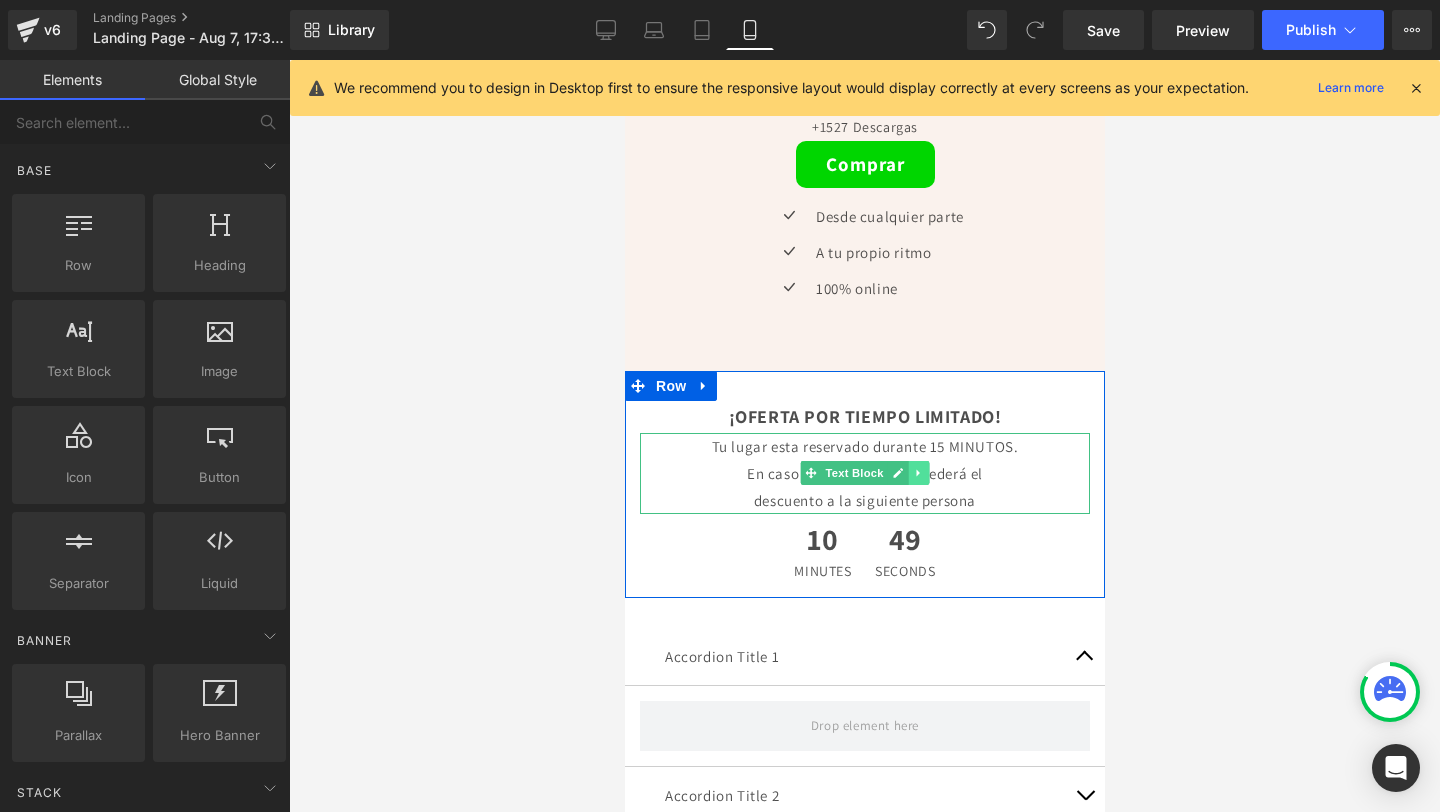 click 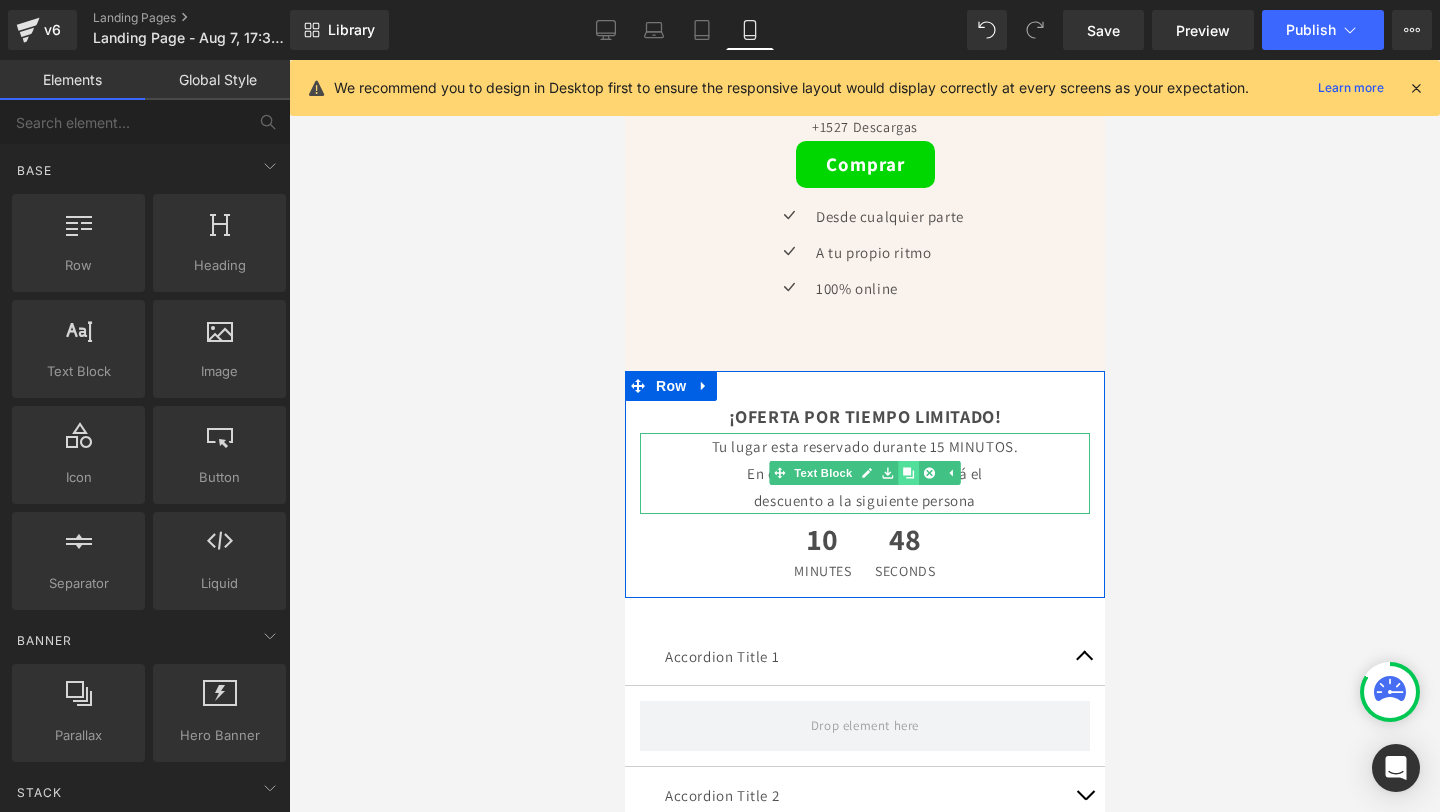 click 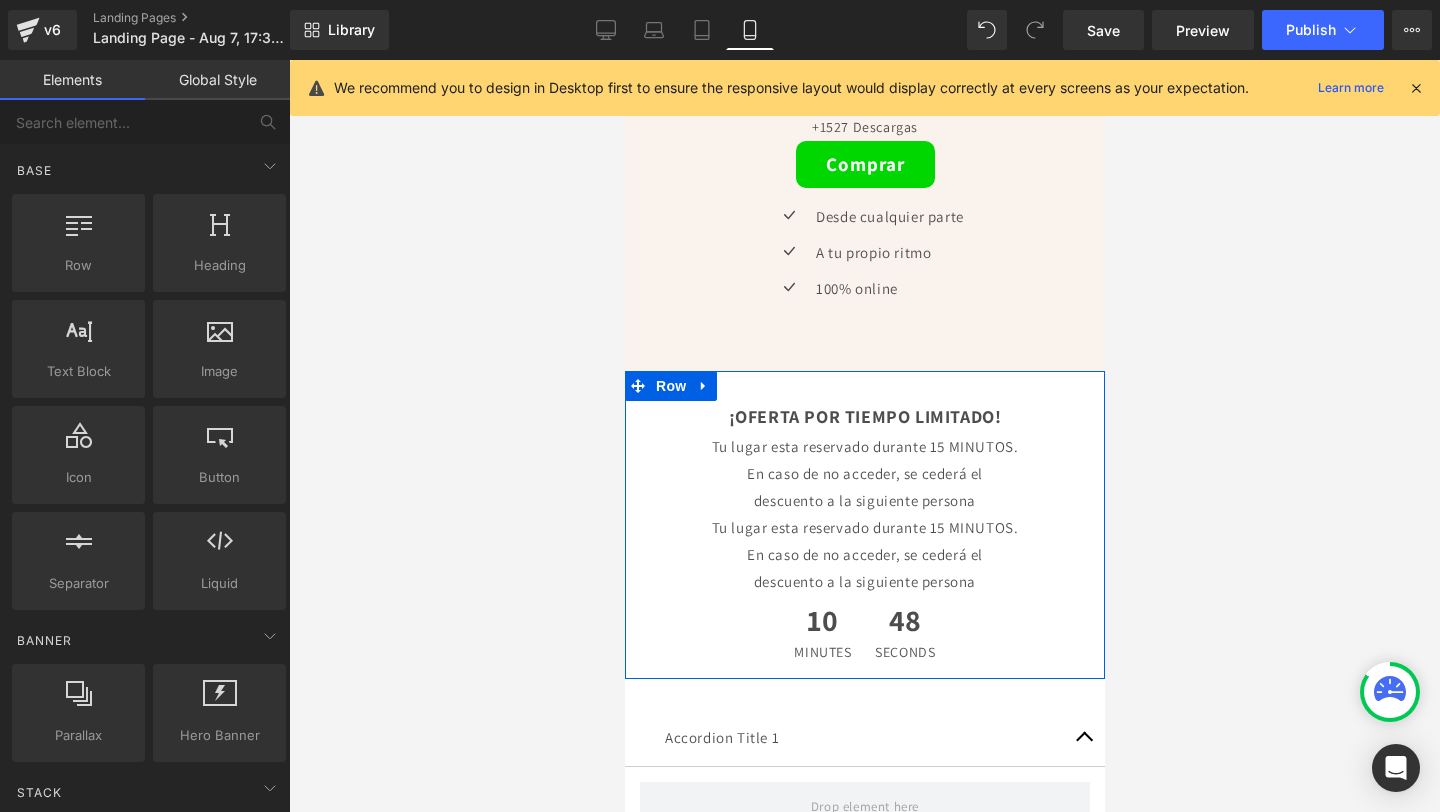click on "Text Block" at bounding box center [853, 554] 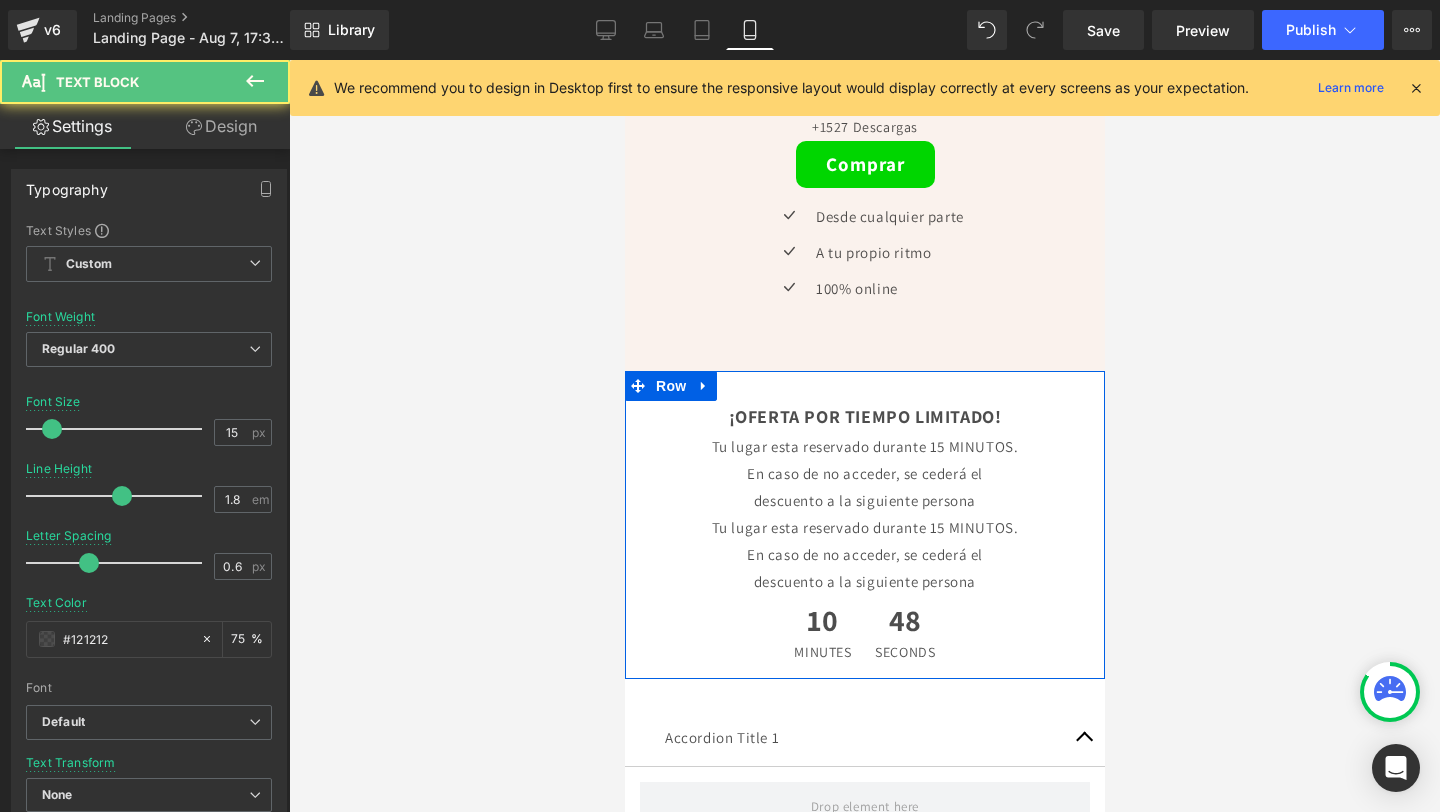 click on "Text Block" at bounding box center (853, 554) 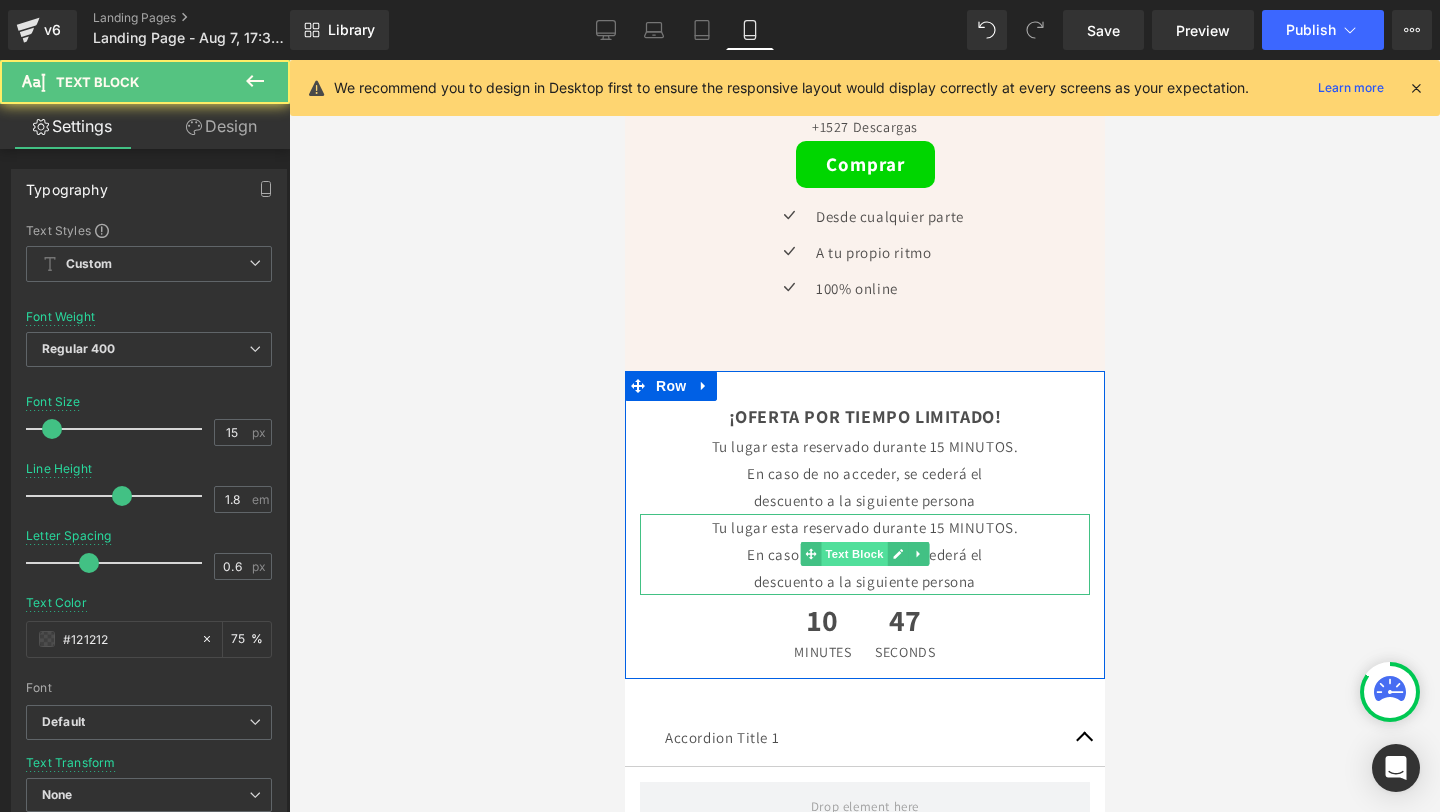 click on "Text Block" at bounding box center [853, 554] 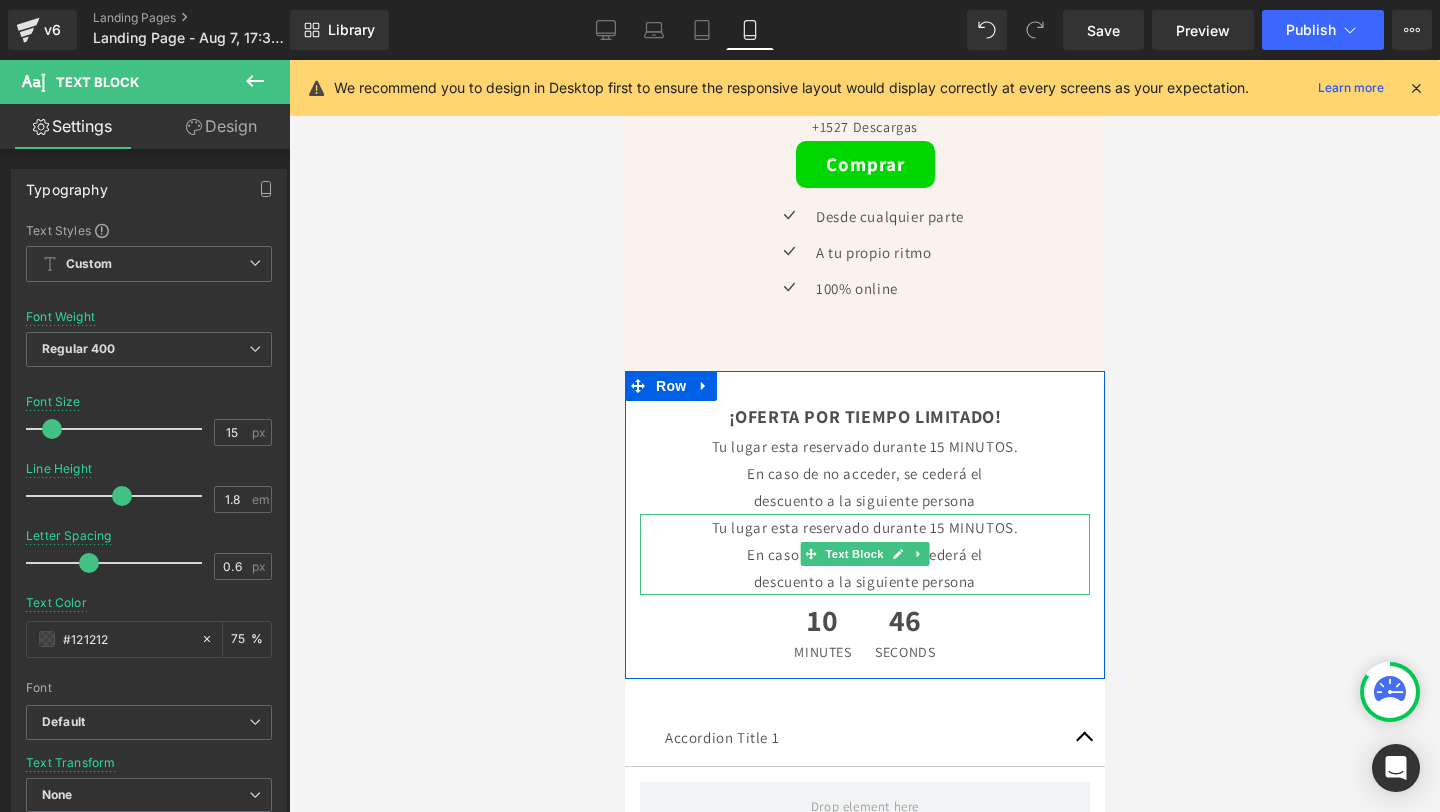 click on "Tu lugar esta reservado durante 15 MINUTOS." at bounding box center [864, 527] 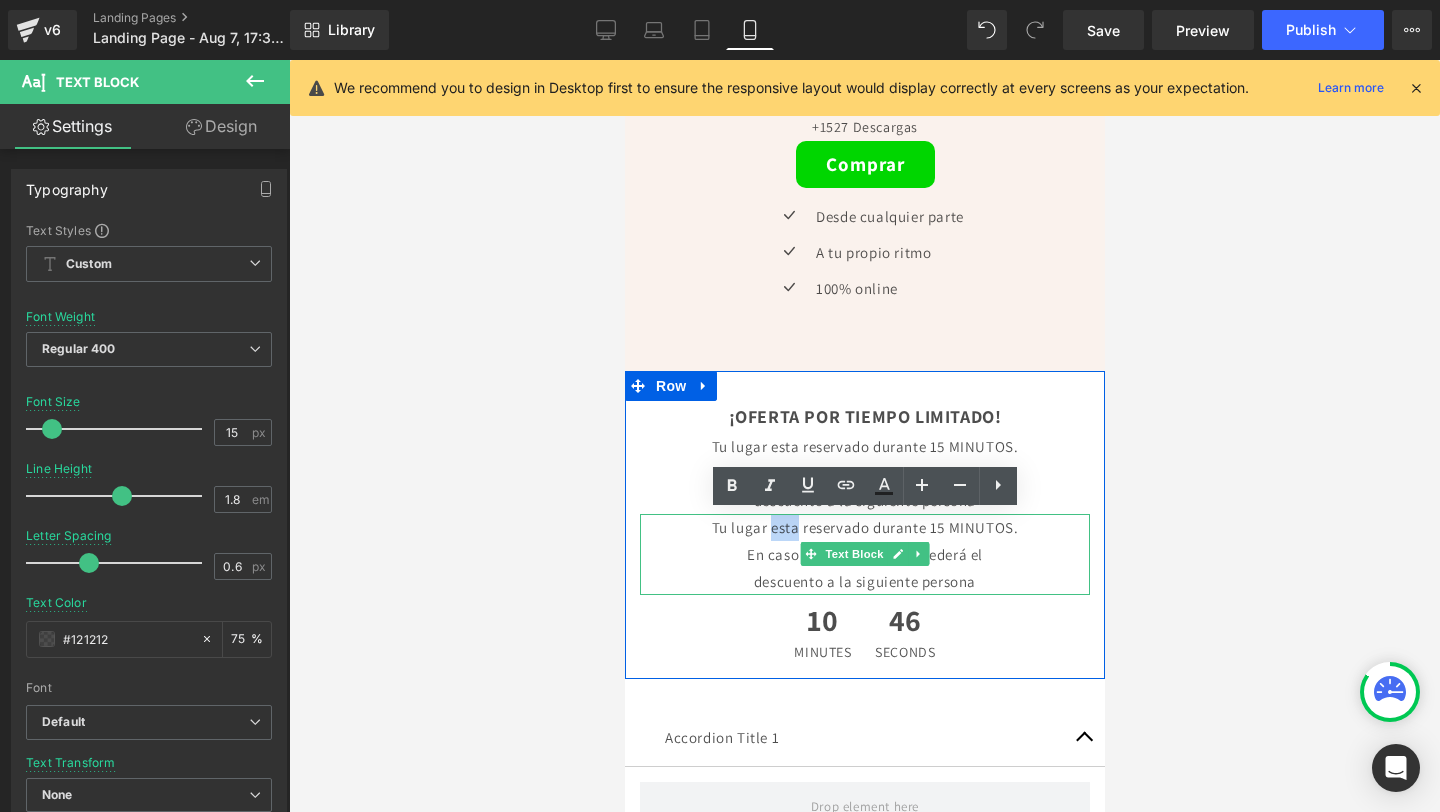 click on "Tu lugar esta reservado durante 15 MINUTOS." at bounding box center (864, 527) 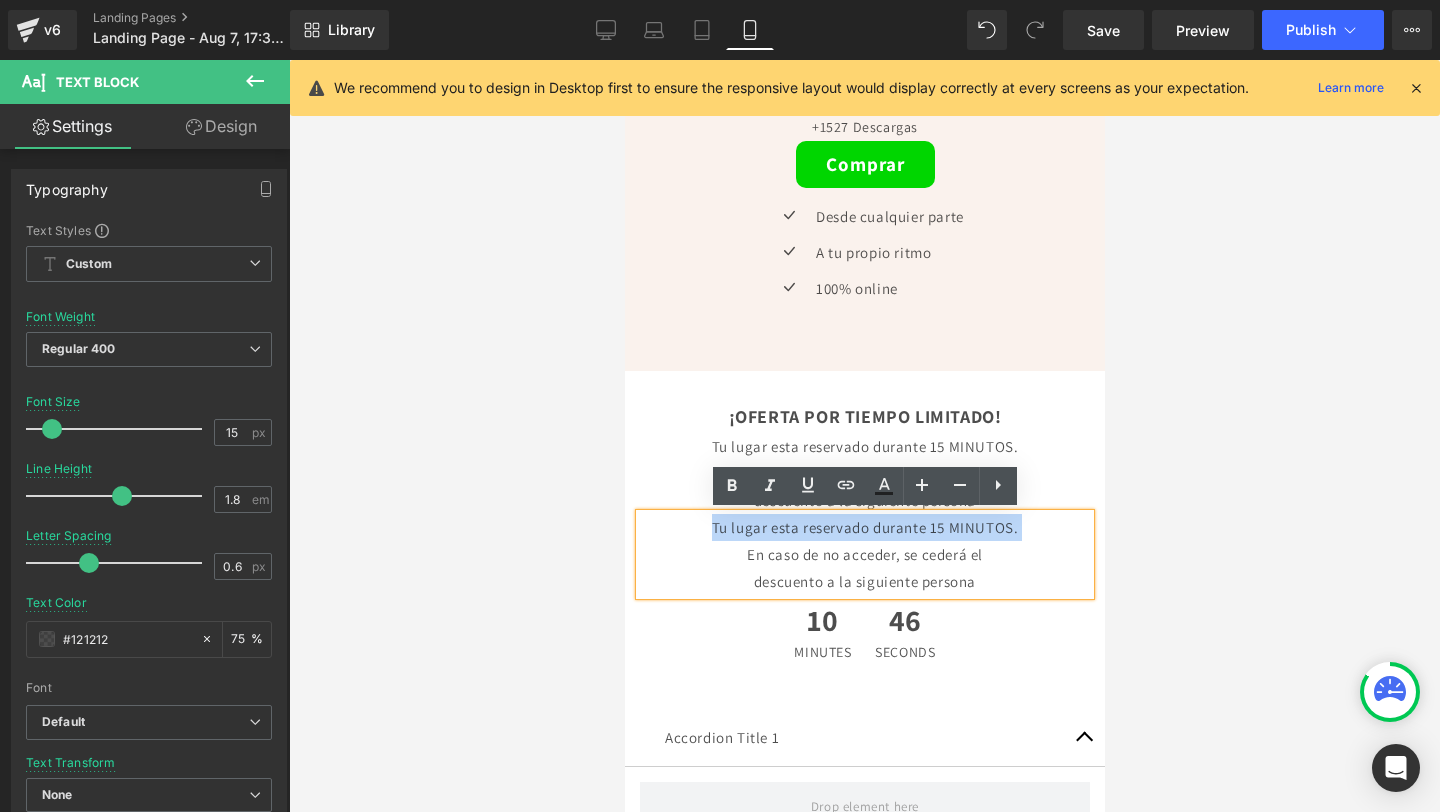 click on "Tu lugar esta reservado durante 15 MINUTOS." at bounding box center [864, 527] 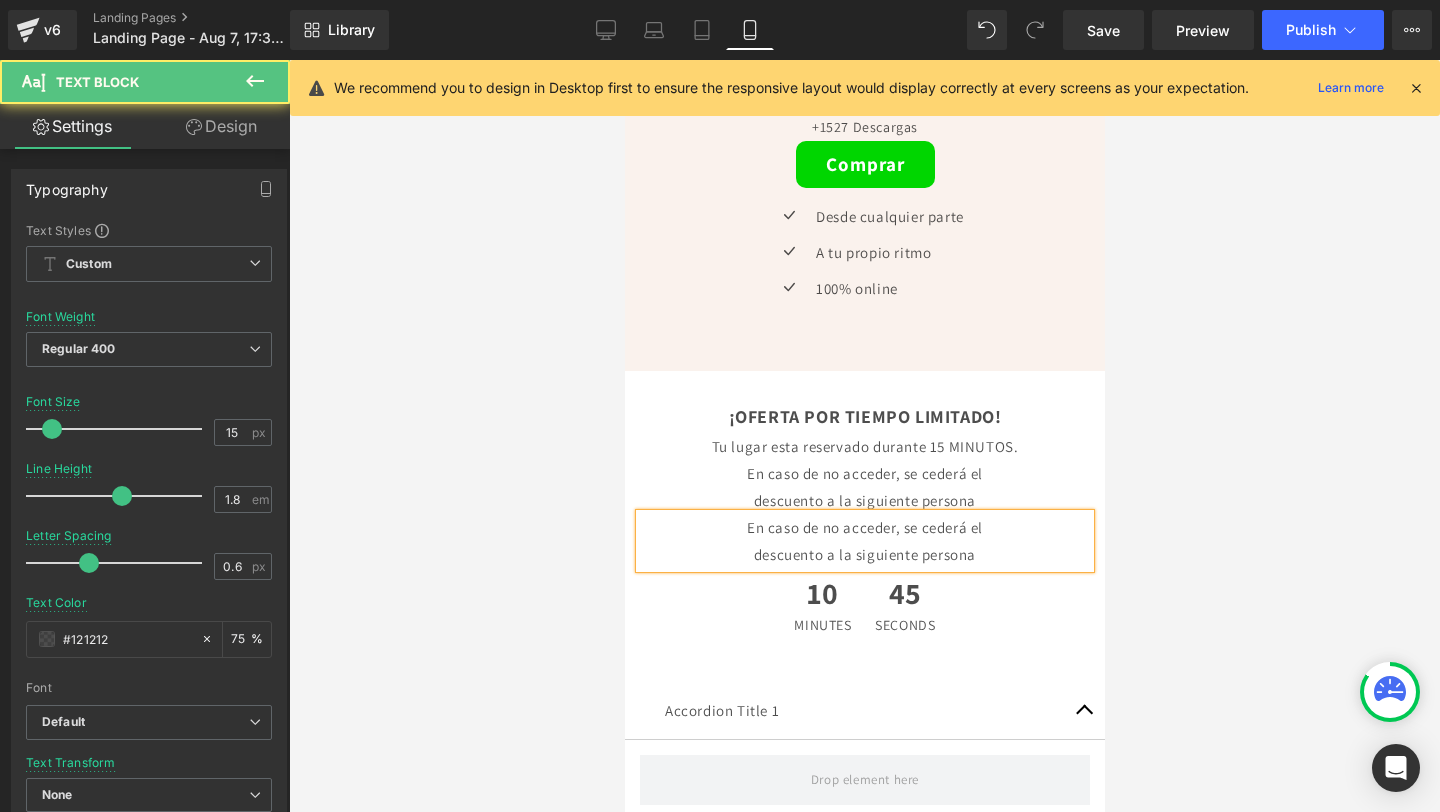 click on "En caso de no acceder, se cederá el" at bounding box center (864, 527) 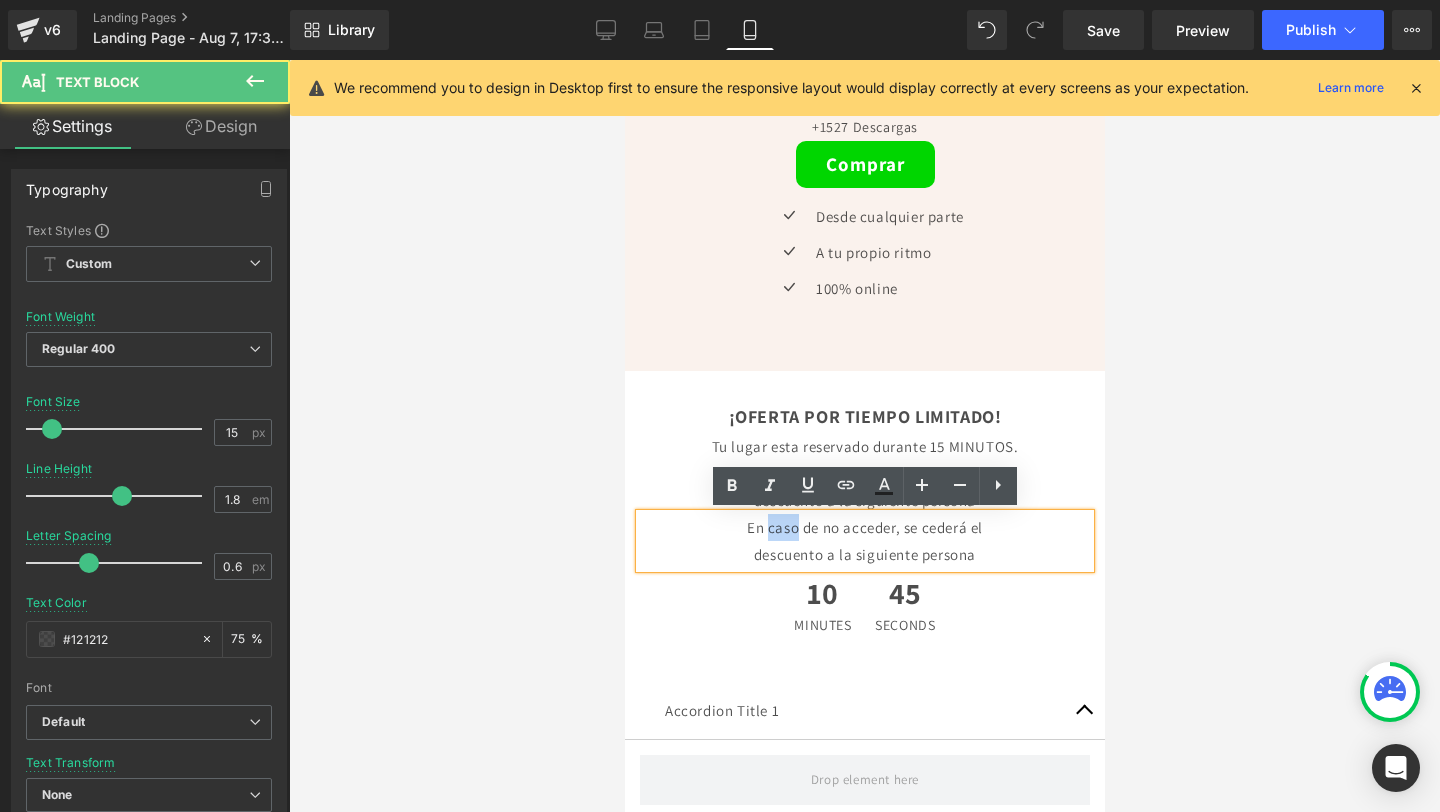 click on "En caso de no acceder, se cederá el" at bounding box center [864, 527] 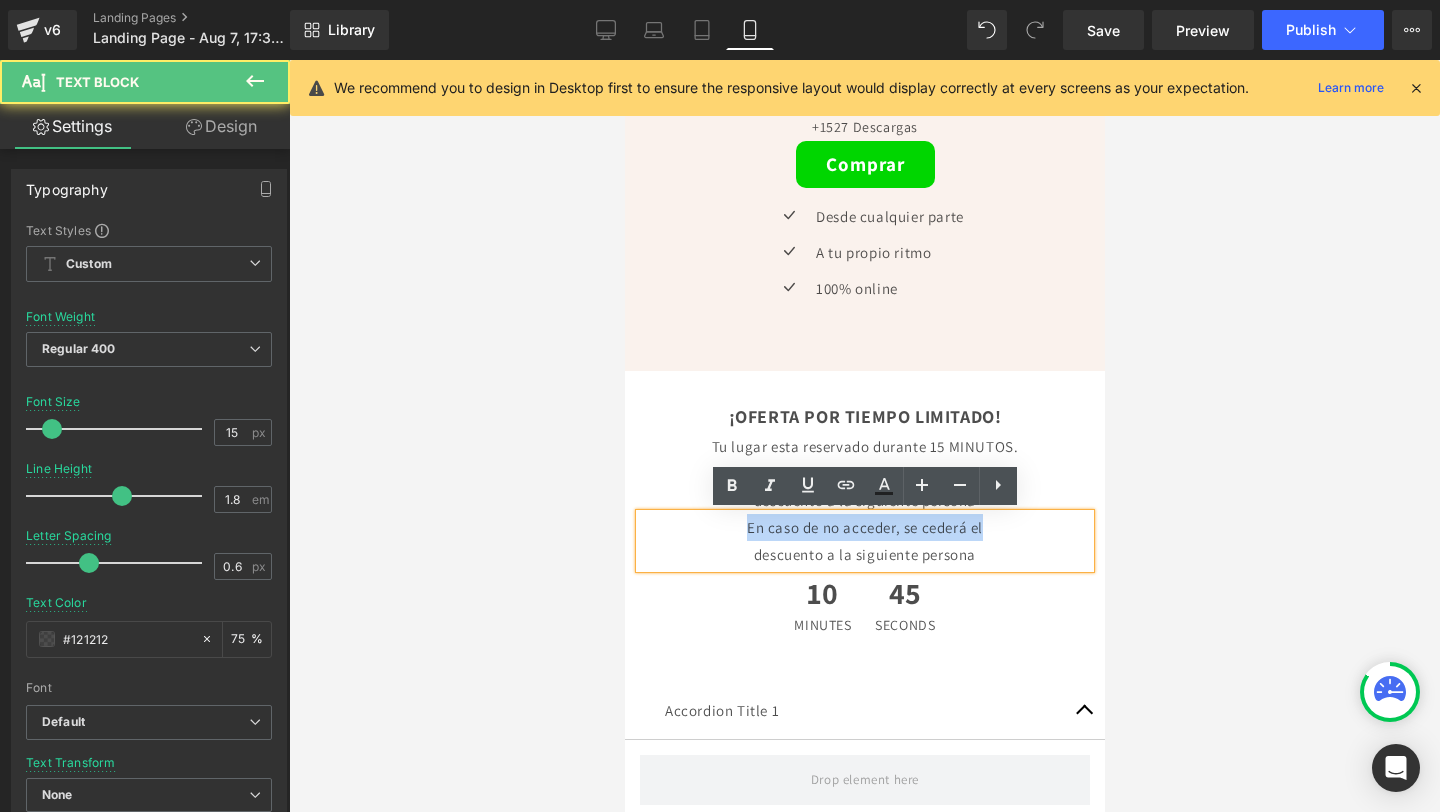 click on "En caso de no acceder, se cederá el" at bounding box center [864, 527] 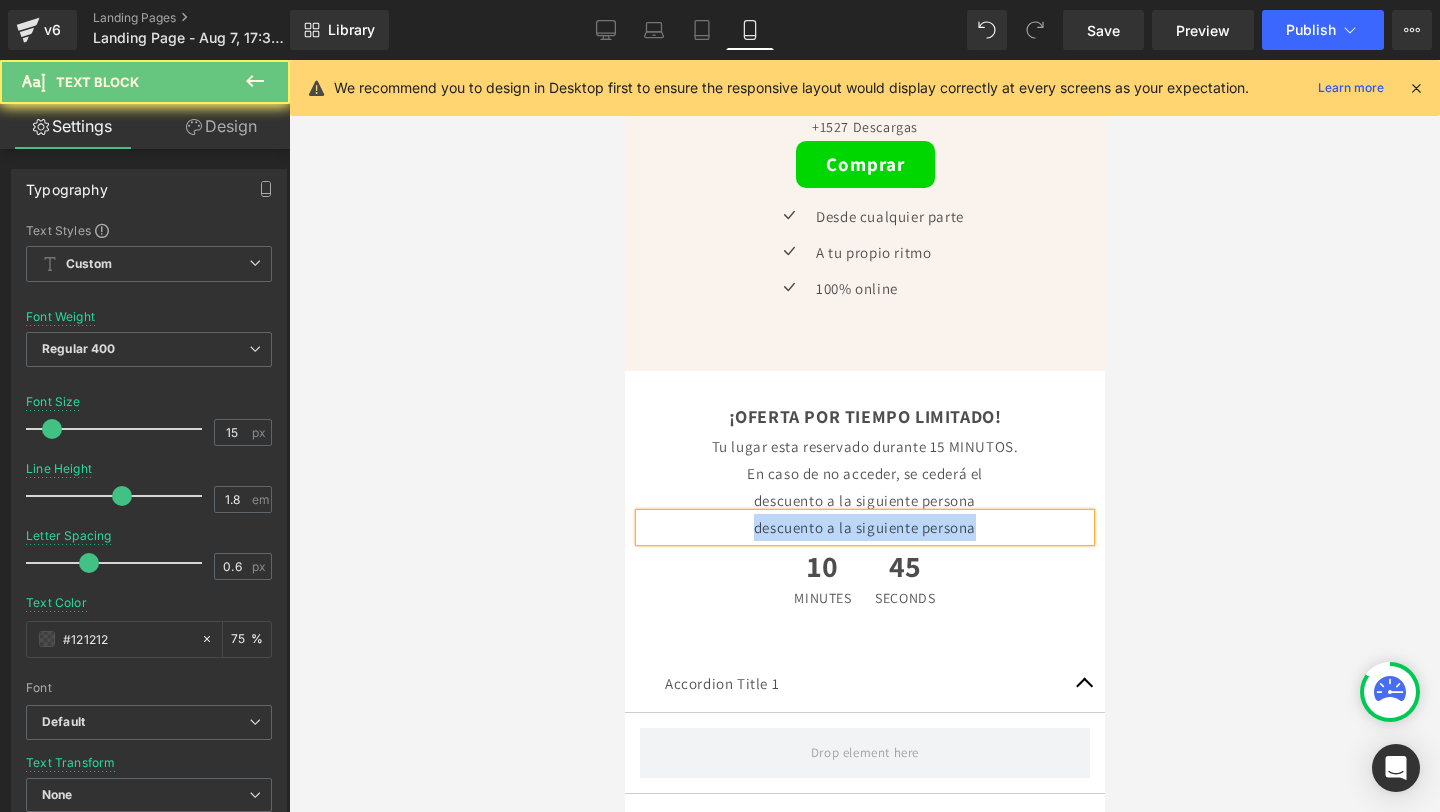 click on "descuento a la siguiente persona" at bounding box center (864, 527) 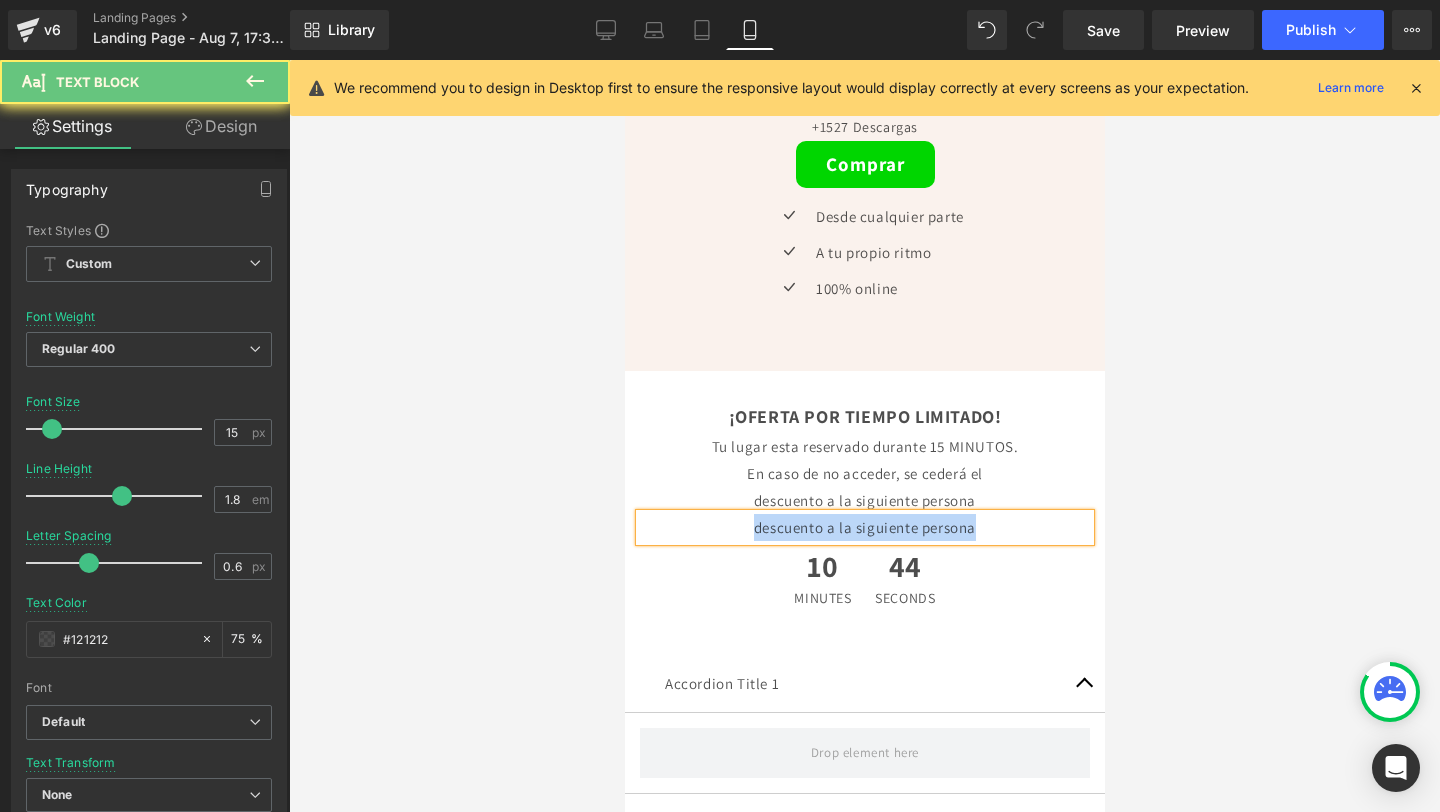 click on "descuento a la siguiente persona" at bounding box center [864, 527] 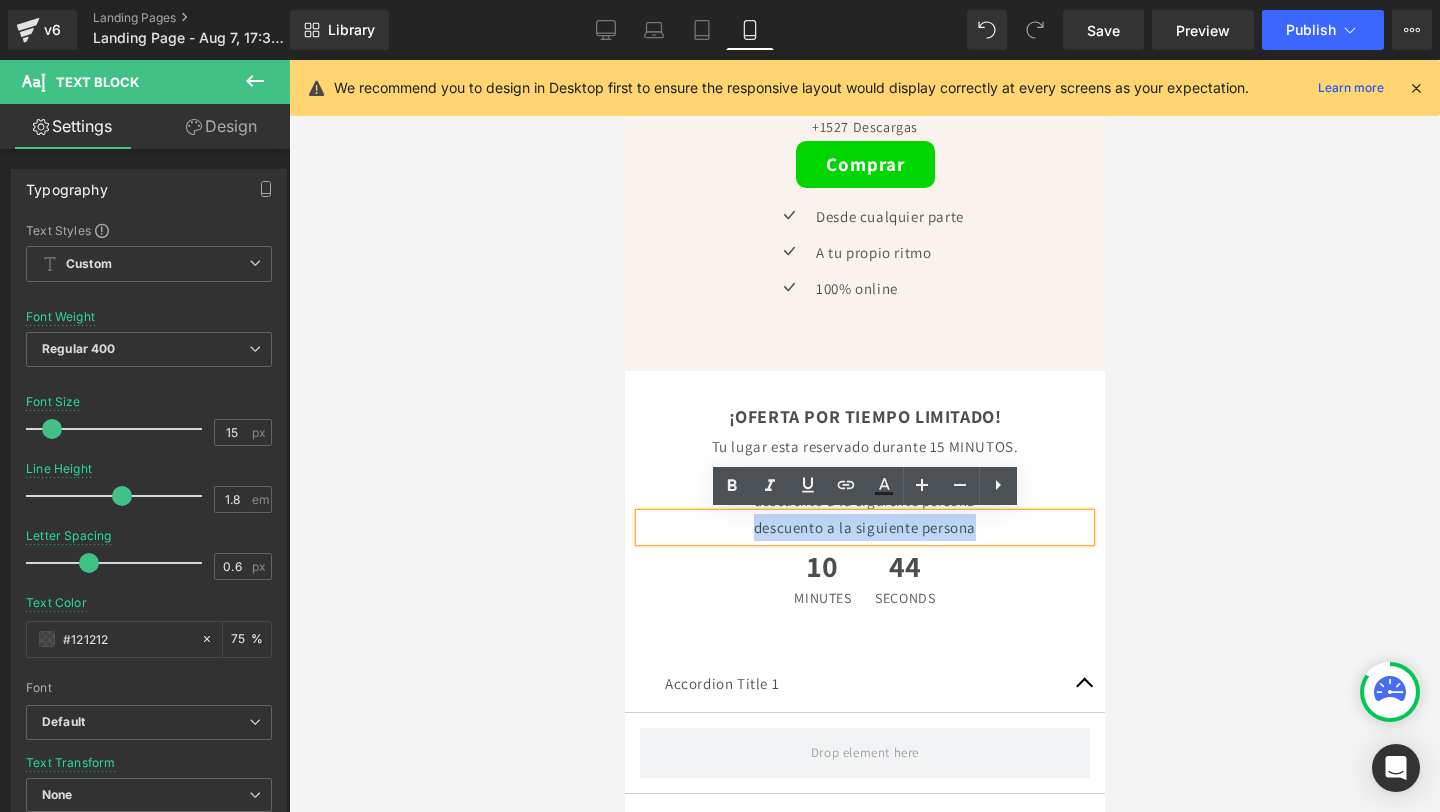 click on "descuento a la siguiente persona" at bounding box center [864, 527] 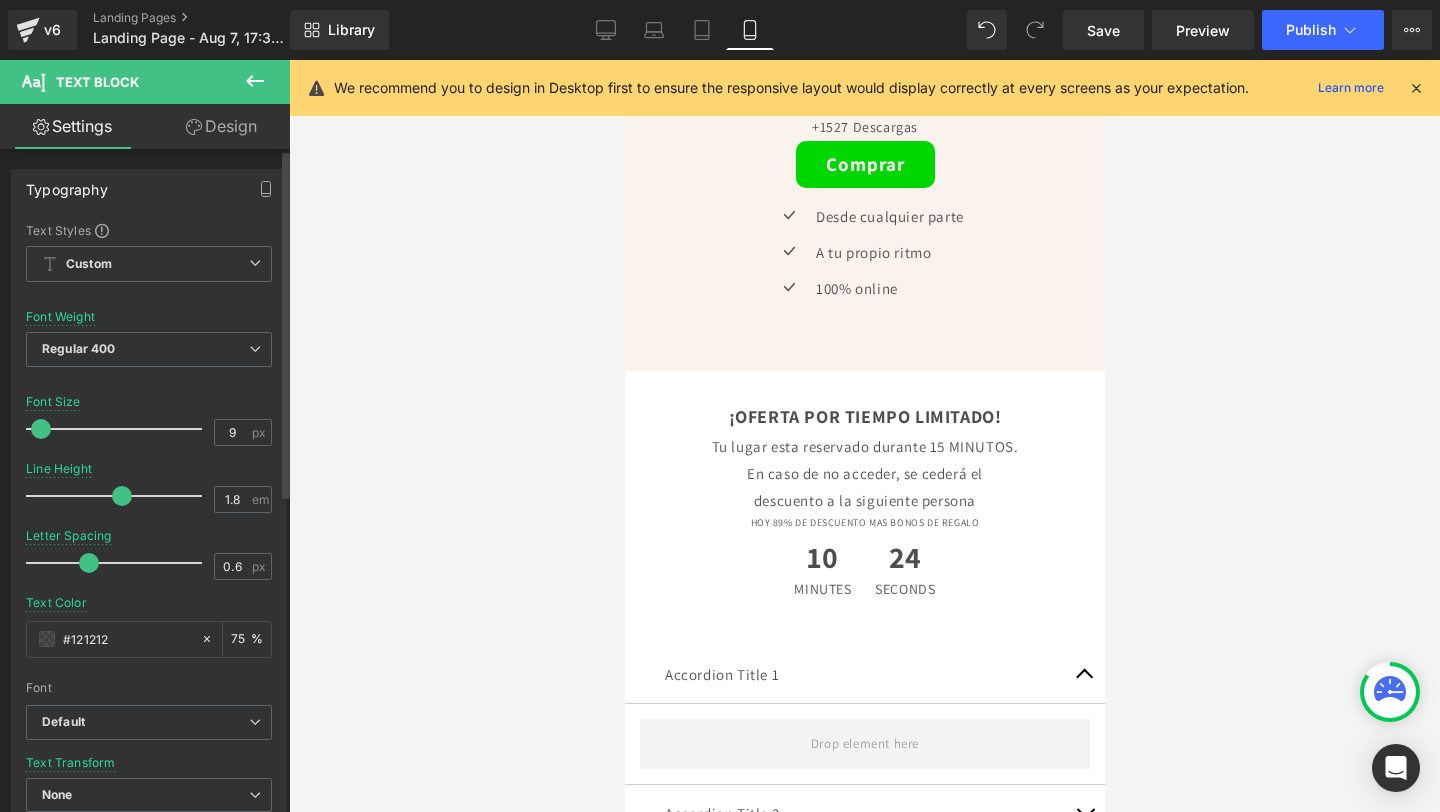 drag, startPoint x: 45, startPoint y: 432, endPoint x: 34, endPoint y: 432, distance: 11 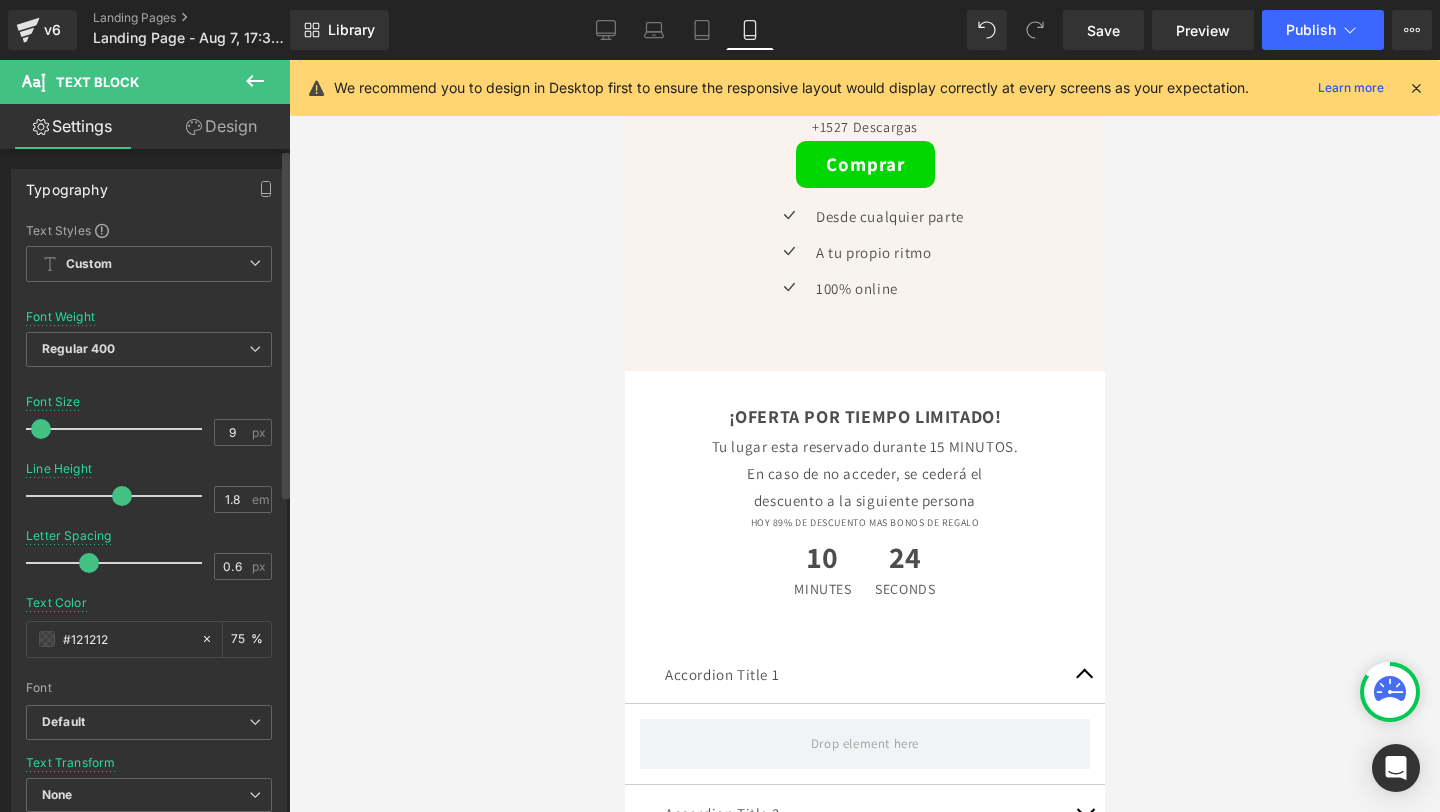 click at bounding box center (41, 429) 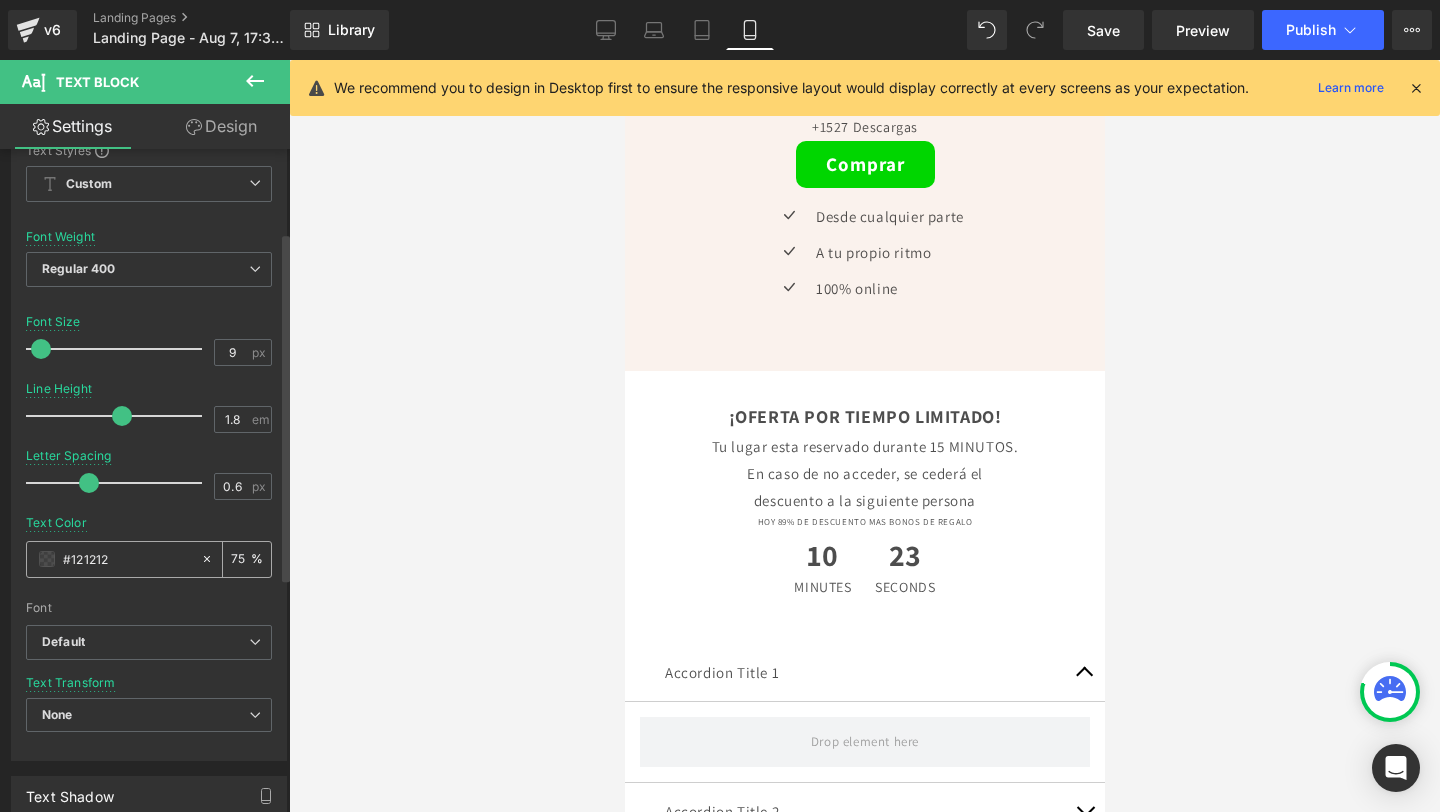 scroll, scrollTop: 188, scrollLeft: 0, axis: vertical 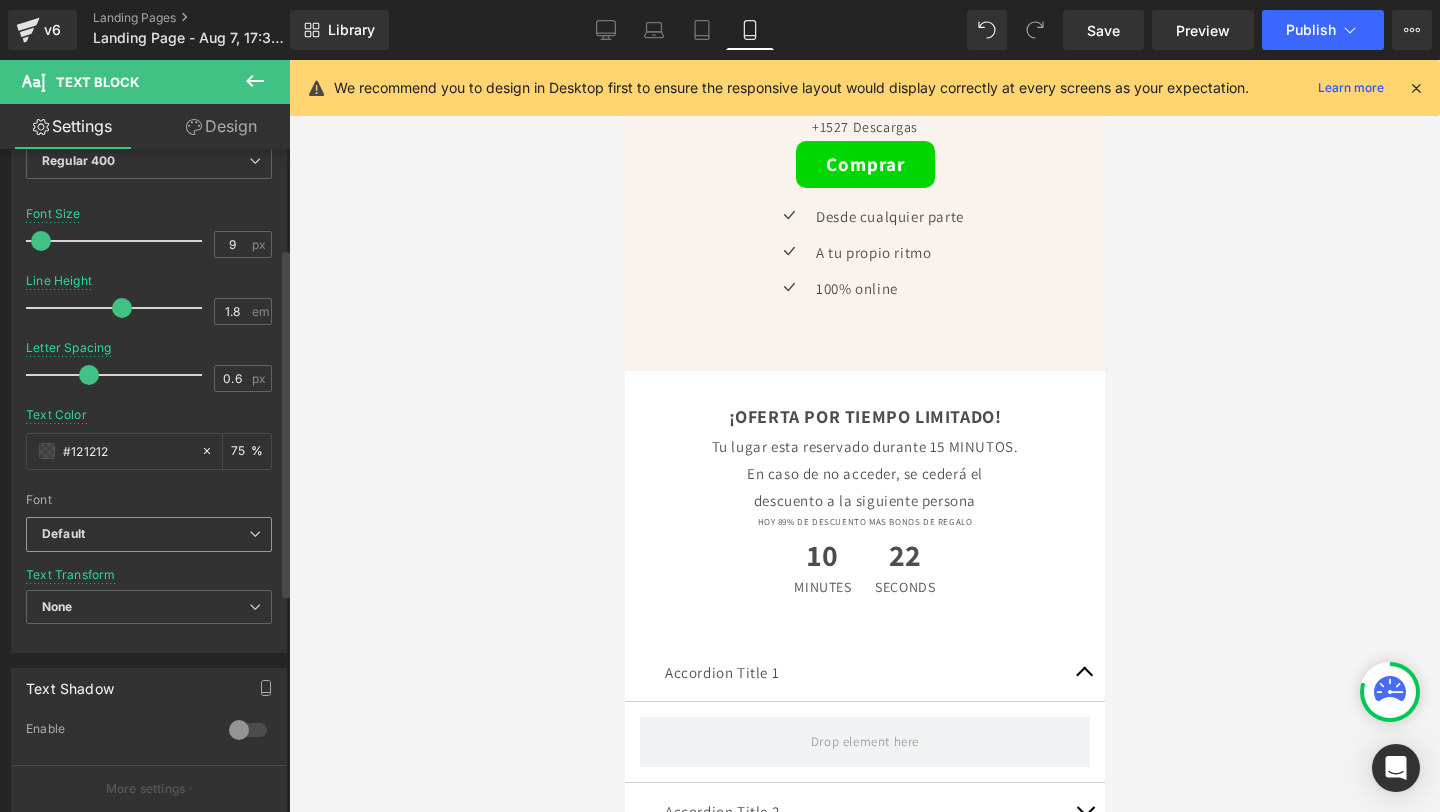 click on "Default" at bounding box center (149, 534) 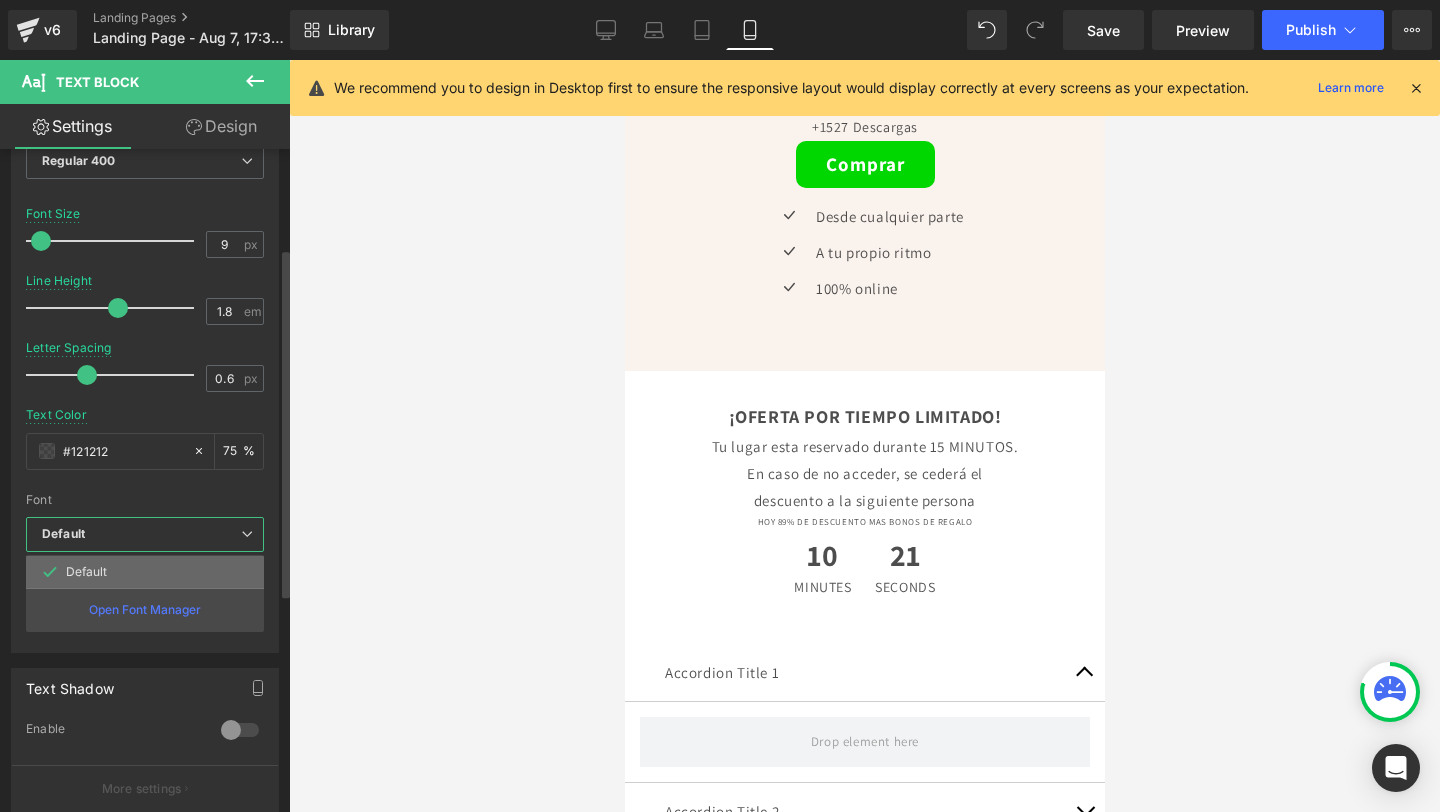 click on "Default" at bounding box center [145, 572] 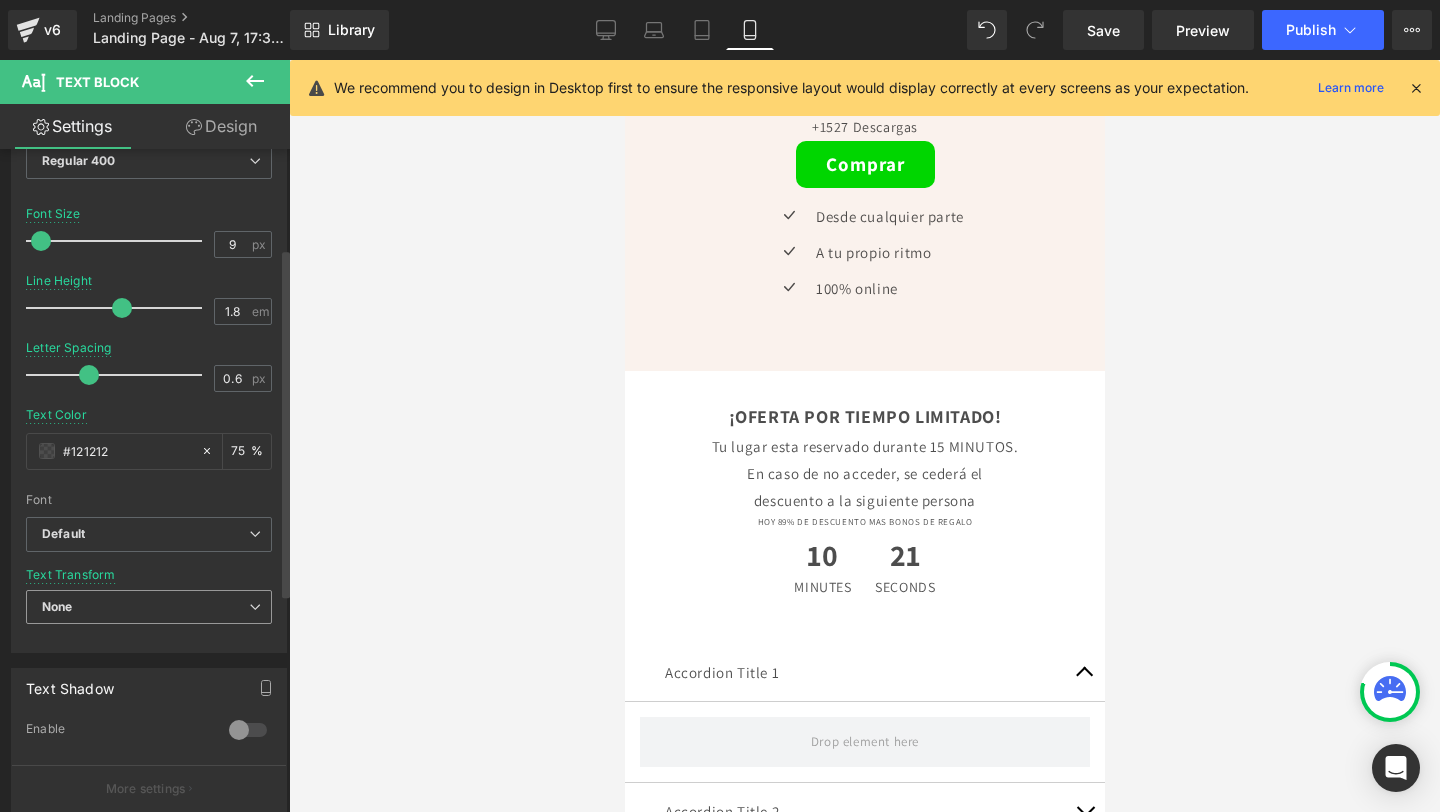 click on "None" at bounding box center (149, 607) 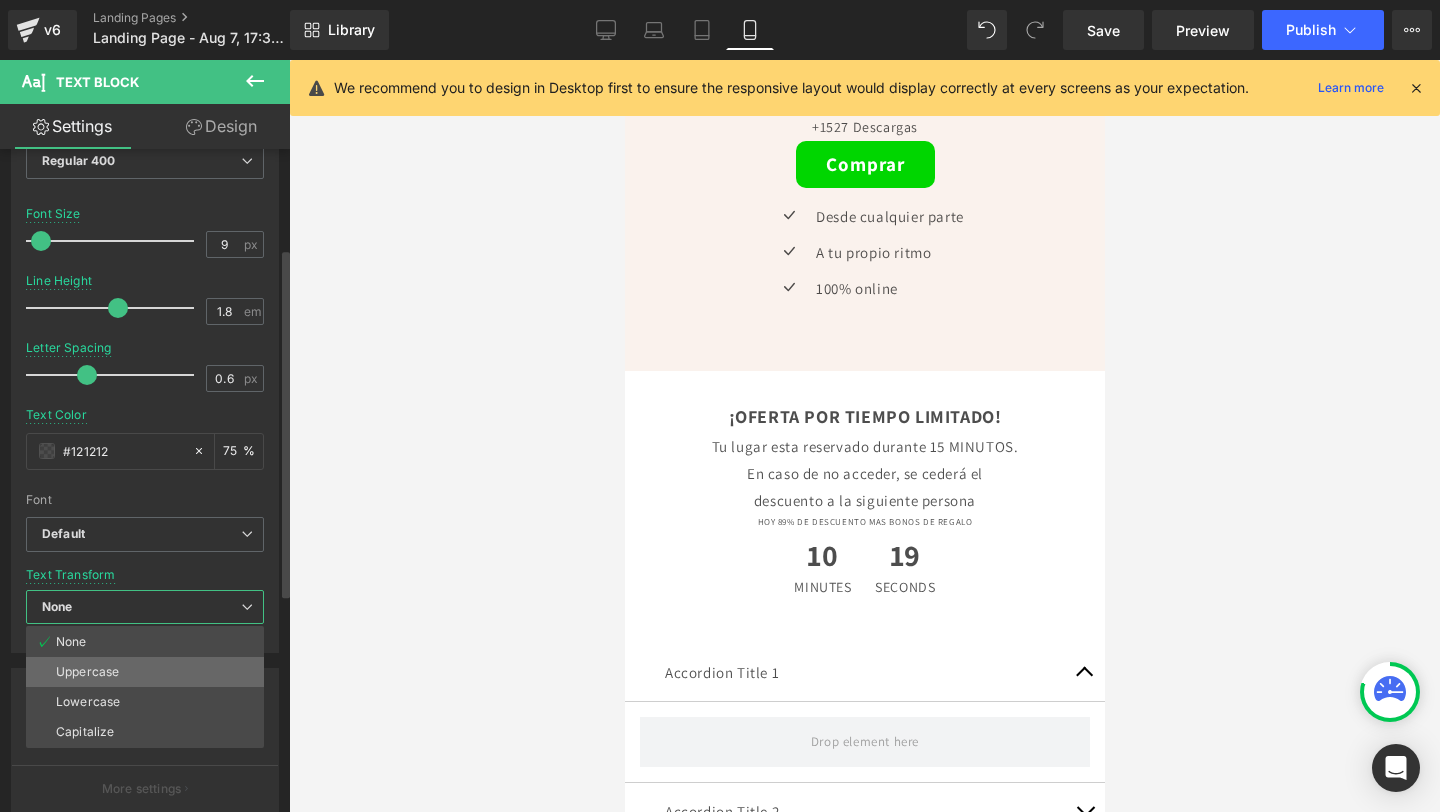 click on "Uppercase" at bounding box center (145, 672) 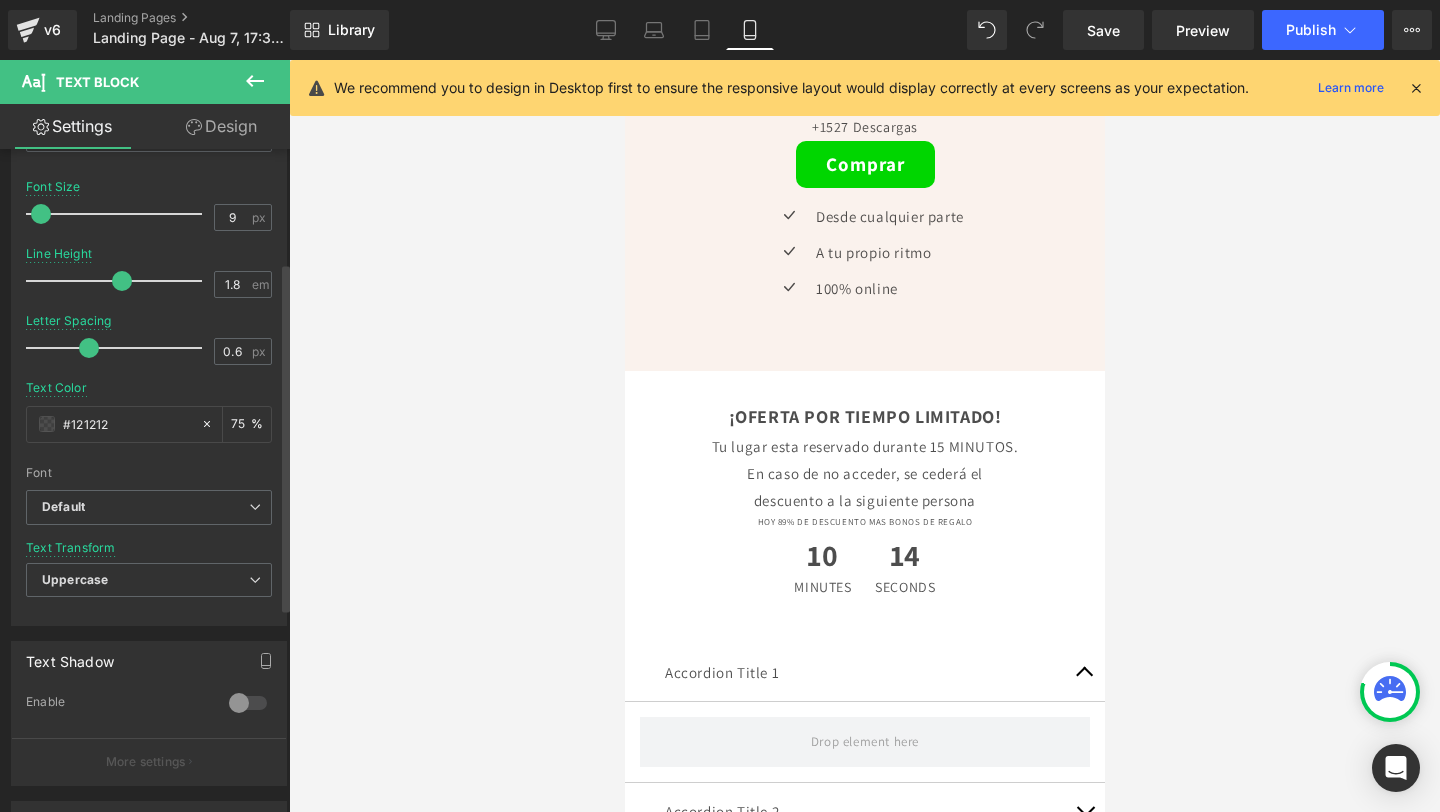 scroll, scrollTop: 0, scrollLeft: 0, axis: both 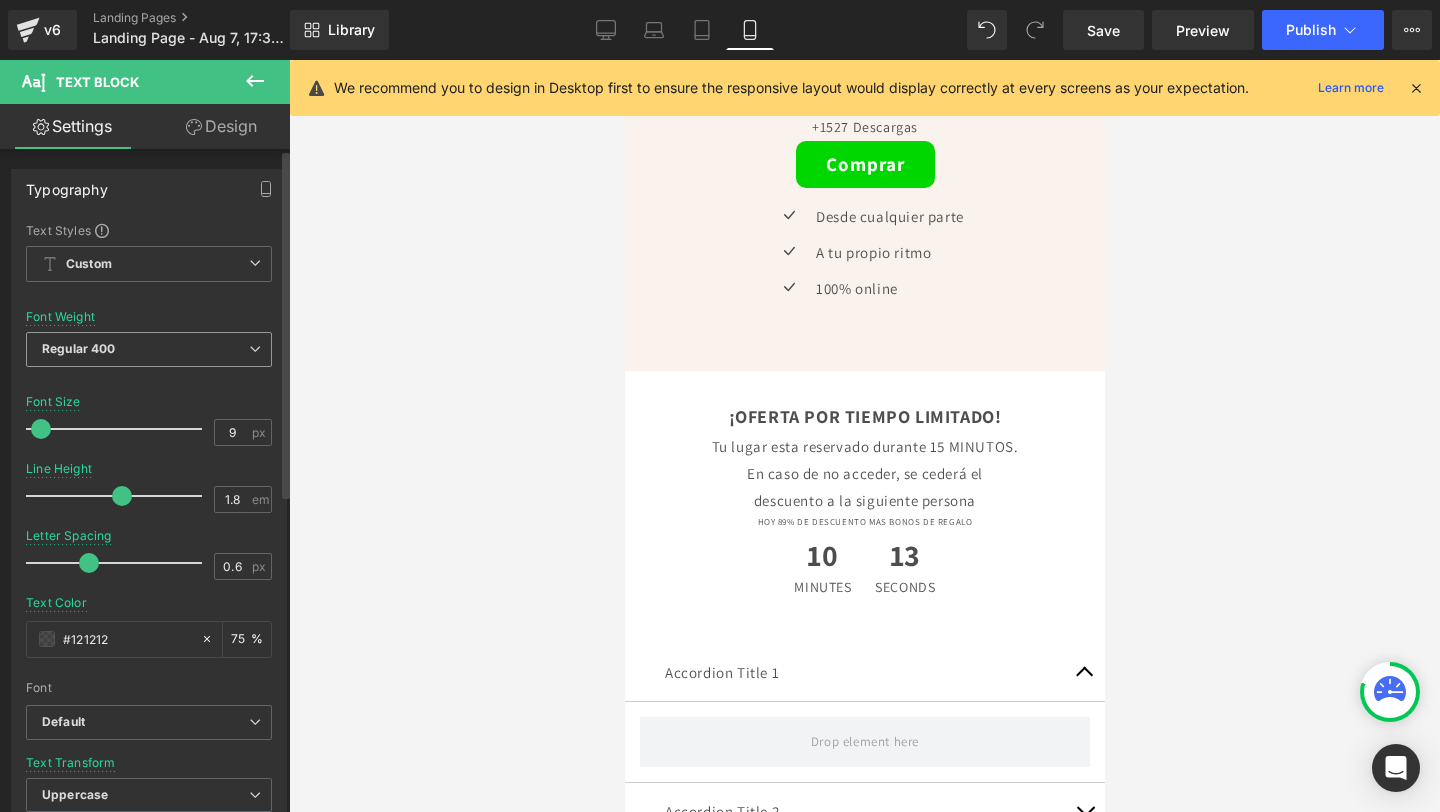 click on "Regular 400" at bounding box center [149, 349] 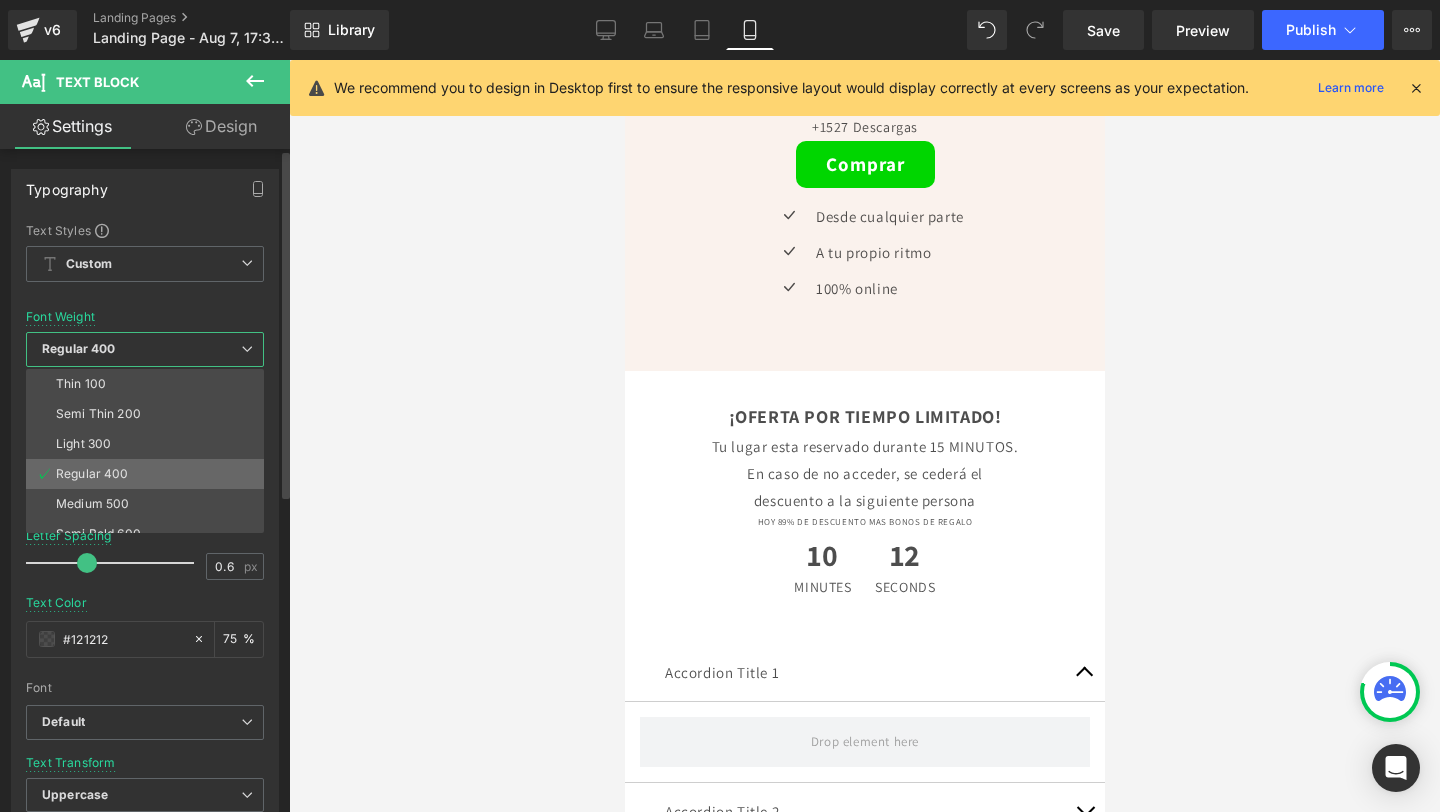scroll, scrollTop: 166, scrollLeft: 0, axis: vertical 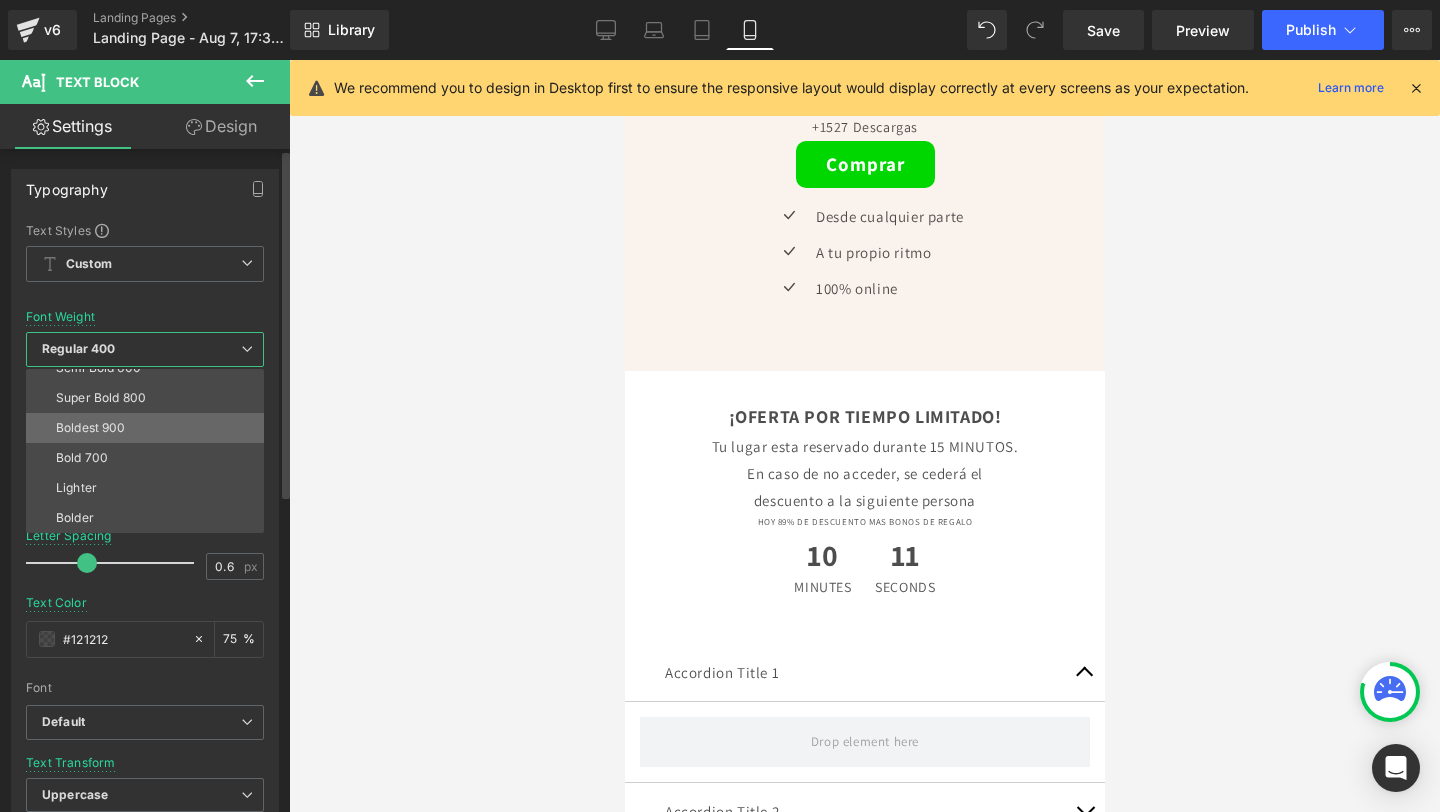 click on "Boldest 900" at bounding box center [149, 428] 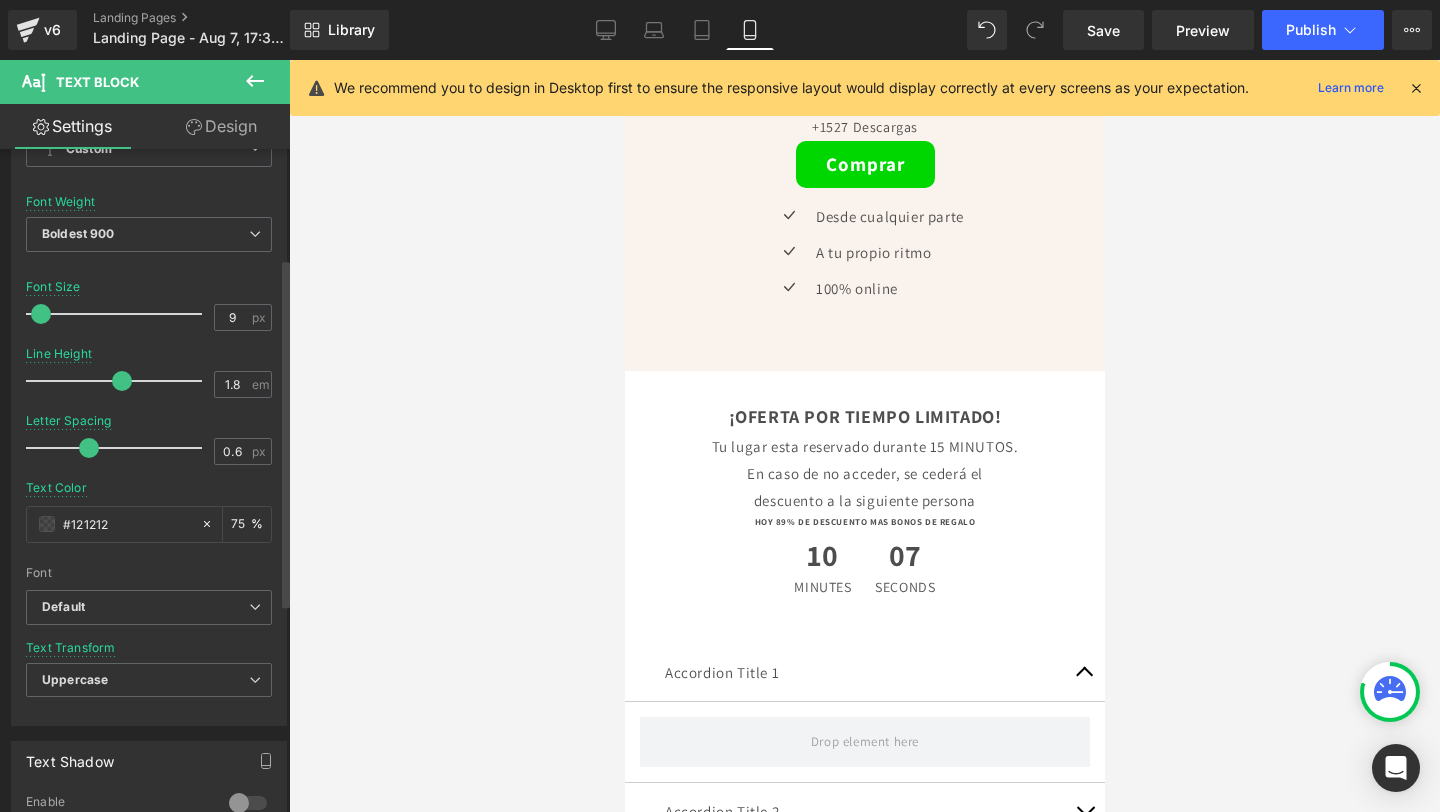 scroll, scrollTop: 0, scrollLeft: 0, axis: both 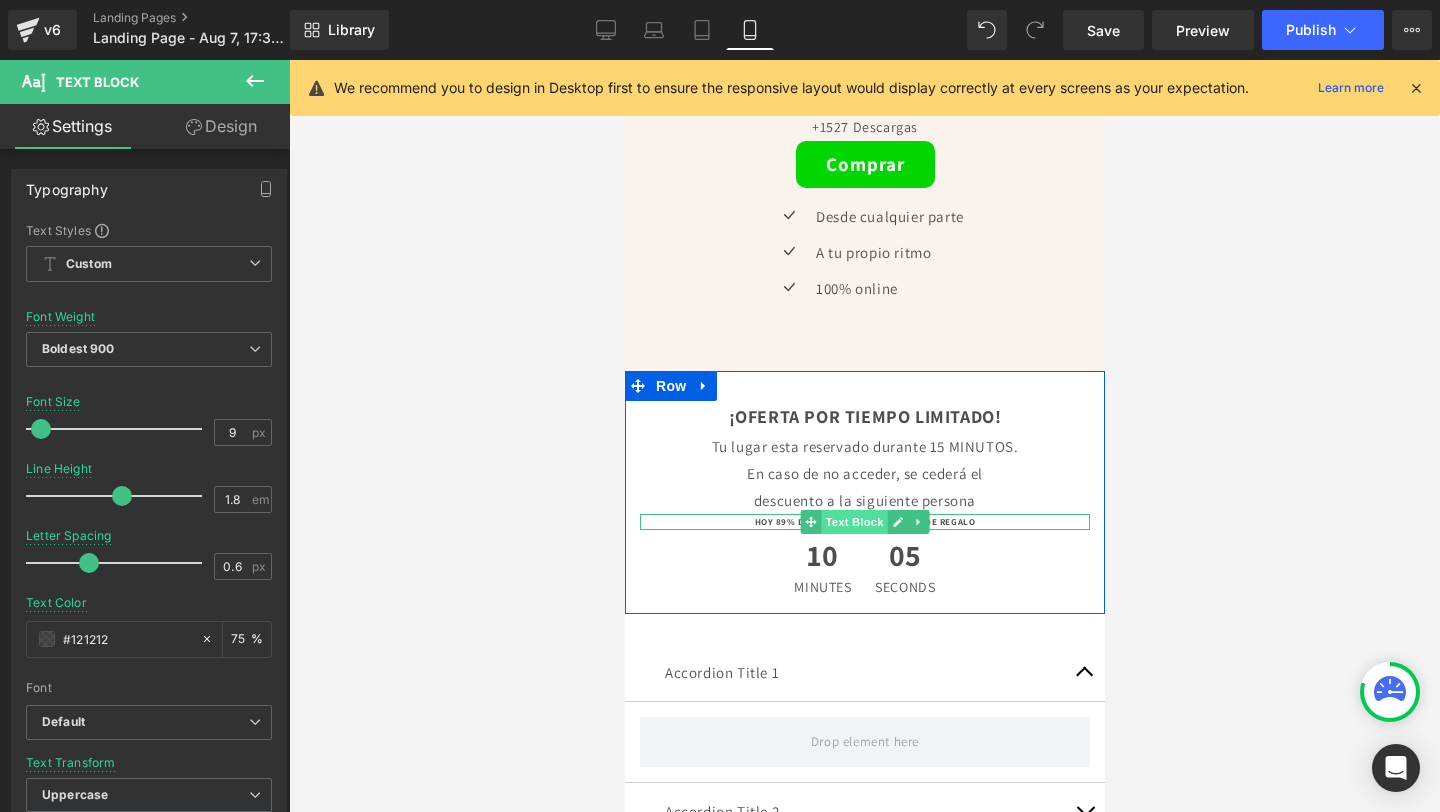 click on "Text Block" at bounding box center (853, 522) 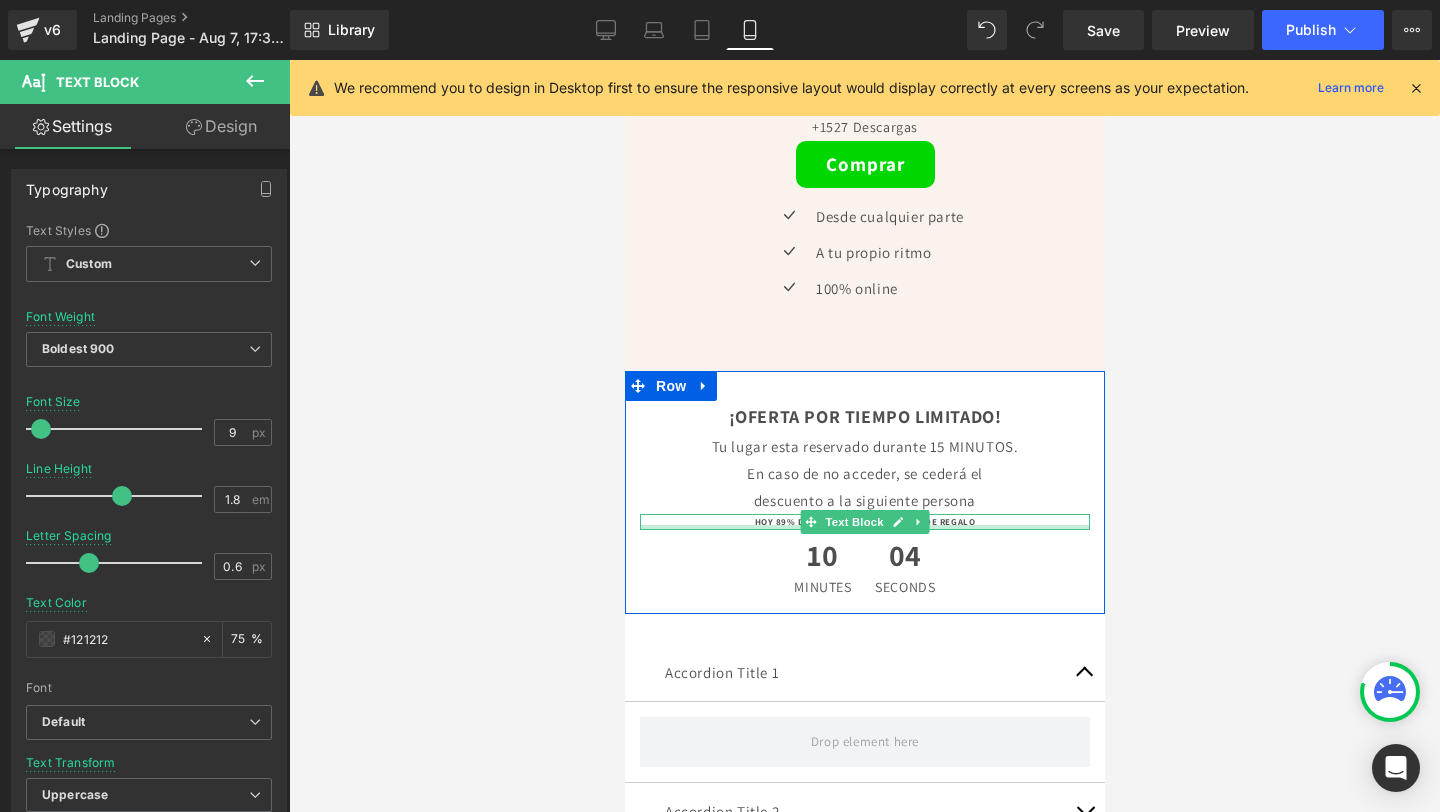 click at bounding box center (864, 527) 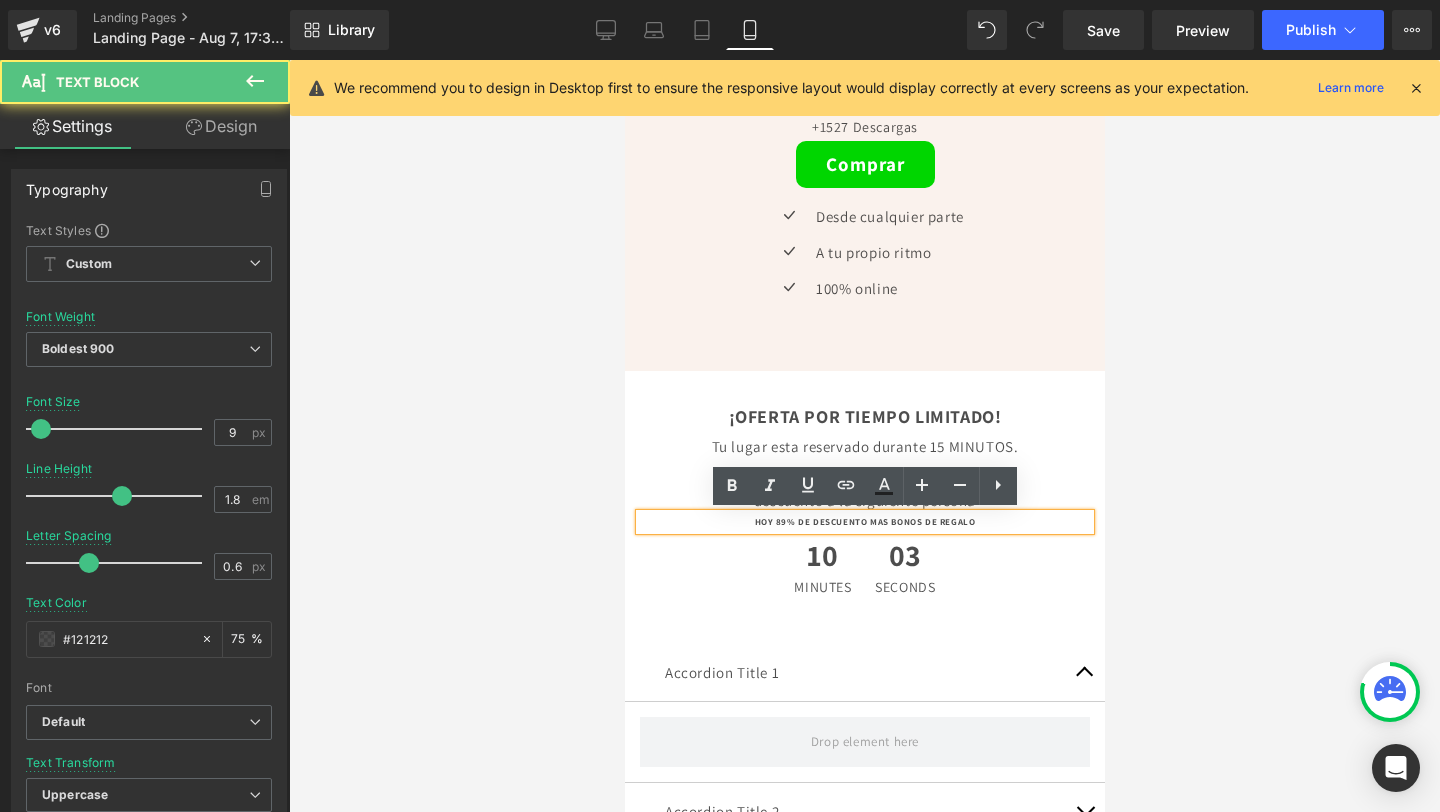 click on "HOY 89% DE DESCUENTO MAS BONOS DE REGALO" at bounding box center [864, 522] 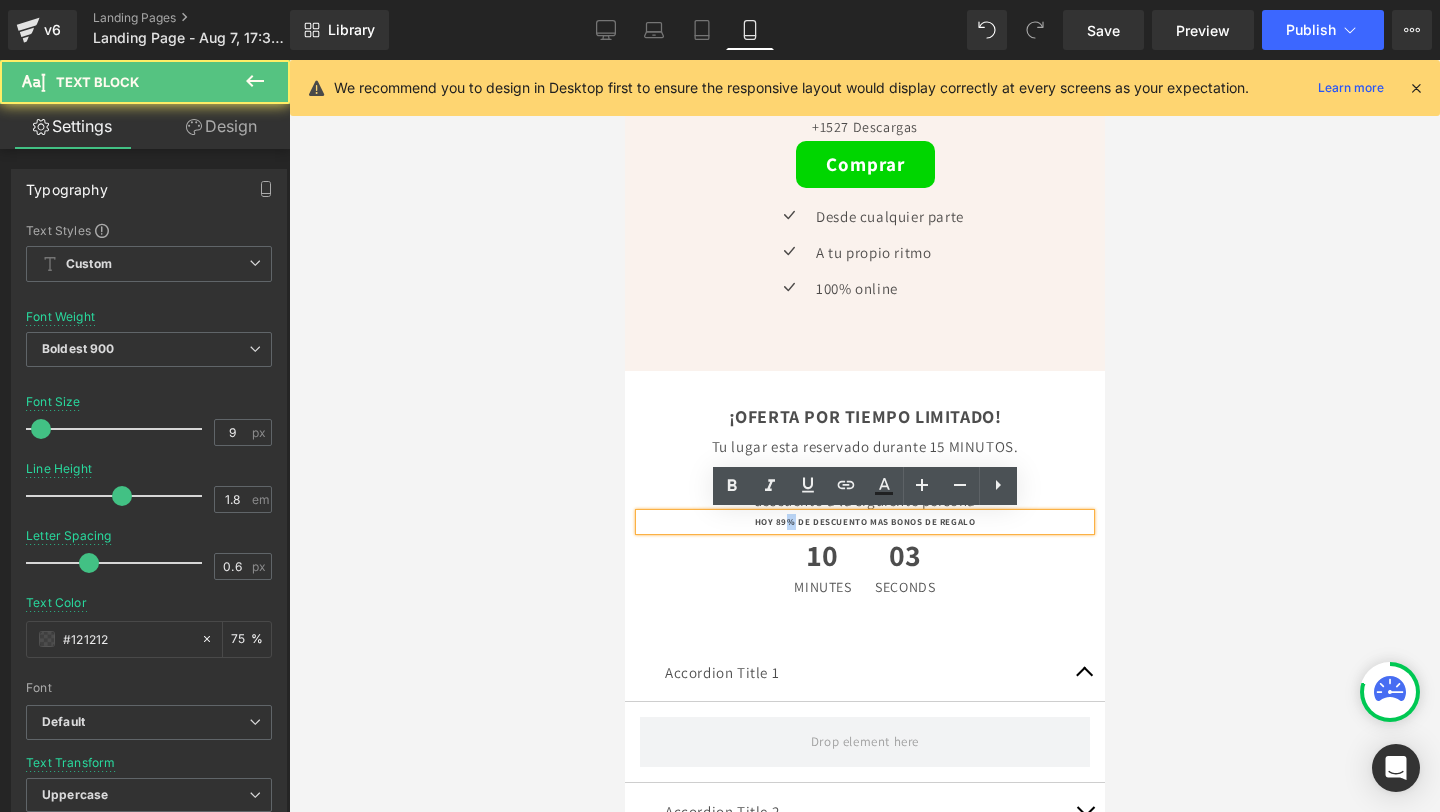 click on "HOY 89% DE DESCUENTO MAS BONOS DE REGALO" at bounding box center [864, 522] 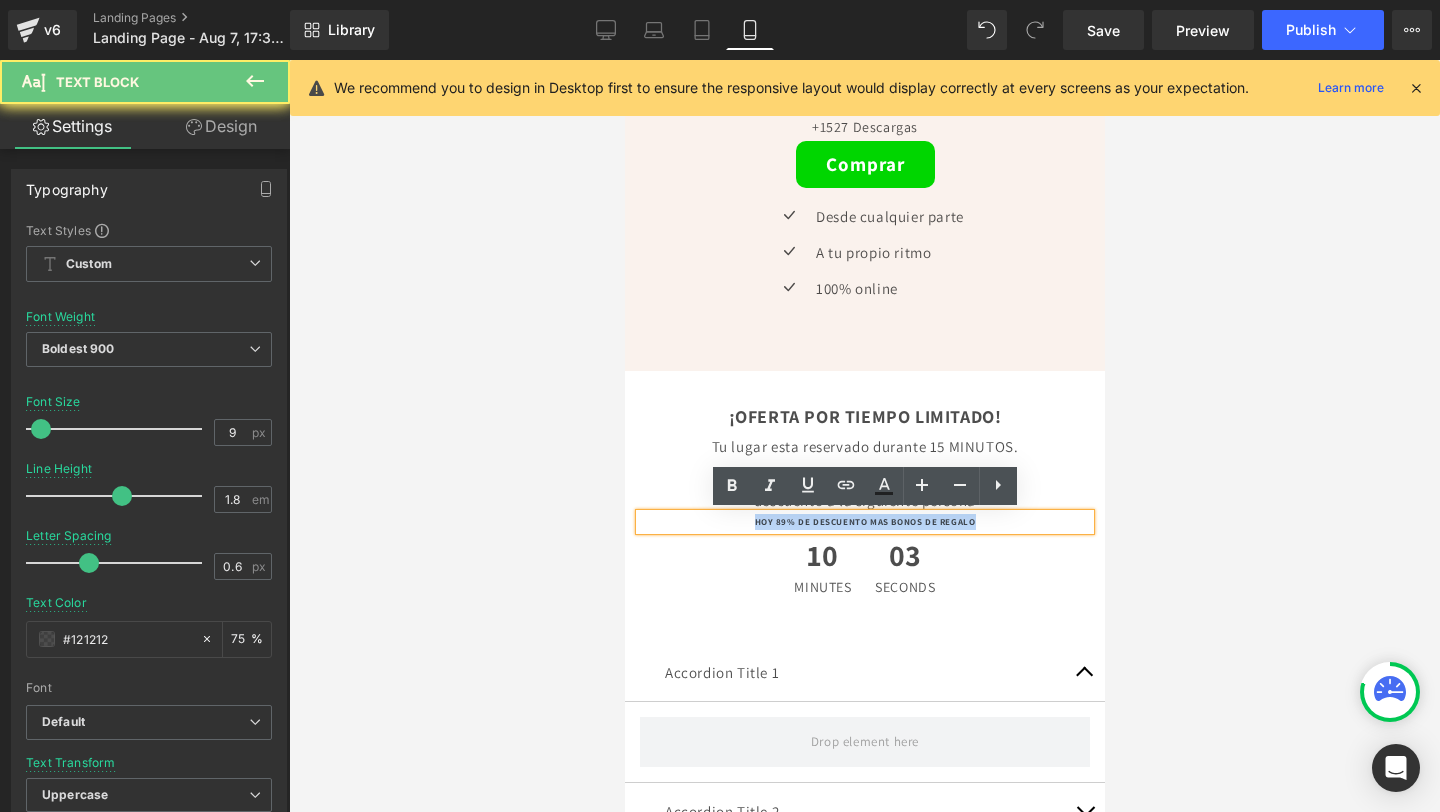 click on "HOY 89% DE DESCUENTO MAS BONOS DE REGALO" at bounding box center (864, 522) 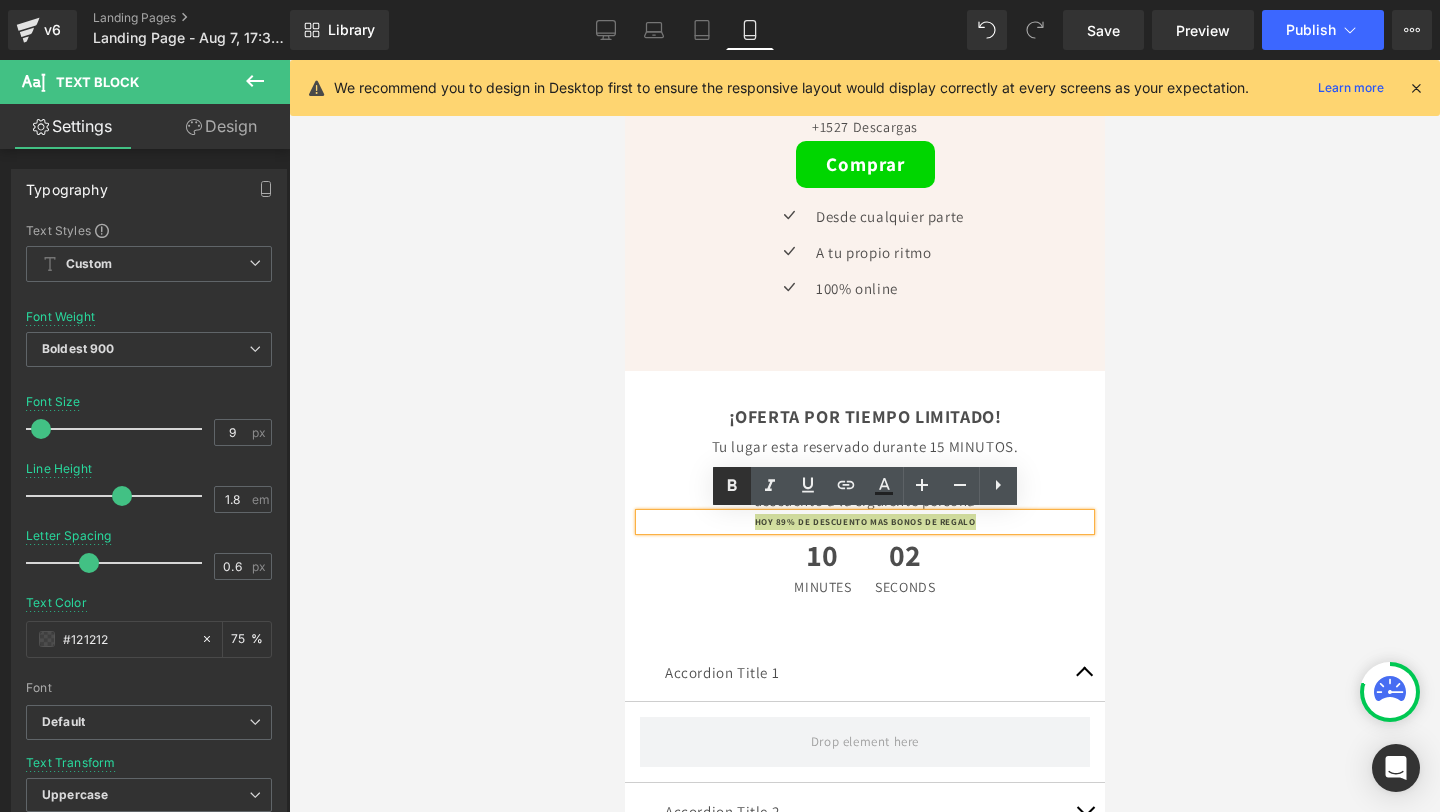 click 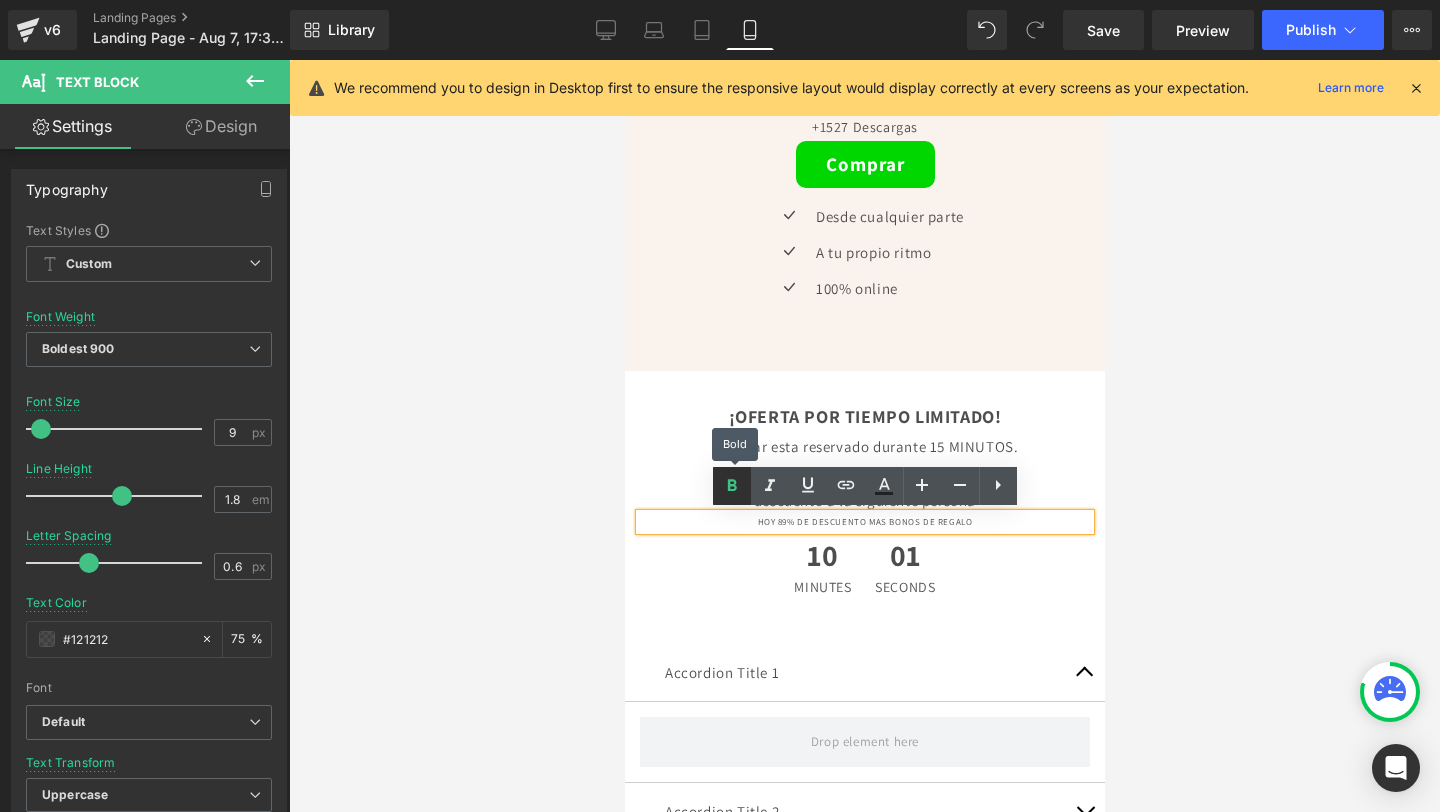 click 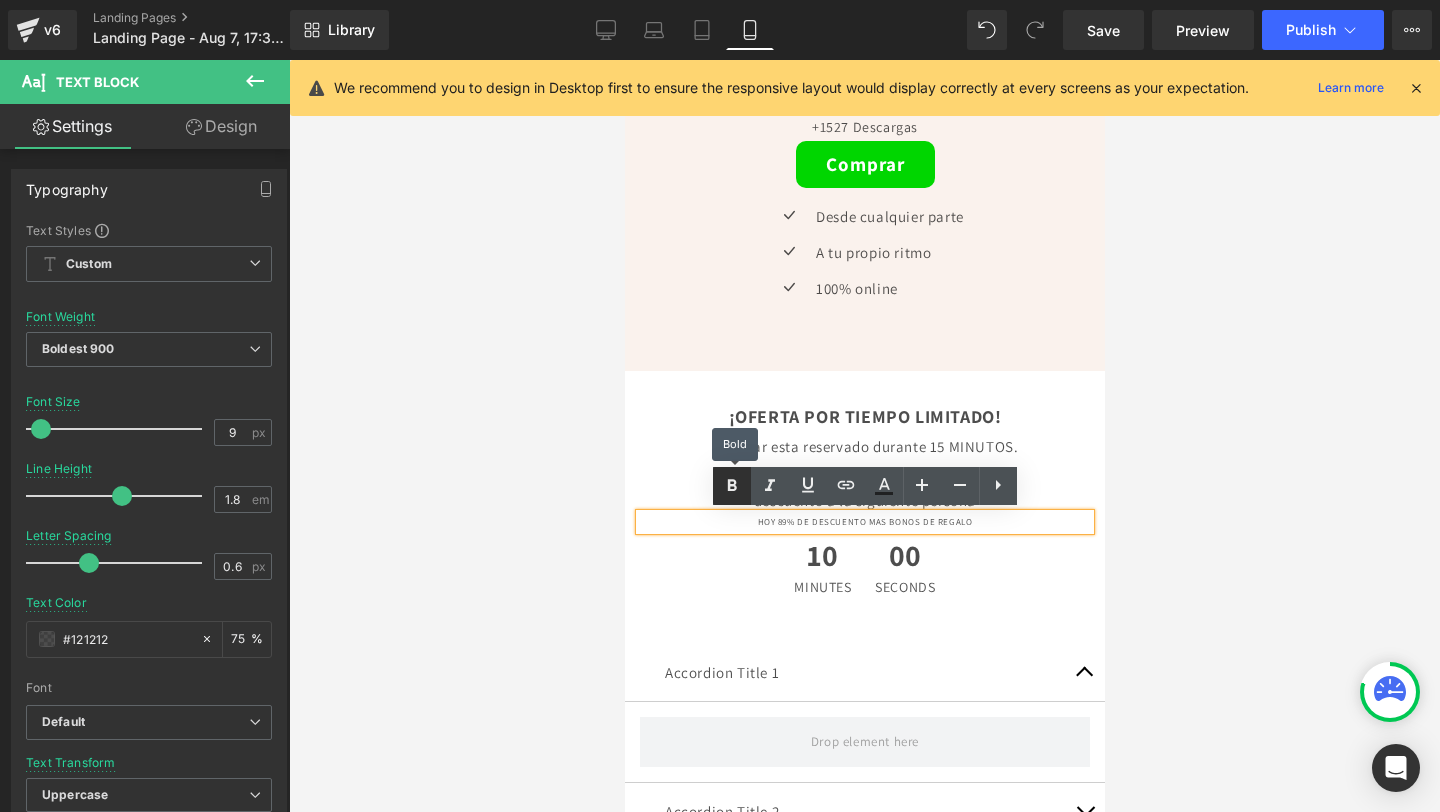 click 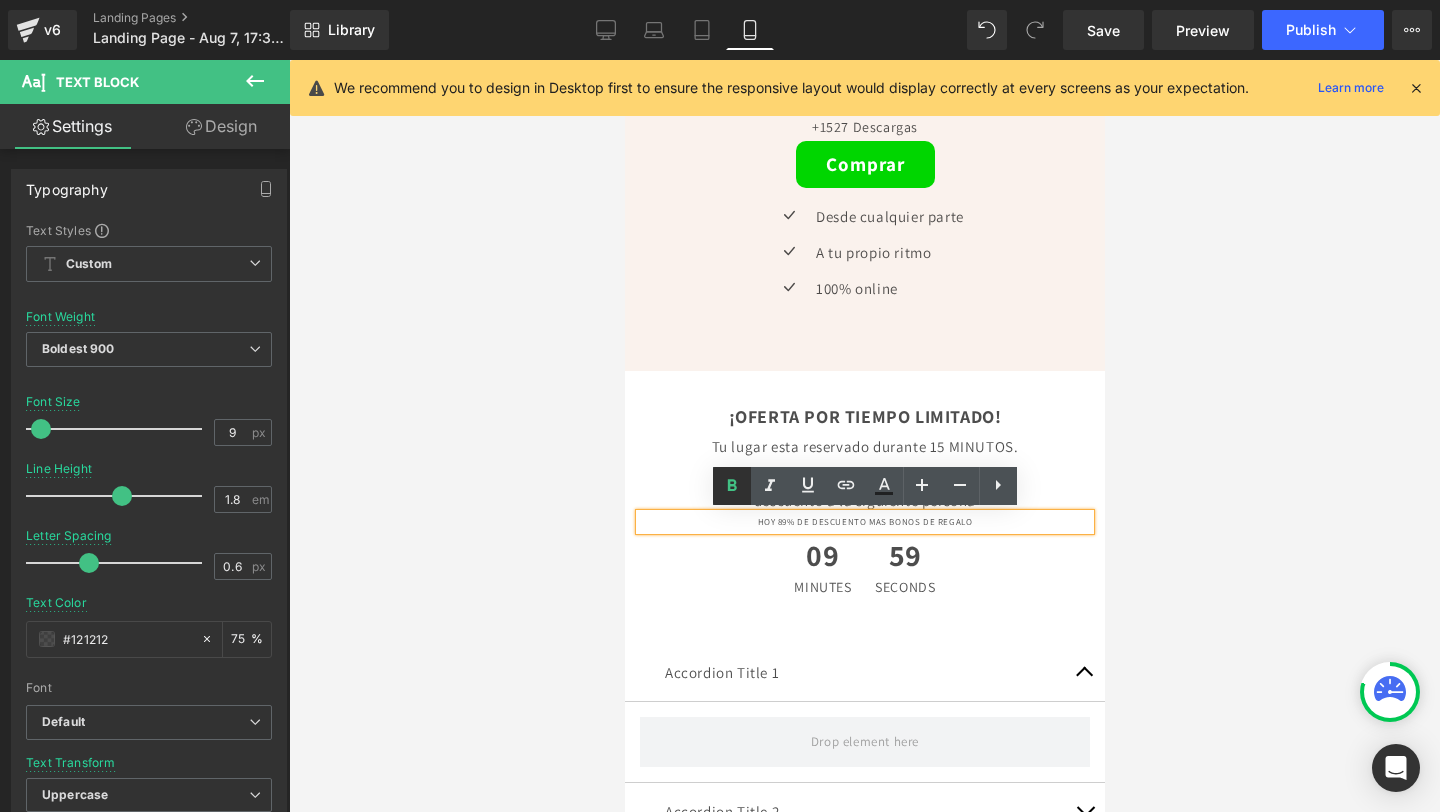 click 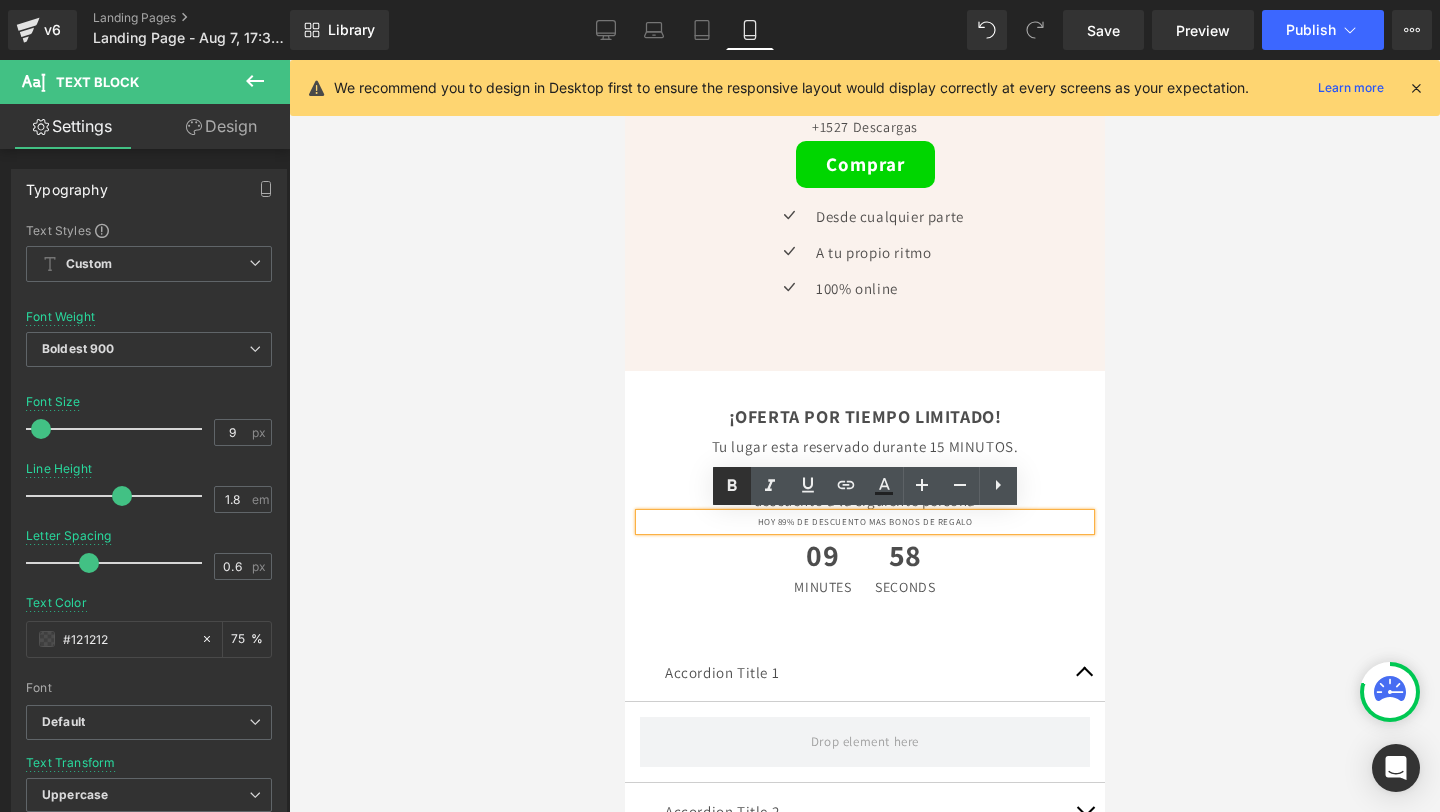click 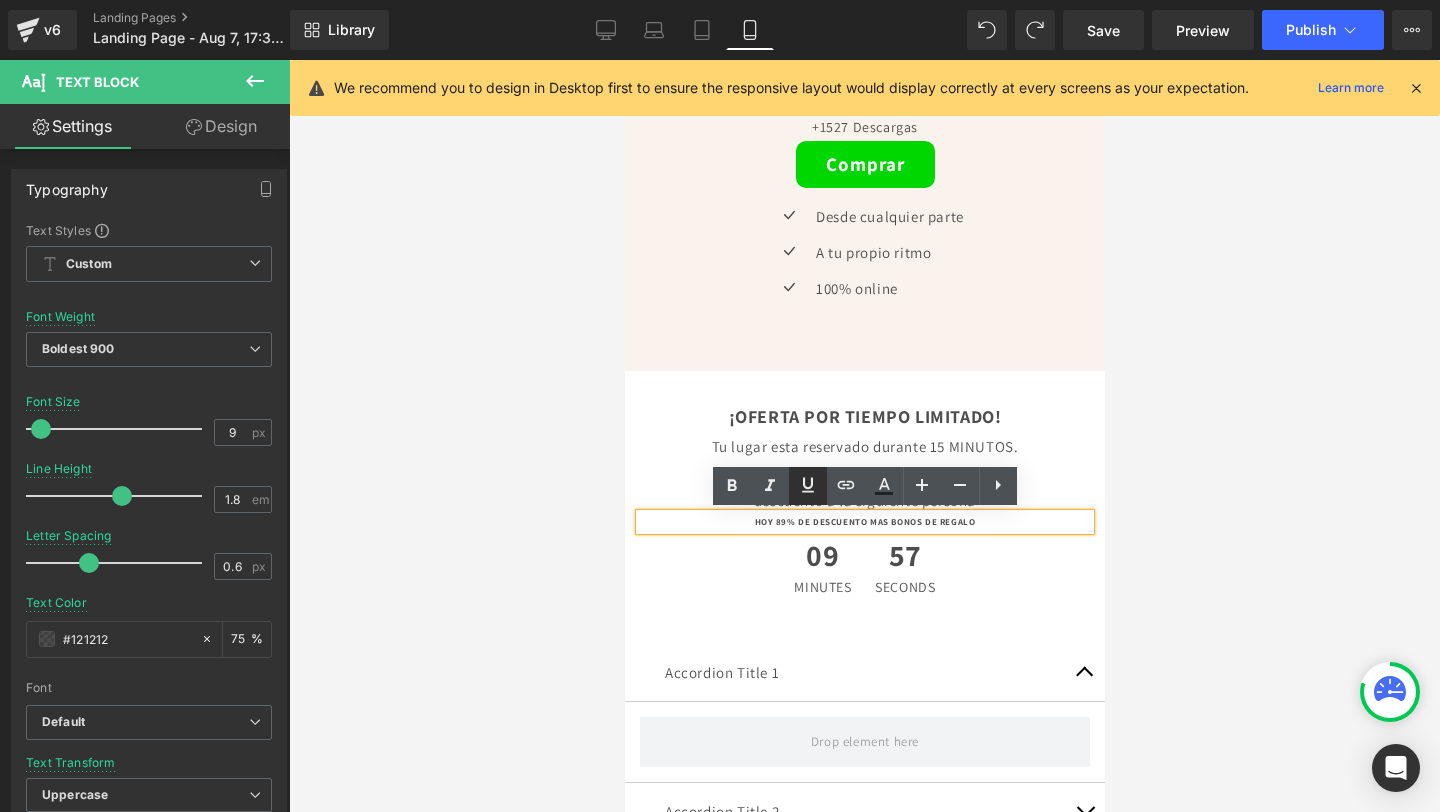 click at bounding box center [808, 486] 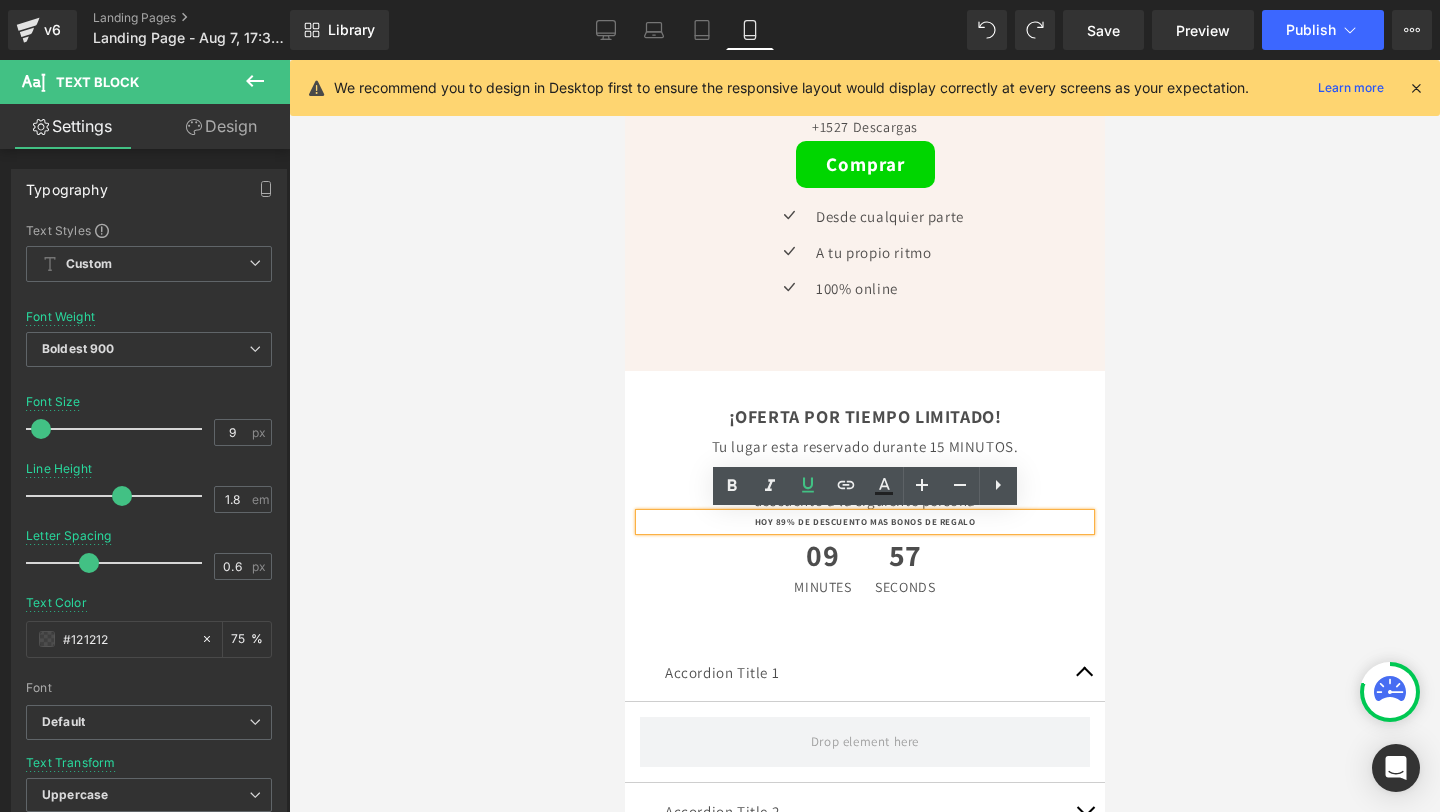 click on "HOY 89% DE DESCUENTO MAS BONOS DE REGALO" at bounding box center (864, 522) 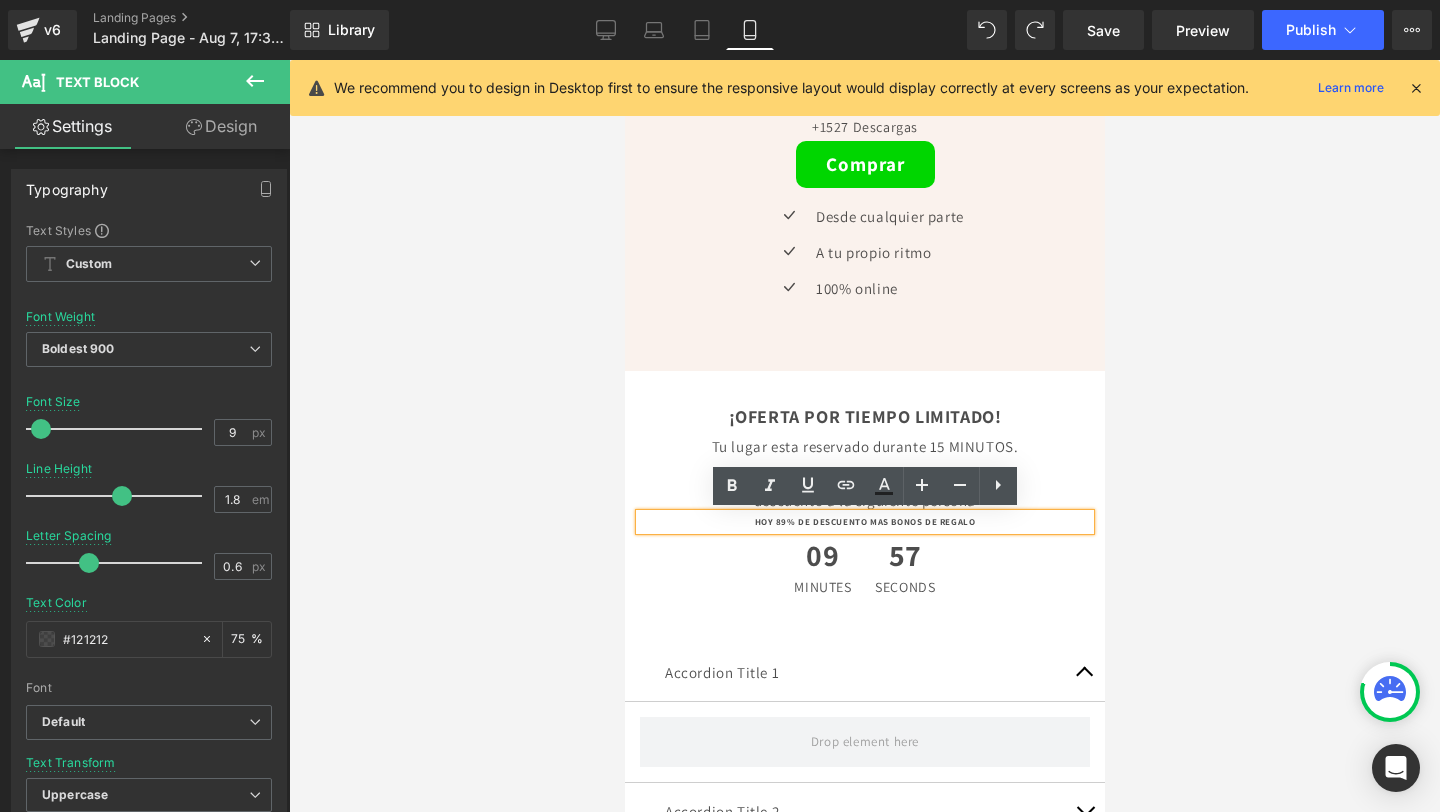 click on "09 Minutes
57 Seconds" at bounding box center (864, 567) 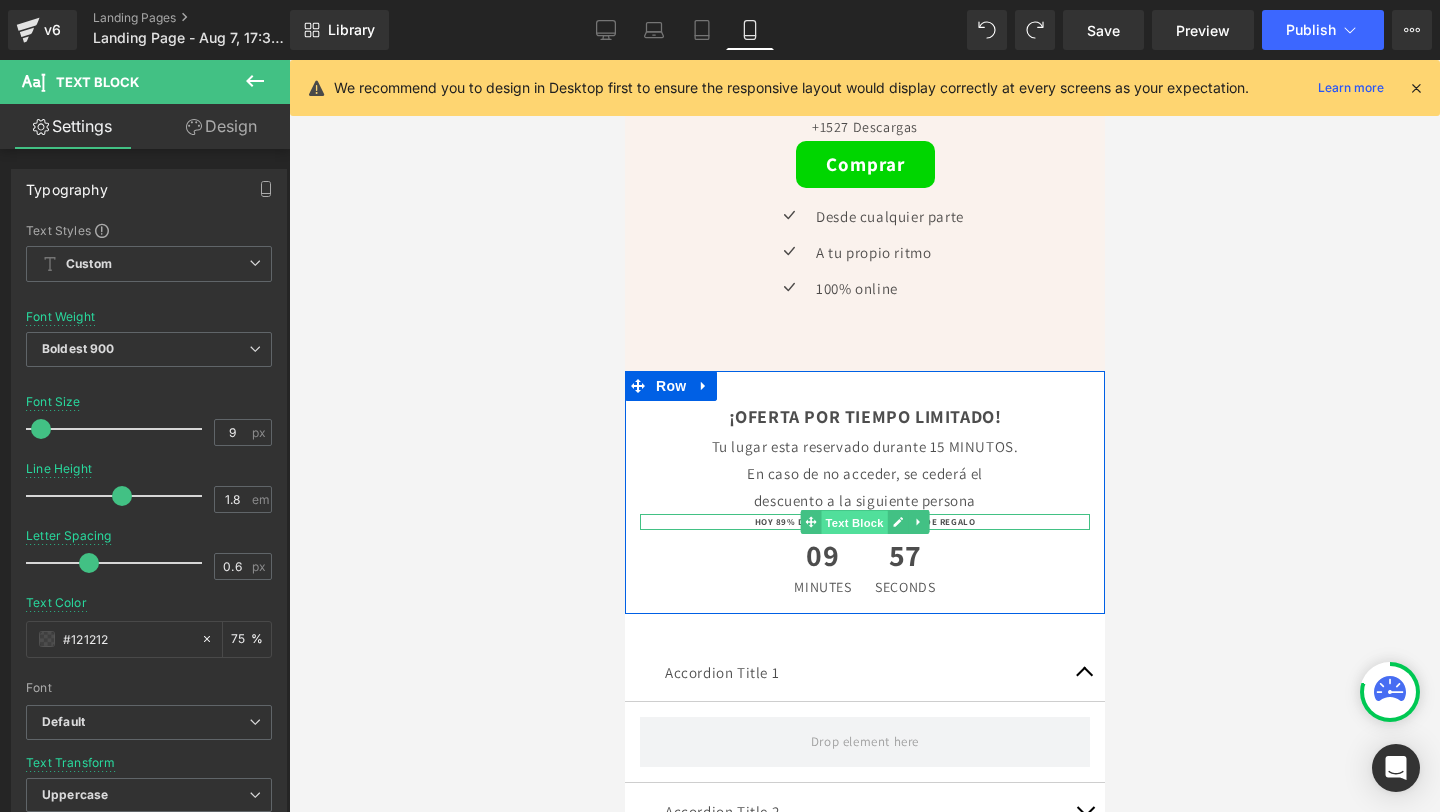 click on "Text Block" at bounding box center (853, 523) 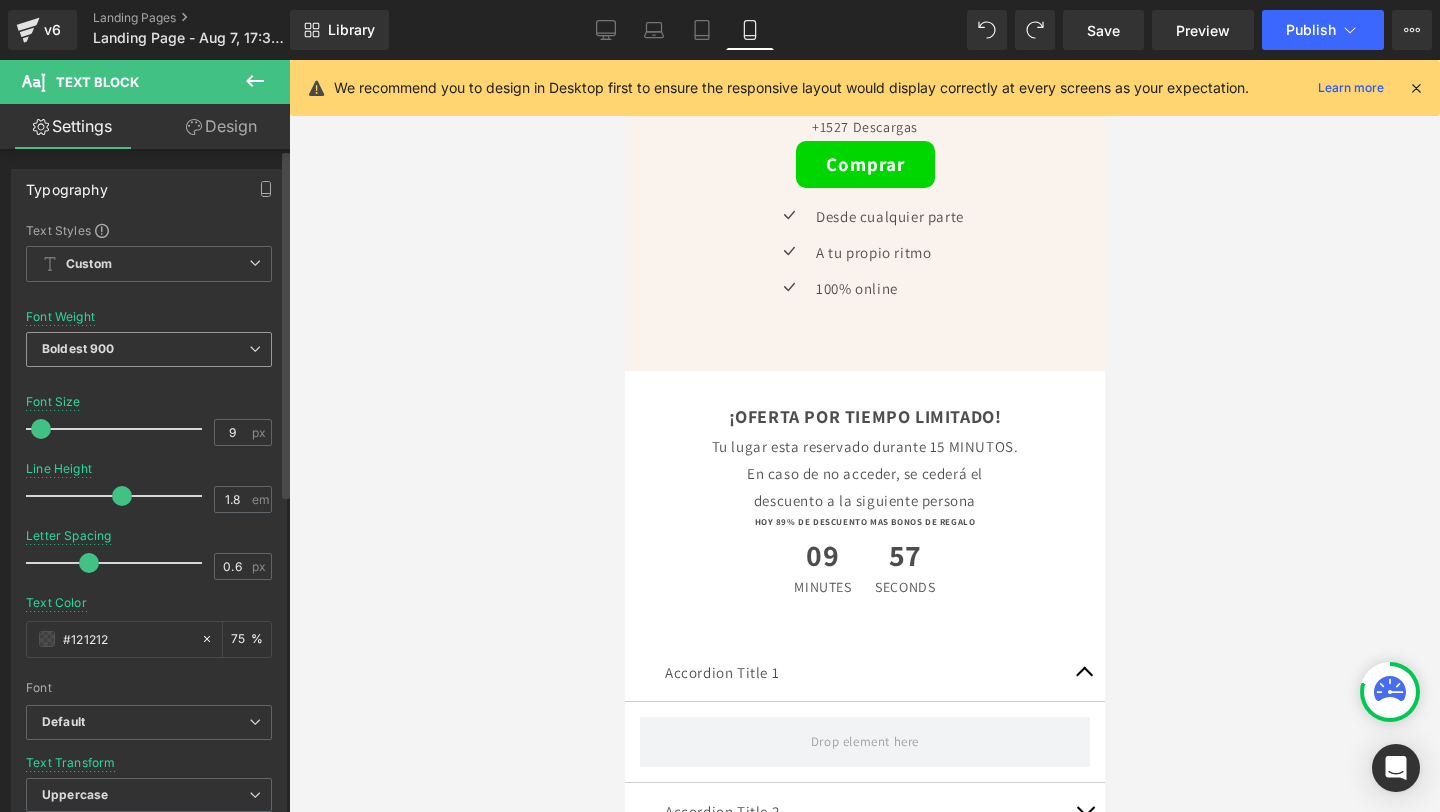 click on "Boldest 900" at bounding box center [149, 349] 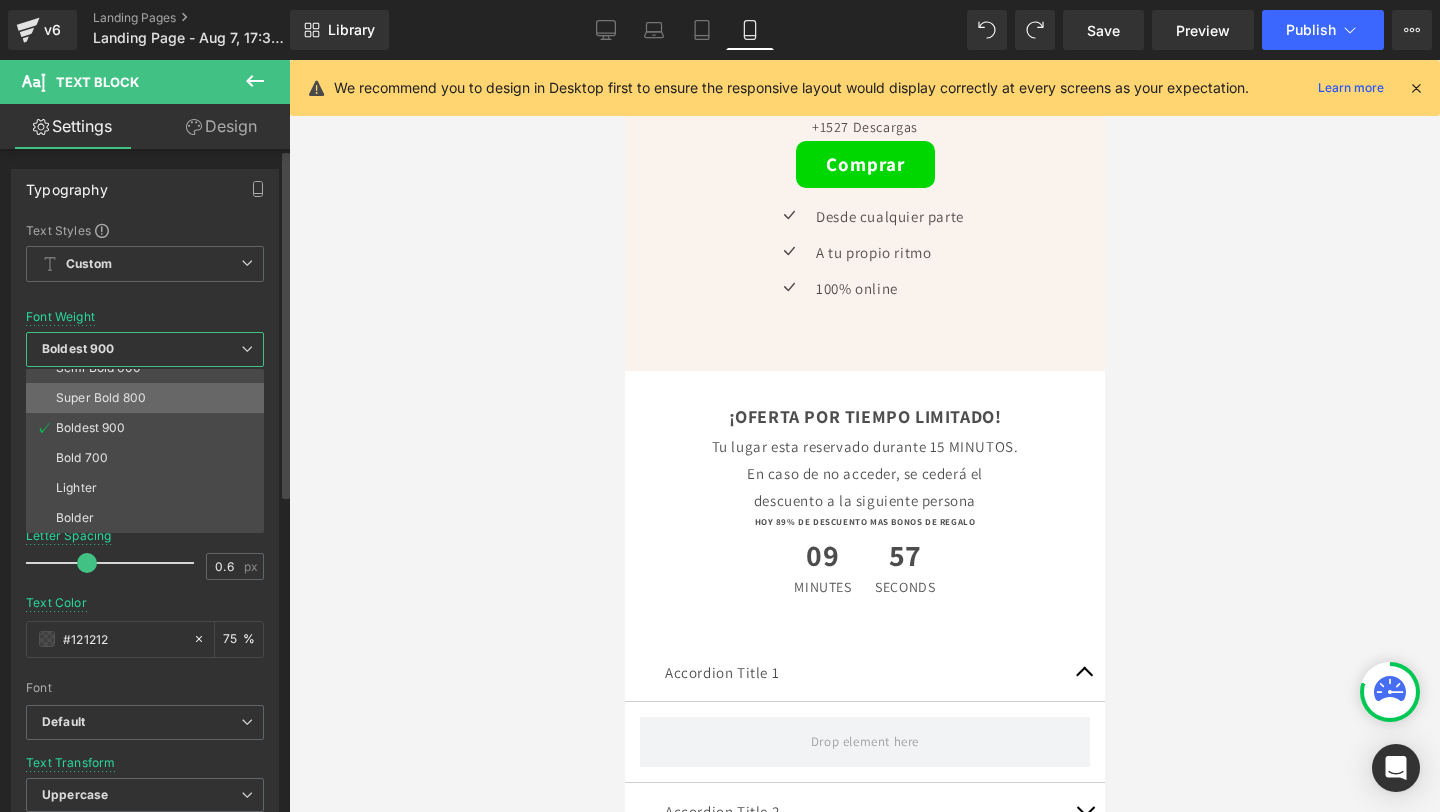 click on "Super Bold 800" at bounding box center (149, 398) 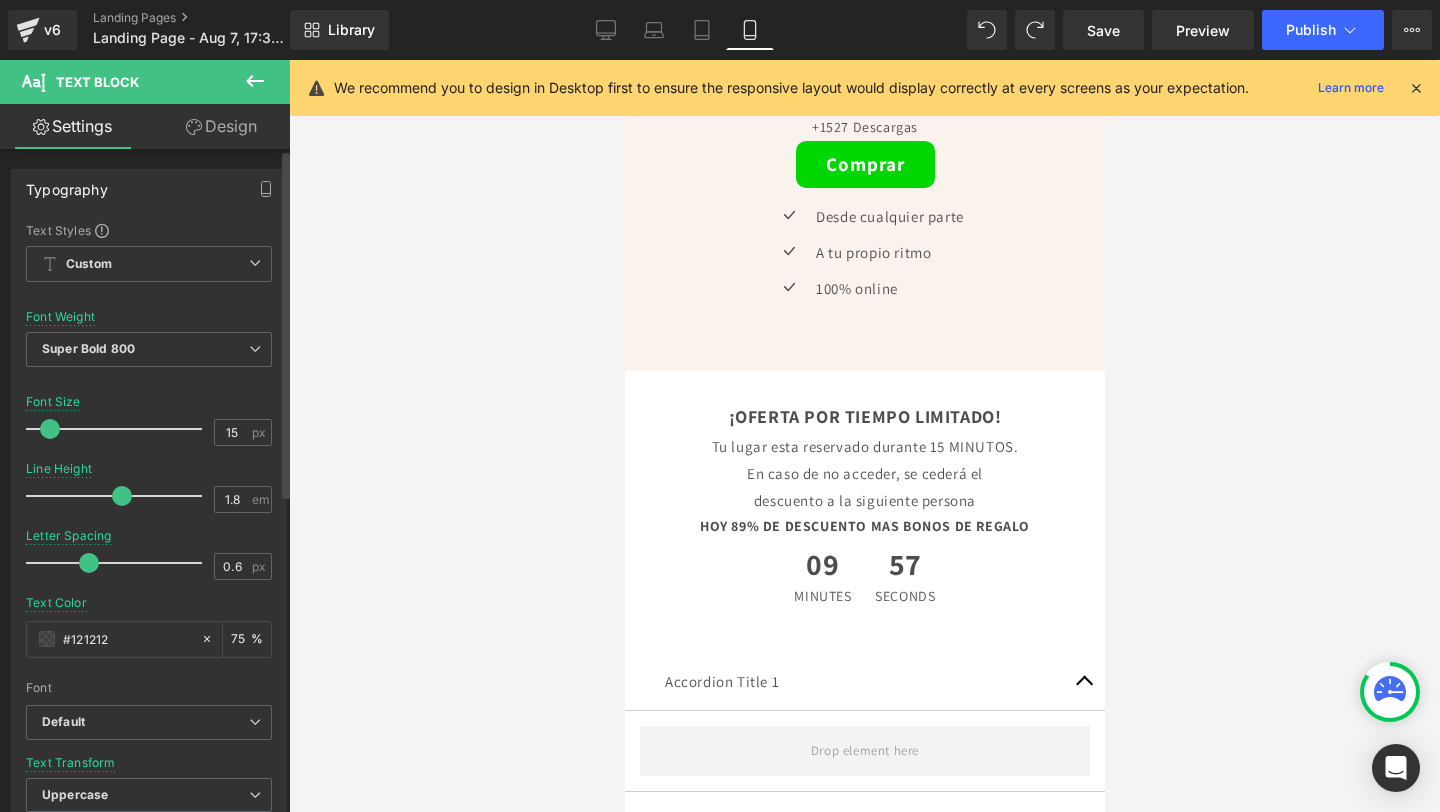 drag, startPoint x: 37, startPoint y: 427, endPoint x: 47, endPoint y: 432, distance: 11.18034 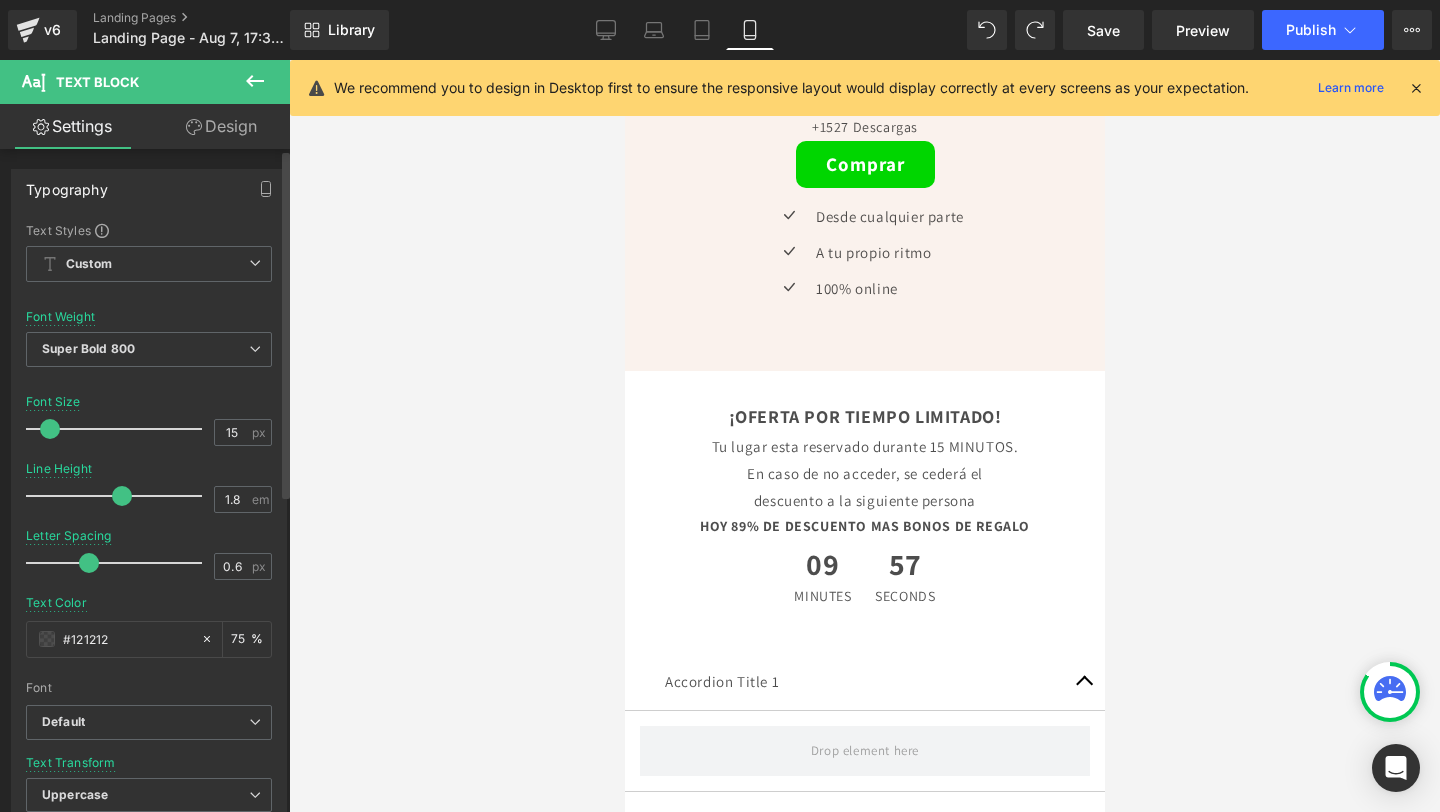 click at bounding box center (50, 429) 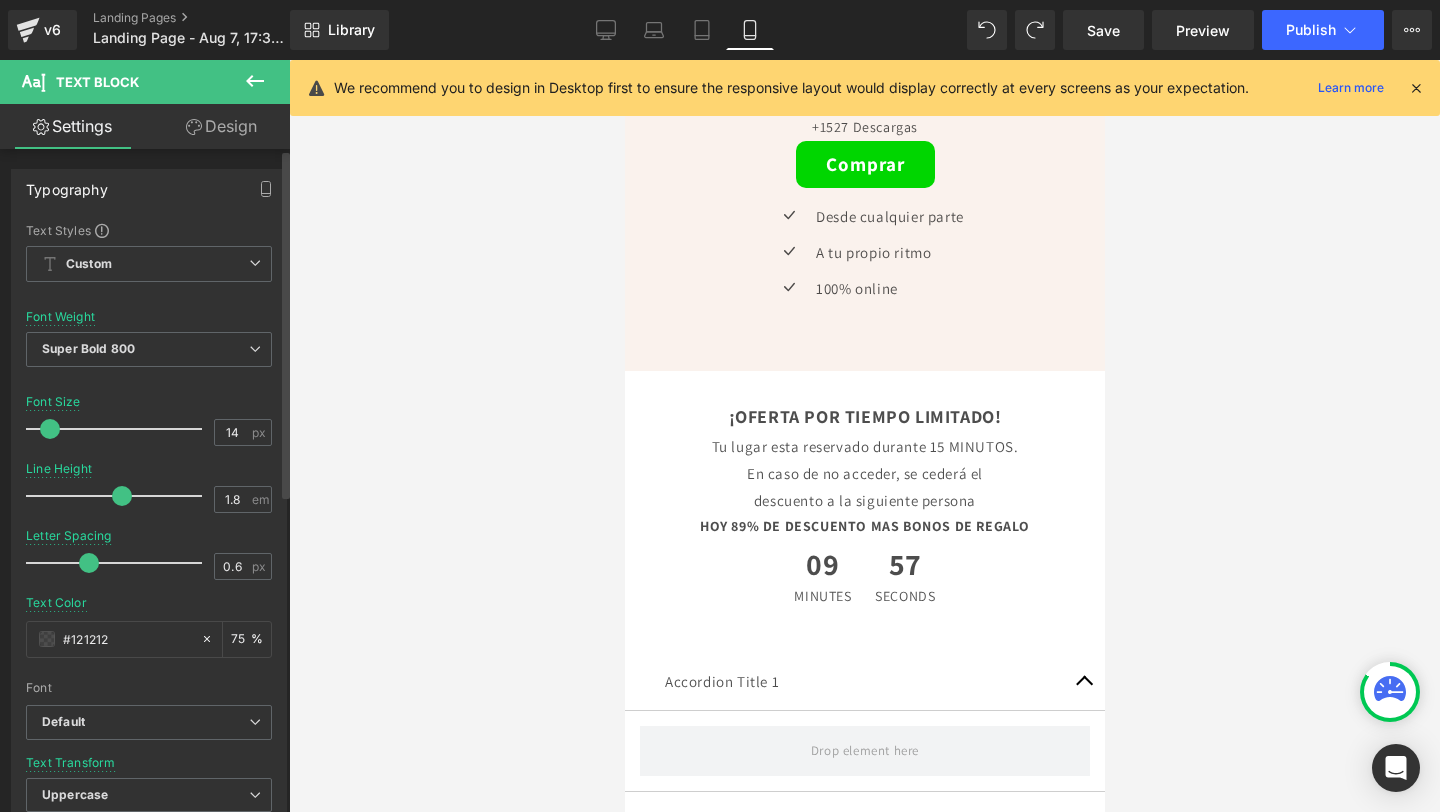 click at bounding box center [50, 429] 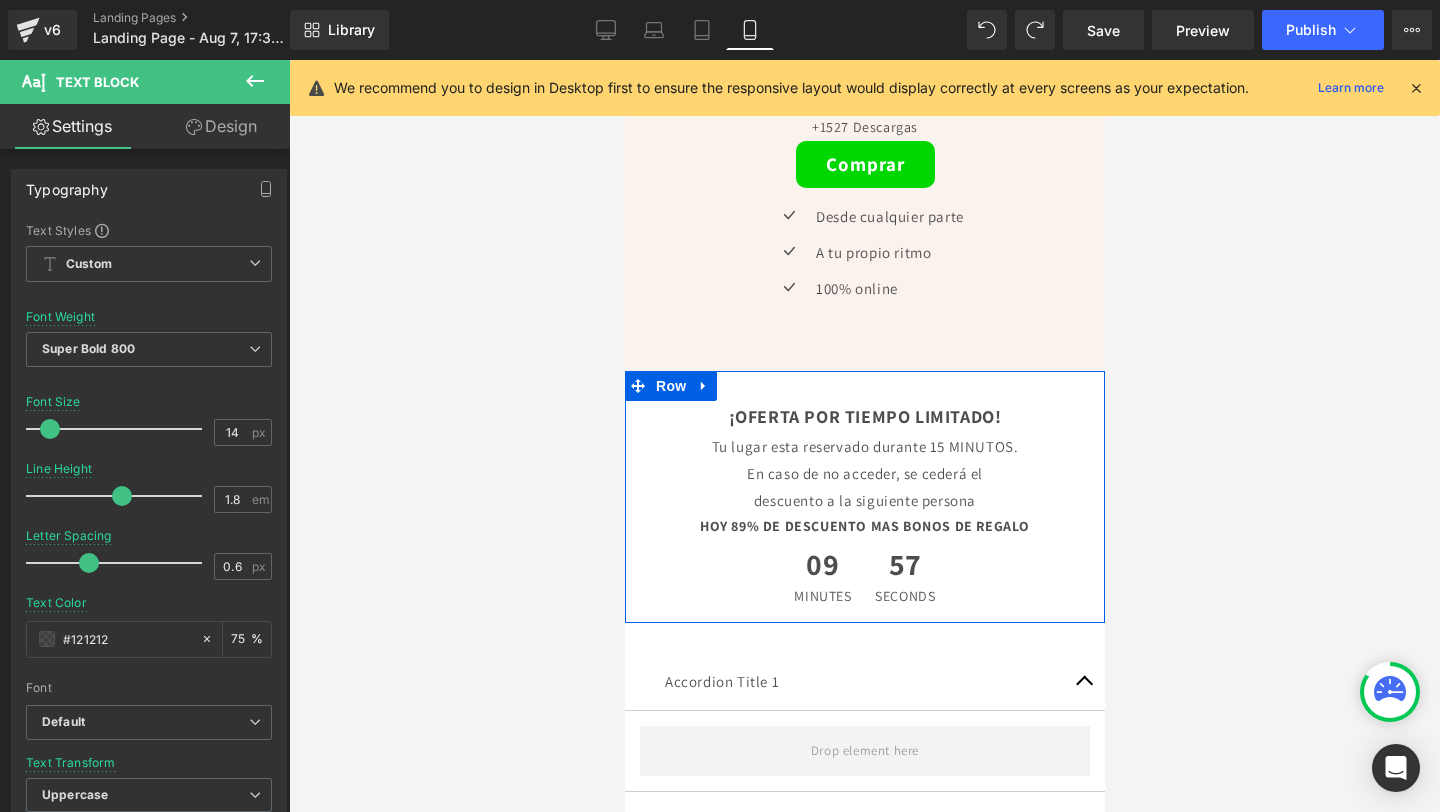 click on "En caso de no acceder, se cederá el" at bounding box center (864, 473) 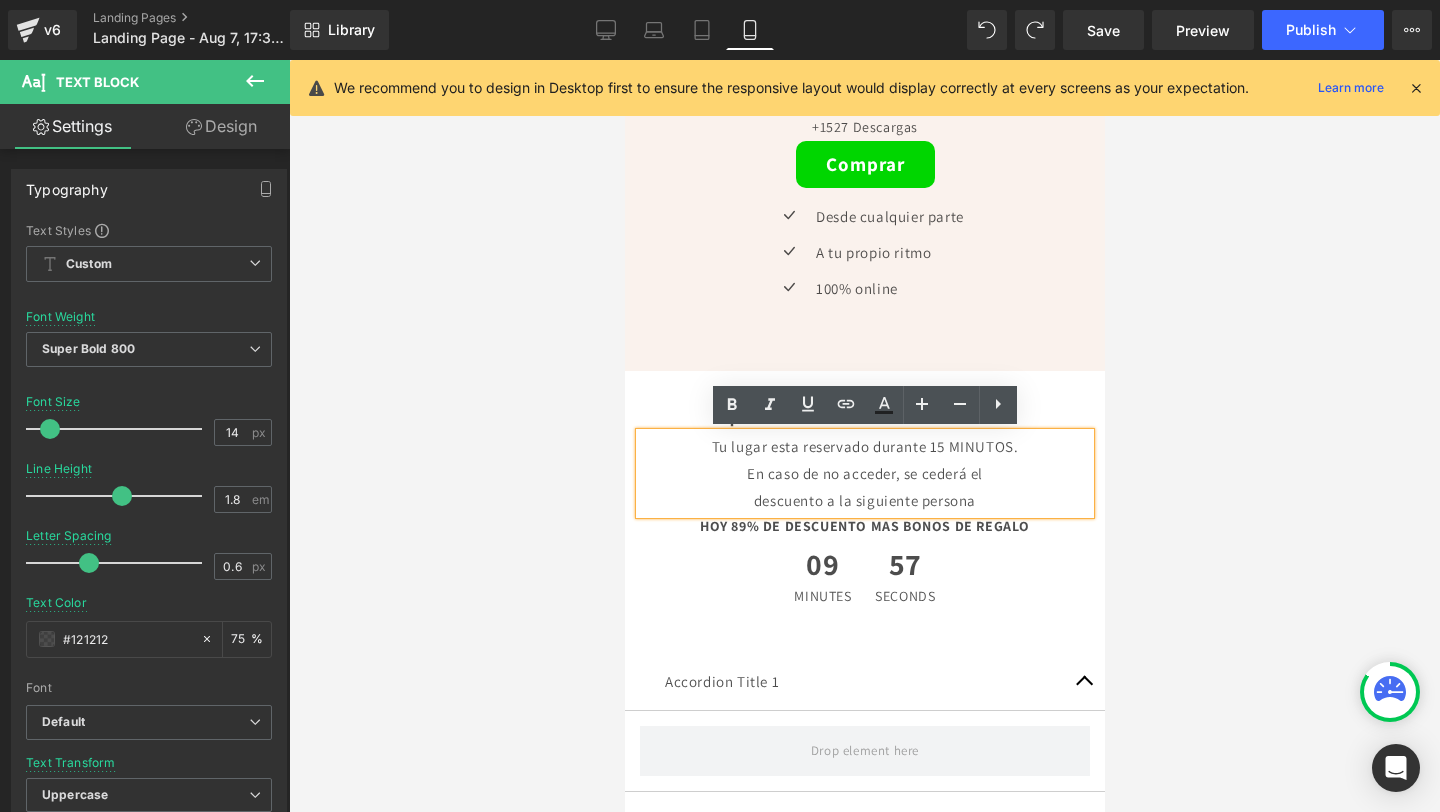 click on "¡OFERTA POR TIEMPO LIMITADO!" at bounding box center [864, 417] 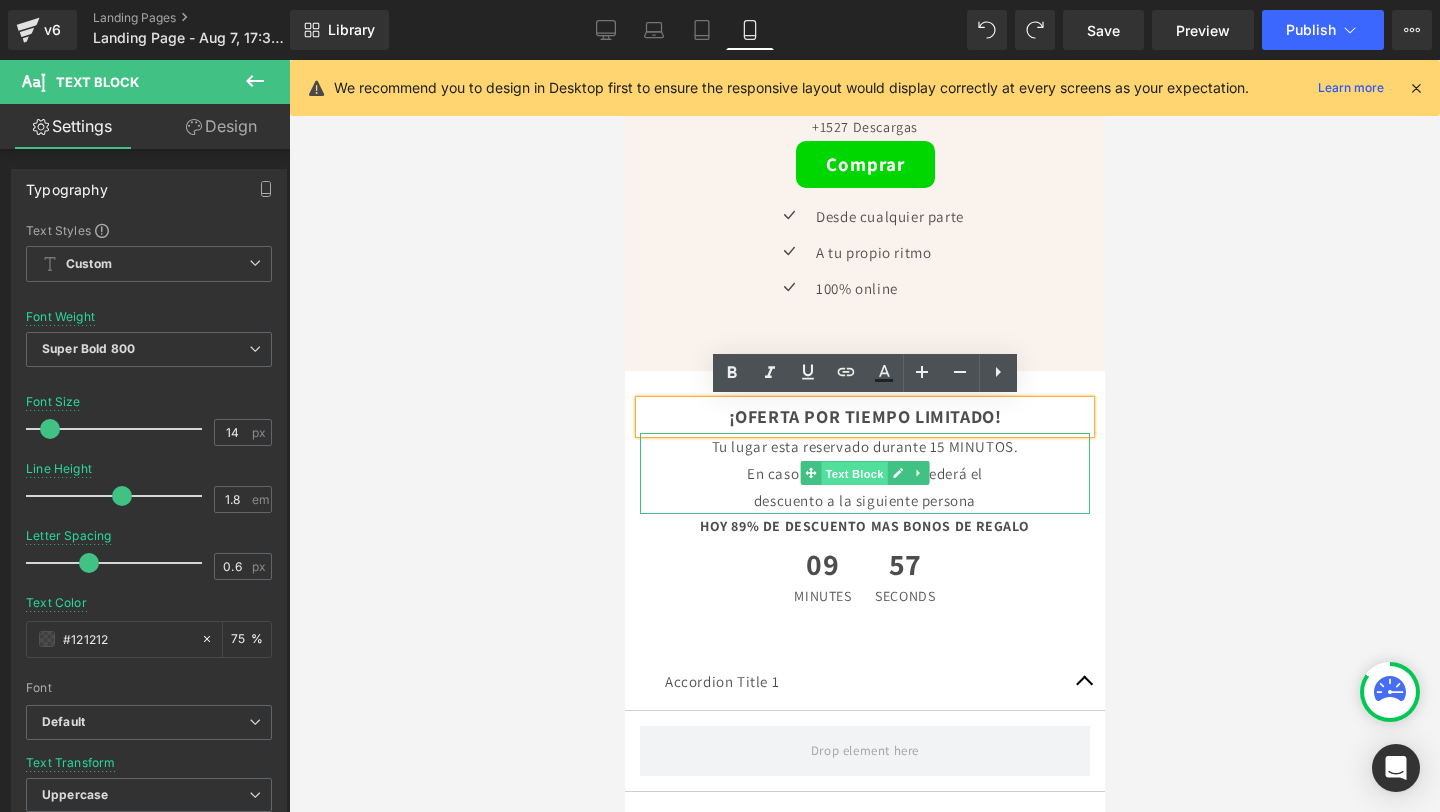 click on "Text Block" at bounding box center [853, 474] 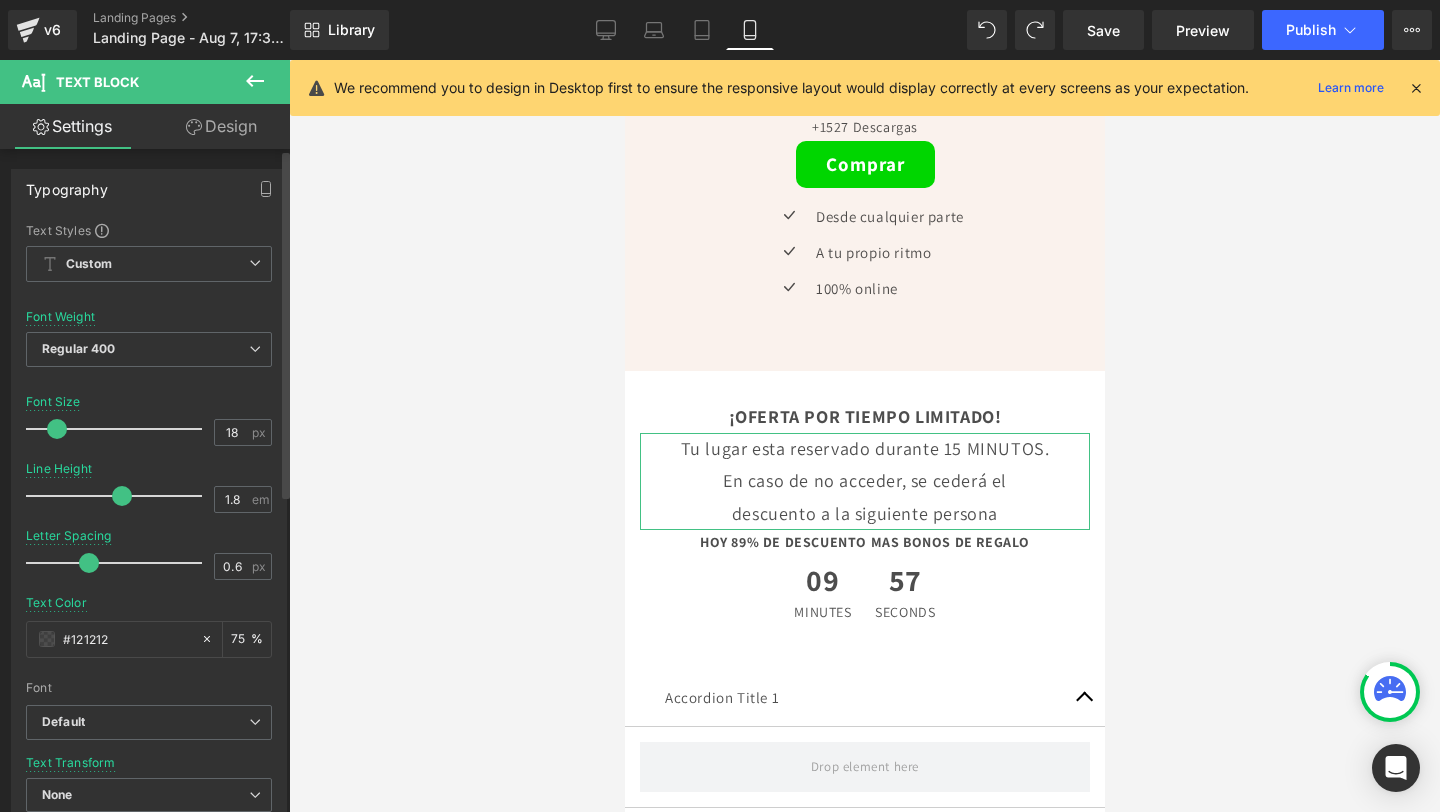 click at bounding box center [57, 429] 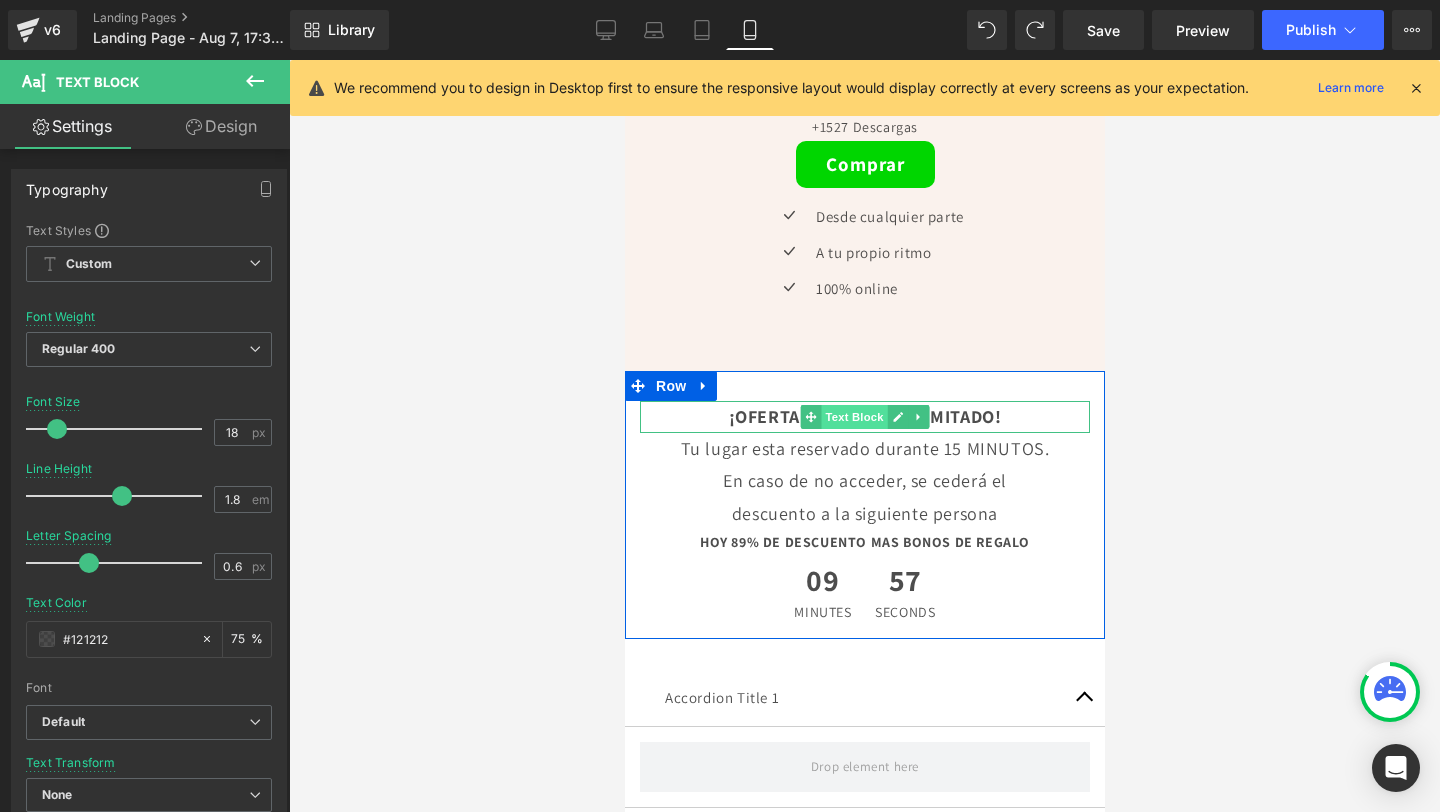 click on "Text Block" at bounding box center [853, 417] 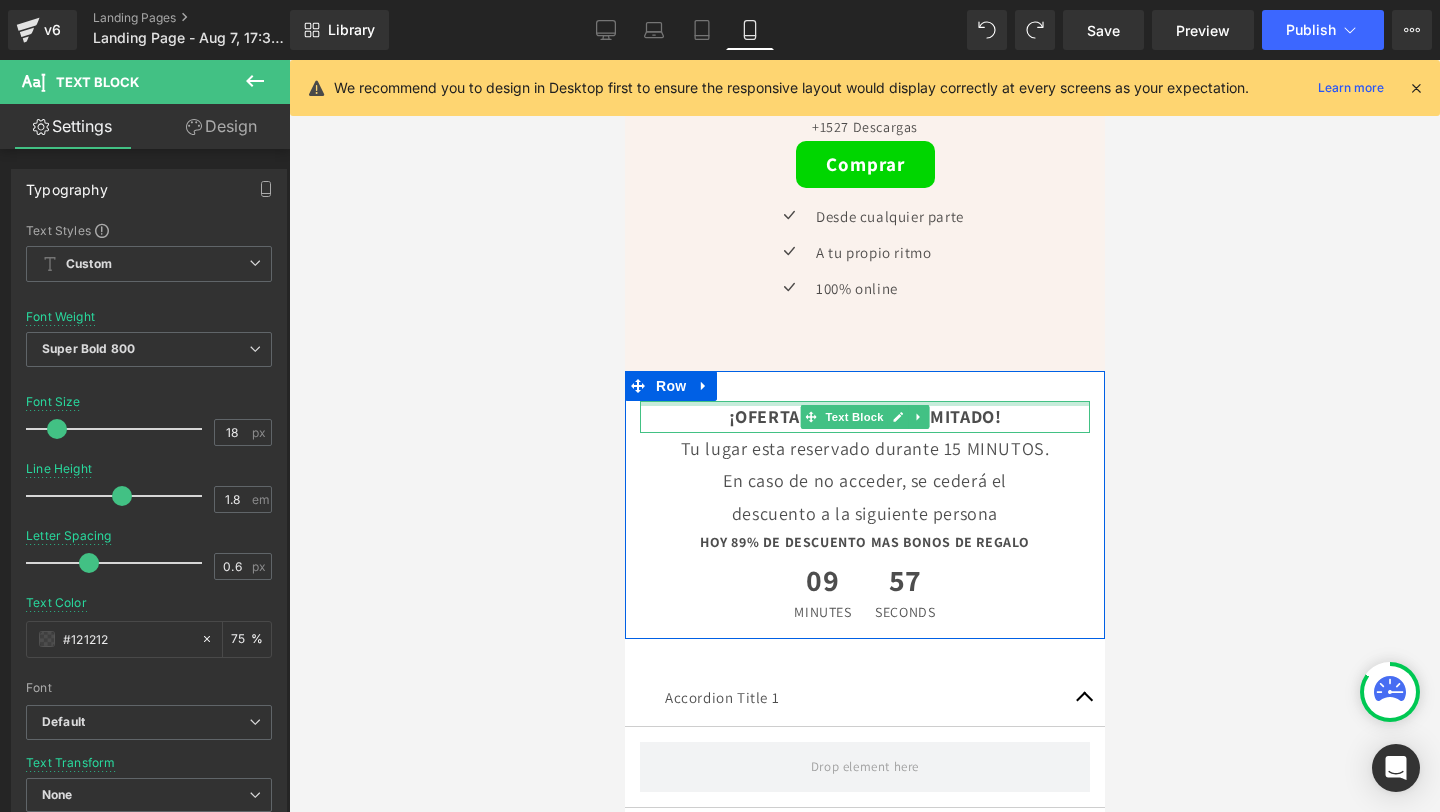 click at bounding box center [864, 403] 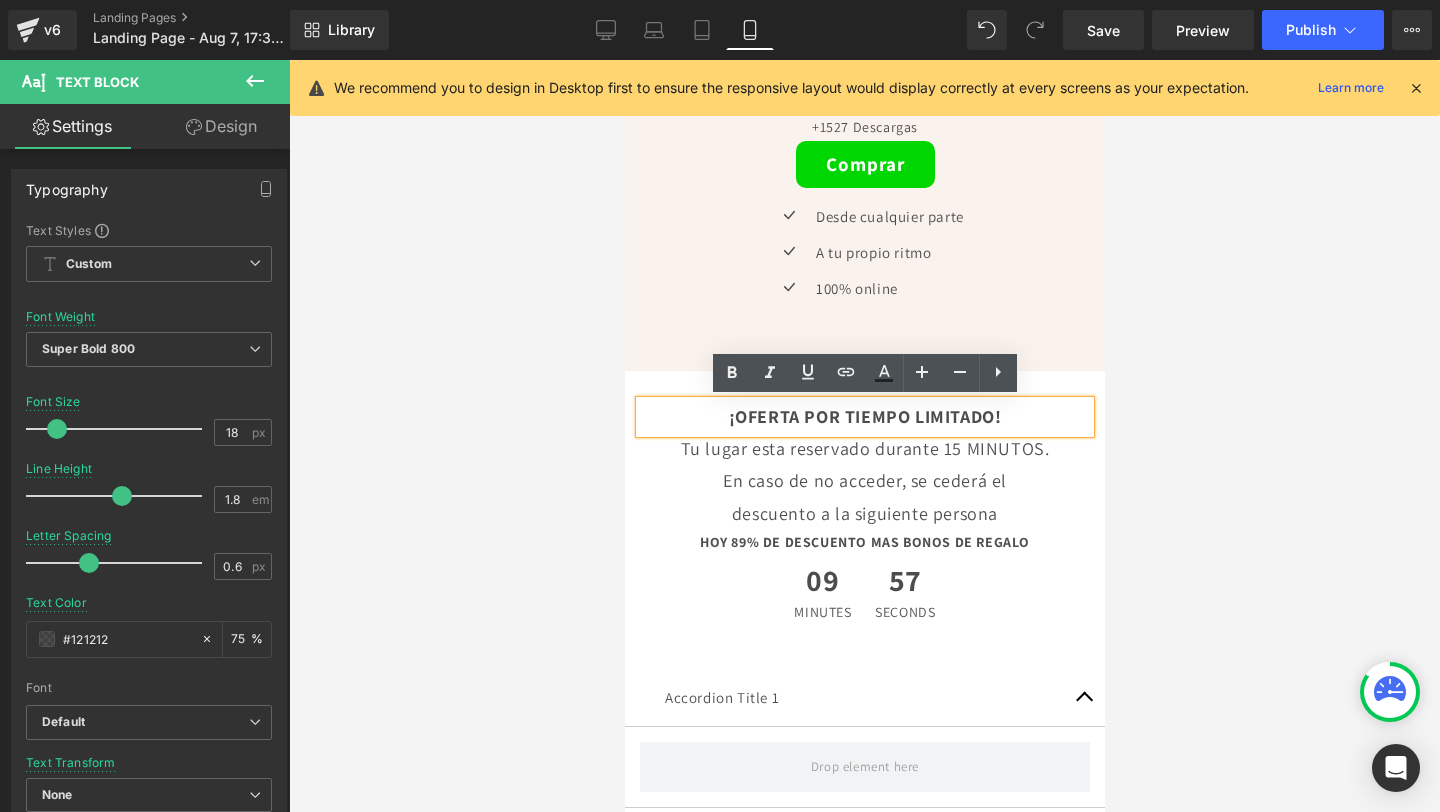 click on "¡OFERTA POR TIEMPO LIMITADO!
Text Block
Tu lugar esta reservado durante 15 MINUTOS. En caso de no acceder, se cederá el  descuento a la siguiente persona
Text Block         HOY 89% DE DESCUENTO MAS BONOS DE REGALO Text Block
09 Minutes
57 Seconds
Countdown Timer
Row" at bounding box center [864, 505] 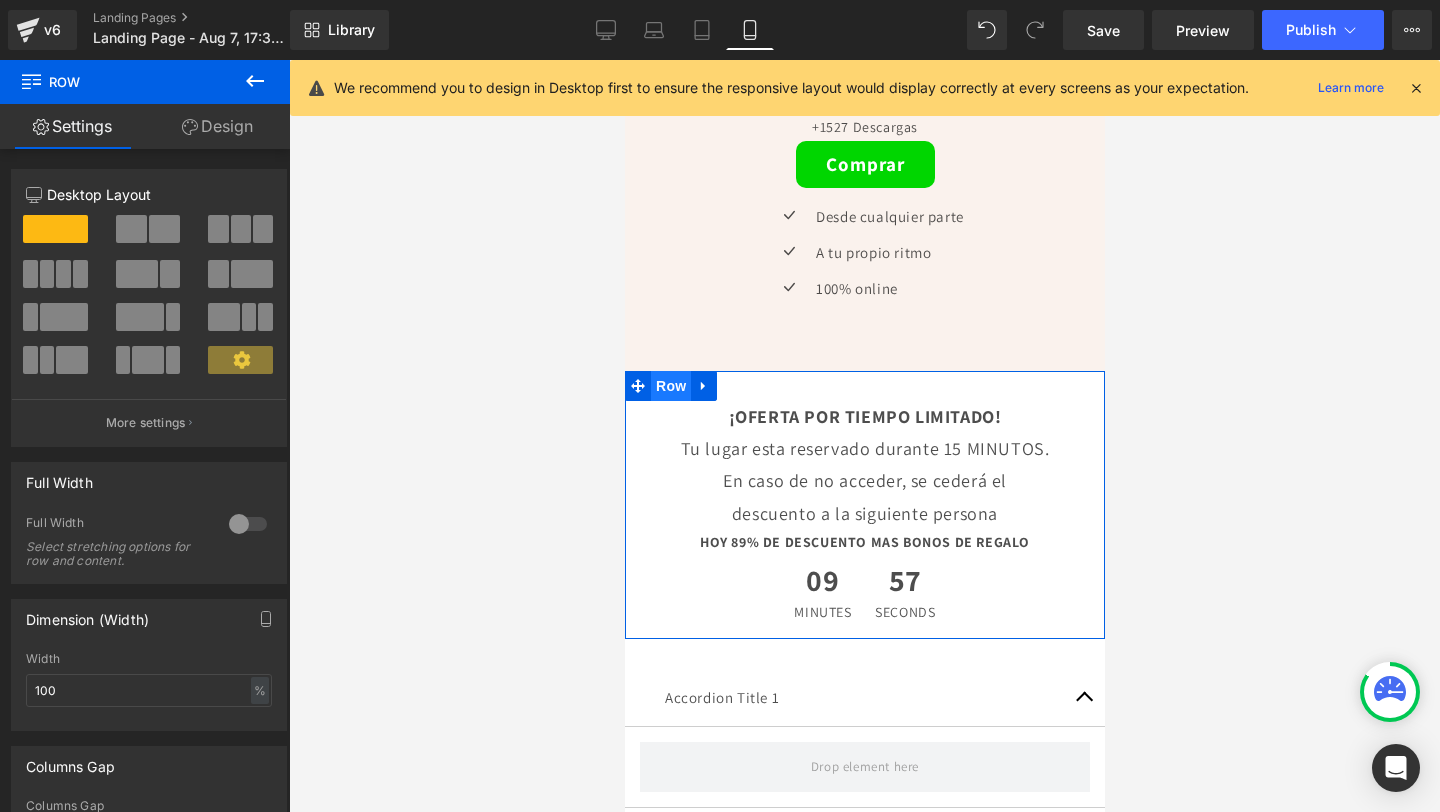 click on "Row" at bounding box center [670, 386] 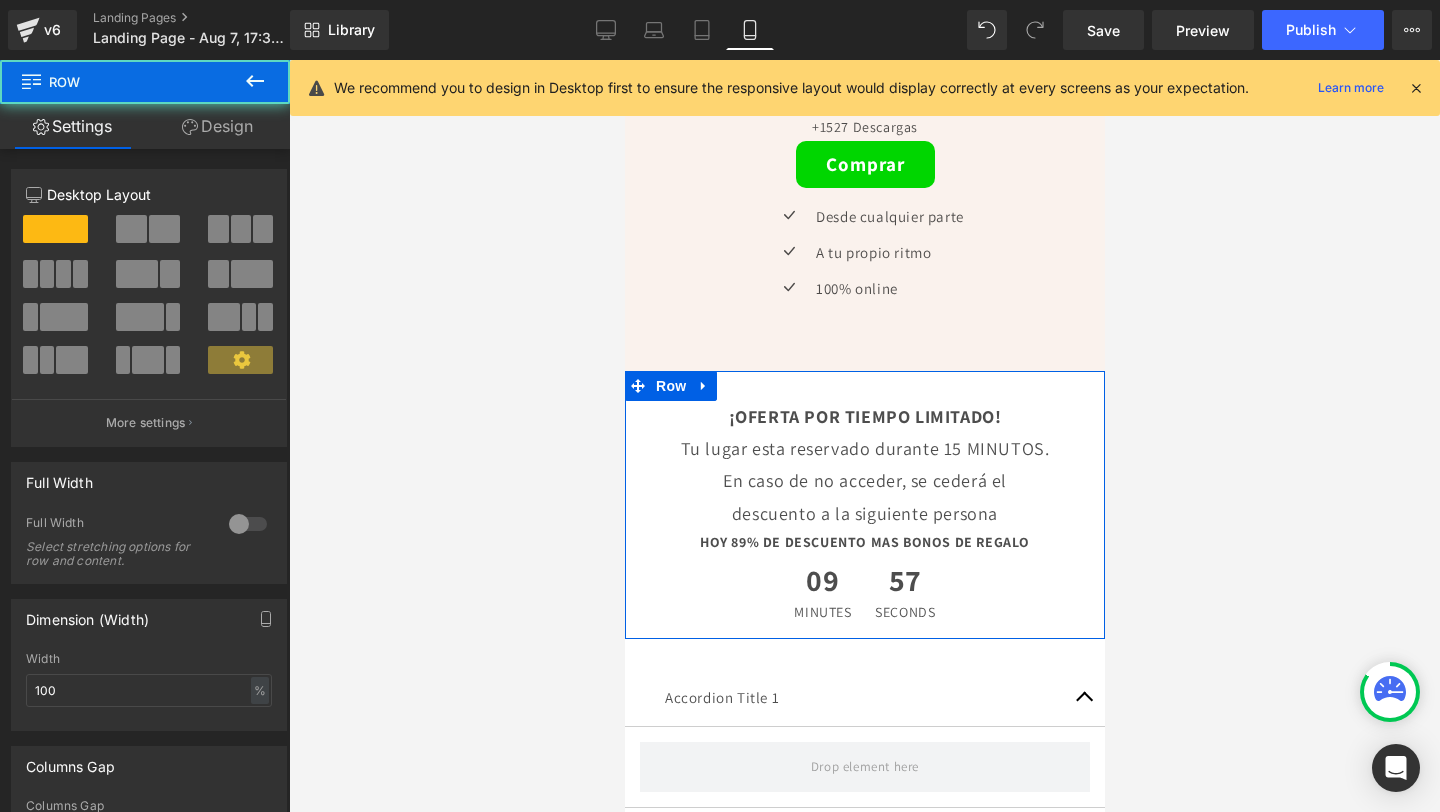 click 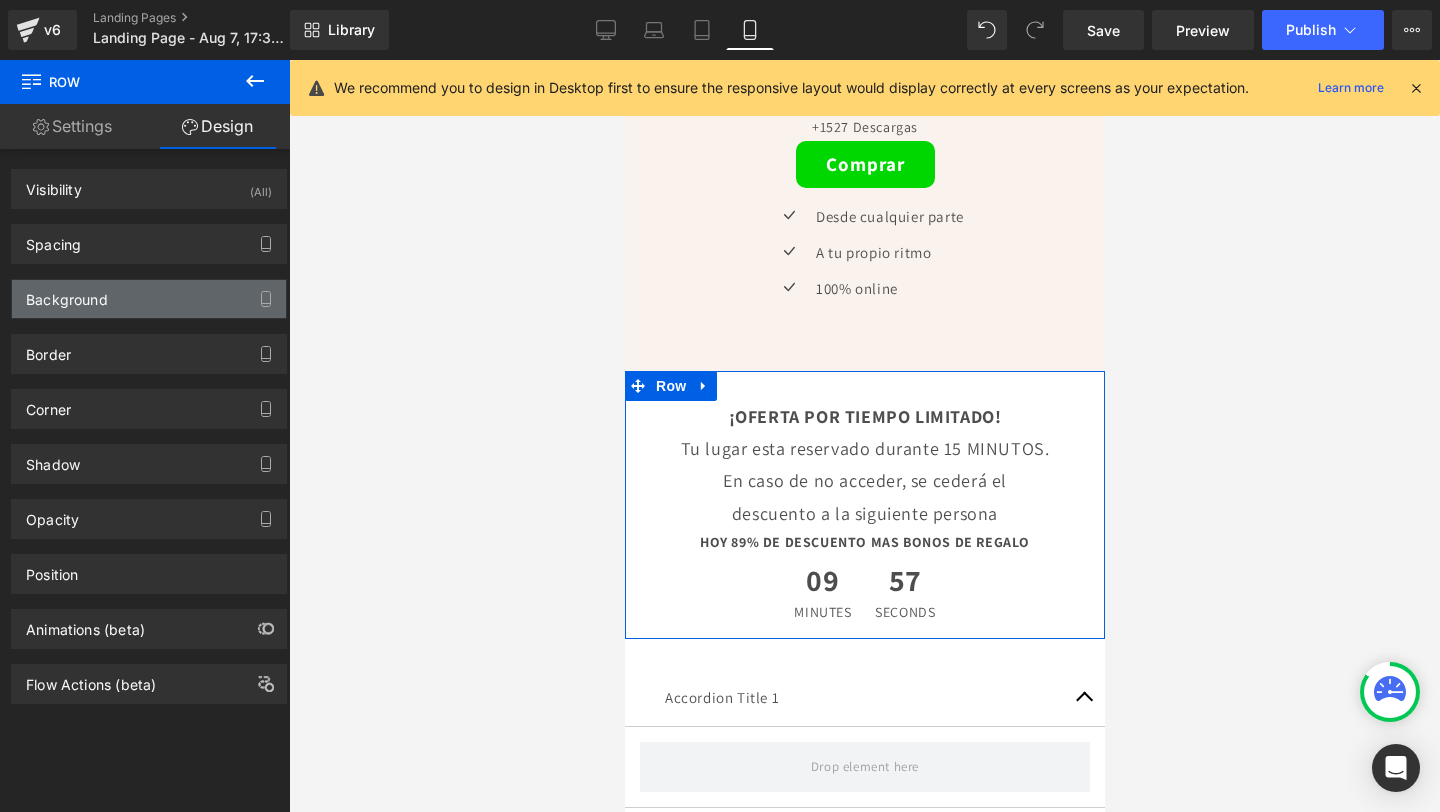 click on "Background" at bounding box center [149, 299] 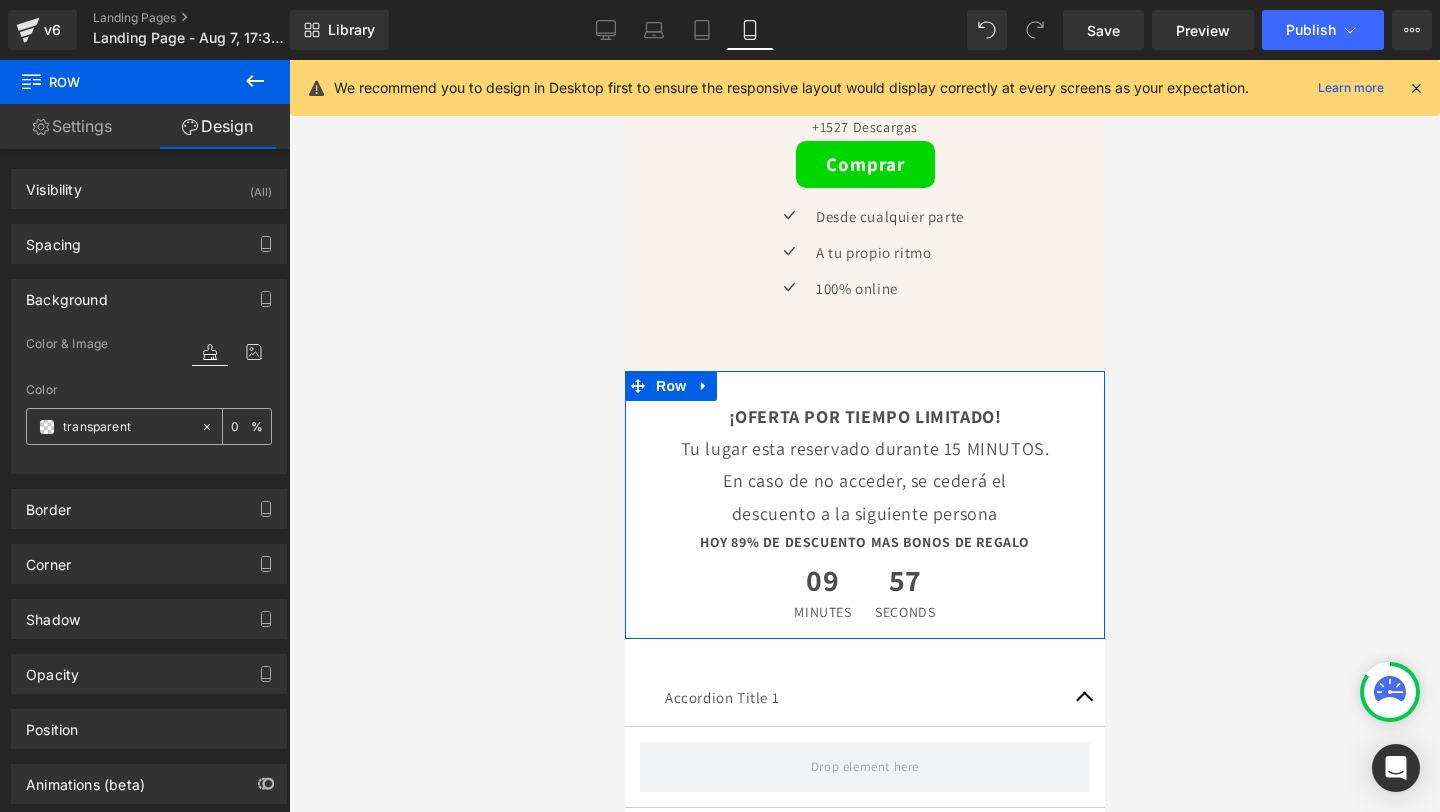 click at bounding box center (47, 427) 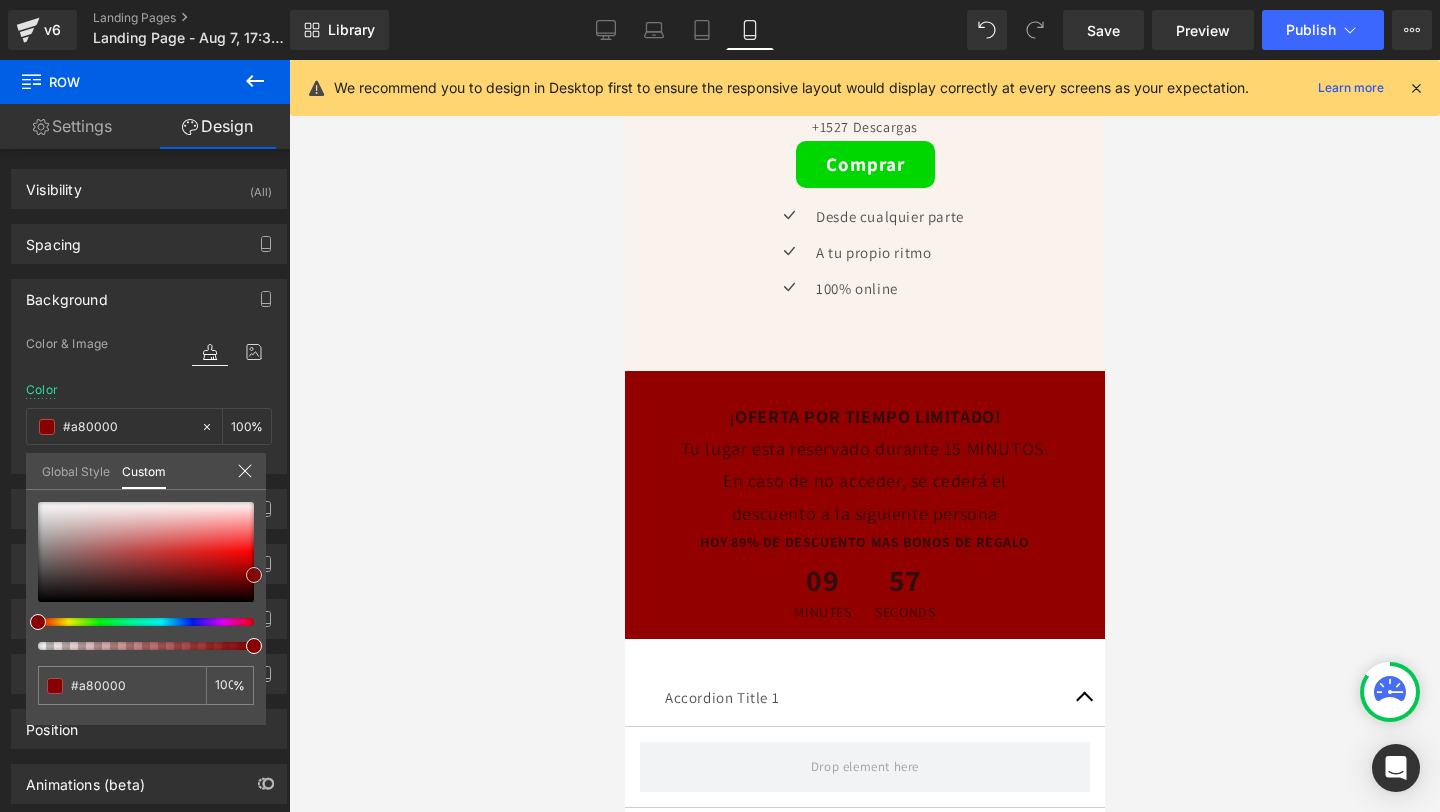 drag, startPoint x: 78, startPoint y: 576, endPoint x: 304, endPoint y: 568, distance: 226.14156 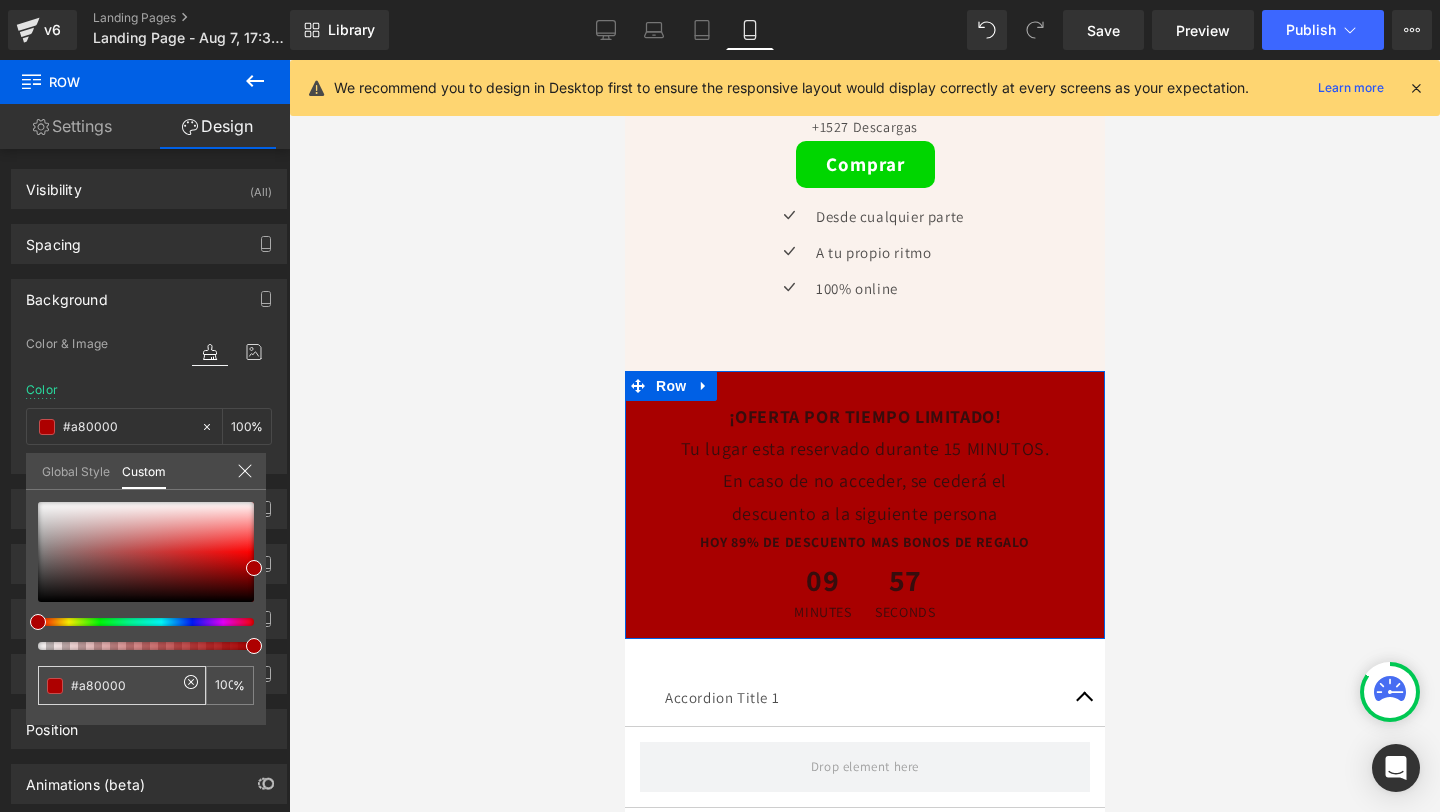 click on "#a80000" at bounding box center [124, 685] 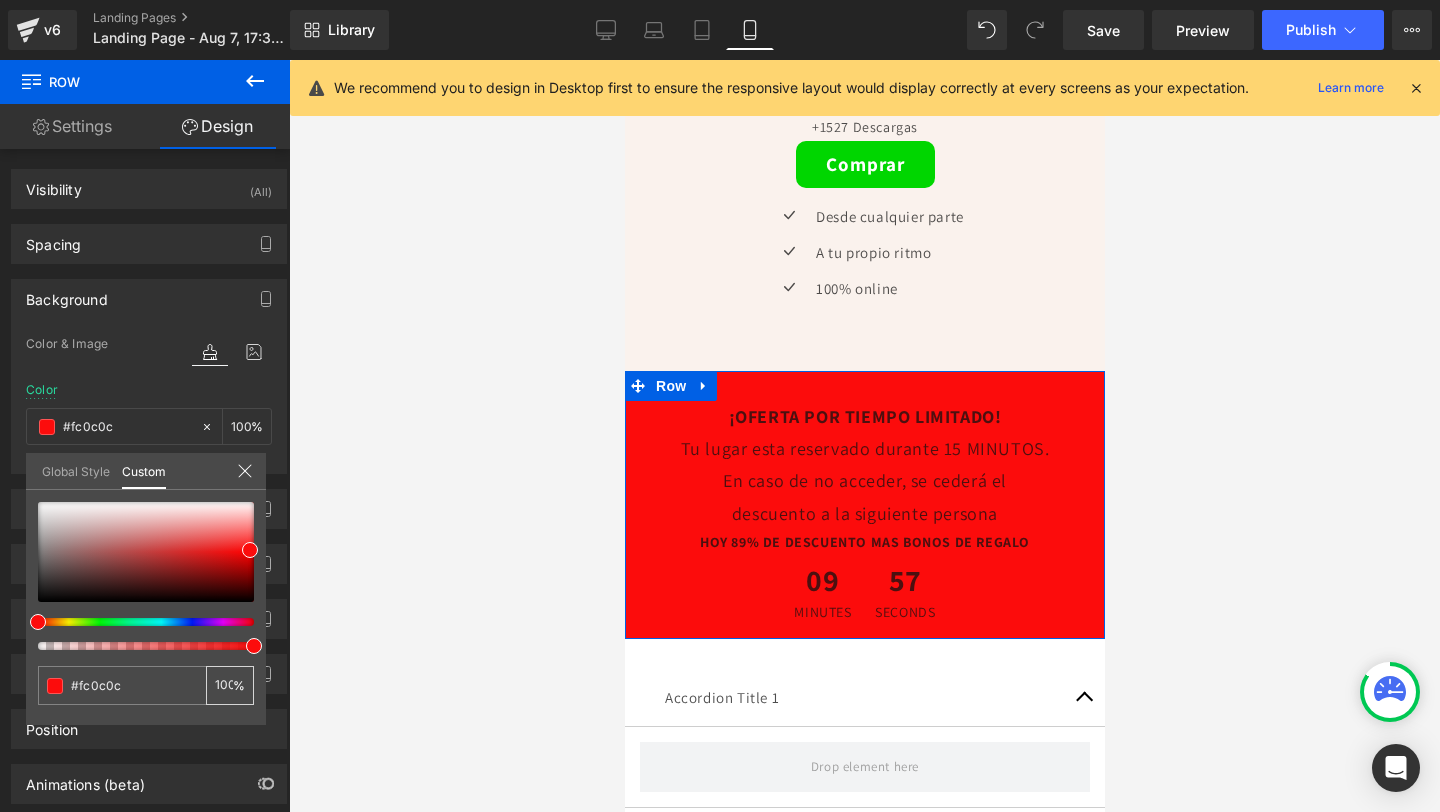 click on "100 %" at bounding box center (230, 685) 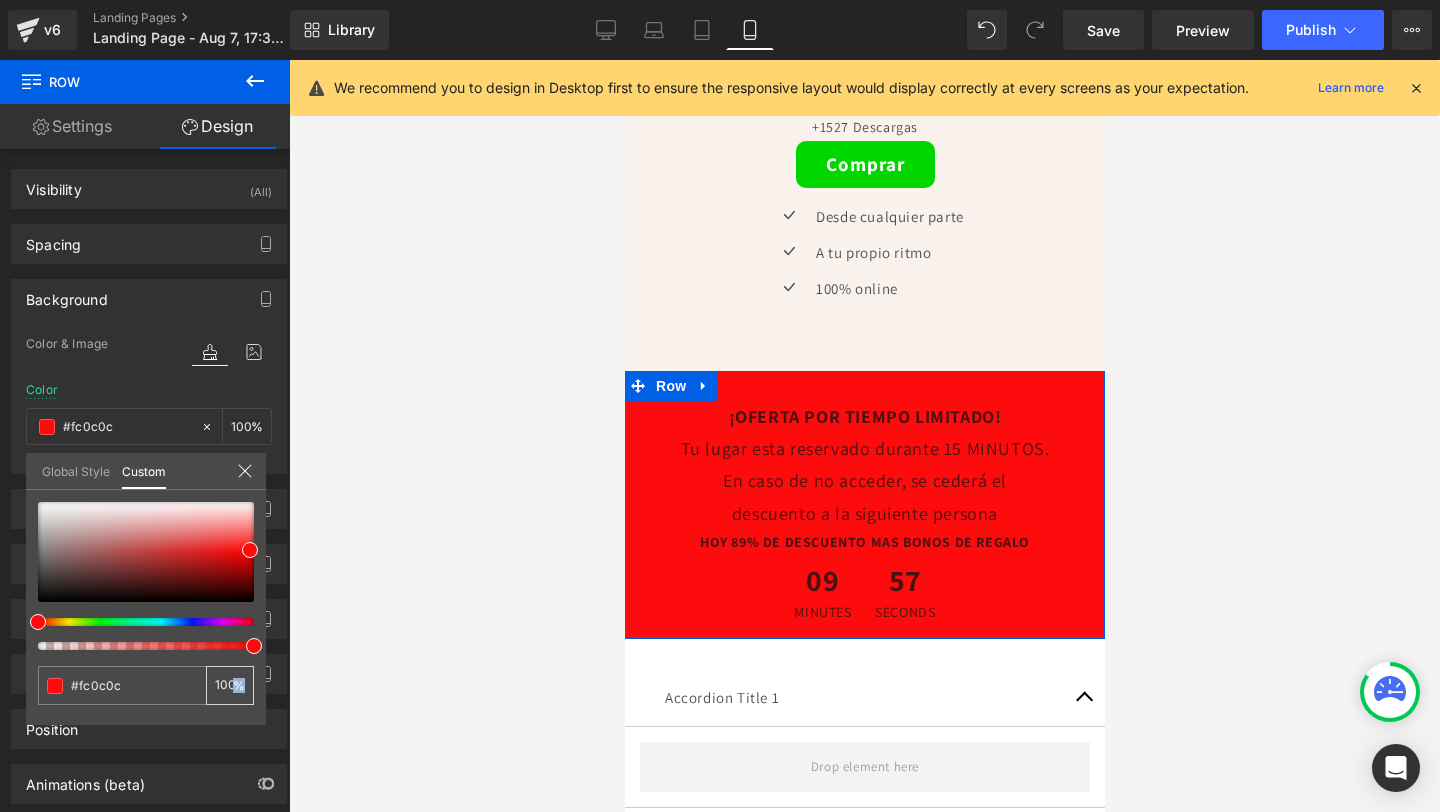 click on "100 %" at bounding box center [230, 685] 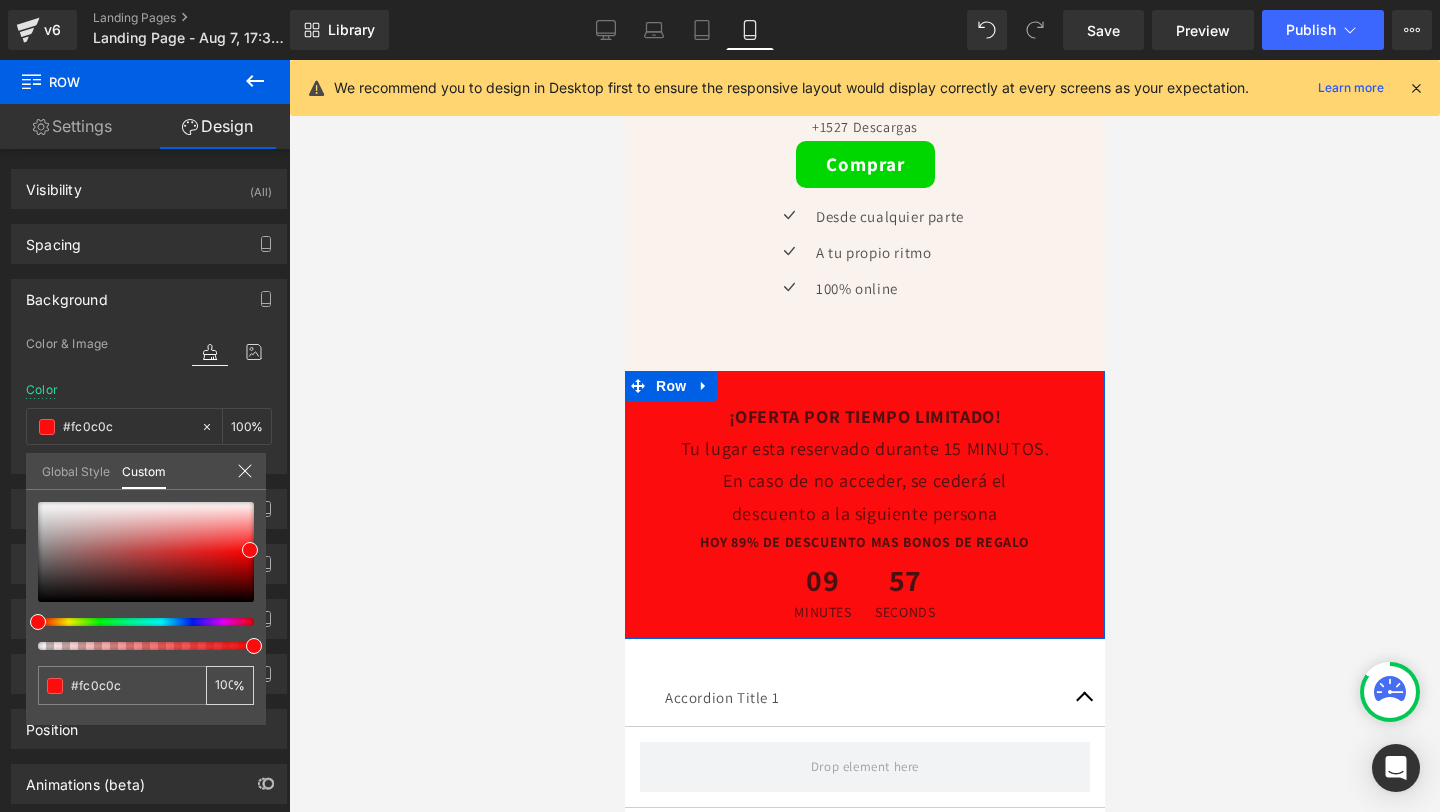 click on "100" at bounding box center (224, 685) 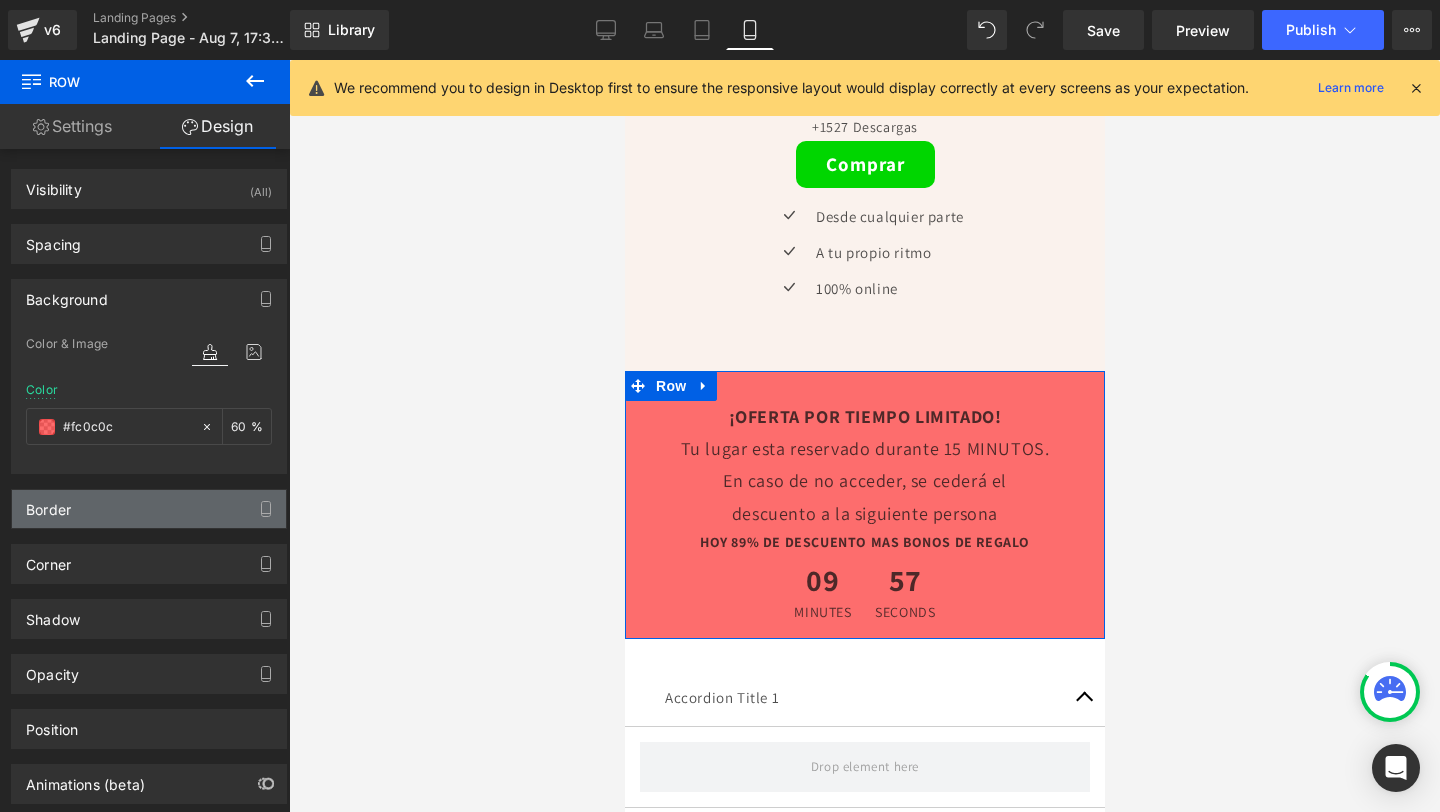 click on "Border" at bounding box center [149, 509] 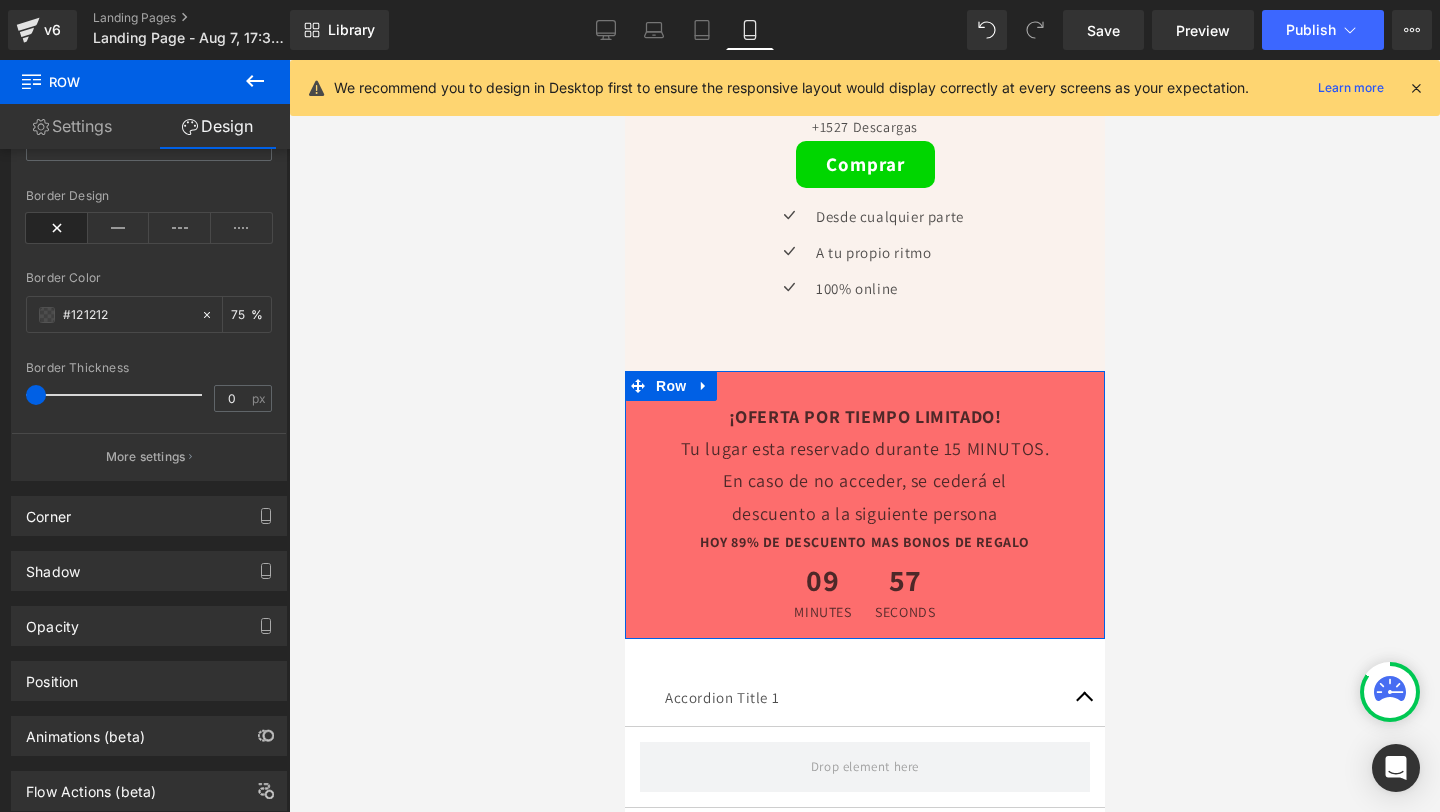 scroll, scrollTop: 497, scrollLeft: 0, axis: vertical 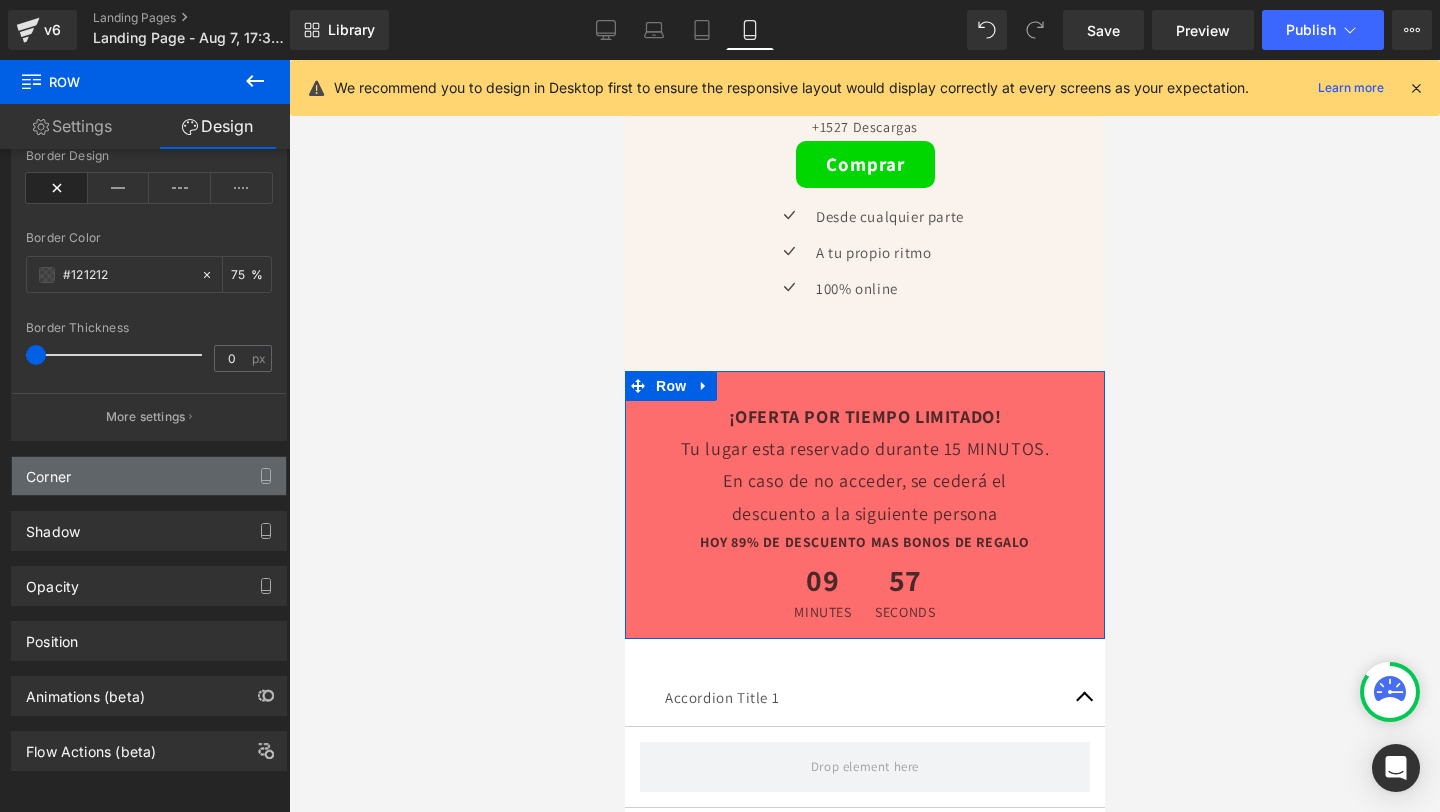 click on "Corner" at bounding box center [149, 476] 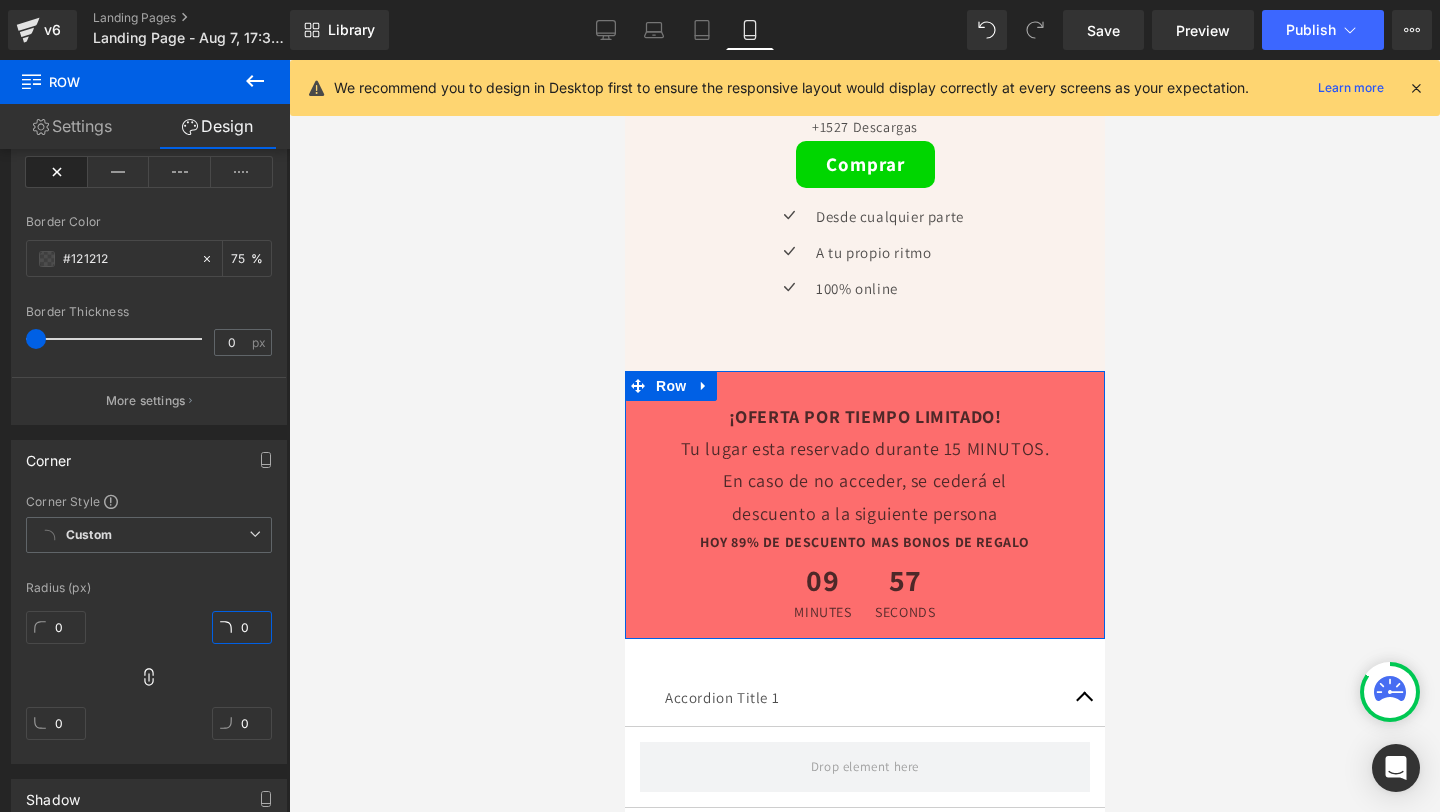 click on "0" at bounding box center [242, 627] 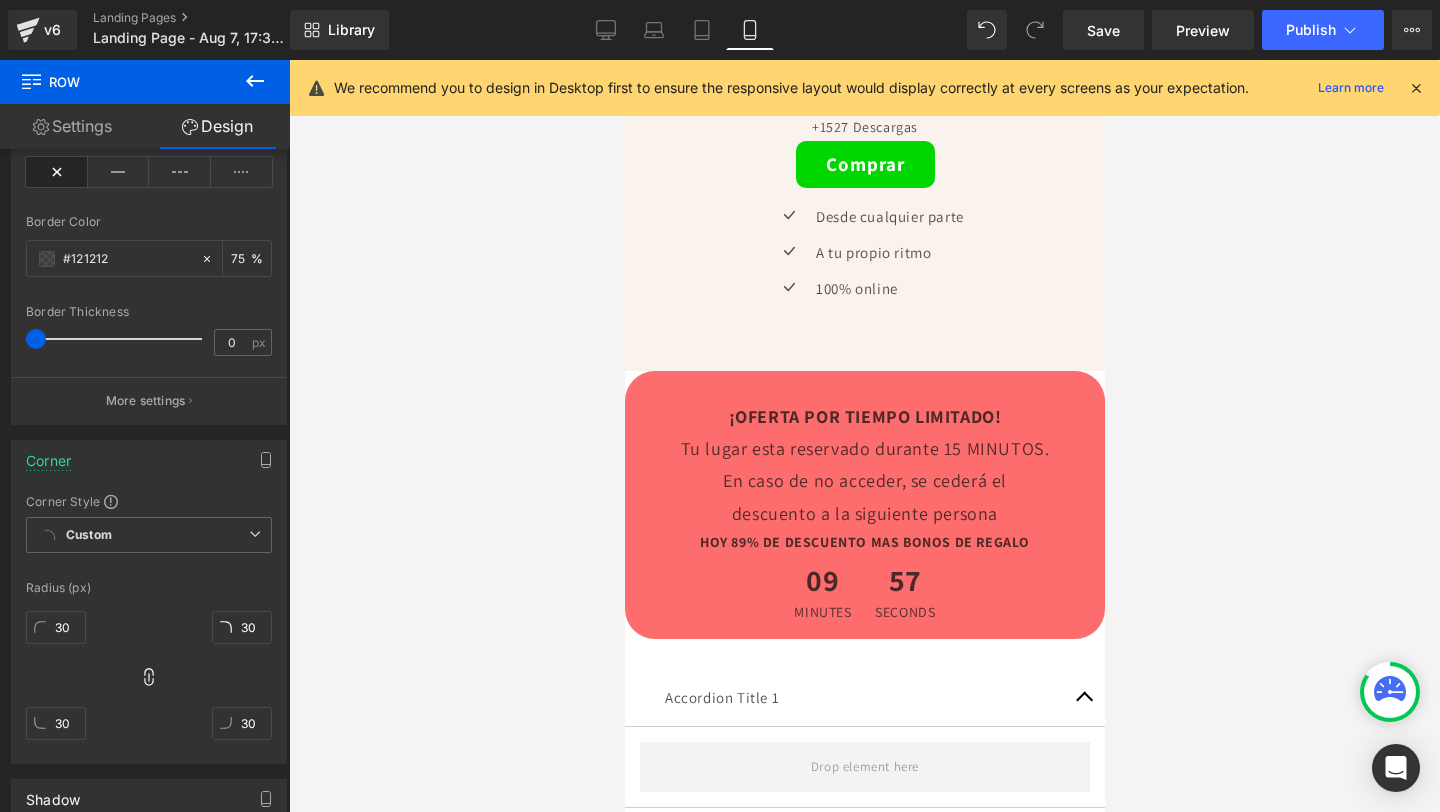 click on "Image         Row         Image         Row         Image         Row         Image         Row         Image         Row         Image         Image         Image         Row
Sale Off
(P) Image
Guía Inicial de Manicura + Manual para Cobrar como Profesional + 10 Bonus Exclusivos
(P) Title
$98,990.00
$19,980.00
(P) Price
+1527 Descargas
Text Block
Comprar
(P) Cart Button
Icon" at bounding box center [864, -2324] 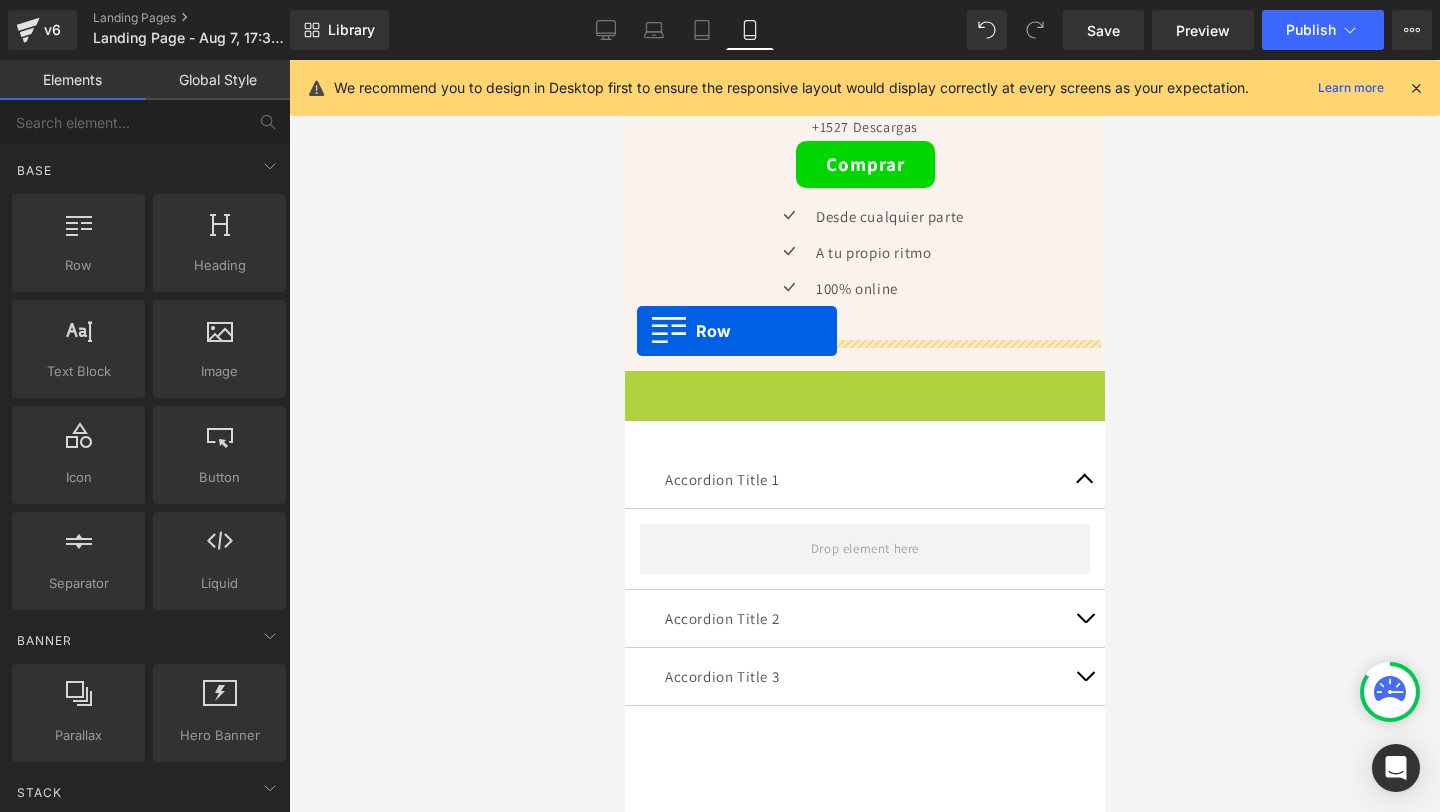 drag, startPoint x: 636, startPoint y: 387, endPoint x: 636, endPoint y: 331, distance: 56 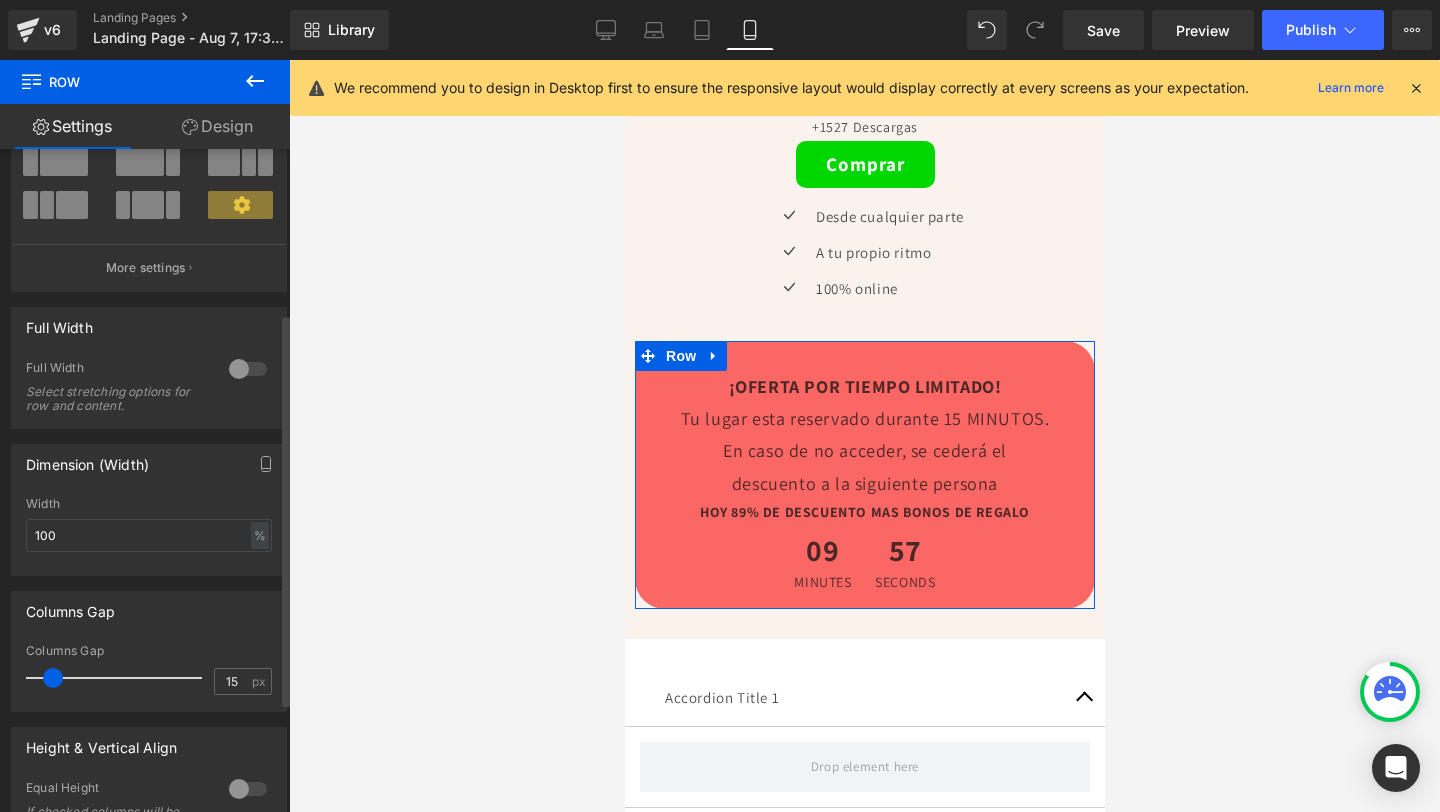 scroll, scrollTop: 460, scrollLeft: 0, axis: vertical 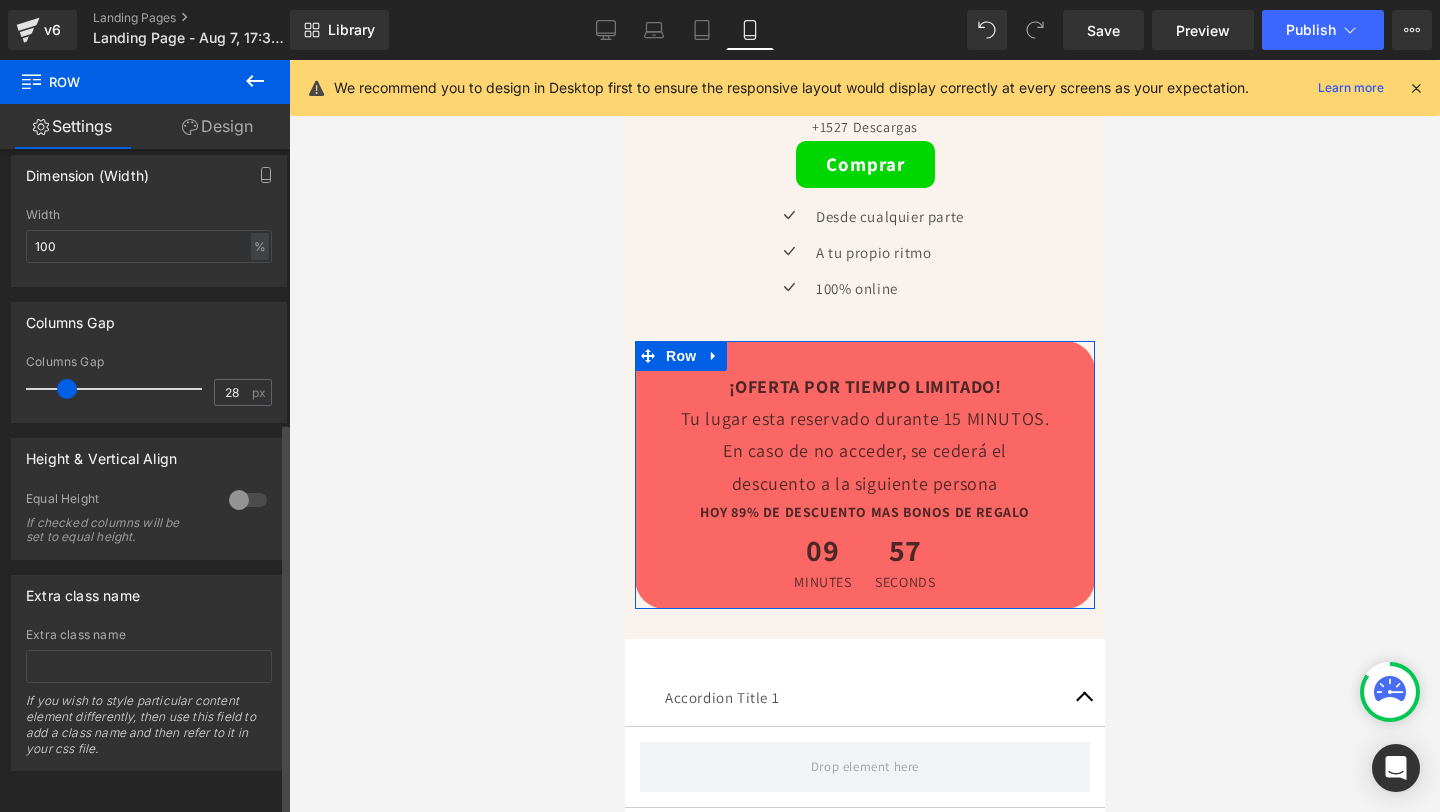 drag, startPoint x: 50, startPoint y: 385, endPoint x: 66, endPoint y: 388, distance: 16.27882 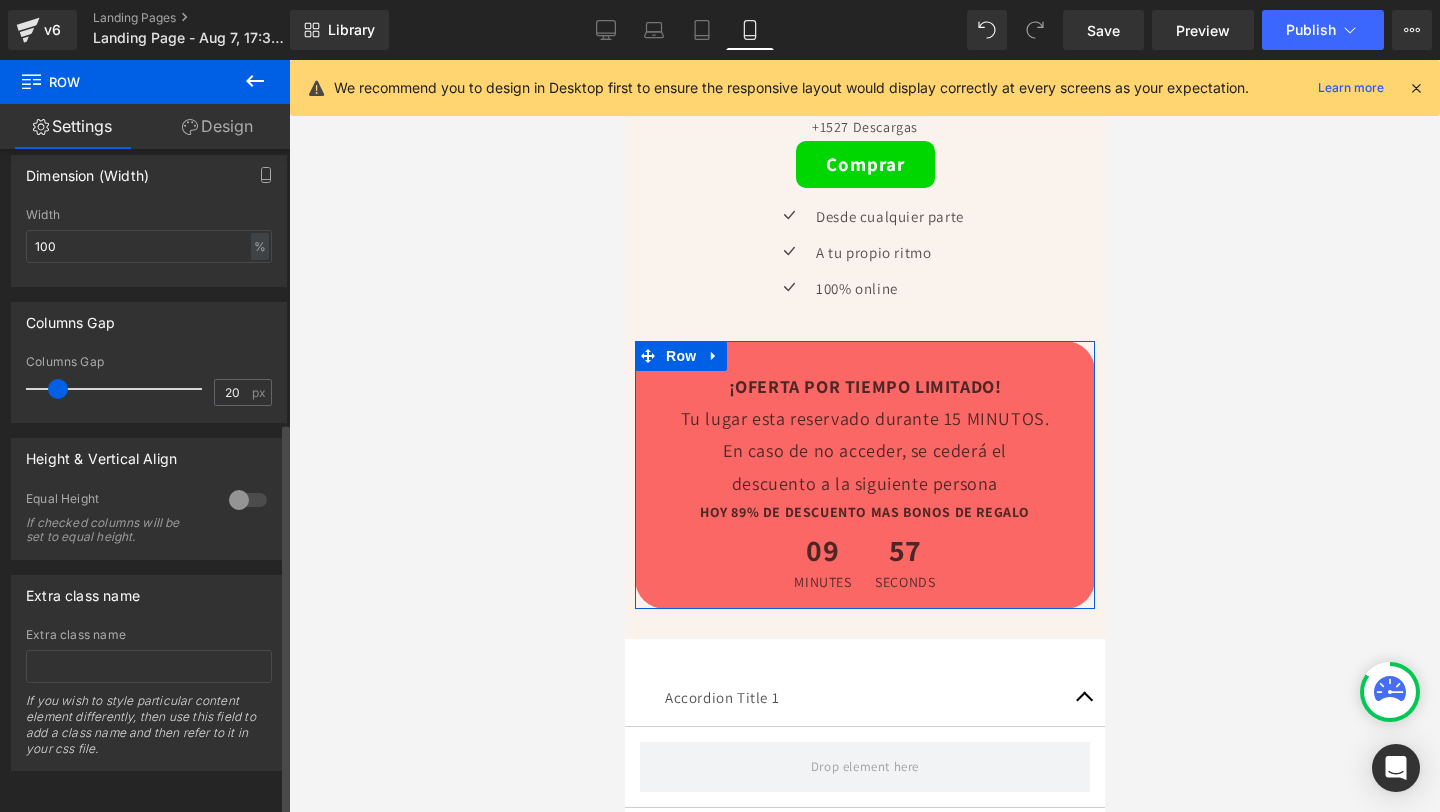 click at bounding box center [58, 389] 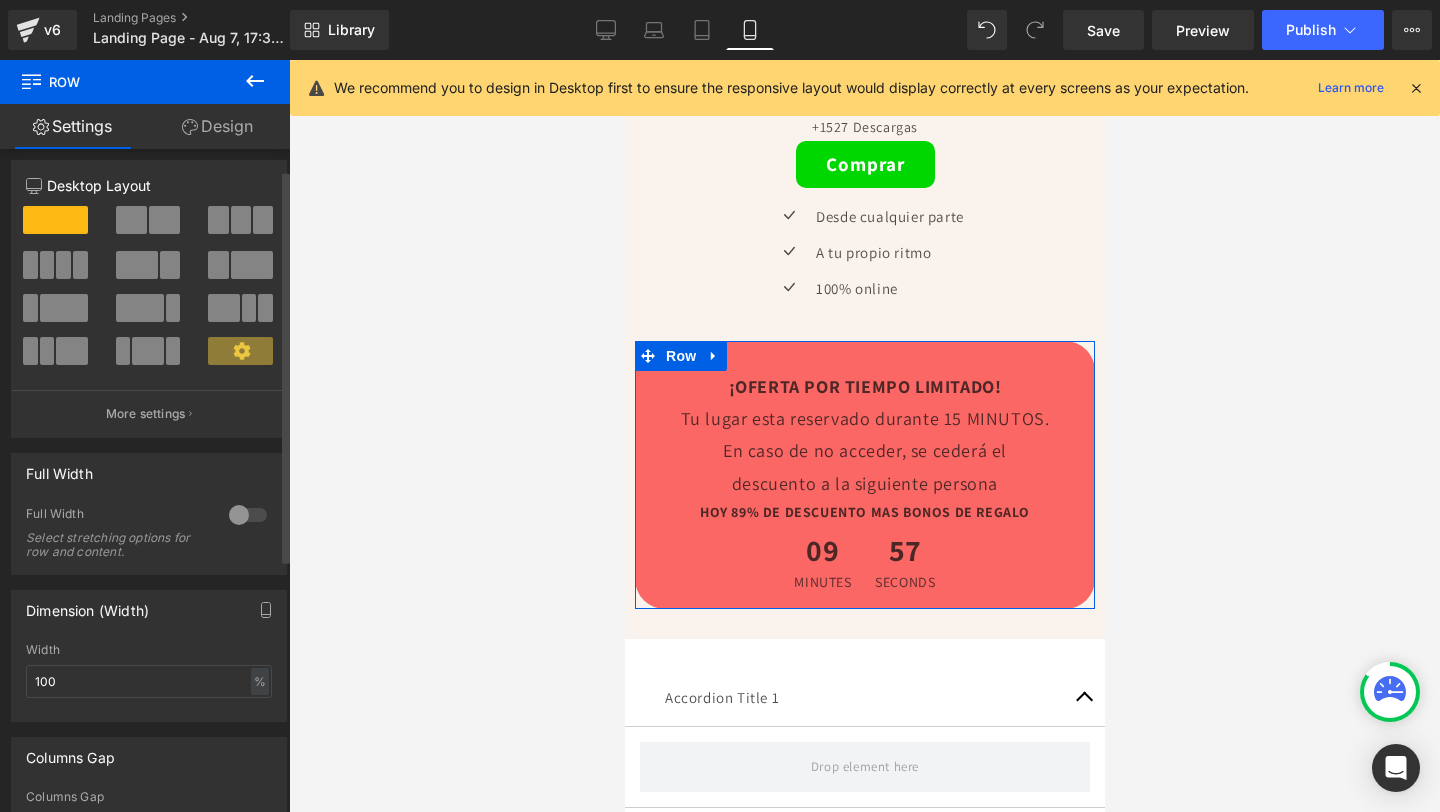 scroll, scrollTop: 0, scrollLeft: 0, axis: both 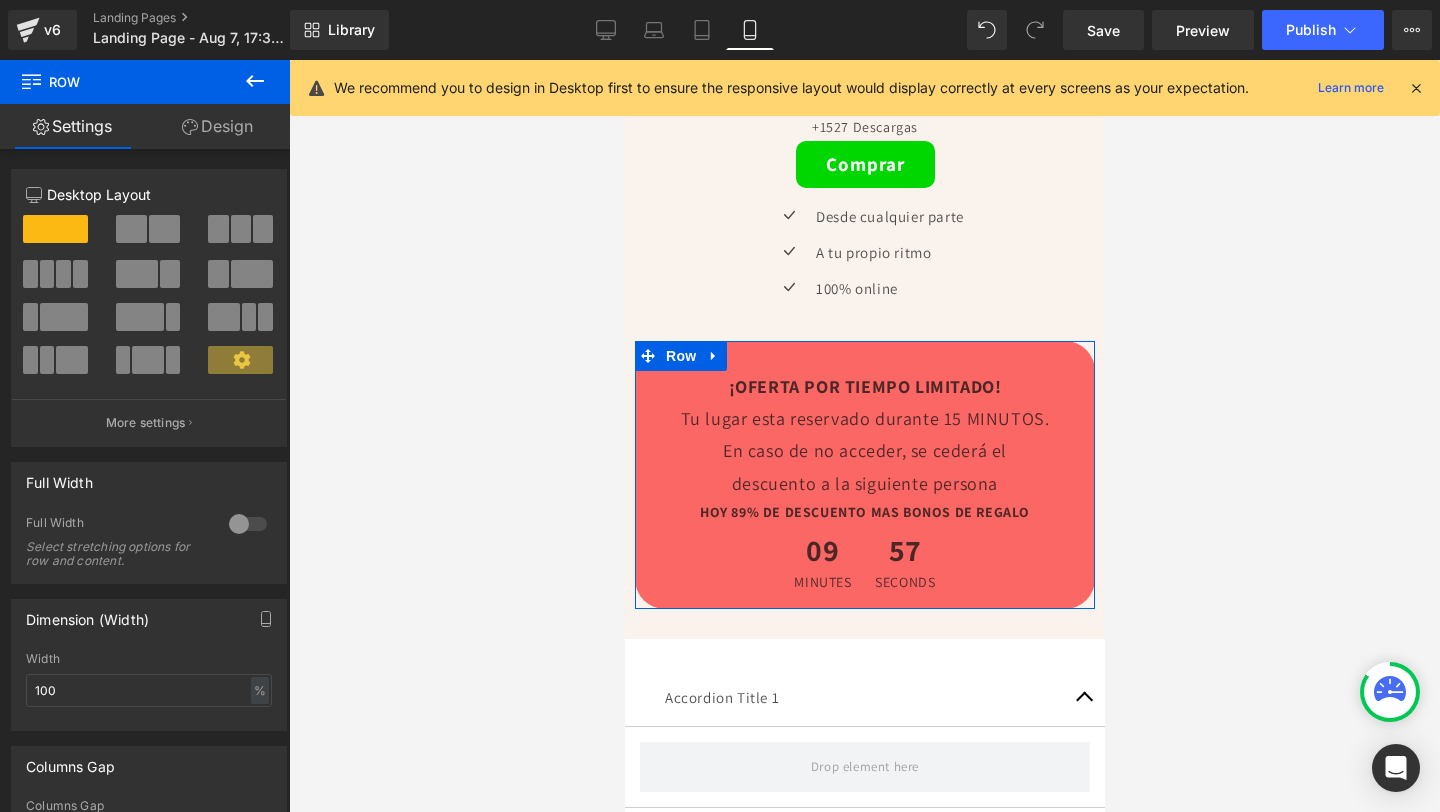 click on "Design" at bounding box center (217, 126) 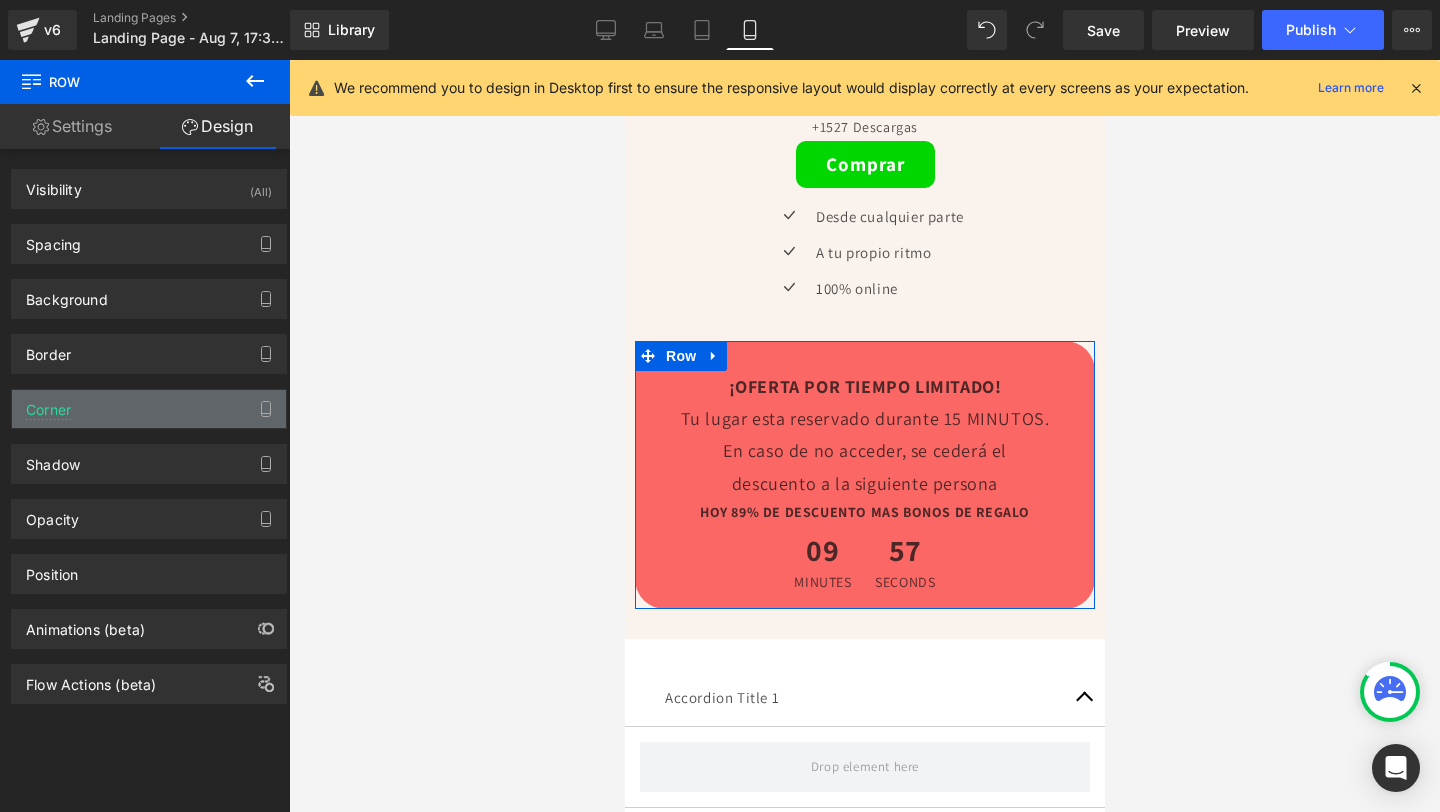 click on "Shadow
Shadow Style Drop Shadow Outer Shadow
#333333 Shadow Color #333333 100 %
More settings" at bounding box center (149, 456) 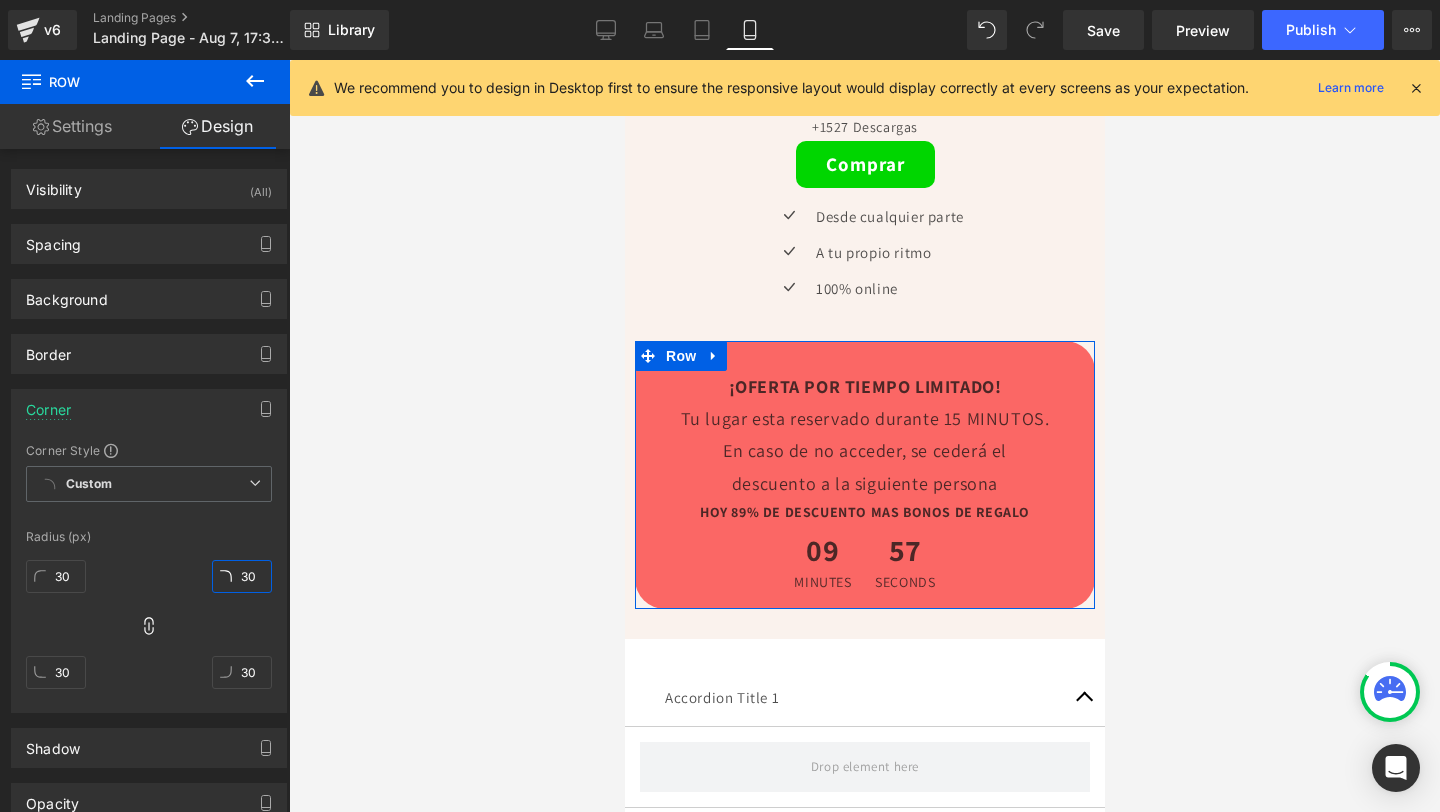 click on "30" at bounding box center (242, 576) 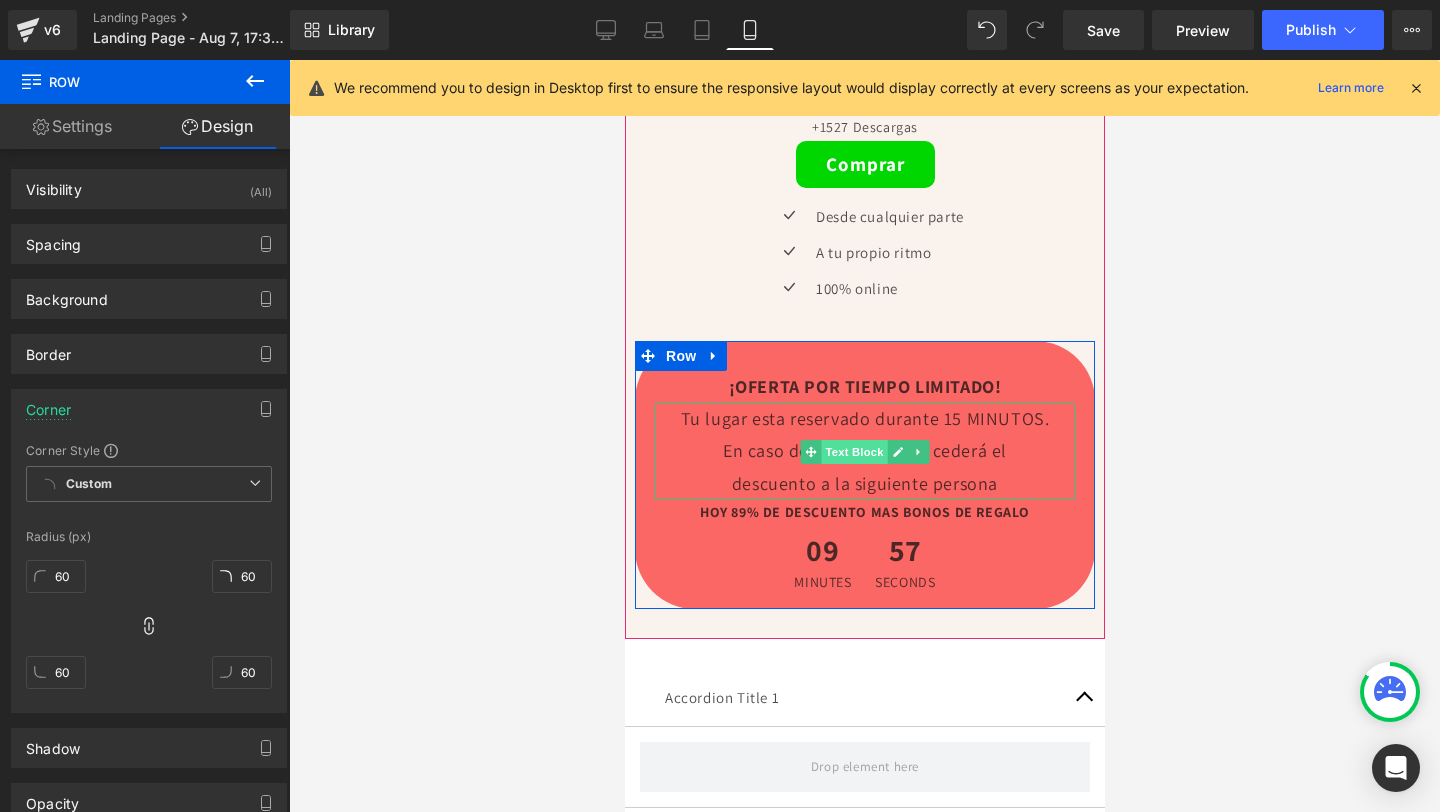 click on "Text Block" at bounding box center [853, 452] 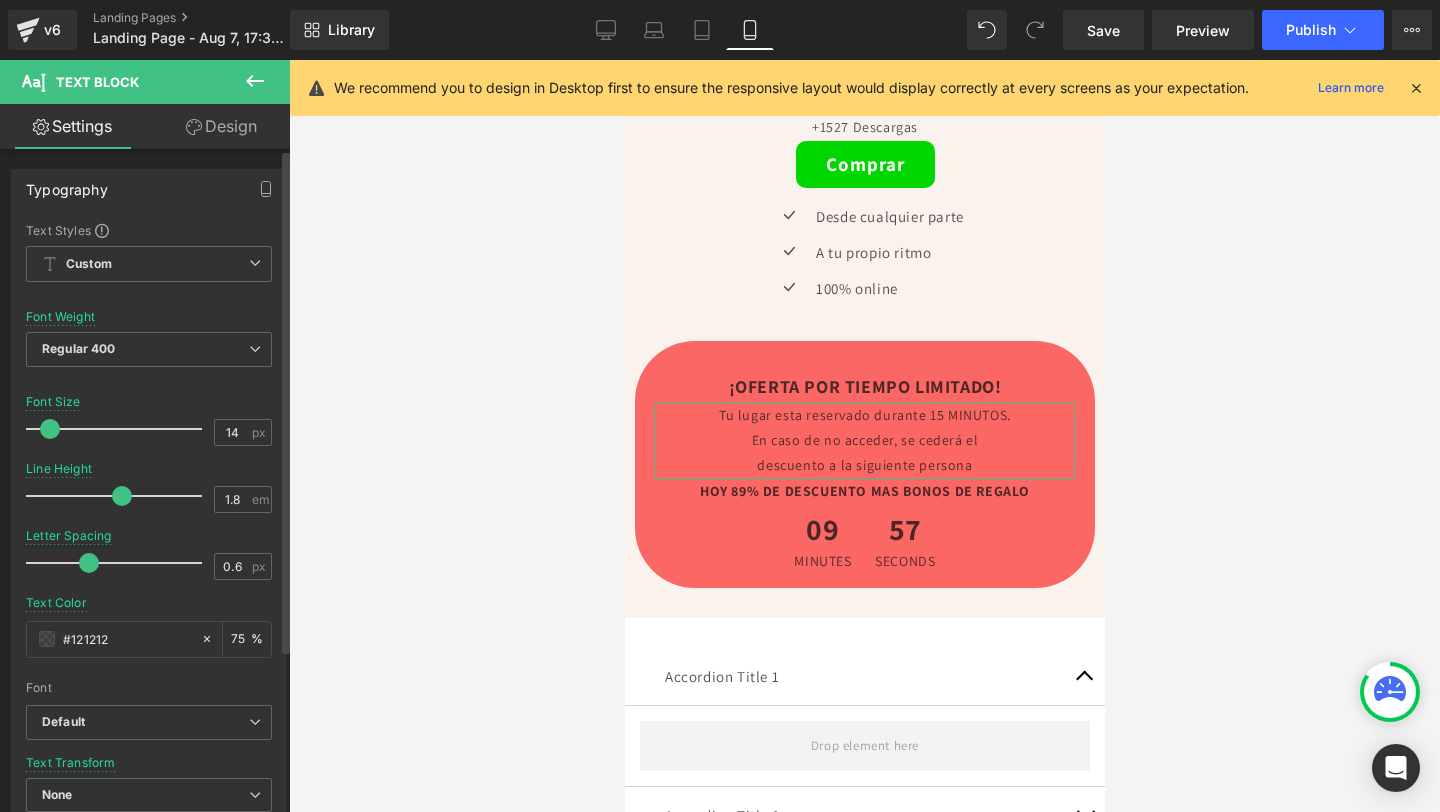 click at bounding box center [50, 429] 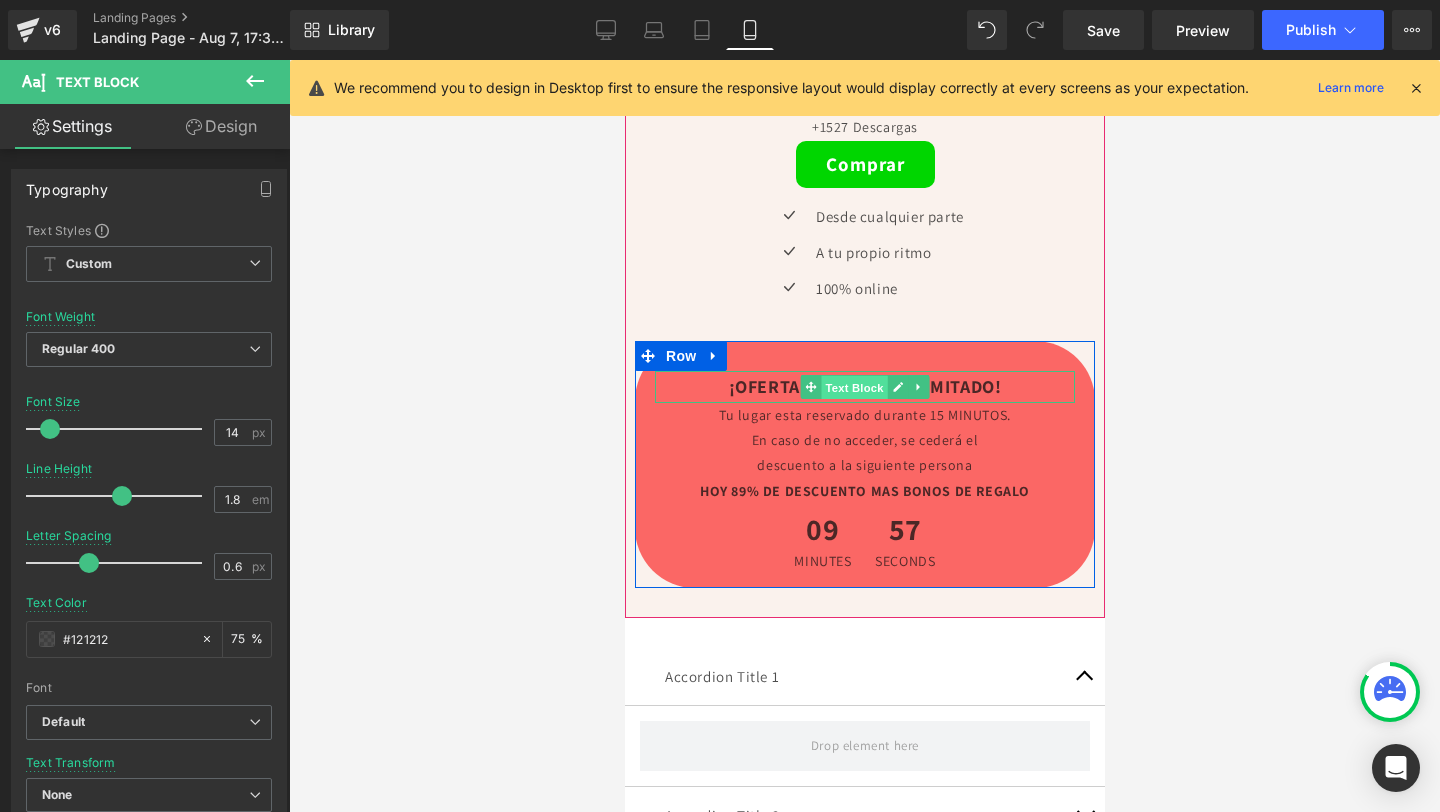 click on "Text Block" at bounding box center (853, 387) 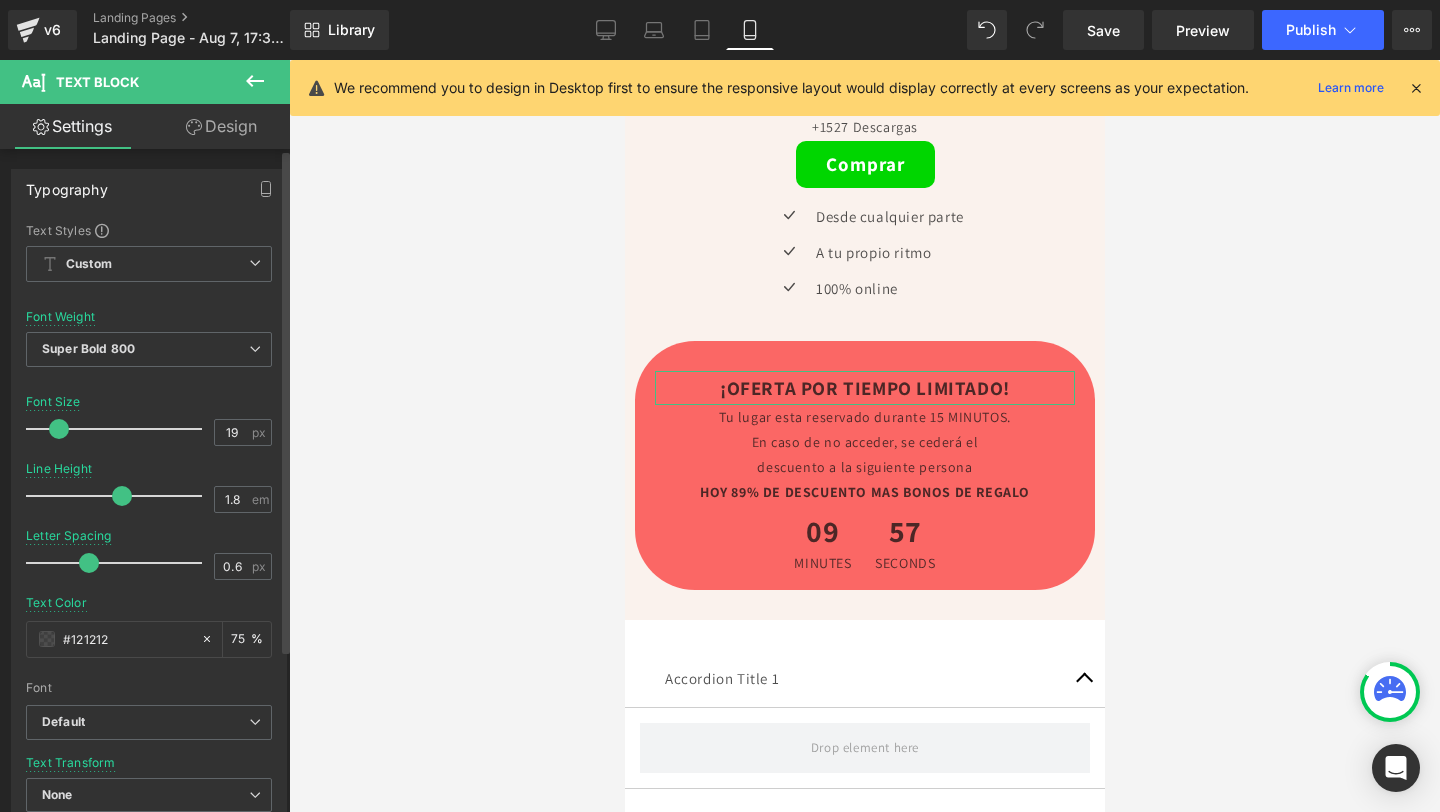 click at bounding box center [59, 429] 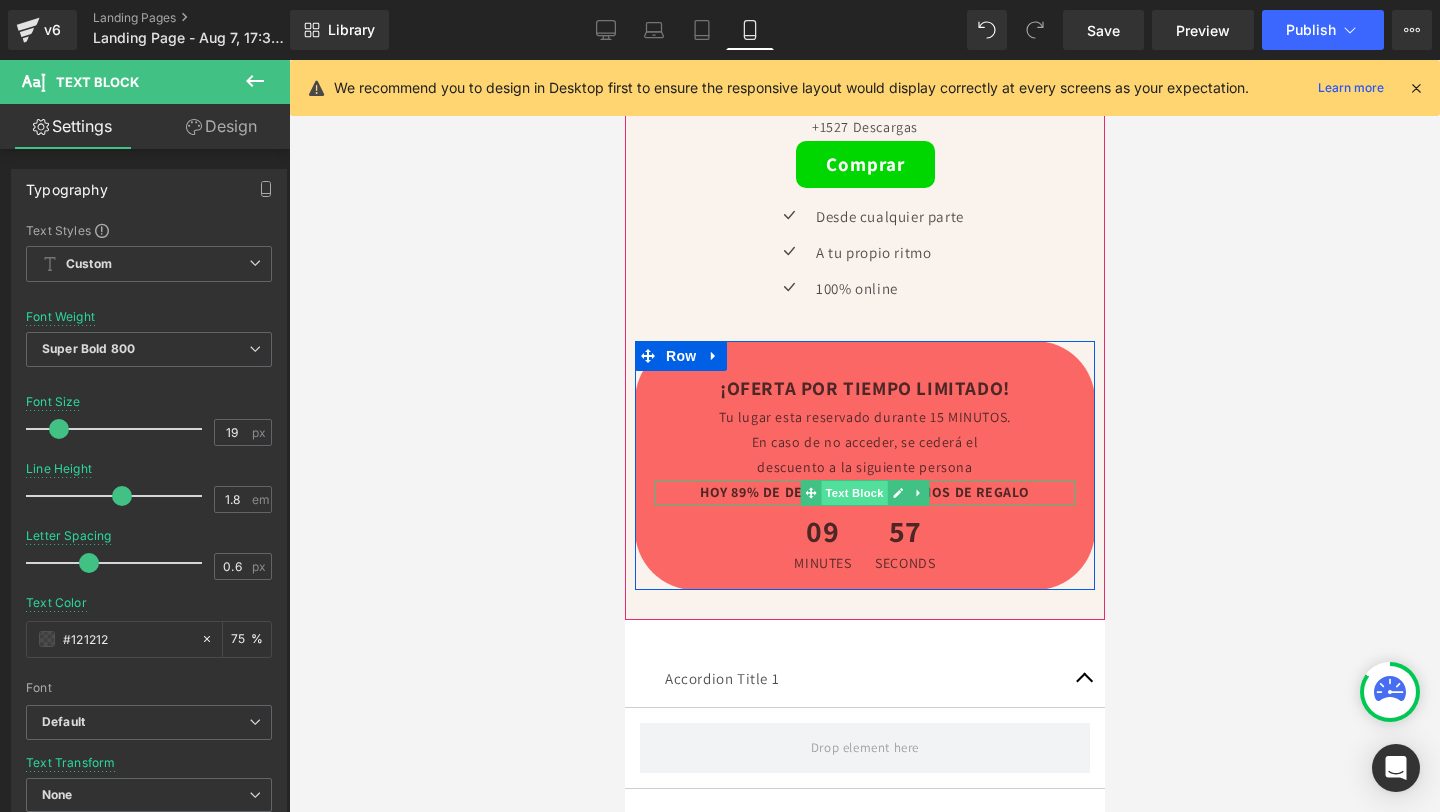 click on "Text Block" at bounding box center [853, 493] 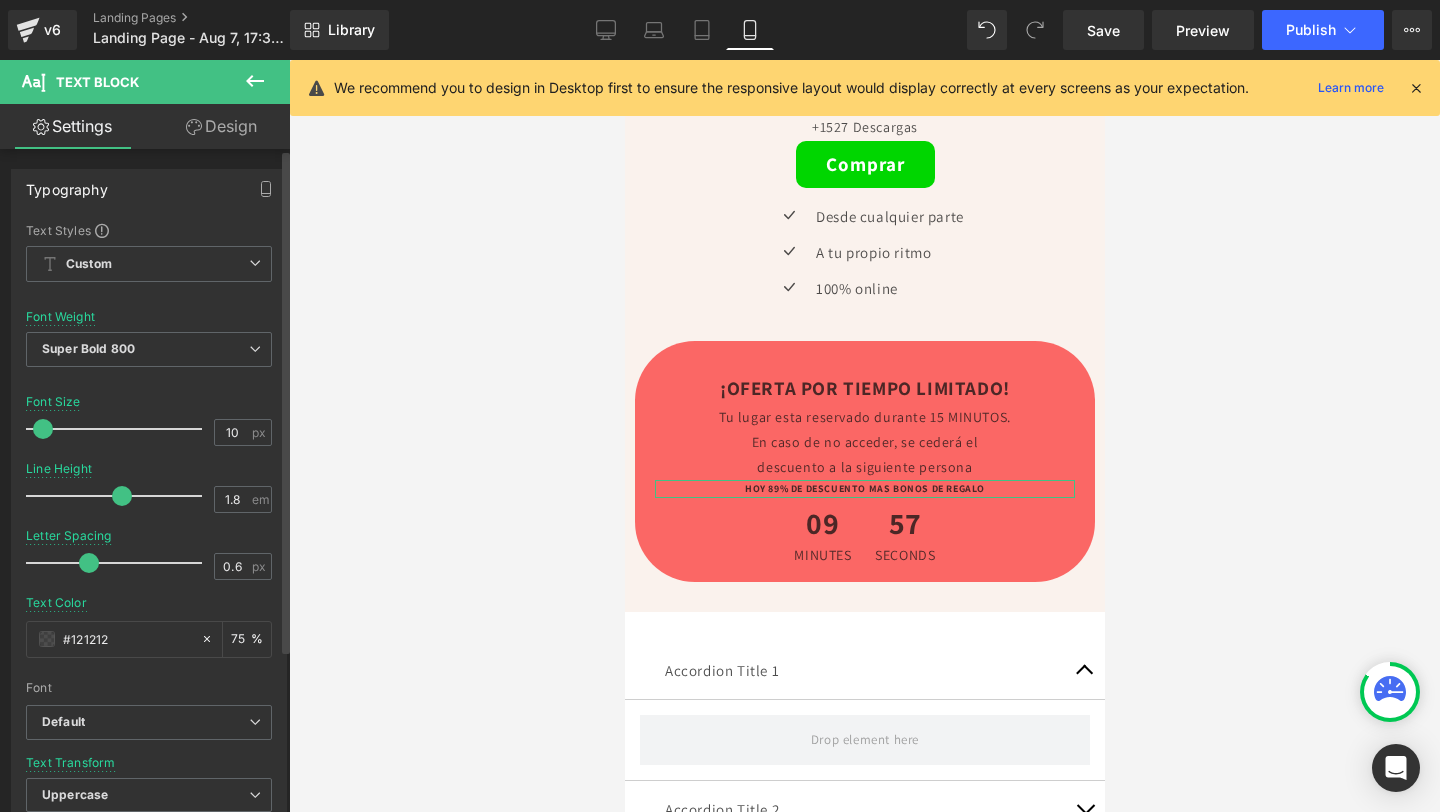 click at bounding box center (119, 429) 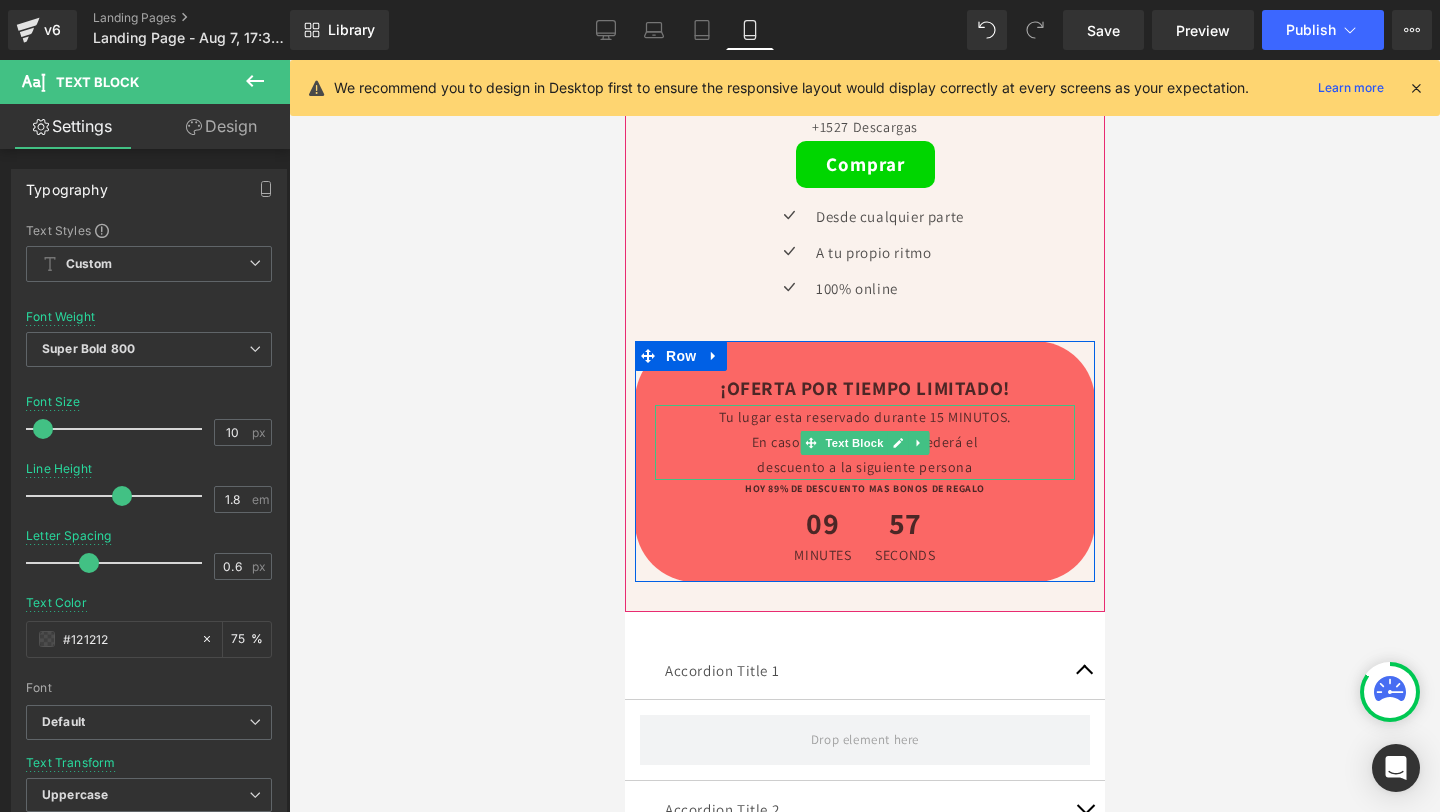 click on "descuento a la siguiente persona" at bounding box center [864, 467] 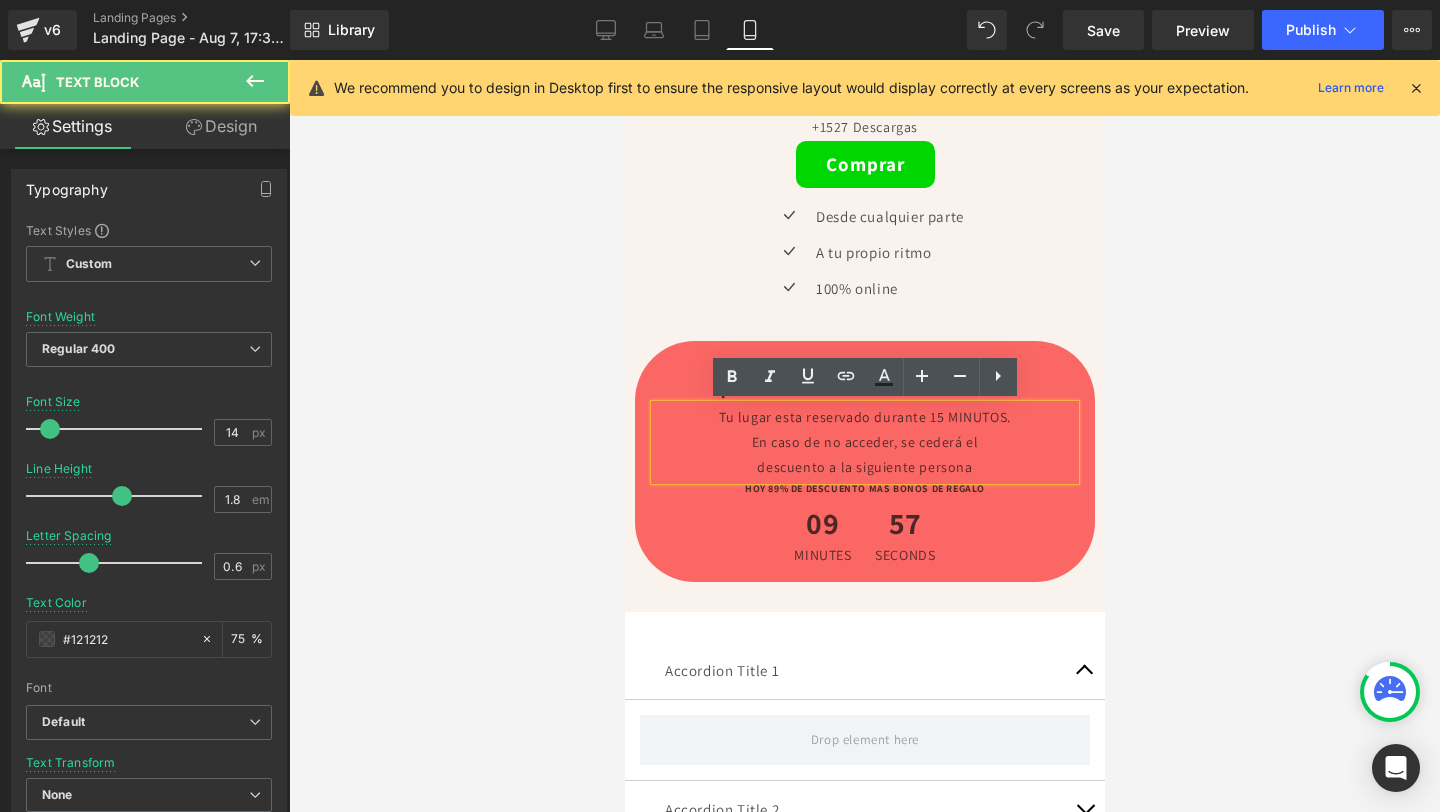 click on "En caso de no acceder, se cederá el" at bounding box center (864, 442) 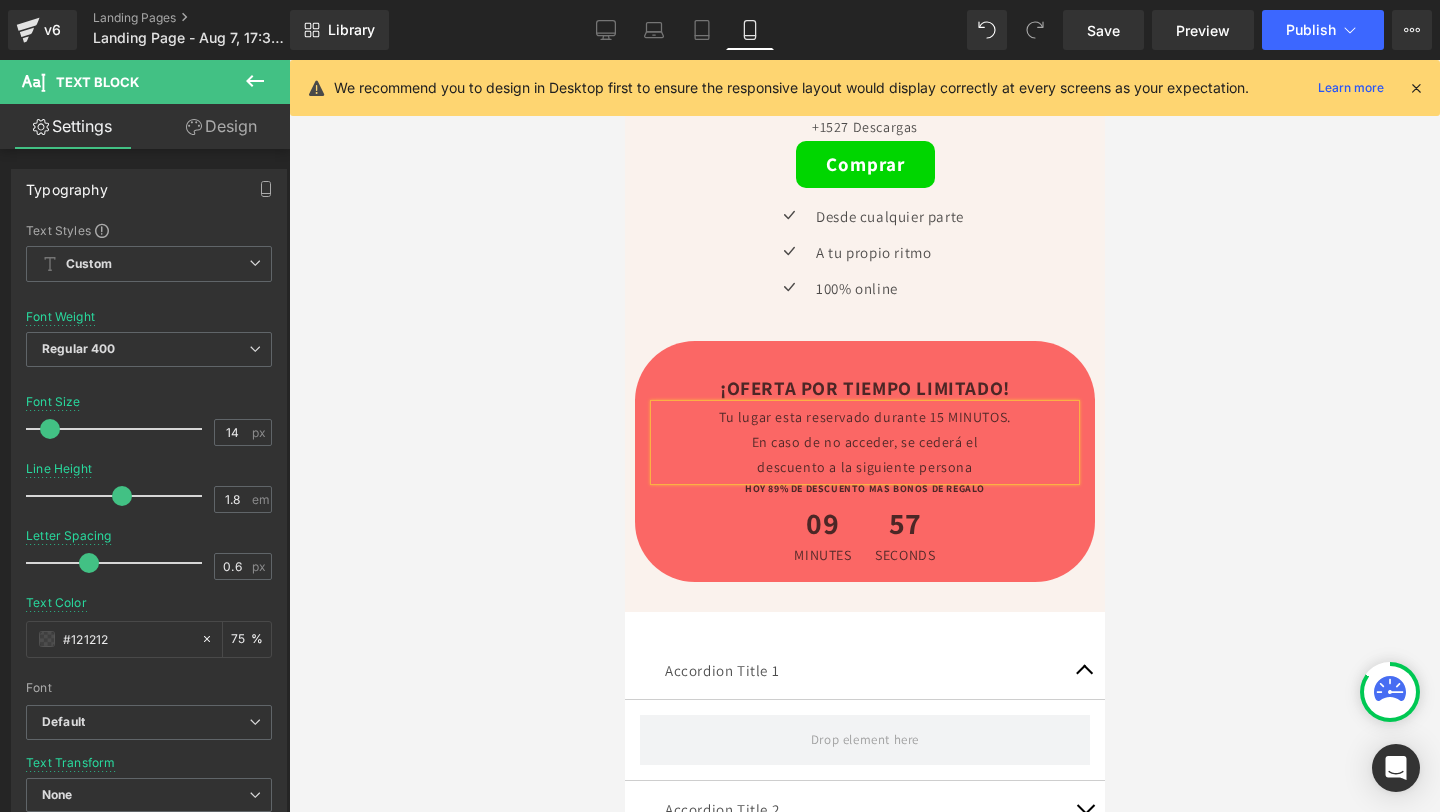 click at bounding box center [864, 436] 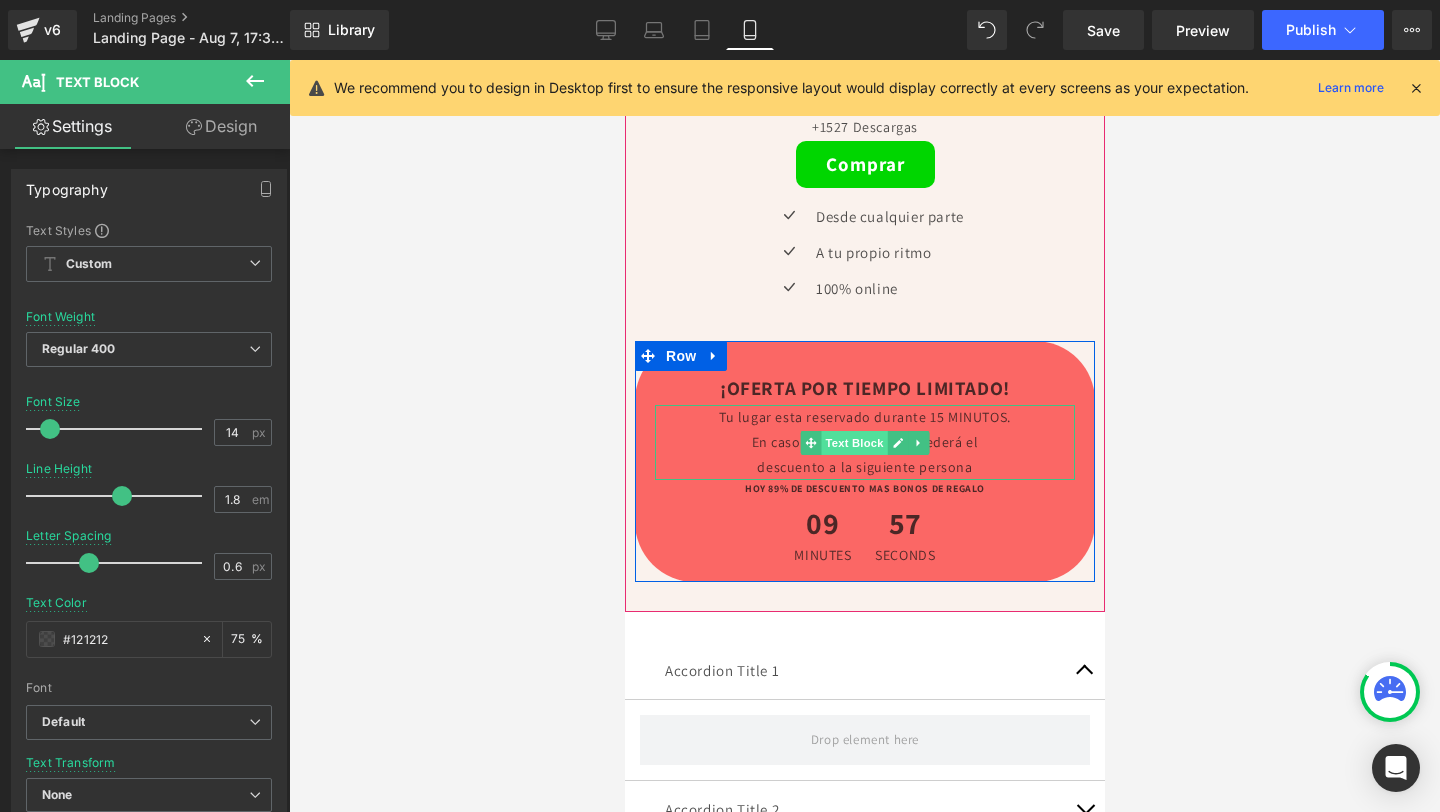 click on "Text Block" at bounding box center [853, 443] 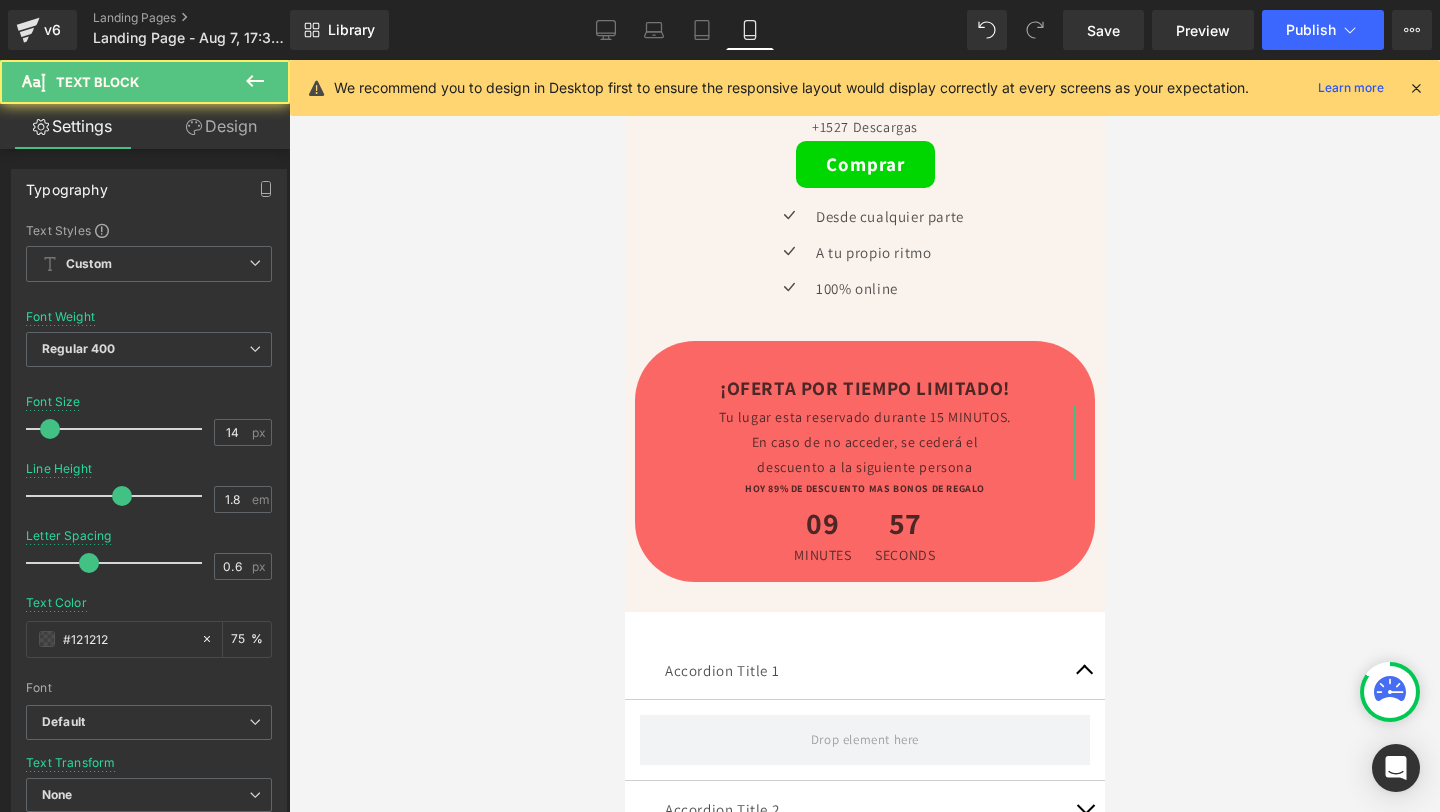 click 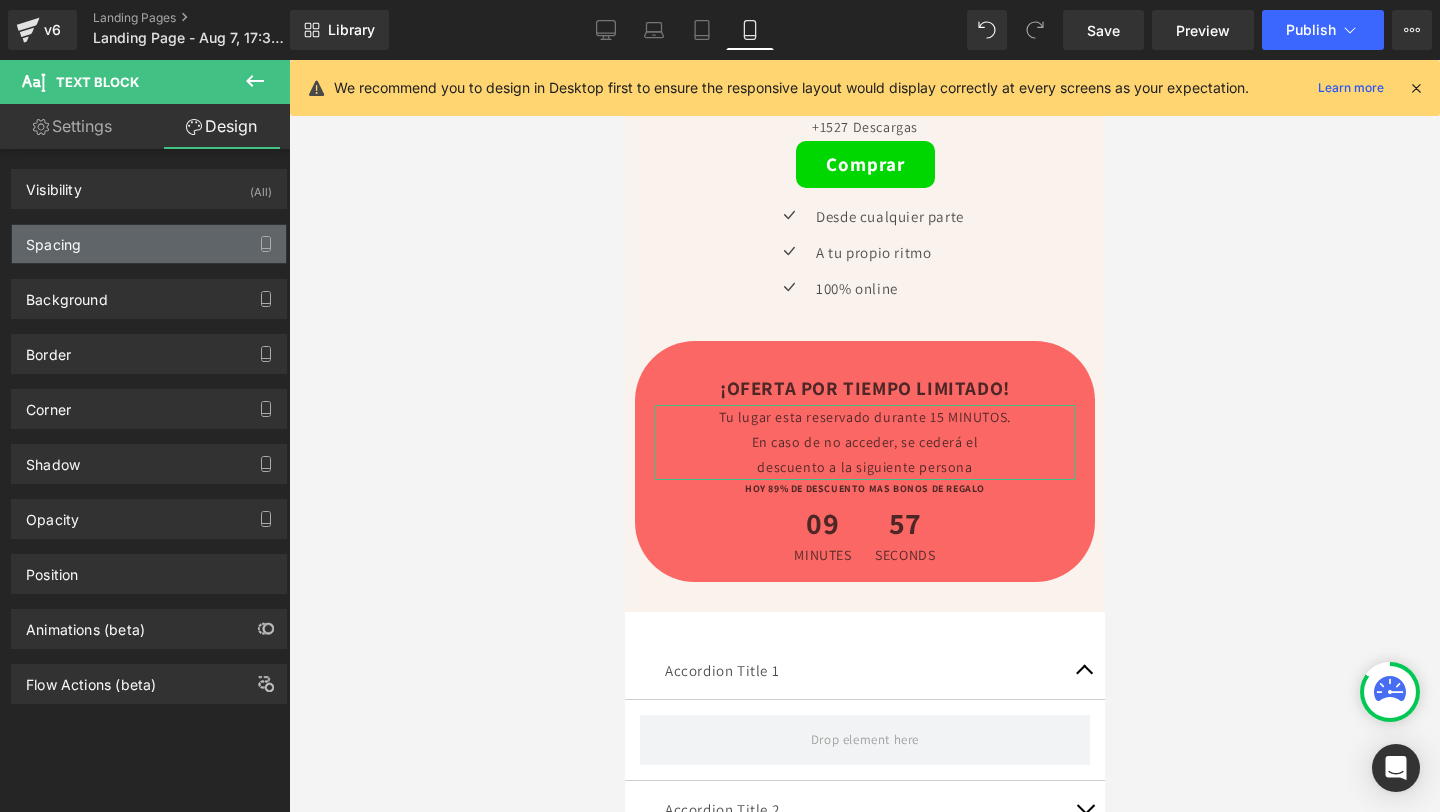 click on "Spacing" at bounding box center (149, 244) 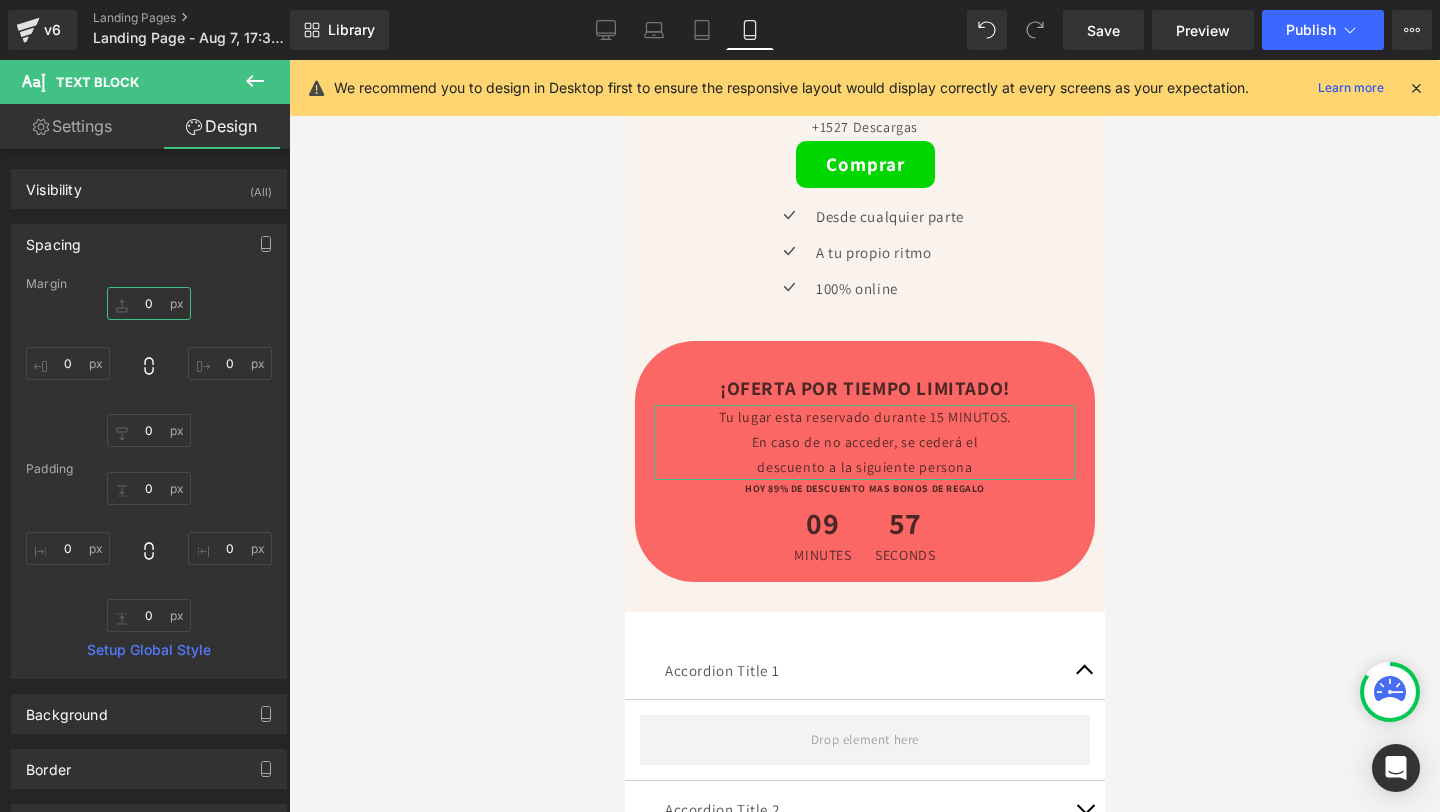 click on "0" at bounding box center [149, 303] 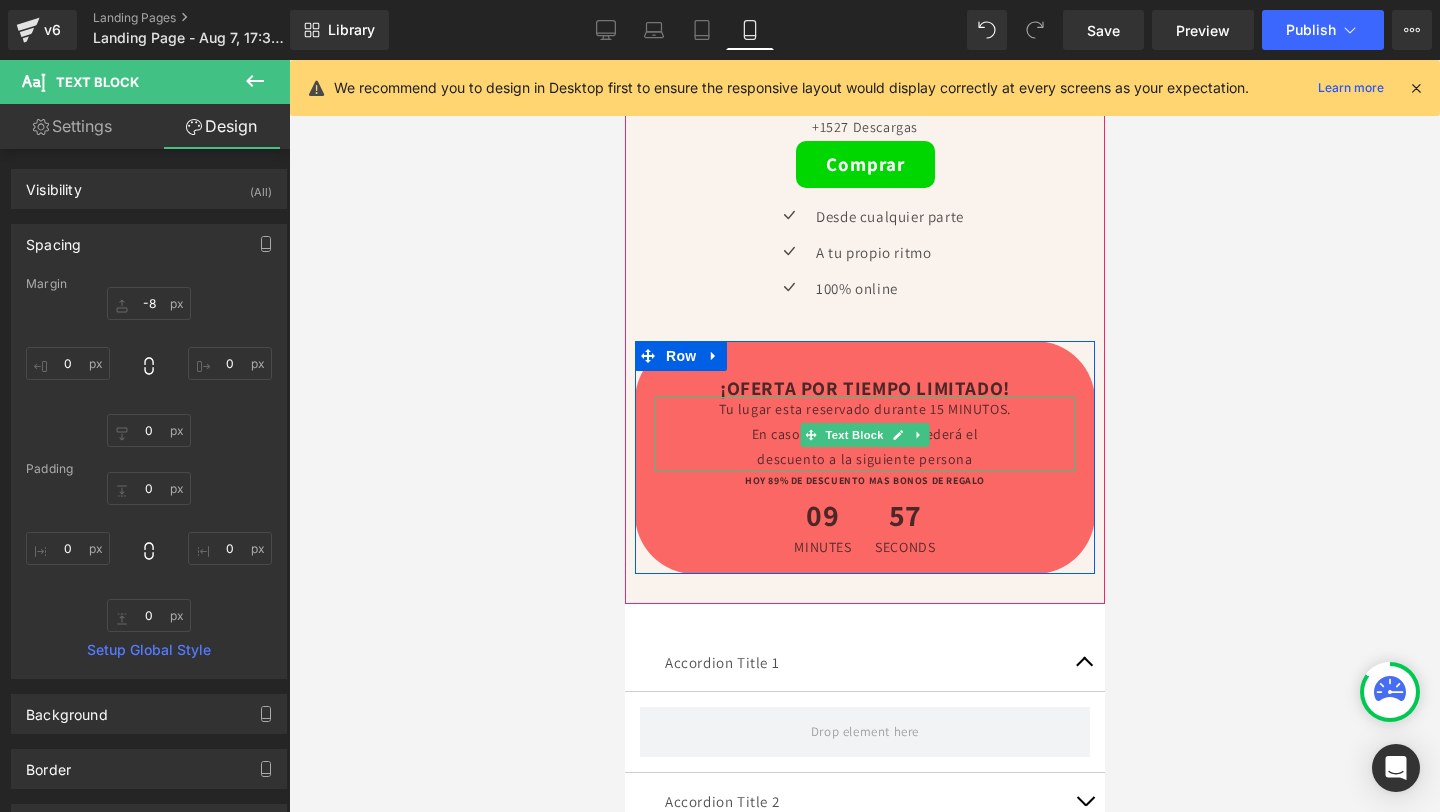 click on "descuento a la siguiente persona" at bounding box center (864, 459) 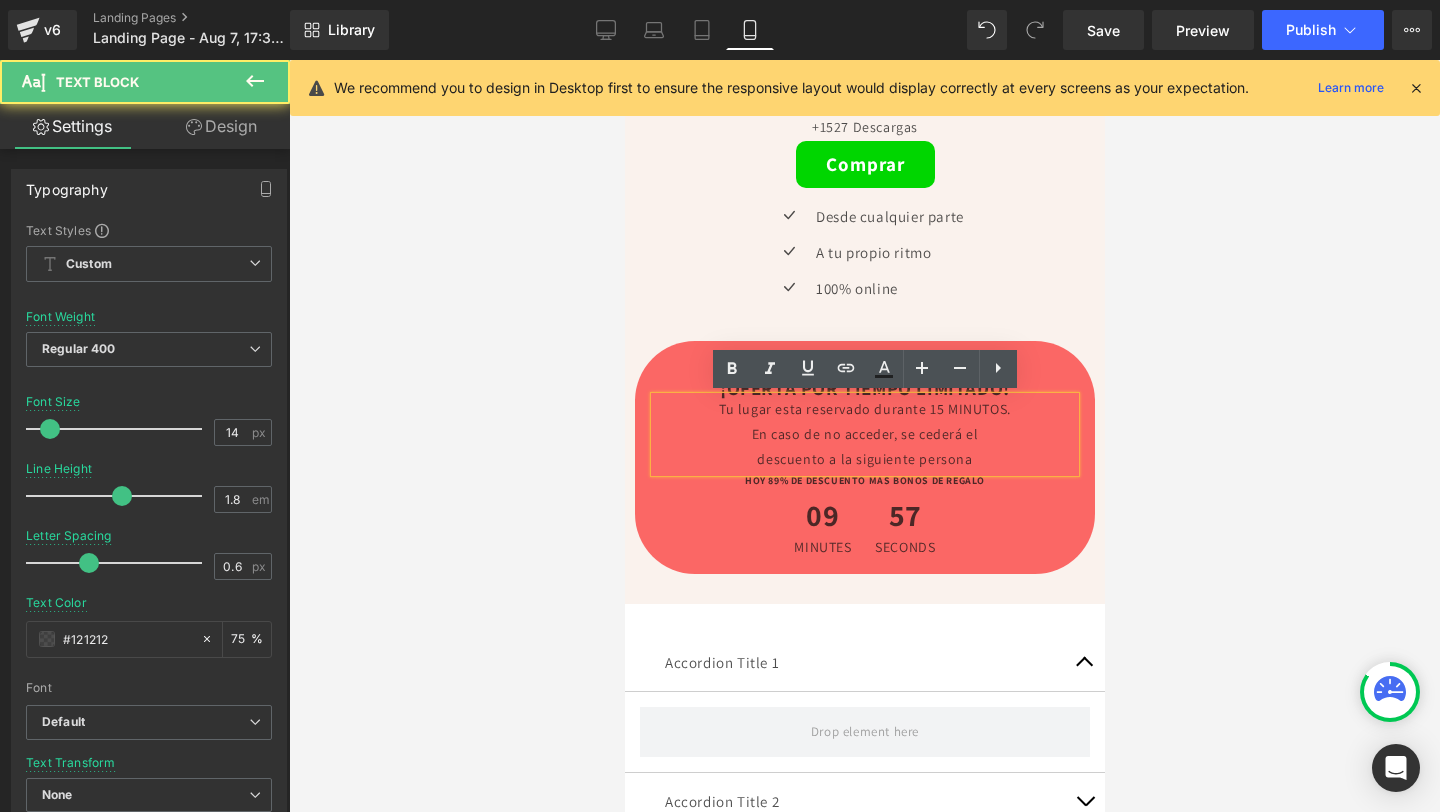 click on "¡OFERTA POR TIEMPO LIMITADO!
Text Block
Tu lugar esta reservado durante 15 MINUTOS. En caso de no acceder, se cederá el  descuento a la siguiente persona
Text Block         HOY 89% DE DESCUENTO MAS BONOS DE REGALO Text Block
09 Minutes
57 Seconds
Countdown Timer
Row" at bounding box center [864, 458] 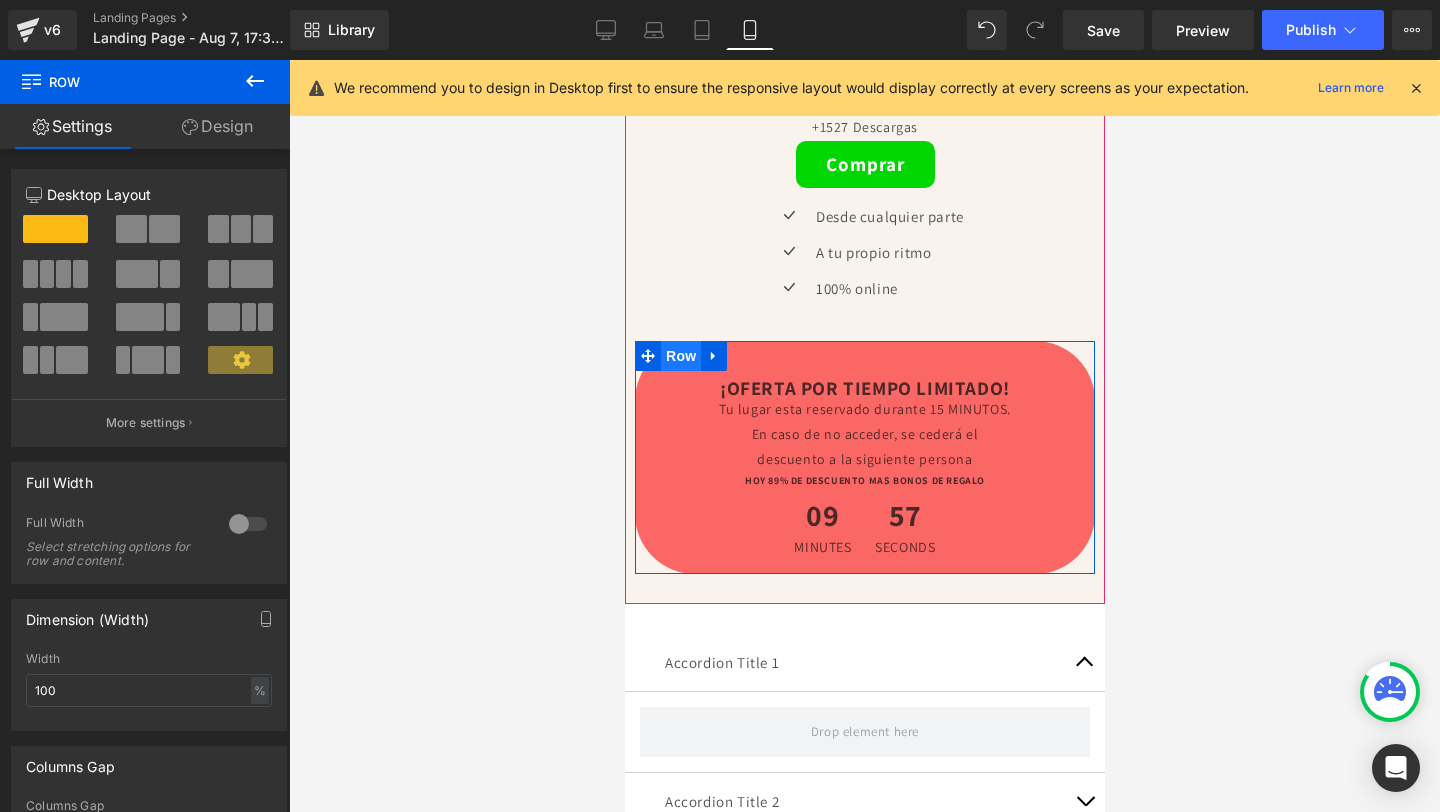 click on "Row" at bounding box center (680, 356) 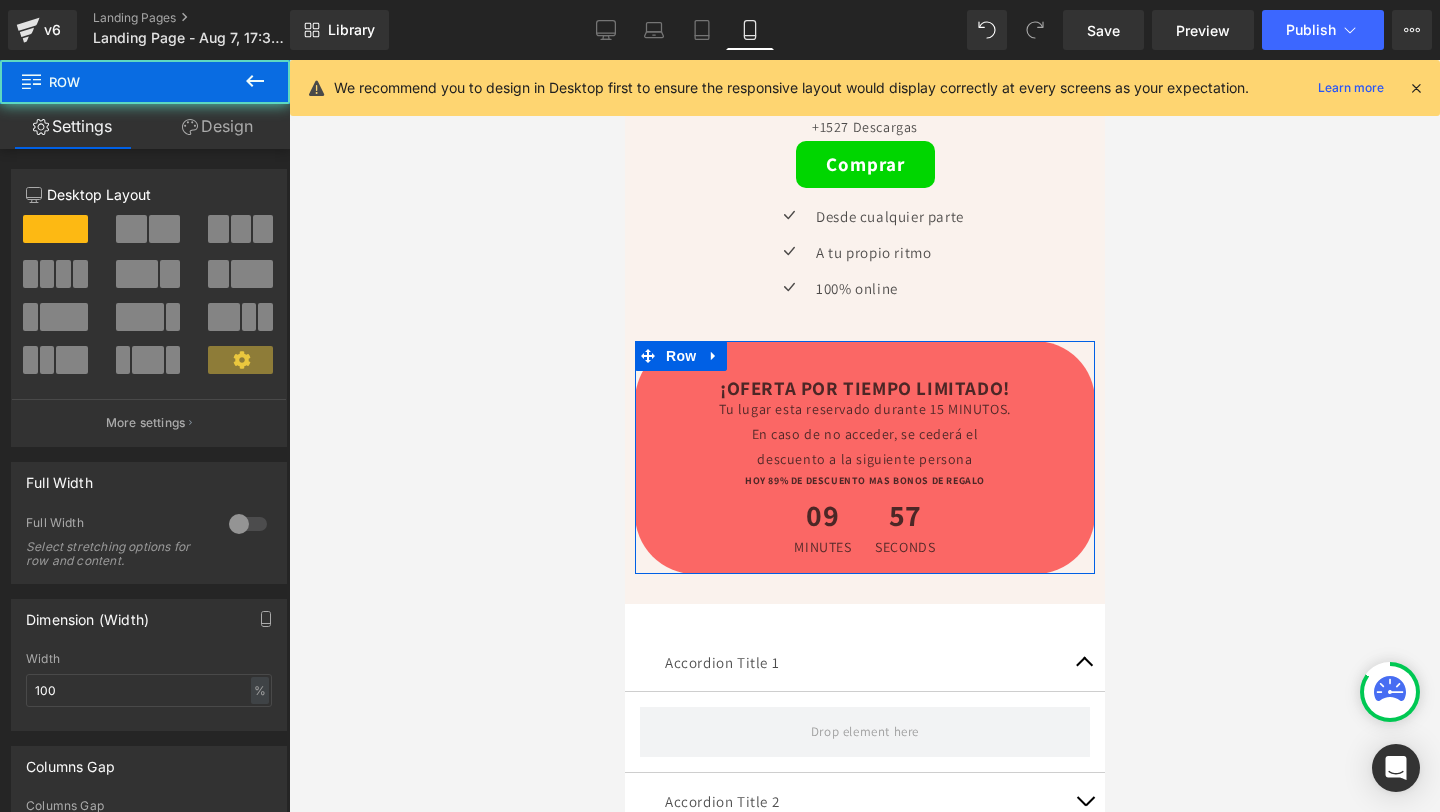 click on "Design" at bounding box center [217, 126] 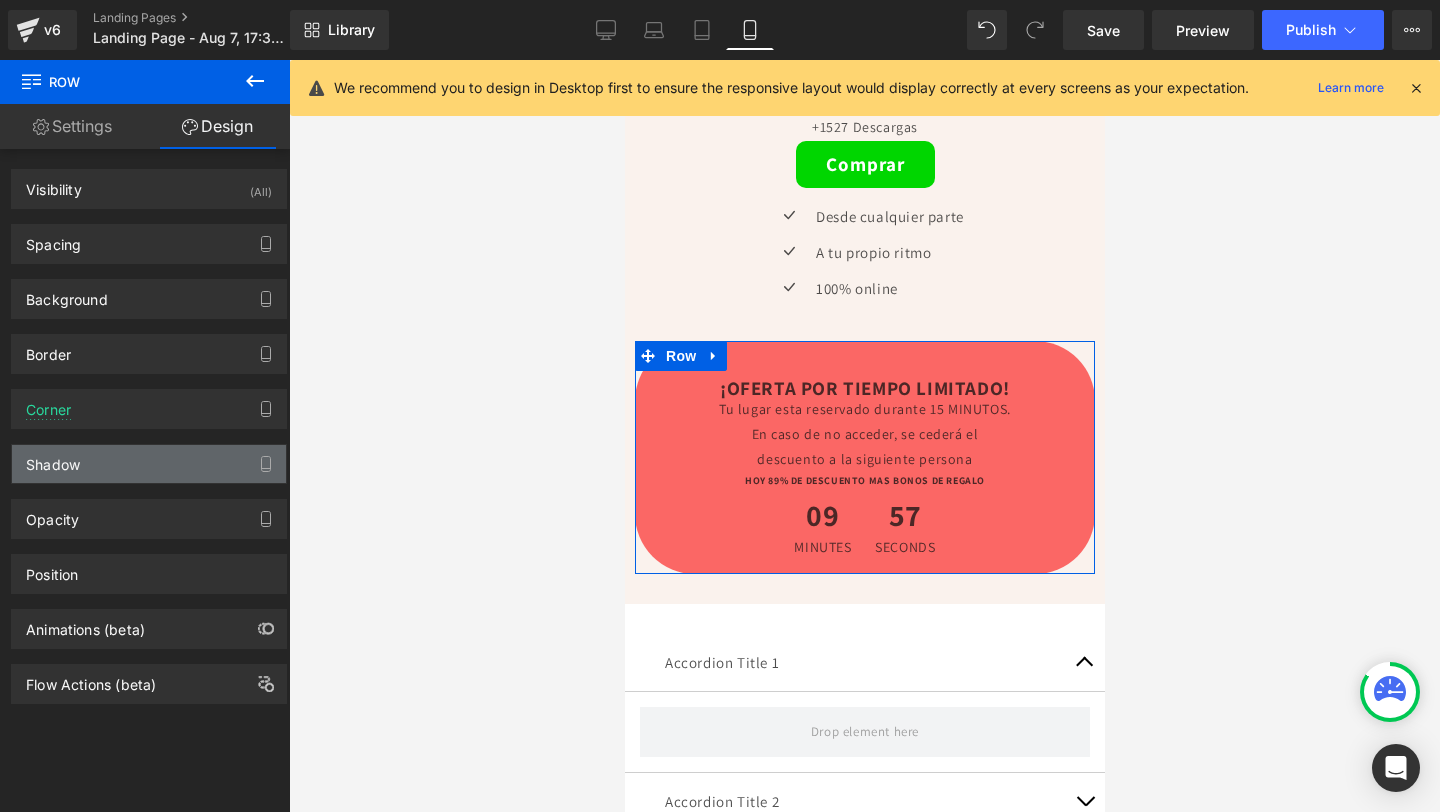 click on "Shadow" at bounding box center [149, 464] 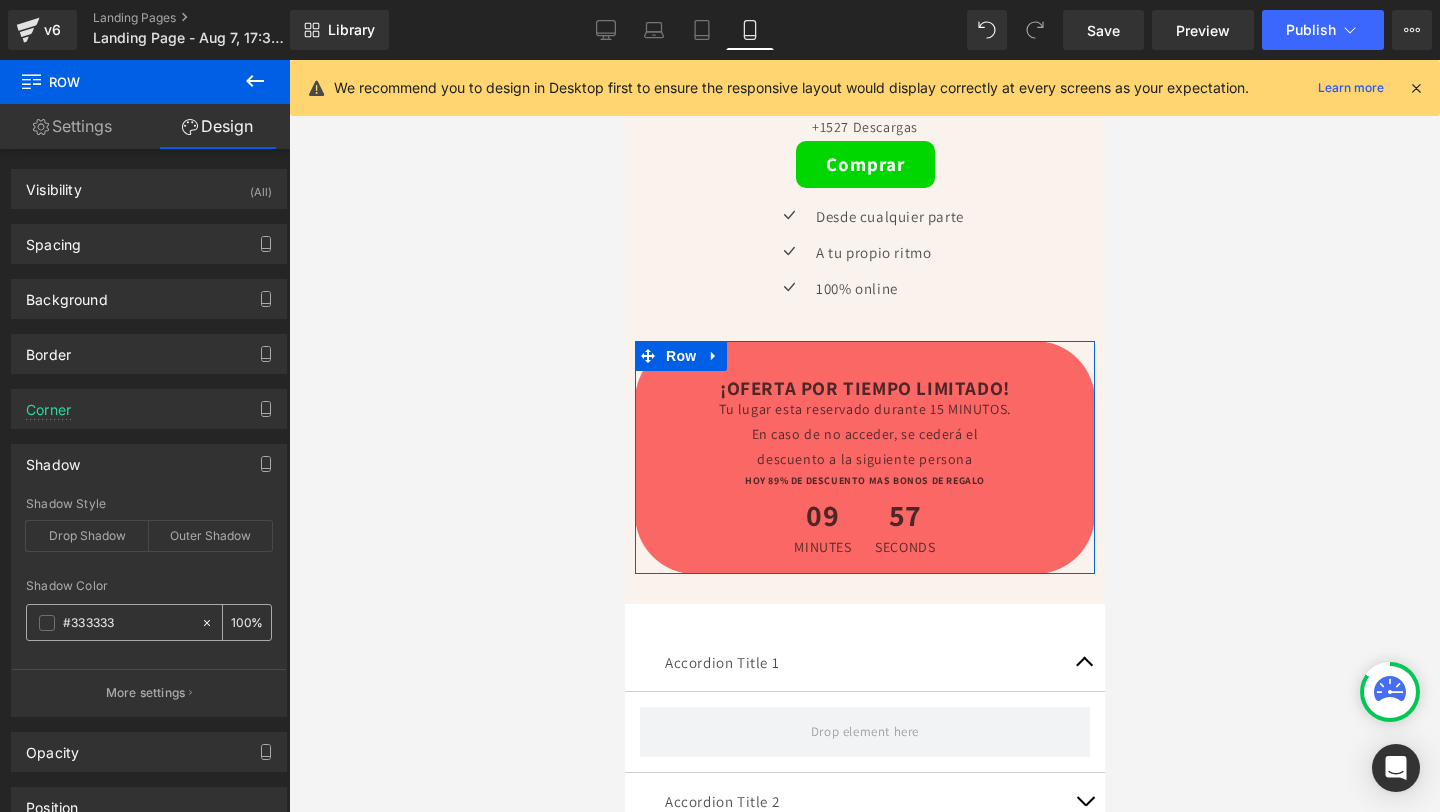click at bounding box center (47, 623) 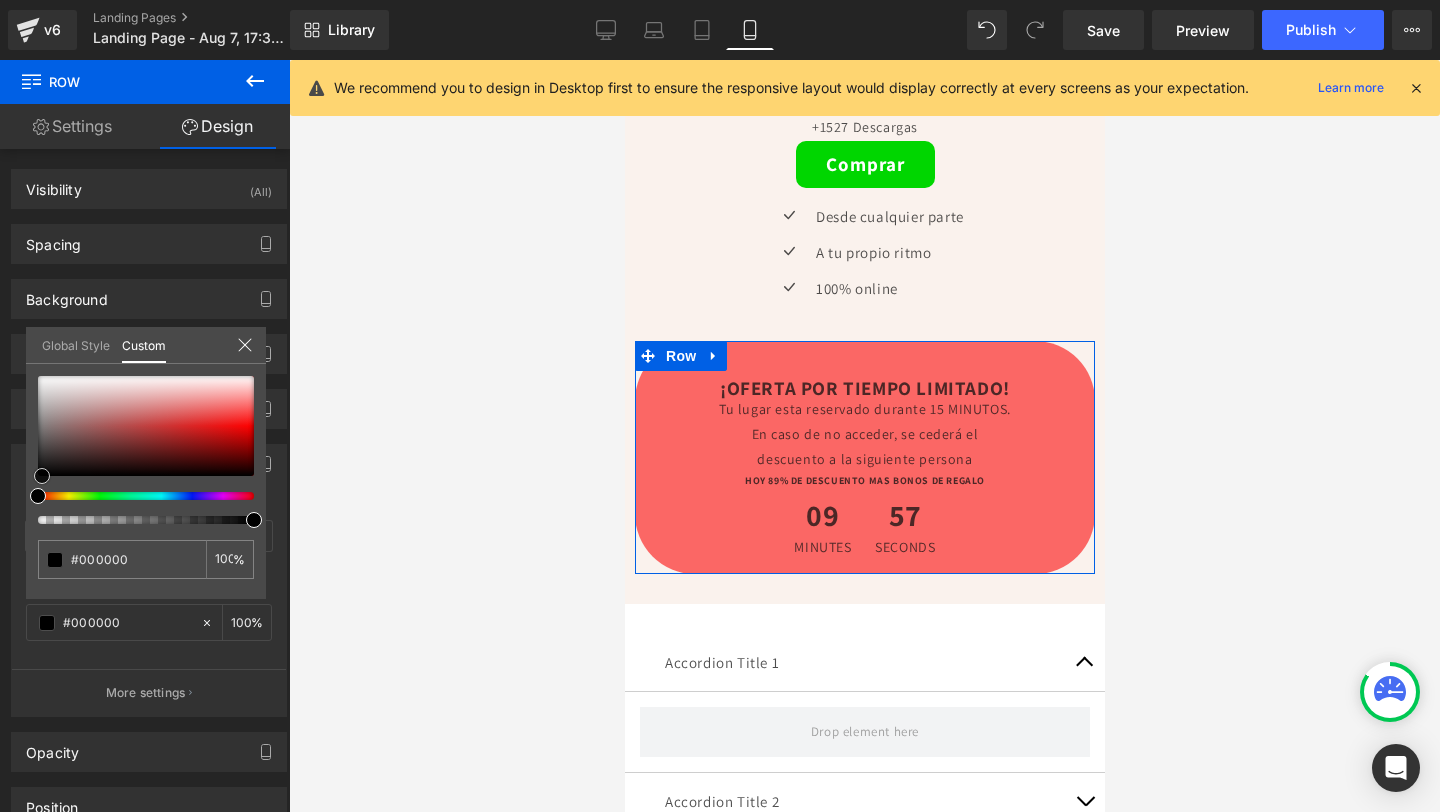 drag, startPoint x: 37, startPoint y: 458, endPoint x: 41, endPoint y: 480, distance: 22.36068 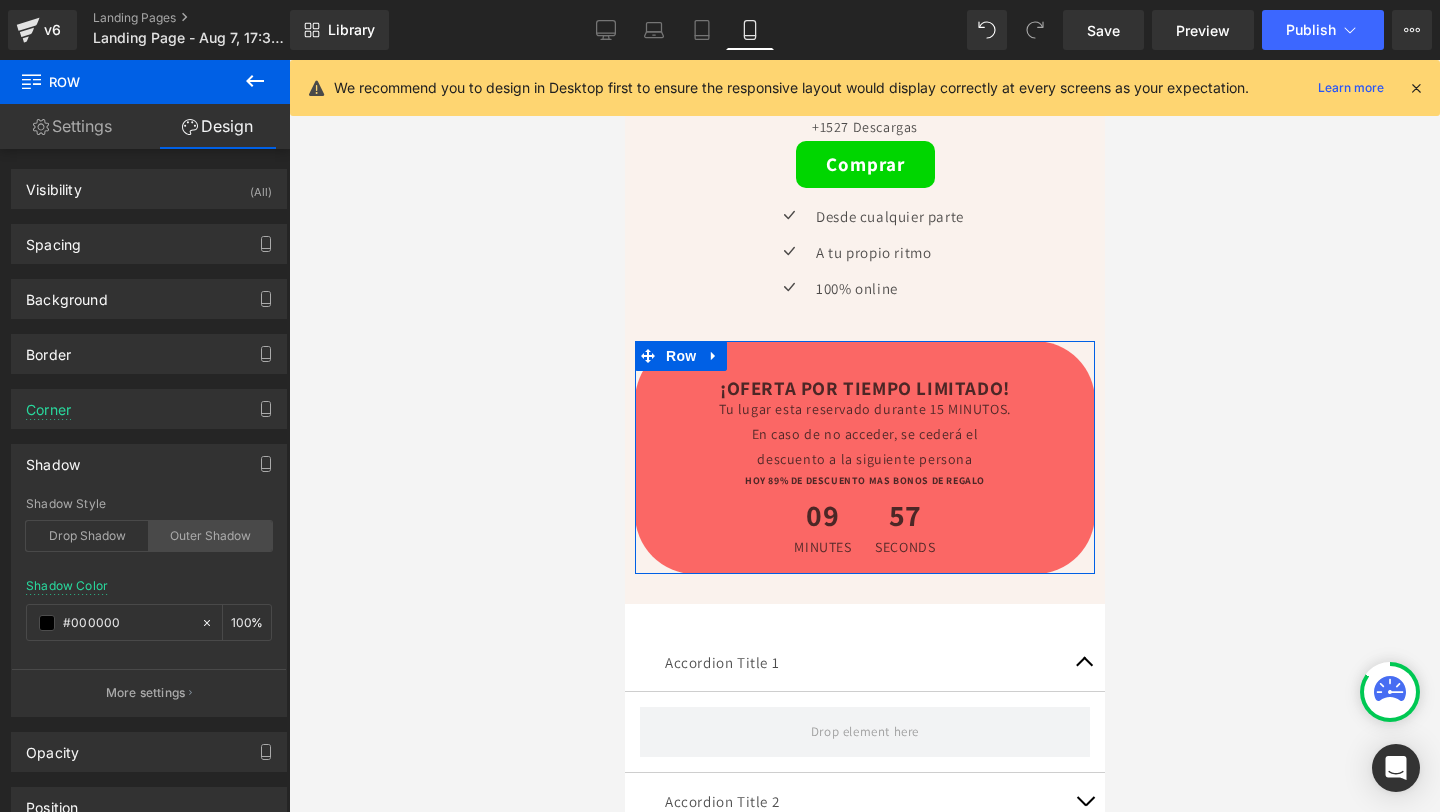 click on "Outer Shadow" at bounding box center (210, 536) 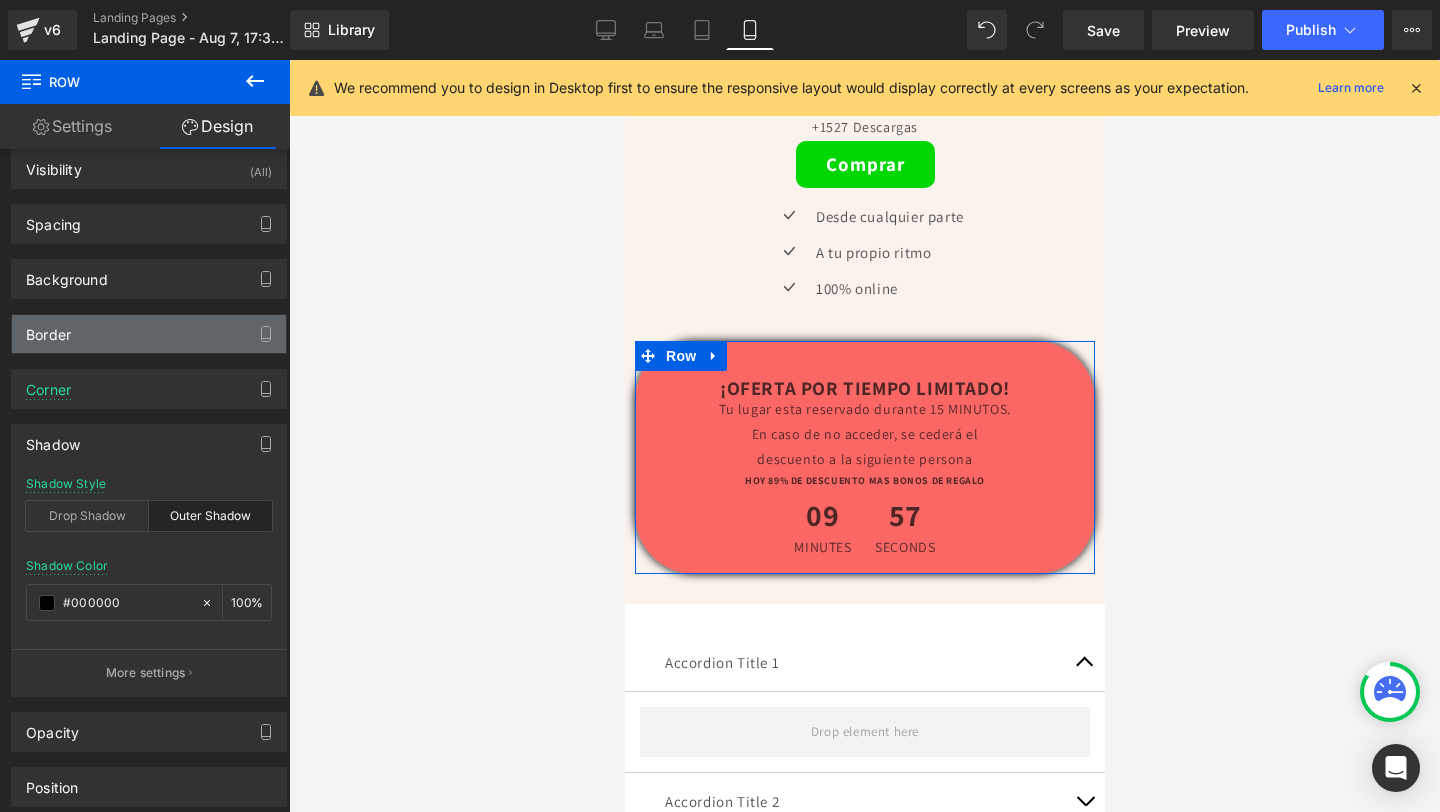 scroll, scrollTop: 23, scrollLeft: 0, axis: vertical 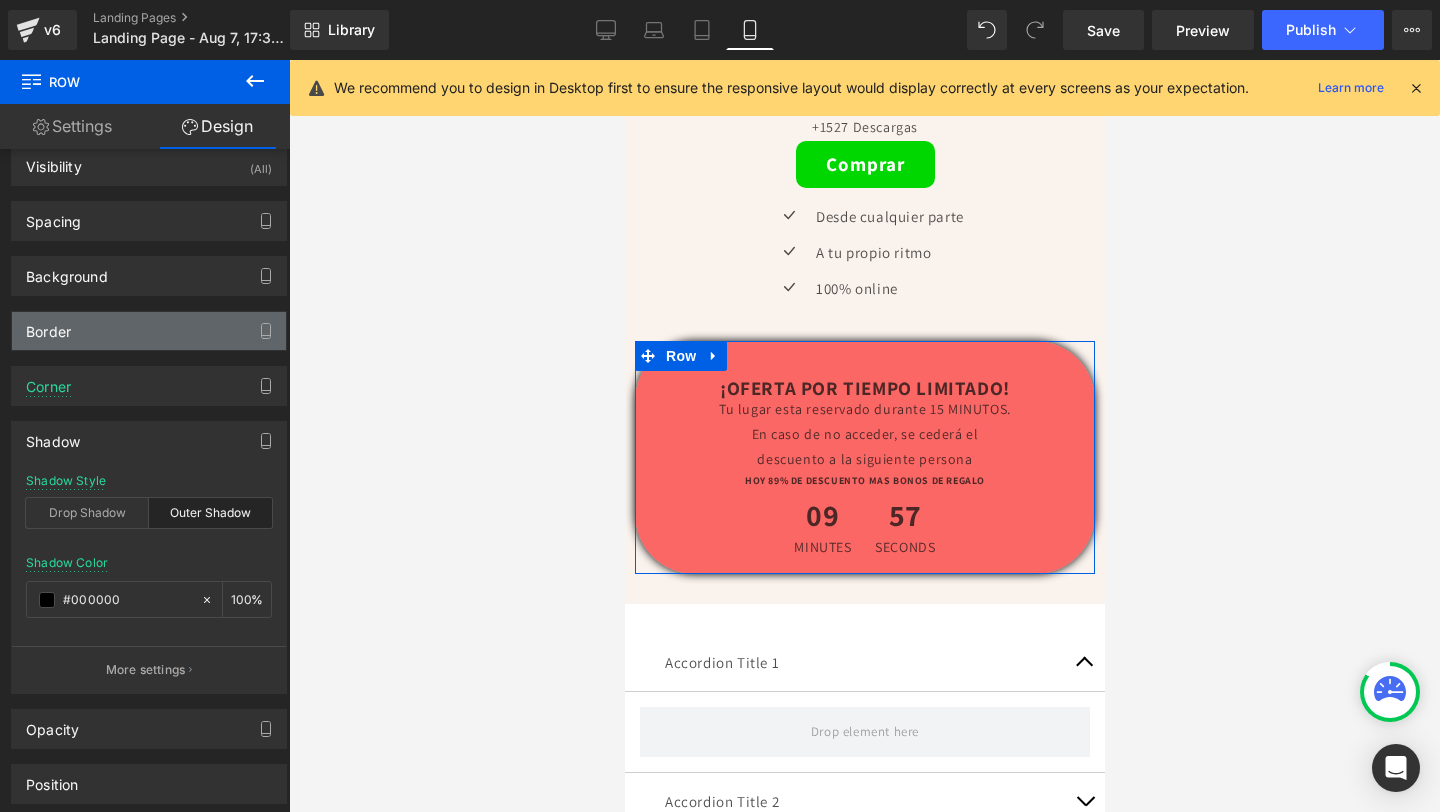 click on "Corner
Corner Style Custom
Custom
Setup Global Style
Custom
Setup Global Style
Radius (px)
60px 60
60px 60
60px 60
60px 60" at bounding box center (149, 378) 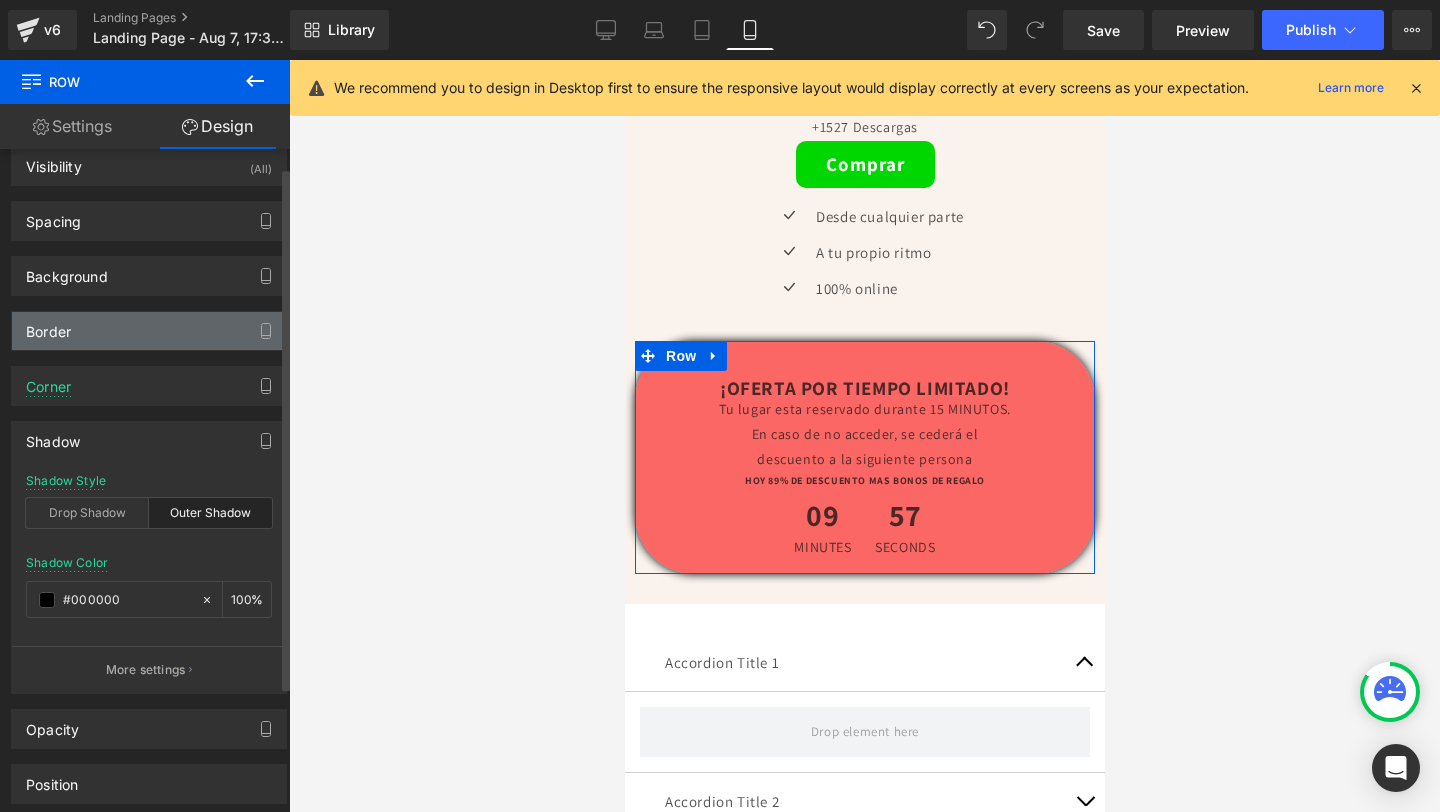 click on "Border" at bounding box center [149, 331] 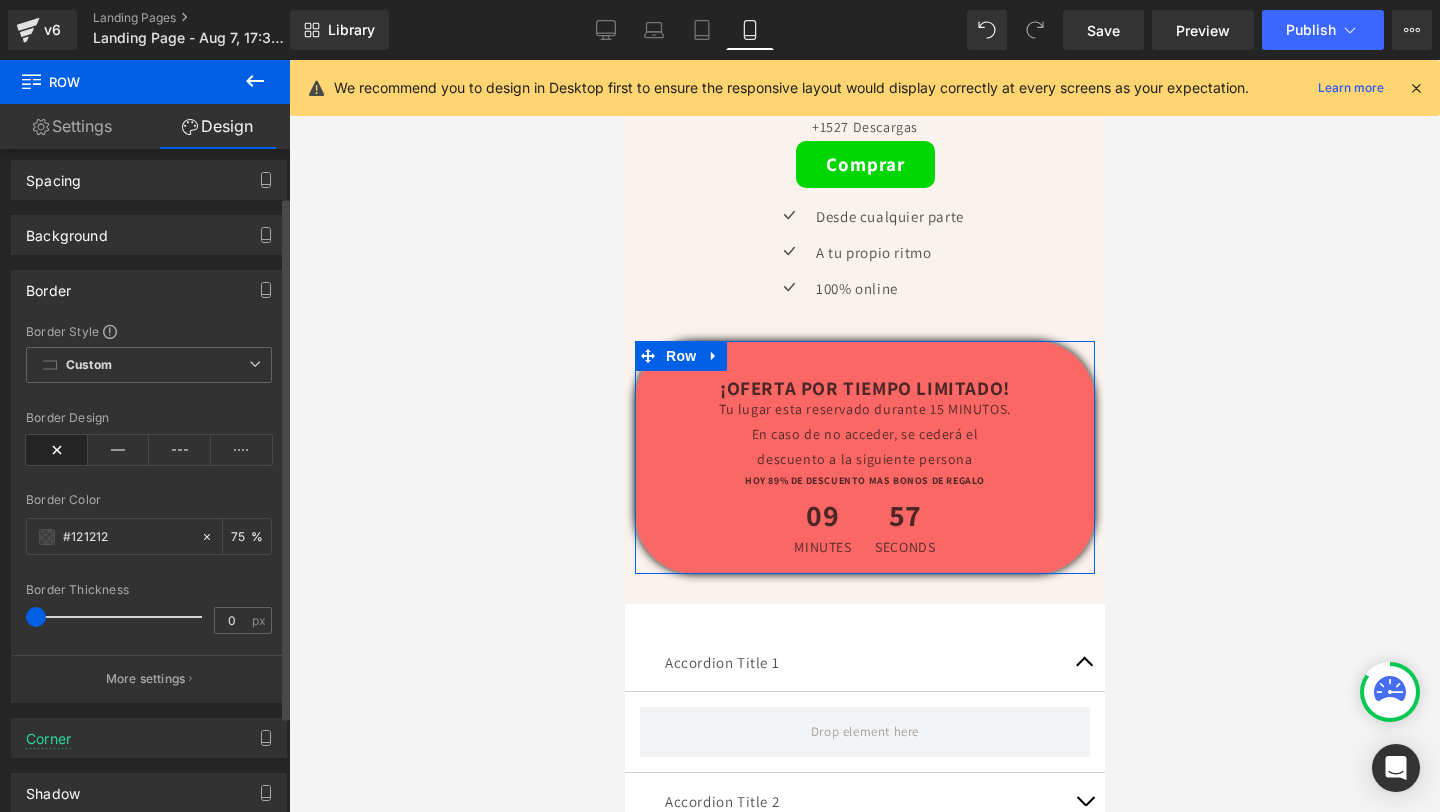 scroll, scrollTop: 70, scrollLeft: 0, axis: vertical 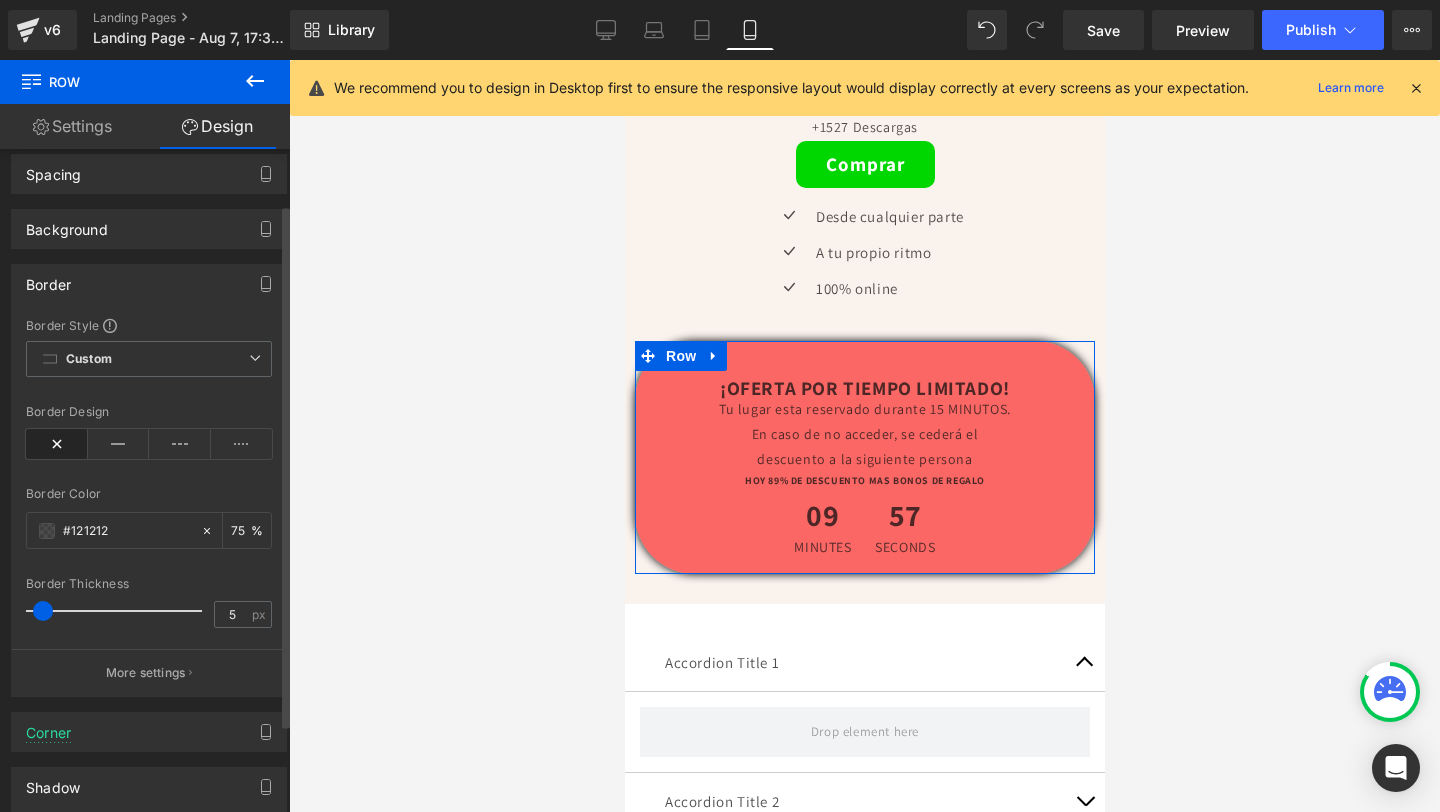 click at bounding box center (43, 611) 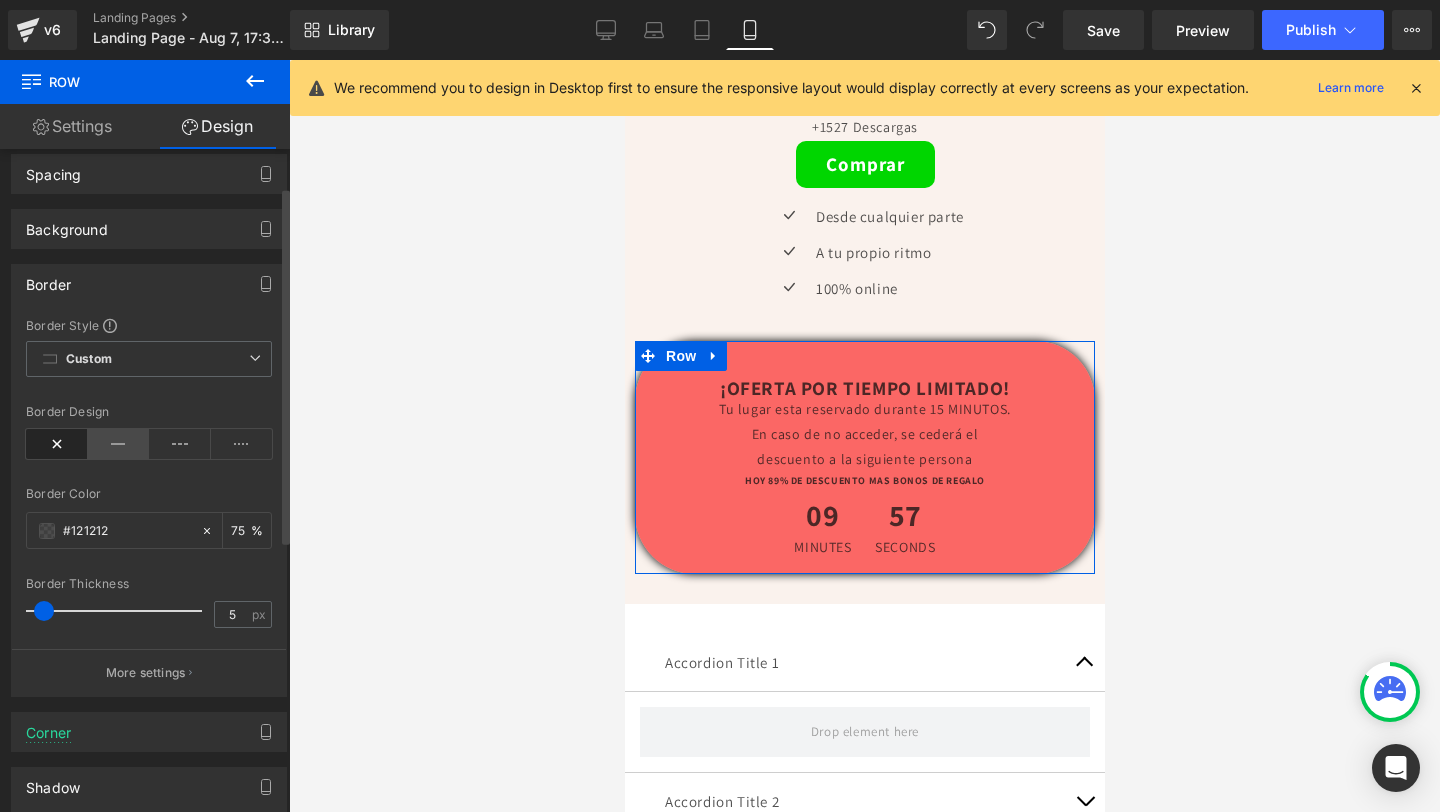 click at bounding box center [119, 444] 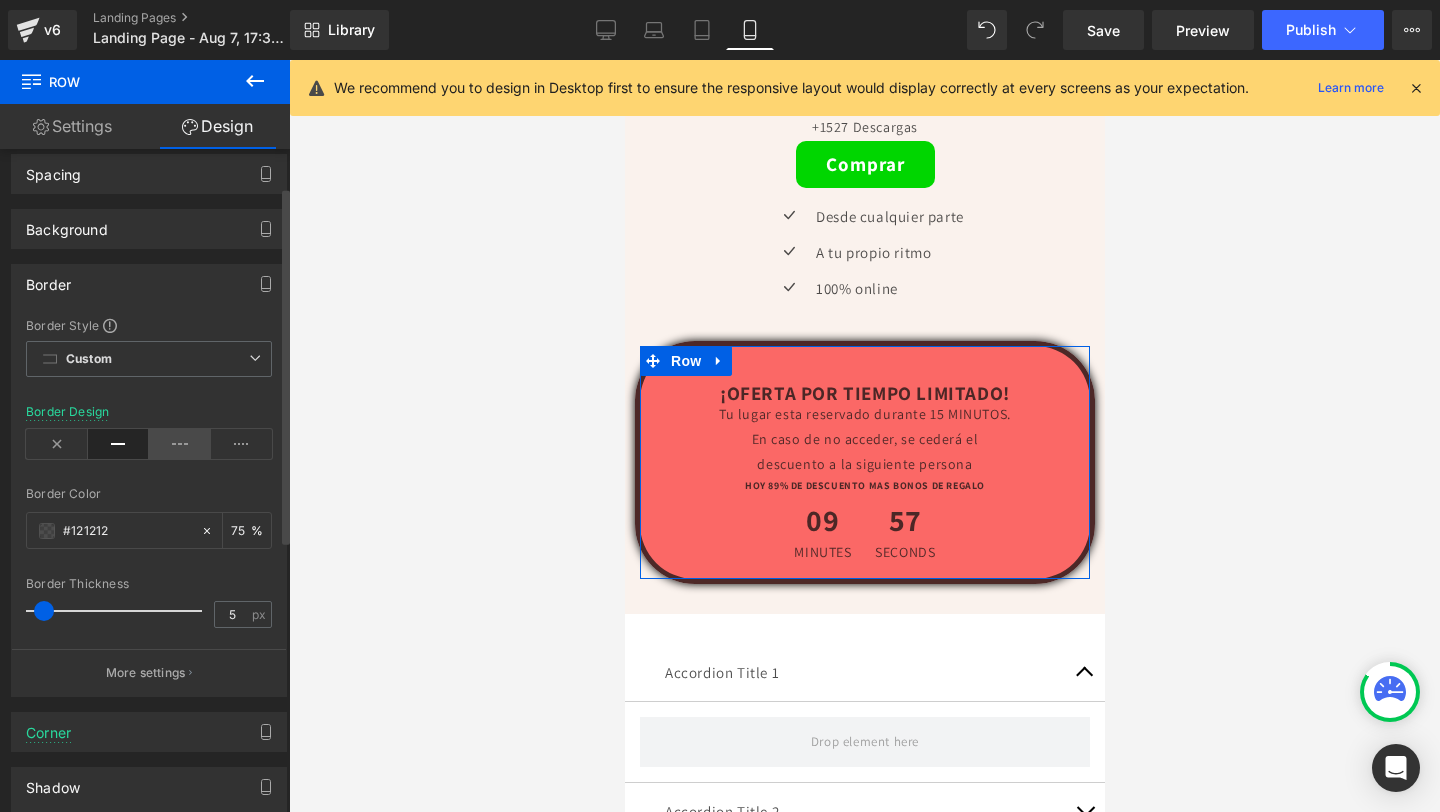 click at bounding box center [180, 444] 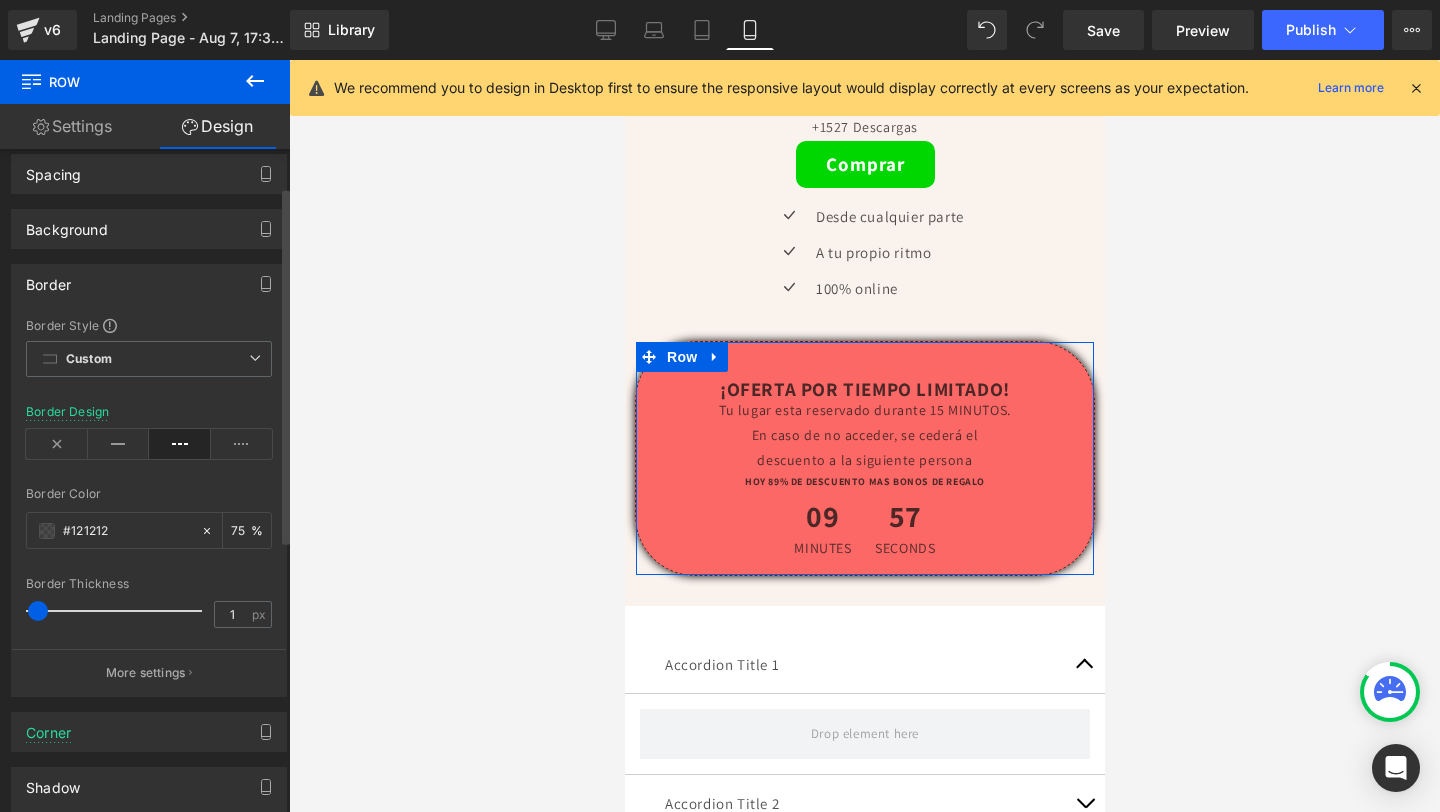 click at bounding box center (38, 611) 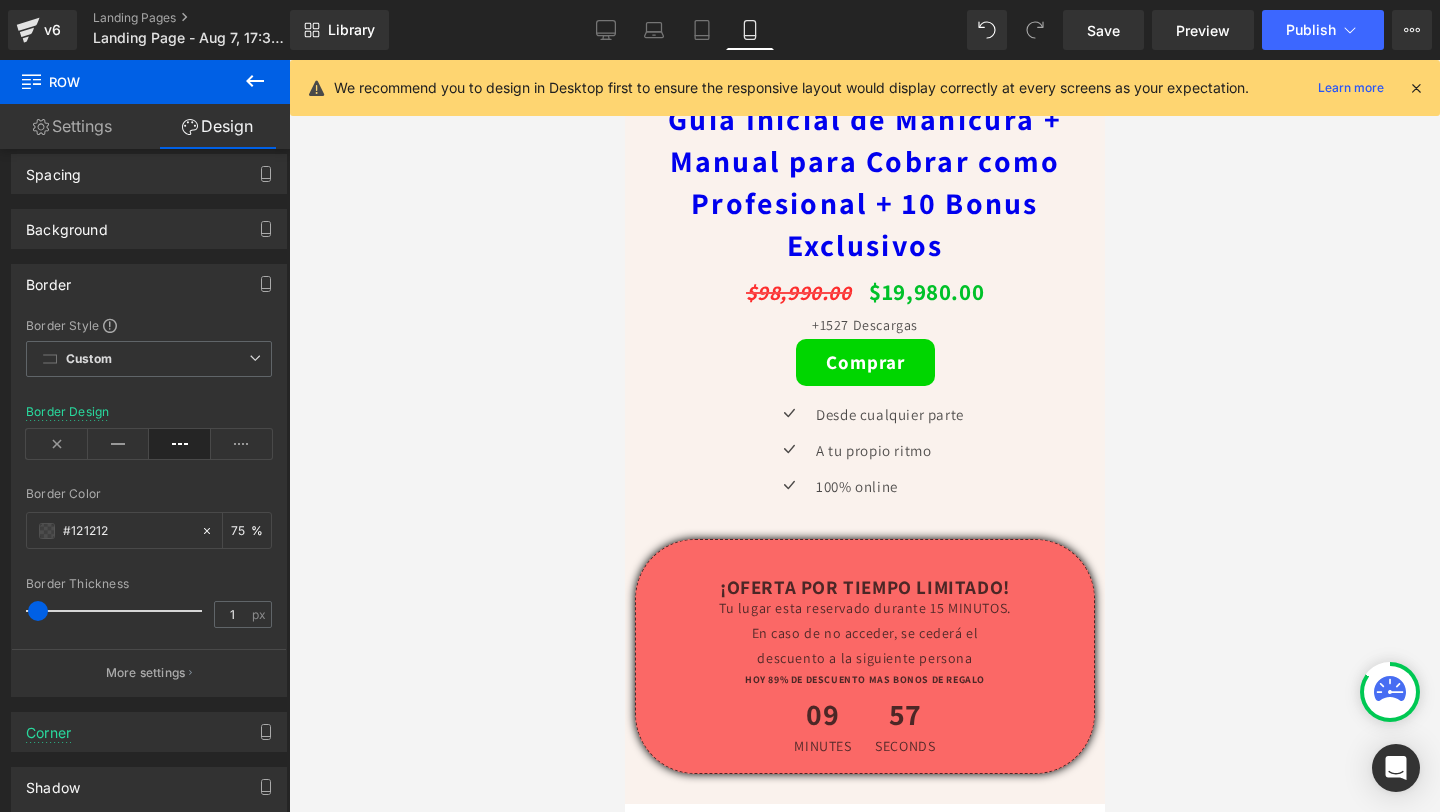 scroll, scrollTop: 5859, scrollLeft: 0, axis: vertical 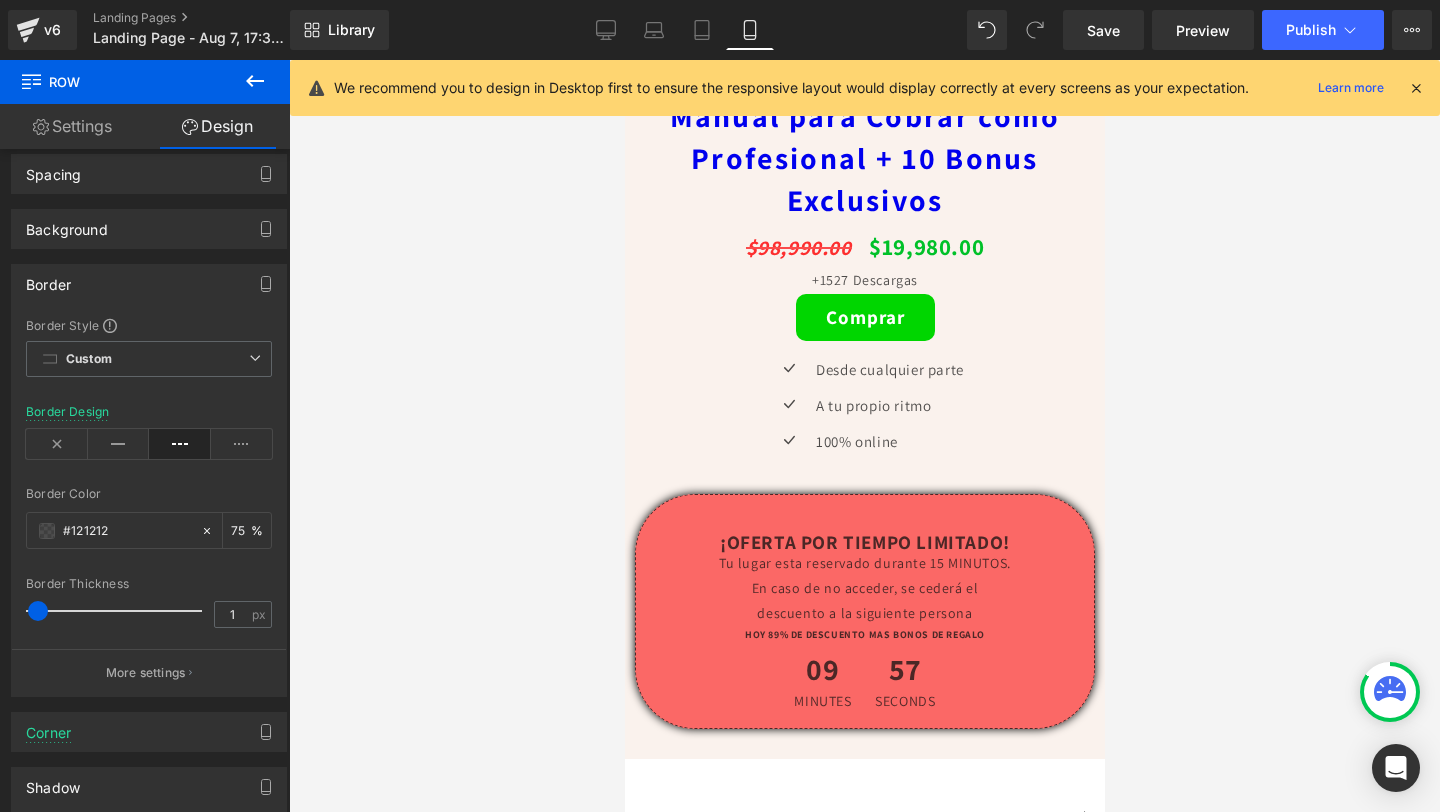 click on "Image         Row         Image         Row         Image         Row         Image         Row         Image         Row         Image         Image         Image         Row
Sale Off
(P) Image
Guía Inicial de Manicura + Manual para Cobrar como Profesional + 10 Bonus Exclusivos
(P) Title
$98,990.00
$19,980.00
(P) Price
+1527 Descargas
Text Block
Comprar
(P) Cart Button
Icon" at bounding box center (864, -2188) 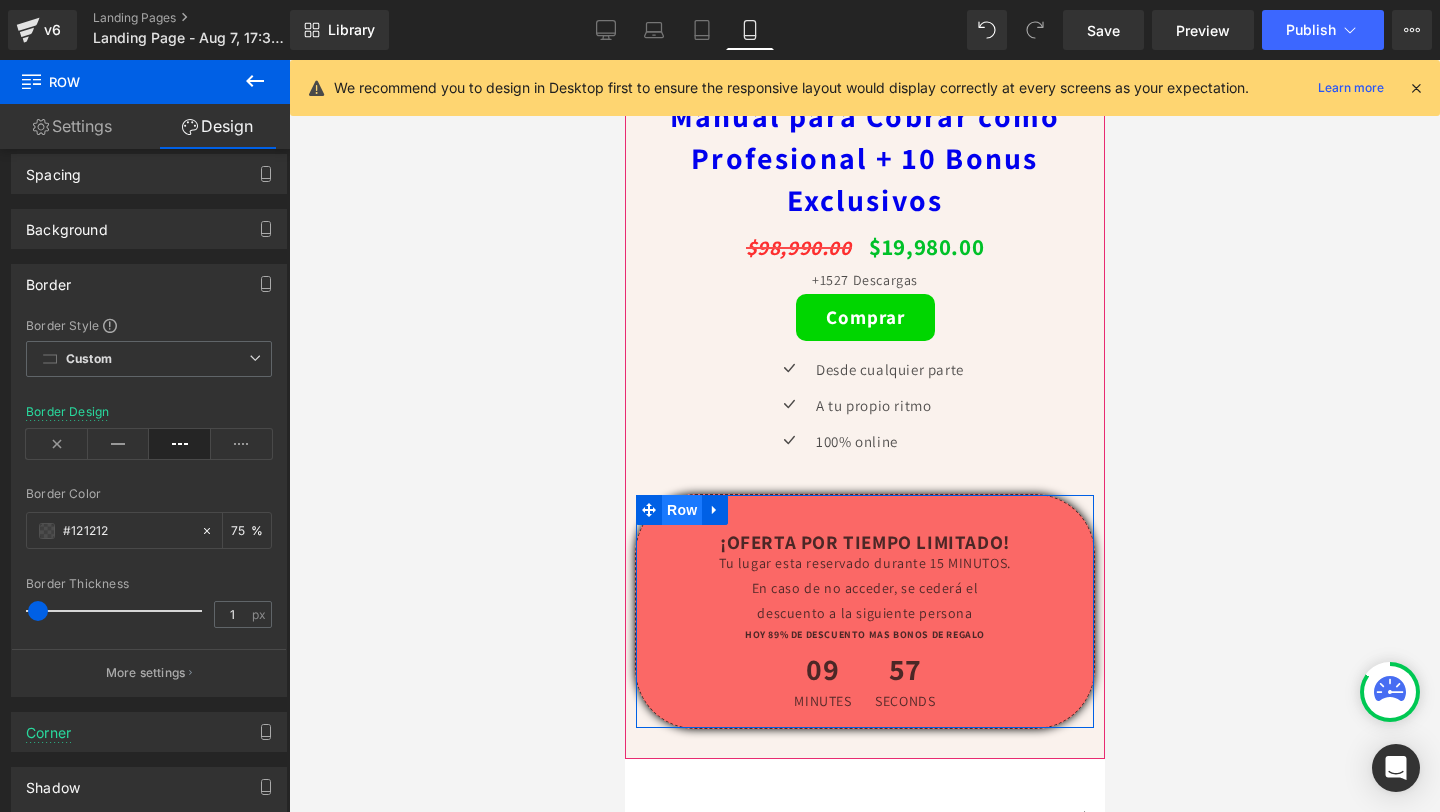 click on "Row" at bounding box center (681, 510) 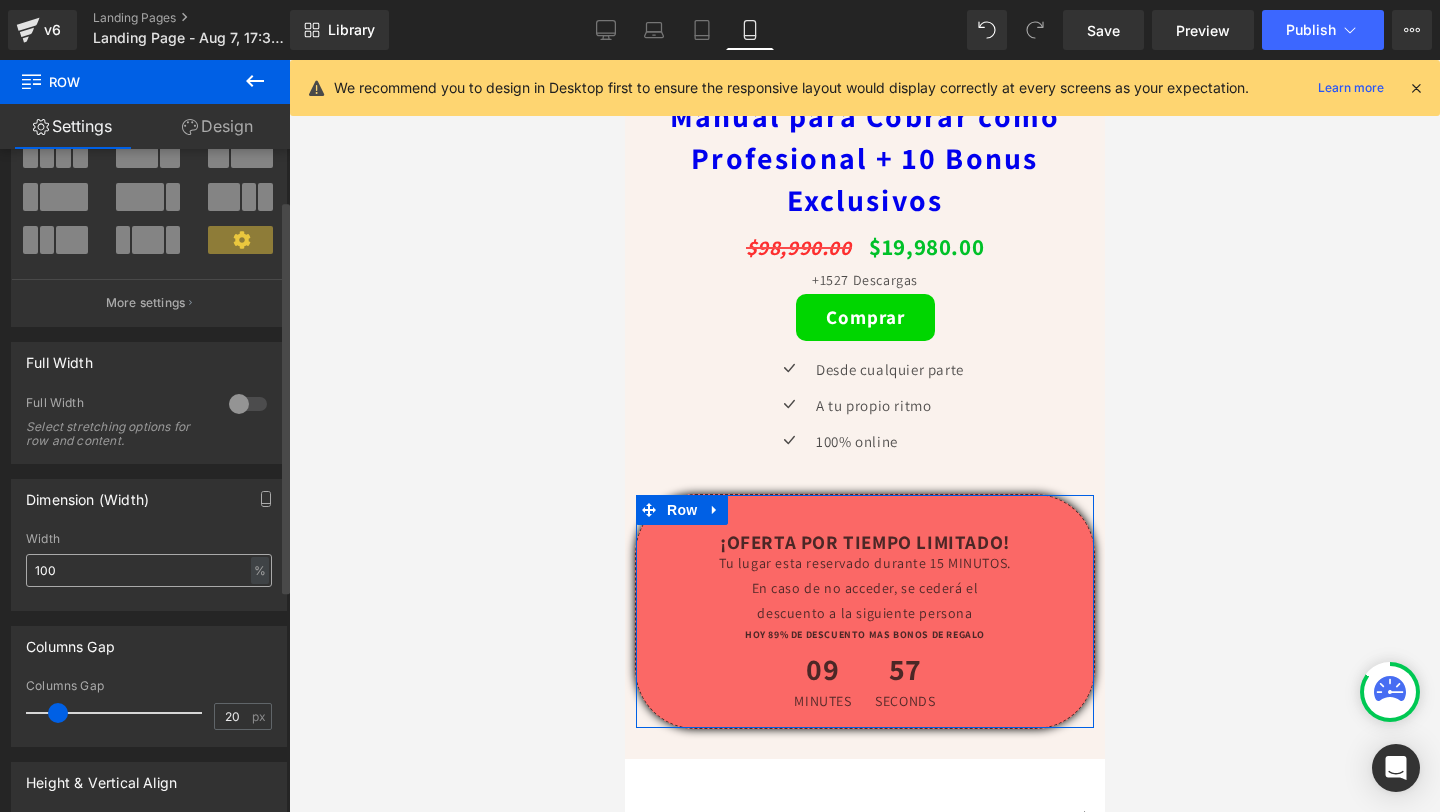 scroll, scrollTop: 146, scrollLeft: 0, axis: vertical 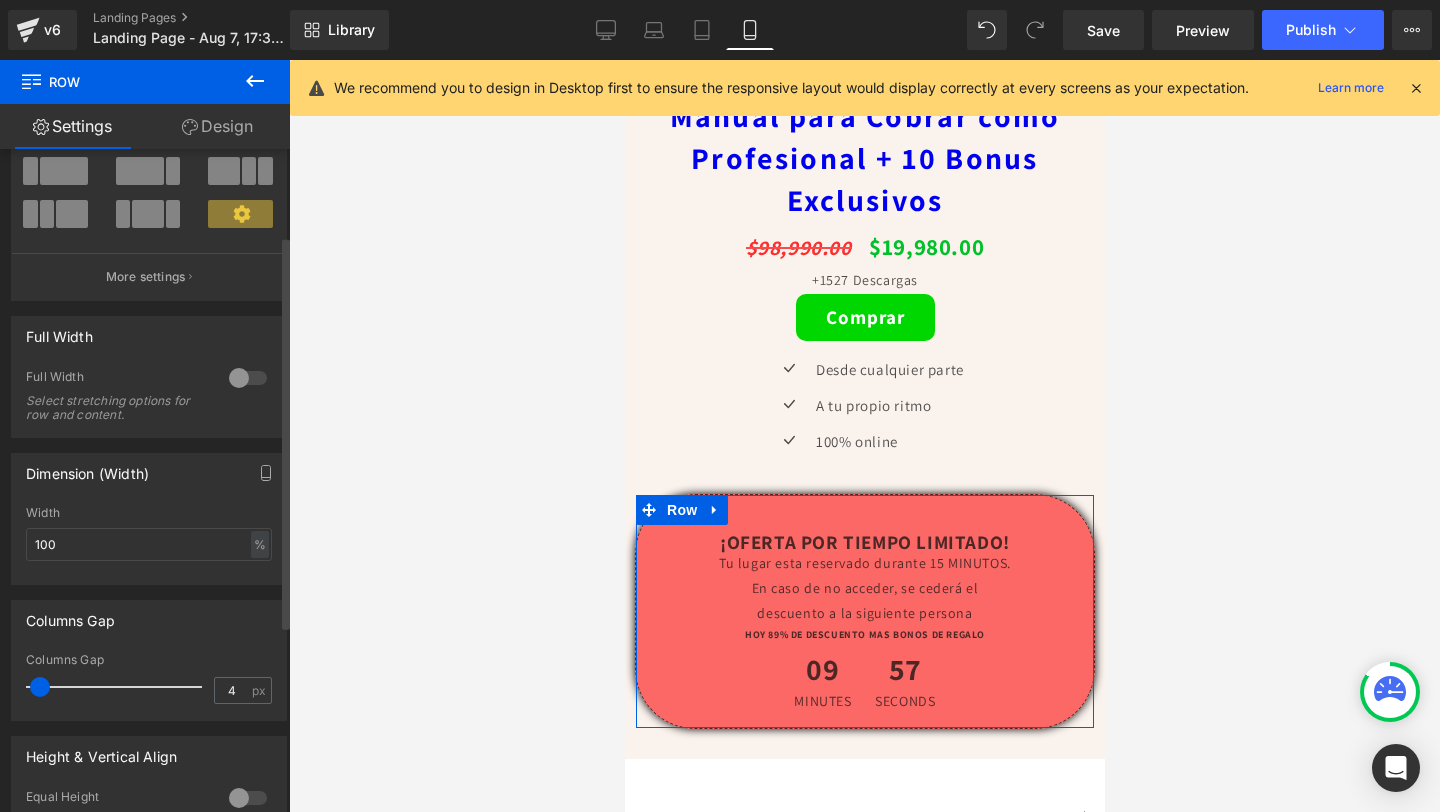 drag, startPoint x: 55, startPoint y: 693, endPoint x: 38, endPoint y: 693, distance: 17 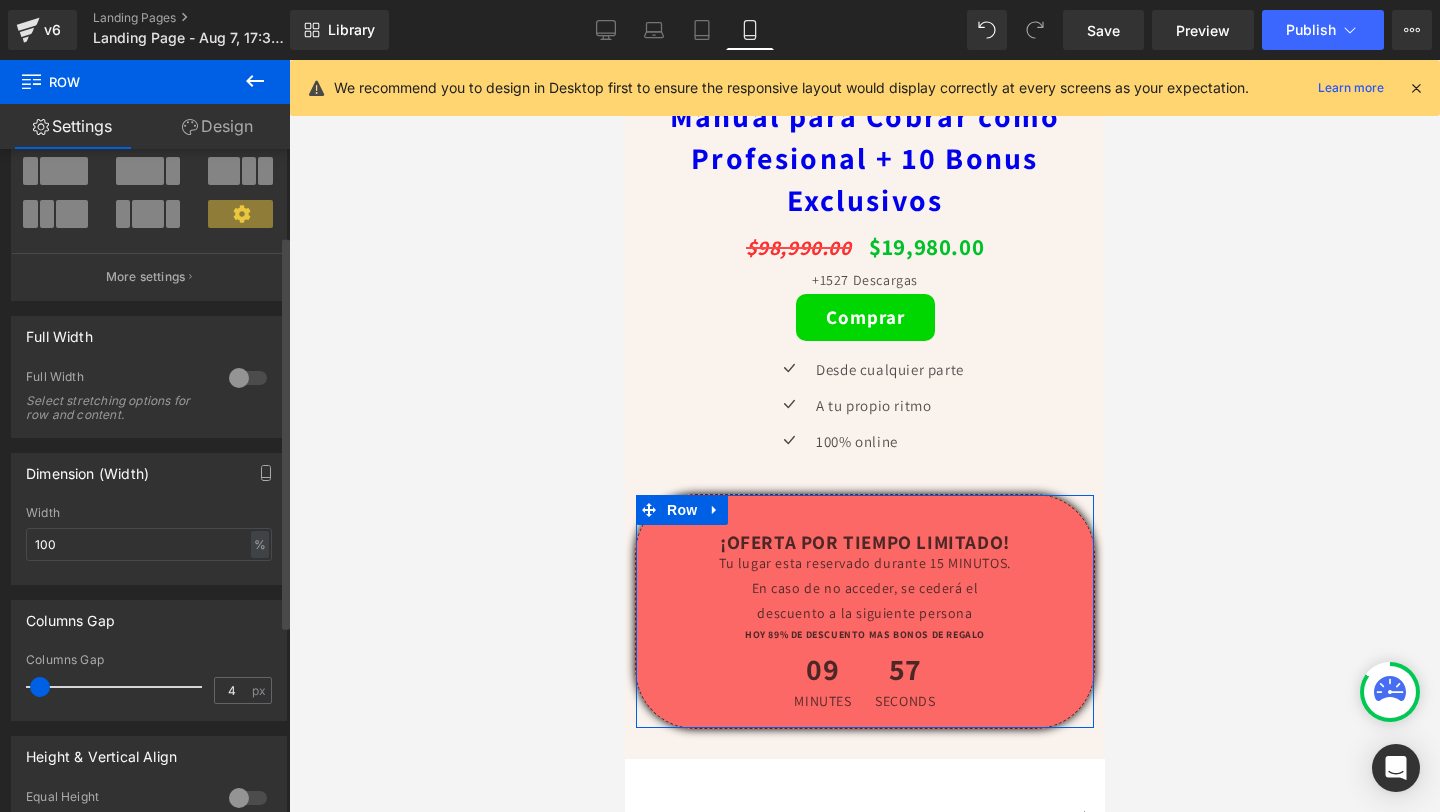 click at bounding box center [40, 687] 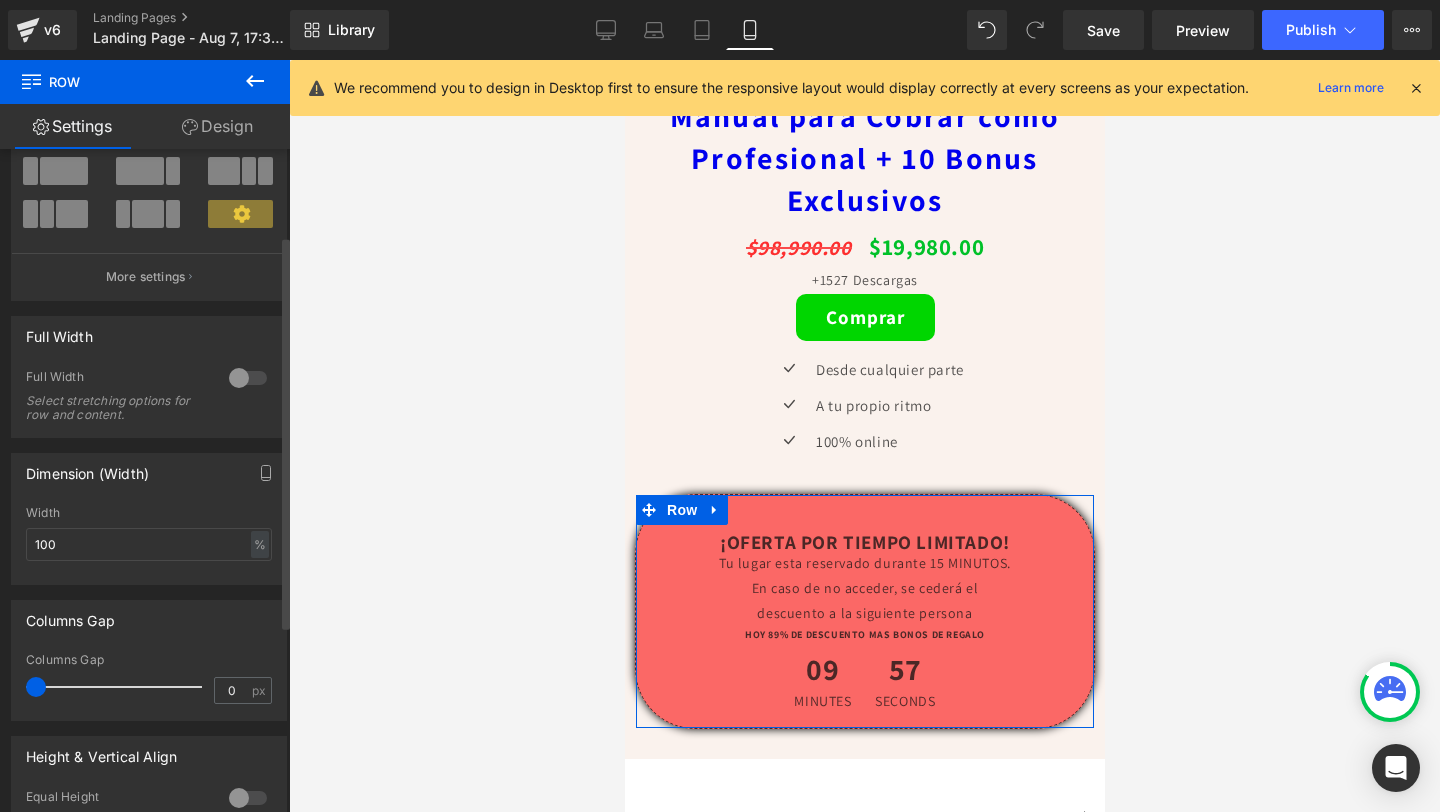 drag, startPoint x: 37, startPoint y: 693, endPoint x: 25, endPoint y: 693, distance: 12 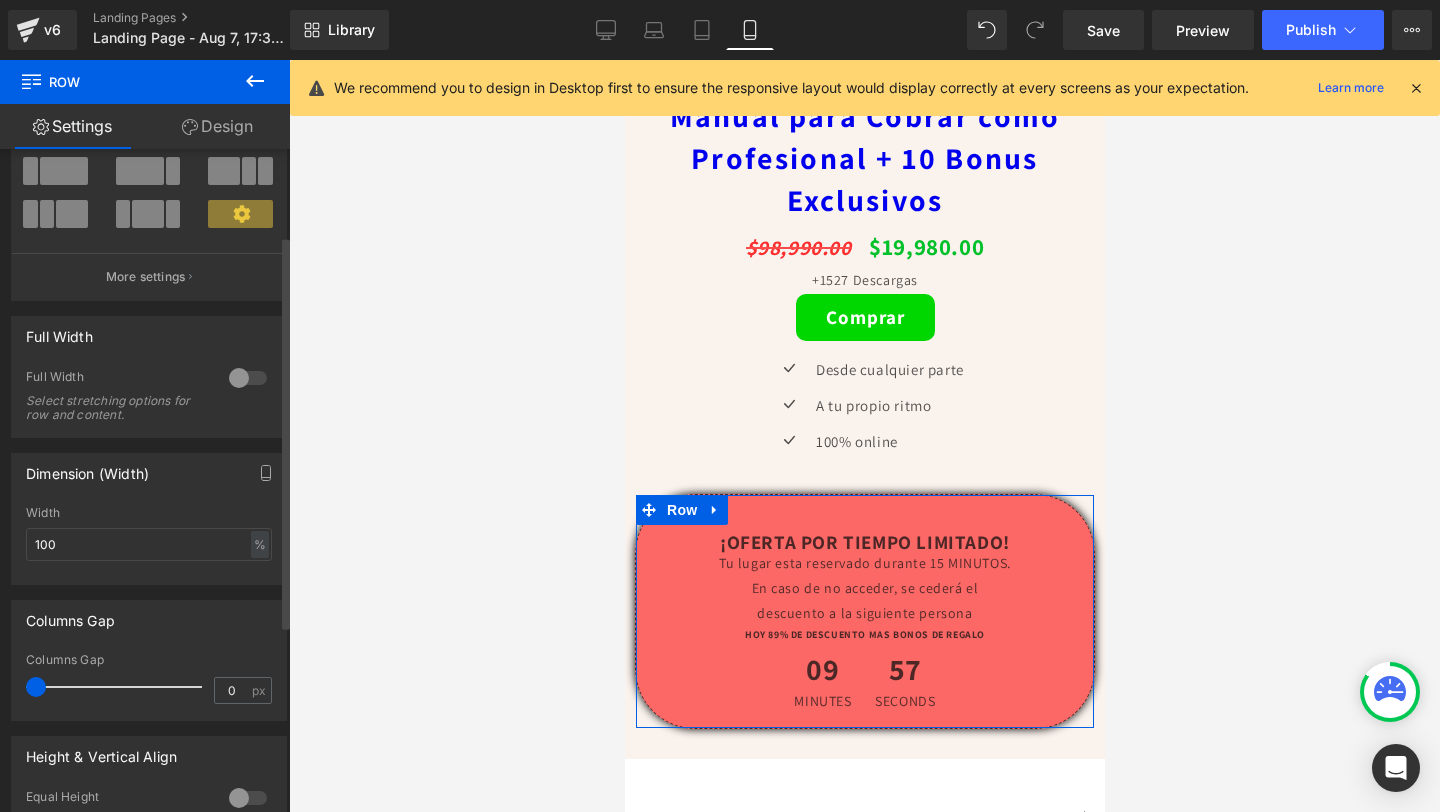click on "Columns Gap 0 px" at bounding box center [149, 686] 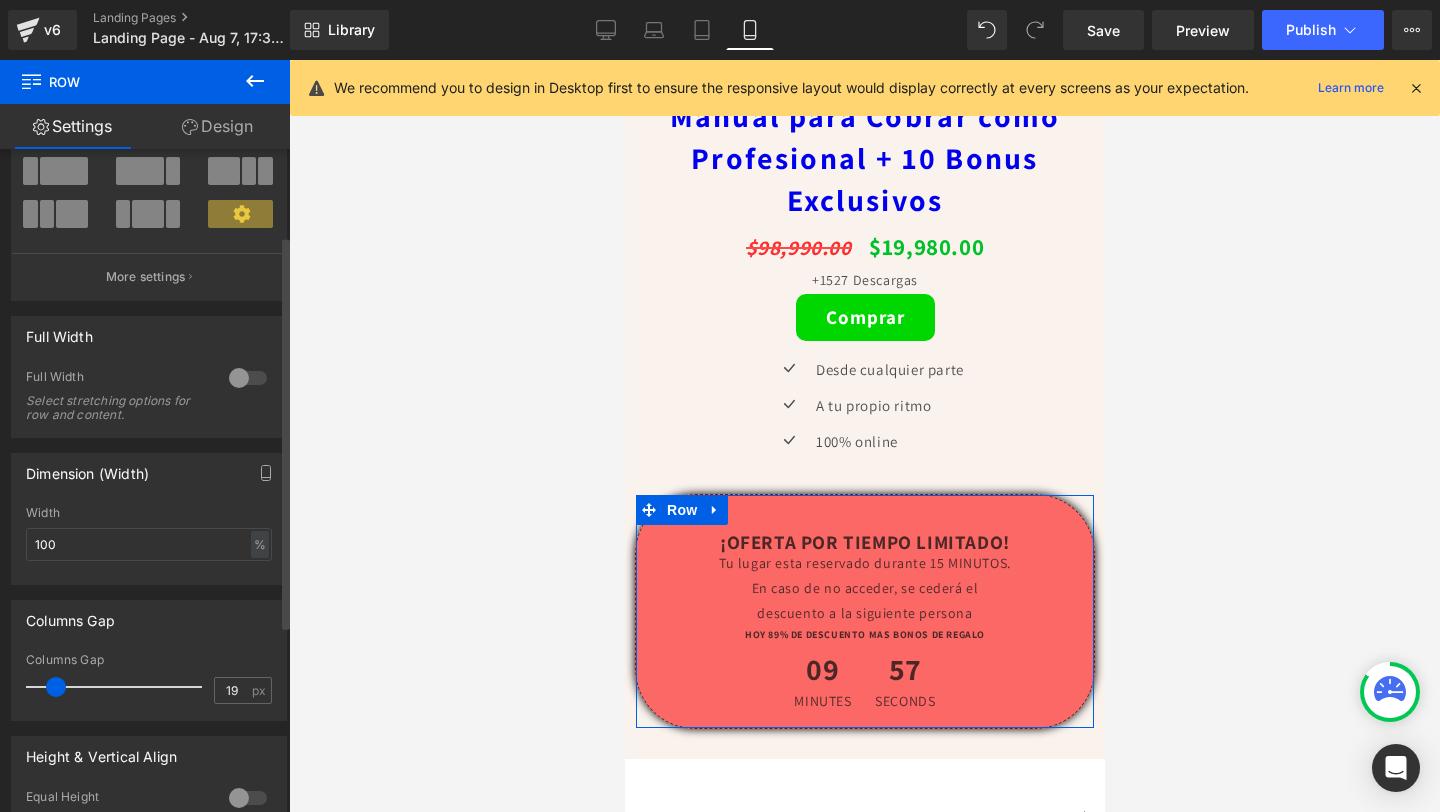 drag, startPoint x: 27, startPoint y: 692, endPoint x: 47, endPoint y: 696, distance: 20.396078 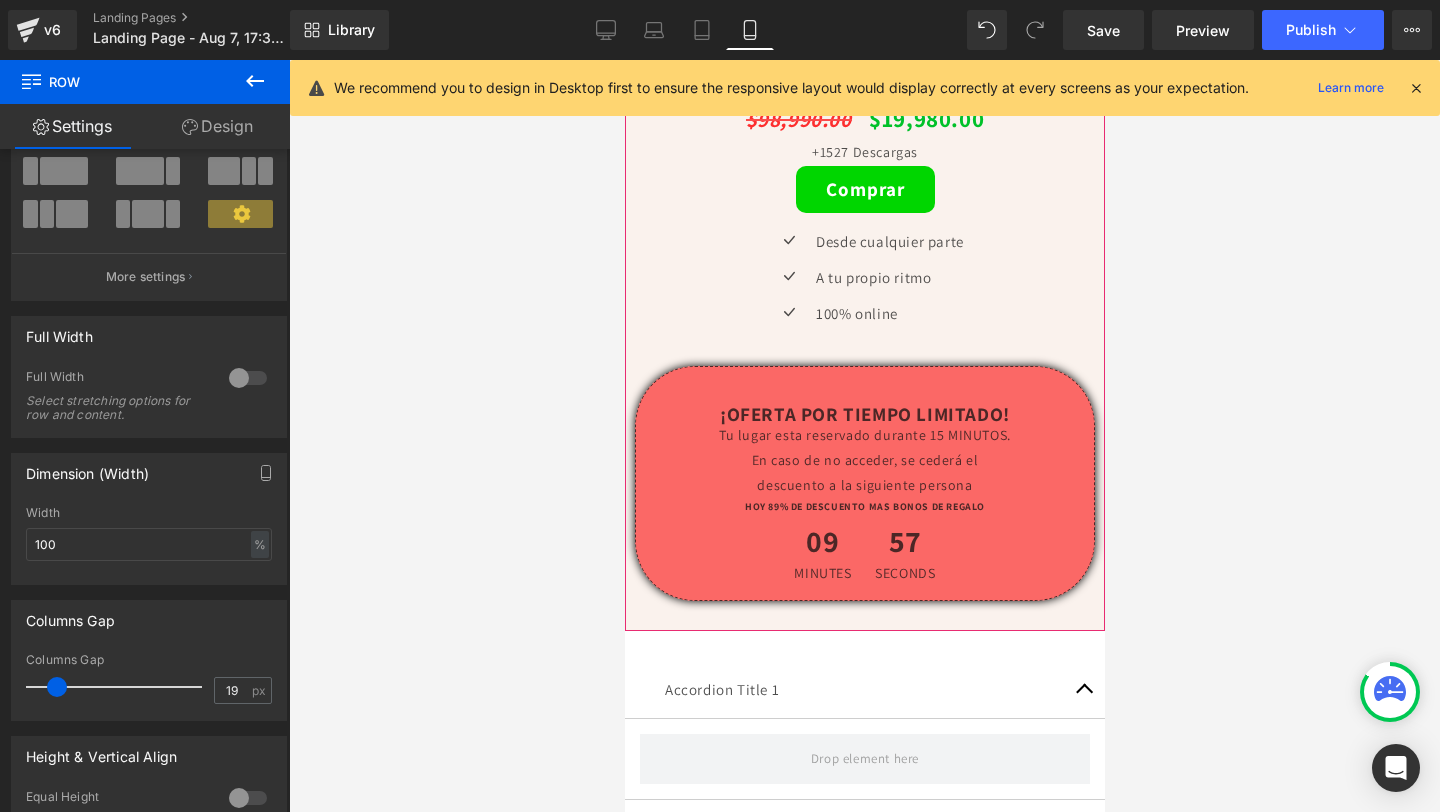 scroll, scrollTop: 5992, scrollLeft: 0, axis: vertical 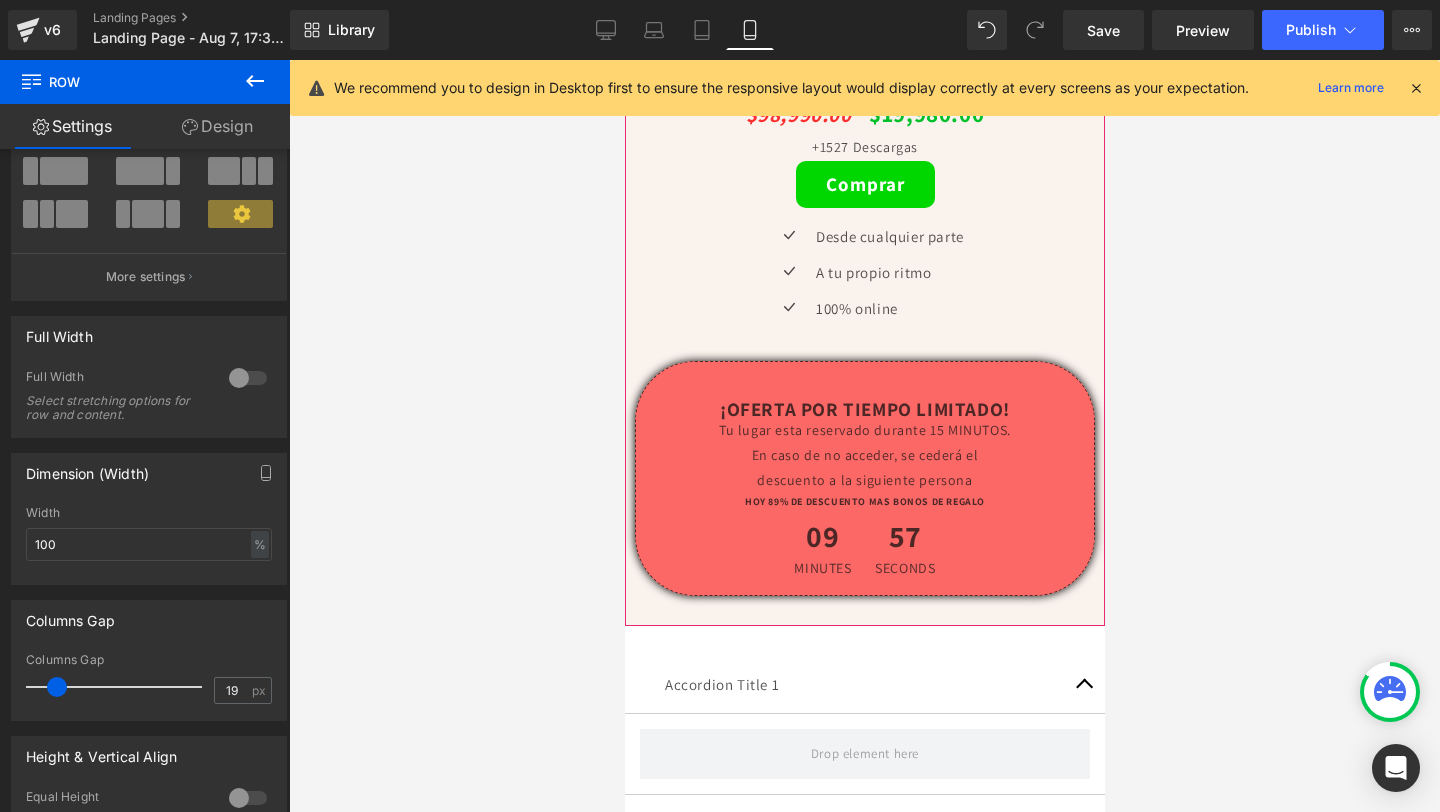 click on "Sale Off
(P) Image
Guía Inicial de Manicura + Manual para Cobrar como Profesional + 10 Bonus Exclusivos
(P) Title
$98,990.00
$19,980.00
(P) Price
+1527 Descargas
Text Block
Comprar
(P) Cart Button
Icon
Desde cualquier parte
Text Block
Icon" at bounding box center (864, -66) 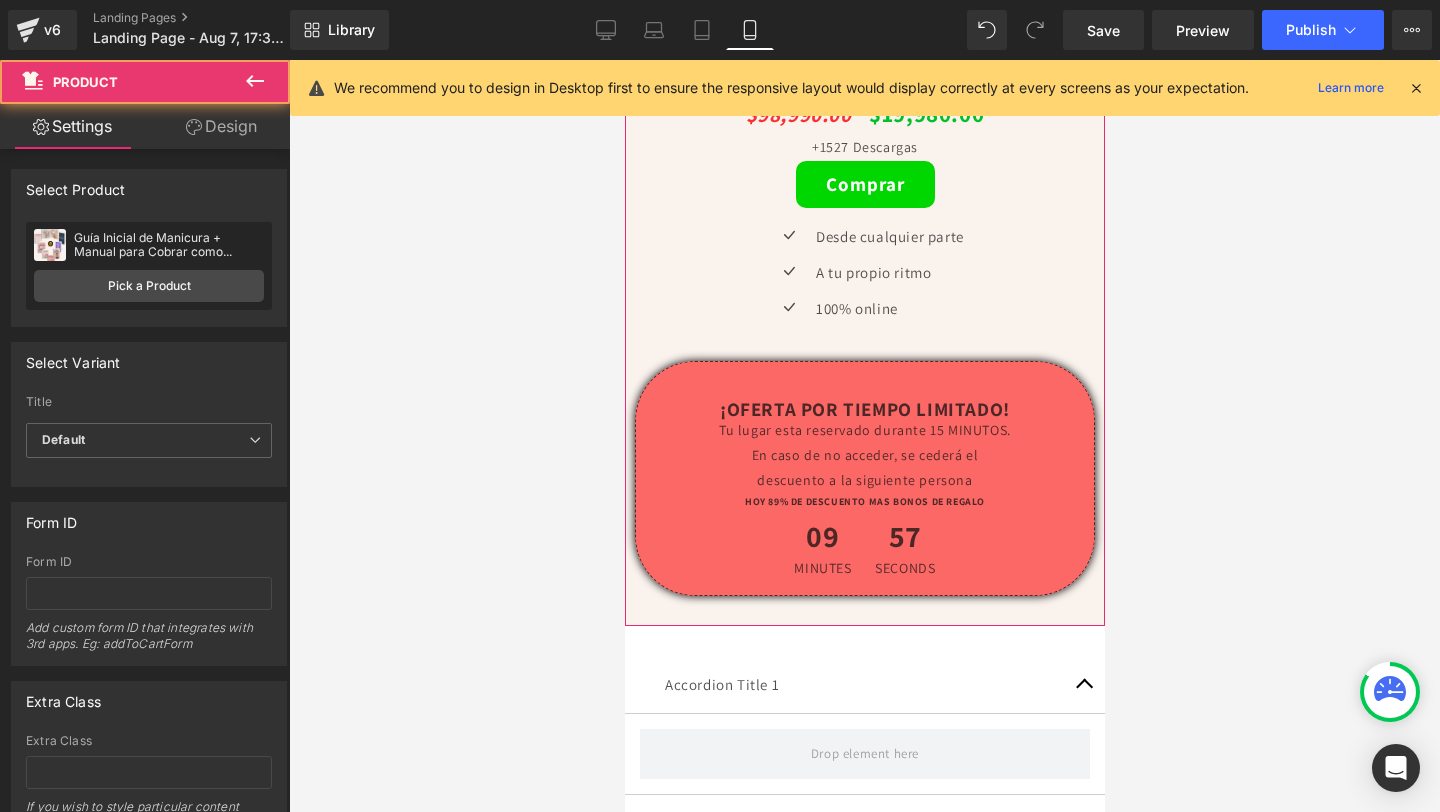 click on "Sale Off
(P) Image
Guía Inicial de Manicura + Manual para Cobrar como Profesional + 10 Bonus Exclusivos
(P) Title
$98,990.00
$19,980.00
(P) Price
+1527 Descargas
Text Block
Comprar
(P) Cart Button
Icon
Desde cualquier parte
Text Block
Icon" at bounding box center [864, -66] 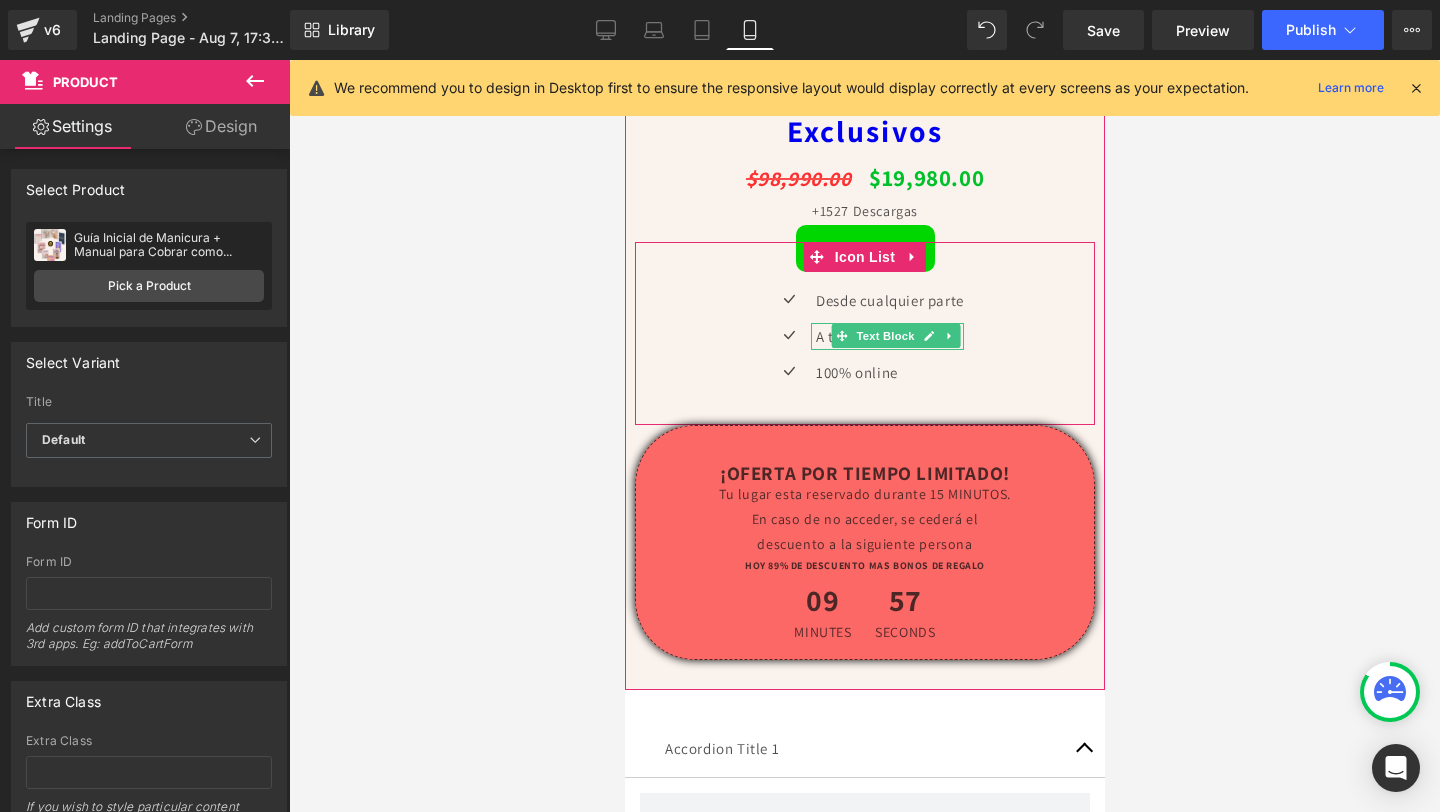 scroll, scrollTop: 5999, scrollLeft: 0, axis: vertical 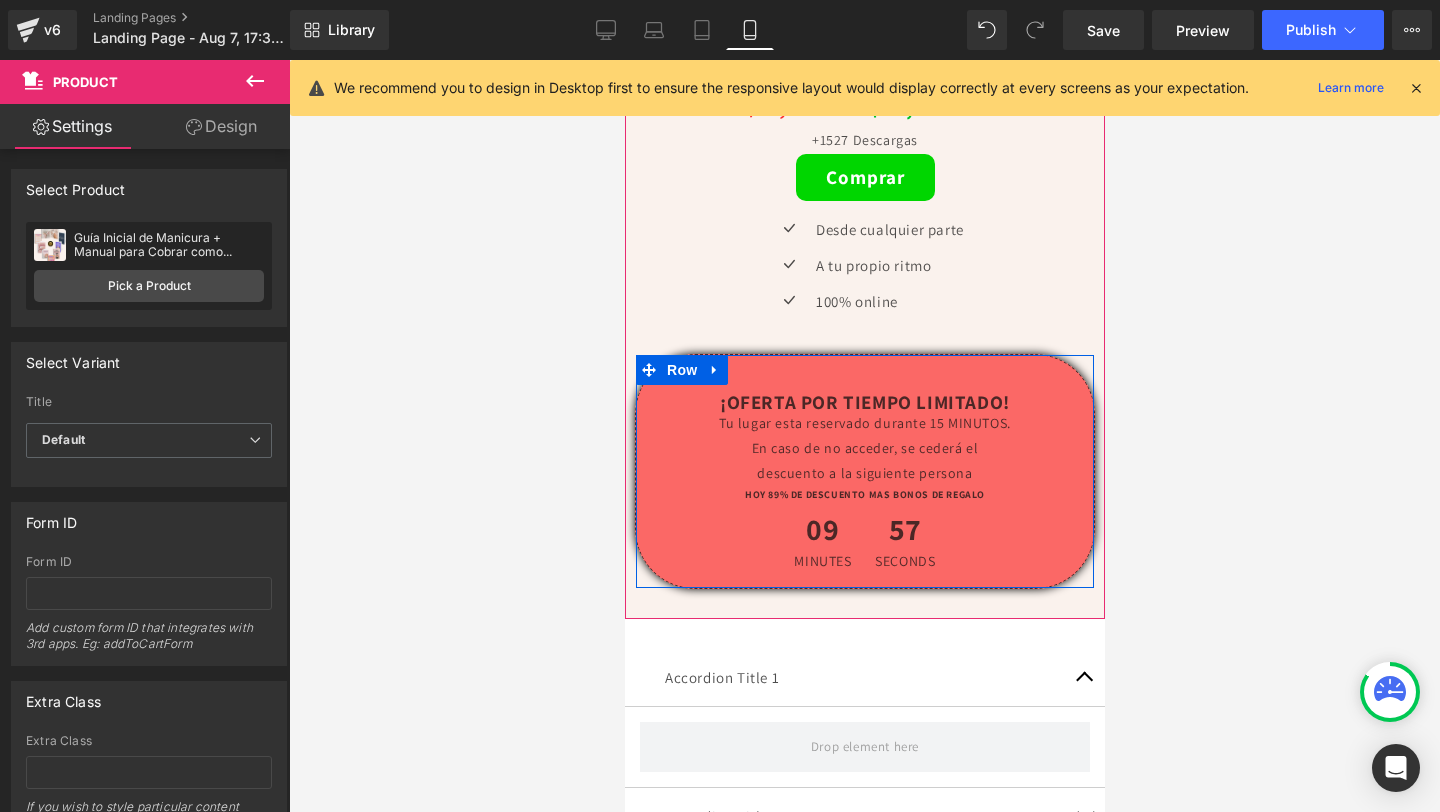 click on "09" at bounding box center [821, 534] 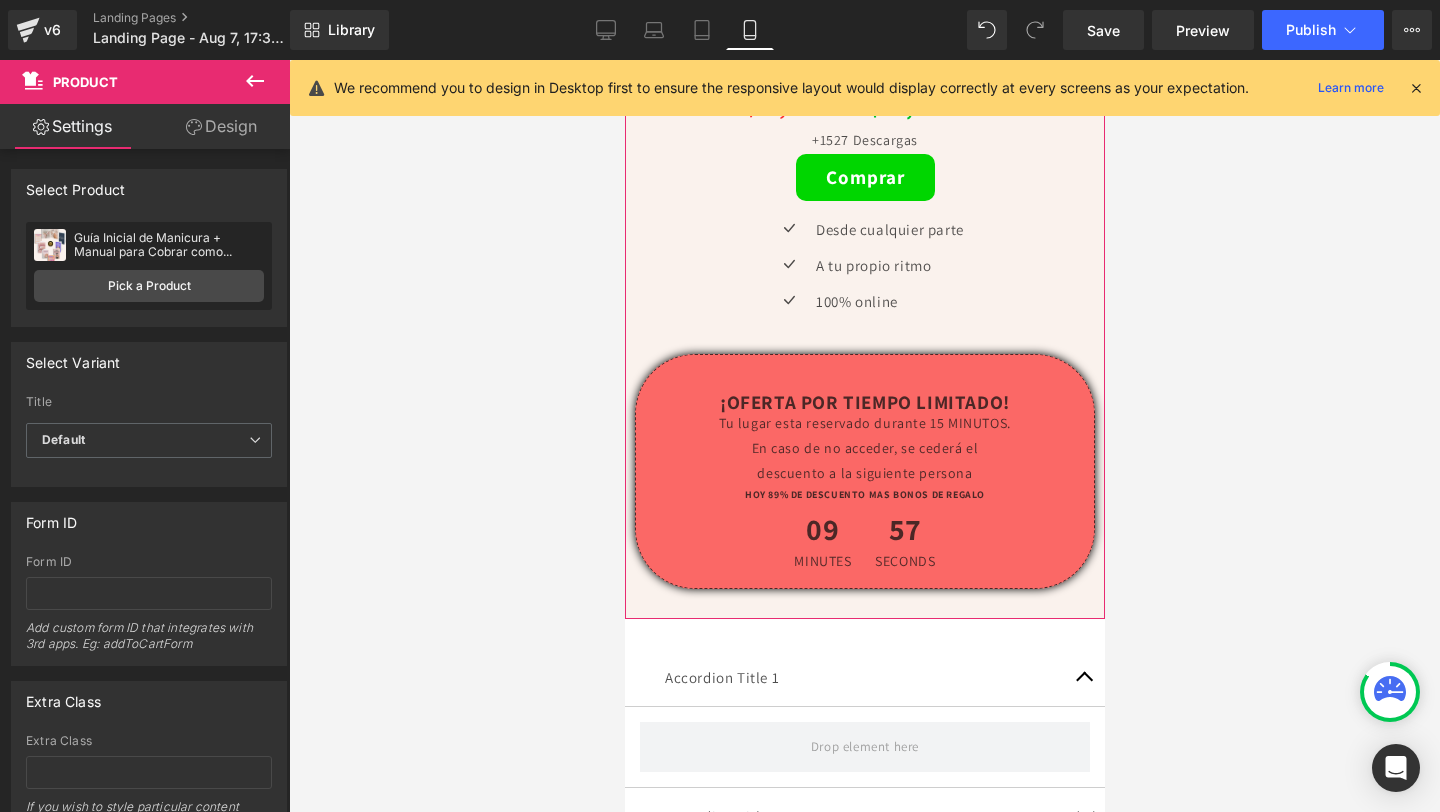 scroll, scrollTop: 6065, scrollLeft: 0, axis: vertical 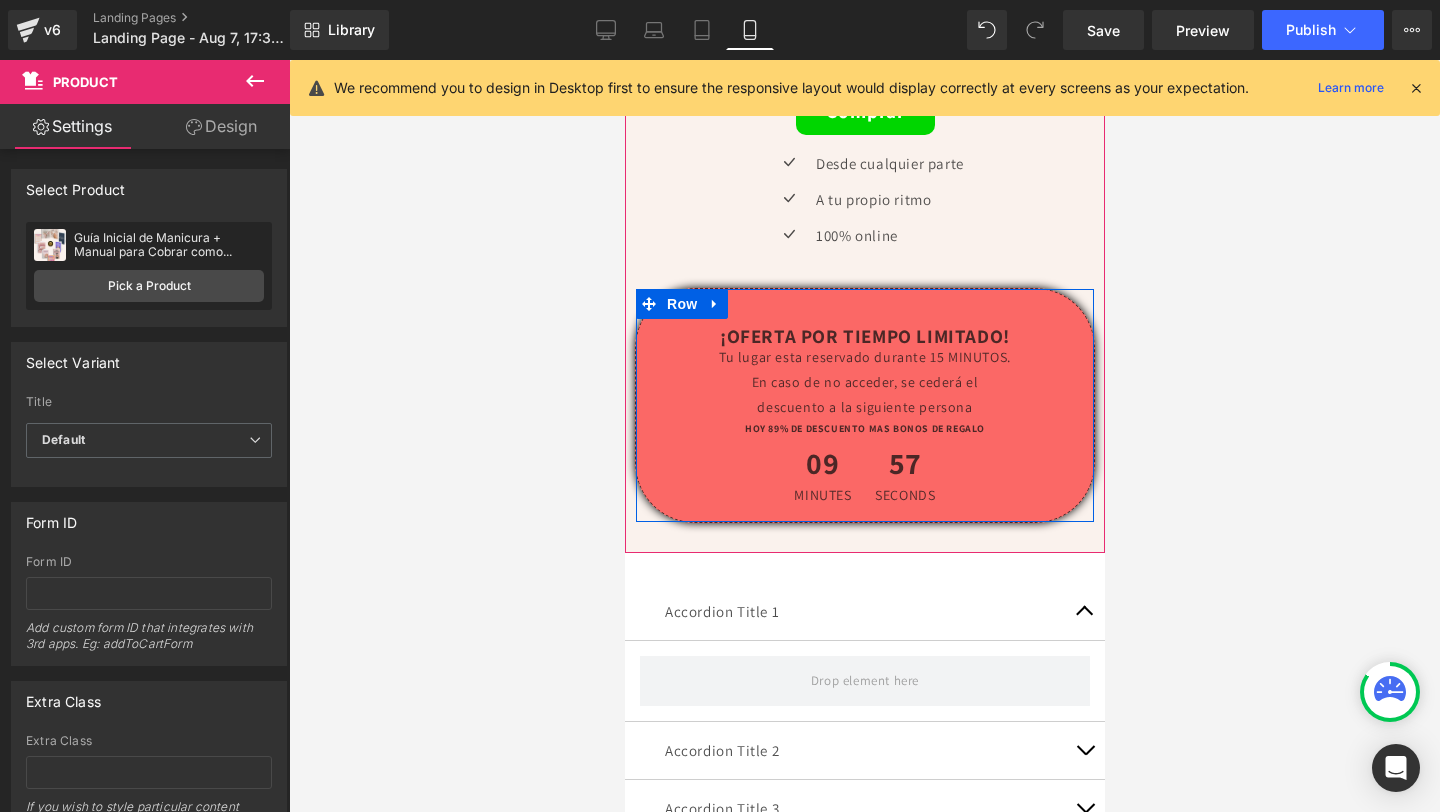 click on "09" at bounding box center (821, 468) 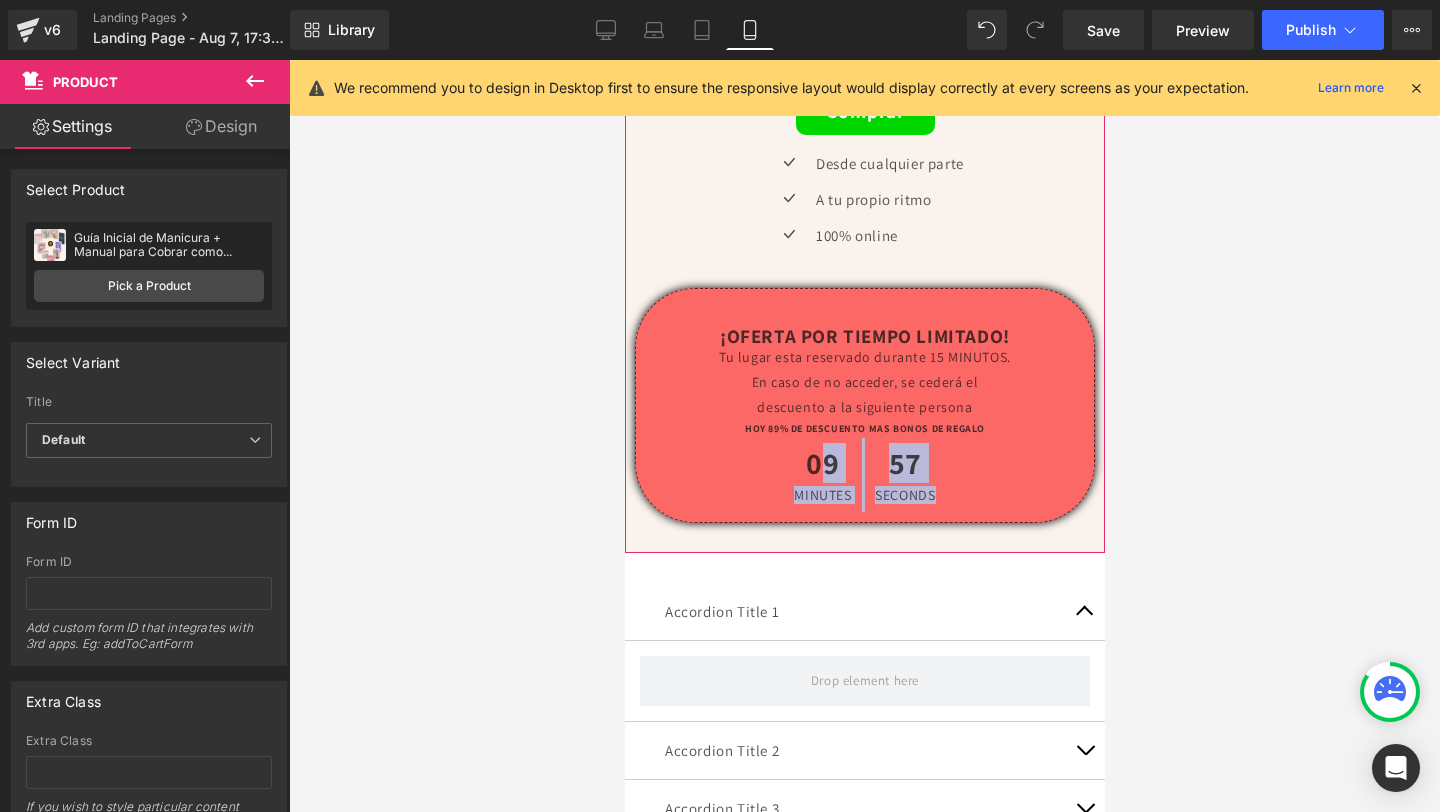 drag, startPoint x: 814, startPoint y: 459, endPoint x: 810, endPoint y: 513, distance: 54.147945 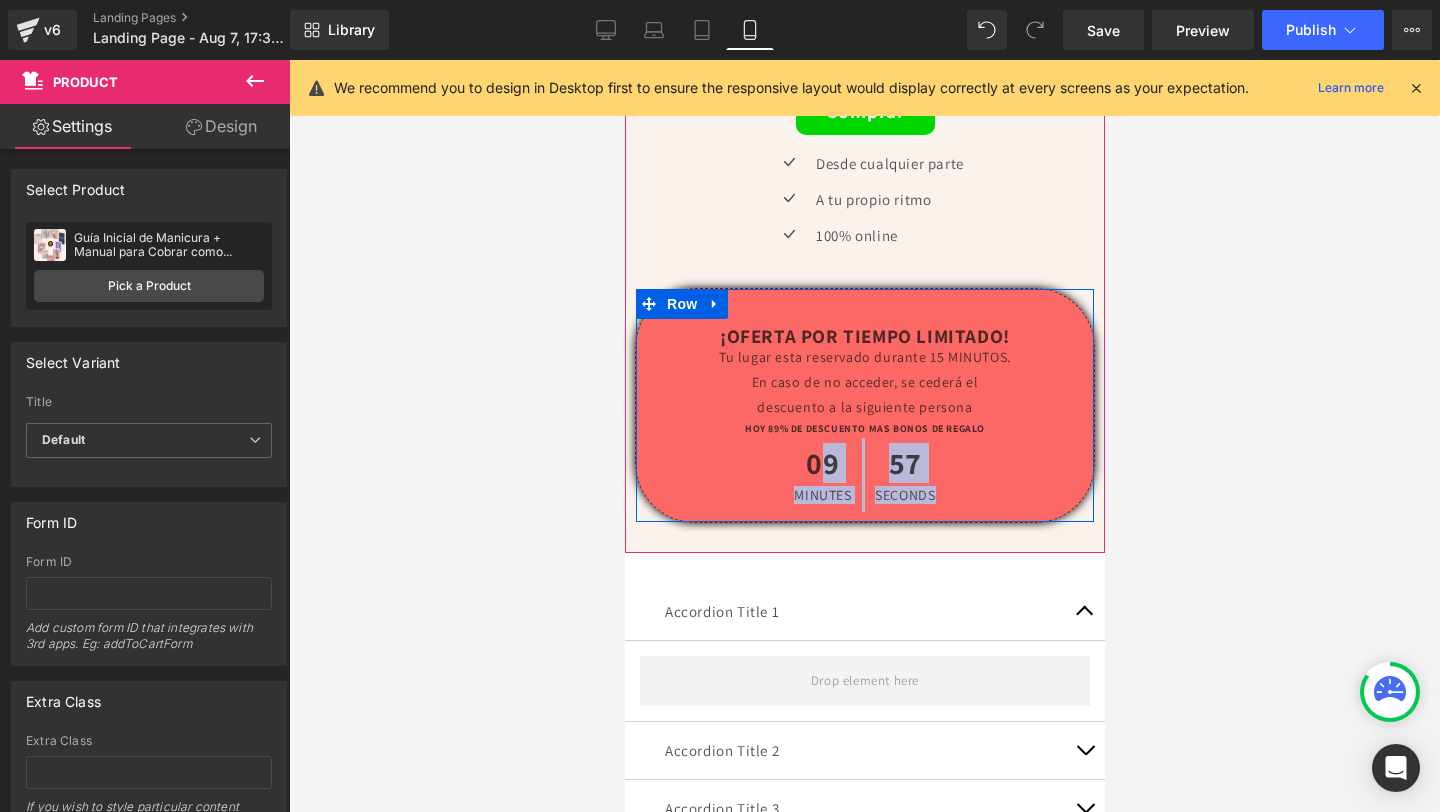 click on "Minutes" at bounding box center (821, 495) 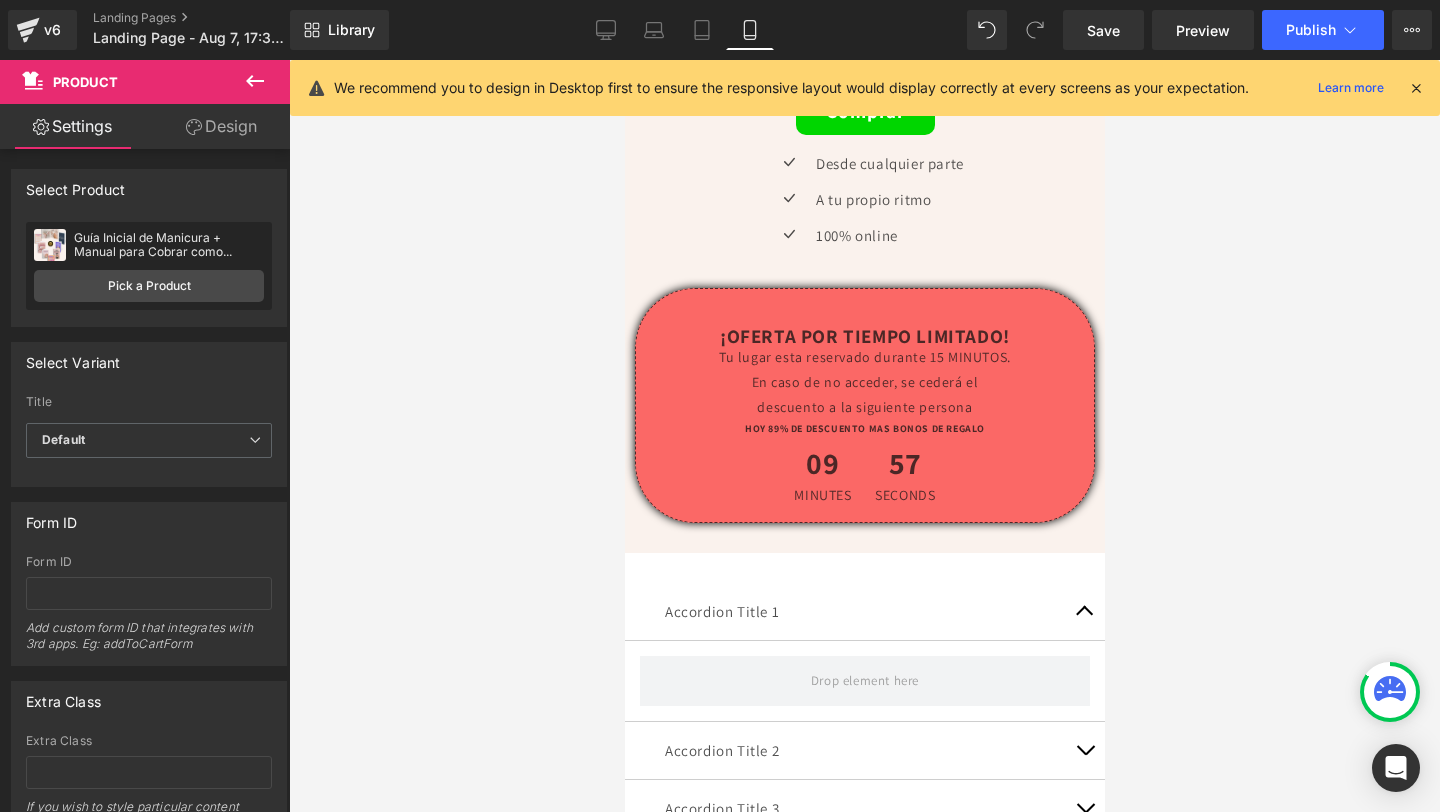 click 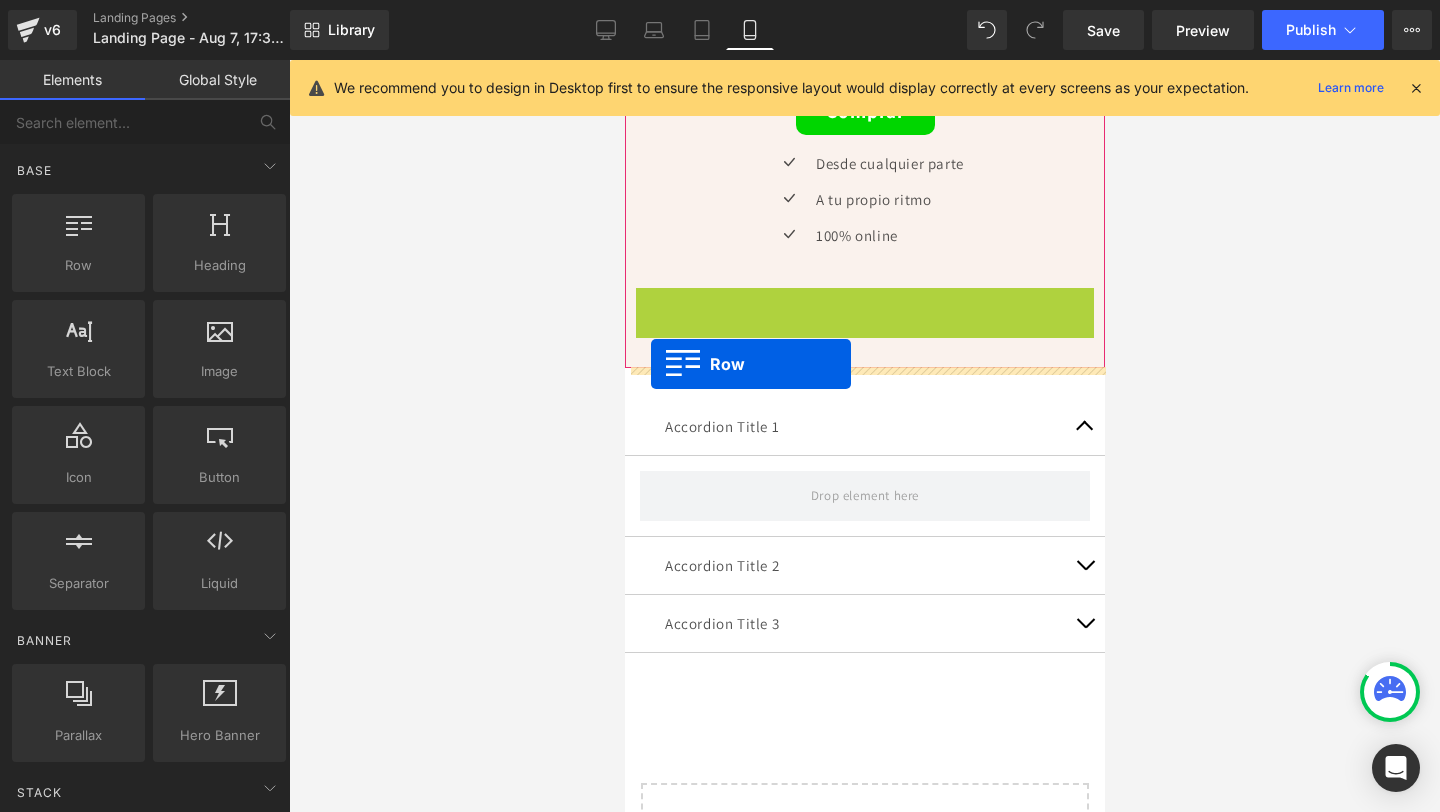drag, startPoint x: 650, startPoint y: 311, endPoint x: 650, endPoint y: 366, distance: 55 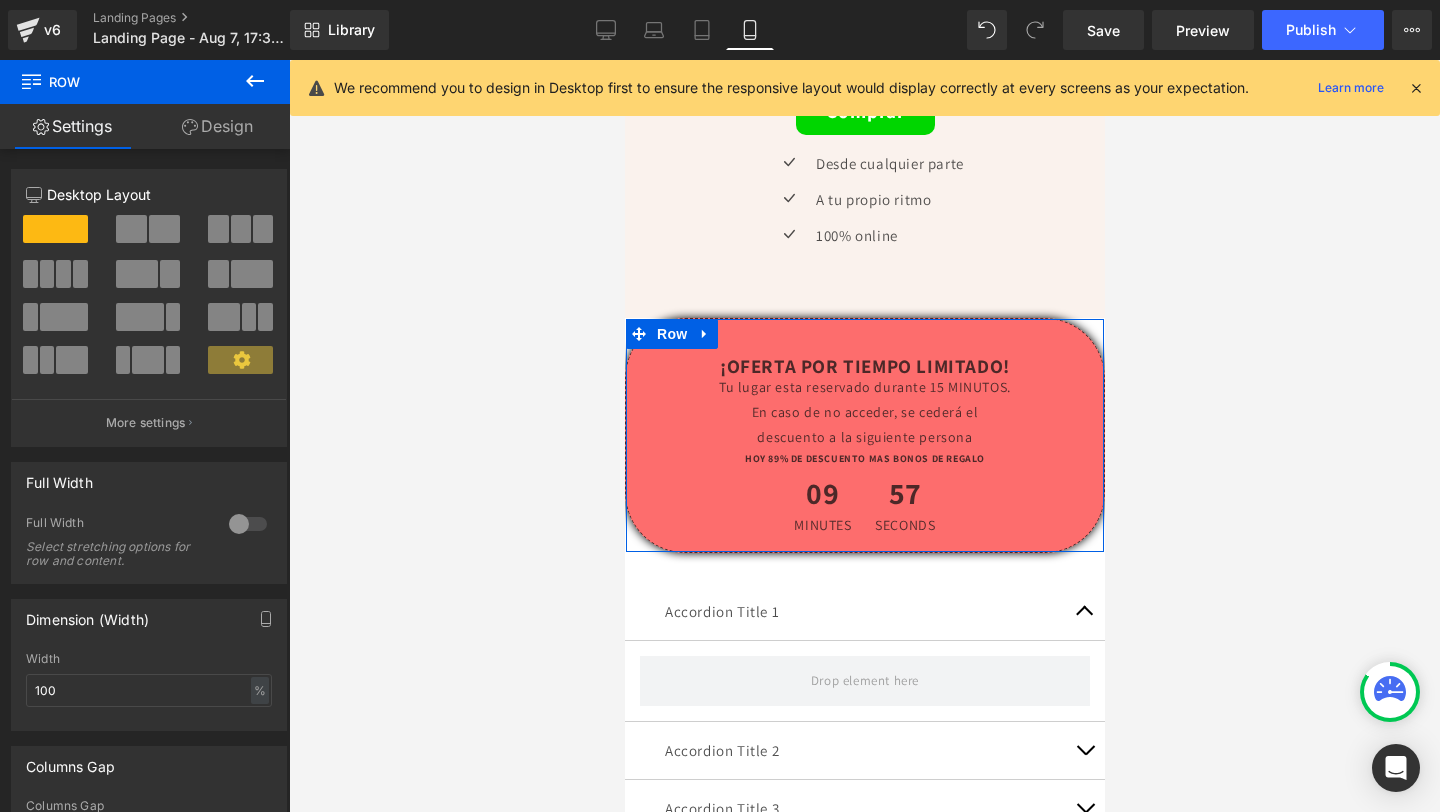 click on "Minutes" at bounding box center [821, 525] 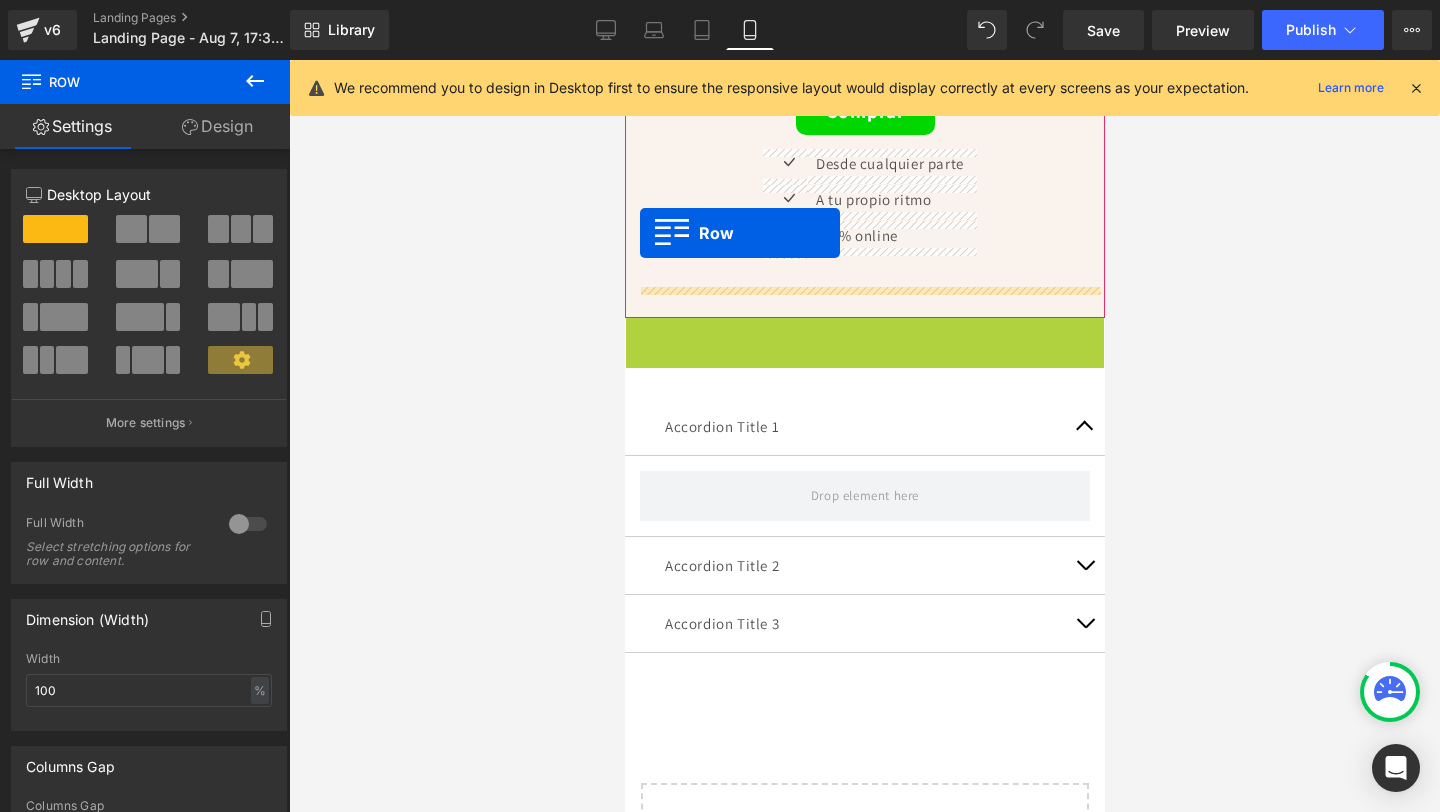 drag, startPoint x: 639, startPoint y: 332, endPoint x: 639, endPoint y: 232, distance: 100 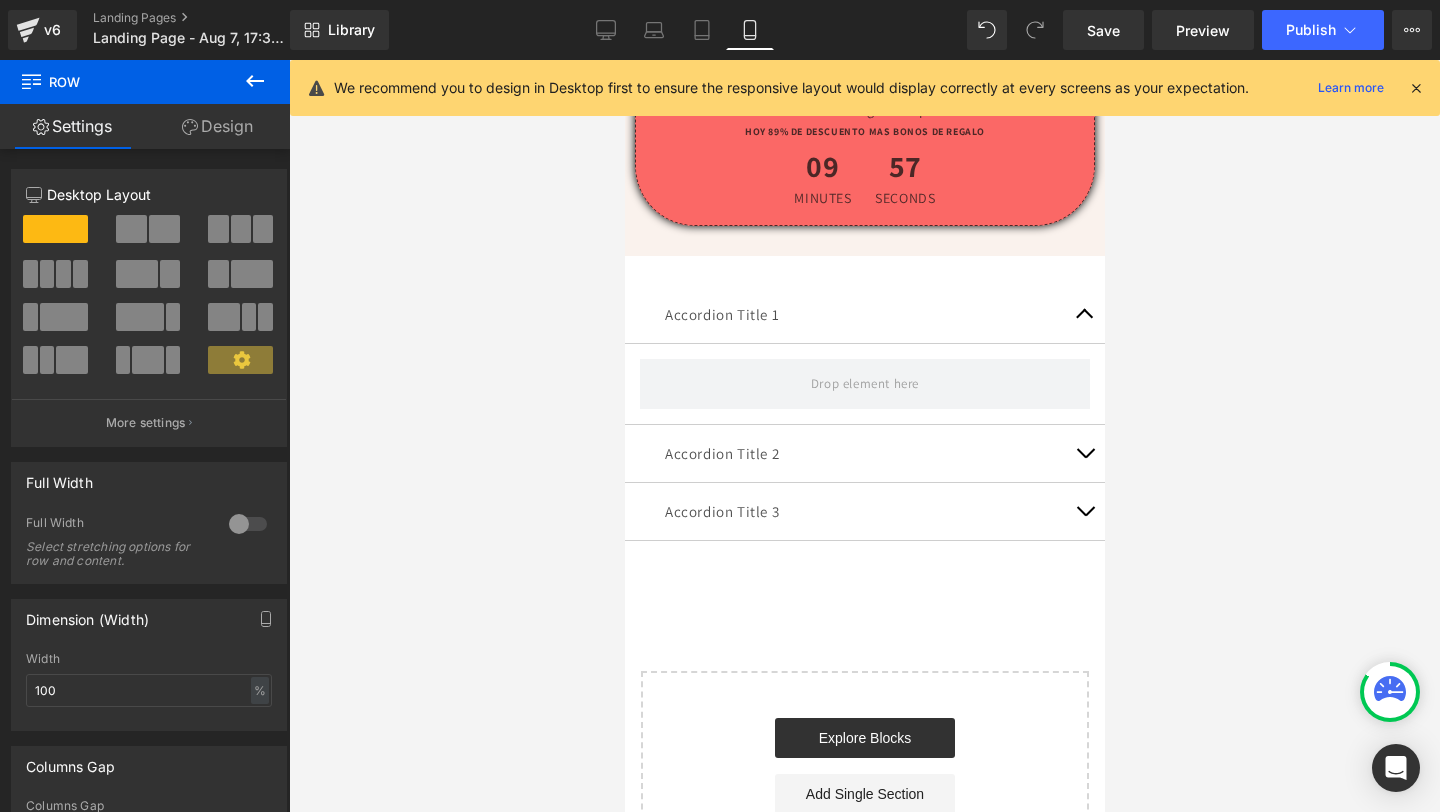 scroll, scrollTop: 6471, scrollLeft: 0, axis: vertical 